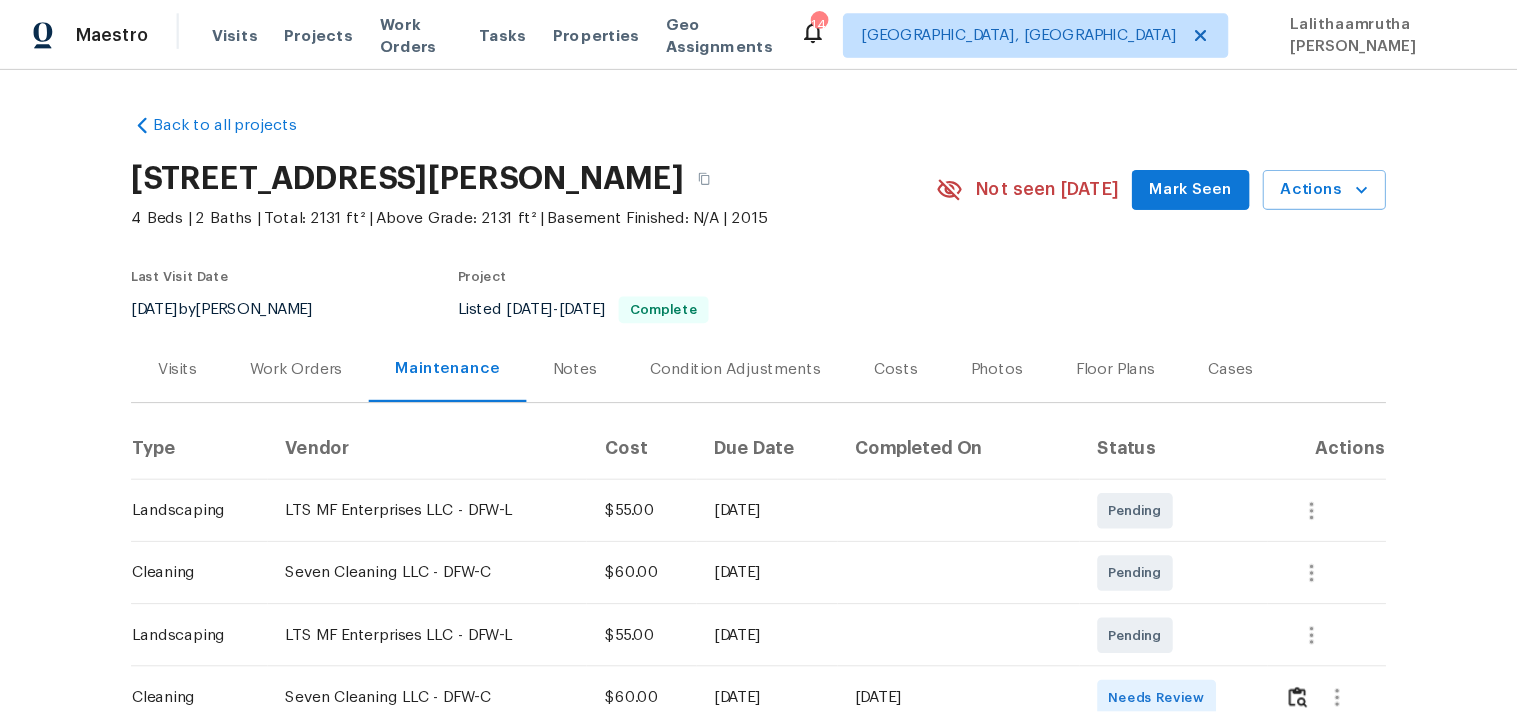 scroll, scrollTop: 0, scrollLeft: 0, axis: both 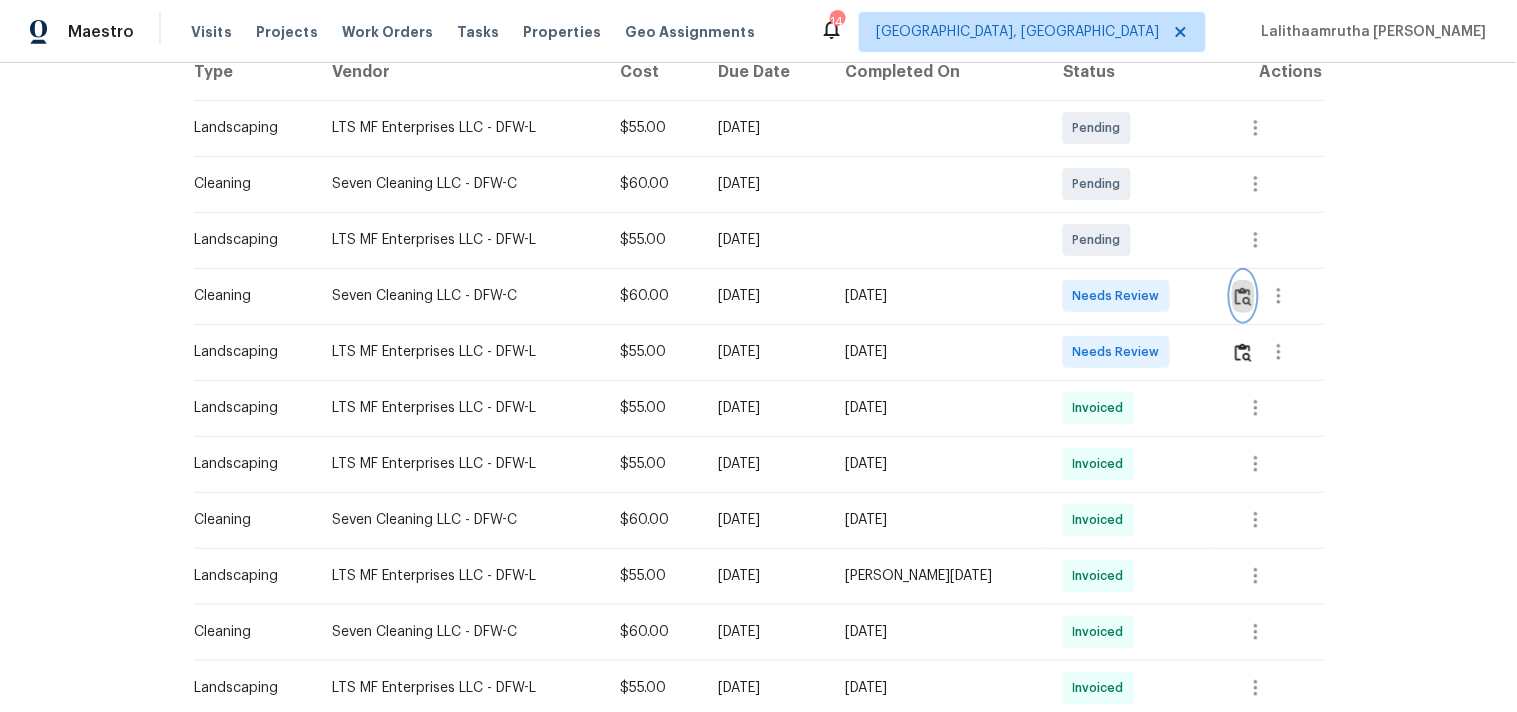 click at bounding box center (1243, 296) 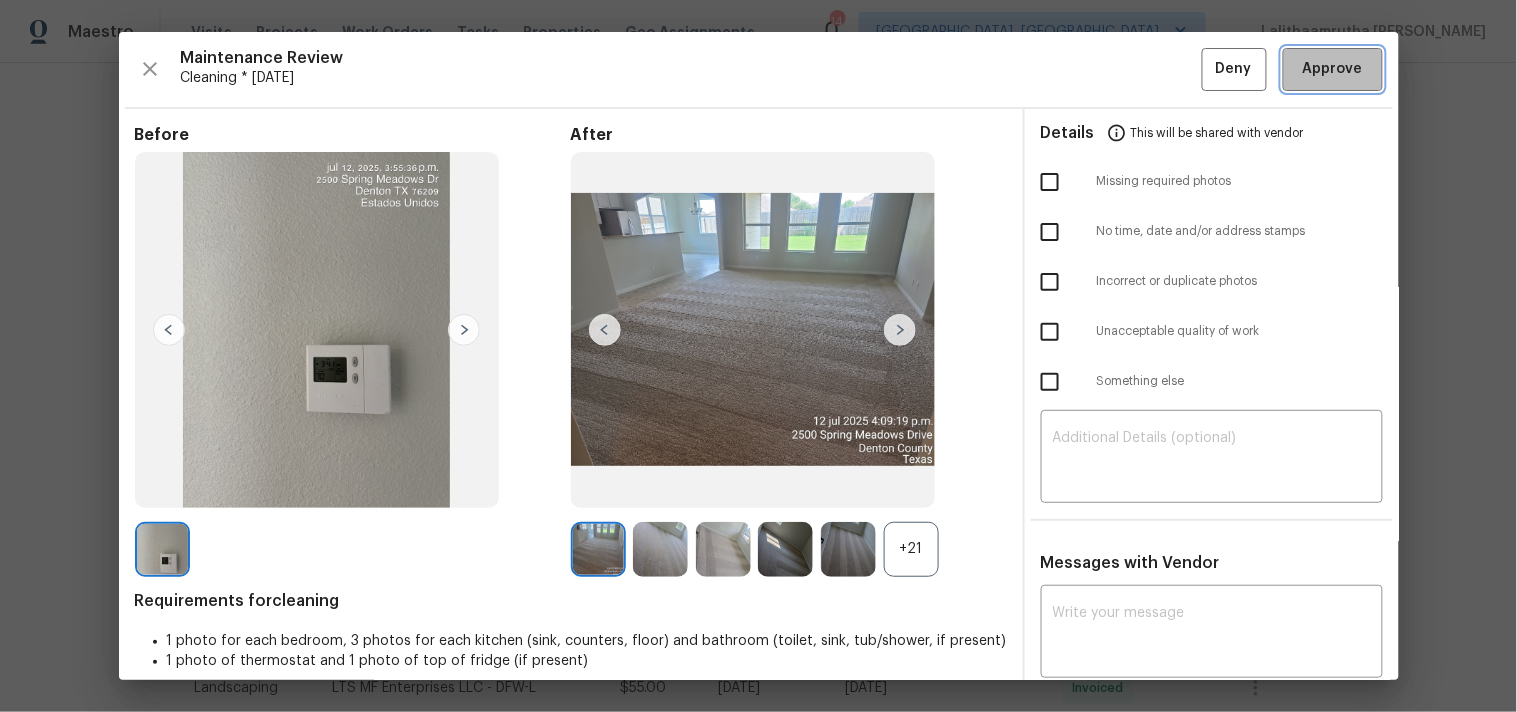 click on "Approve" at bounding box center [1333, 69] 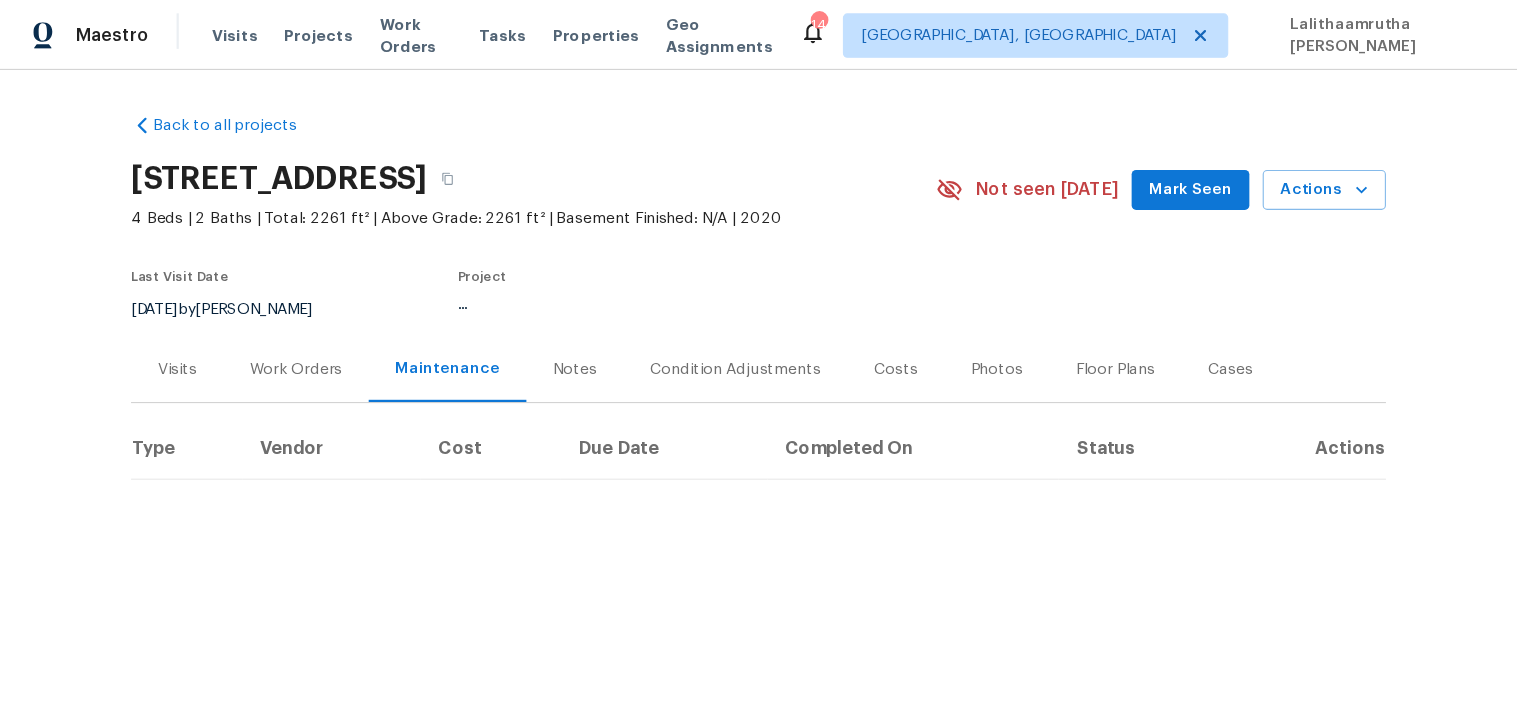 scroll, scrollTop: 0, scrollLeft: 0, axis: both 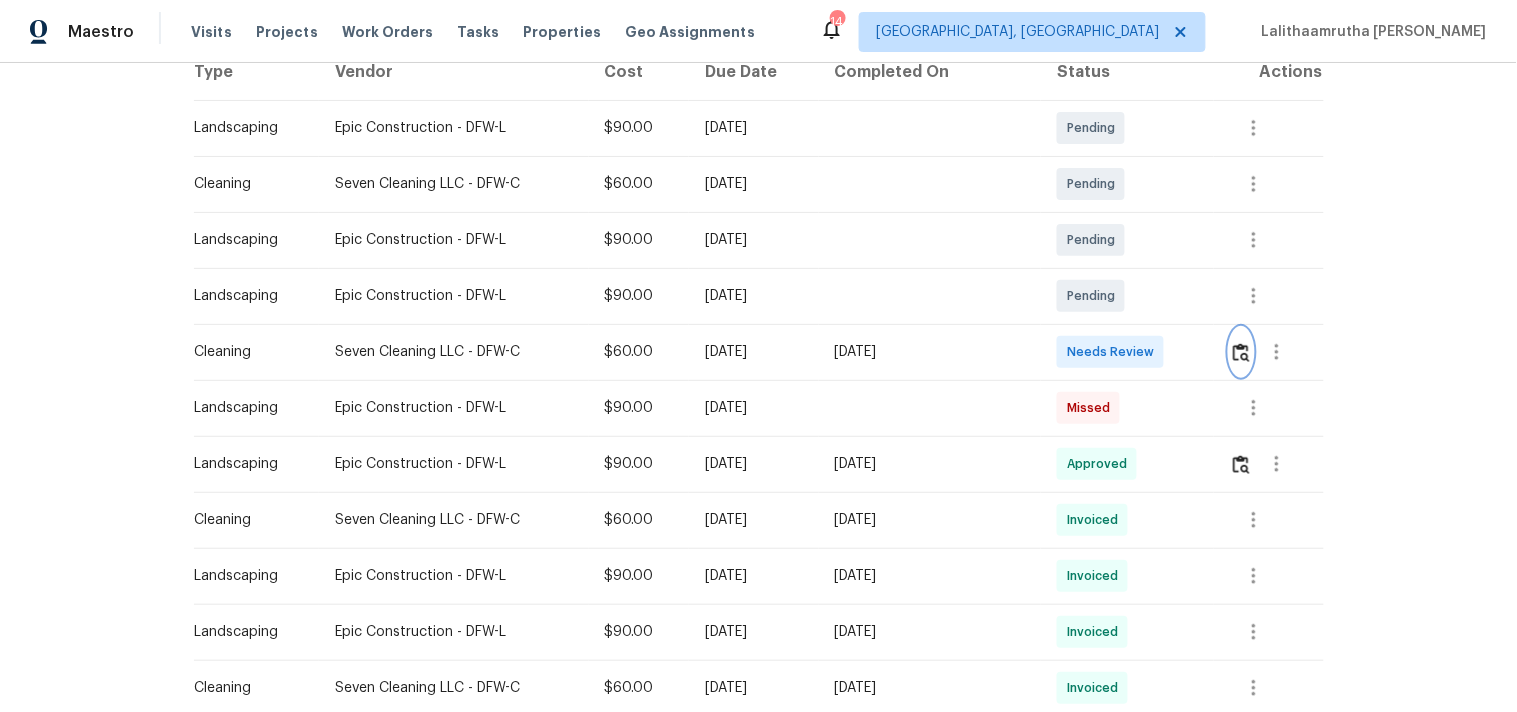 click at bounding box center [1241, 352] 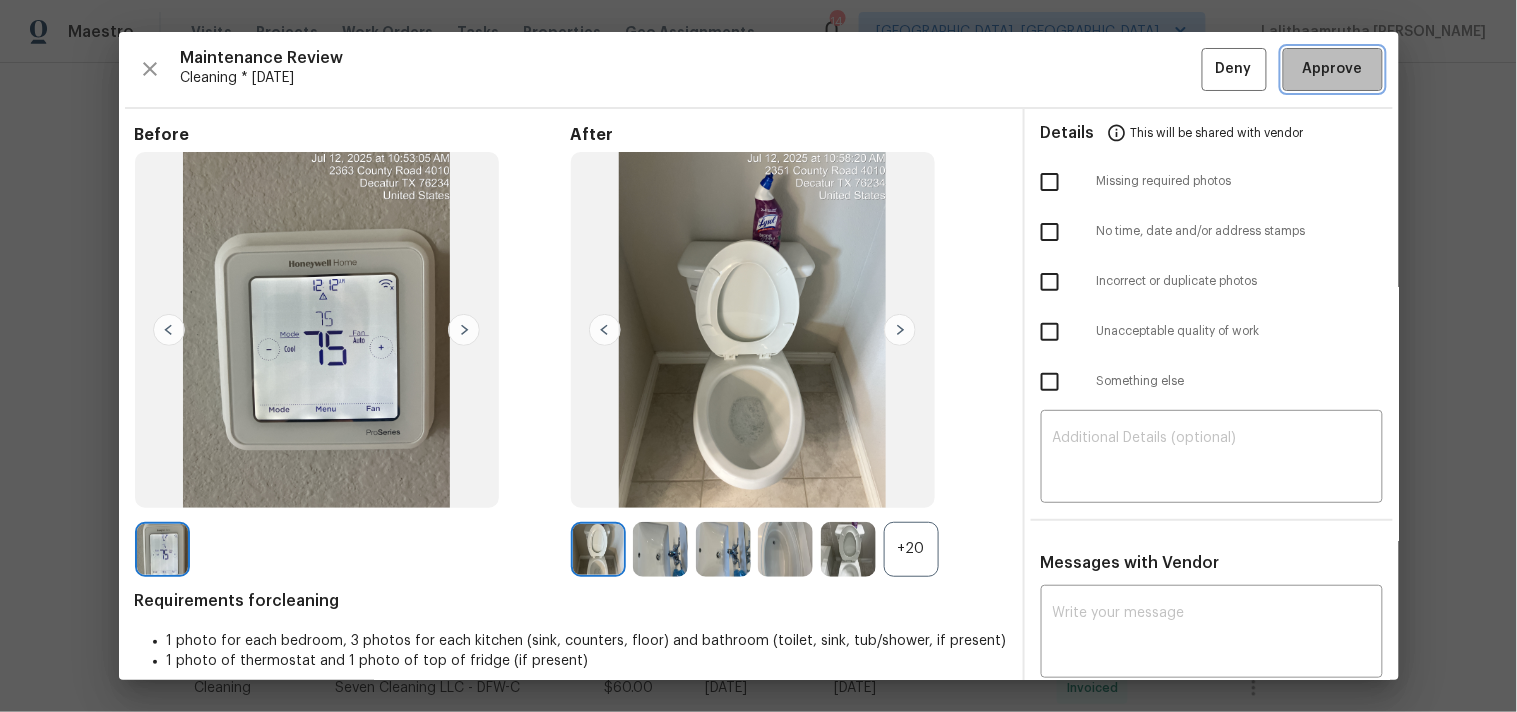 click on "Approve" at bounding box center (1333, 69) 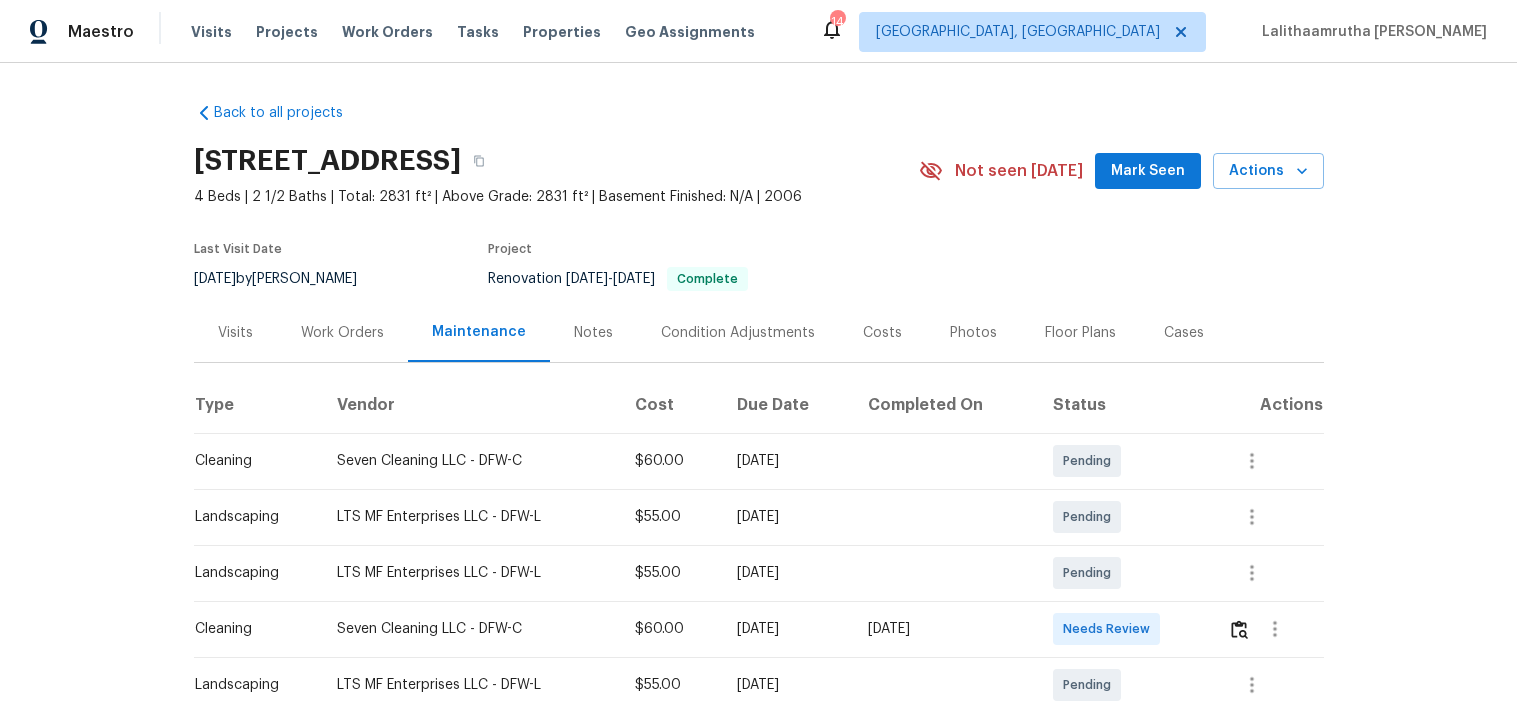 scroll, scrollTop: 0, scrollLeft: 0, axis: both 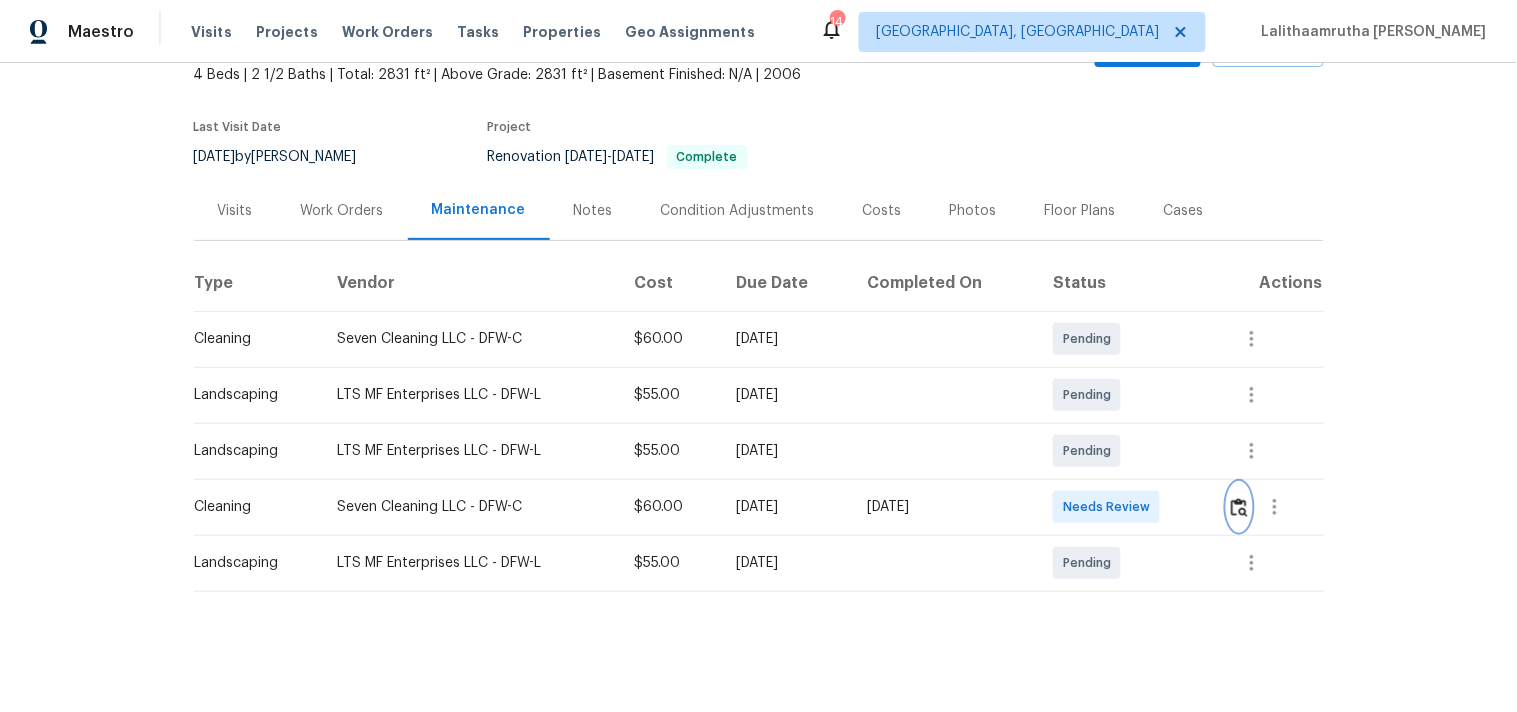 click at bounding box center [1239, 507] 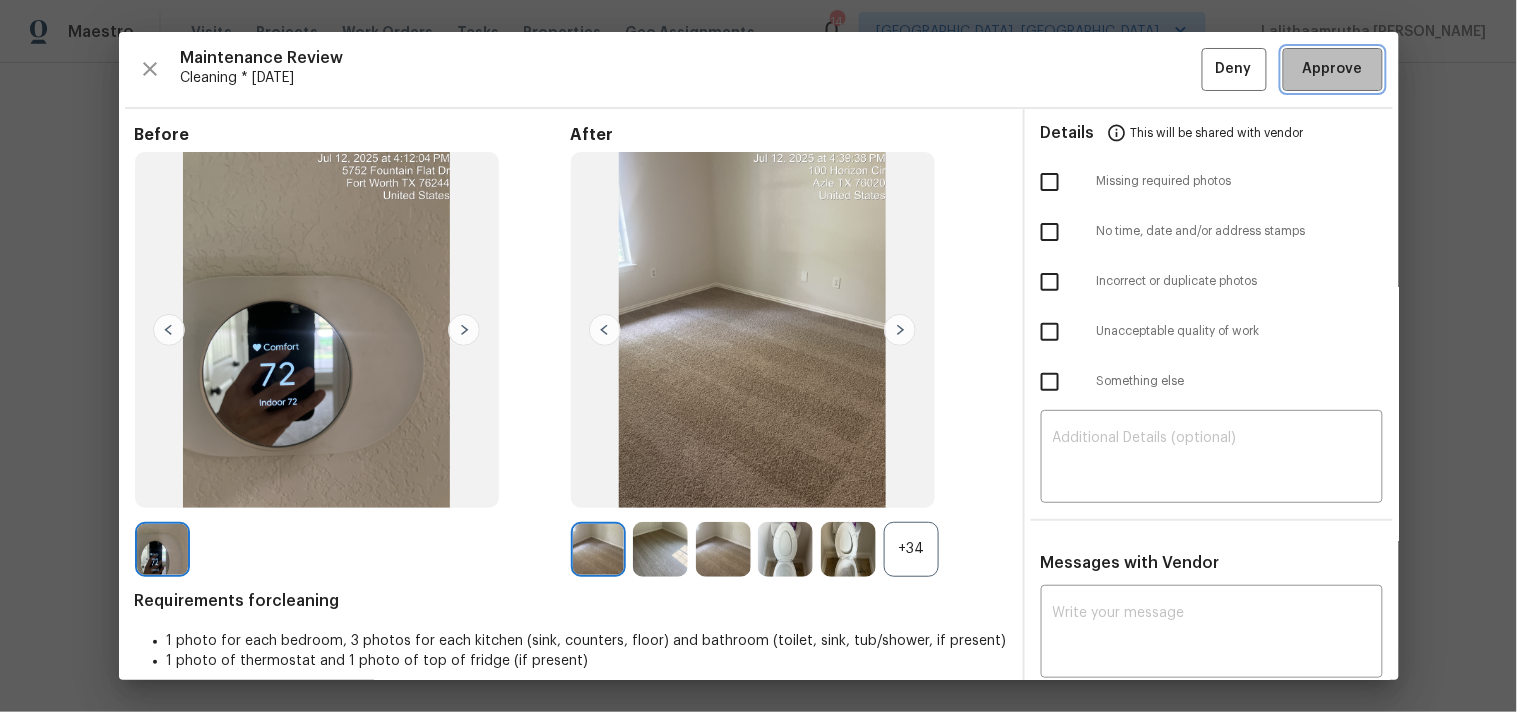 click on "Approve" at bounding box center (1333, 69) 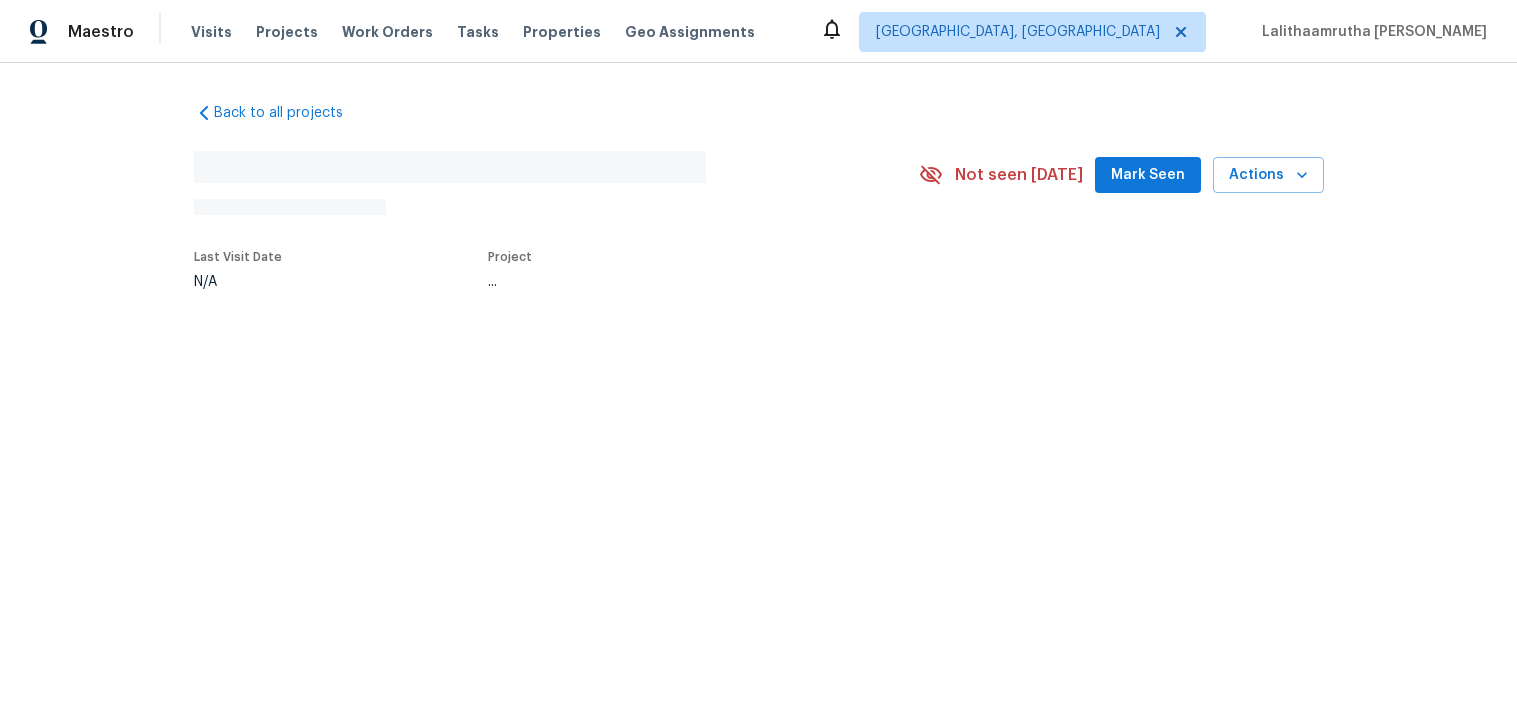 scroll, scrollTop: 0, scrollLeft: 0, axis: both 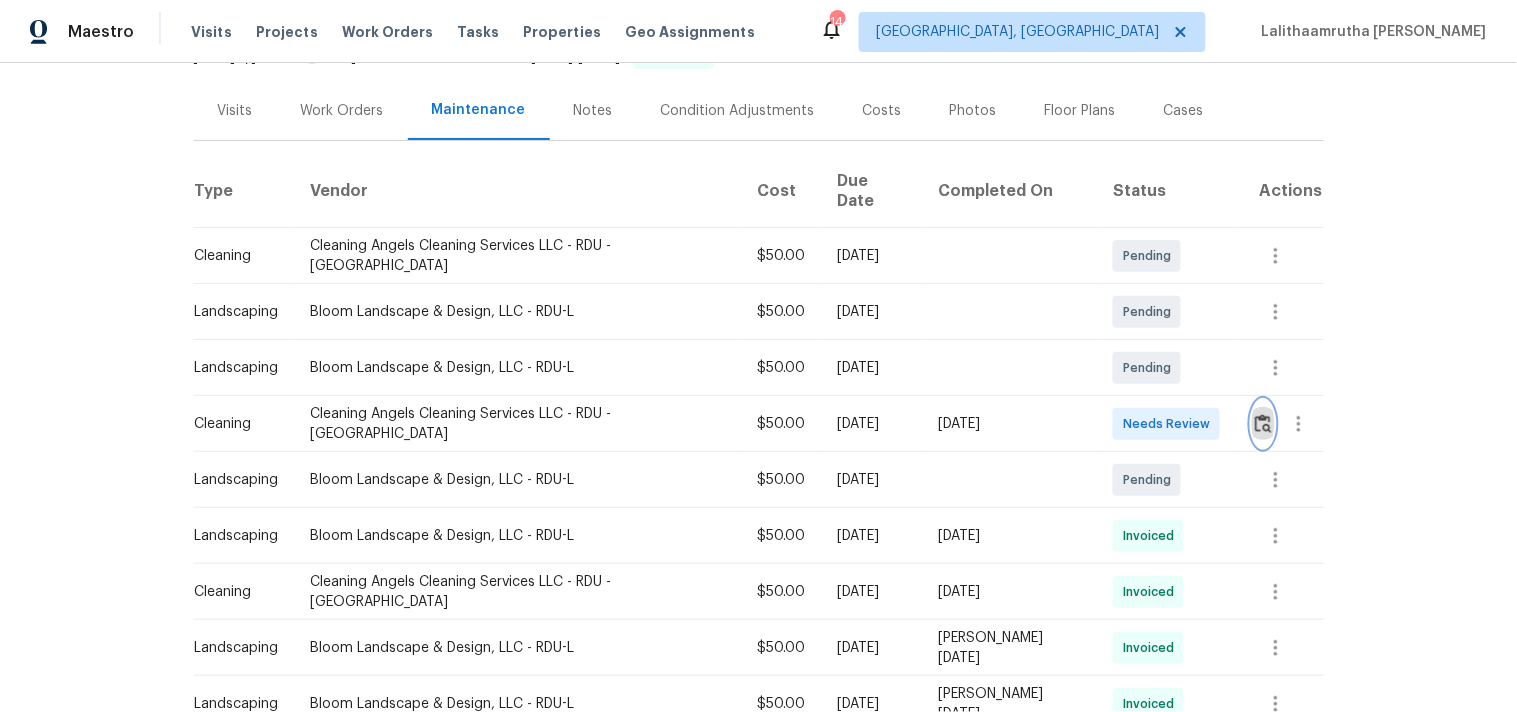click at bounding box center (1263, 423) 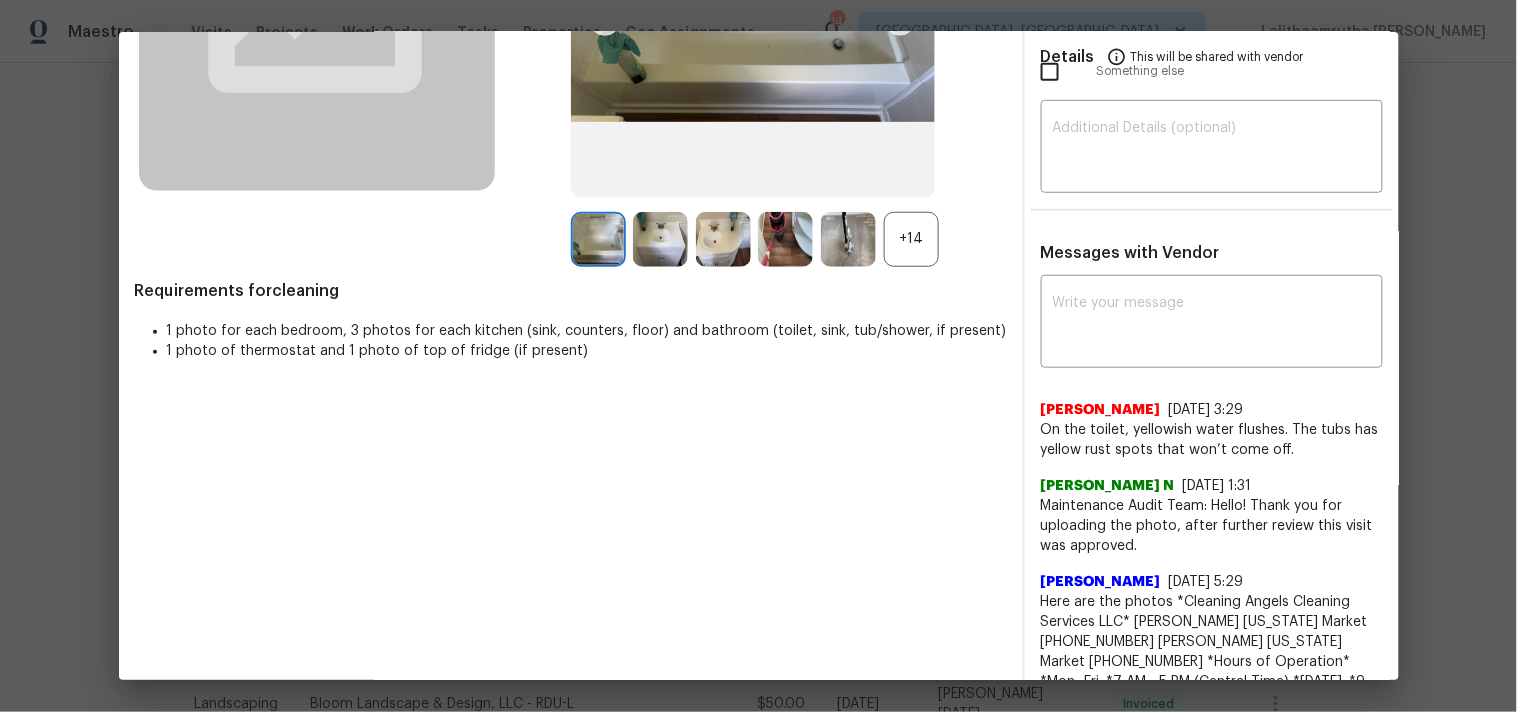 scroll, scrollTop: 333, scrollLeft: 0, axis: vertical 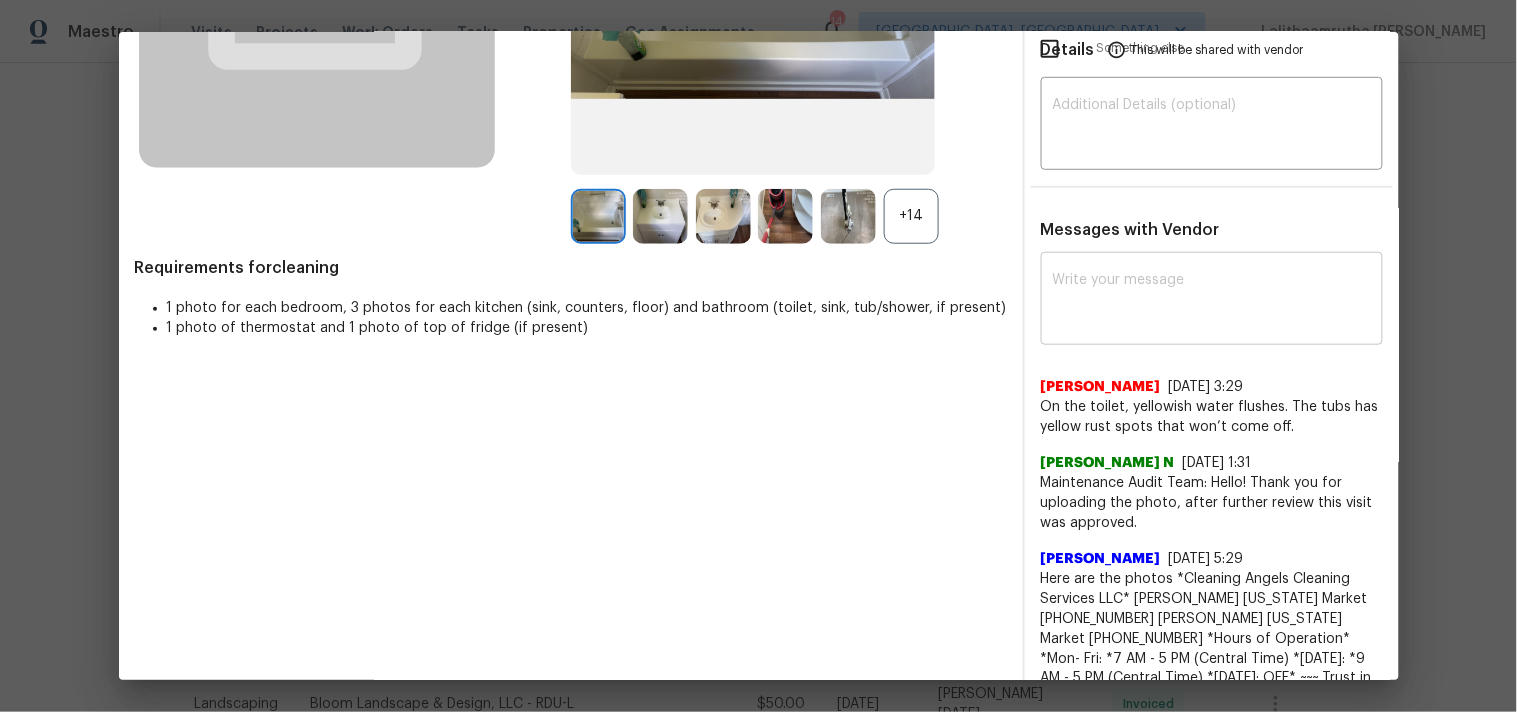 click at bounding box center [1212, 301] 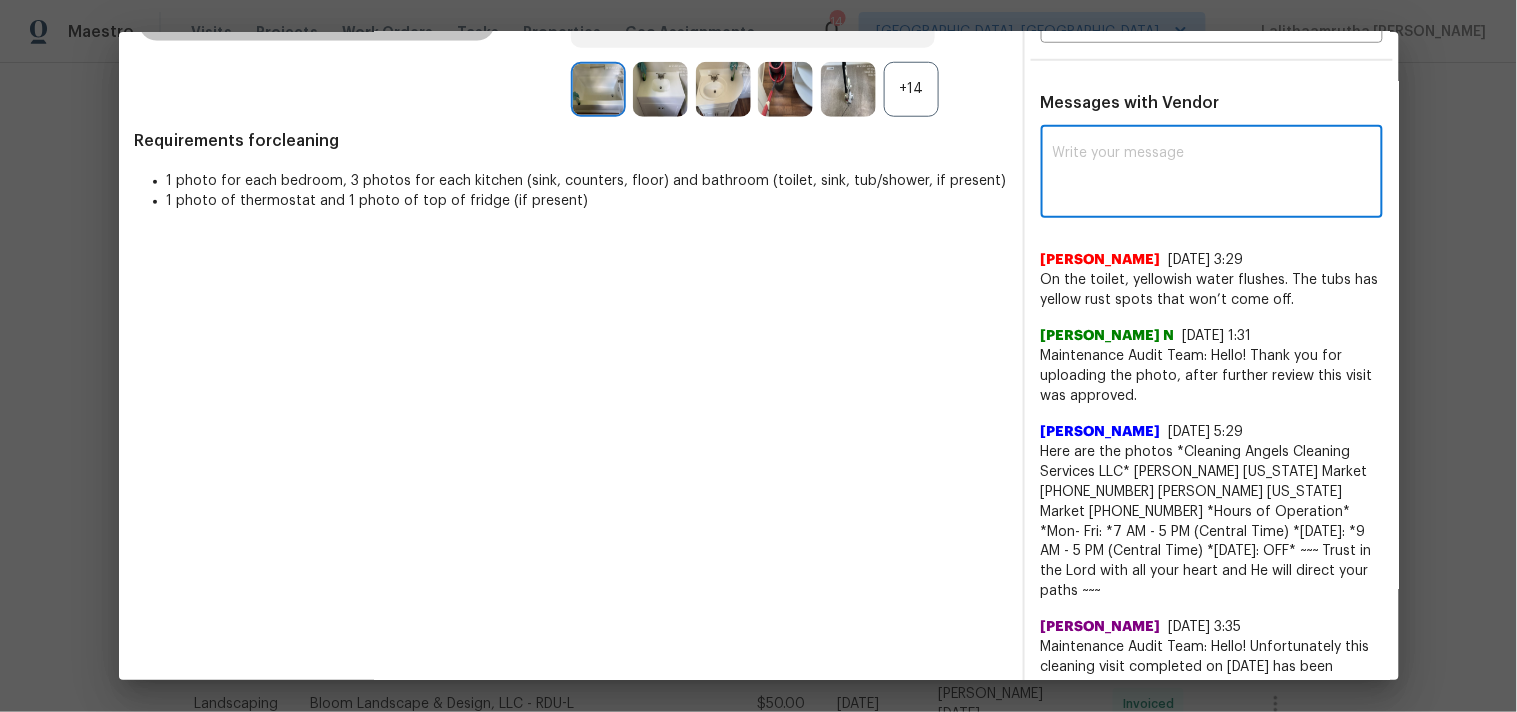 scroll, scrollTop: 333, scrollLeft: 0, axis: vertical 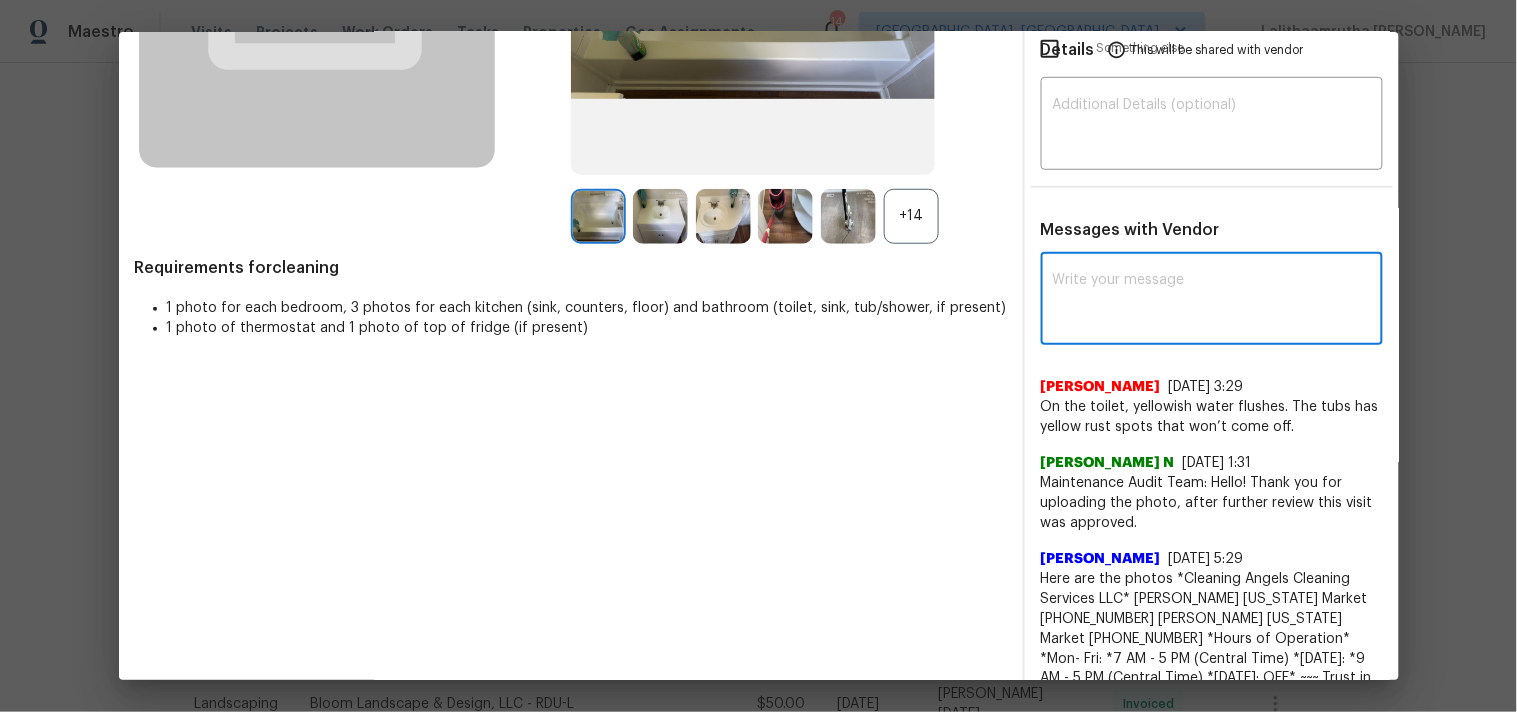 click at bounding box center [1212, 301] 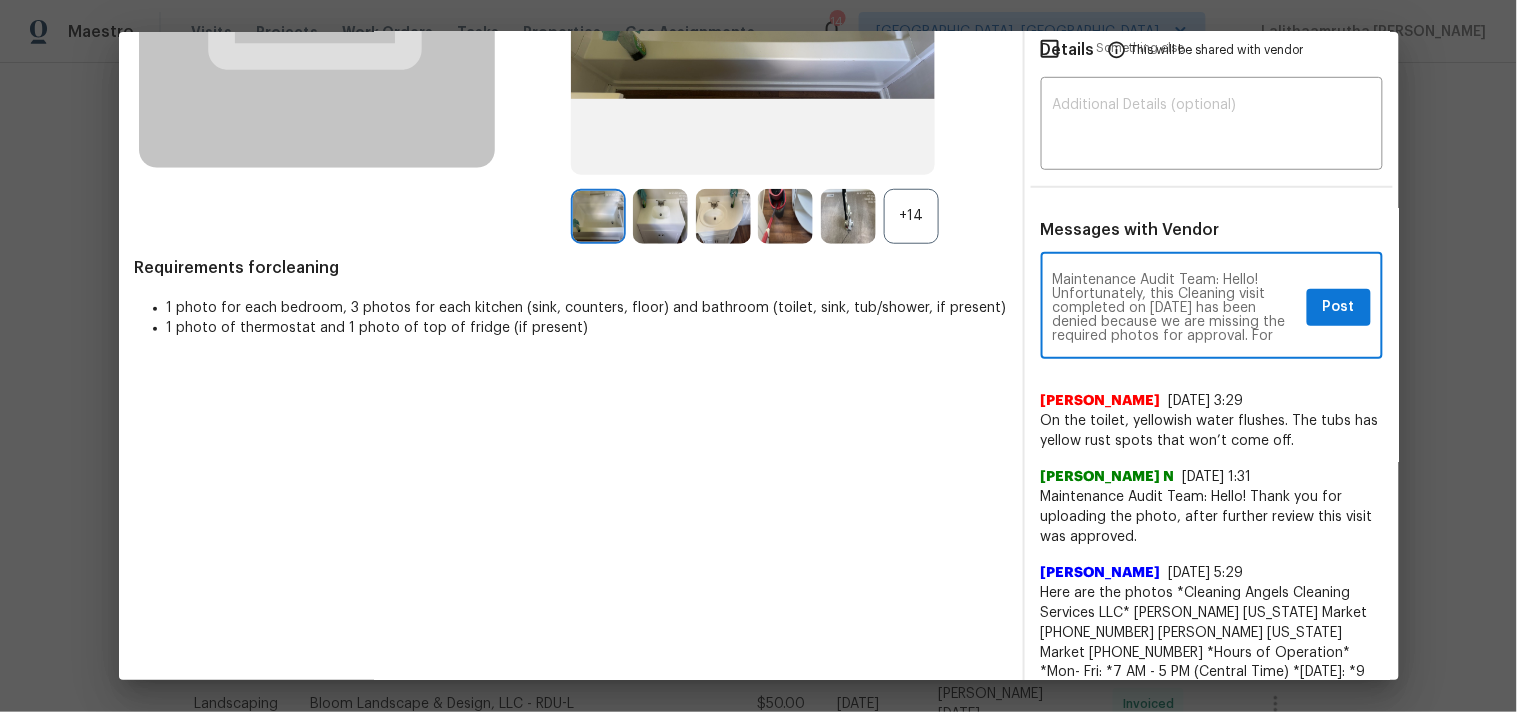 scroll, scrollTop: 237, scrollLeft: 0, axis: vertical 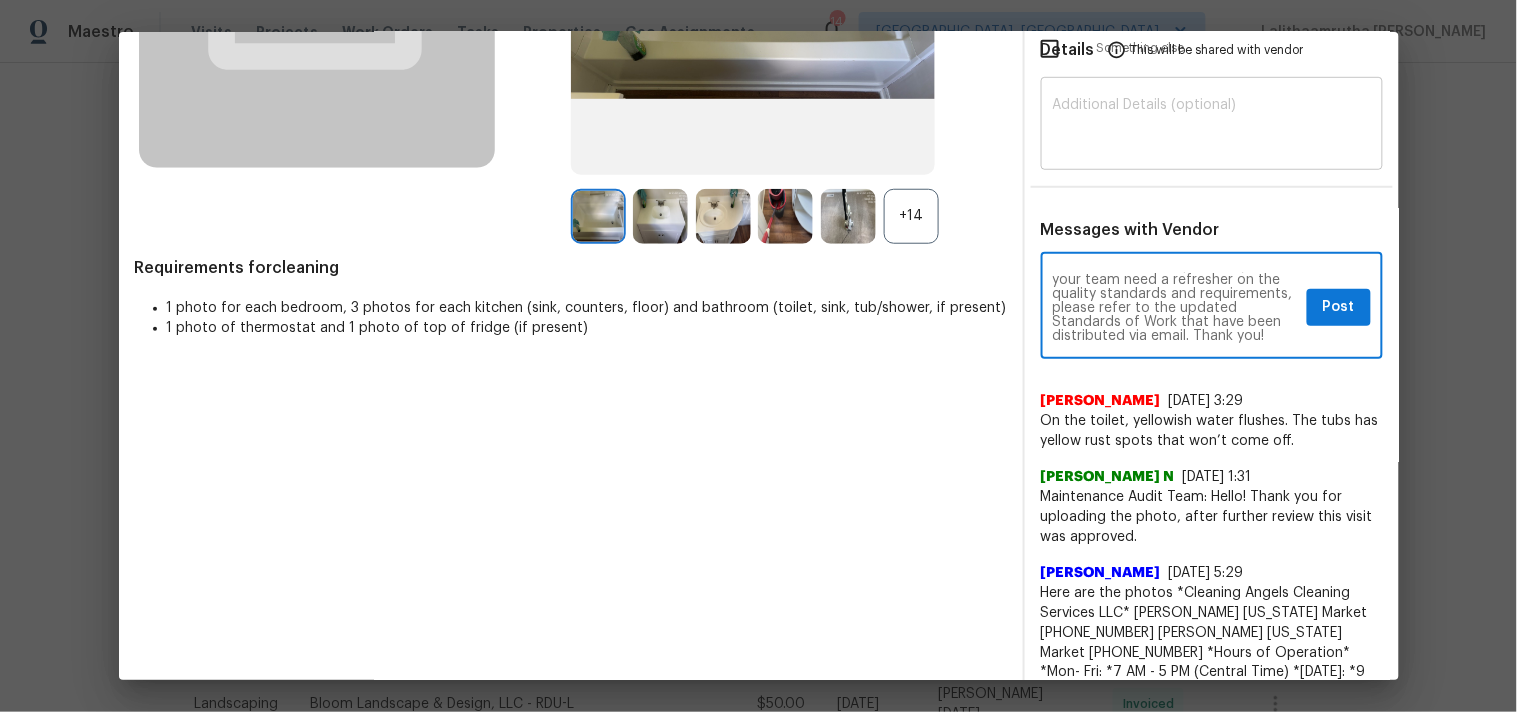 type on "Maintenance Audit Team: Hello! Unfortunately, this Cleaning visit completed on 07/12/2025 has been denied because we are missing the required photos for approval. For approval, please upload 1 Toilet with Opened lid, Kitchen floor photos only if the correct or missing photos were taken on the same day the visit was completed. If those photos are available, they must be uploaded within 48 hours of the original visit date. If the required photos were not taken on the day of the visit, the denial will remain in place. If you or your team need a refresher on the quality standards and requirements, please refer to the updated Standards of Work that have been distributed via email. Thank you!" 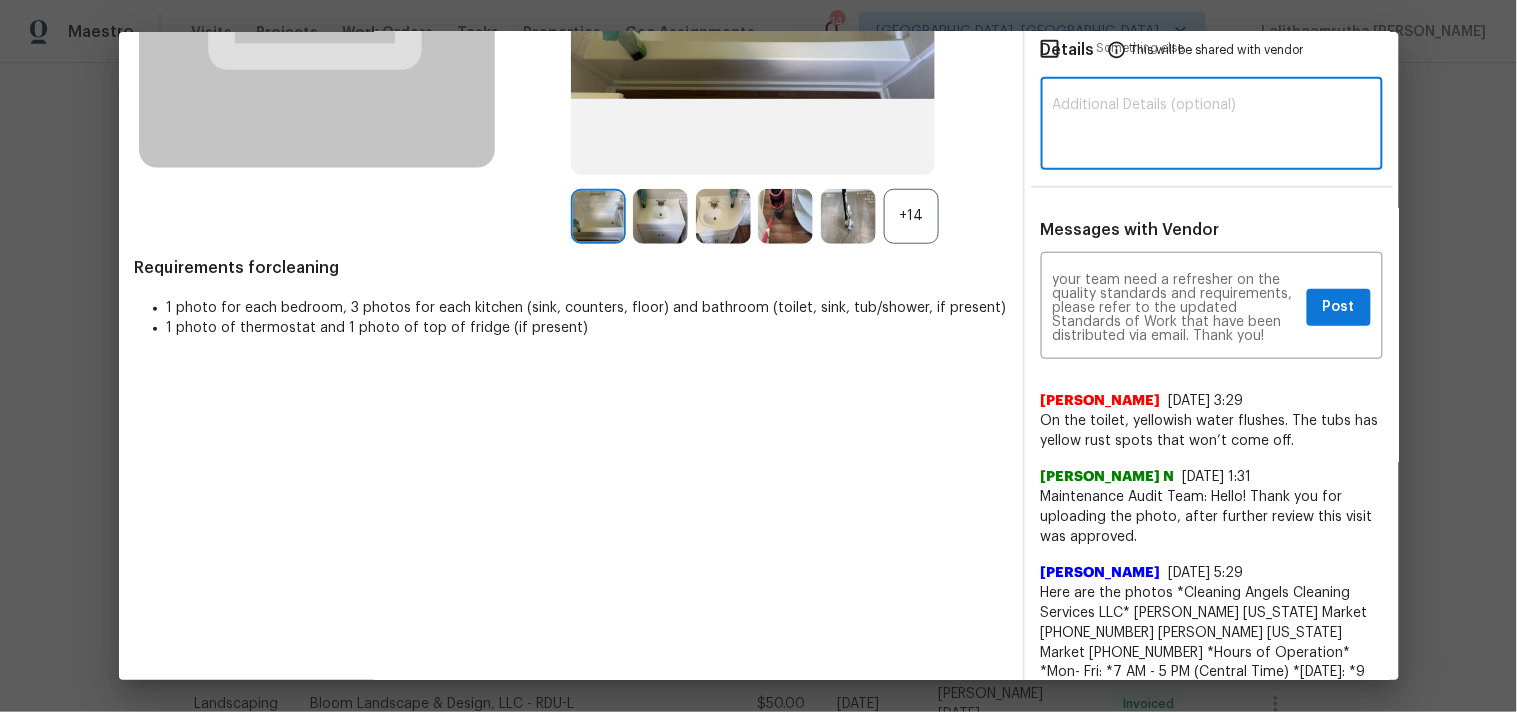 click at bounding box center [1212, 126] 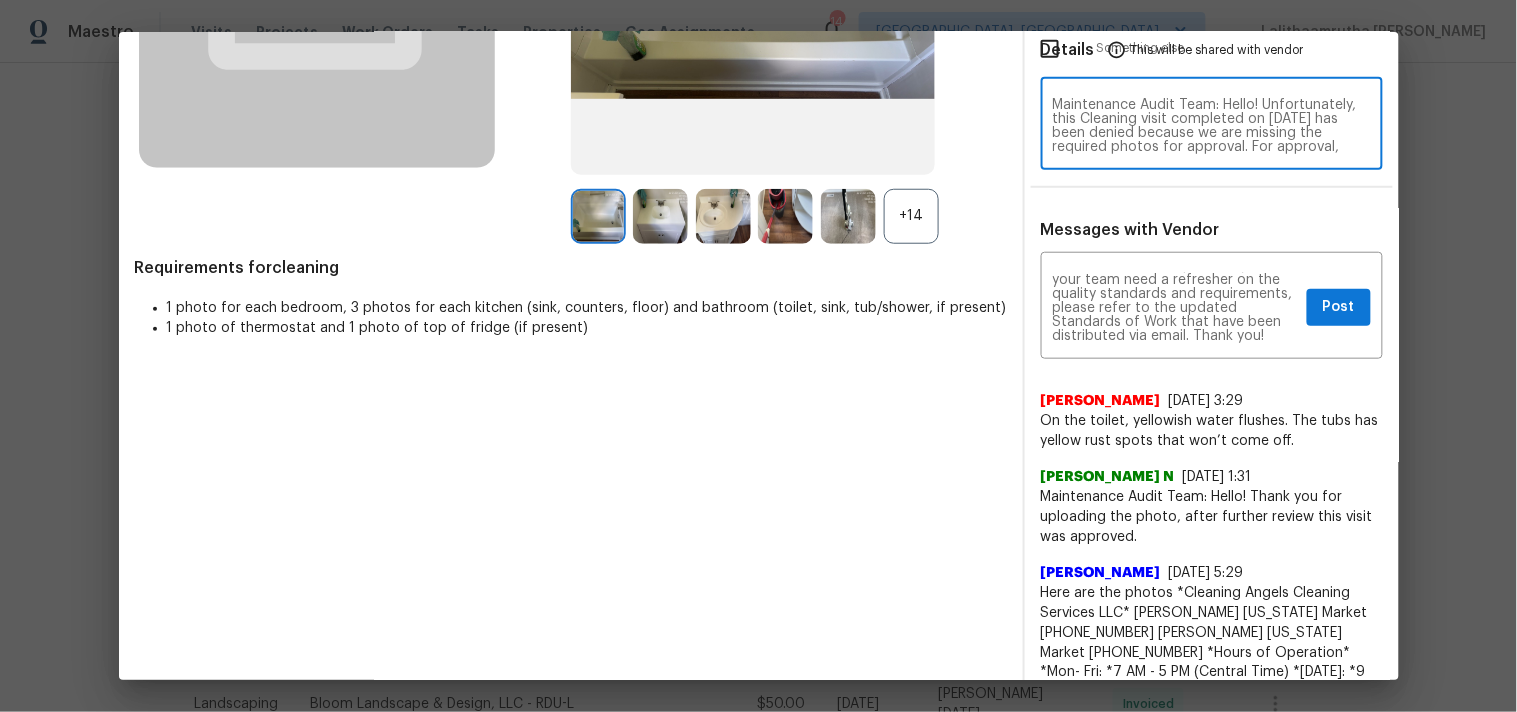 scroll, scrollTop: 181, scrollLeft: 0, axis: vertical 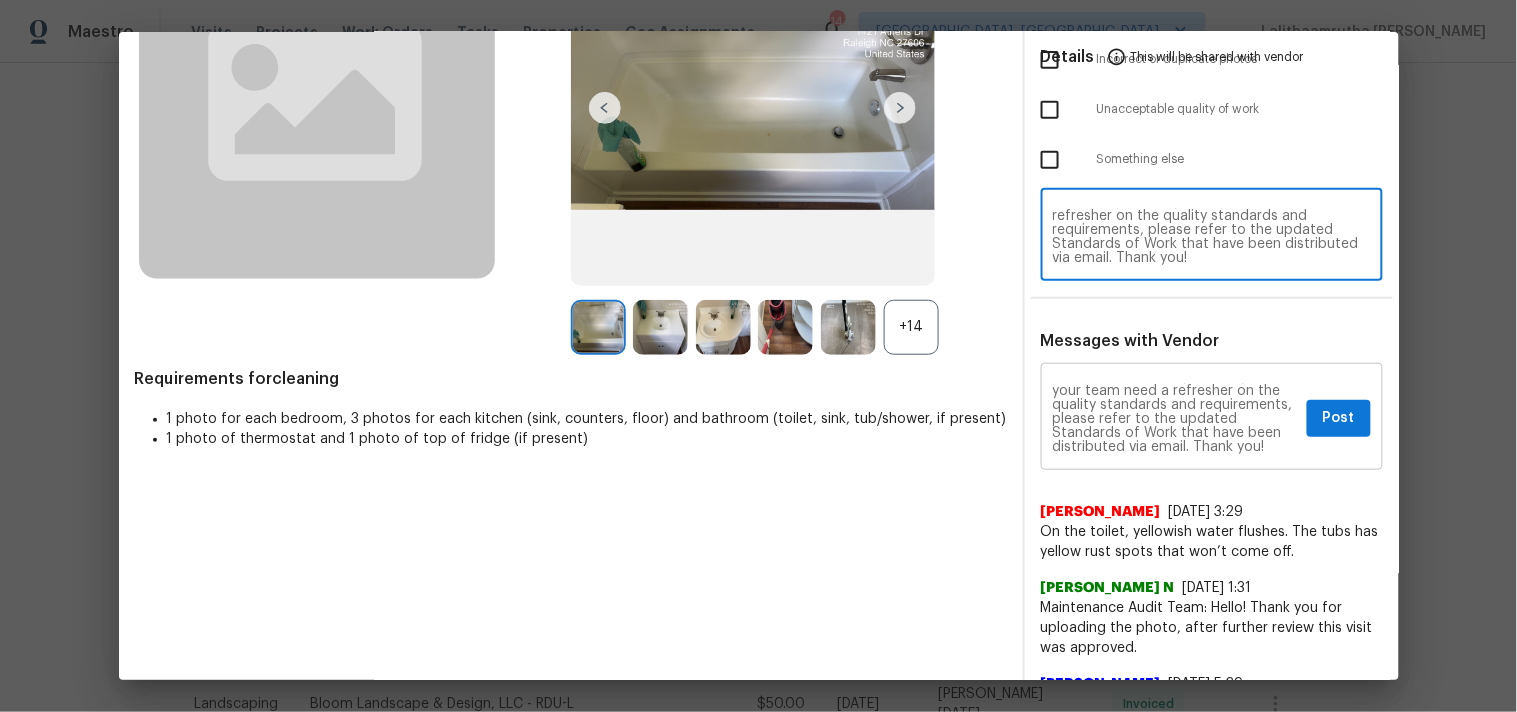 type on "Maintenance Audit Team: Hello! Unfortunately, this Cleaning visit completed on 07/12/2025 has been denied because we are missing the required photos for approval. For approval, please upload 1 Toilet with Opened lid, Kitchen floor photos only if the correct or missing photos were taken on the same day the visit was completed. If those photos are available, they must be uploaded within 48 hours of the original visit date. If the required photos were not taken on the day of the visit, the denial will remain in place. If you or your team need a refresher on the quality standards and requirements, please refer to the updated Standards of Work that have been distributed via email. Thank you!" 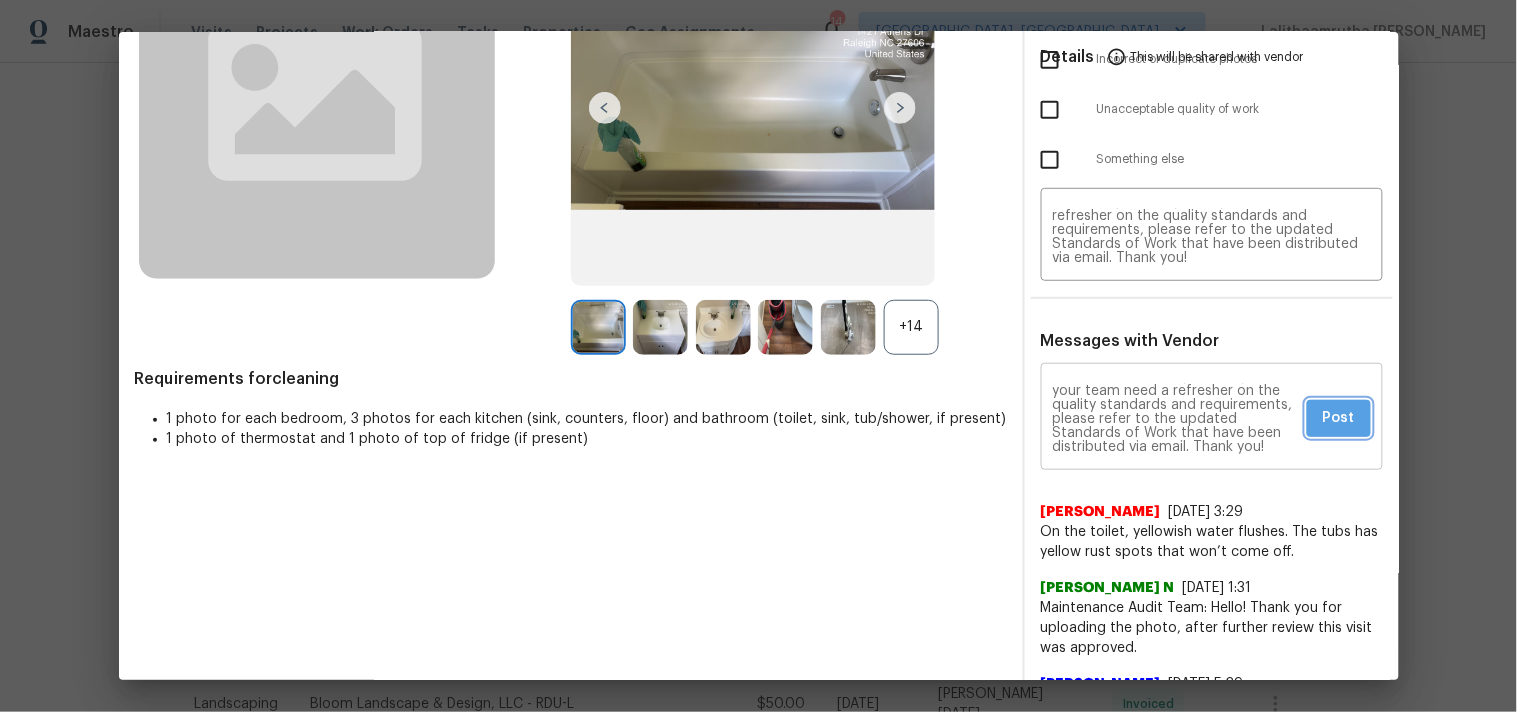 click on "Post" at bounding box center [1339, 418] 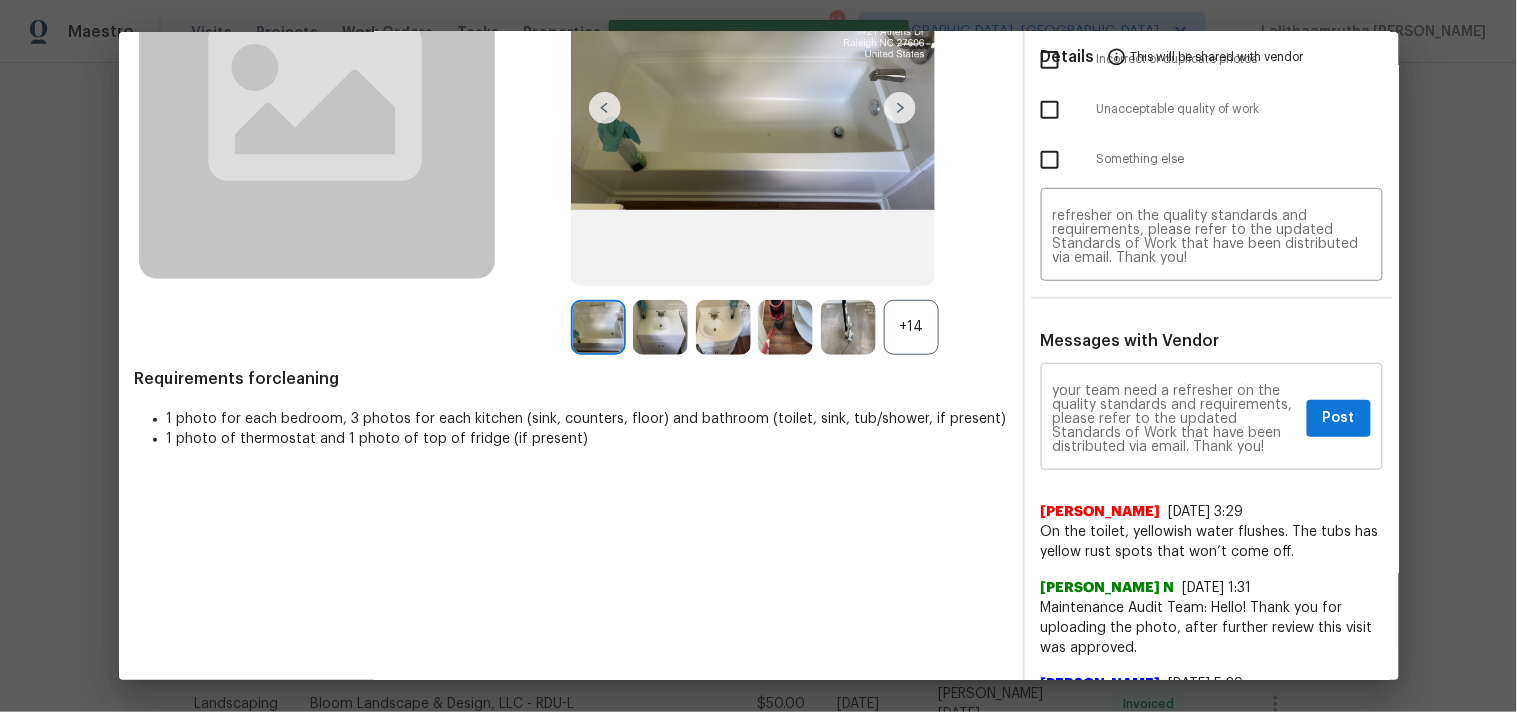 type 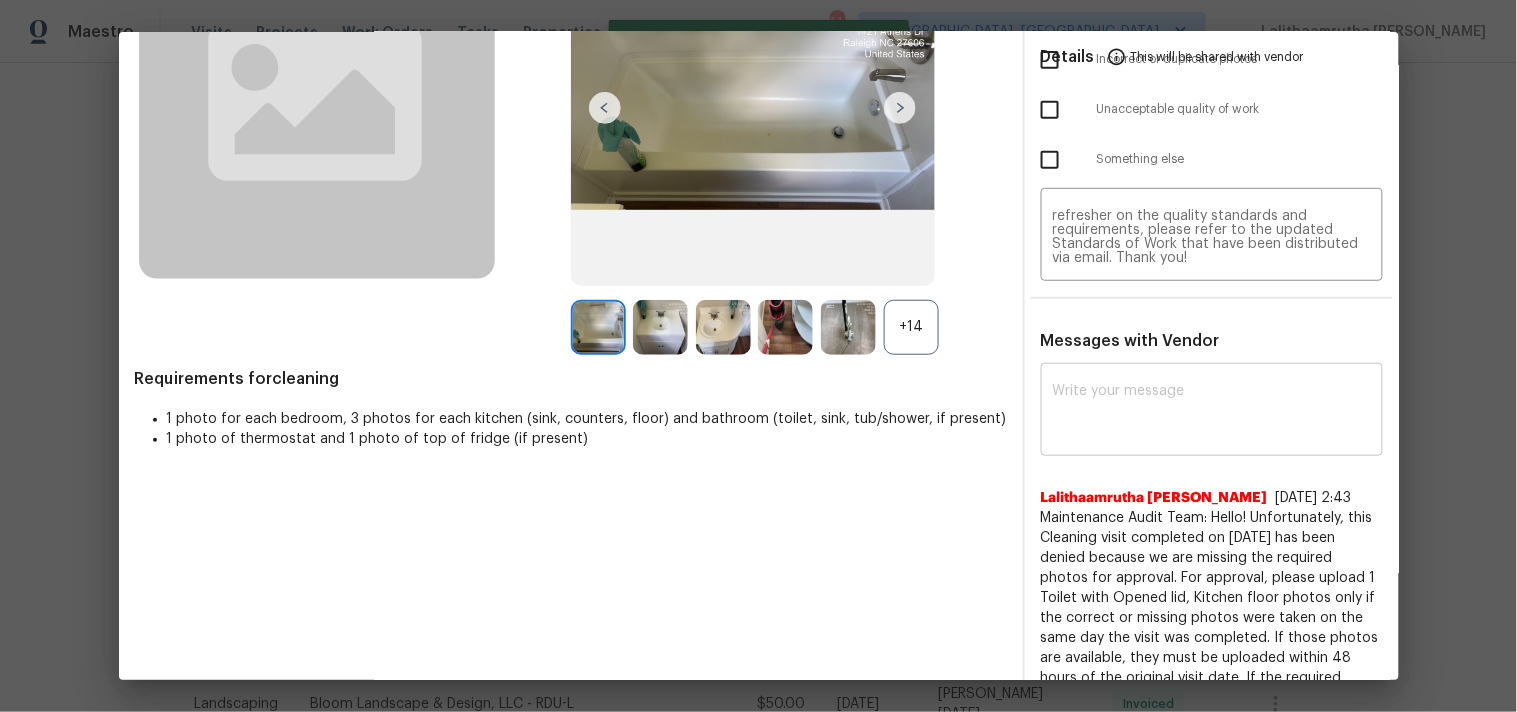 scroll, scrollTop: 0, scrollLeft: 0, axis: both 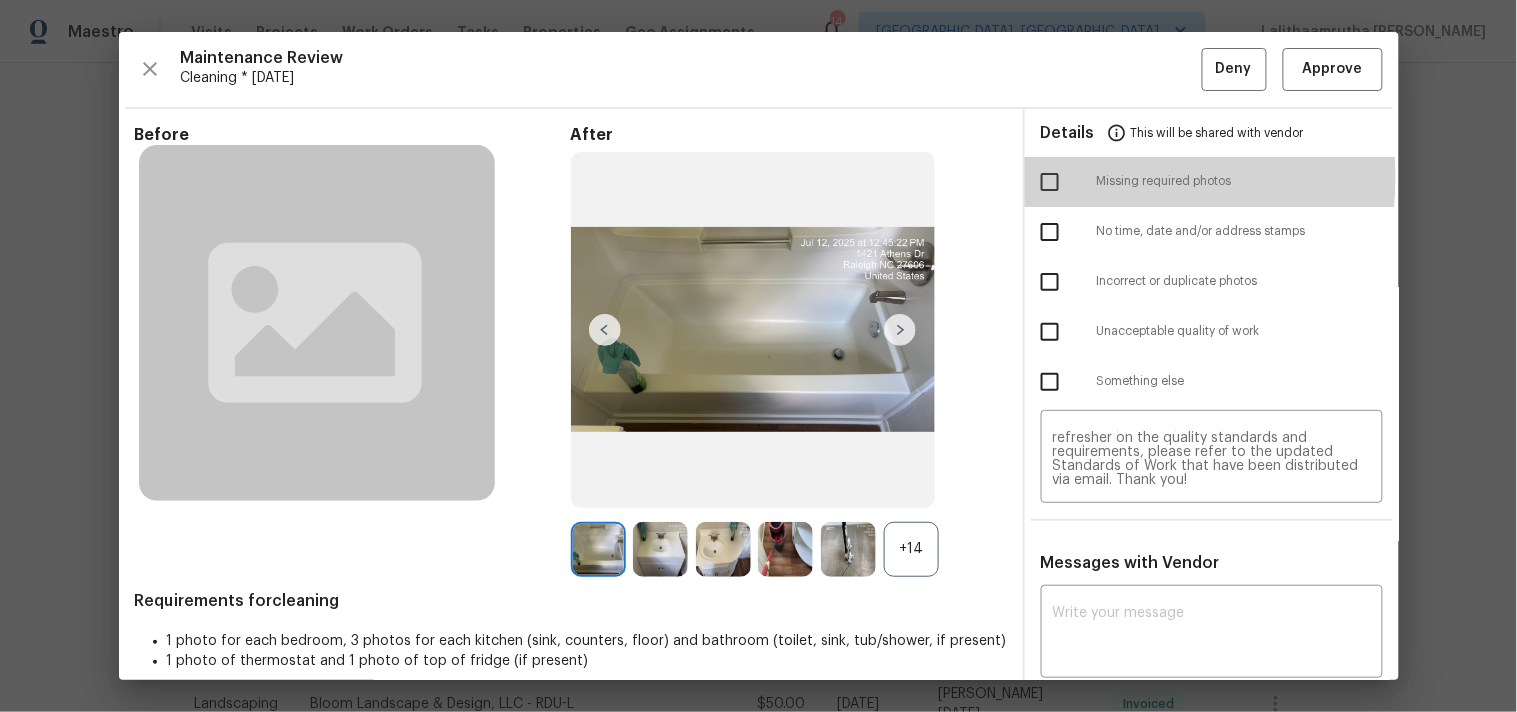 click at bounding box center [1050, 182] 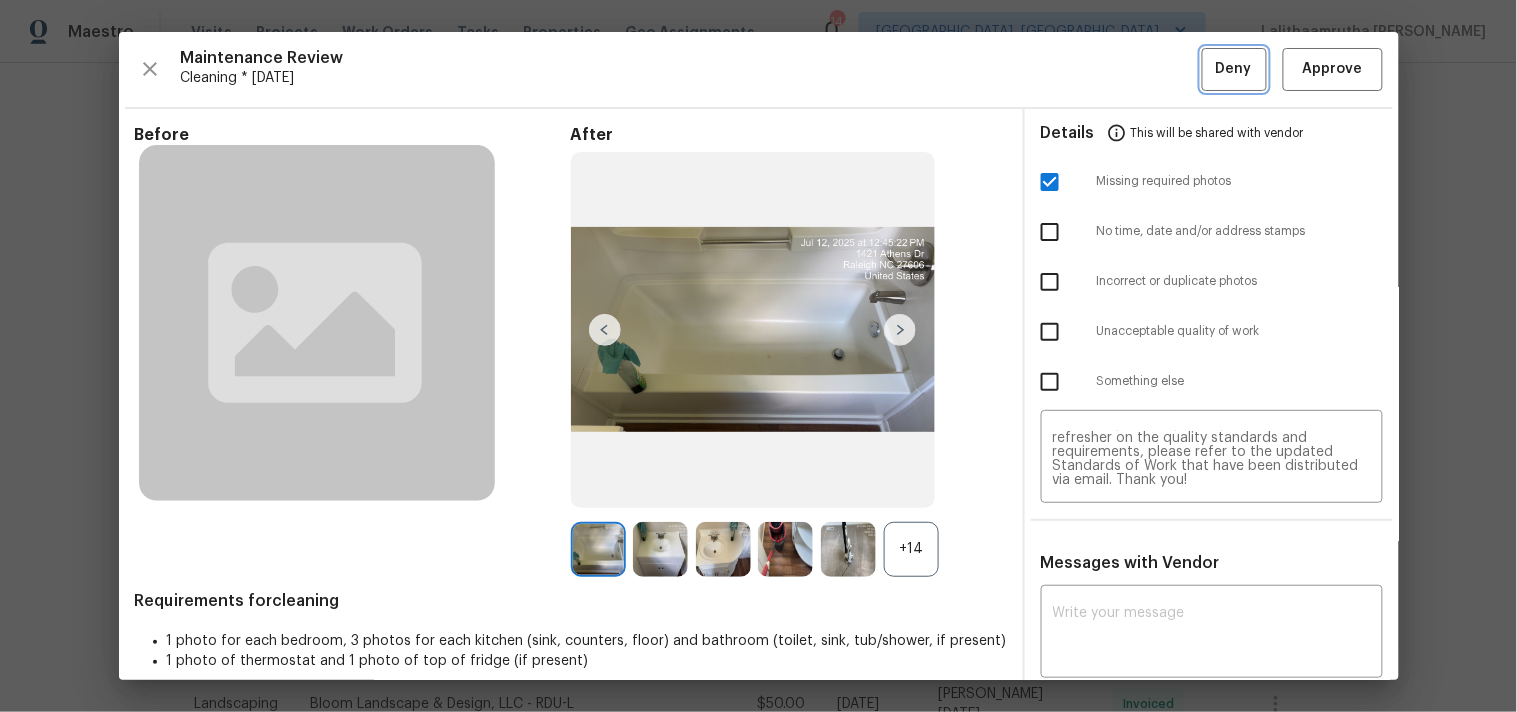 click on "Deny" at bounding box center (1234, 69) 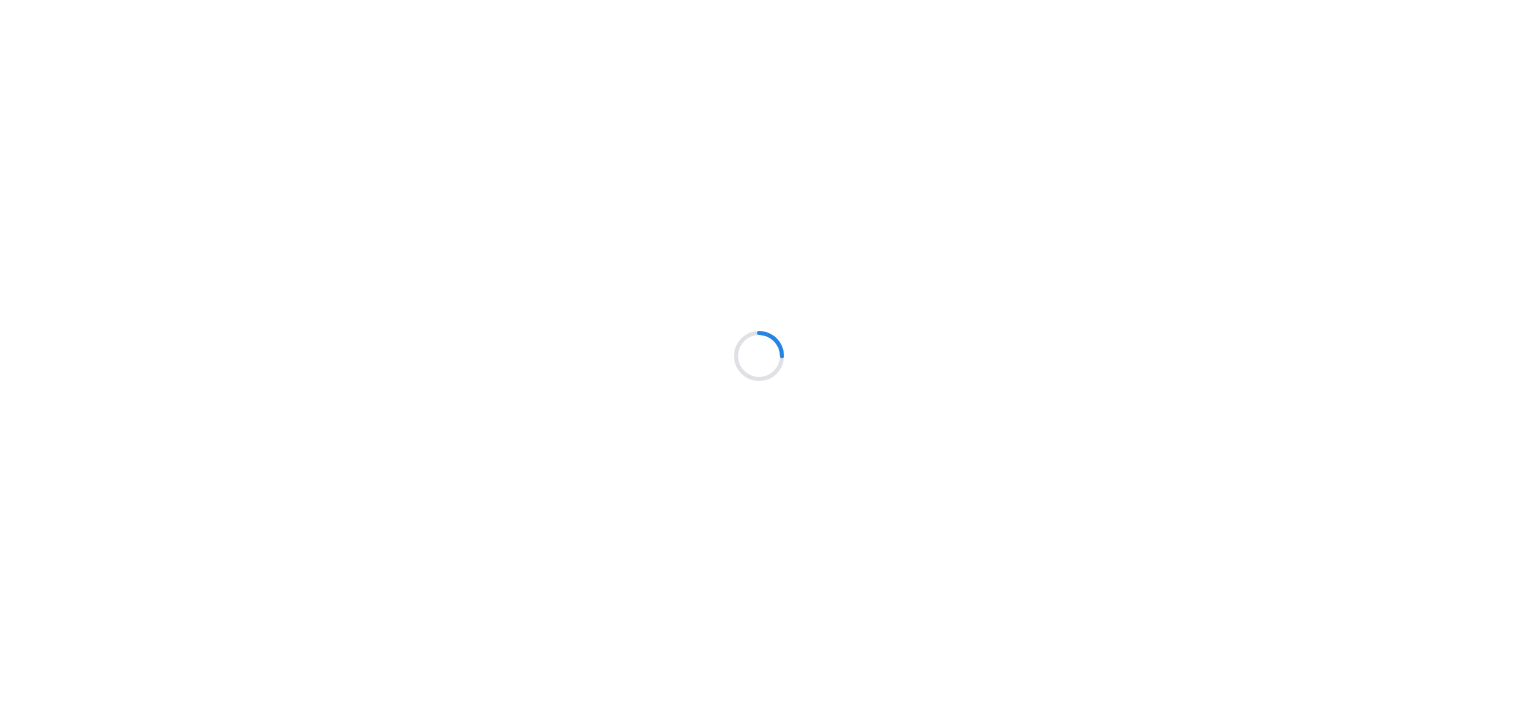 scroll, scrollTop: 0, scrollLeft: 0, axis: both 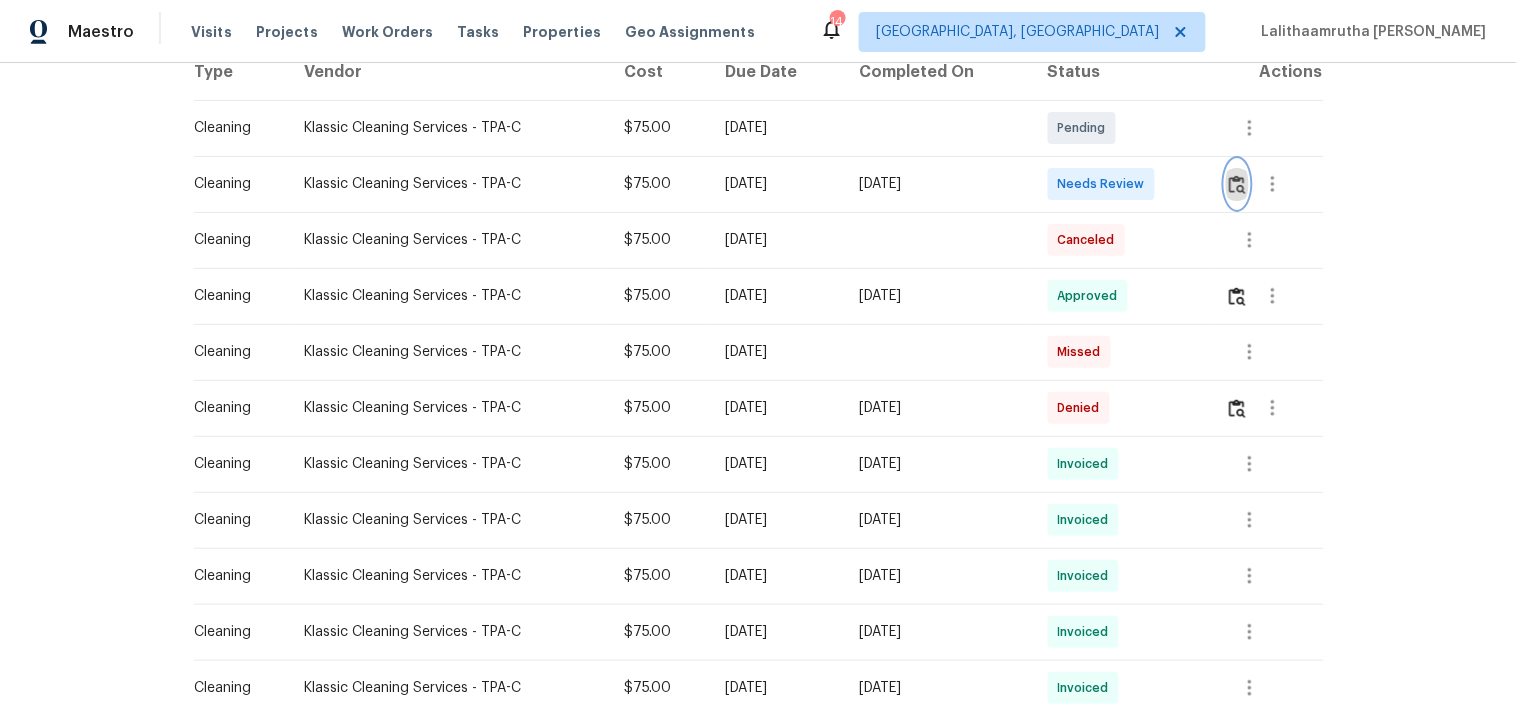 click at bounding box center [1237, 184] 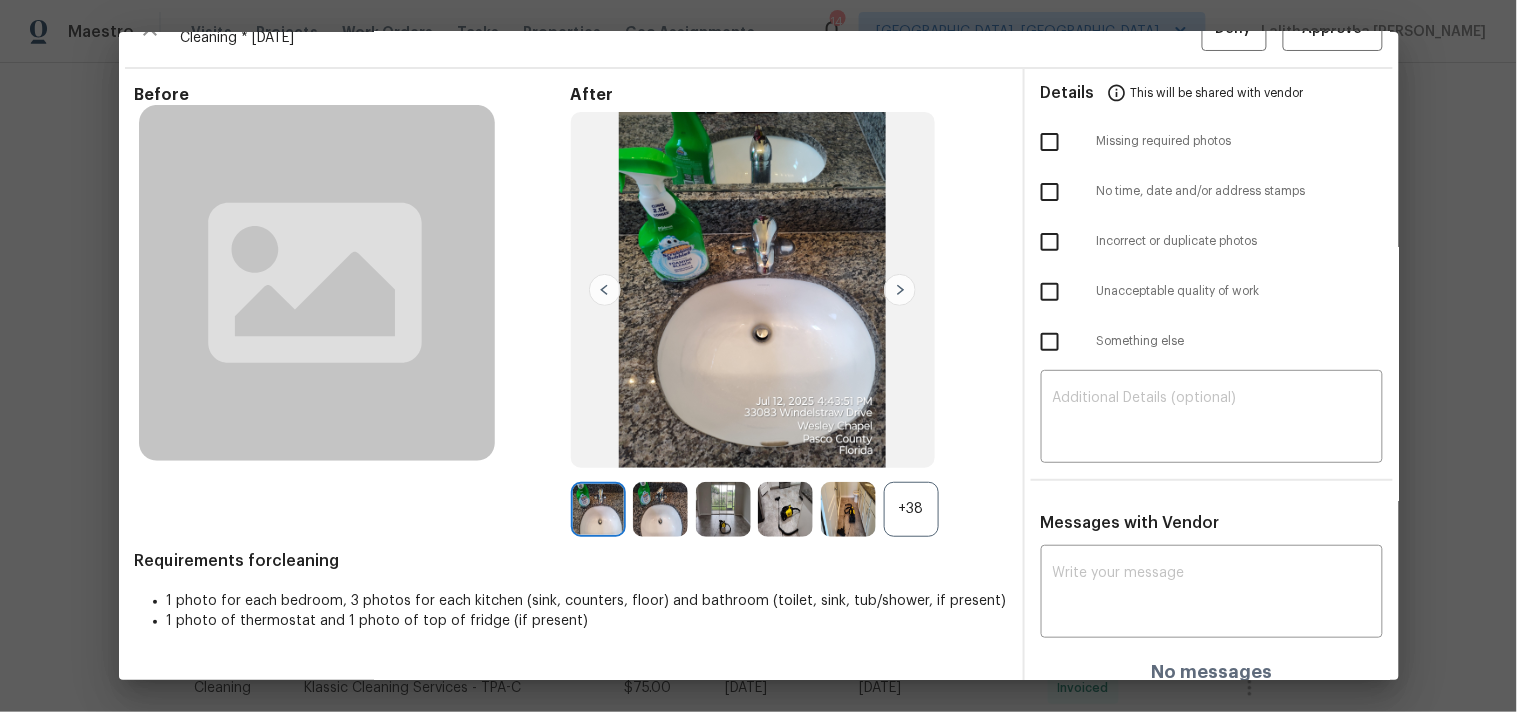 scroll, scrollTop: 56, scrollLeft: 0, axis: vertical 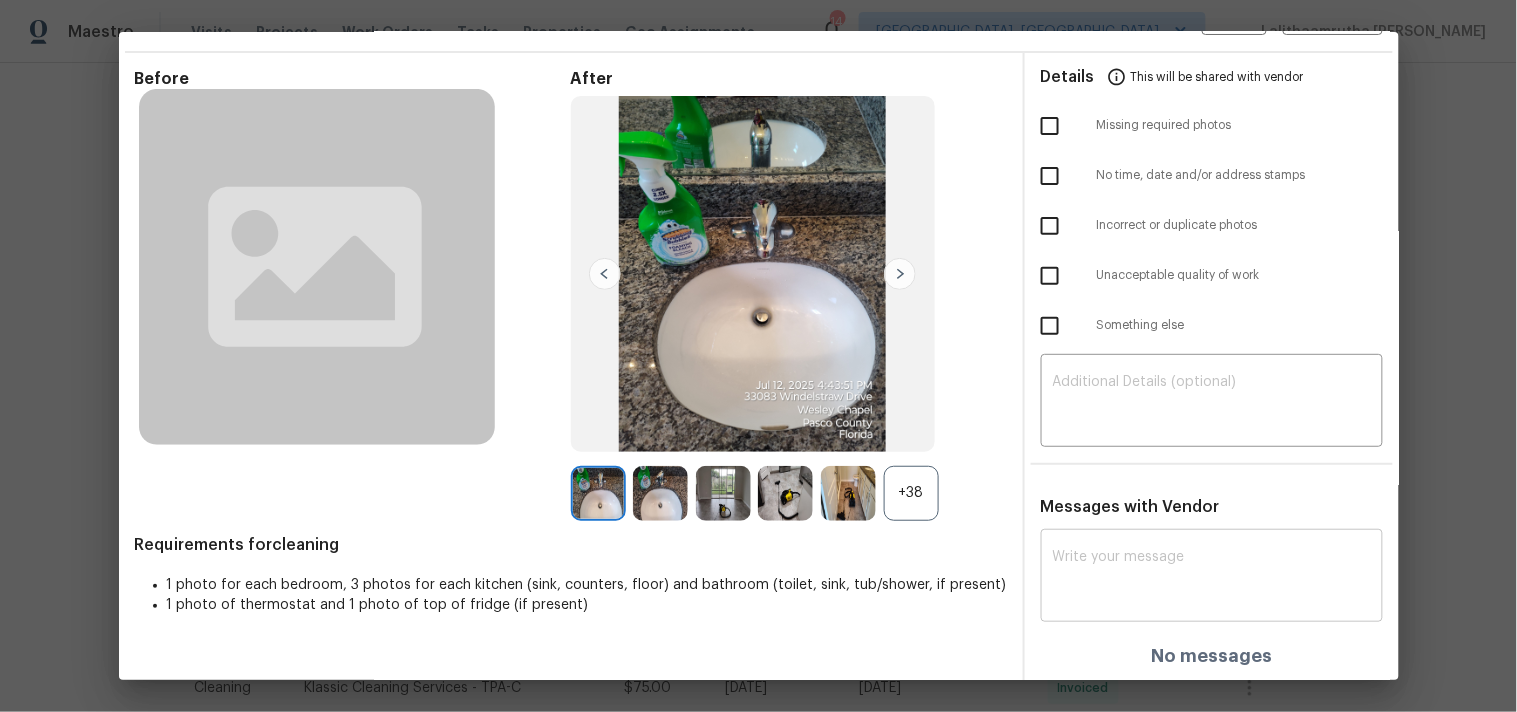 click at bounding box center [1212, 578] 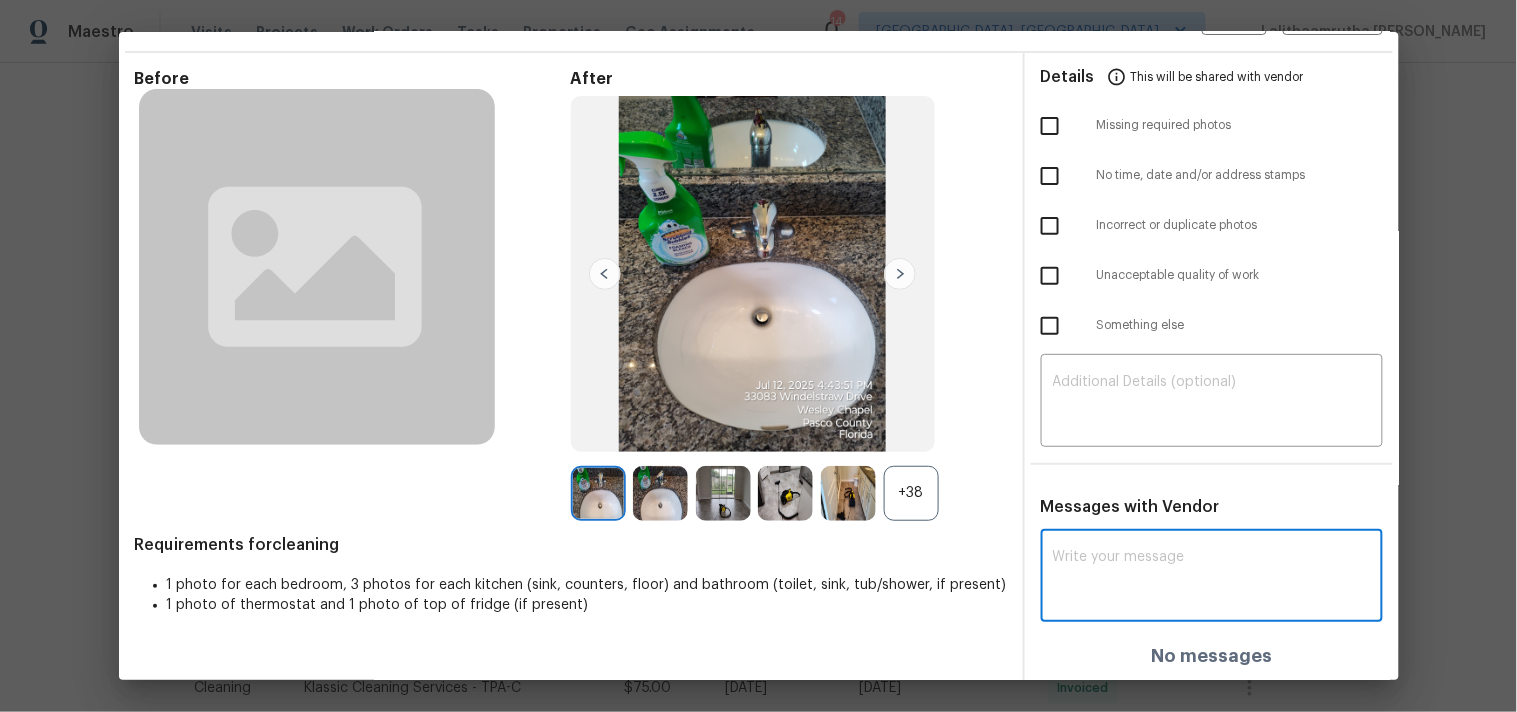 paste on "Maintenance Audit Team: Hello! Unfortunately, this Cleaning visit completed on 07/12/2025 has been denied because we are missing the required photos for approval. For approval, please upload 1 bedroom photo only if the correct or missing photos were taken on the same day the visit was completed. If those photos are available, they must be uploaded within 48 hours of the original visit date. If the required photos were not taken on the day of the visit, the denial will remain in place. If you or your team need a refresher on the quality standards and requirements, please refer to the updated Standards of Work that have been distributed via email. Thank you!" 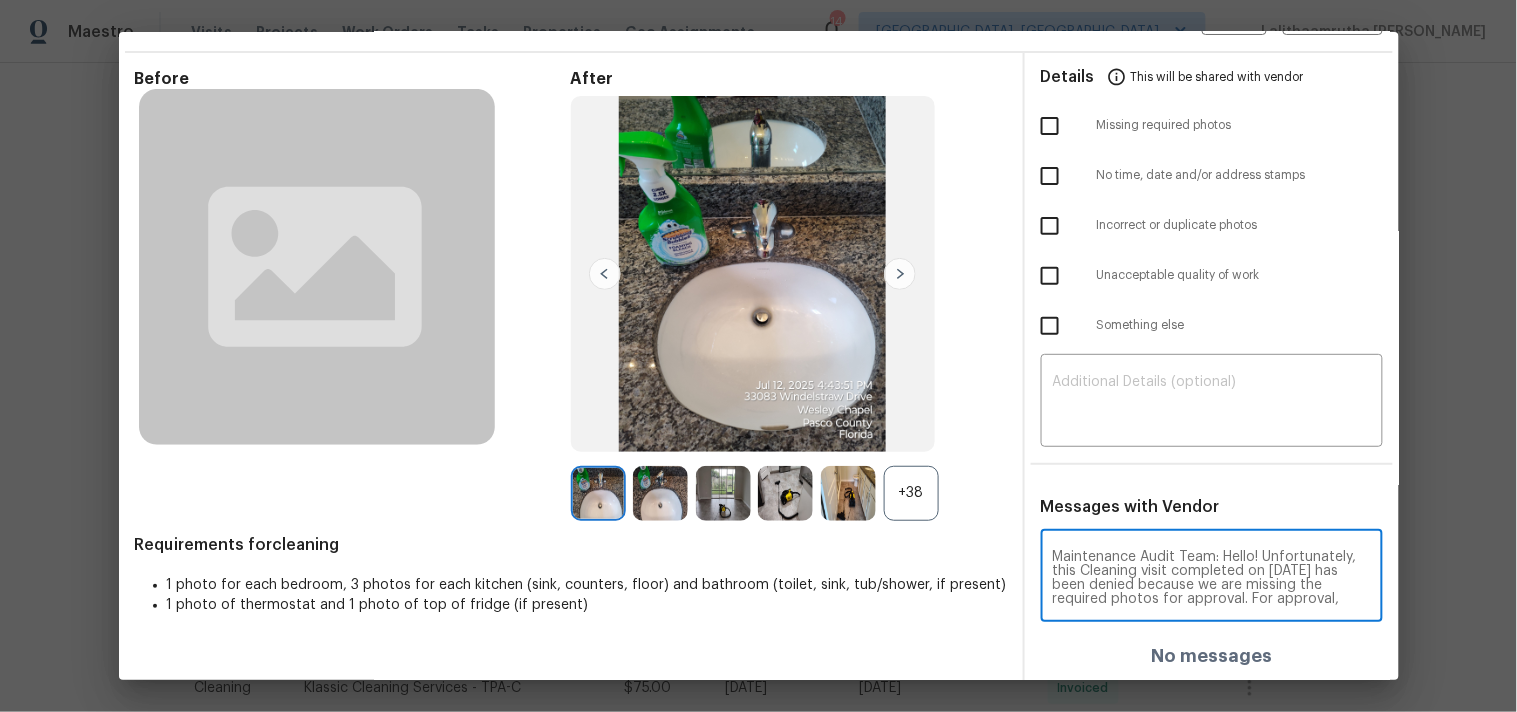 scroll, scrollTop: 223, scrollLeft: 0, axis: vertical 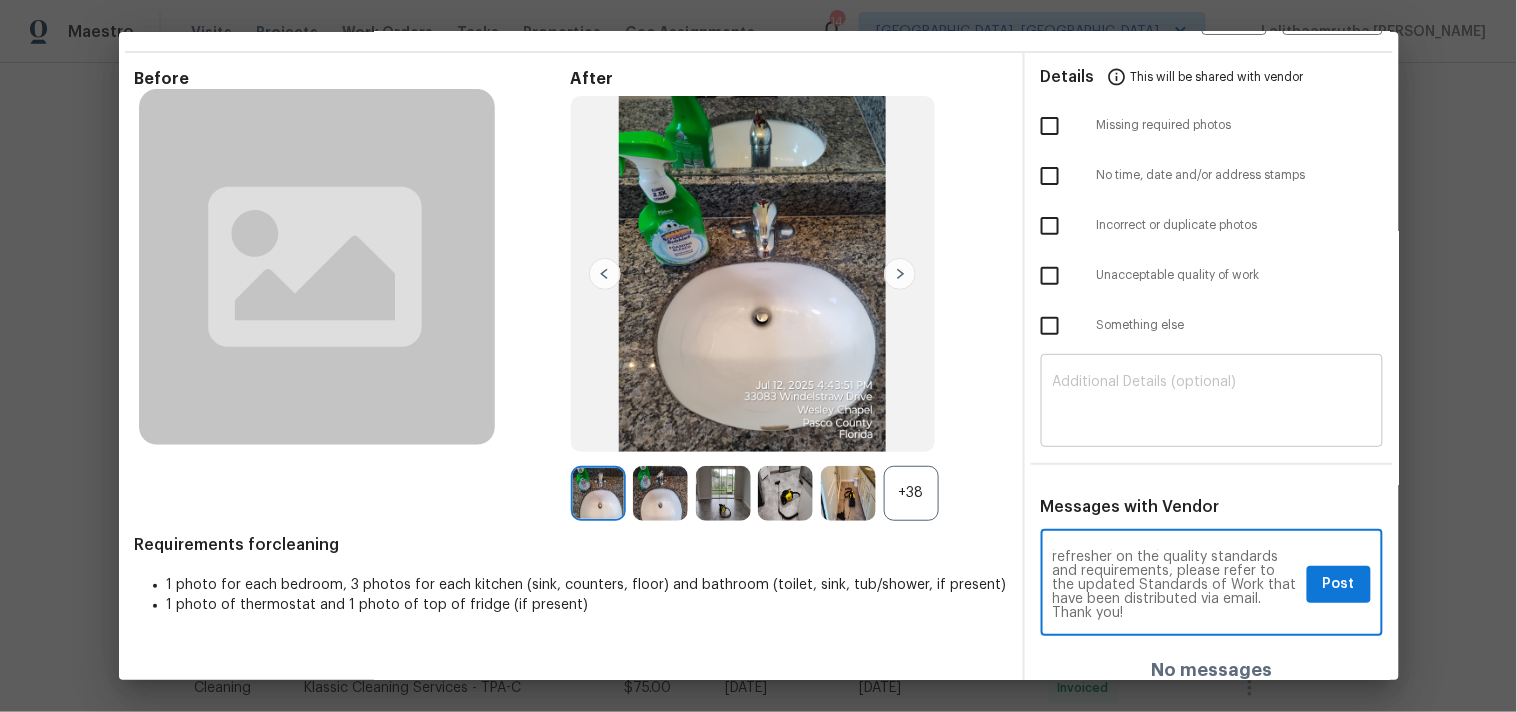 type on "Maintenance Audit Team: Hello! Unfortunately, this Cleaning visit completed on 07/12/2025 has been denied because we are missing the required photos for approval. For approval, please upload 1 bedroom photo only if the correct or missing photos were taken on the same day the visit was completed. If those photos are available, they must be uploaded within 48 hours of the original visit date. If the required photos were not taken on the day of the visit, the denial will remain in place. If you or your team need a refresher on the quality standards and requirements, please refer to the updated Standards of Work that have been distributed via email. Thank you!" 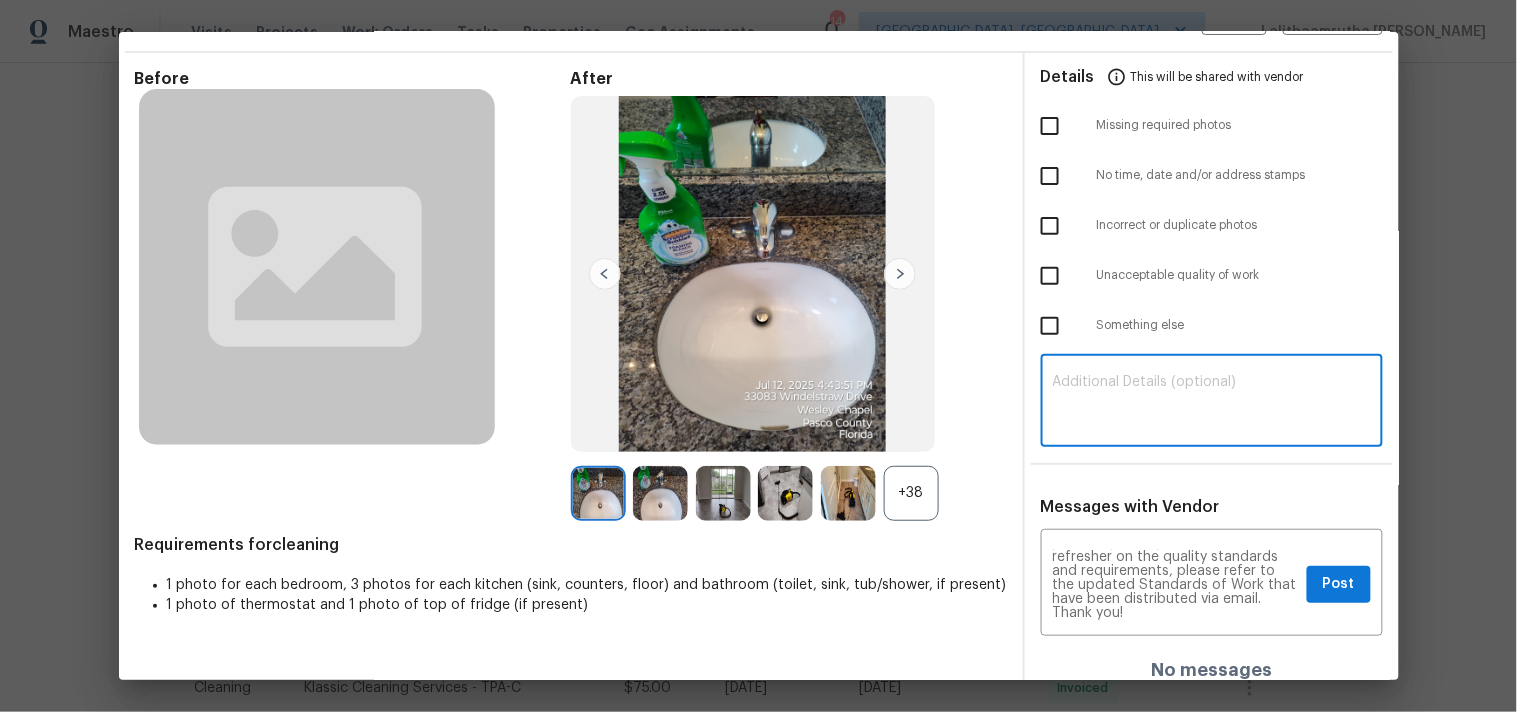 paste on "Maintenance Audit Team: Hello! Unfortunately, this Cleaning visit completed on 07/12/2025 has been denied because we are missing the required photos for approval. For approval, please upload 1 bedroom photo only if the correct or missing photos were taken on the same day the visit was completed. If those photos are available, they must be uploaded within 48 hours of the original visit date. If the required photos were not taken on the day of the visit, the denial will remain in place. If you or your team need a refresher on the quality standards and requirements, please refer to the updated Standards of Work that have been distributed via email. Thank you!" 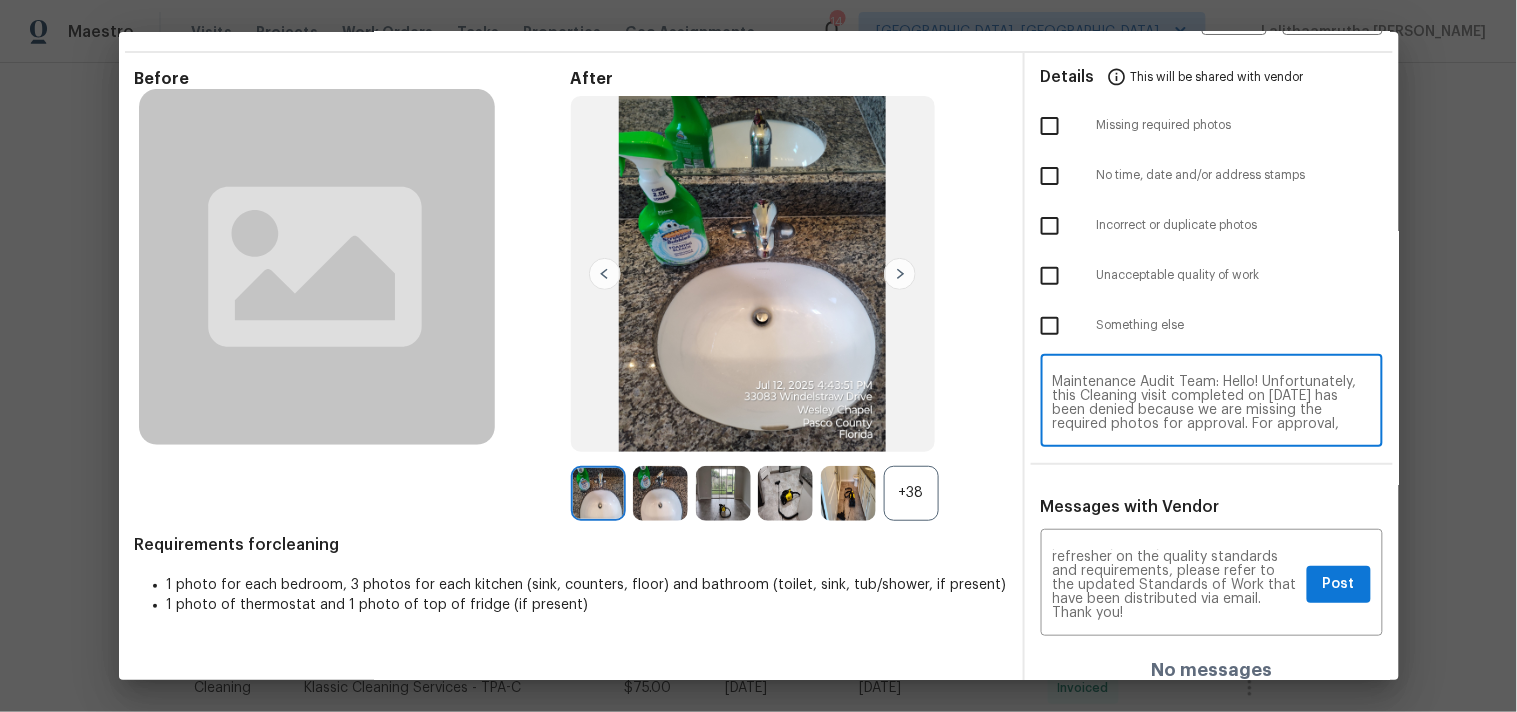 scroll, scrollTop: 167, scrollLeft: 0, axis: vertical 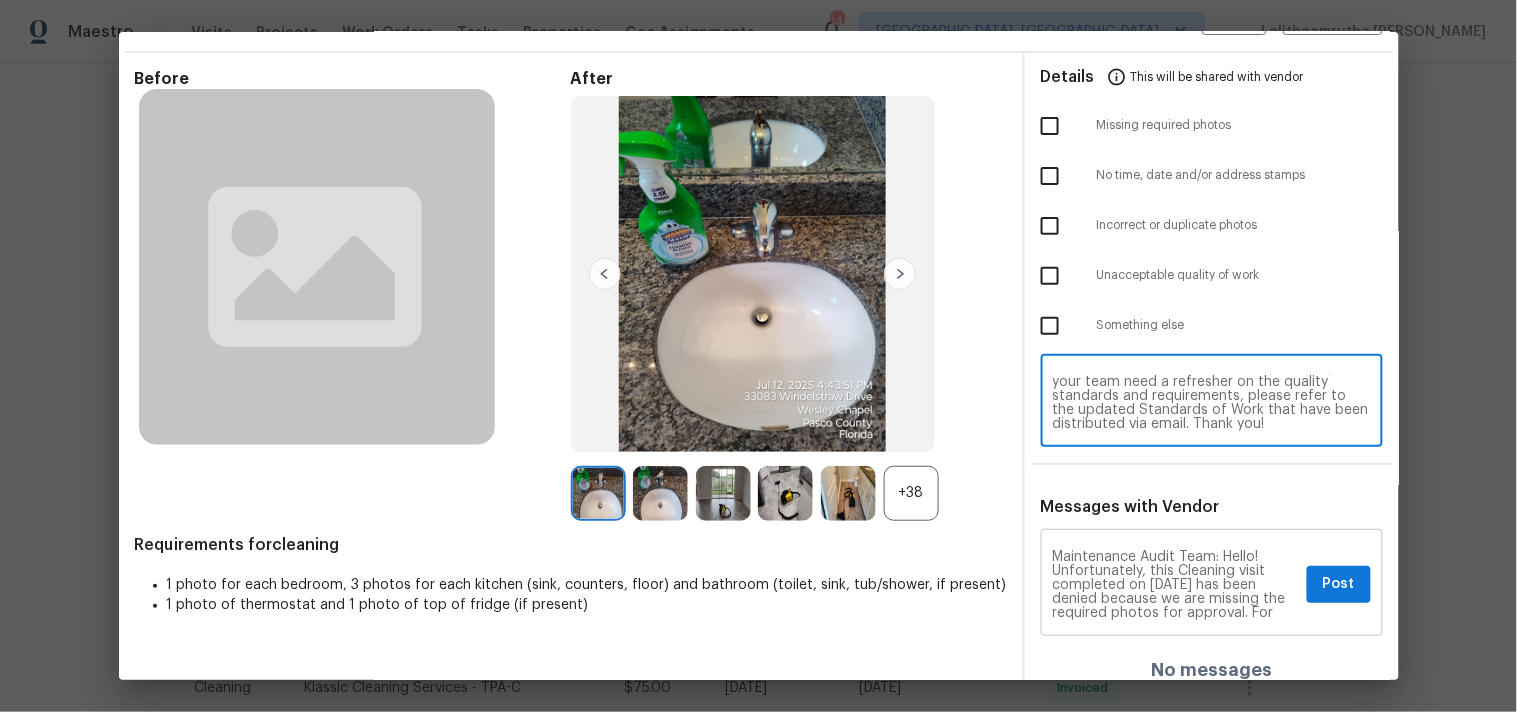 type on "Maintenance Audit Team: Hello! Unfortunately, this Cleaning visit completed on 07/12/2025 has been denied because we are missing the required photos for approval. For approval, please upload 1 bedroom photo only if the correct or missing photos were taken on the same day the visit was completed. If those photos are available, they must be uploaded within 48 hours of the original visit date. If the required photos were not taken on the day of the visit, the denial will remain in place. If you or your team need a refresher on the quality standards and requirements, please refer to the updated Standards of Work that have been distributed via email. Thank you!" 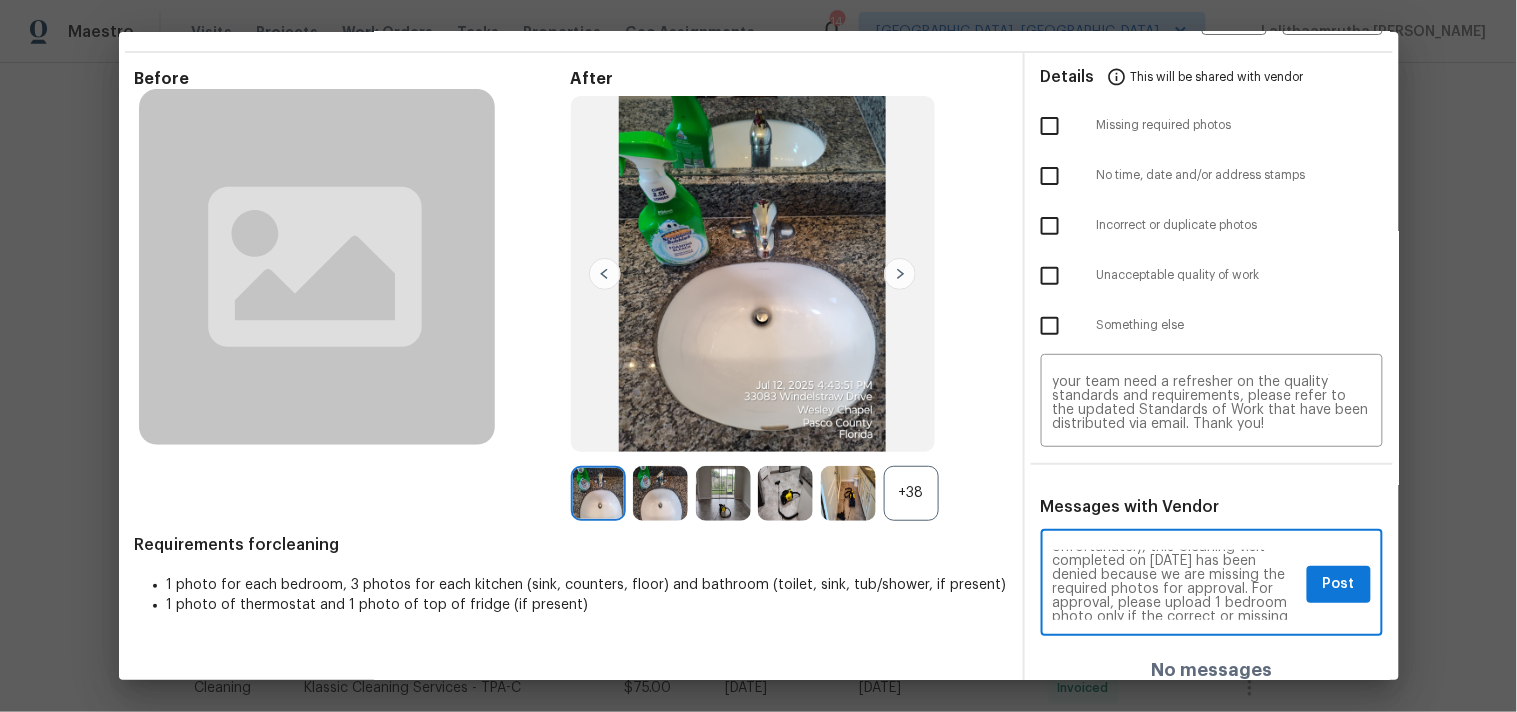 scroll, scrollTop: 44, scrollLeft: 0, axis: vertical 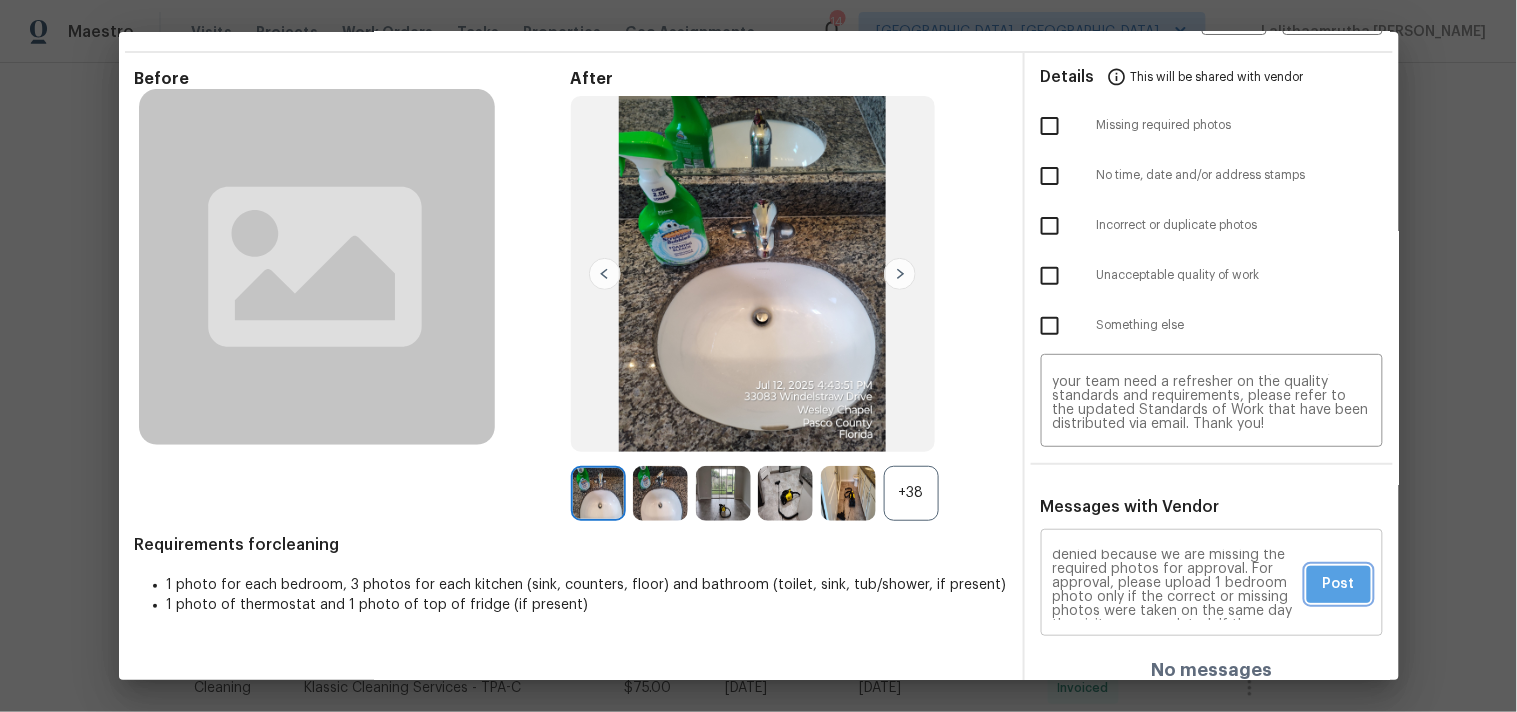 click on "Post" at bounding box center [1339, 584] 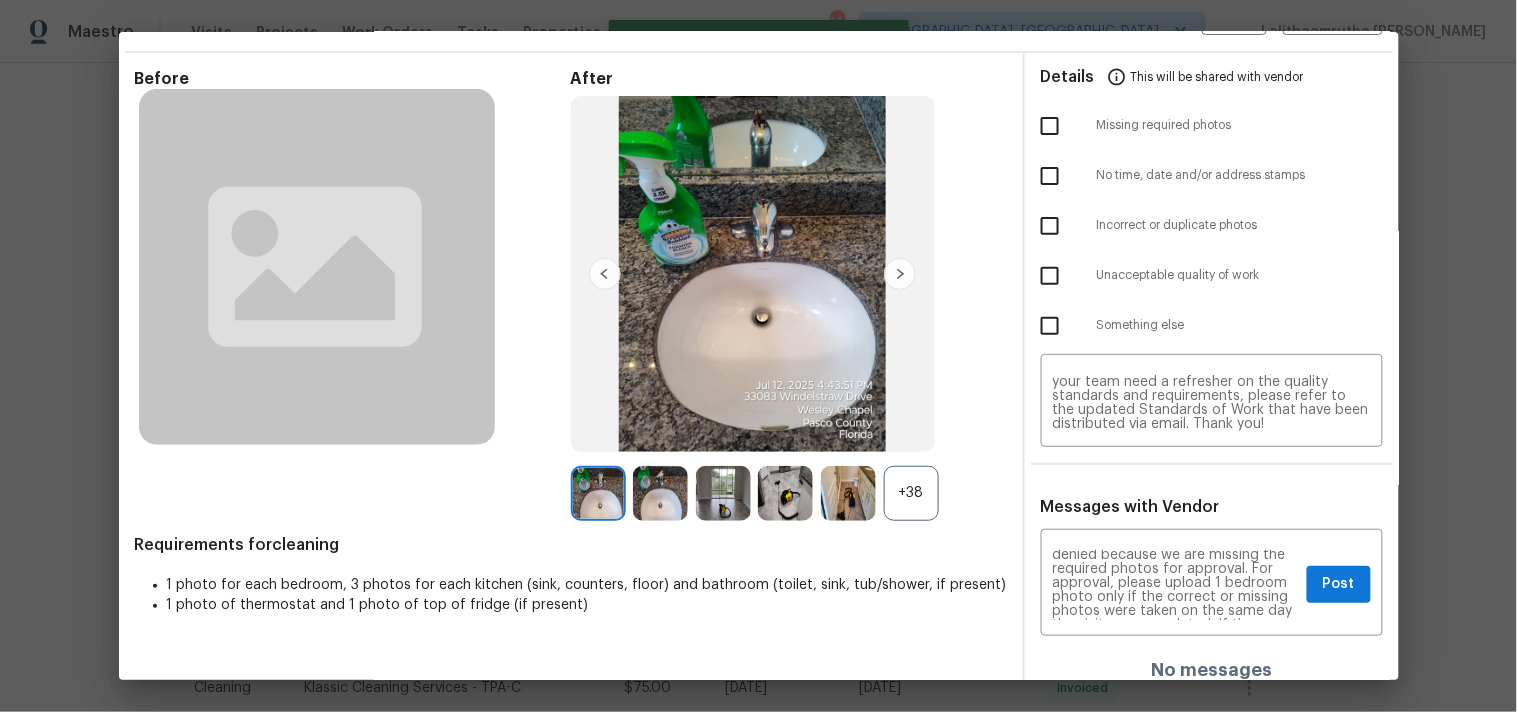 type 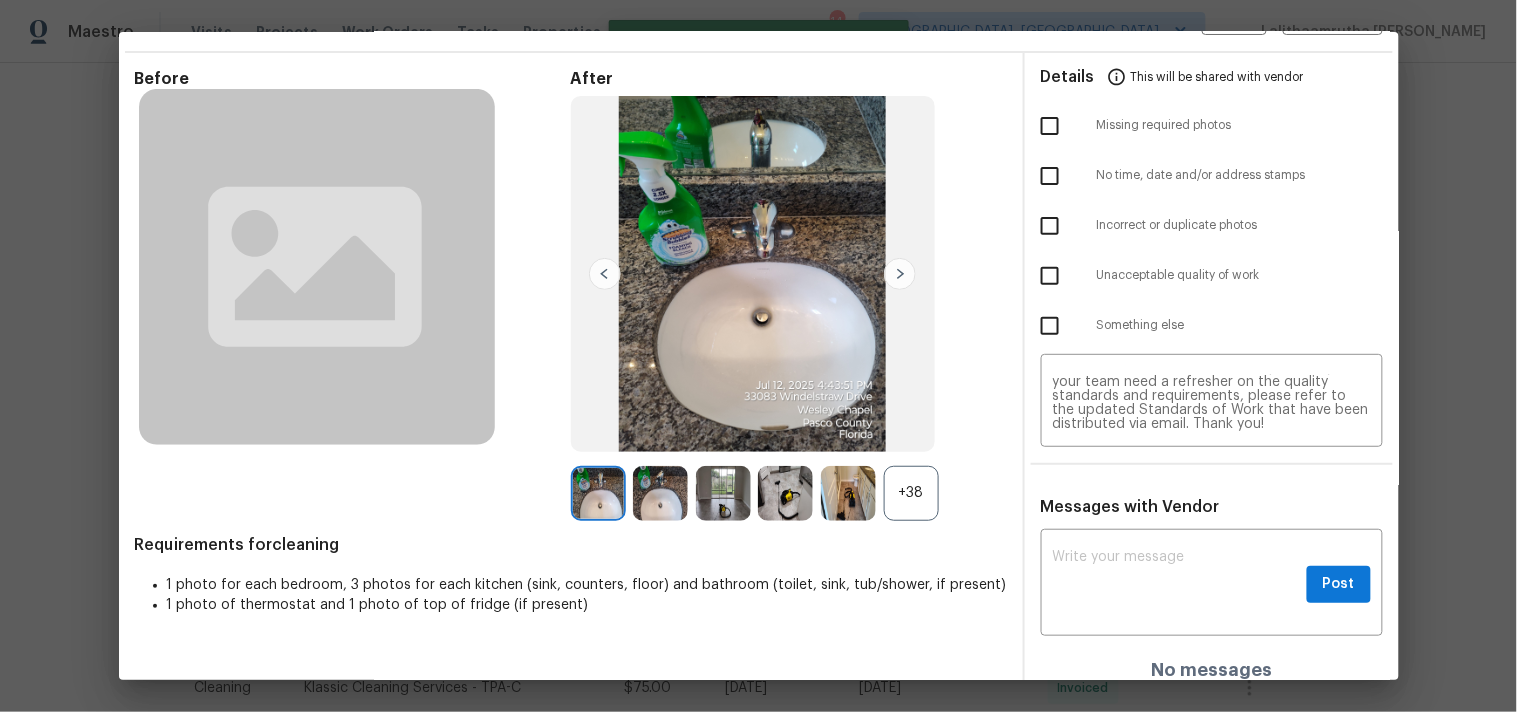scroll, scrollTop: 0, scrollLeft: 0, axis: both 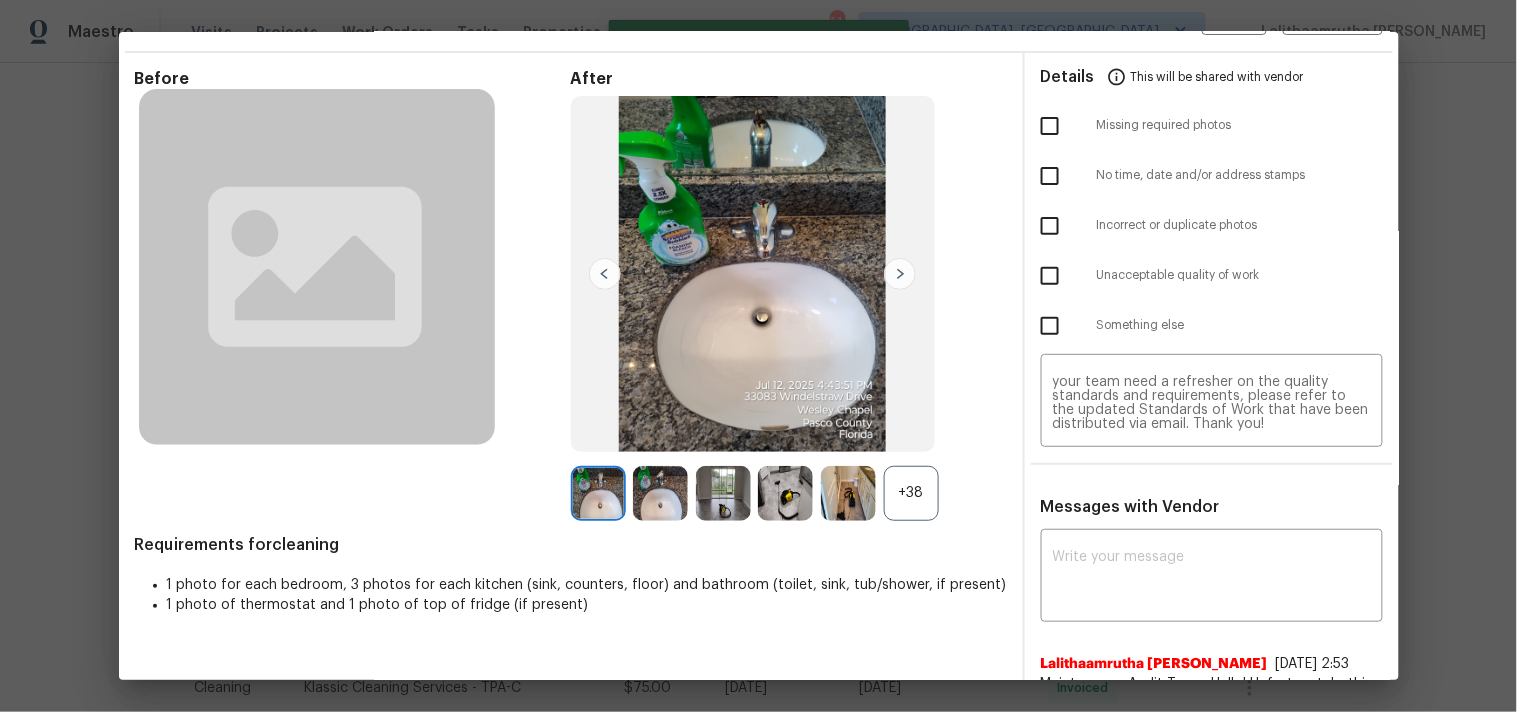 click at bounding box center (1050, 126) 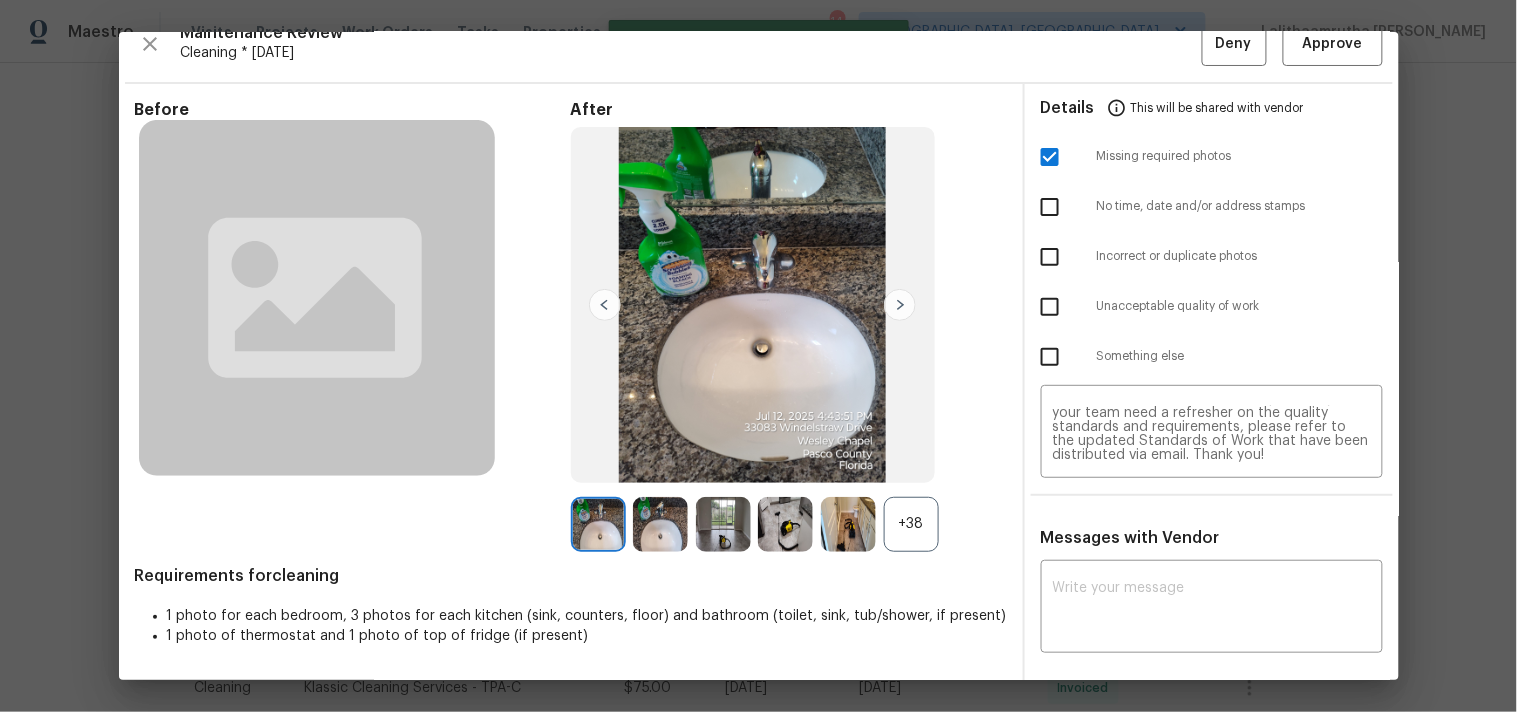 scroll, scrollTop: 0, scrollLeft: 0, axis: both 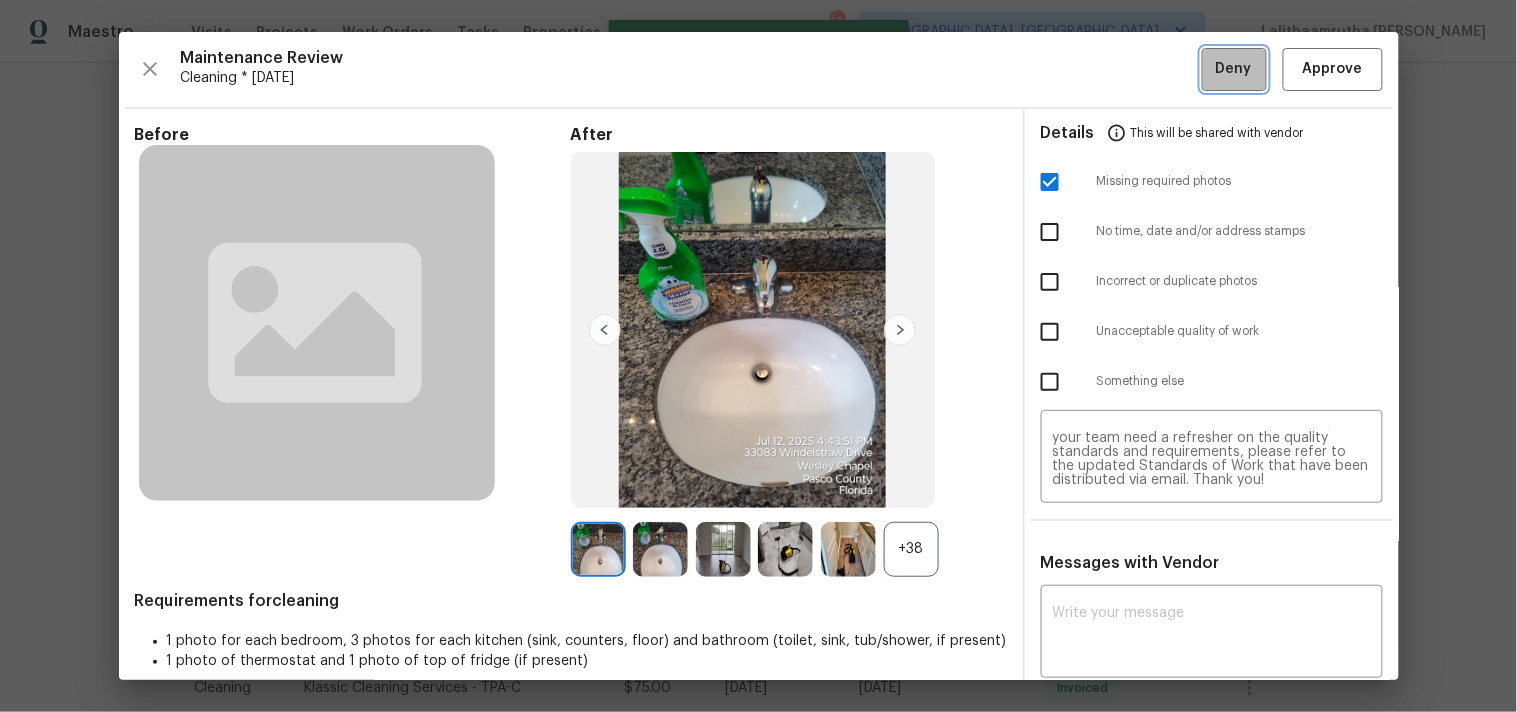 click on "Deny" at bounding box center [1234, 69] 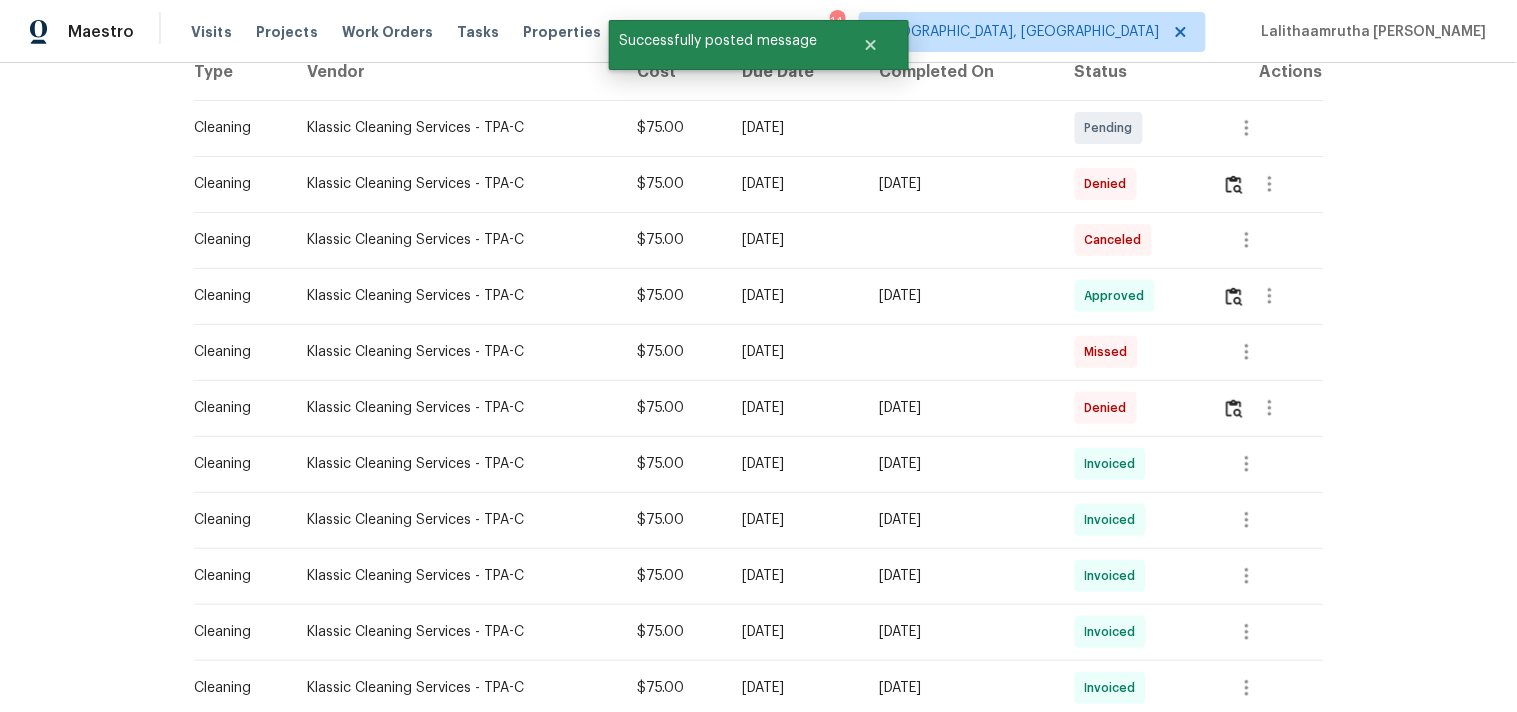 click on "Denied" at bounding box center (1133, 184) 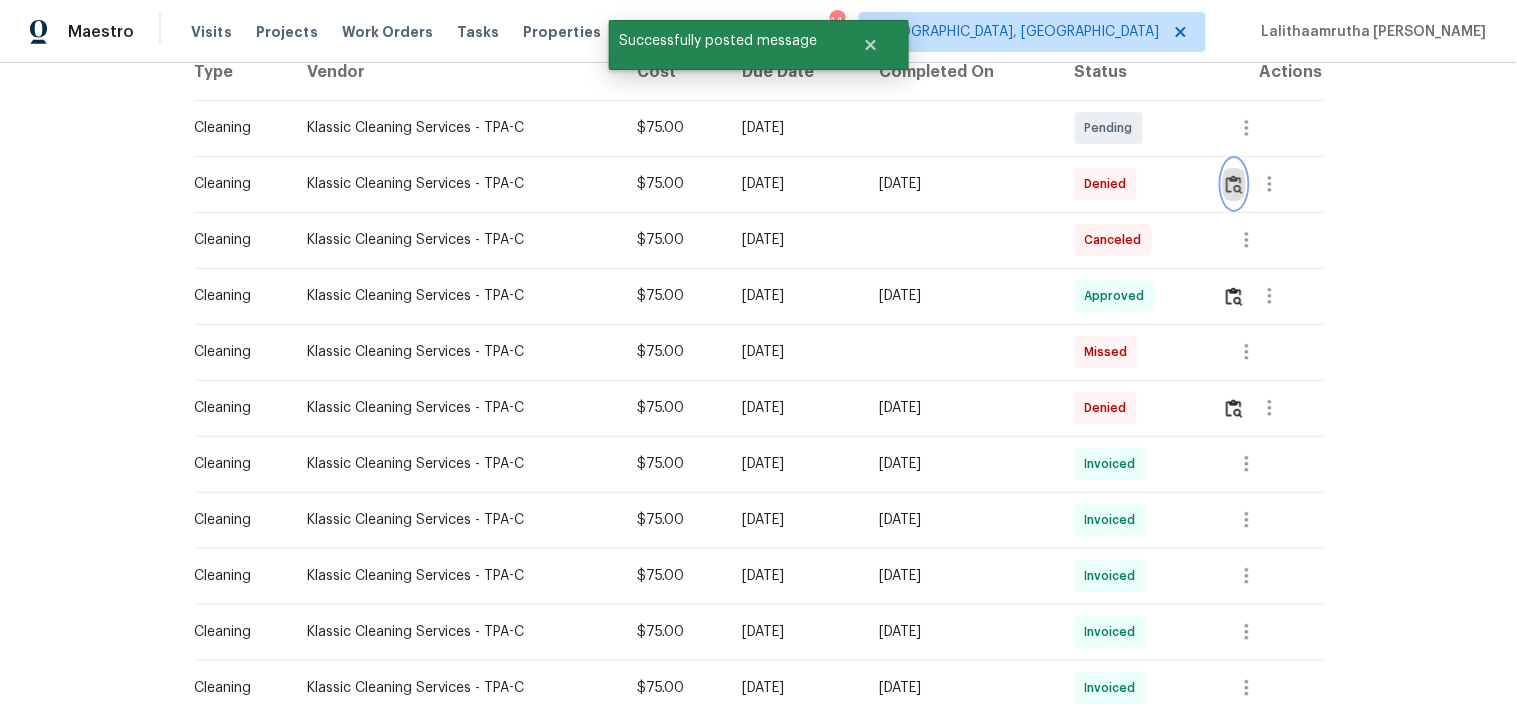click at bounding box center [1234, 184] 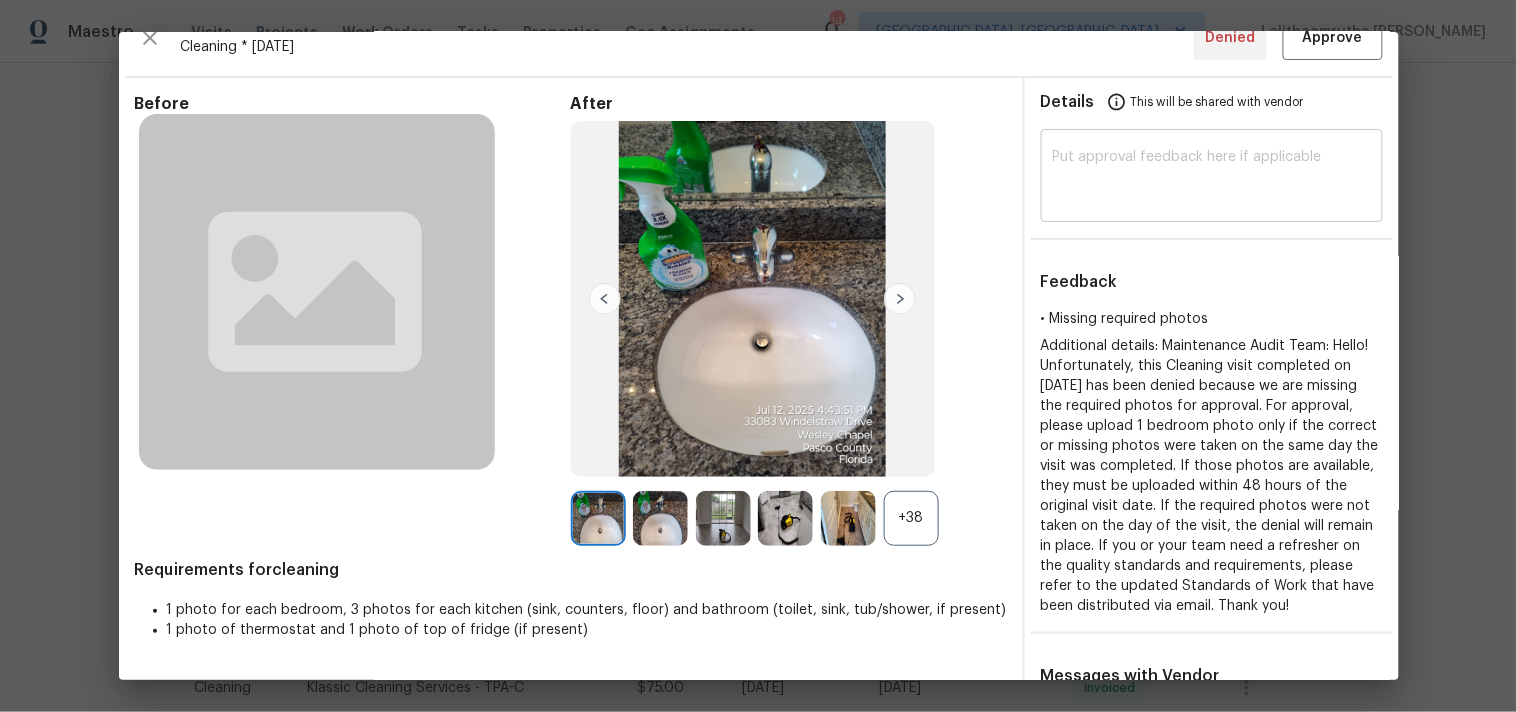 scroll, scrollTop: 0, scrollLeft: 0, axis: both 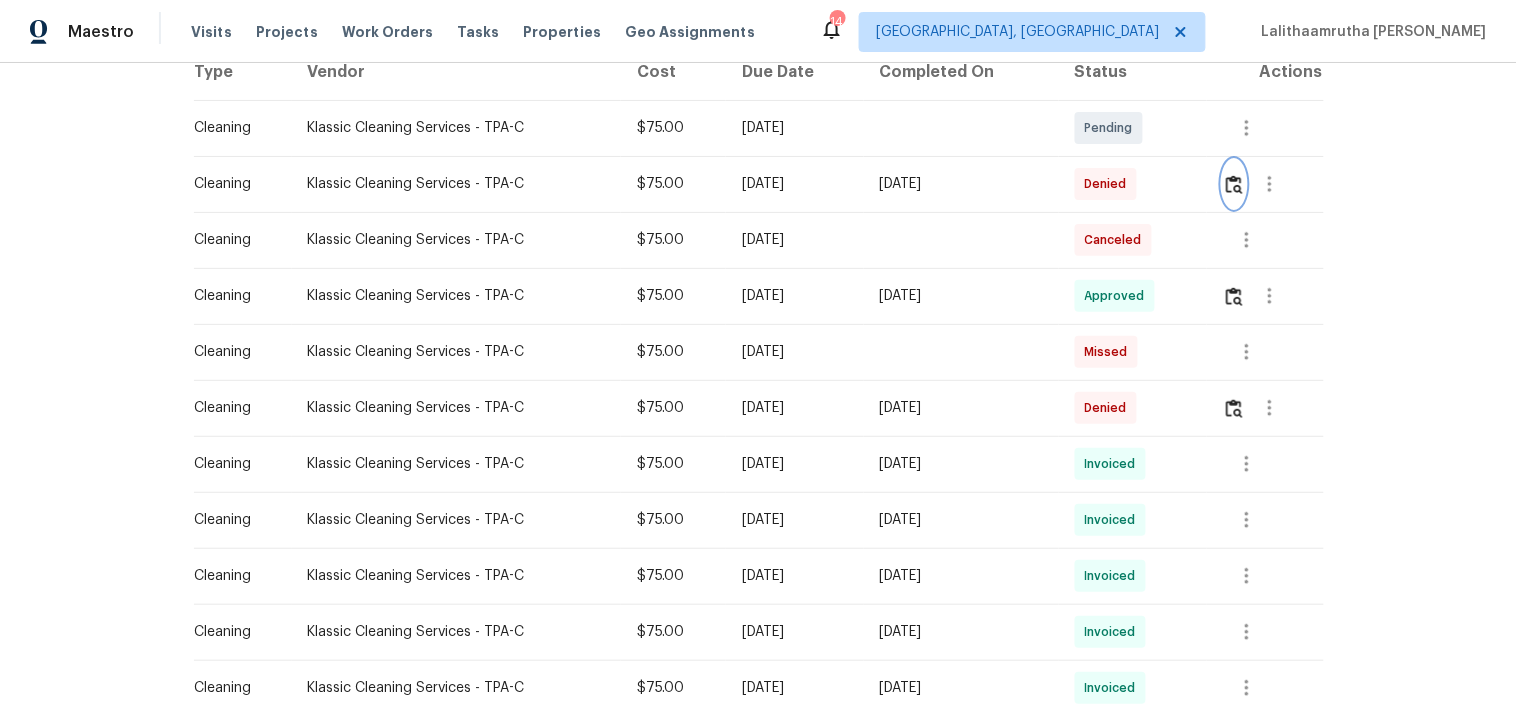 click at bounding box center [1234, 184] 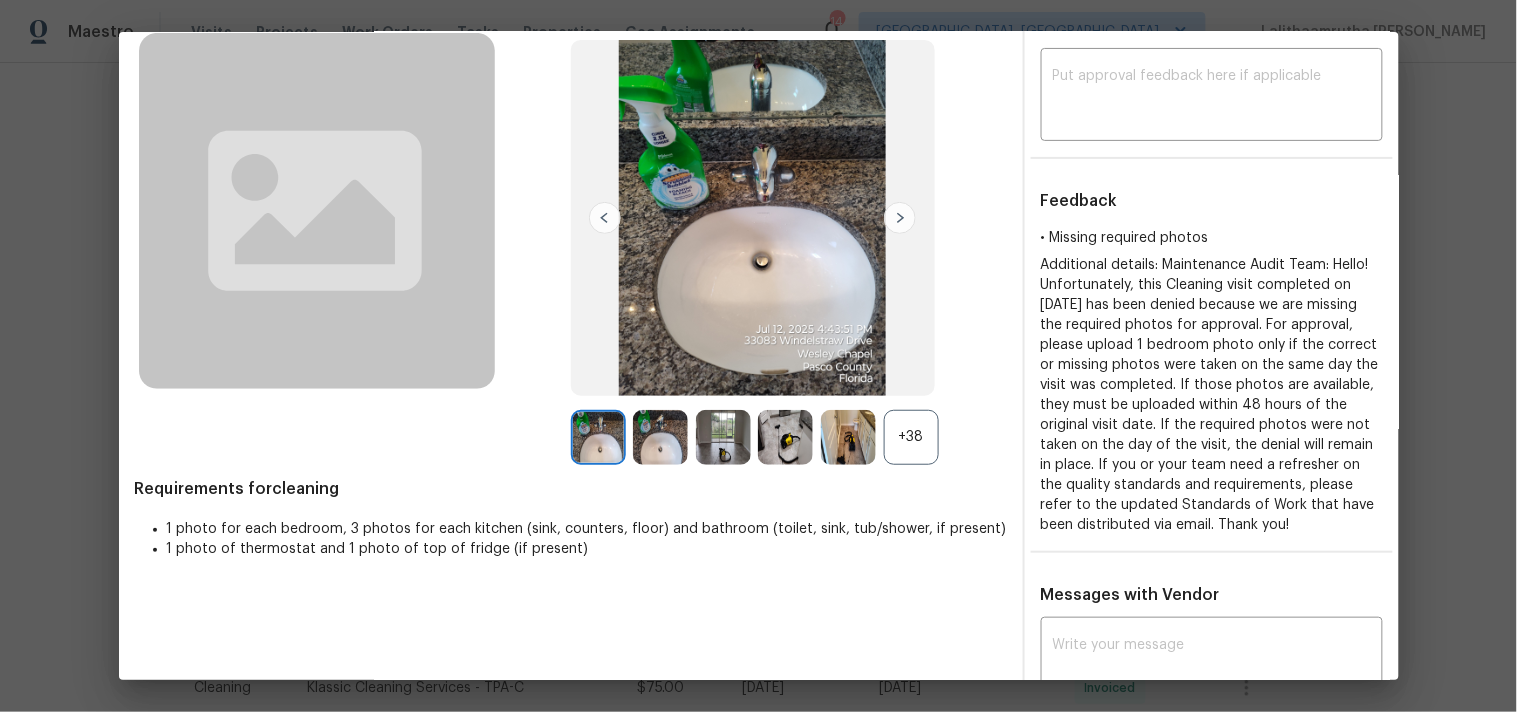 scroll, scrollTop: 111, scrollLeft: 0, axis: vertical 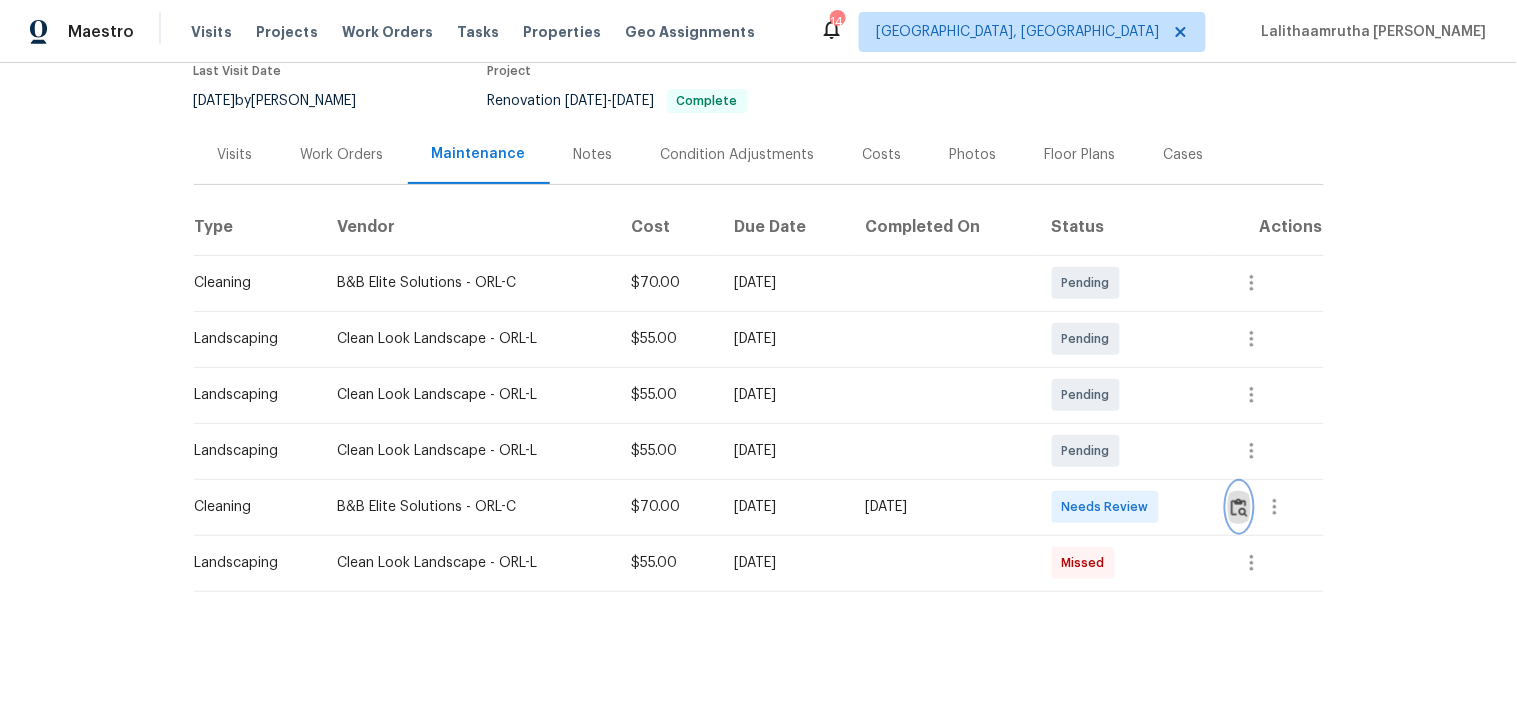 click at bounding box center [1239, 507] 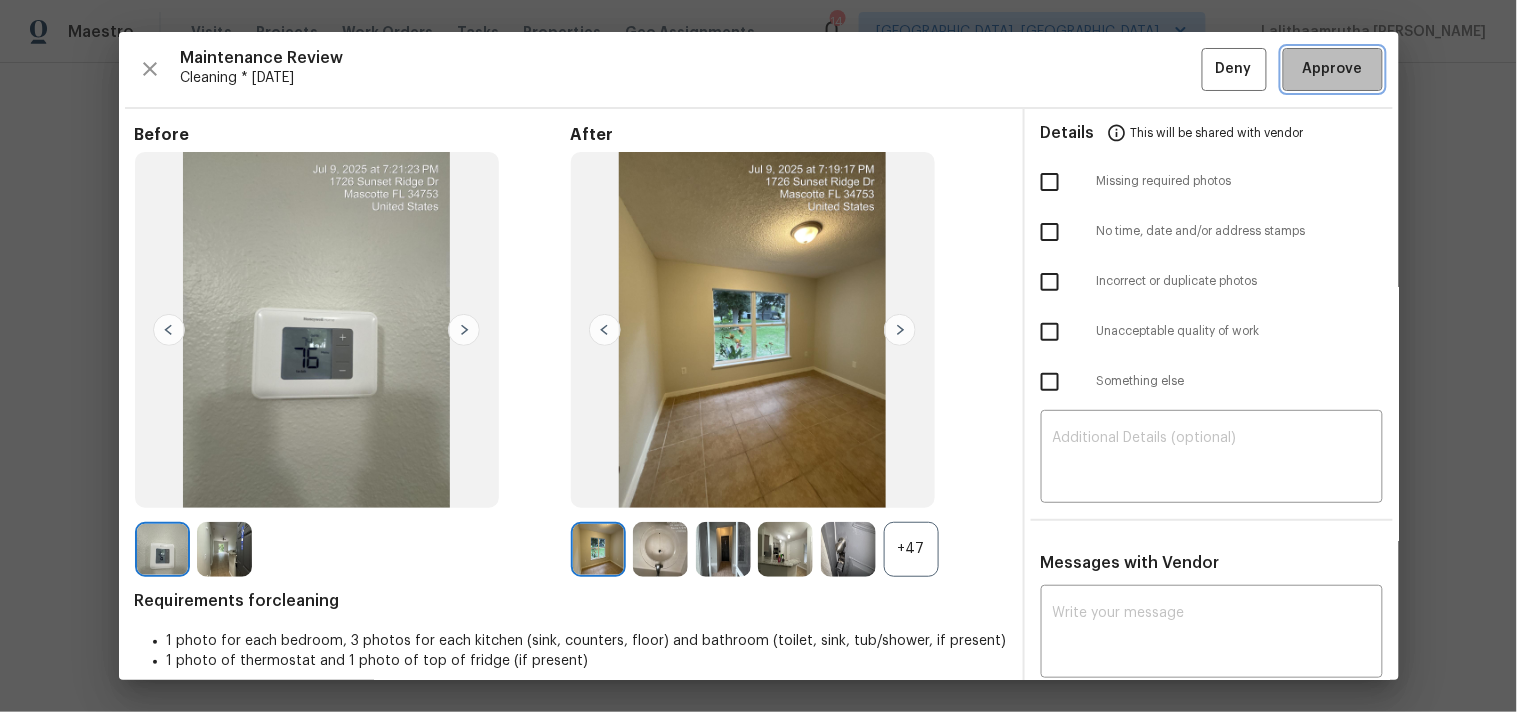 click on "Approve" at bounding box center [1333, 69] 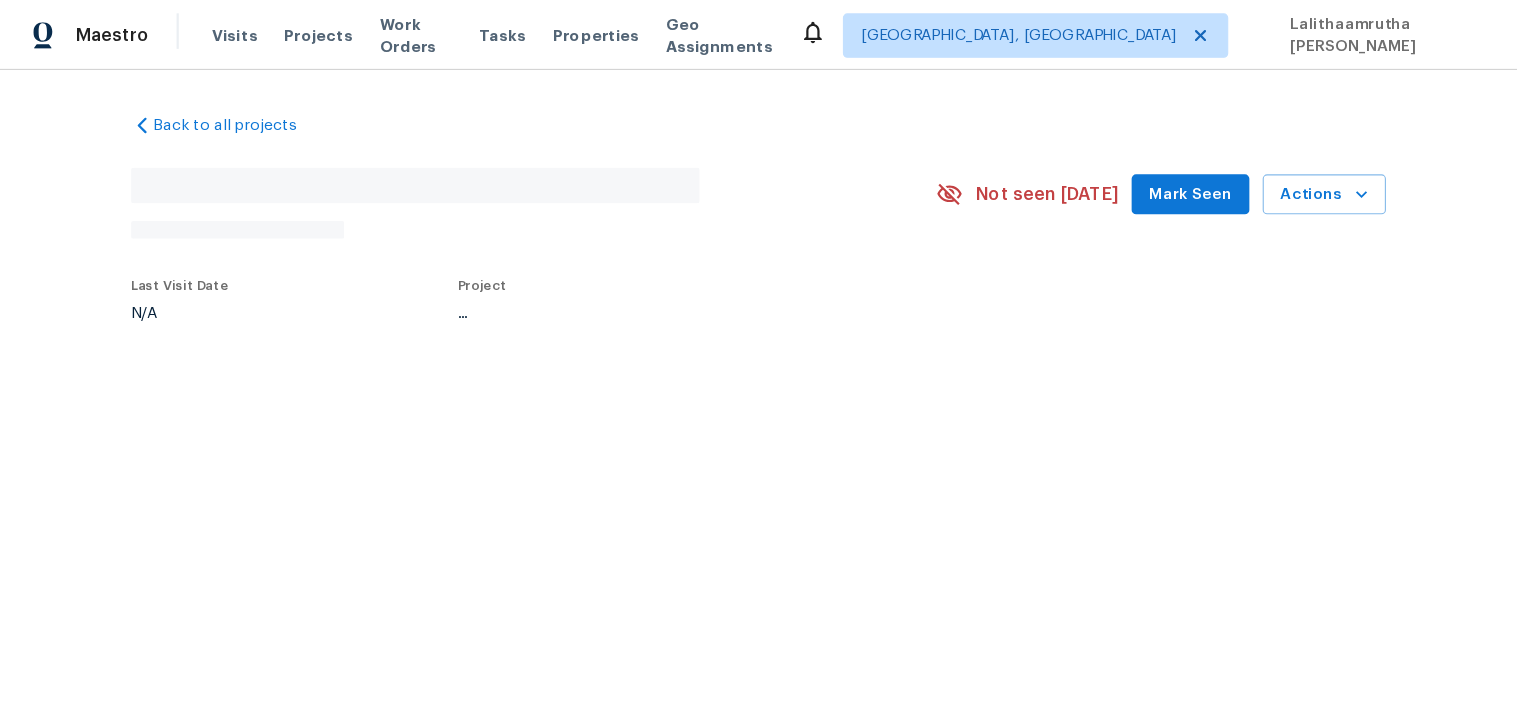 scroll, scrollTop: 0, scrollLeft: 0, axis: both 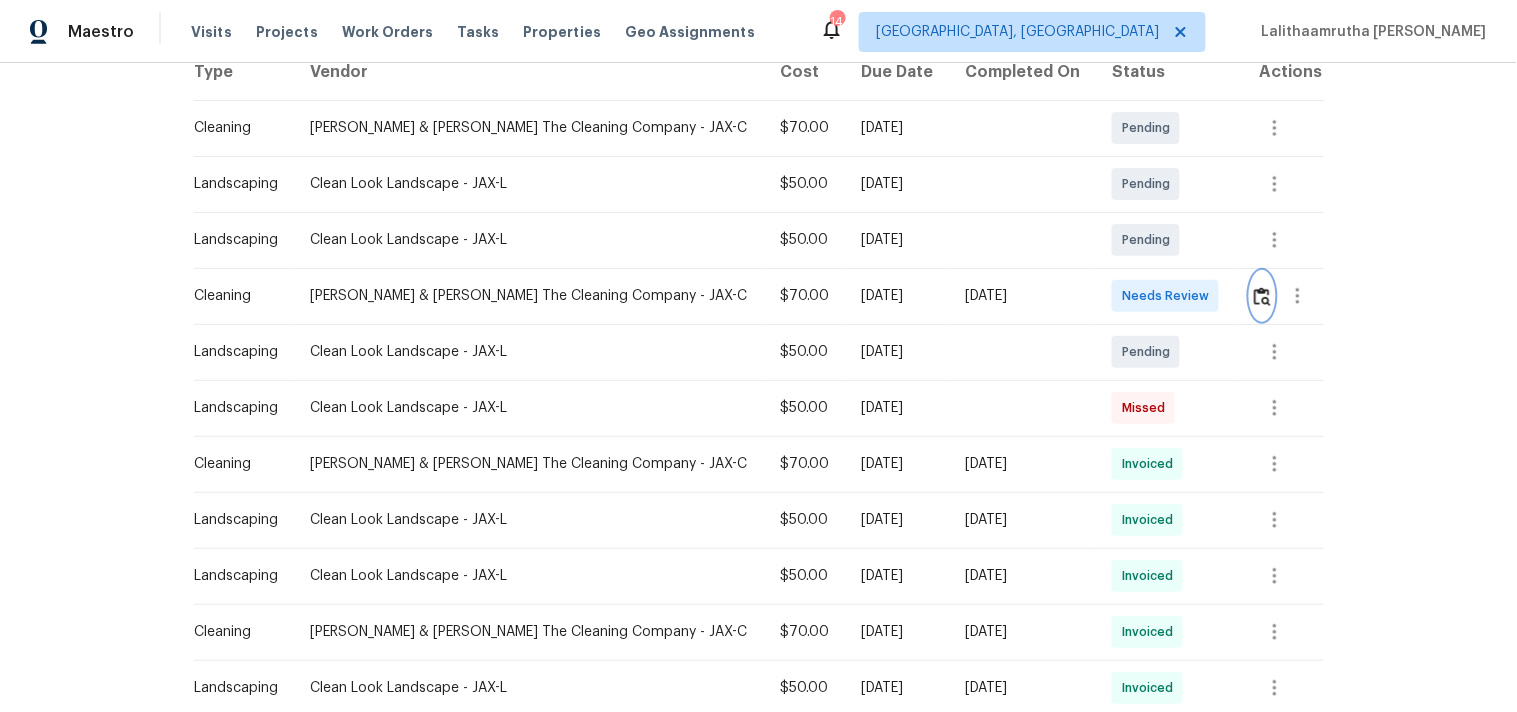 click at bounding box center [1262, 296] 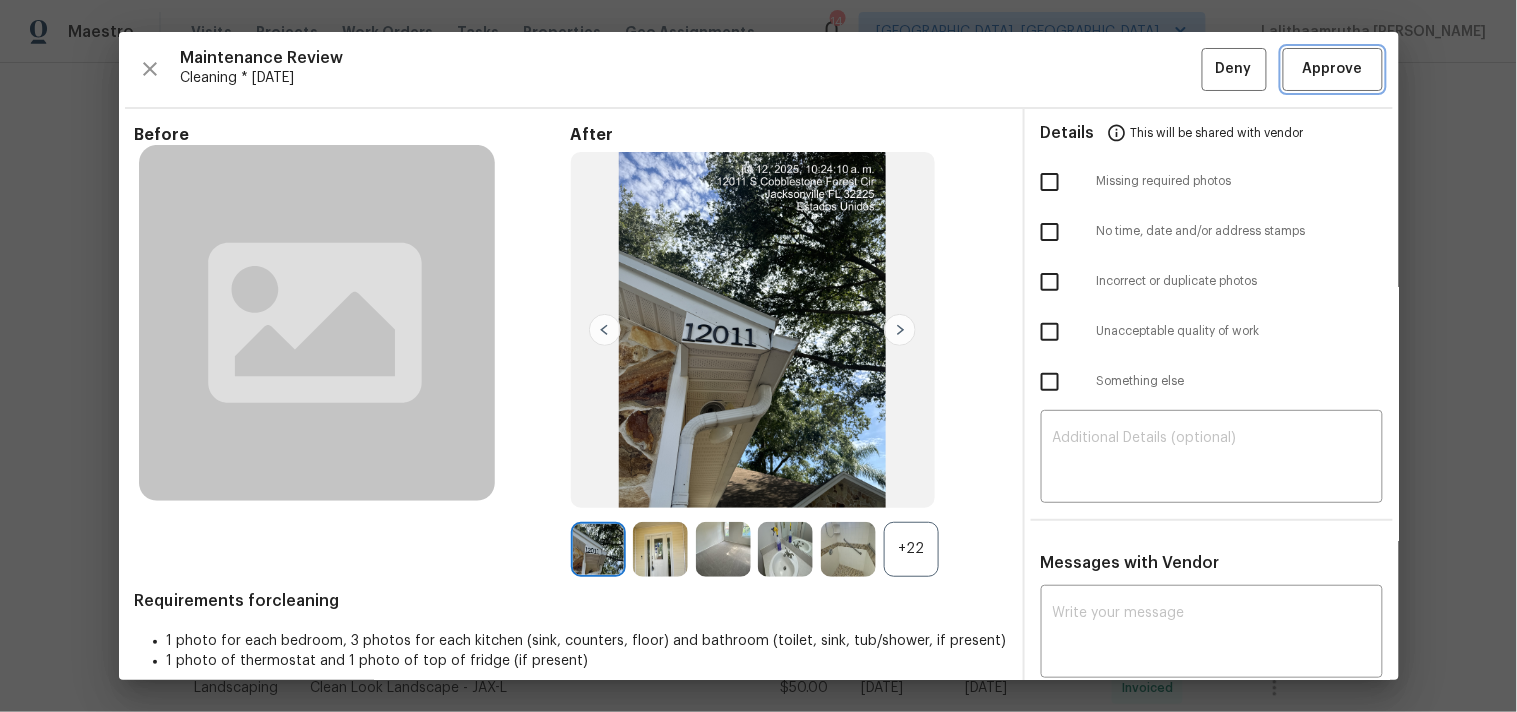 click on "Approve" at bounding box center (1333, 69) 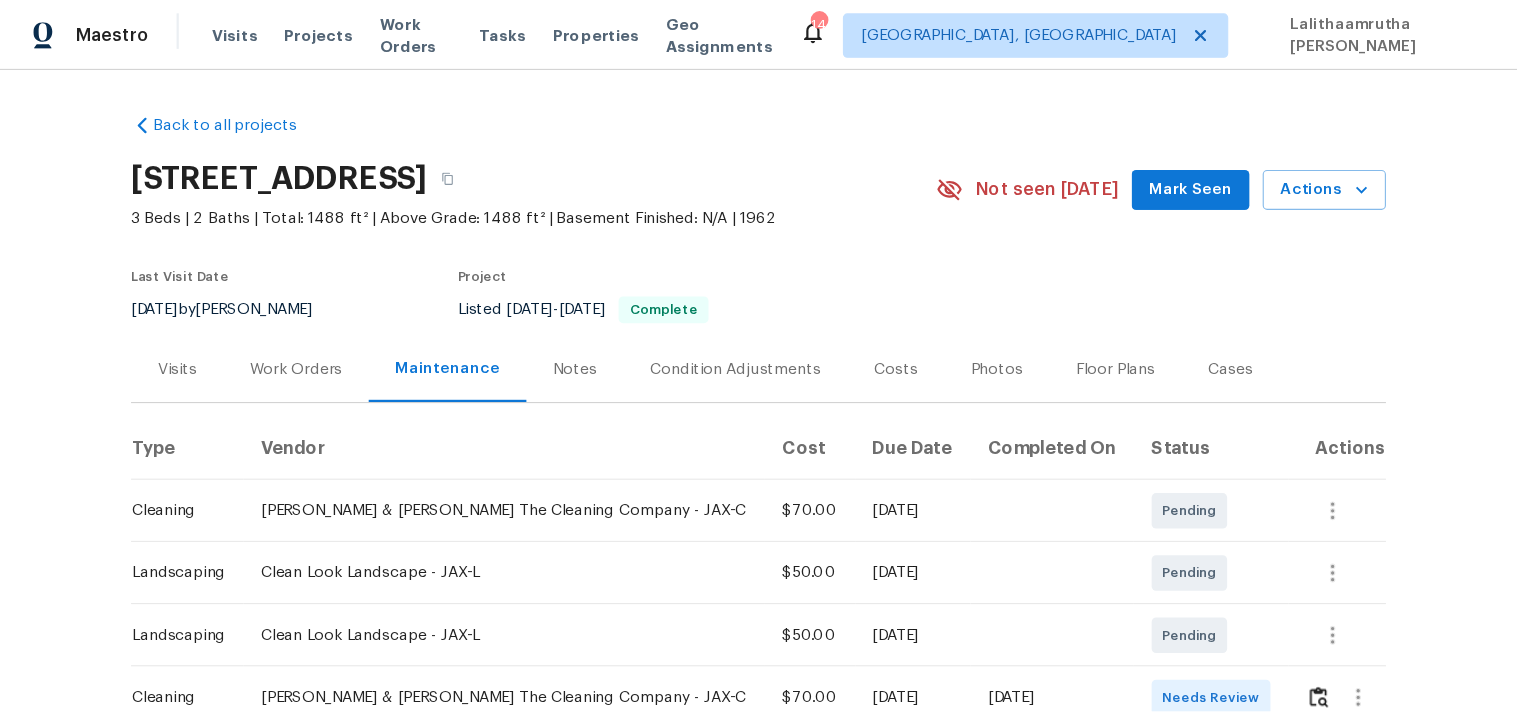 scroll, scrollTop: 0, scrollLeft: 0, axis: both 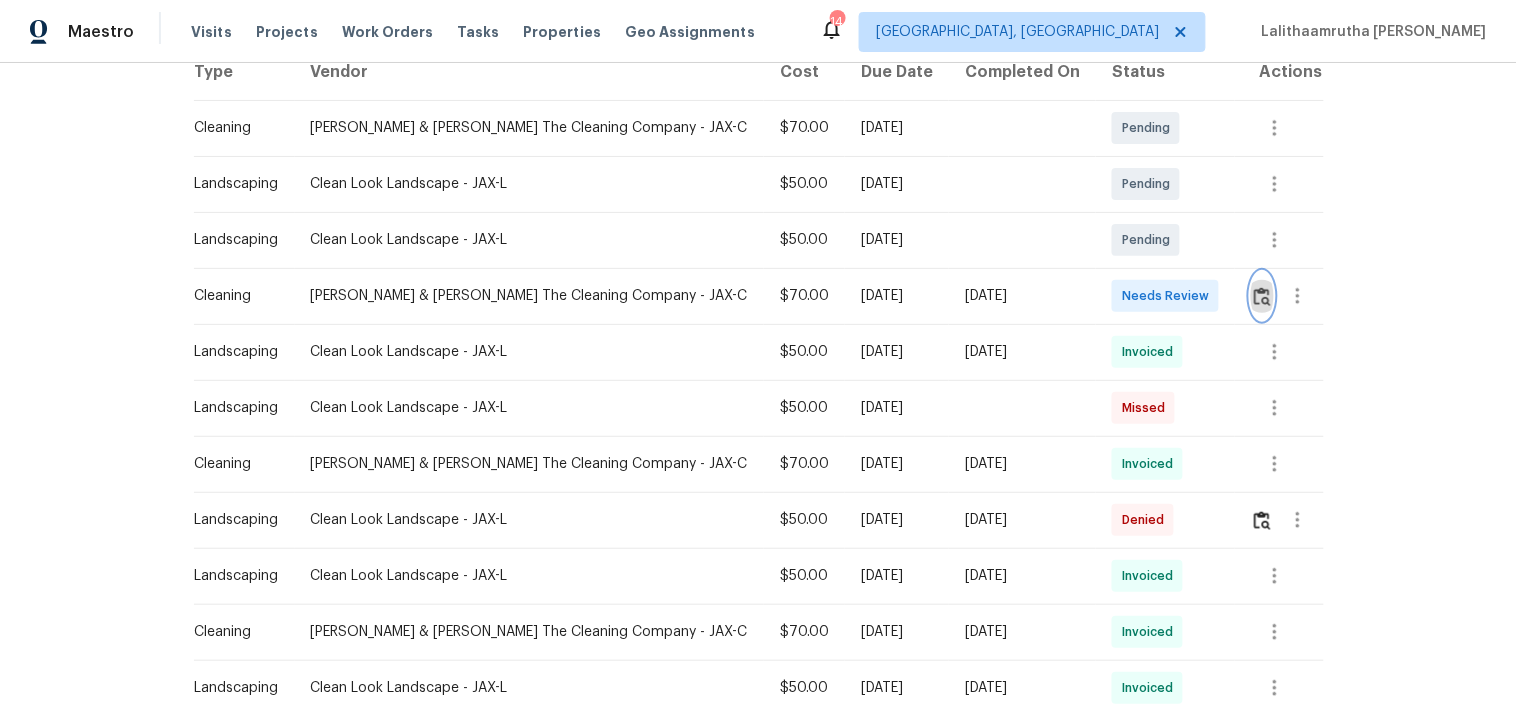 click at bounding box center (1262, 296) 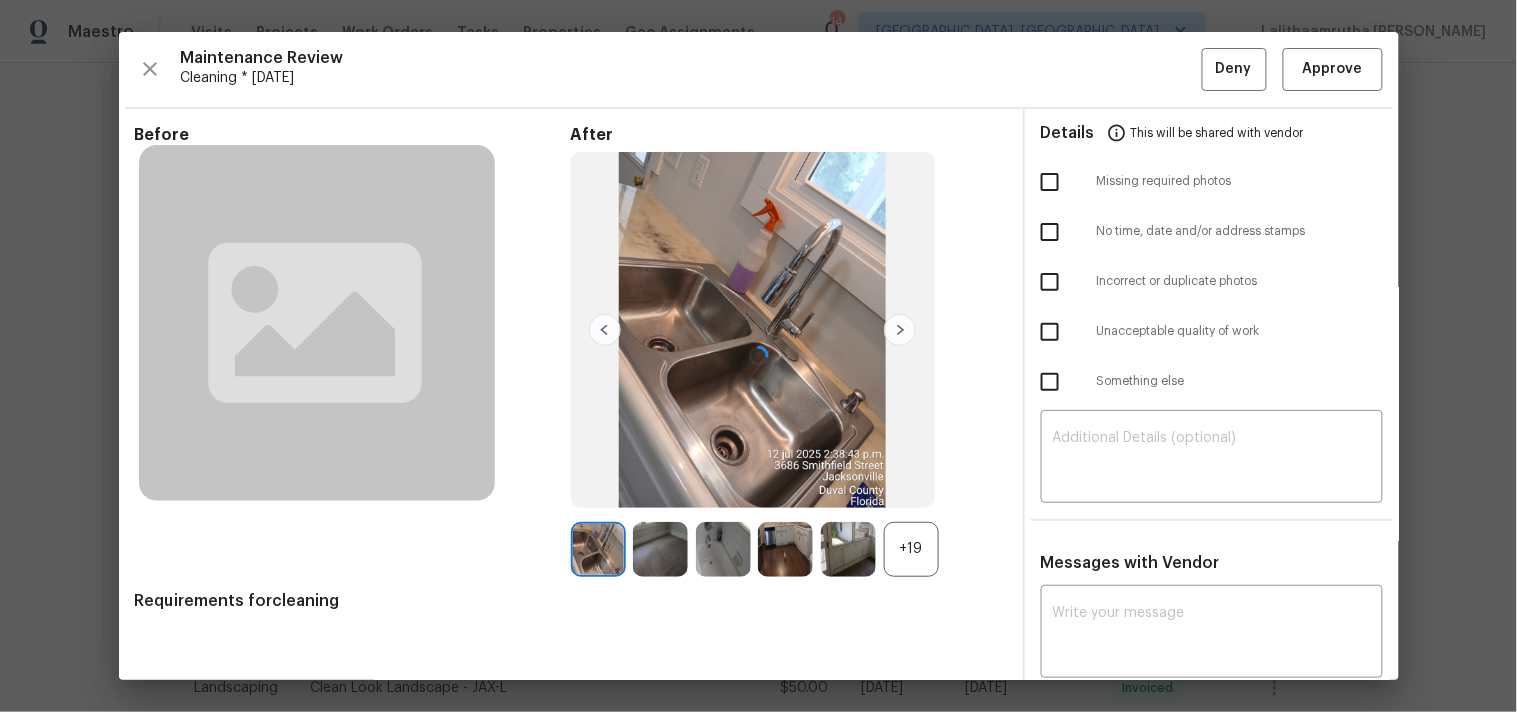 scroll, scrollTop: 27, scrollLeft: 0, axis: vertical 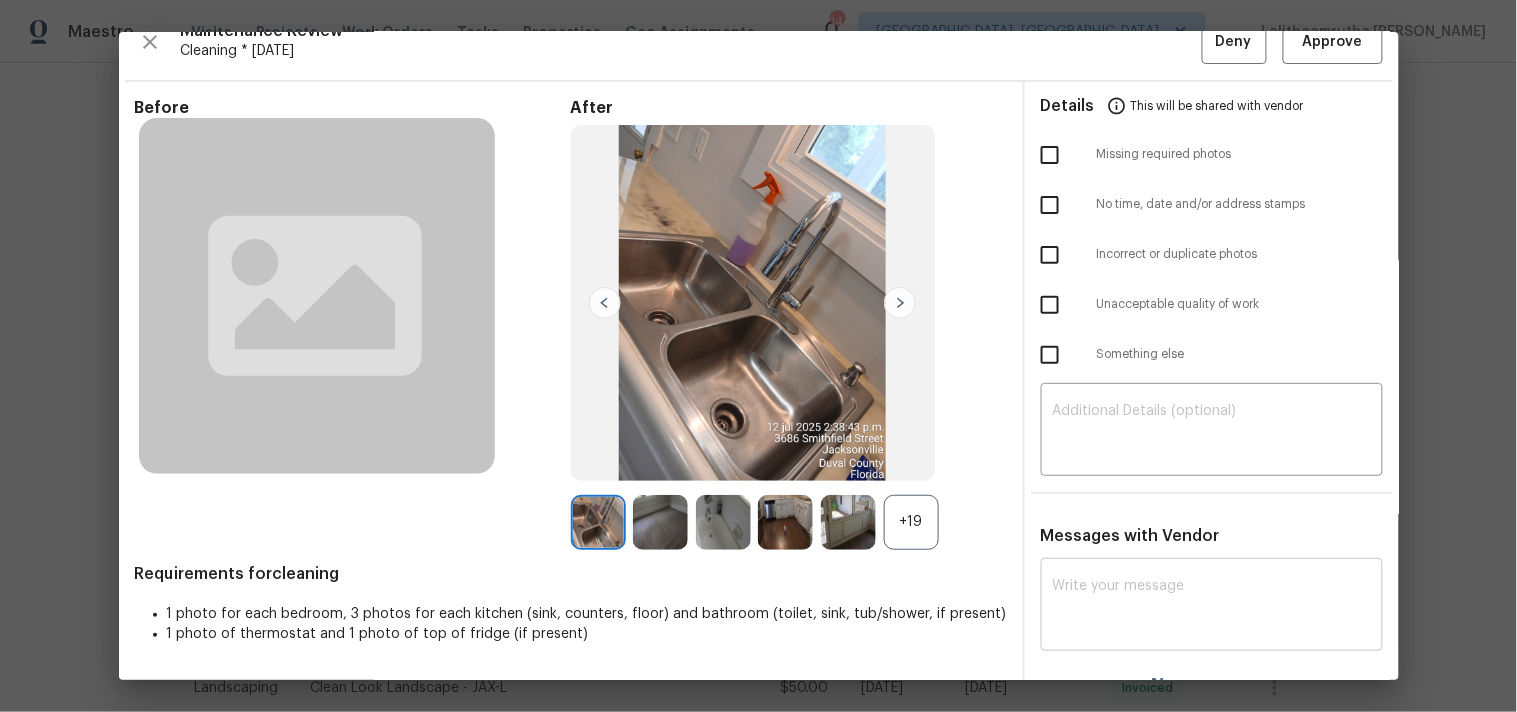 click on "x ​" at bounding box center (1212, 607) 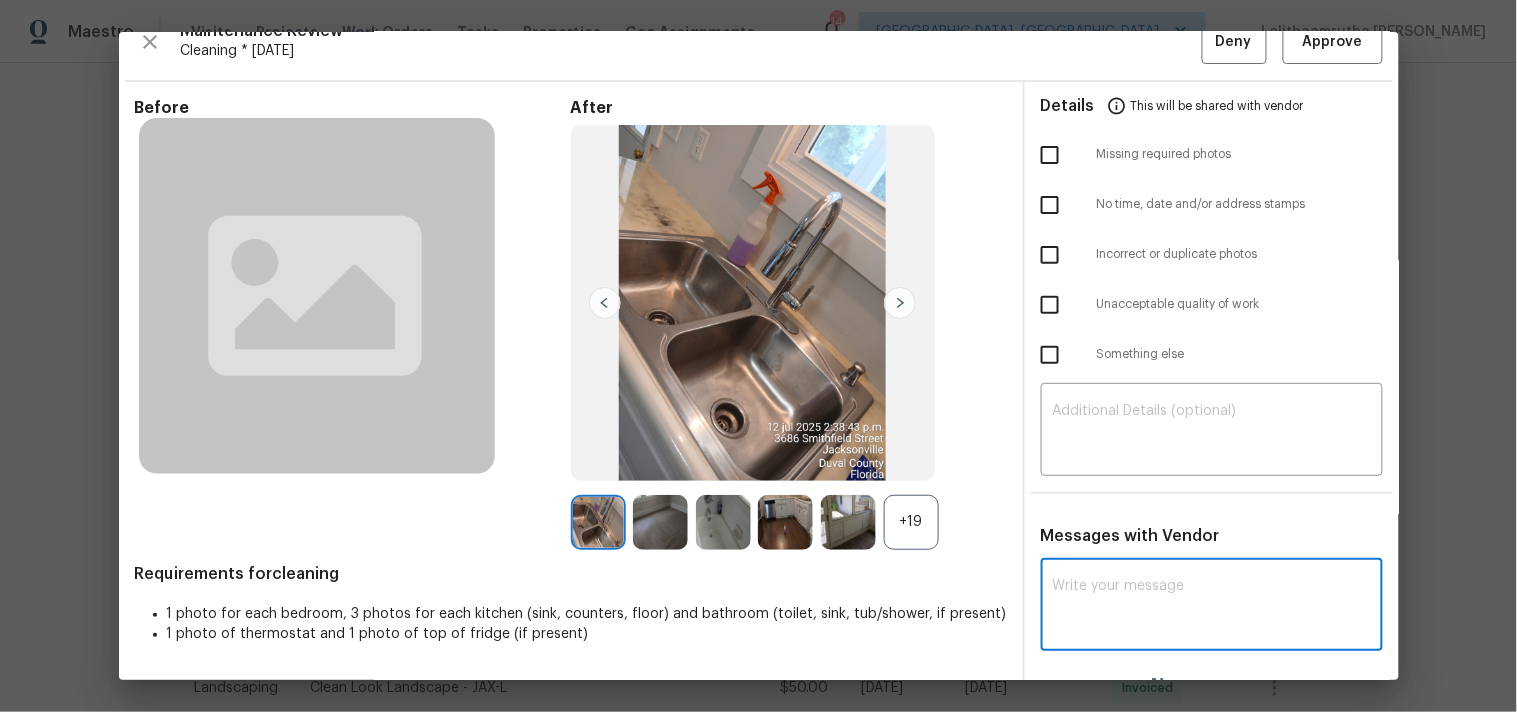 click on "x ​" at bounding box center (1212, 607) 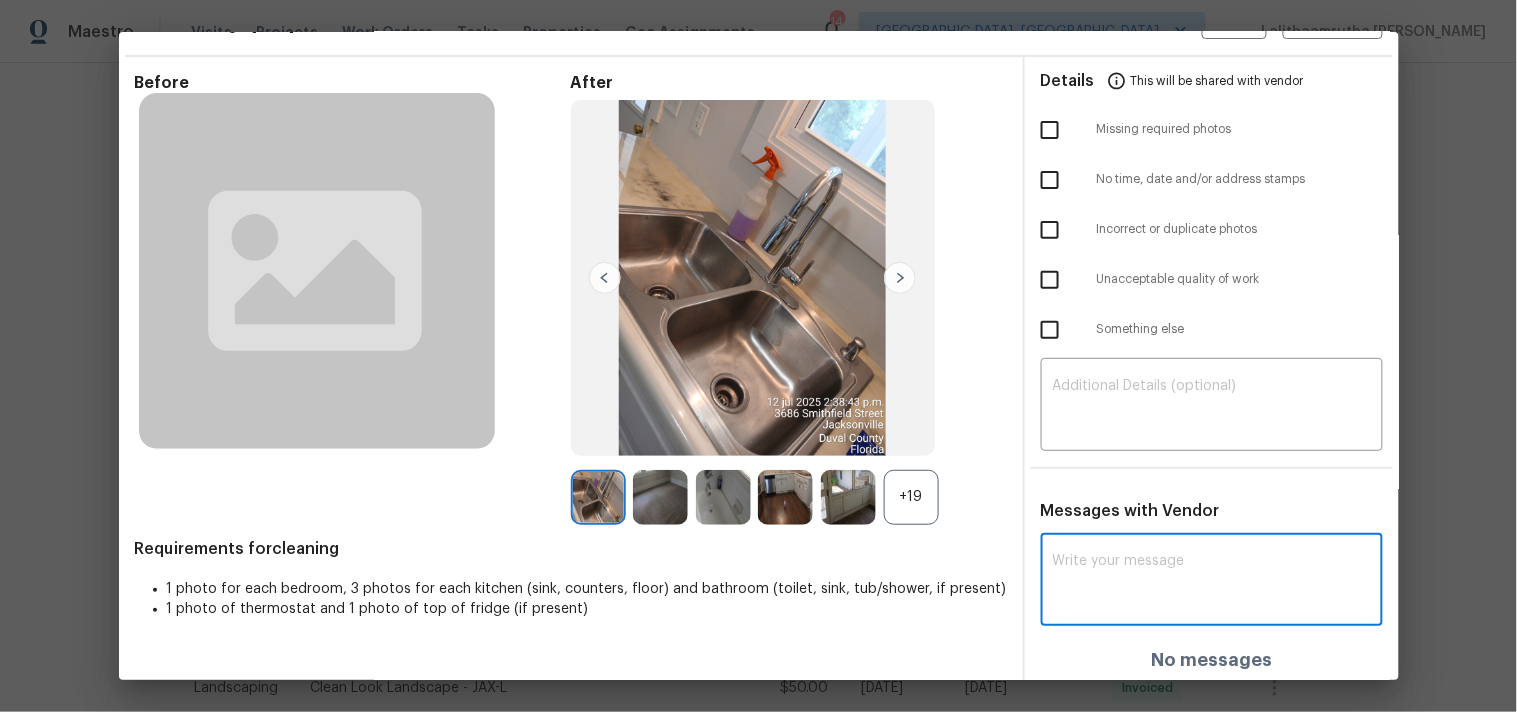 scroll, scrollTop: 56, scrollLeft: 0, axis: vertical 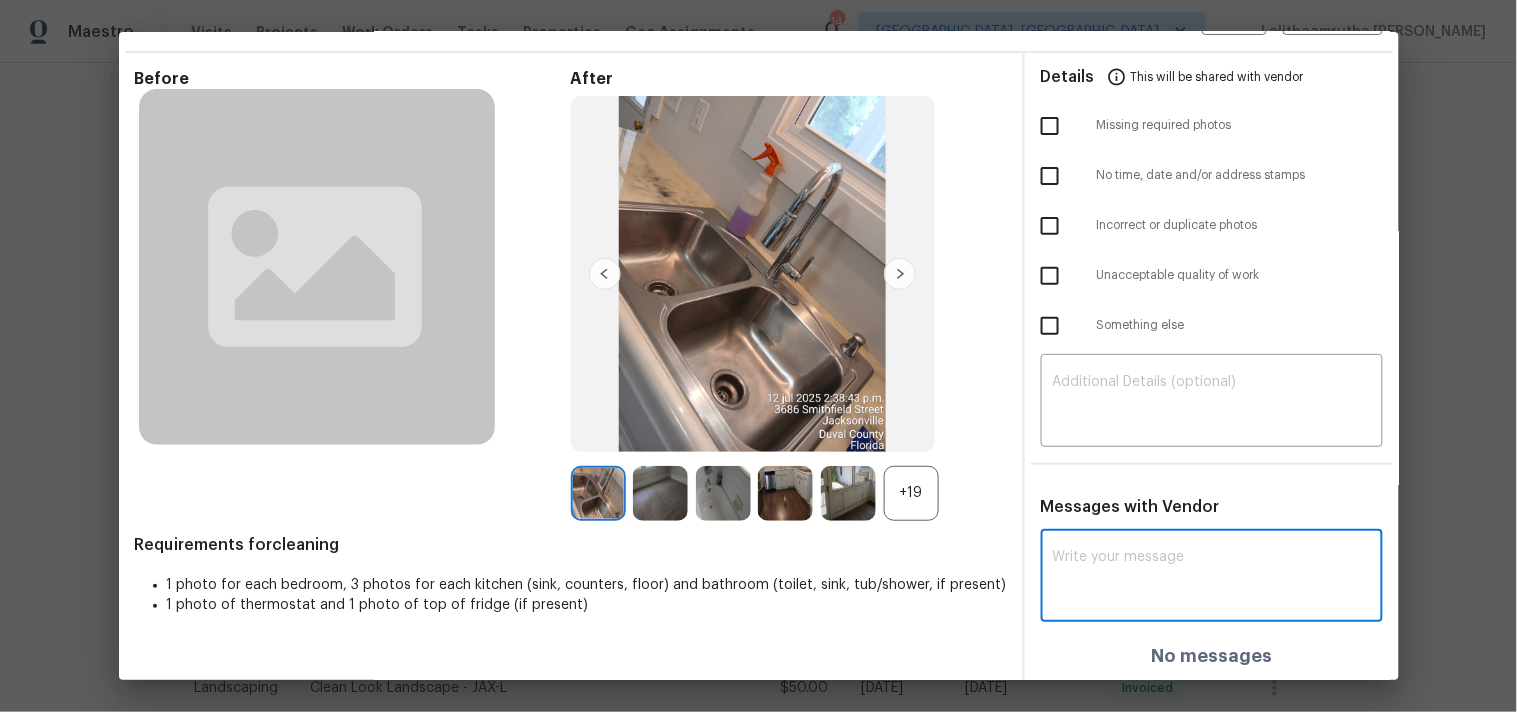 paste on "Maintenance Audit Team: Hello! Unfortunately, this Cleaning visit completed on 07/12/2025 has been denied because we are missing the required photos for approval. For approval, please upload Thermostat, top of the fridge, 1 bedroom, living room photos only if the correct or missing photos were taken on the same day the visit was completed. If those photos are available, they must be uploaded within 48 hours of the original visit date. If the required photos were not taken on the day of the visit, the denial will remain in place. If you or your team need a refresher on the quality standards and requirements, please refer to the updated Standards of Work that have been distributed via email. Thank you!" 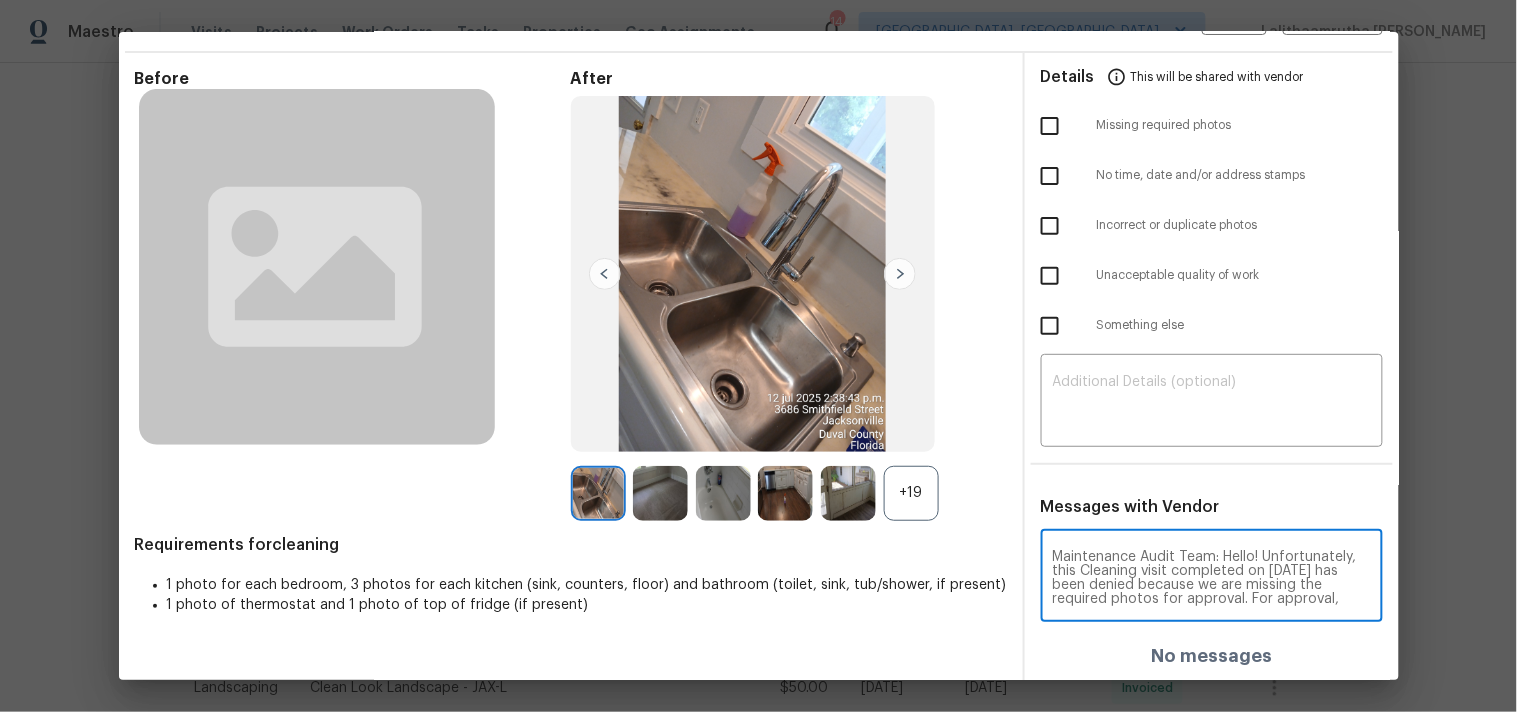 scroll, scrollTop: 251, scrollLeft: 0, axis: vertical 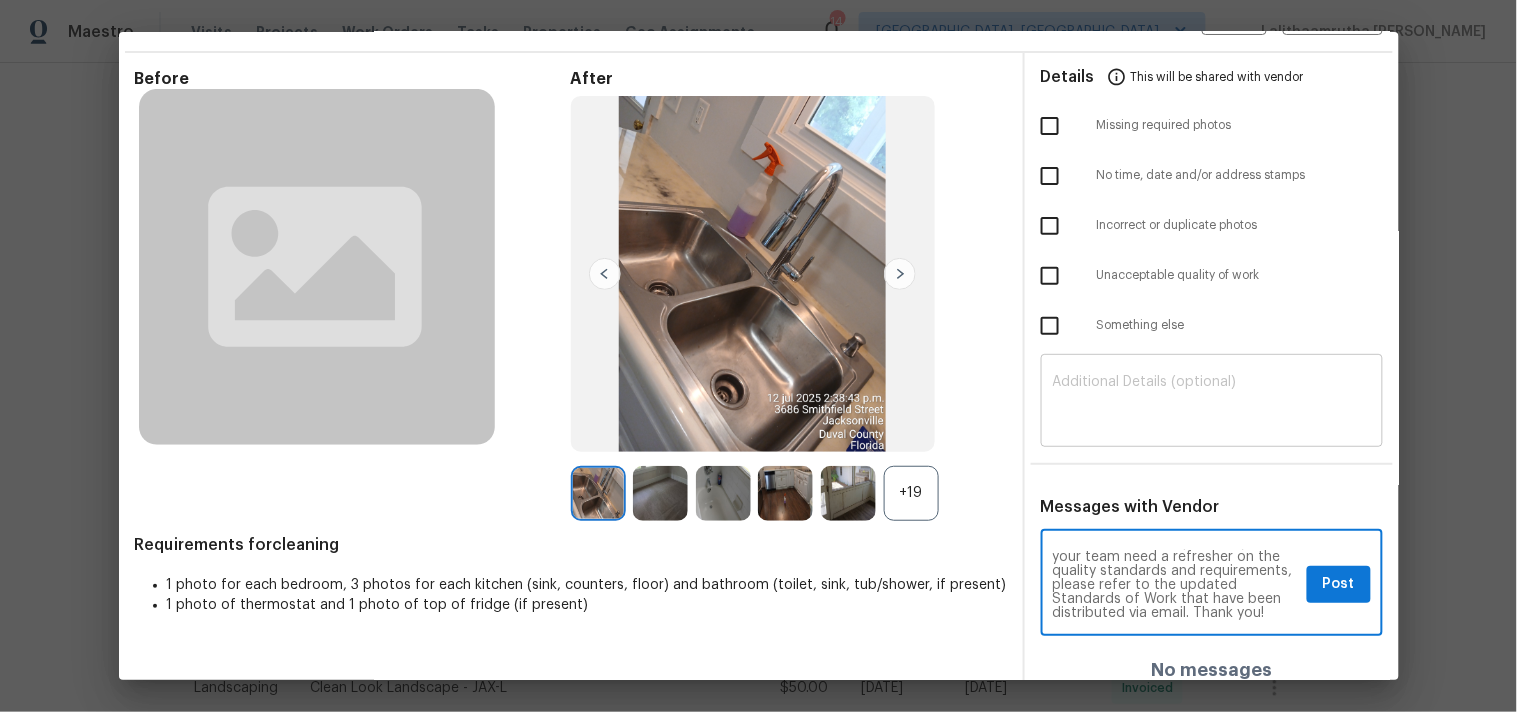 type on "Maintenance Audit Team: Hello! Unfortunately, this Cleaning visit completed on 07/12/2025 has been denied because we are missing the required photos for approval. For approval, please upload Thermostat, top of the fridge, 1 bedroom, living room photos only if the correct or missing photos were taken on the same day the visit was completed. If those photos are available, they must be uploaded within 48 hours of the original visit date. If the required photos were not taken on the day of the visit, the denial will remain in place. If you or your team need a refresher on the quality standards and requirements, please refer to the updated Standards of Work that have been distributed via email. Thank you!" 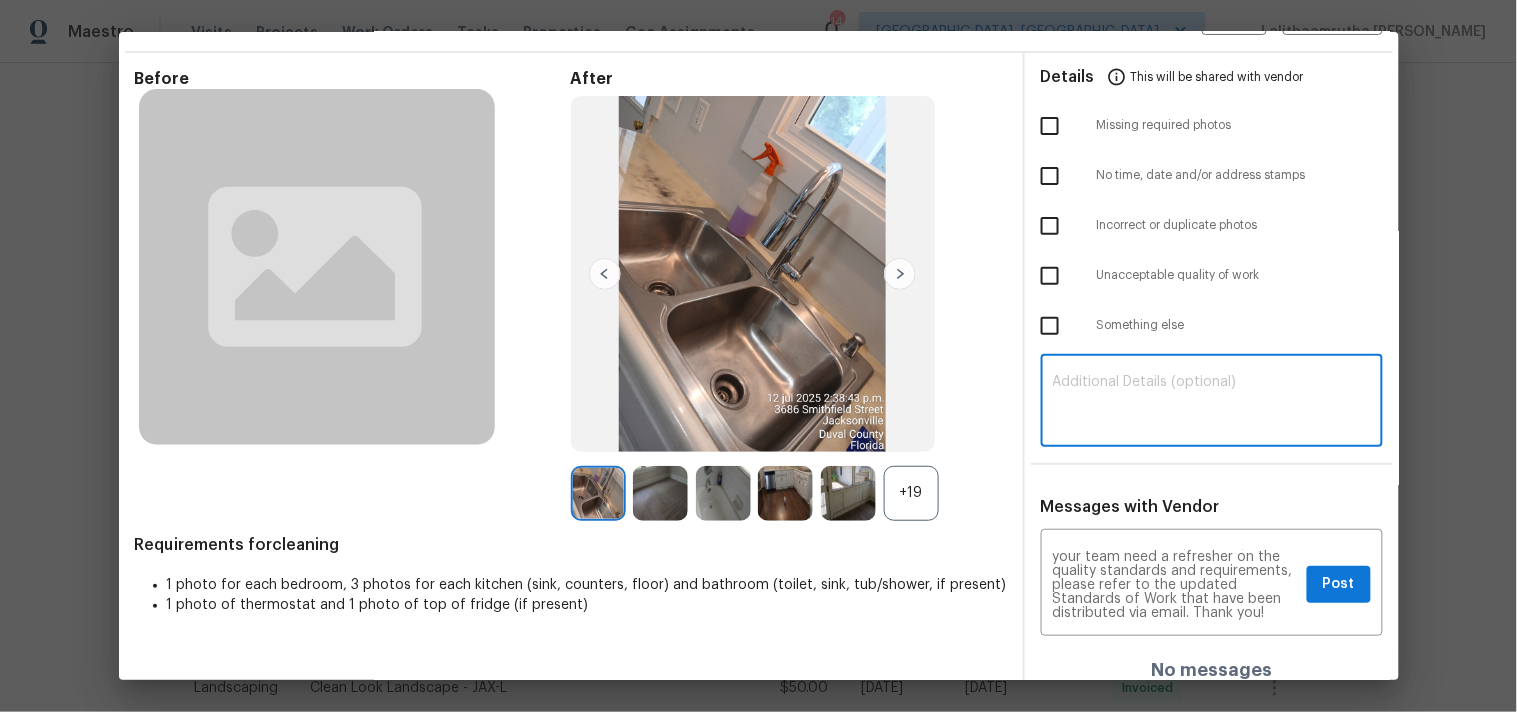 click at bounding box center (1212, 403) 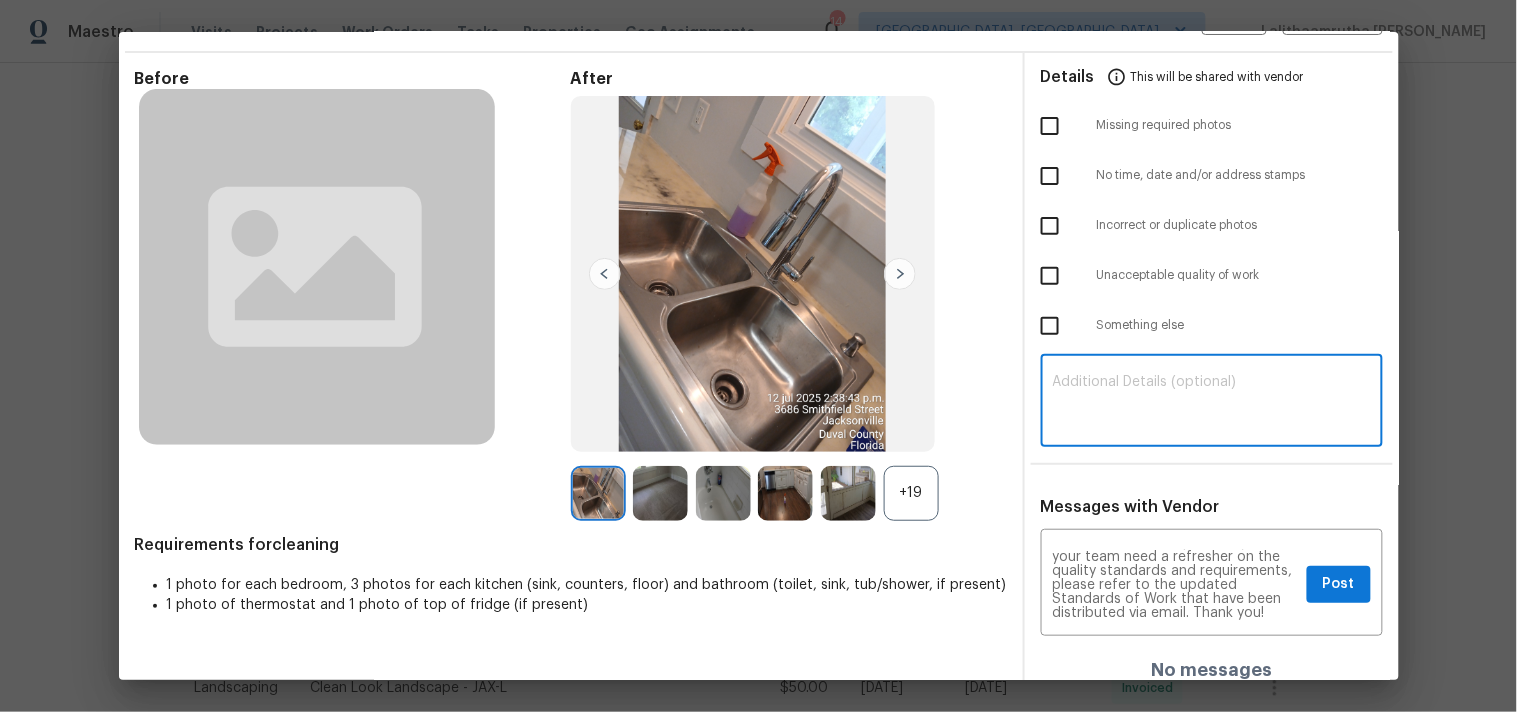 paste on "Maintenance Audit Team: Hello! Unfortunately, this Cleaning visit completed on 07/12/2025 has been denied because we are missing the required photos for approval. For approval, please upload Thermostat, top of the fridge, 1 bedroom, living room photos only if the correct or missing photos were taken on the same day the visit was completed. If those photos are available, they must be uploaded within 48 hours of the original visit date. If the required photos were not taken on the day of the visit, the denial will remain in place. If you or your team need a refresher on the quality standards and requirements, please refer to the updated Standards of Work that have been distributed via email. Thank you!" 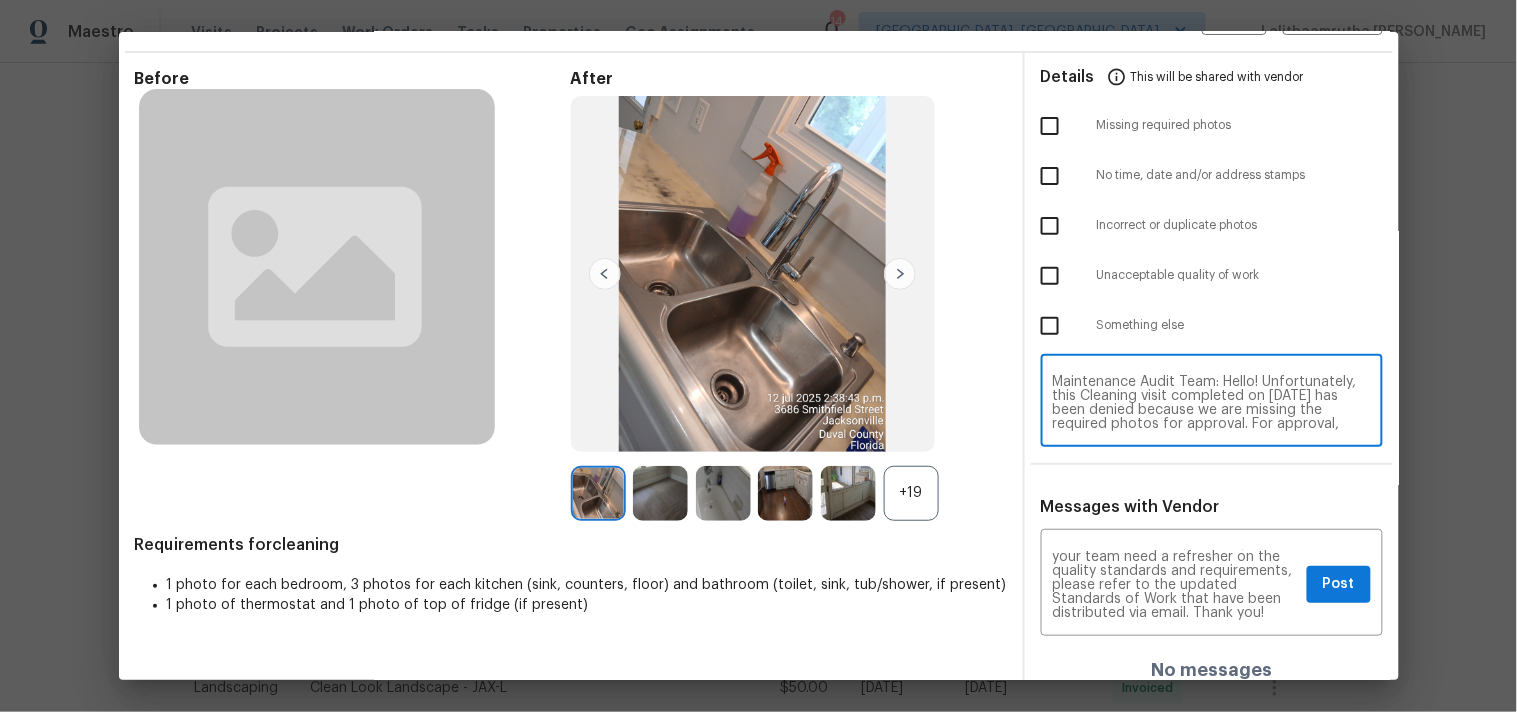 scroll, scrollTop: 181, scrollLeft: 0, axis: vertical 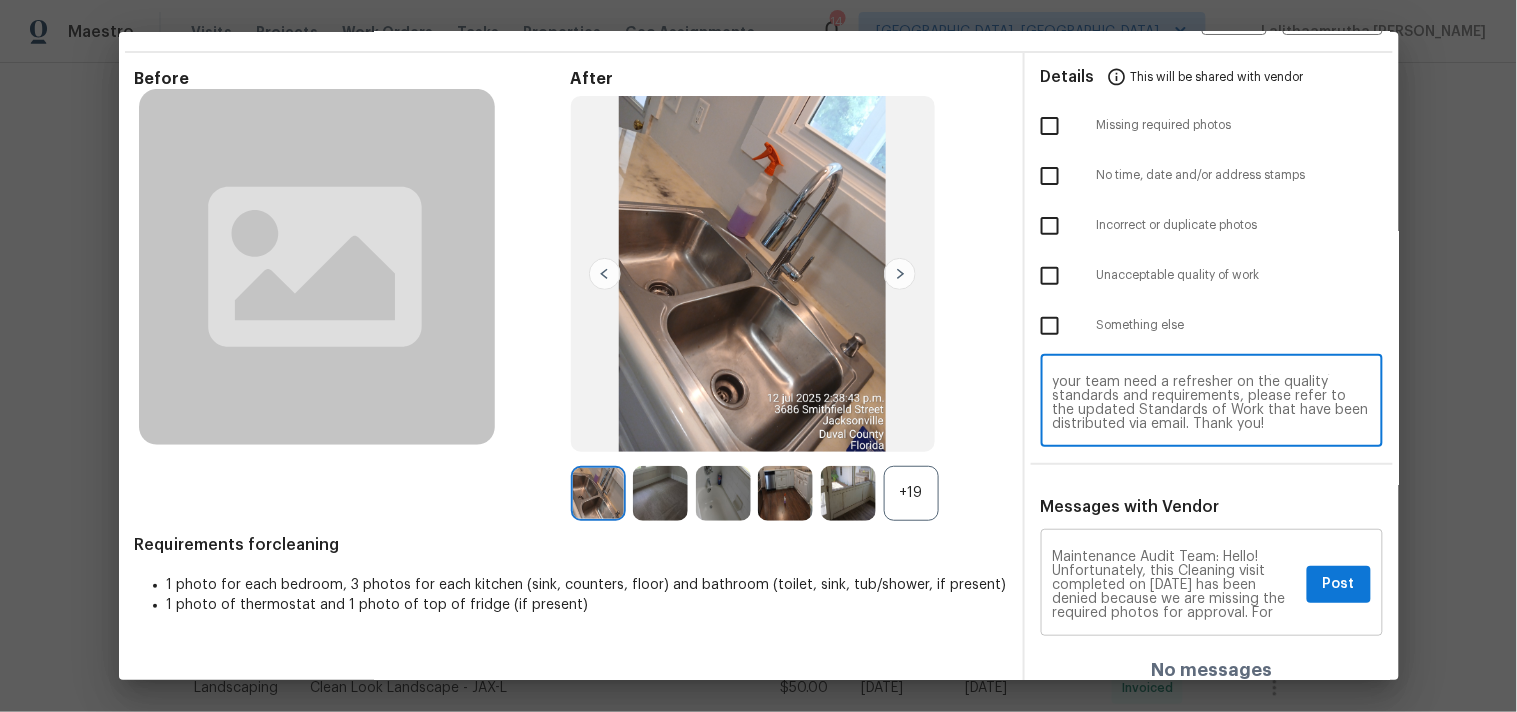 type on "Maintenance Audit Team: Hello! Unfortunately, this Cleaning visit completed on 07/12/2025 has been denied because we are missing the required photos for approval. For approval, please upload Thermostat, top of the fridge, 1 bedroom, living room photos only if the correct or missing photos were taken on the same day the visit was completed. If those photos are available, they must be uploaded within 48 hours of the original visit date. If the required photos were not taken on the day of the visit, the denial will remain in place. If you or your team need a refresher on the quality standards and requirements, please refer to the updated Standards of Work that have been distributed via email. Thank you!" 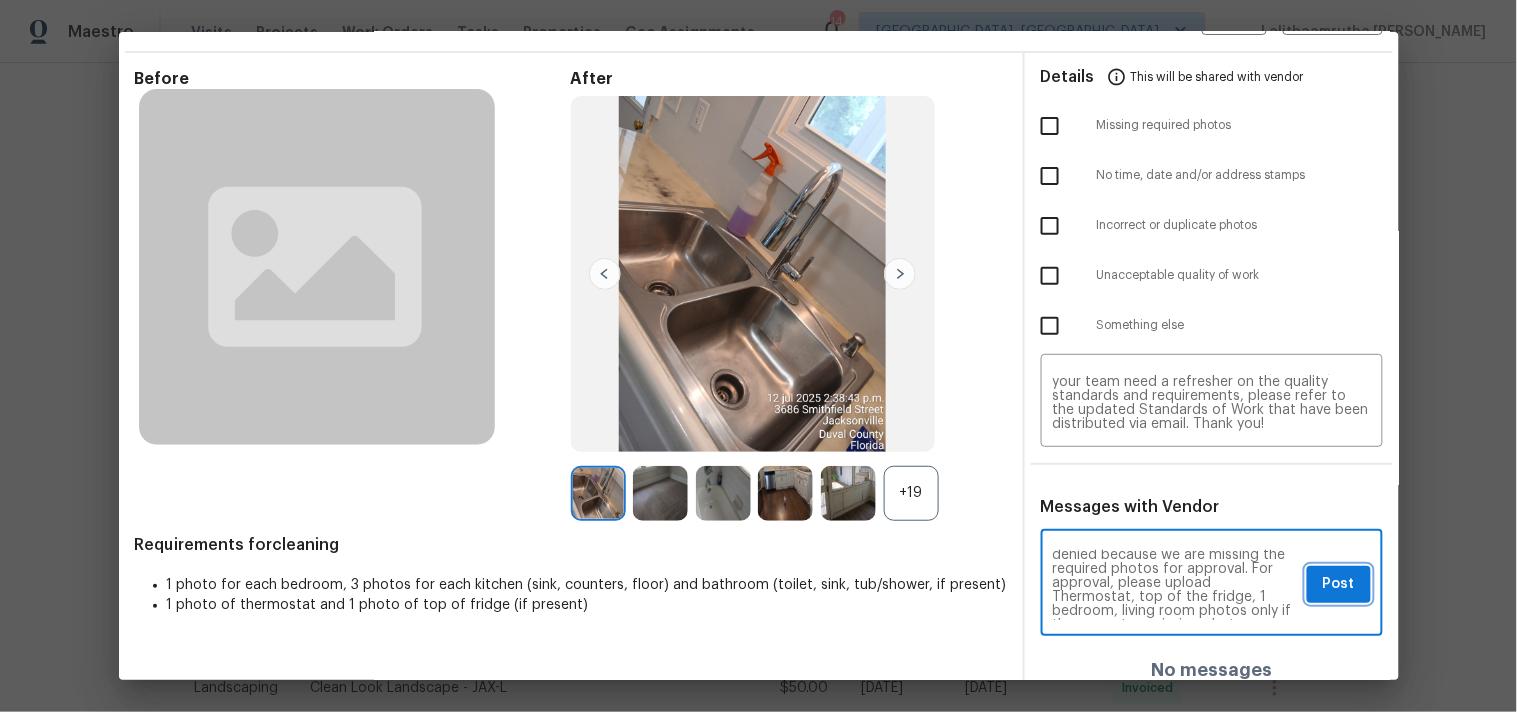 click on "Post" at bounding box center [1339, 584] 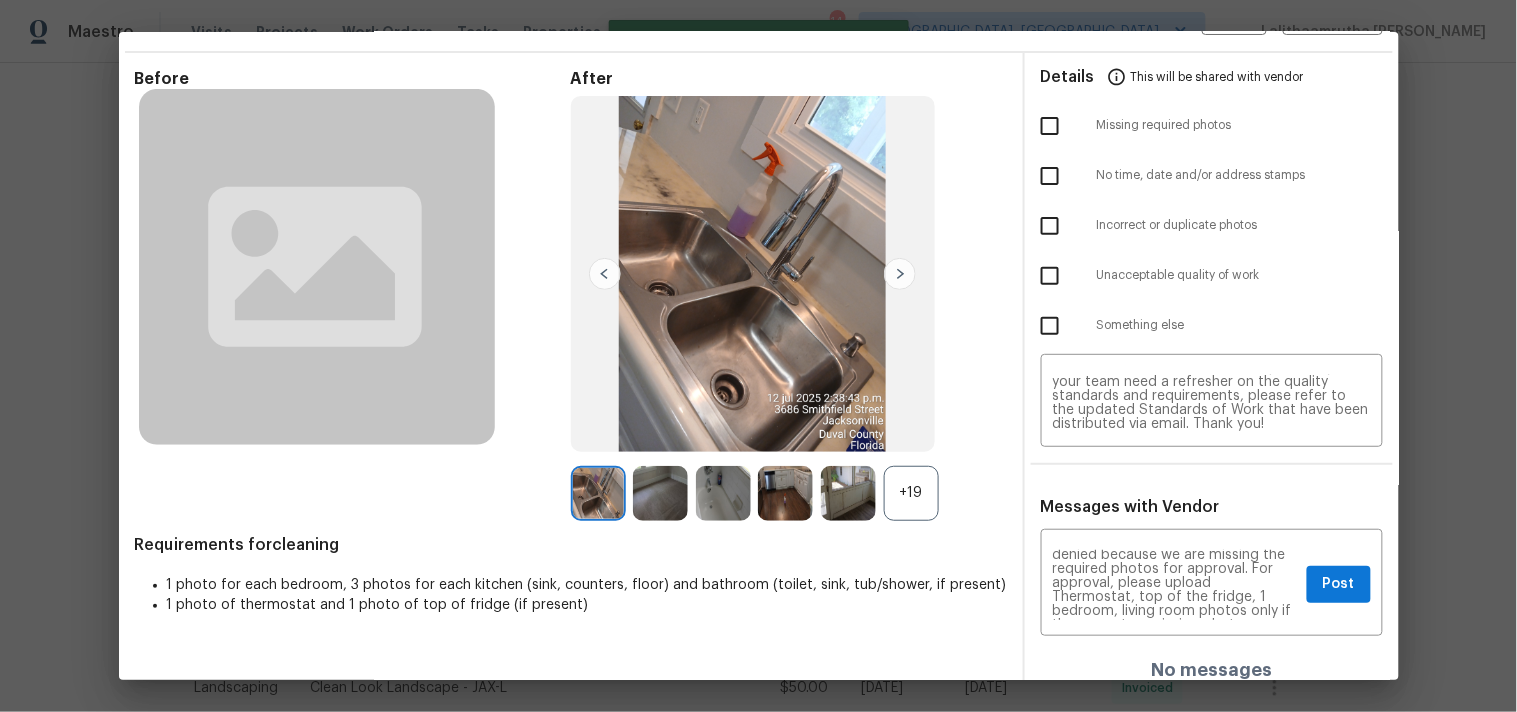 type 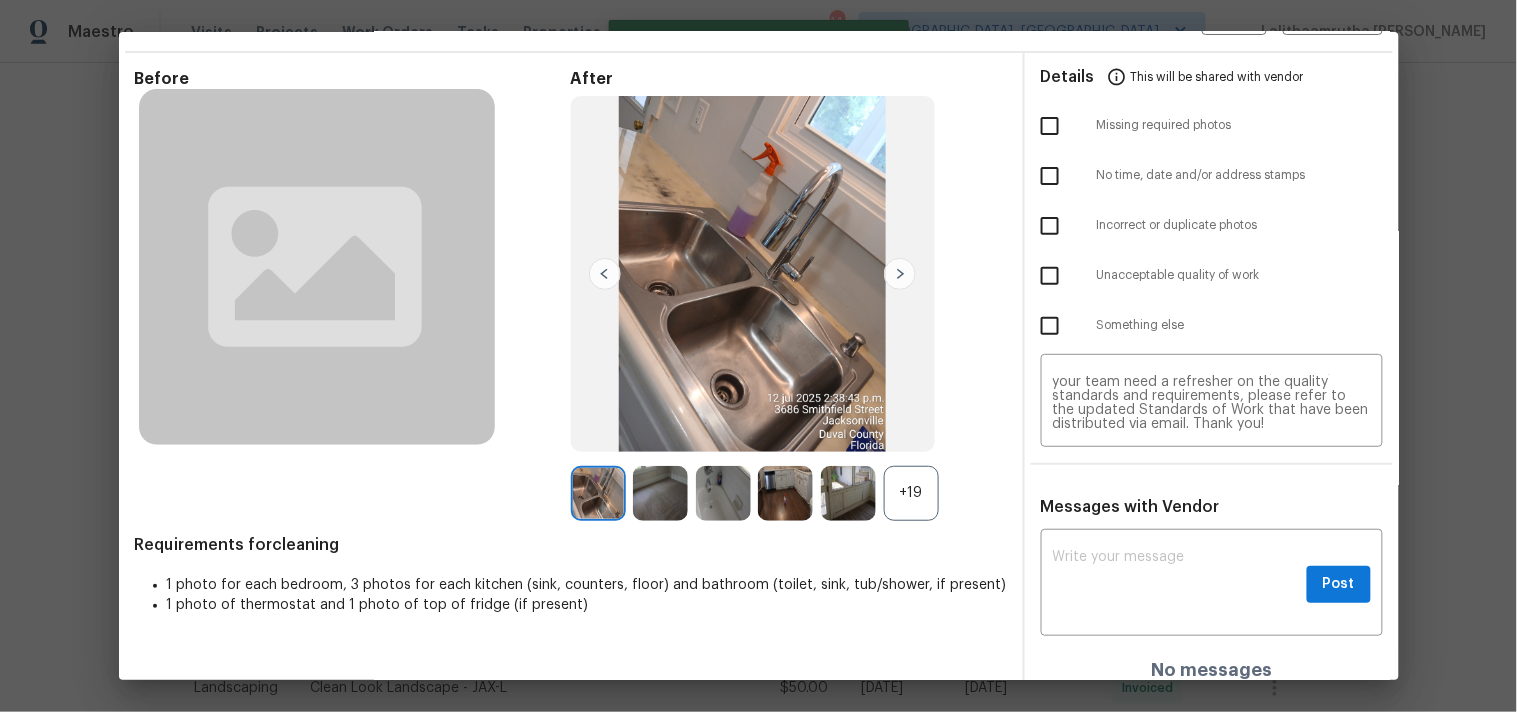 scroll, scrollTop: 0, scrollLeft: 0, axis: both 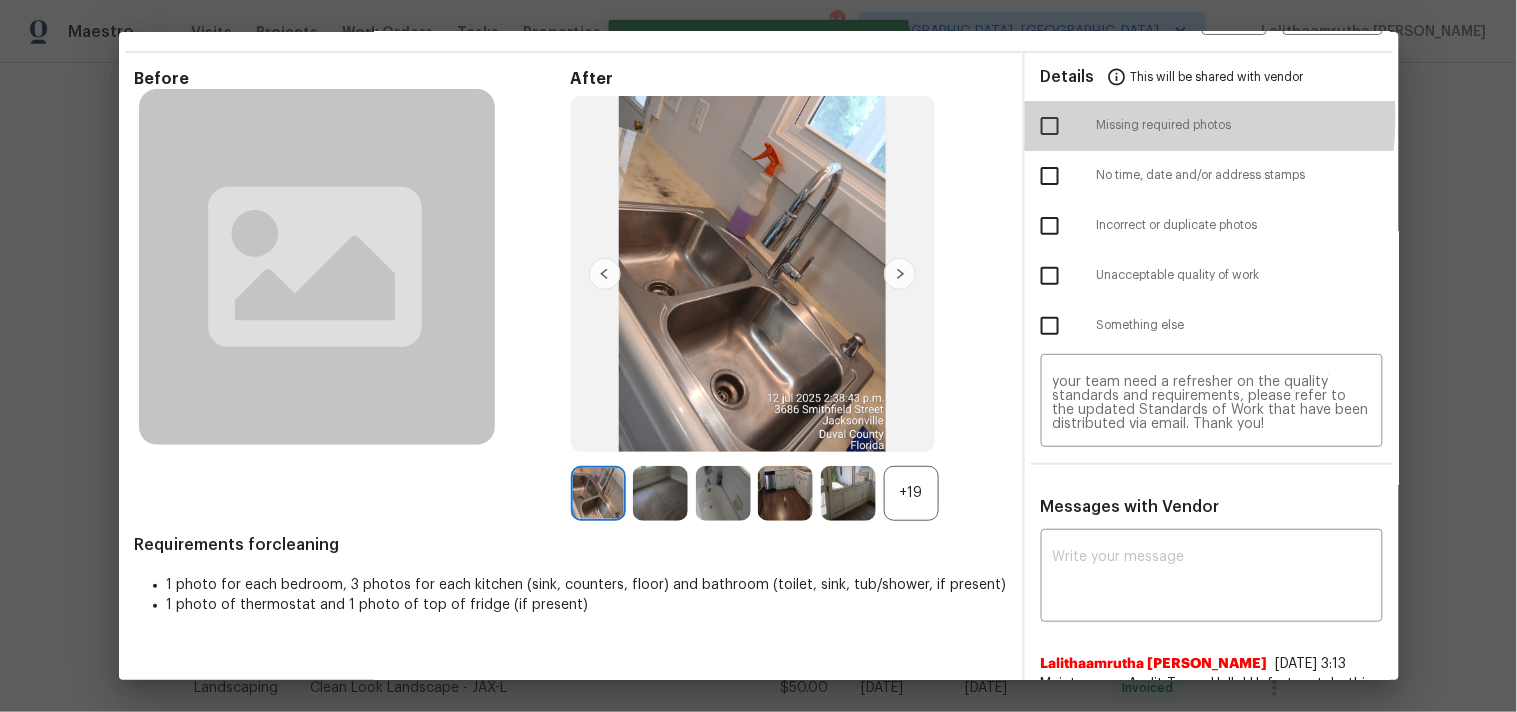 click at bounding box center [1050, 126] 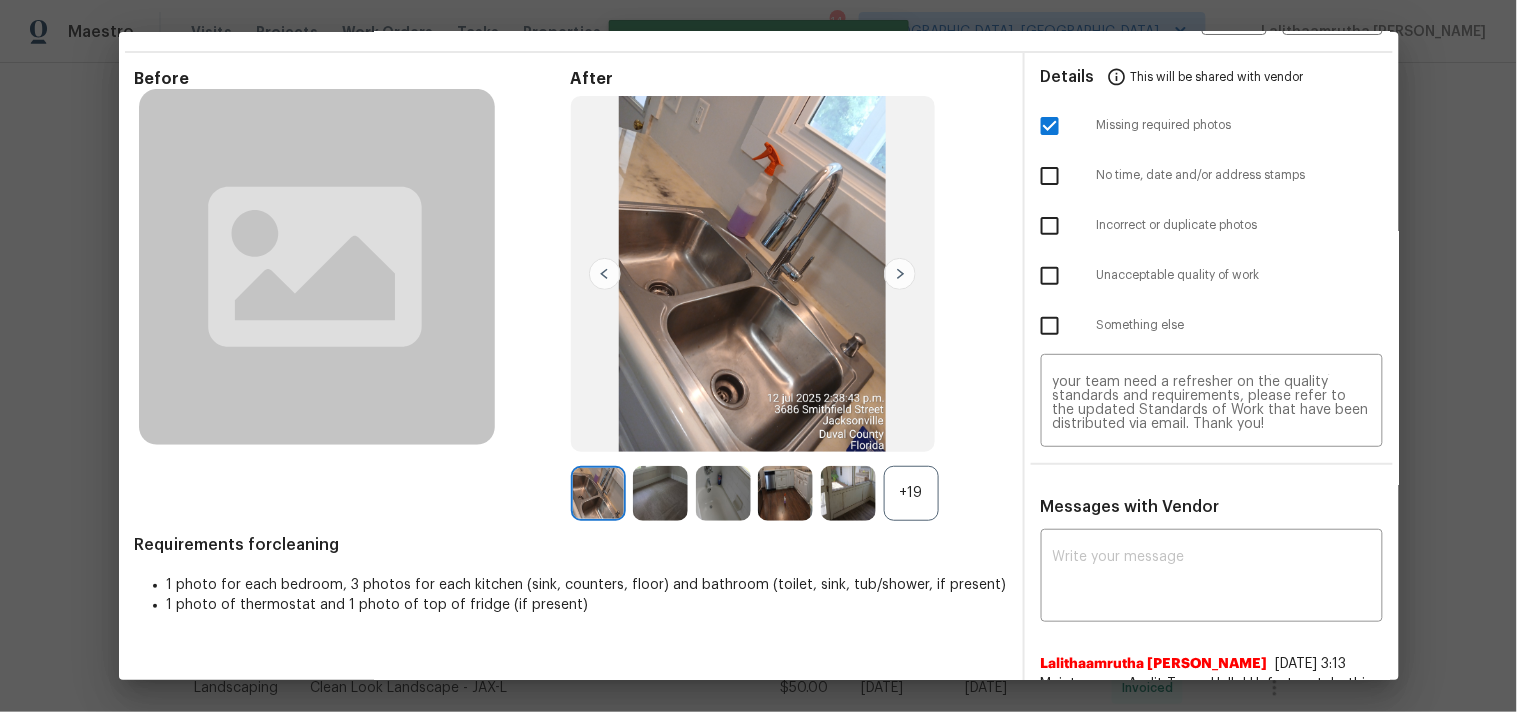 scroll, scrollTop: 0, scrollLeft: 0, axis: both 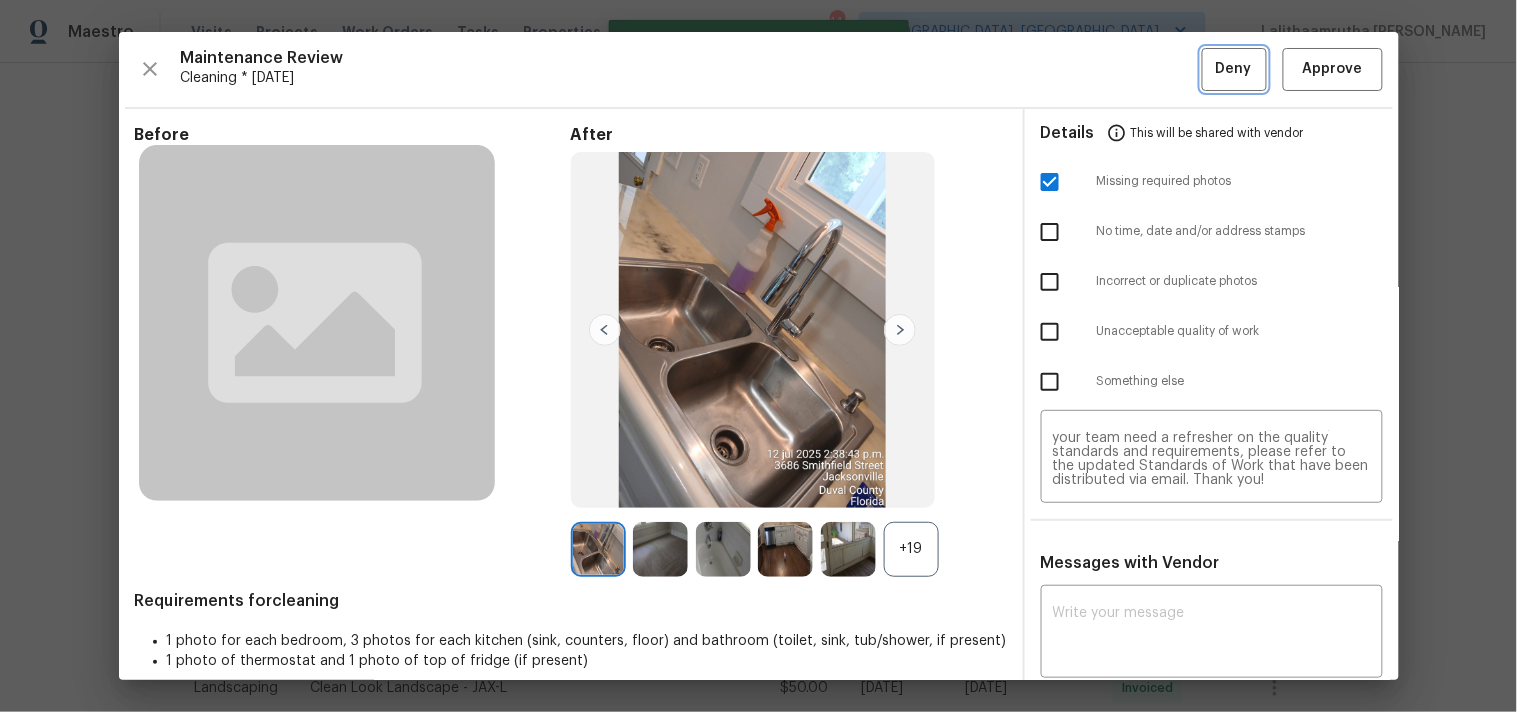 click on "Deny" at bounding box center [1234, 69] 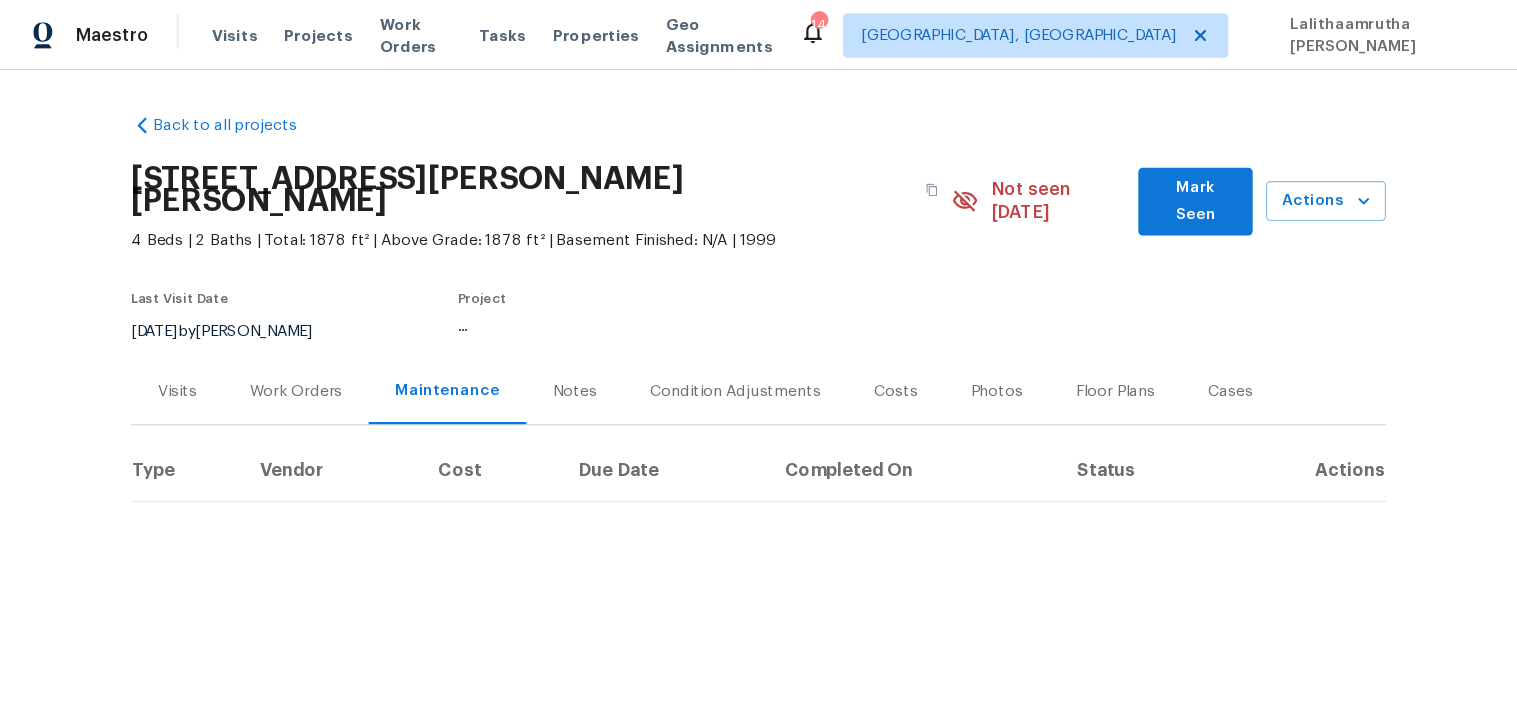 scroll, scrollTop: 0, scrollLeft: 0, axis: both 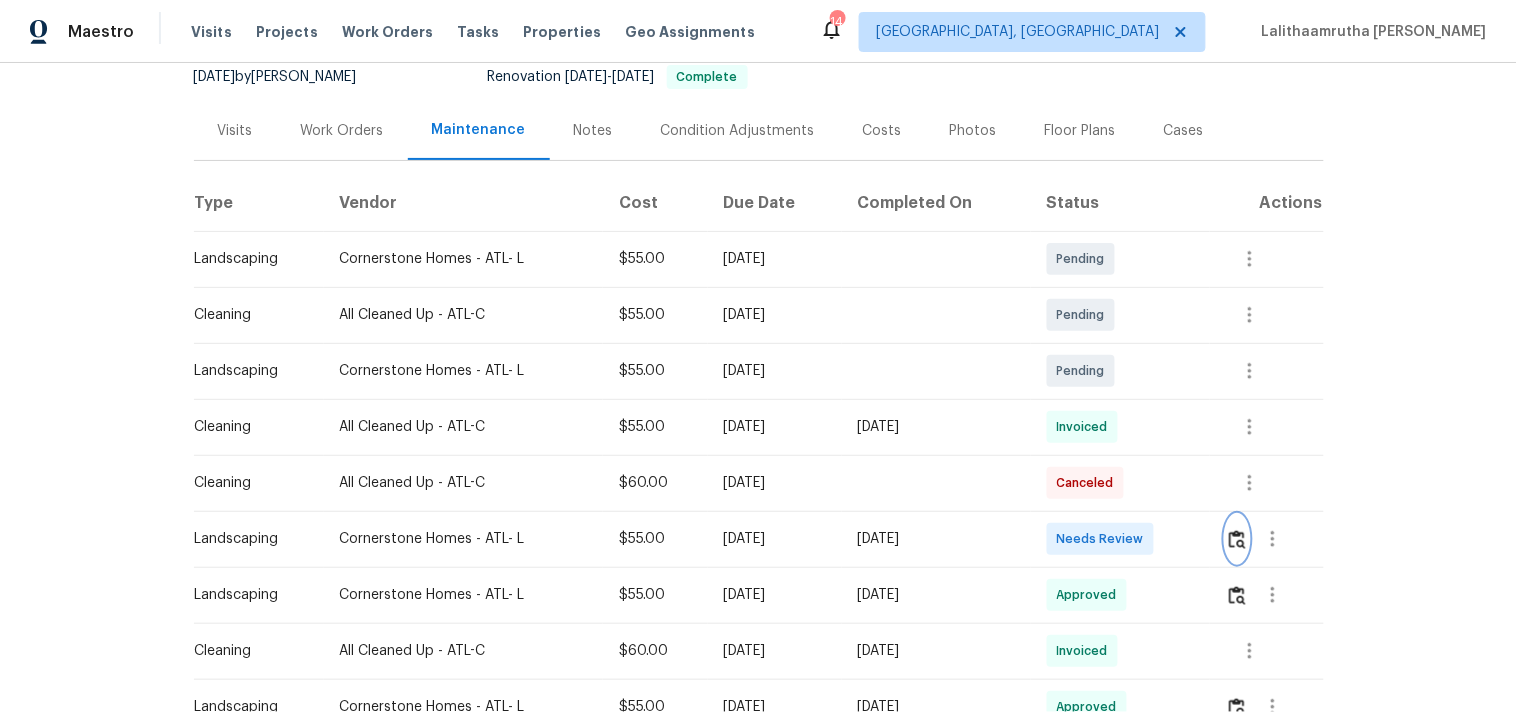 click at bounding box center (1237, 539) 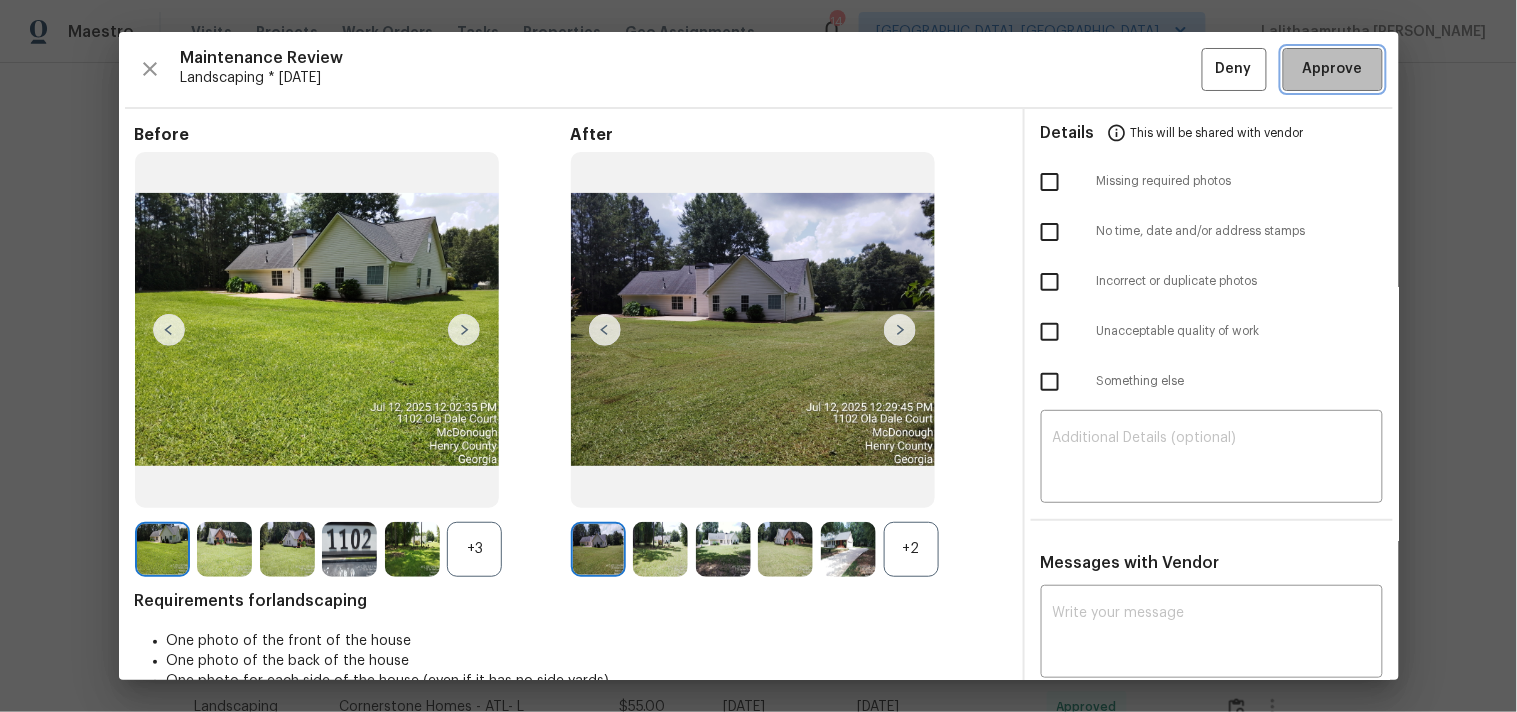 click on "Approve" at bounding box center (1333, 69) 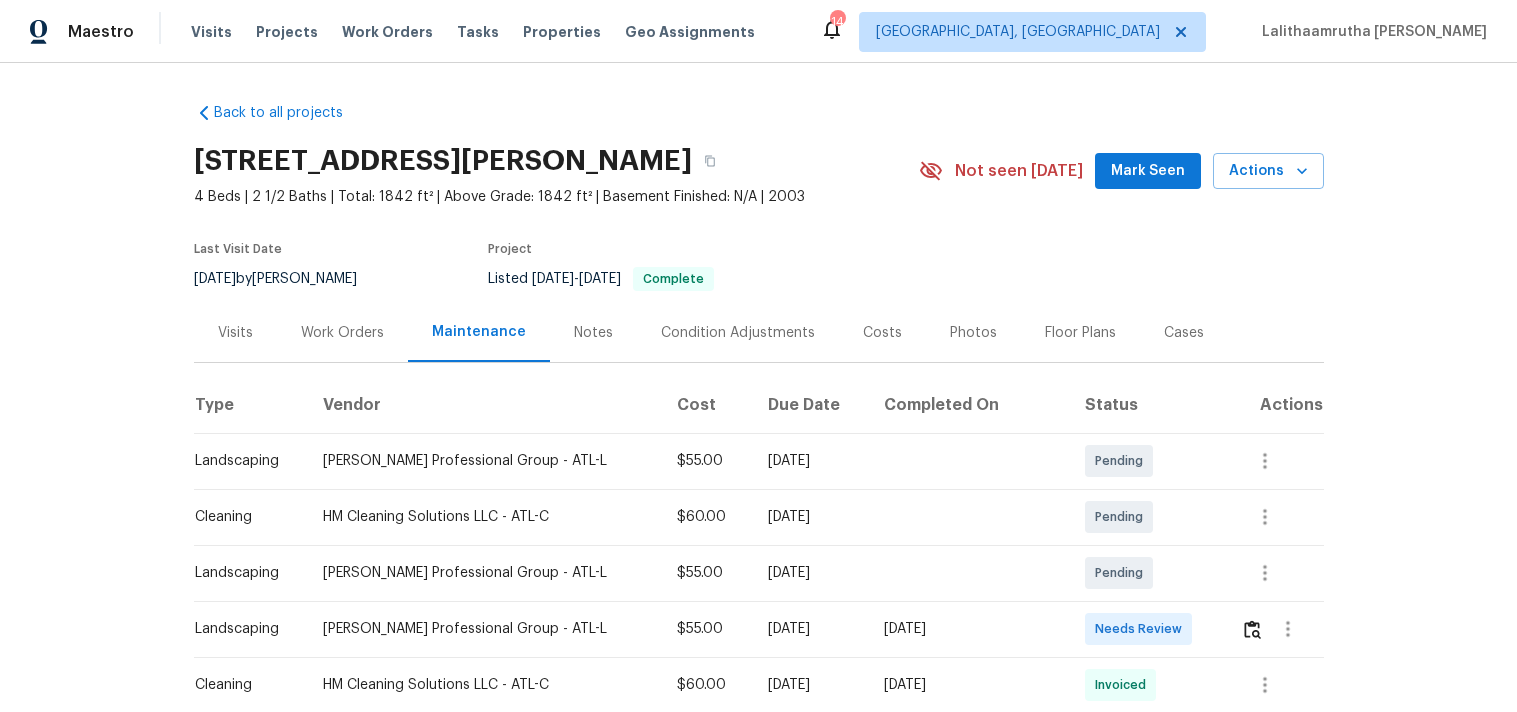scroll, scrollTop: 0, scrollLeft: 0, axis: both 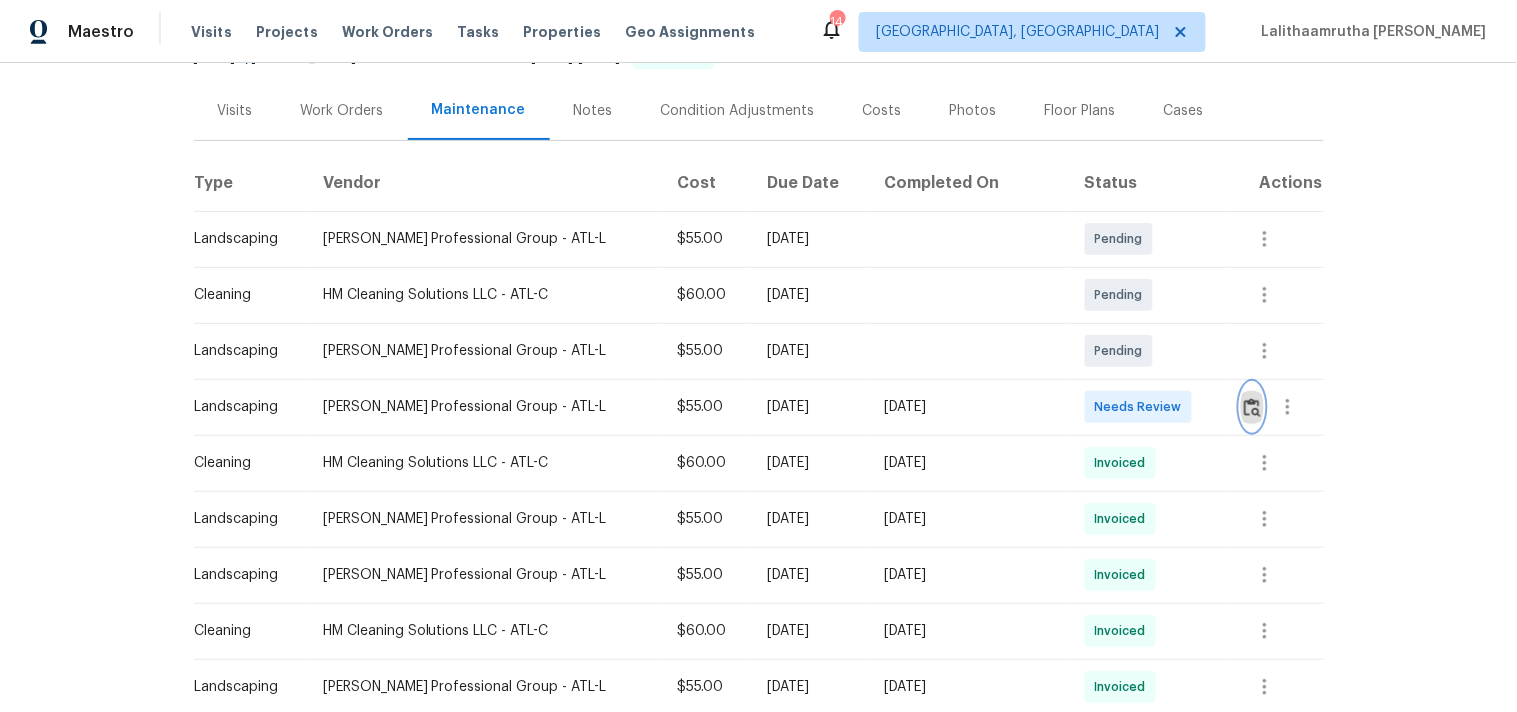 click at bounding box center (1252, 407) 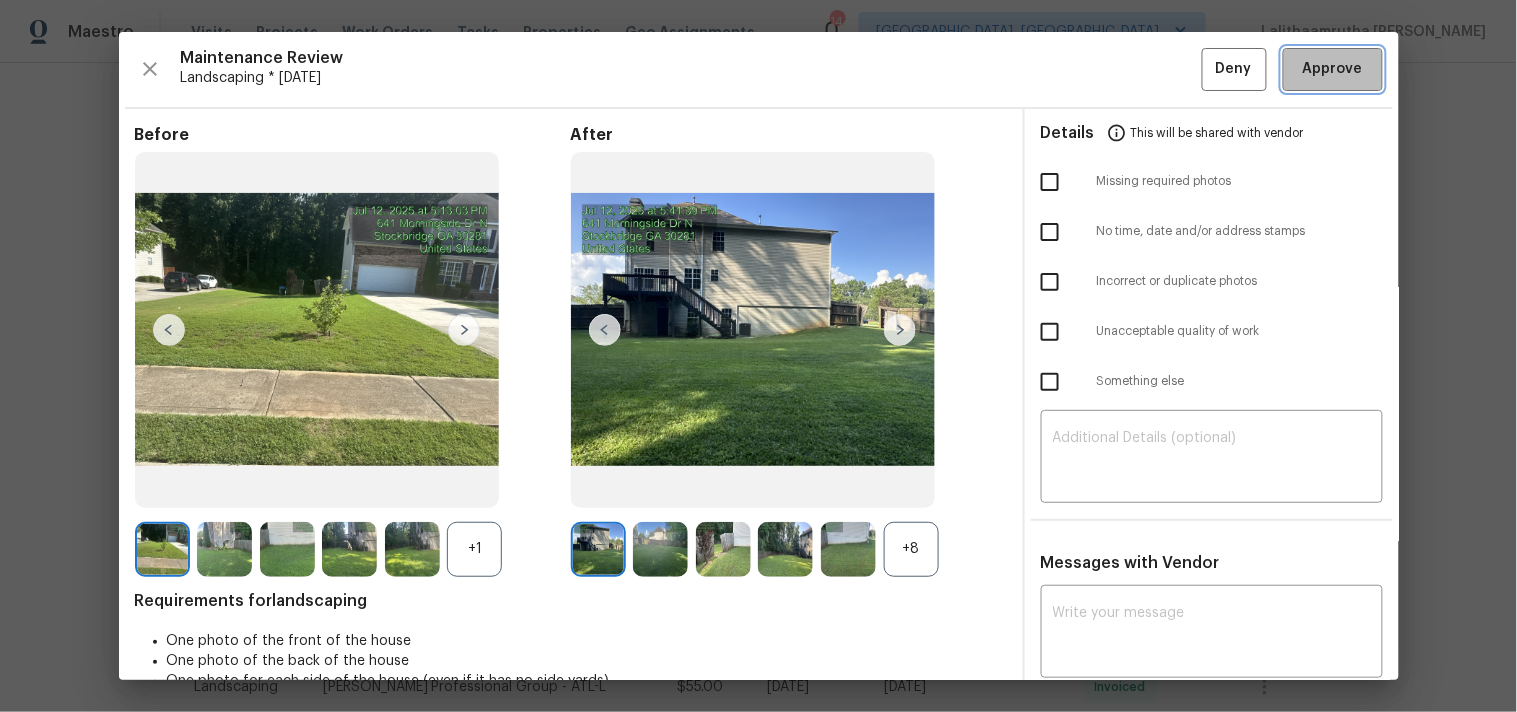 click on "Approve" at bounding box center [1333, 69] 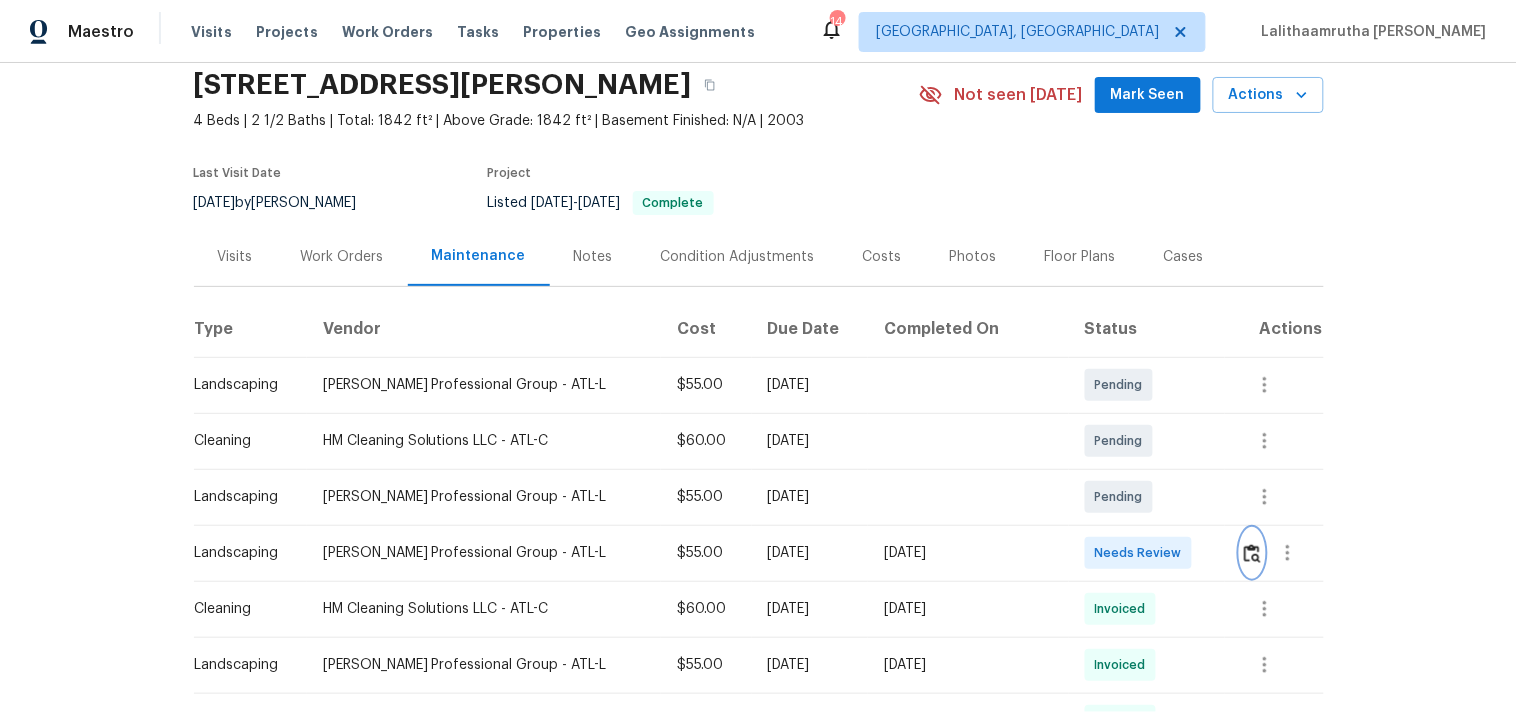 scroll, scrollTop: 111, scrollLeft: 0, axis: vertical 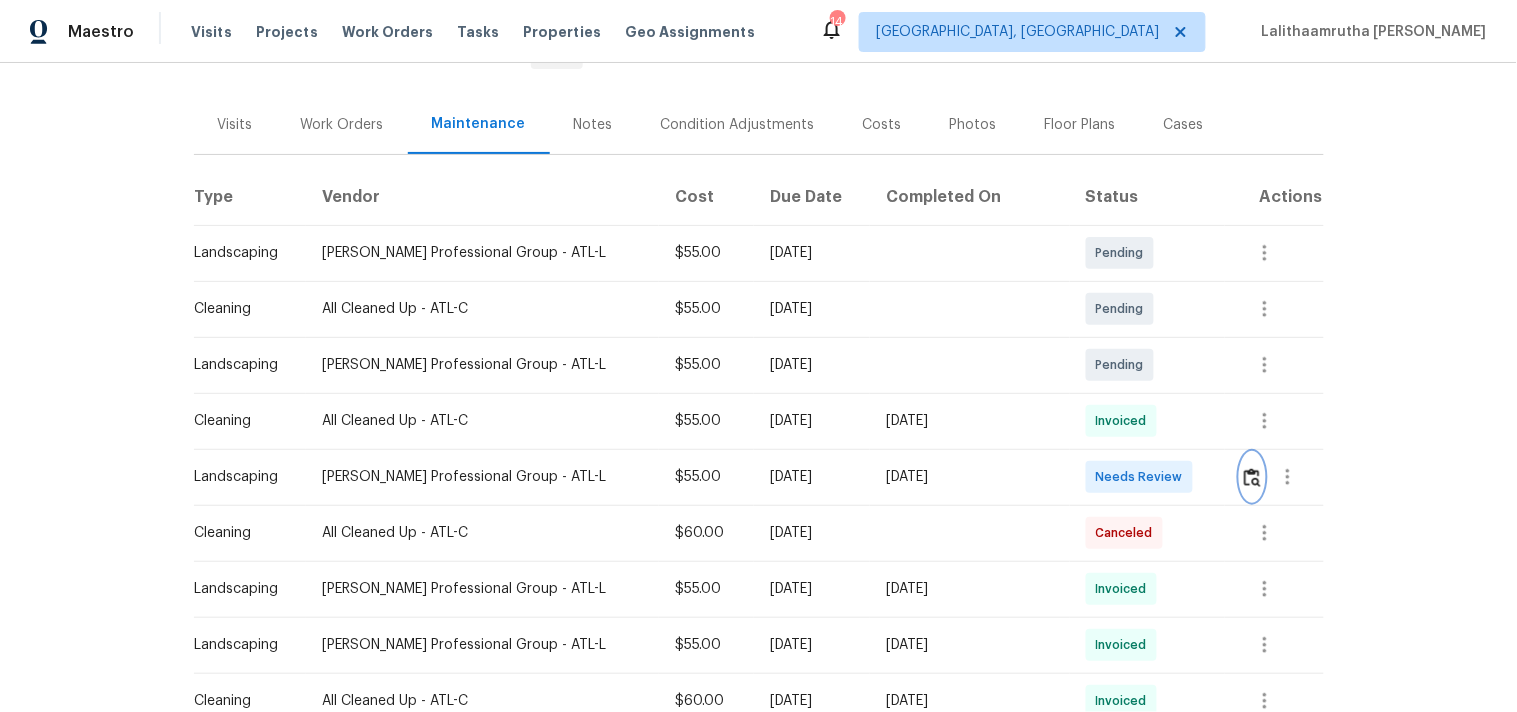 click at bounding box center [1252, 477] 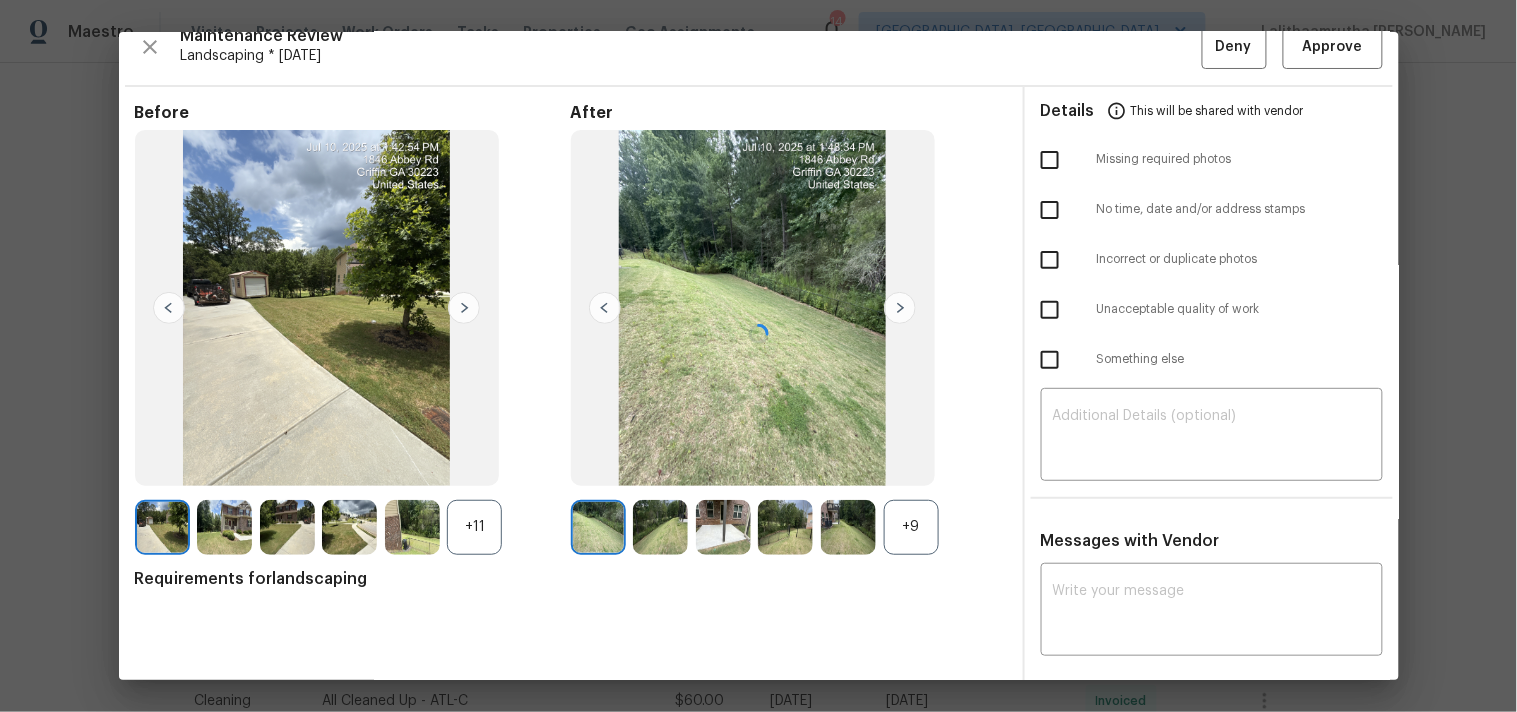 scroll, scrollTop: 27, scrollLeft: 0, axis: vertical 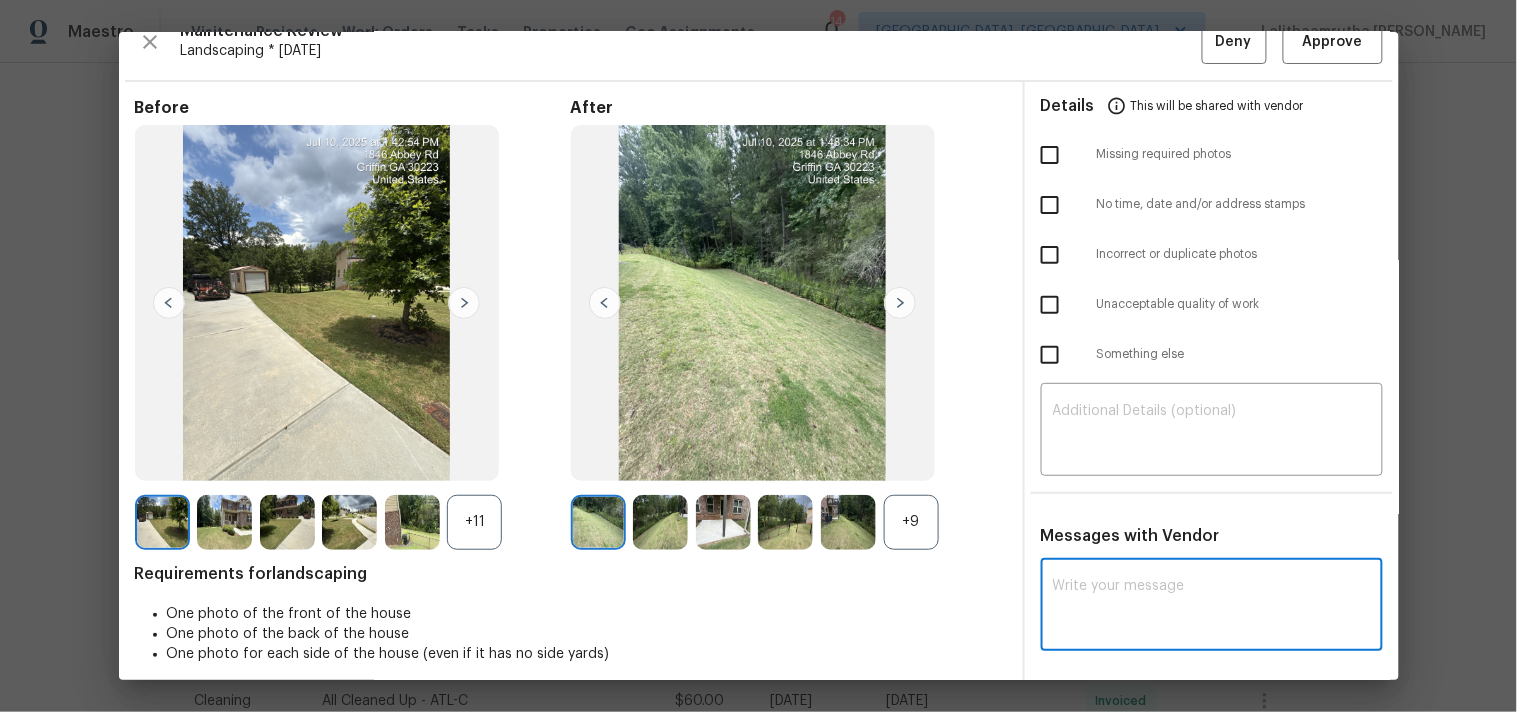 click at bounding box center (1212, 607) 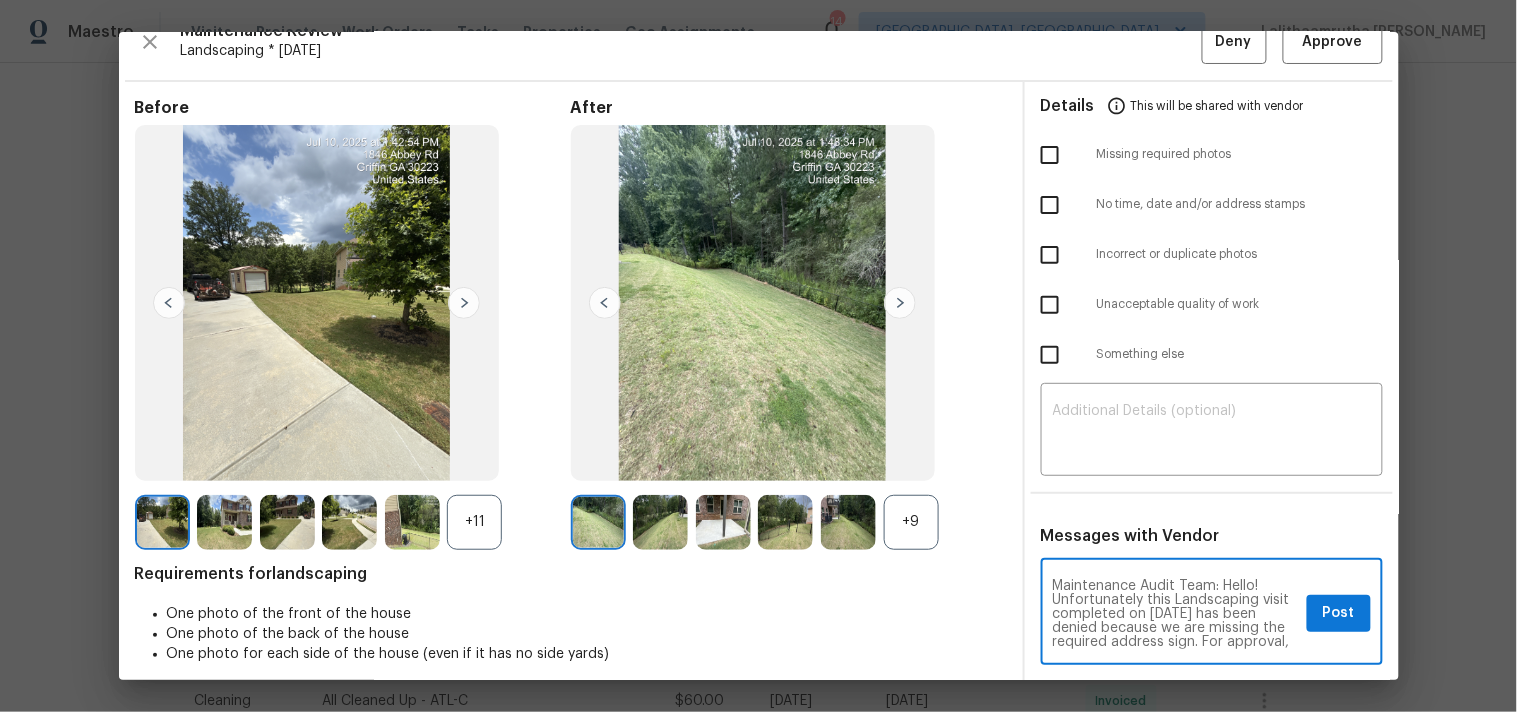 scroll, scrollTop: 125, scrollLeft: 0, axis: vertical 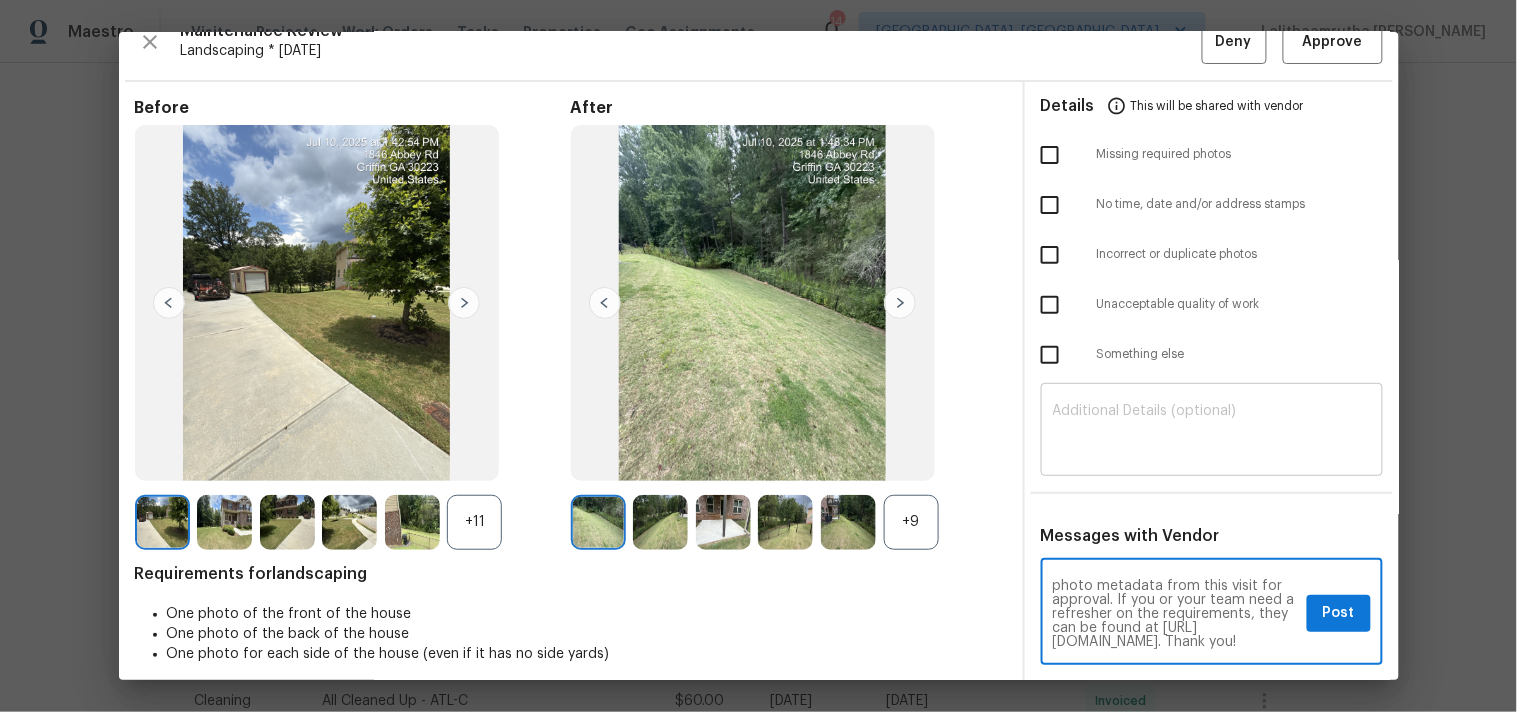 type on "Maintenance Audit Team: Hello! Unfortunately this Landscaping visit completed on 07/12/2025 has been denied because we are missing the required address sign. For approval, please upload these if you have them or submit a screenshot of photo metadata from this visit for approval. If you or your team need a refresher on the requirements, they can be found at https://www.opendoor.com/vendor-help/quality. Thank you!" 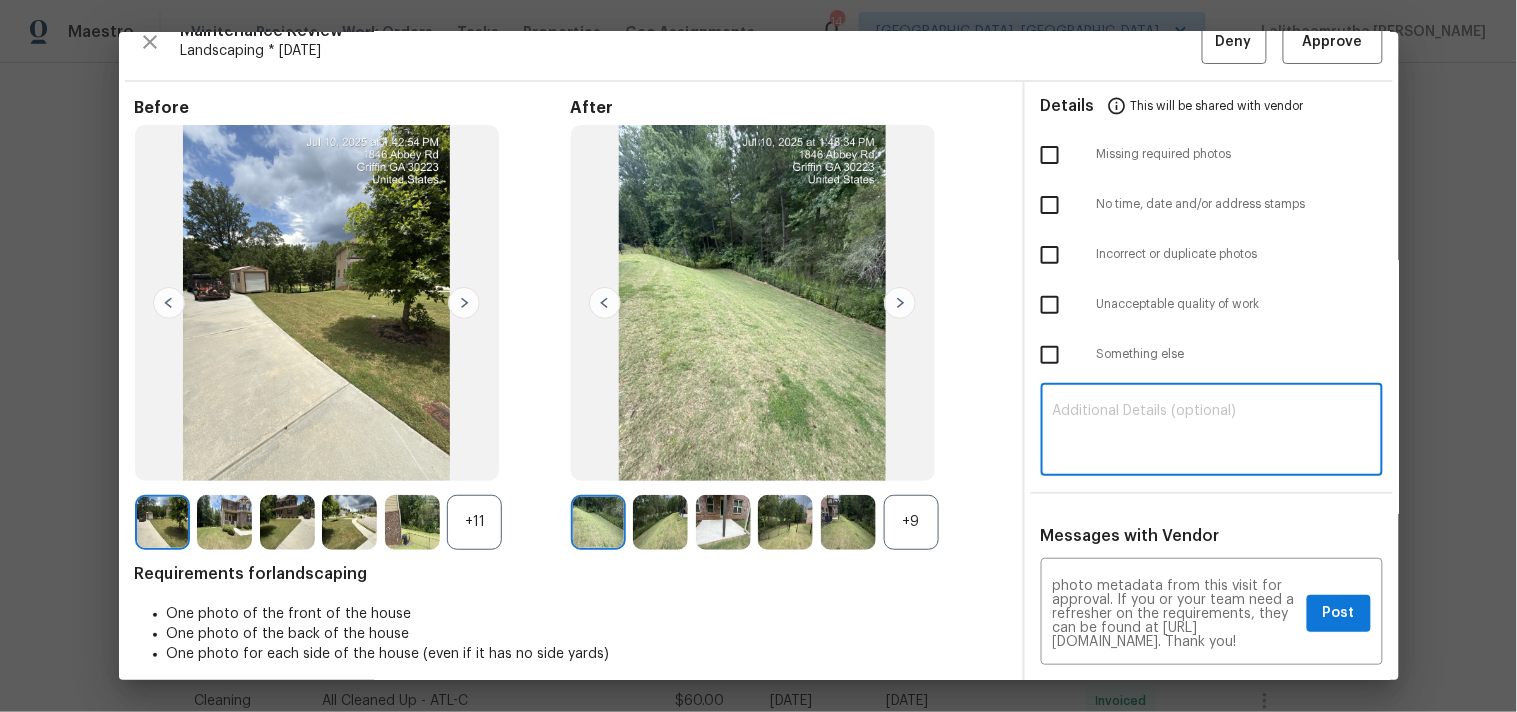 click at bounding box center [1212, 432] 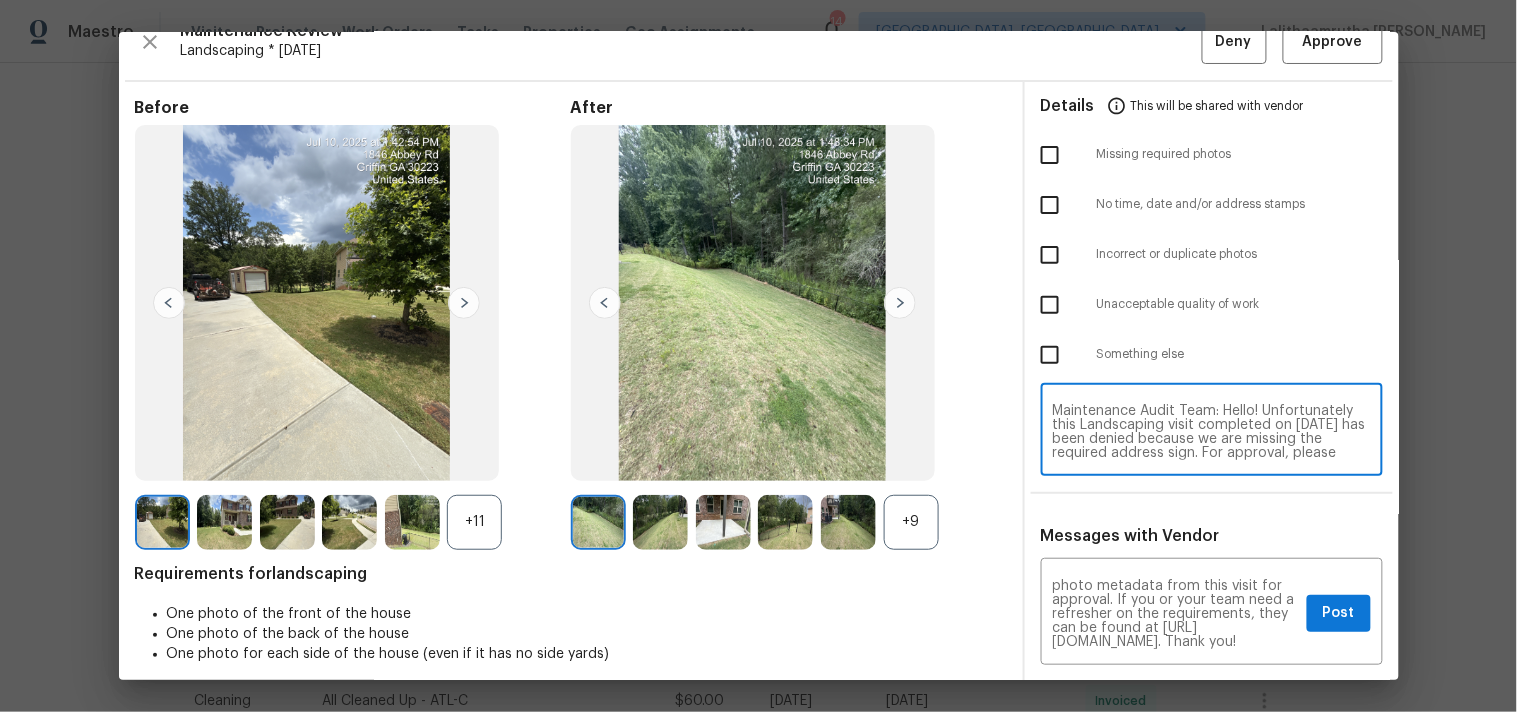 scroll, scrollTop: 97, scrollLeft: 0, axis: vertical 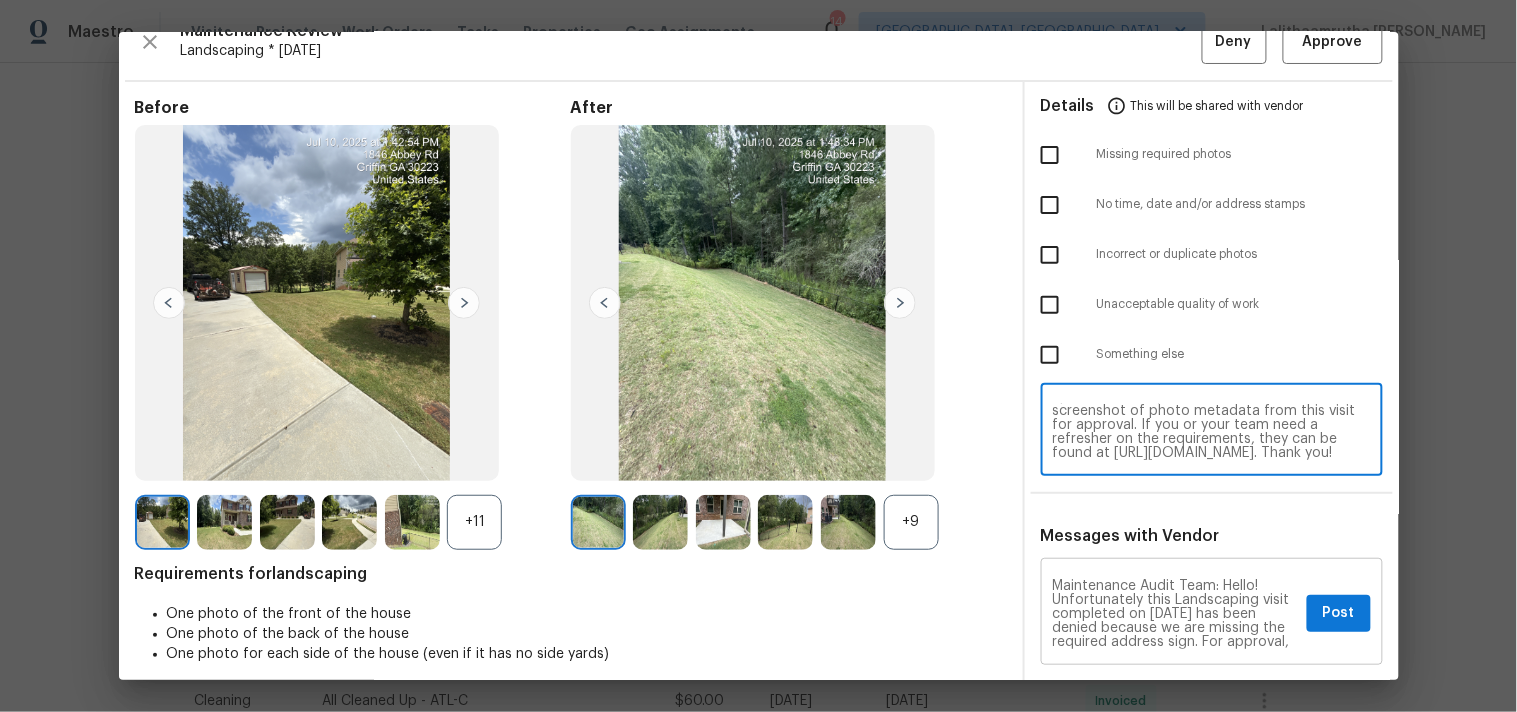 type on "Maintenance Audit Team: Hello! Unfortunately this Landscaping visit completed on 07/12/2025 has been denied because we are missing the required address sign. For approval, please upload these if you have them or submit a screenshot of photo metadata from this visit for approval. If you or your team need a refresher on the requirements, they can be found at https://www.opendoor.com/vendor-help/quality. Thank you!" 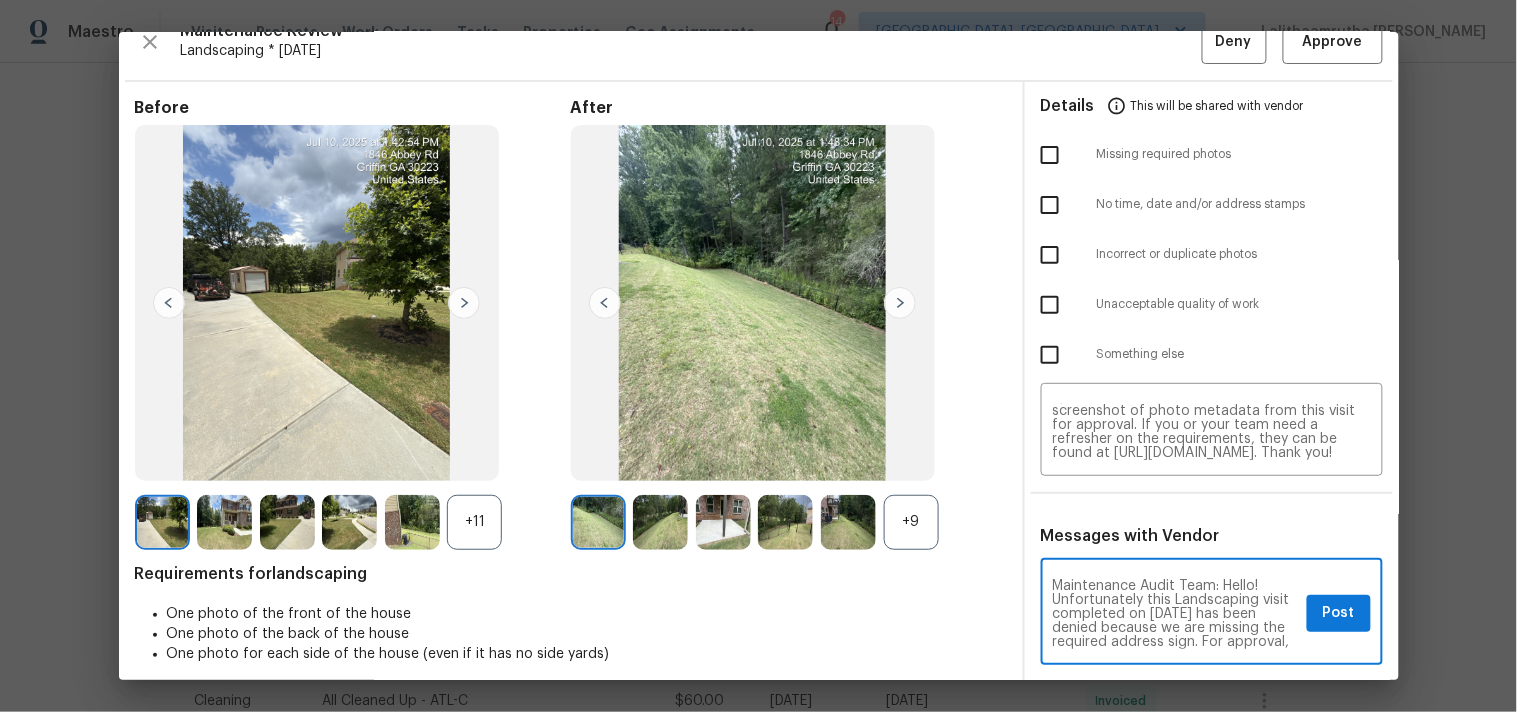 scroll, scrollTop: 44, scrollLeft: 0, axis: vertical 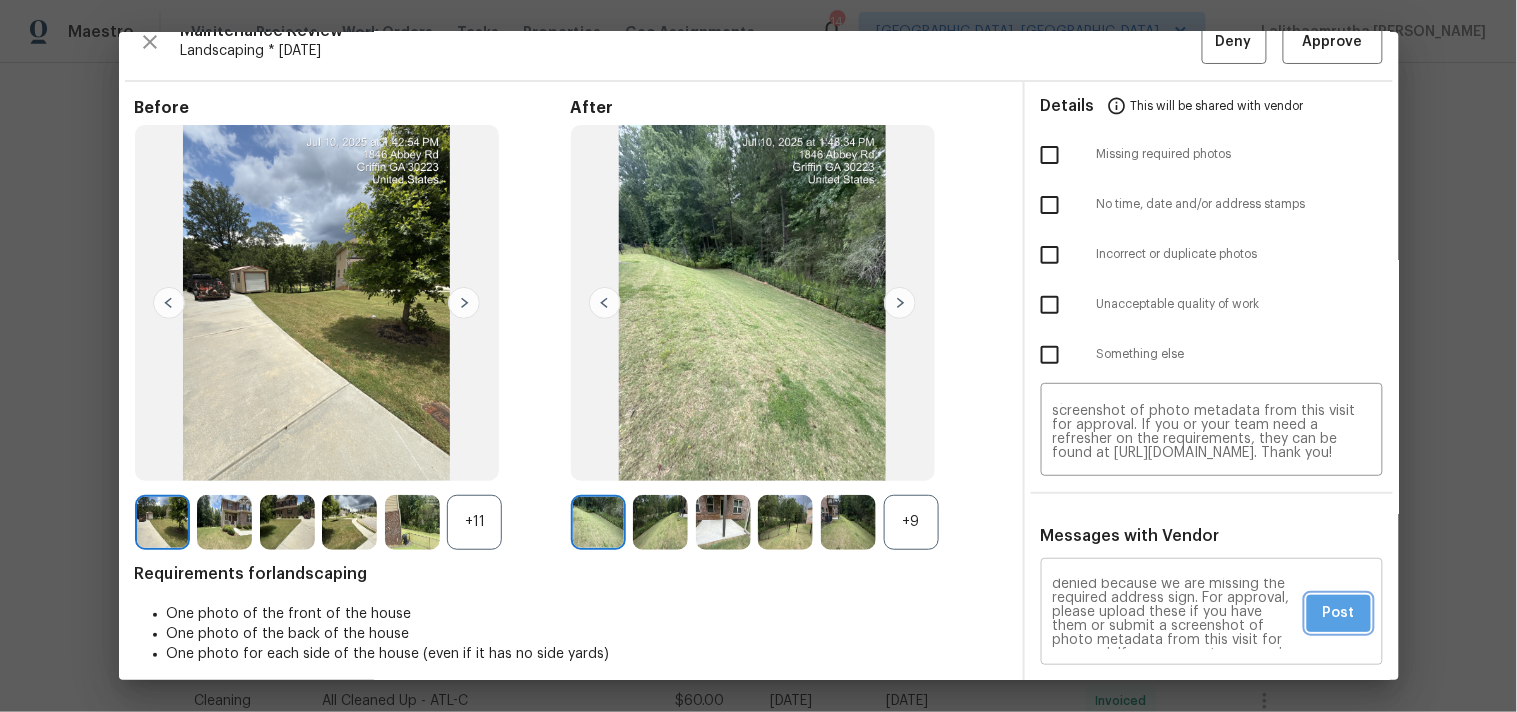 click on "Post" at bounding box center (1339, 613) 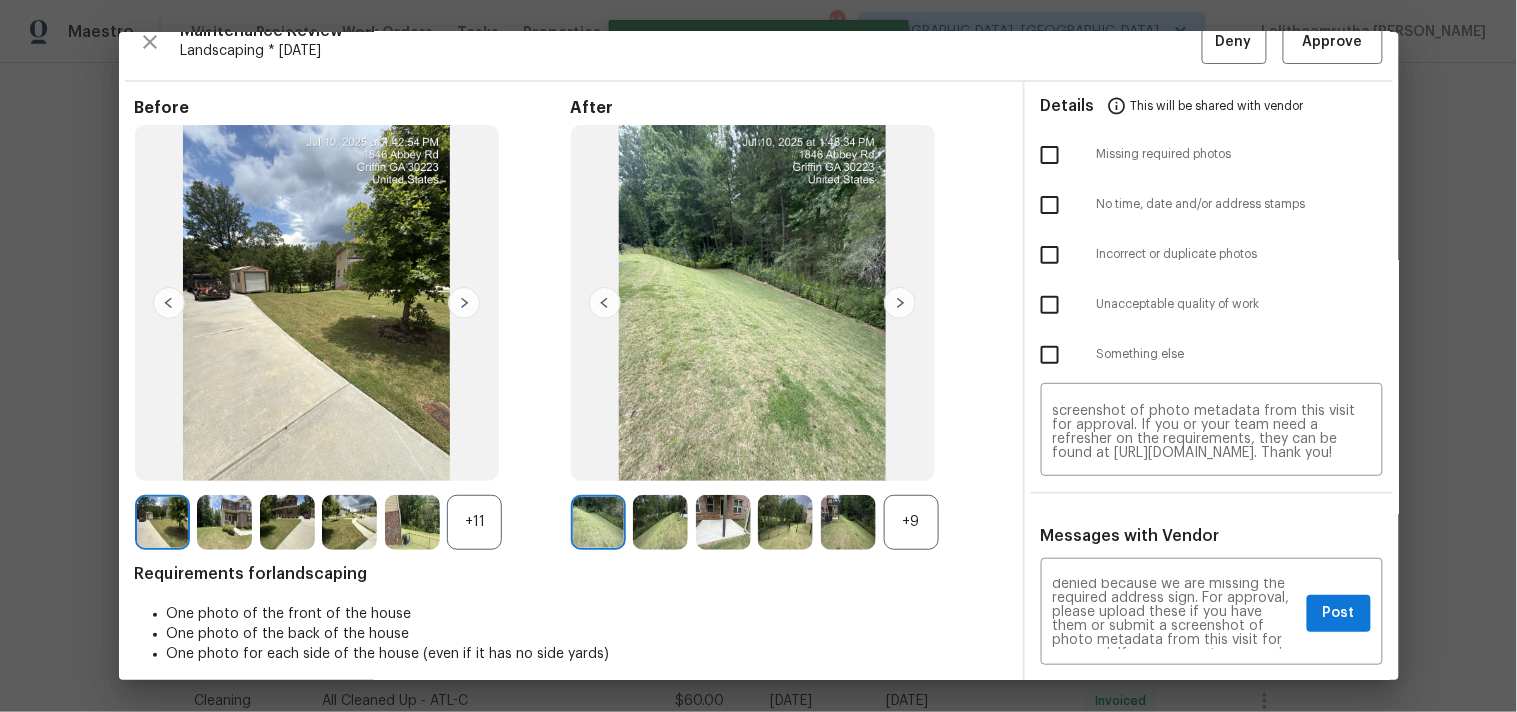 type 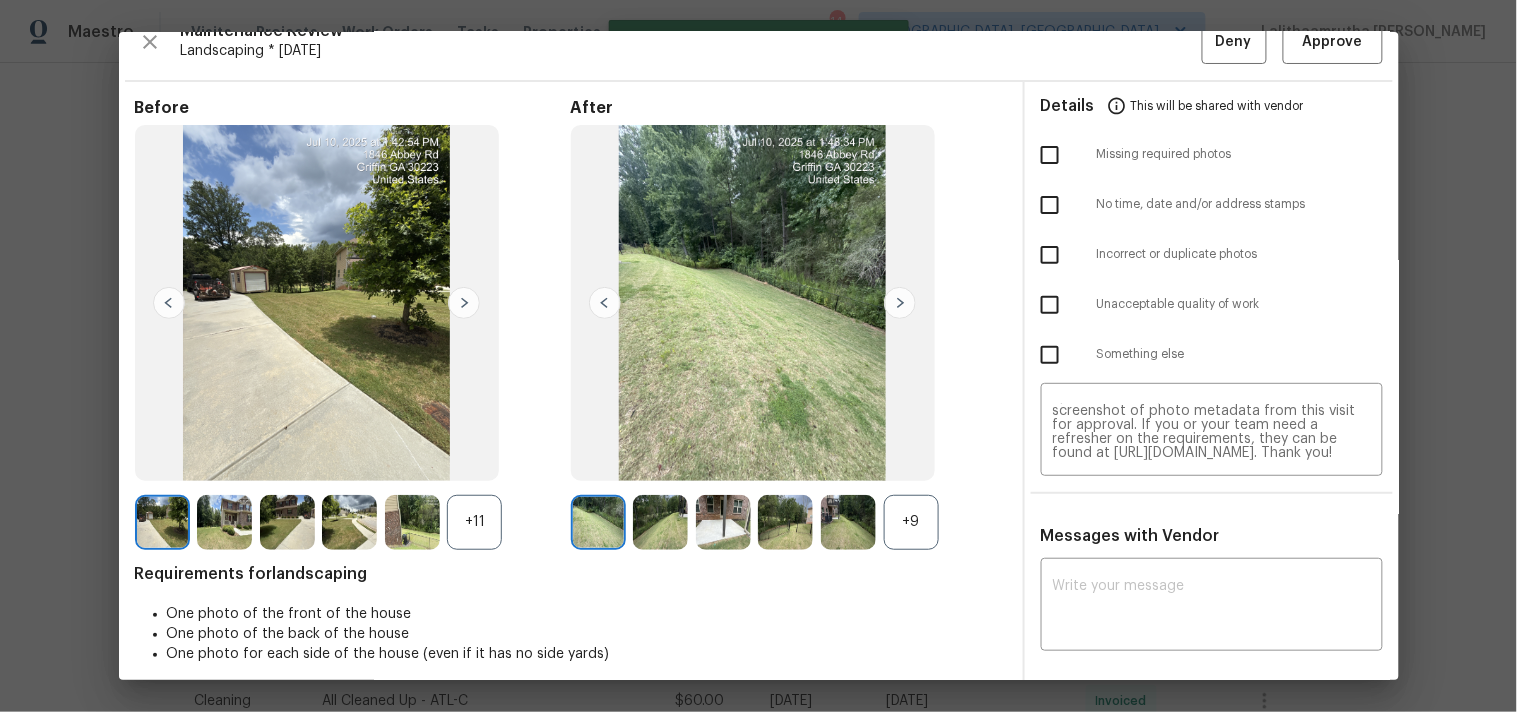 scroll, scrollTop: 0, scrollLeft: 0, axis: both 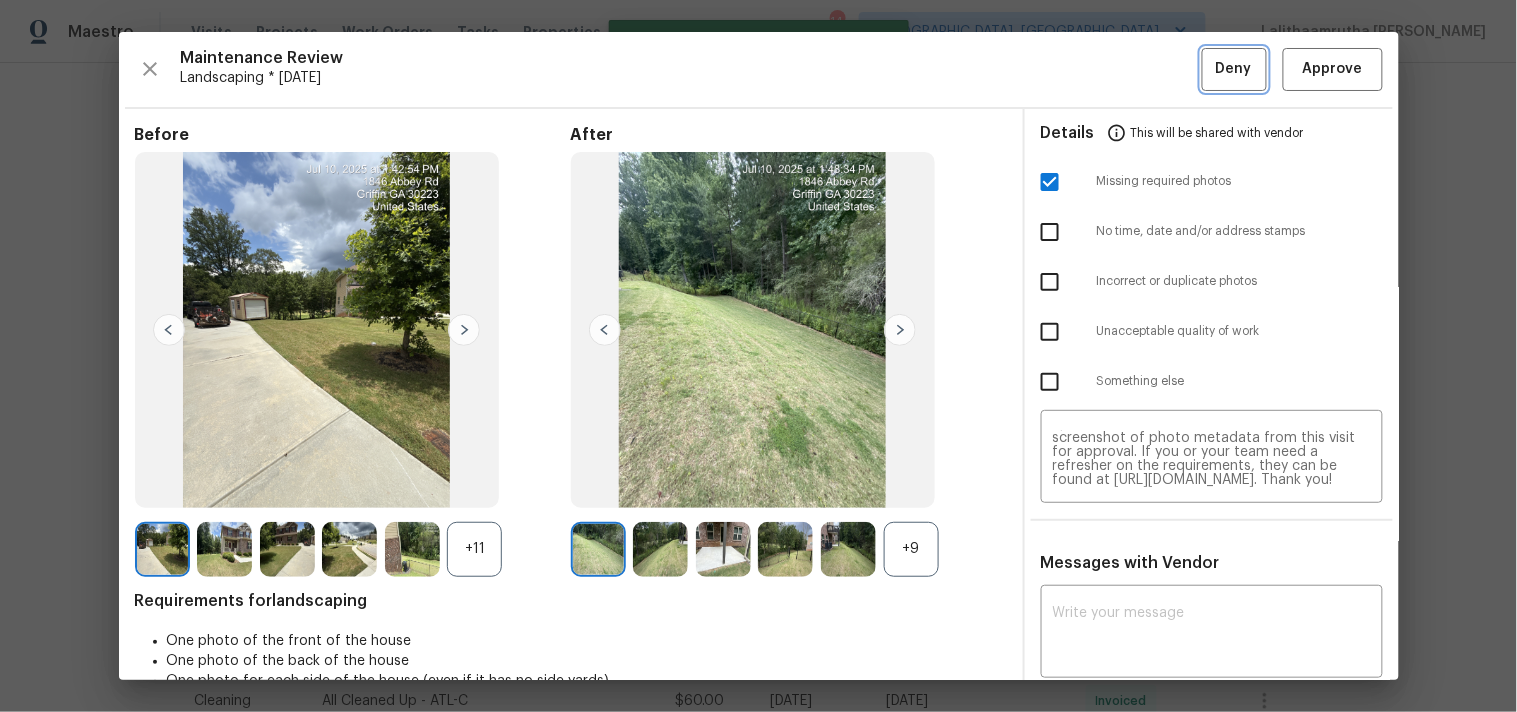 click on "Deny" at bounding box center [1234, 69] 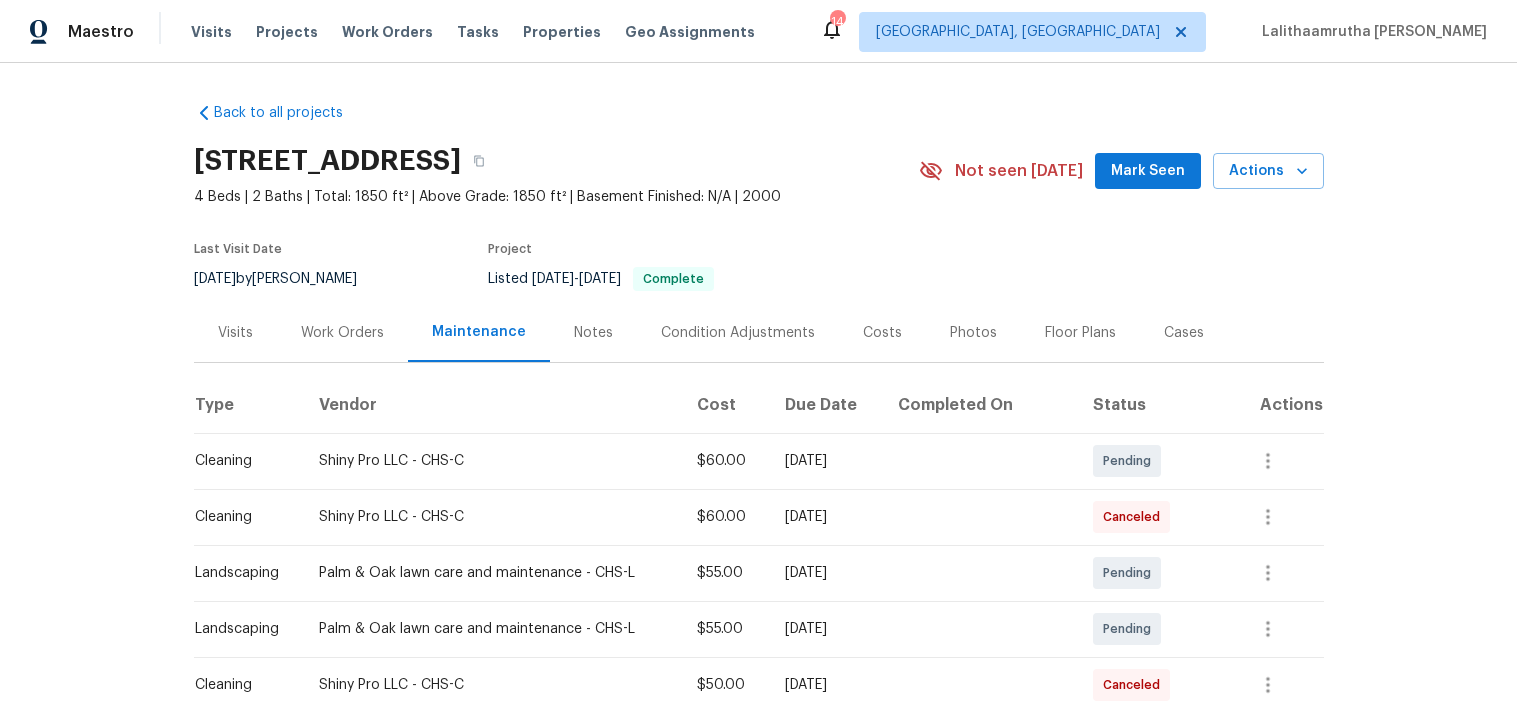 scroll, scrollTop: 0, scrollLeft: 0, axis: both 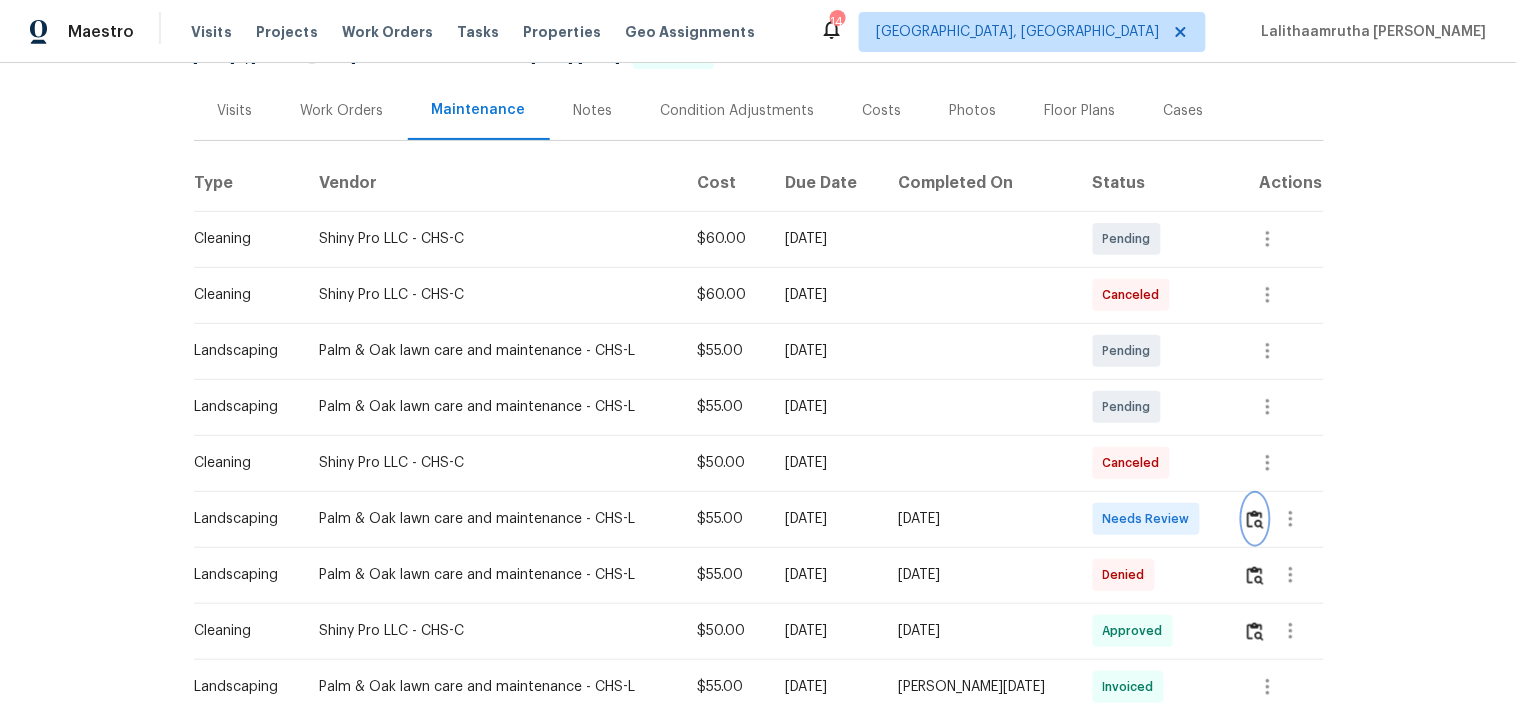 click at bounding box center [1255, 519] 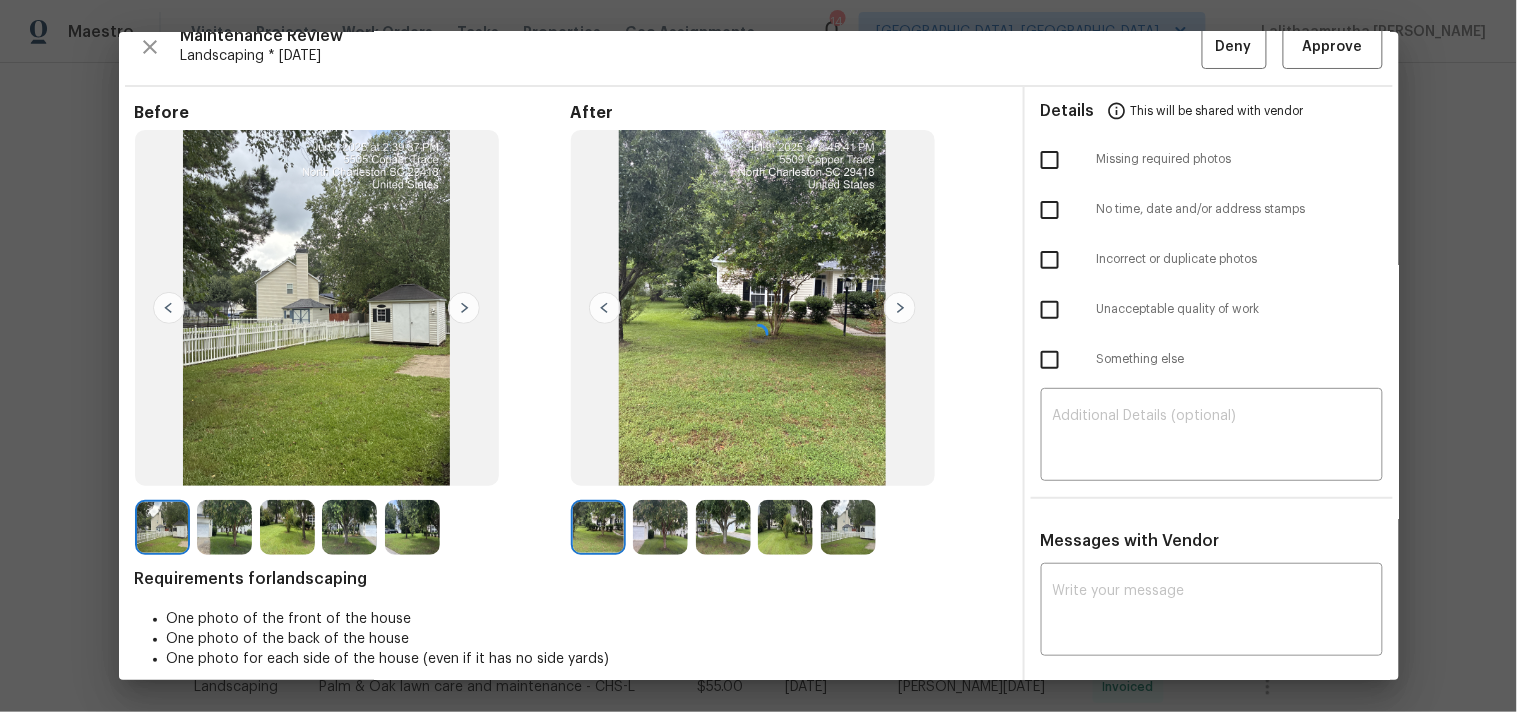 scroll, scrollTop: 27, scrollLeft: 0, axis: vertical 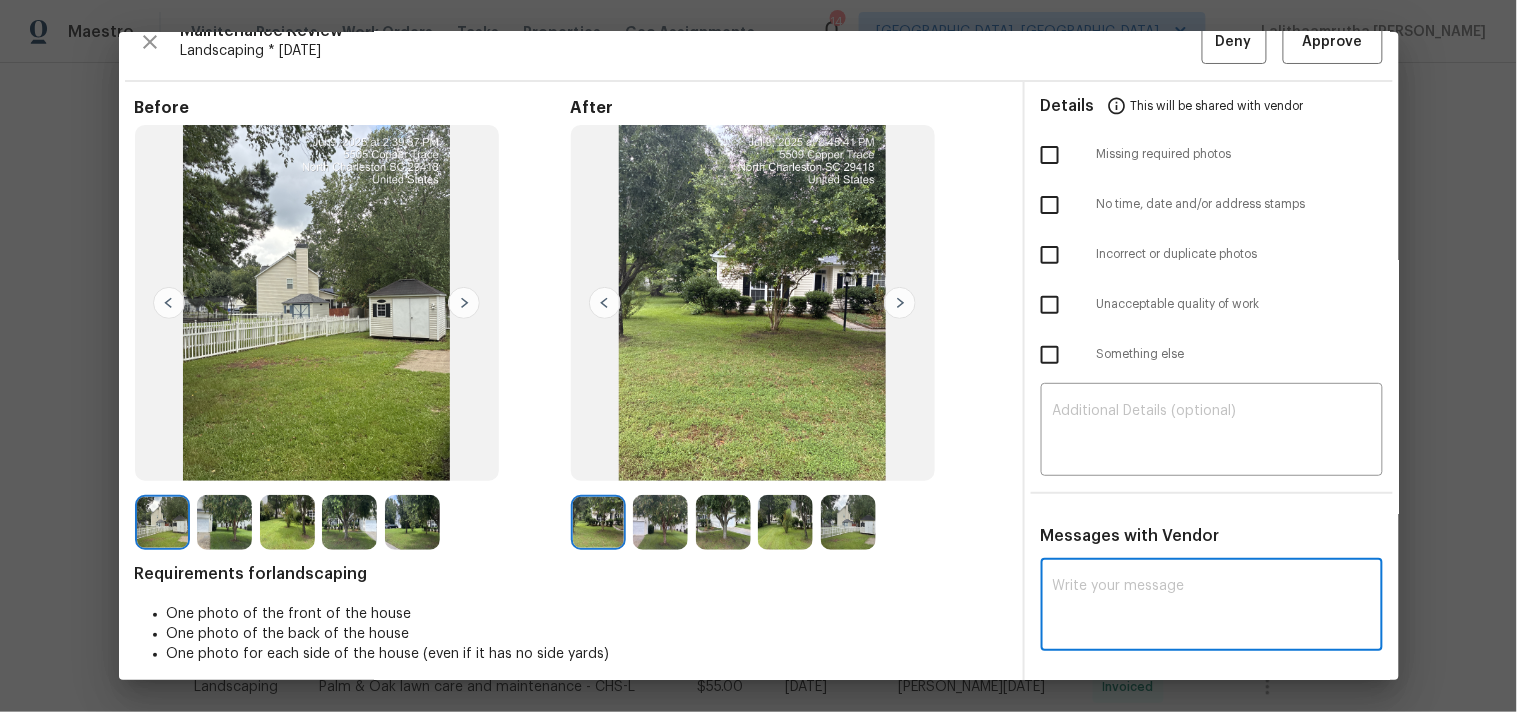 click at bounding box center (1212, 607) 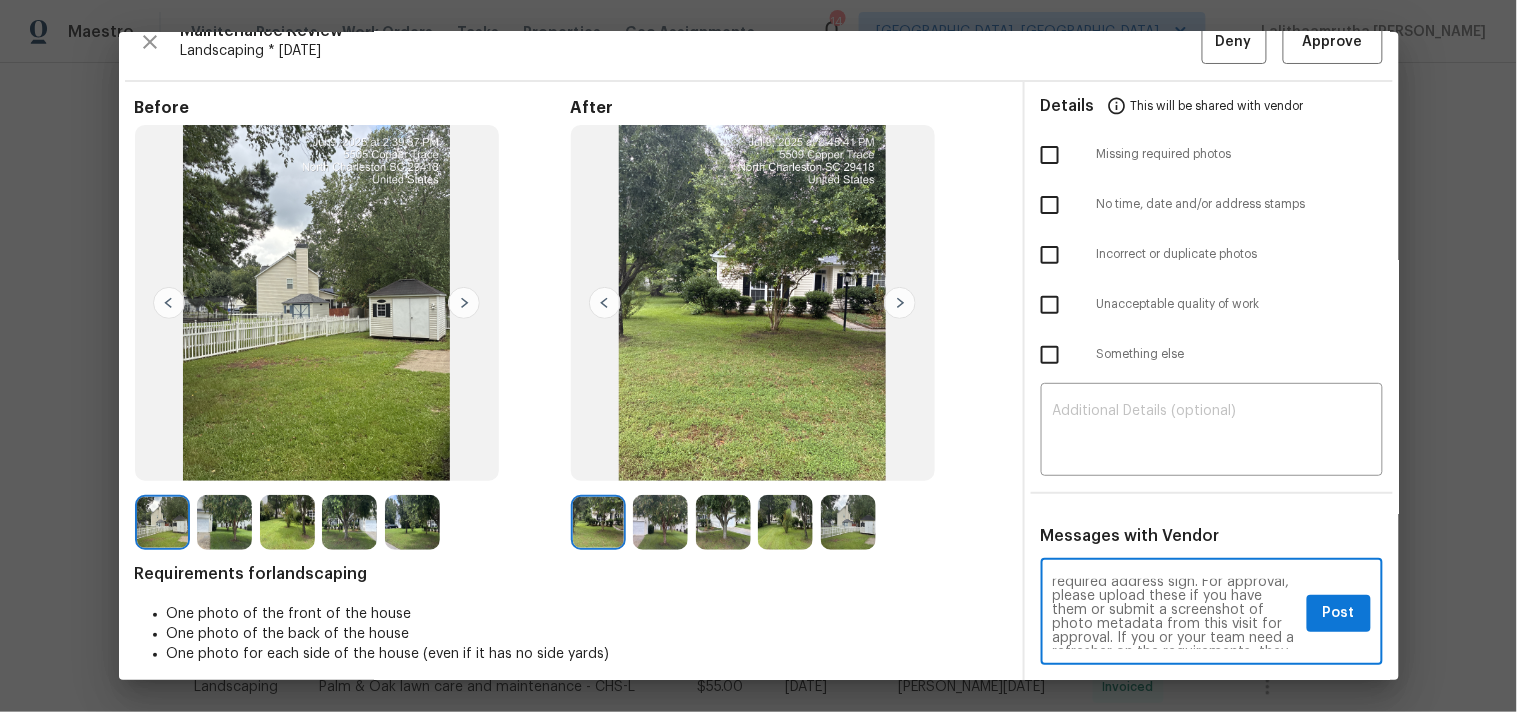 scroll, scrollTop: 0, scrollLeft: 0, axis: both 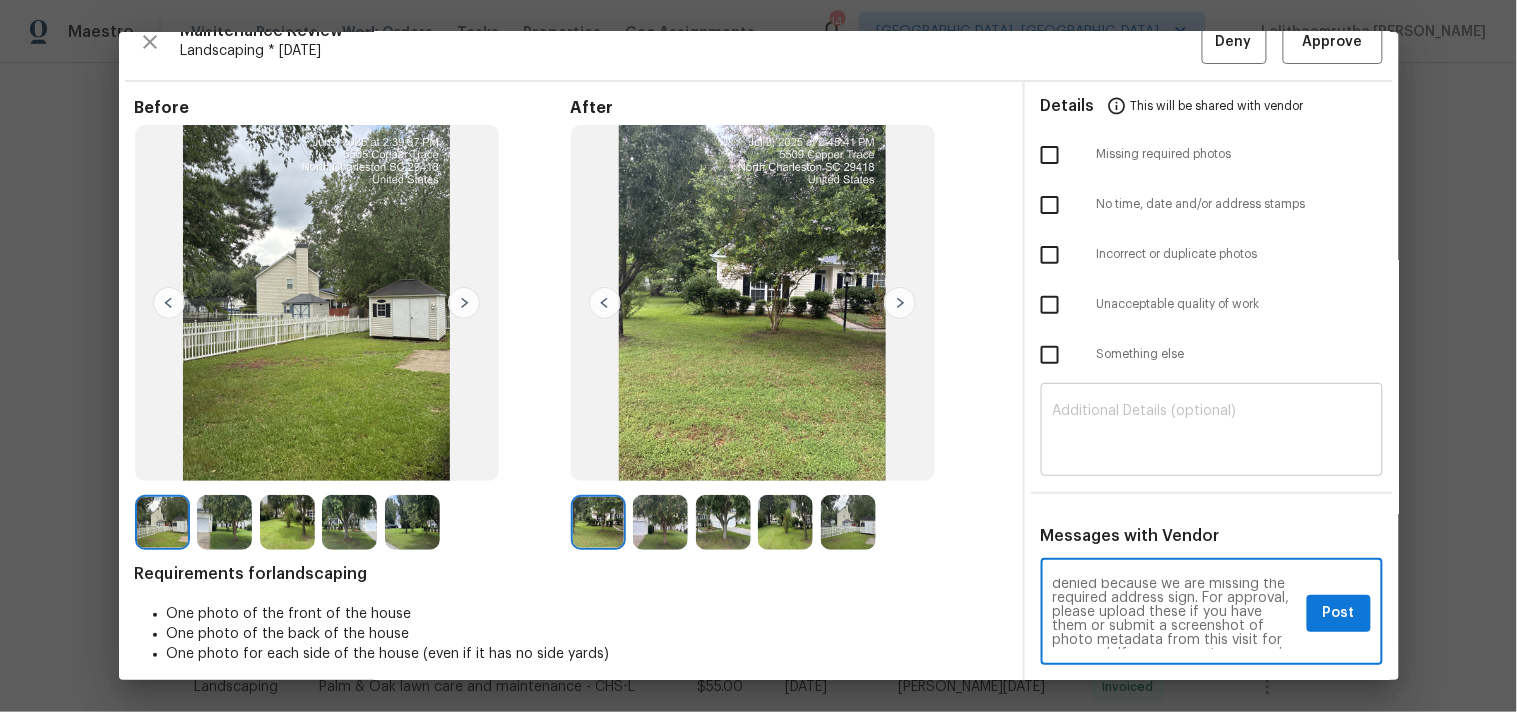 type on "Maintenance Audit Team: Hello! Unfortunately this Landscaping visit completed on 07/12/2025 has been denied because we are missing the required address sign. For approval, please upload these if you have them or submit a screenshot of photo metadata from this visit for approval. If you or your team need a refresher on the requirements, they can be found at https://www.opendoor.com/vendor-help/quality. Thank you!" 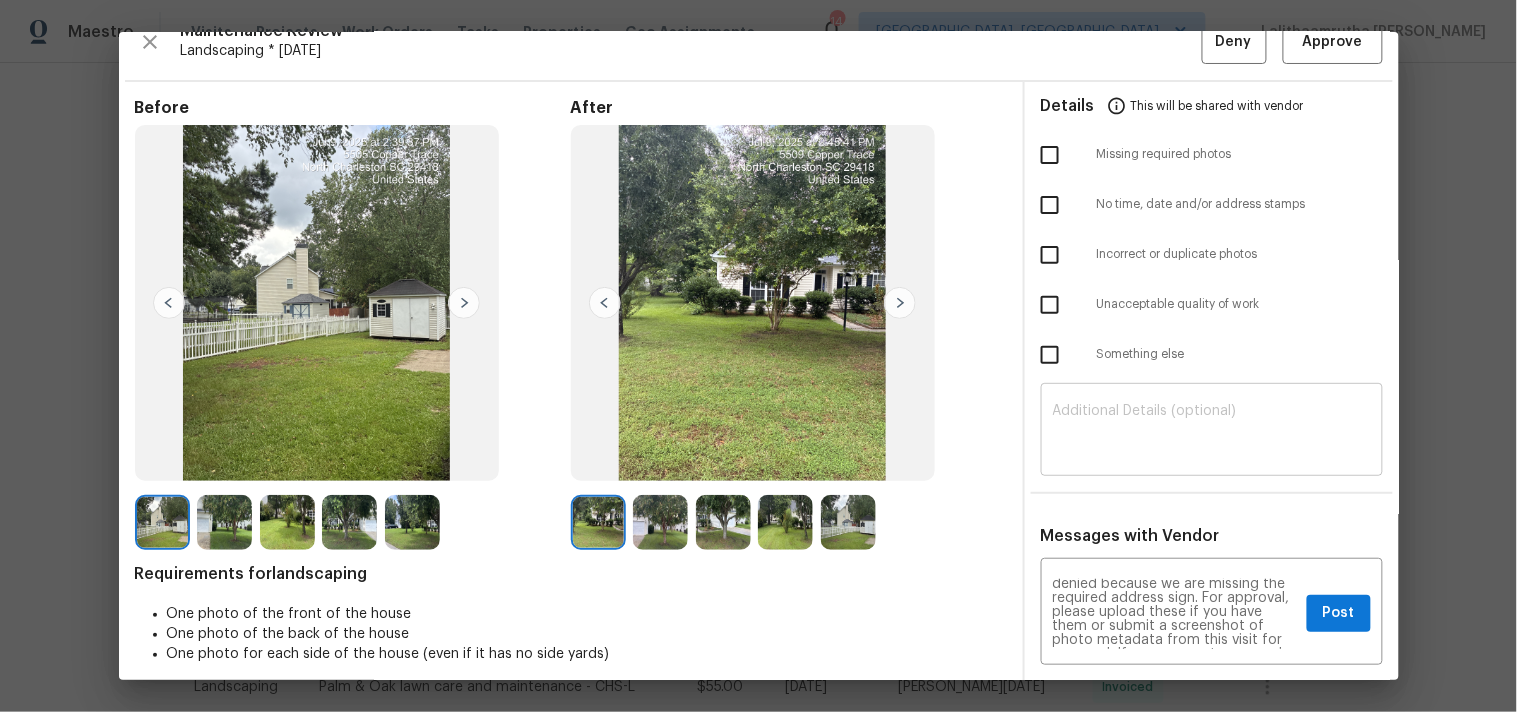 click on "​" at bounding box center [1212, 432] 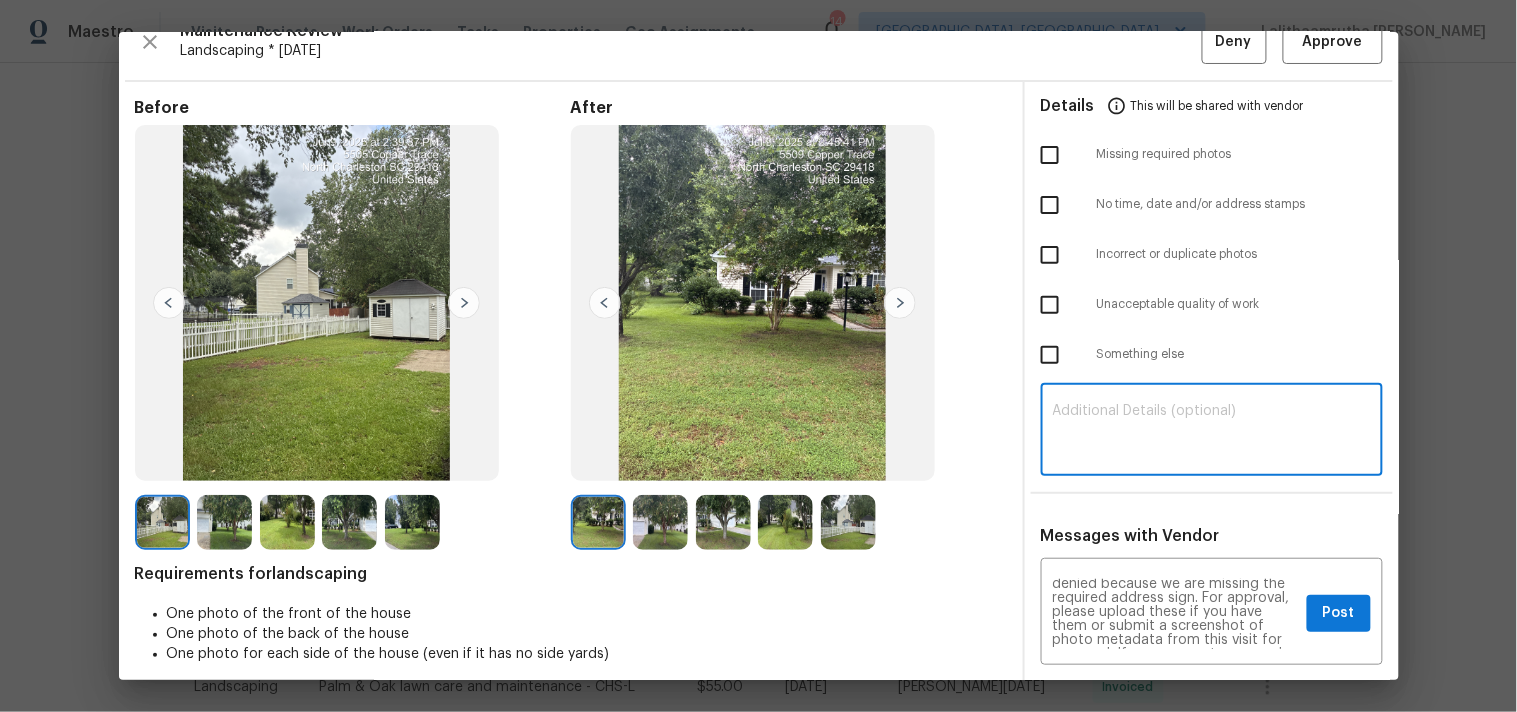 click at bounding box center (1212, 432) 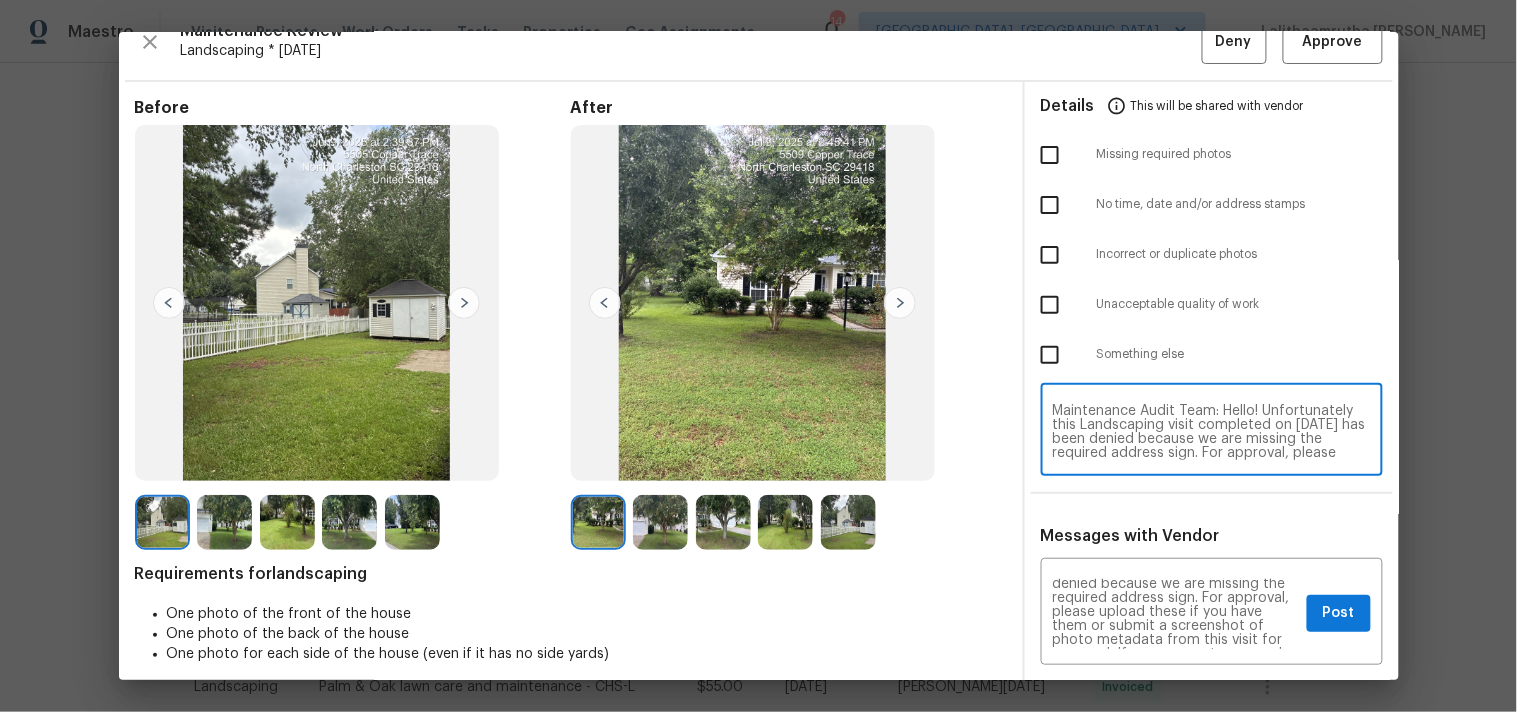 scroll, scrollTop: 97, scrollLeft: 0, axis: vertical 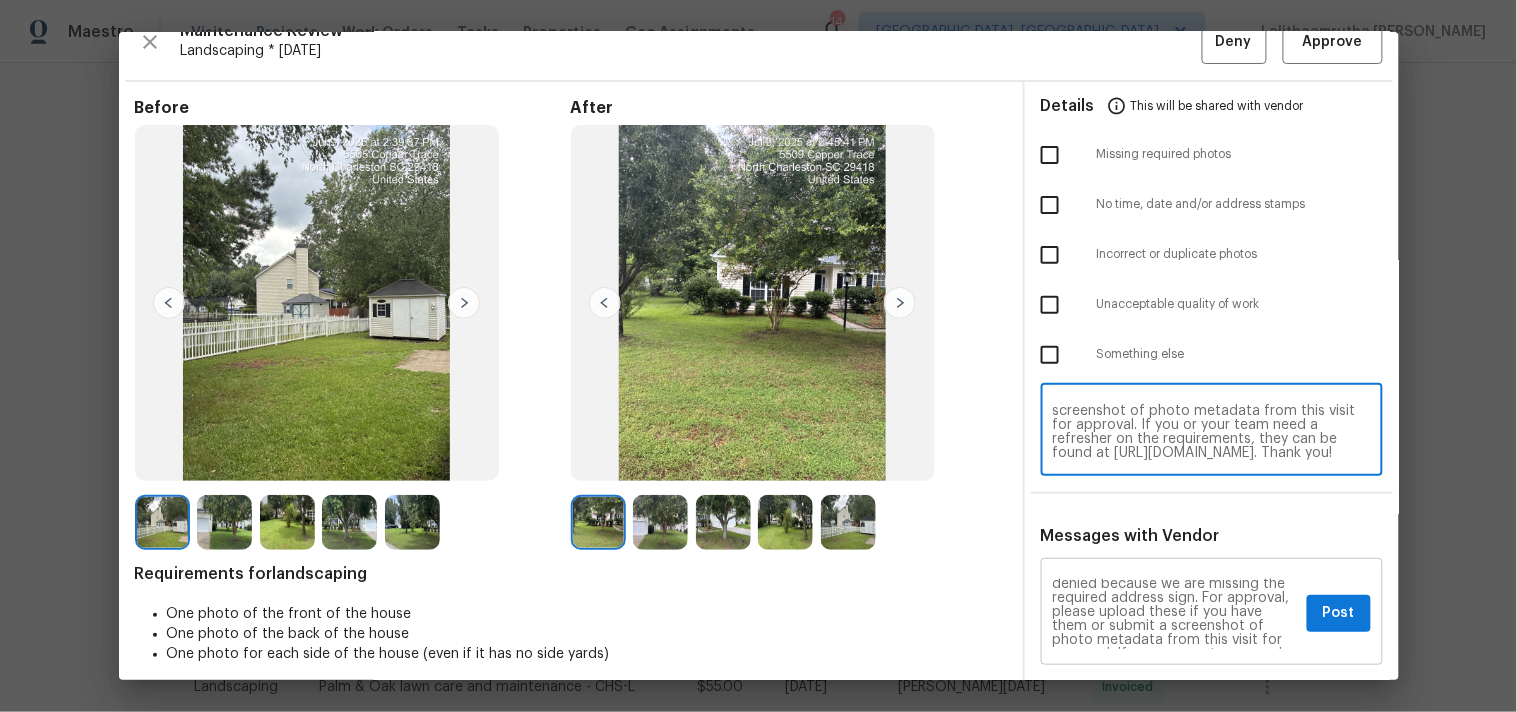 type on "Maintenance Audit Team: Hello! Unfortunately this Landscaping visit completed on 07/12/2025 has been denied because we are missing the required address sign. For approval, please upload these if you have them or submit a screenshot of photo metadata from this visit for approval. If you or your team need a refresher on the requirements, they can be found at https://www.opendoor.com/vendor-help/quality. Thank you!" 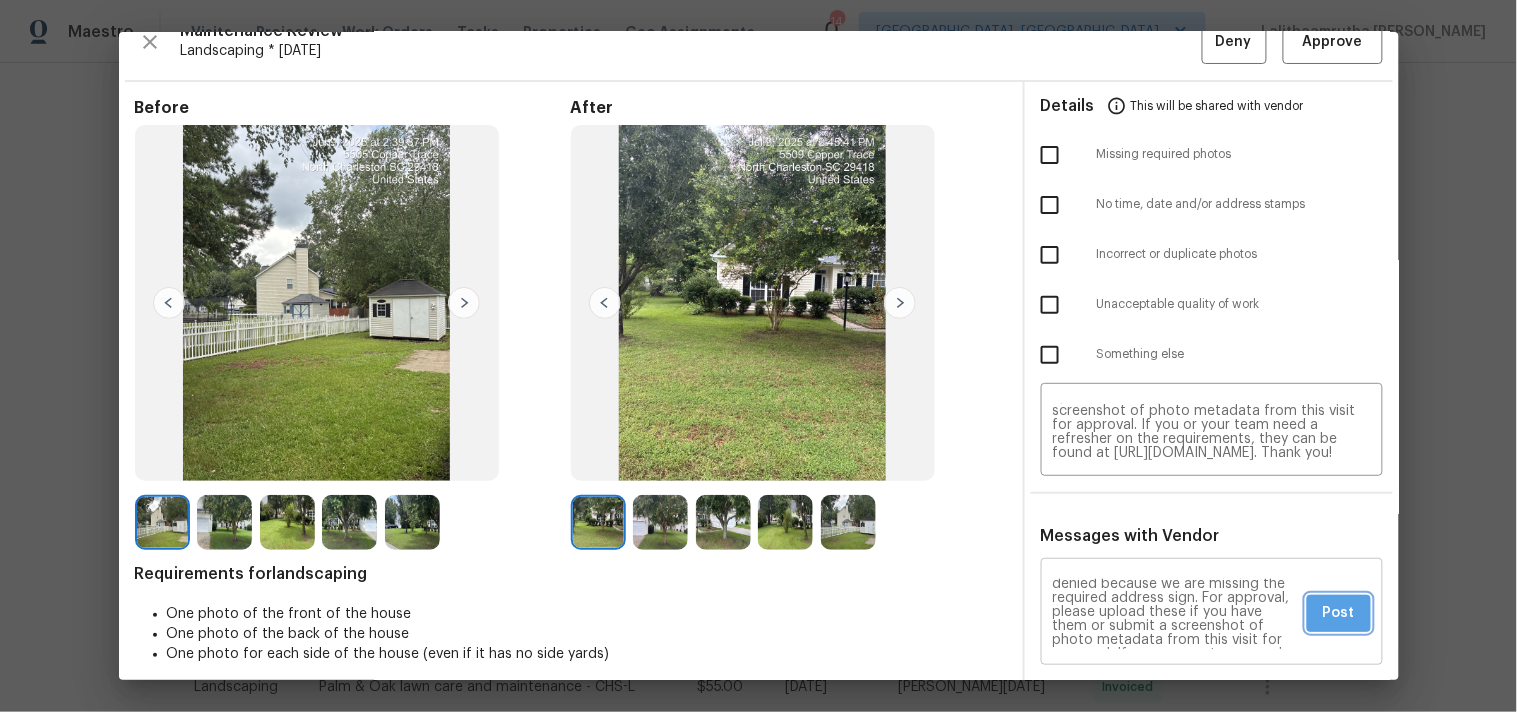 click on "Post" at bounding box center (1339, 613) 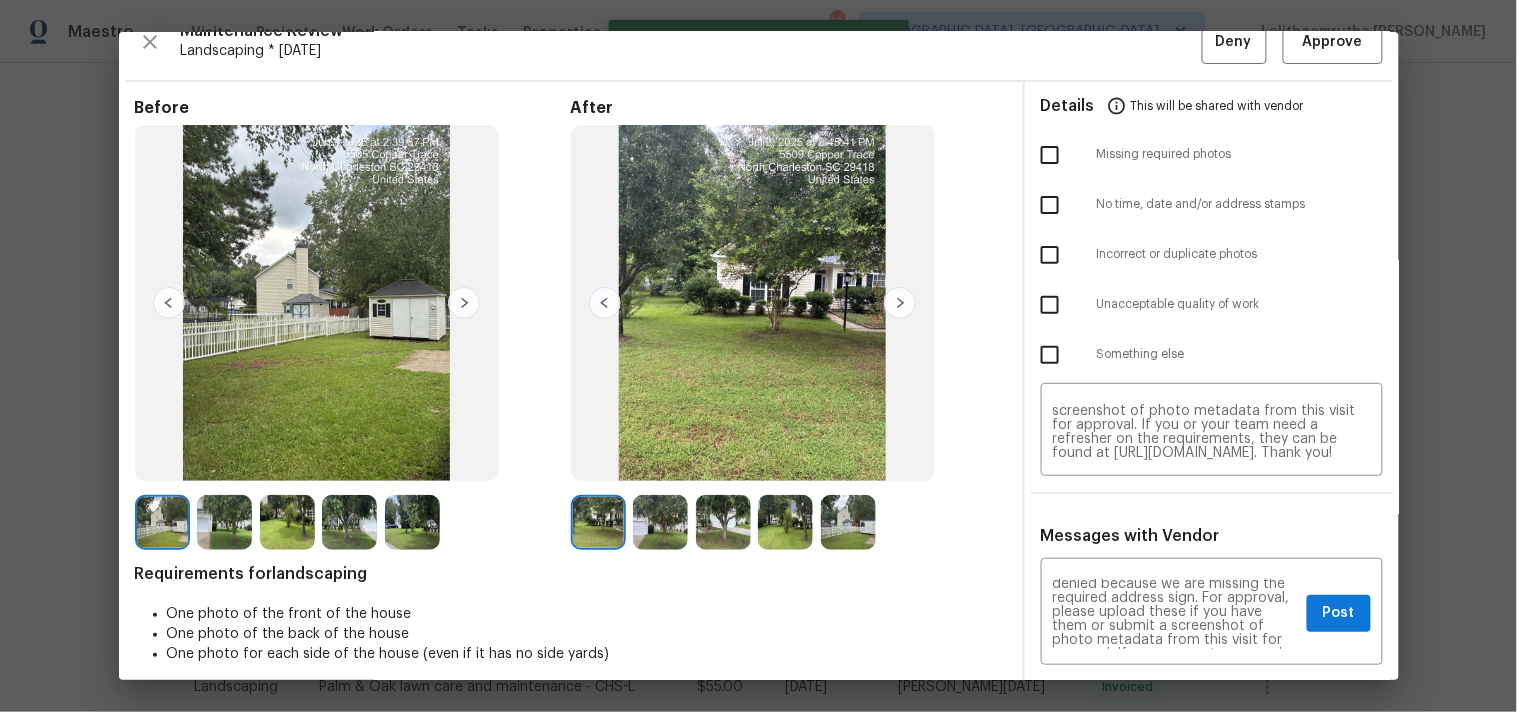 type 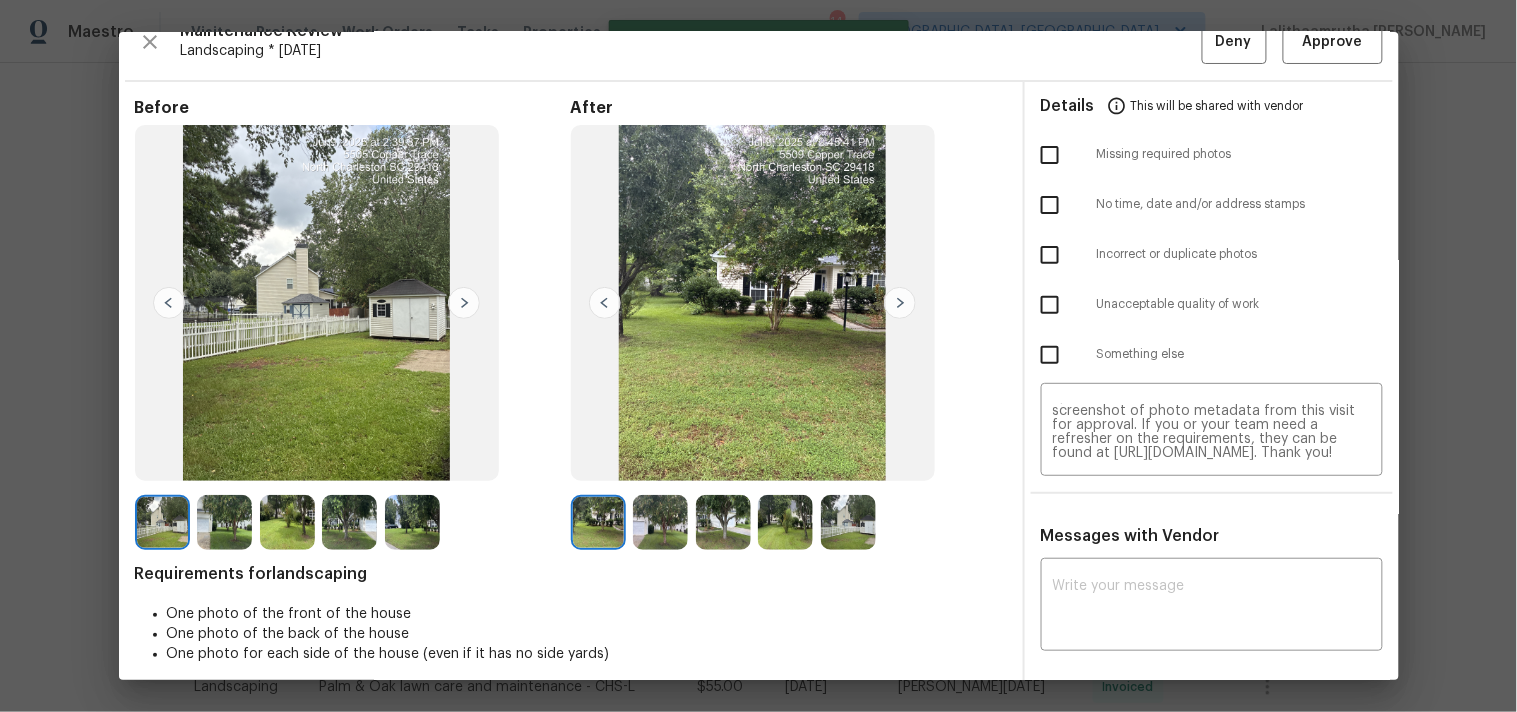 scroll, scrollTop: 0, scrollLeft: 0, axis: both 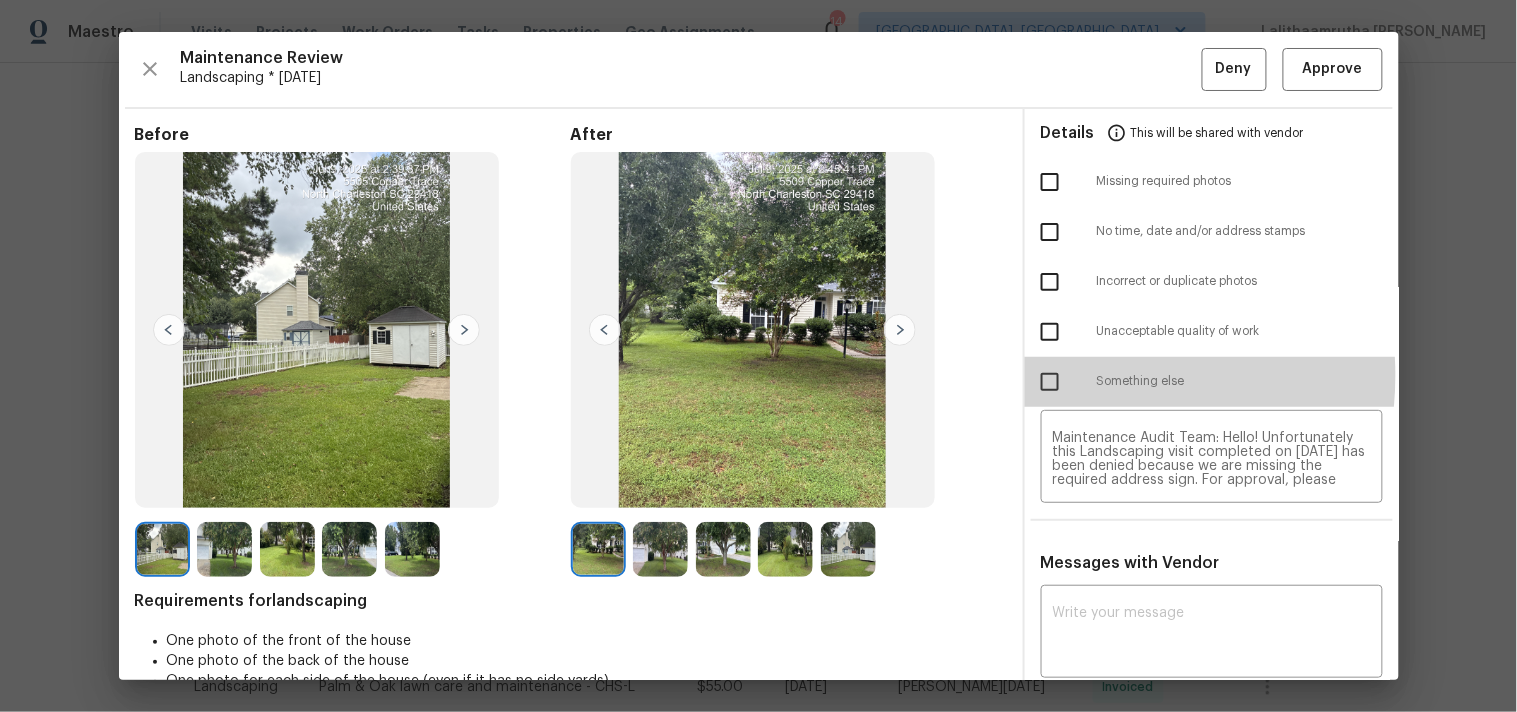 click at bounding box center (1050, 382) 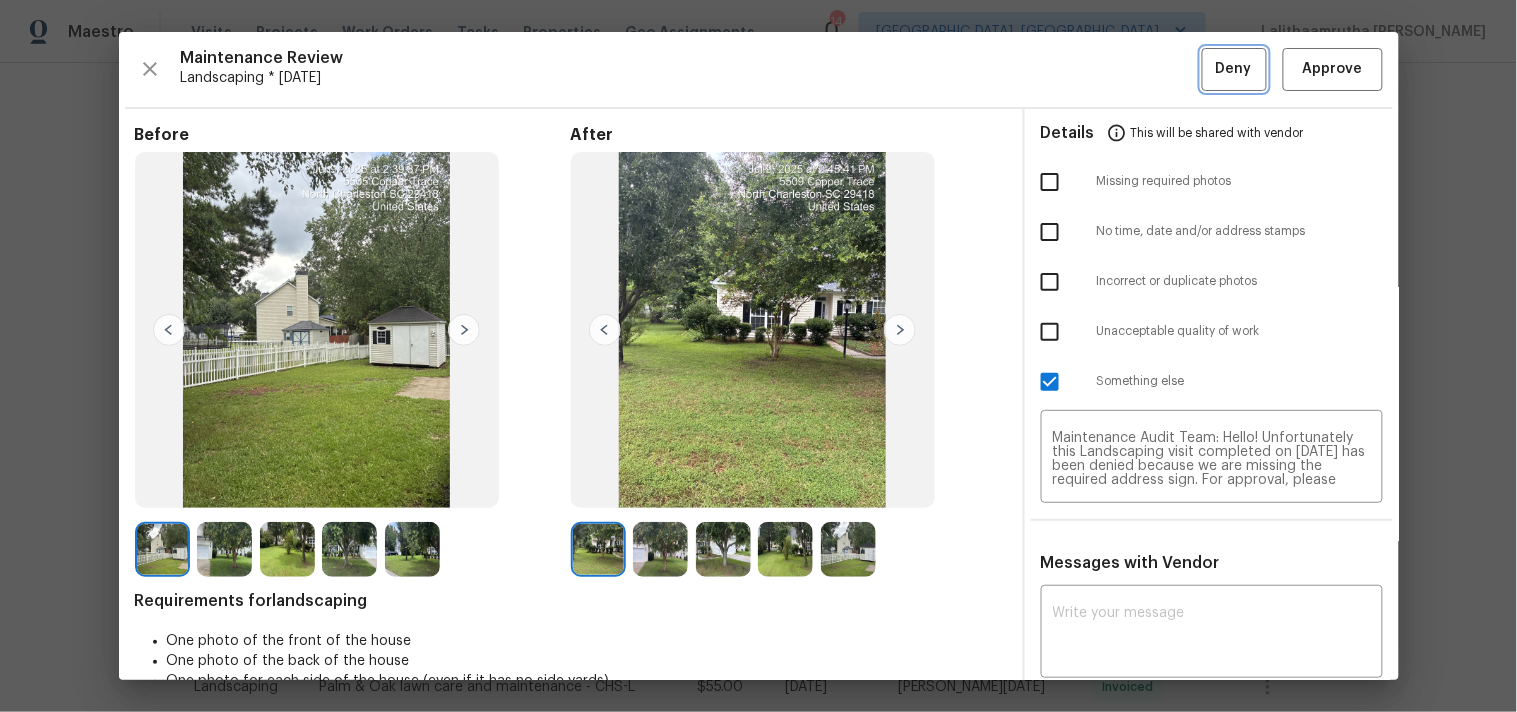 click on "Deny" at bounding box center [1234, 69] 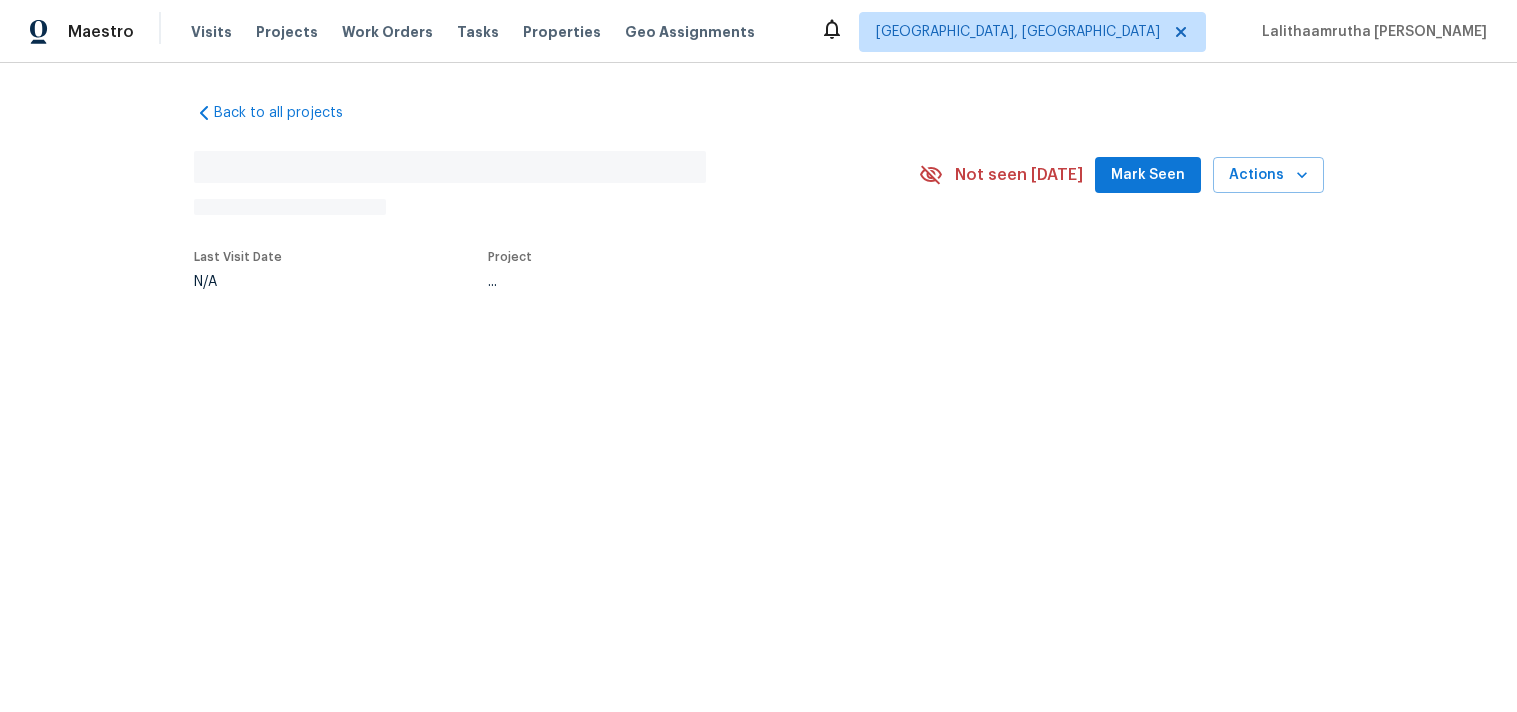 scroll, scrollTop: 0, scrollLeft: 0, axis: both 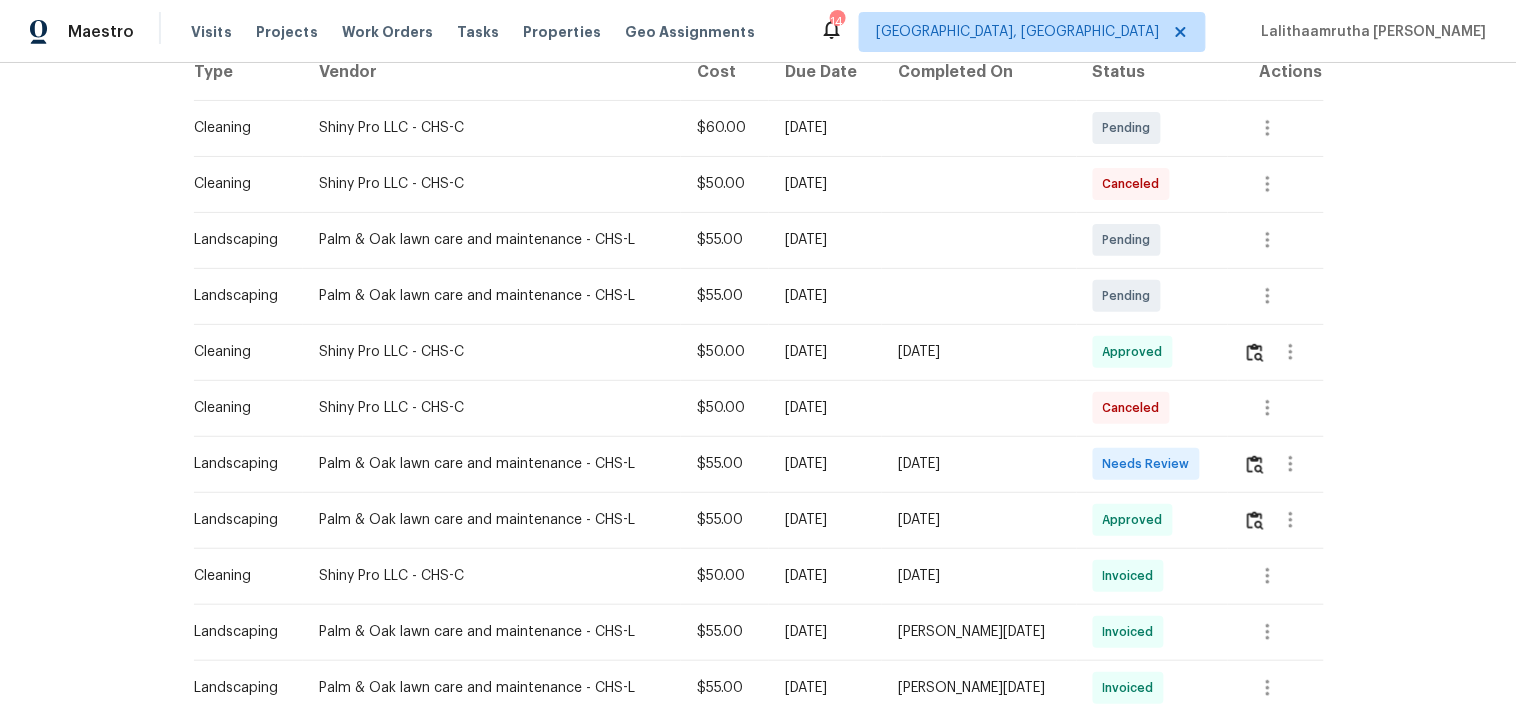 click at bounding box center [1276, 464] 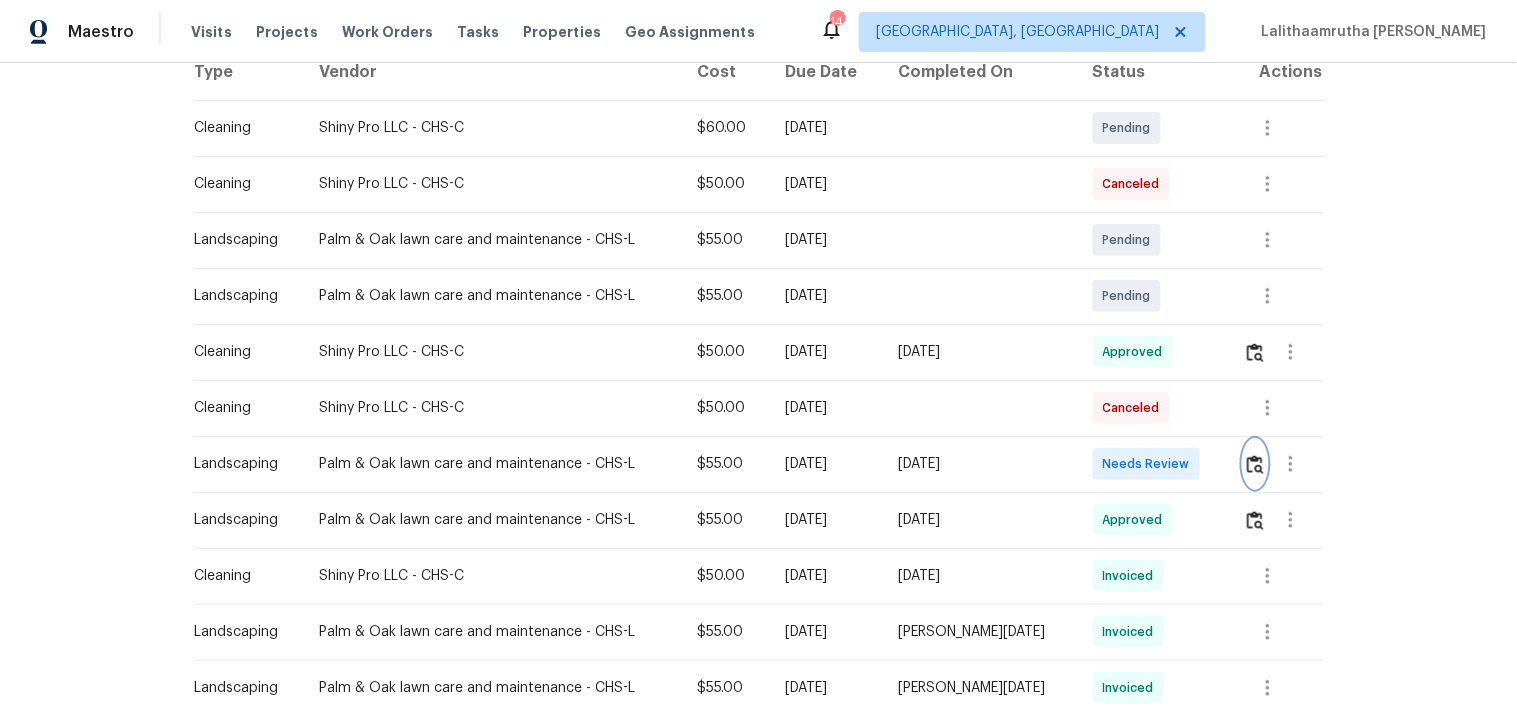click at bounding box center [1255, 464] 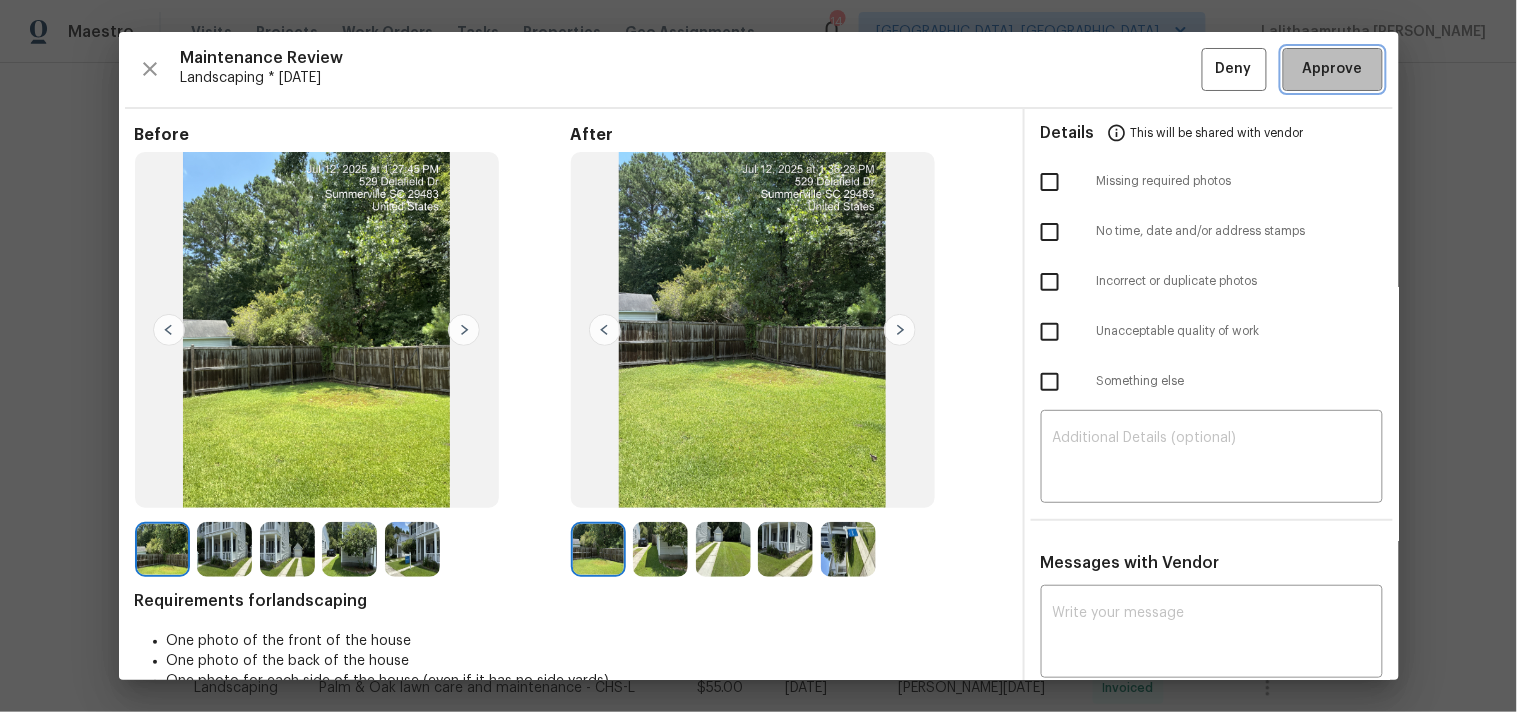 click on "Approve" at bounding box center [1333, 69] 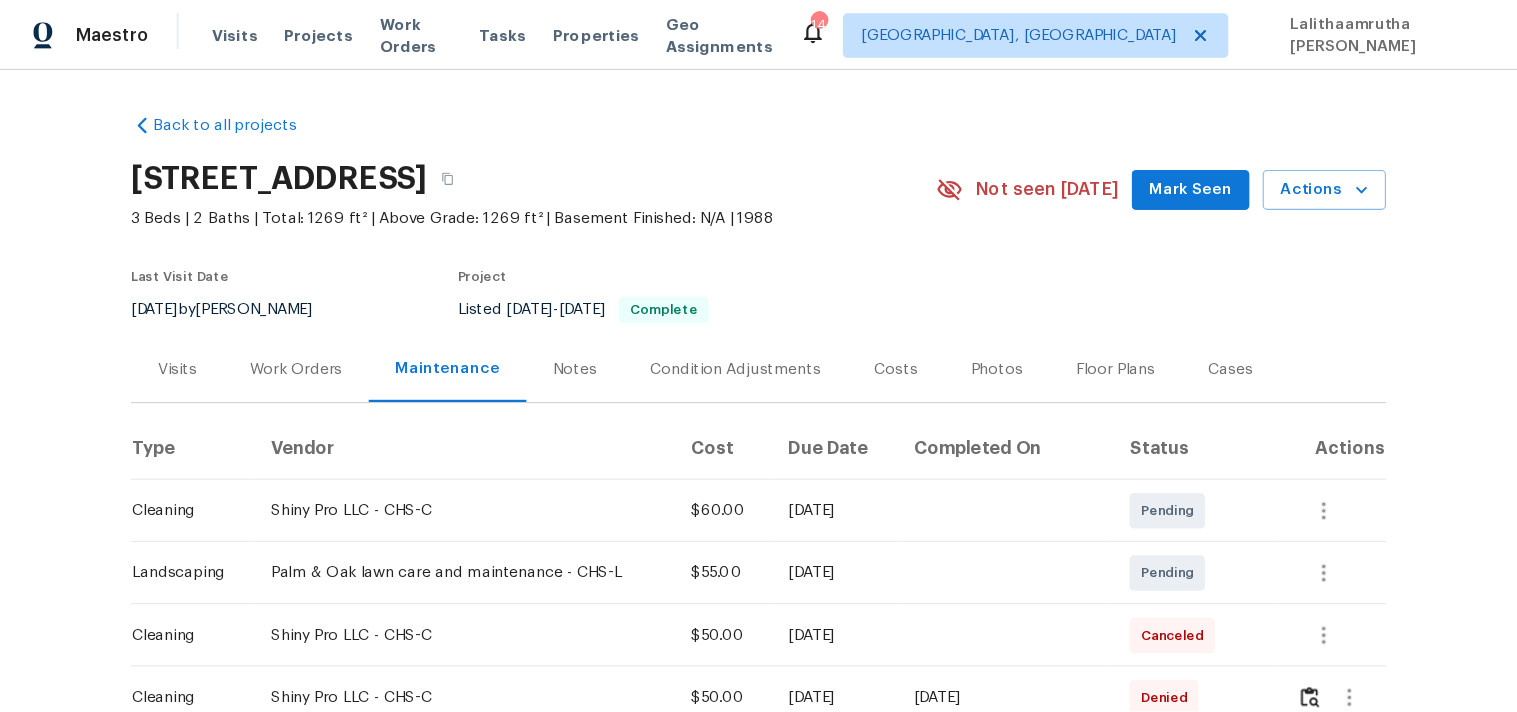 scroll, scrollTop: 0, scrollLeft: 0, axis: both 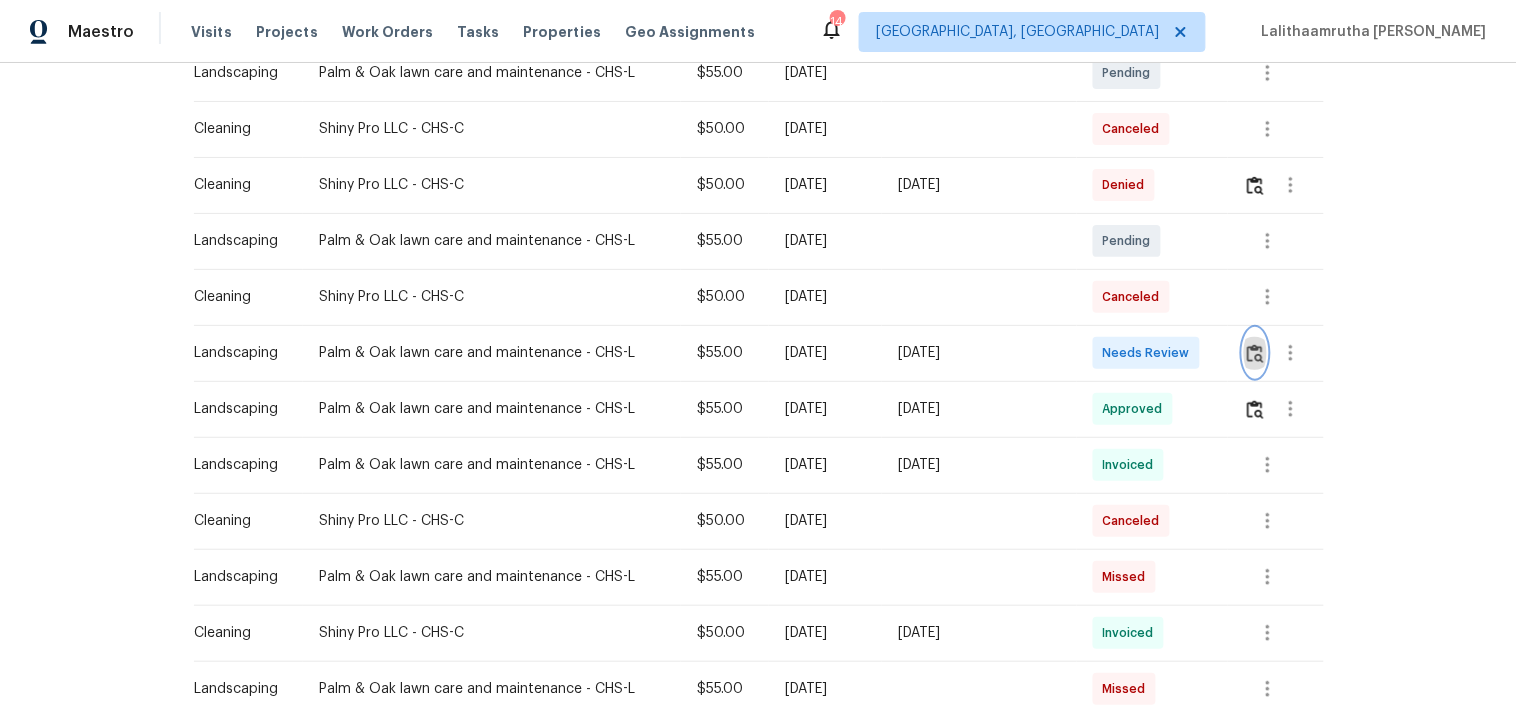 click at bounding box center [1255, 353] 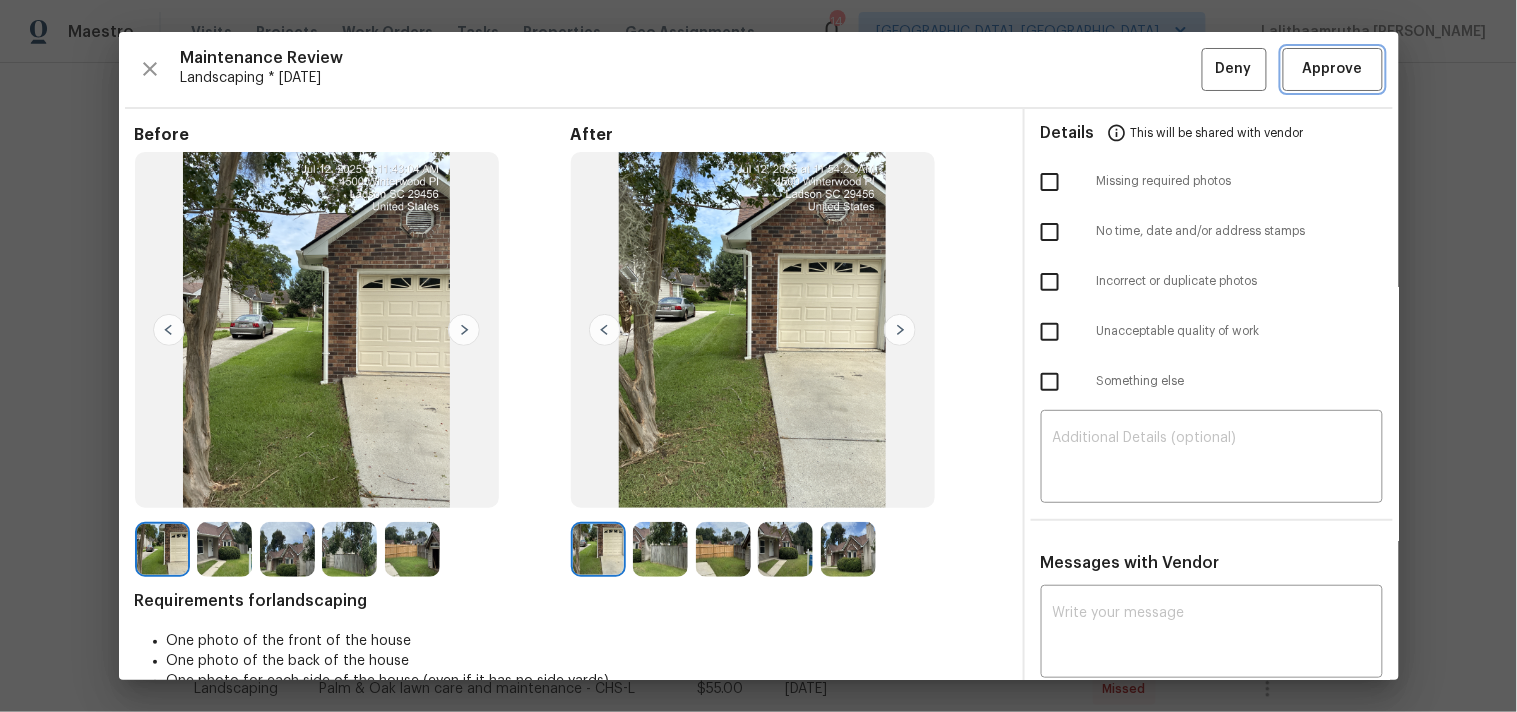 click on "Approve" at bounding box center (1333, 69) 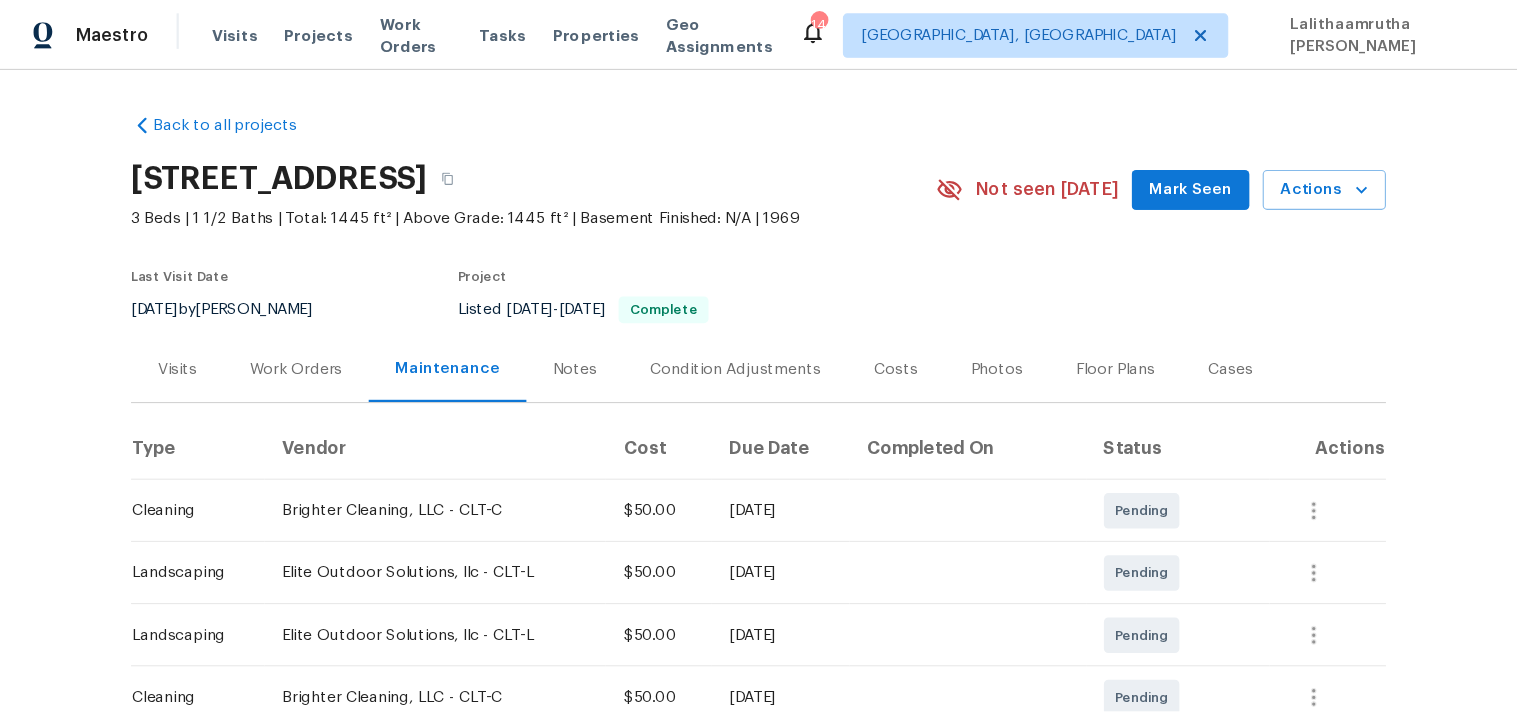 scroll, scrollTop: 0, scrollLeft: 0, axis: both 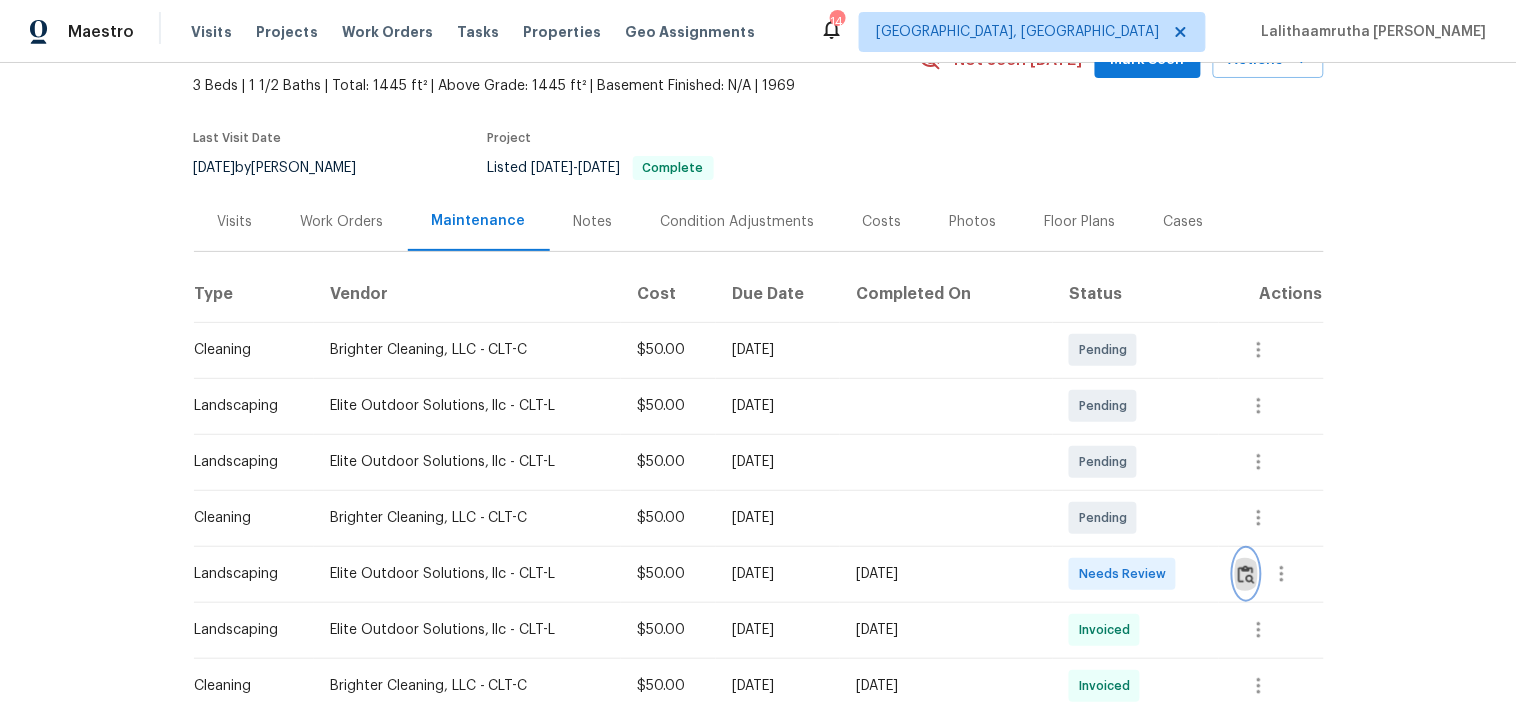 click at bounding box center [1246, 574] 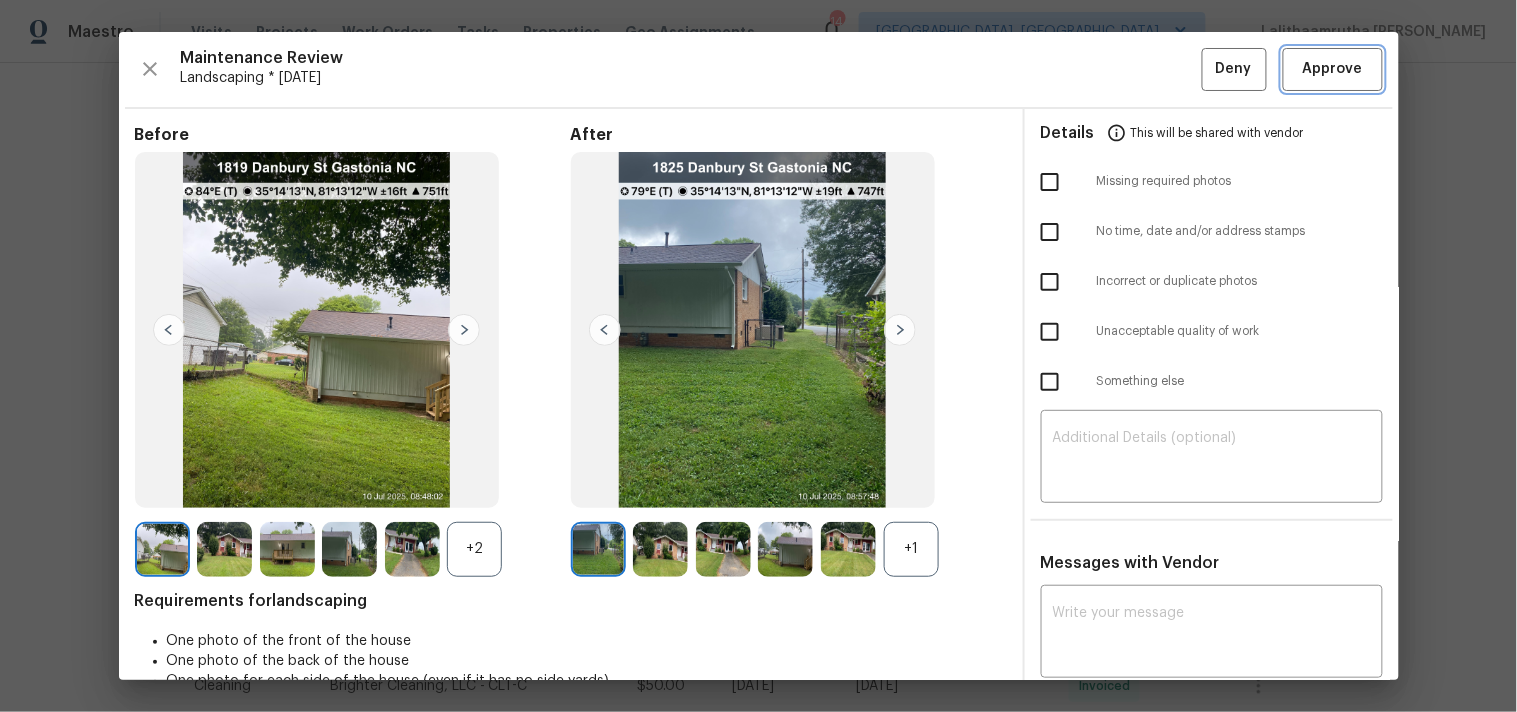 click on "Approve" at bounding box center (1333, 69) 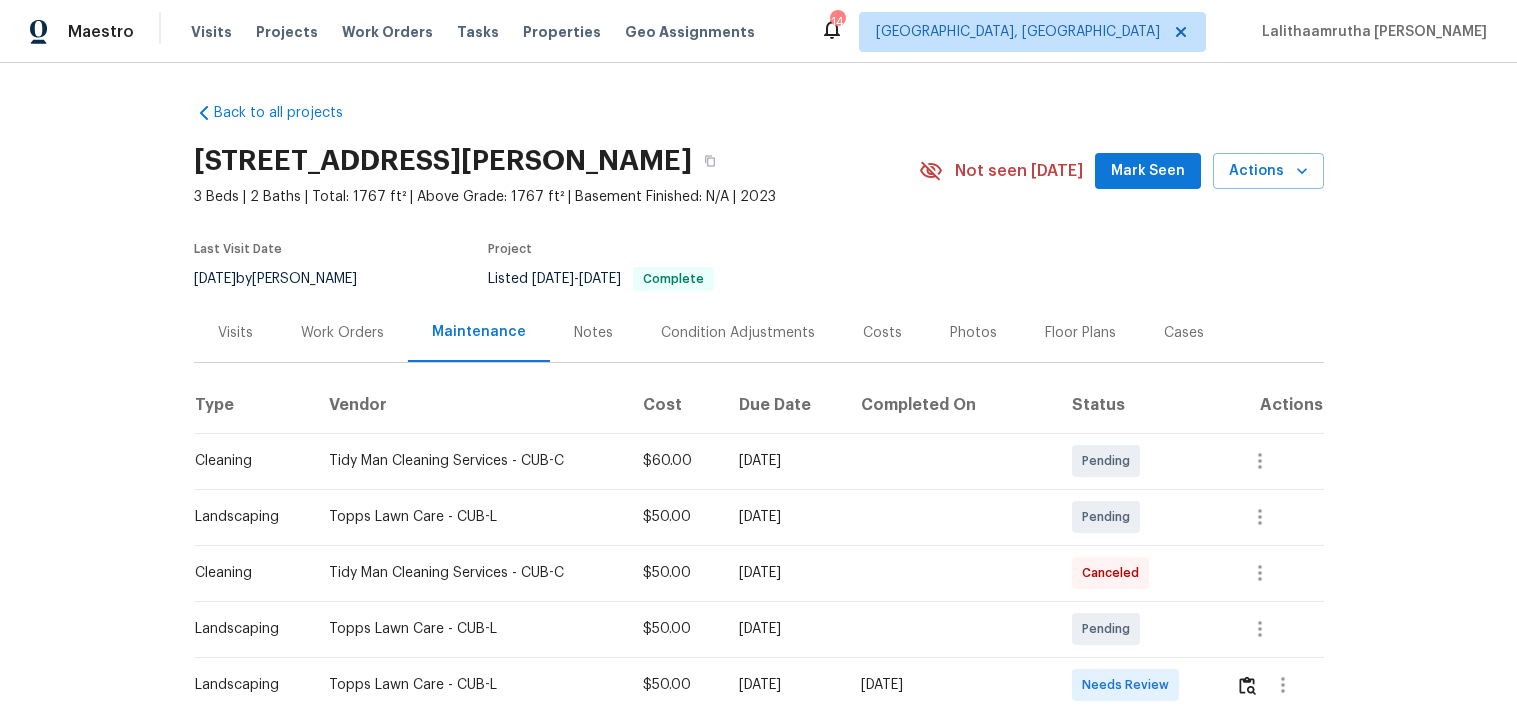 scroll, scrollTop: 0, scrollLeft: 0, axis: both 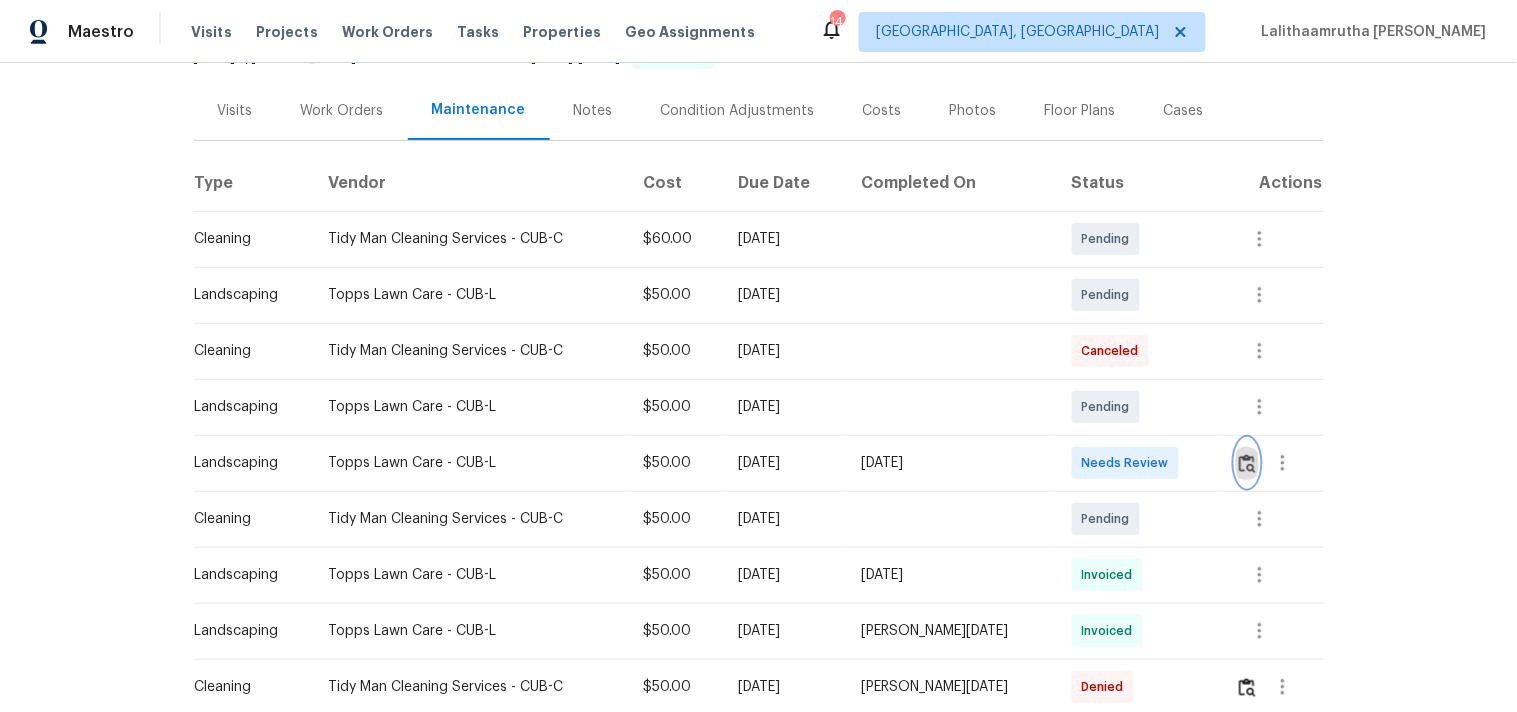 click at bounding box center (1247, 463) 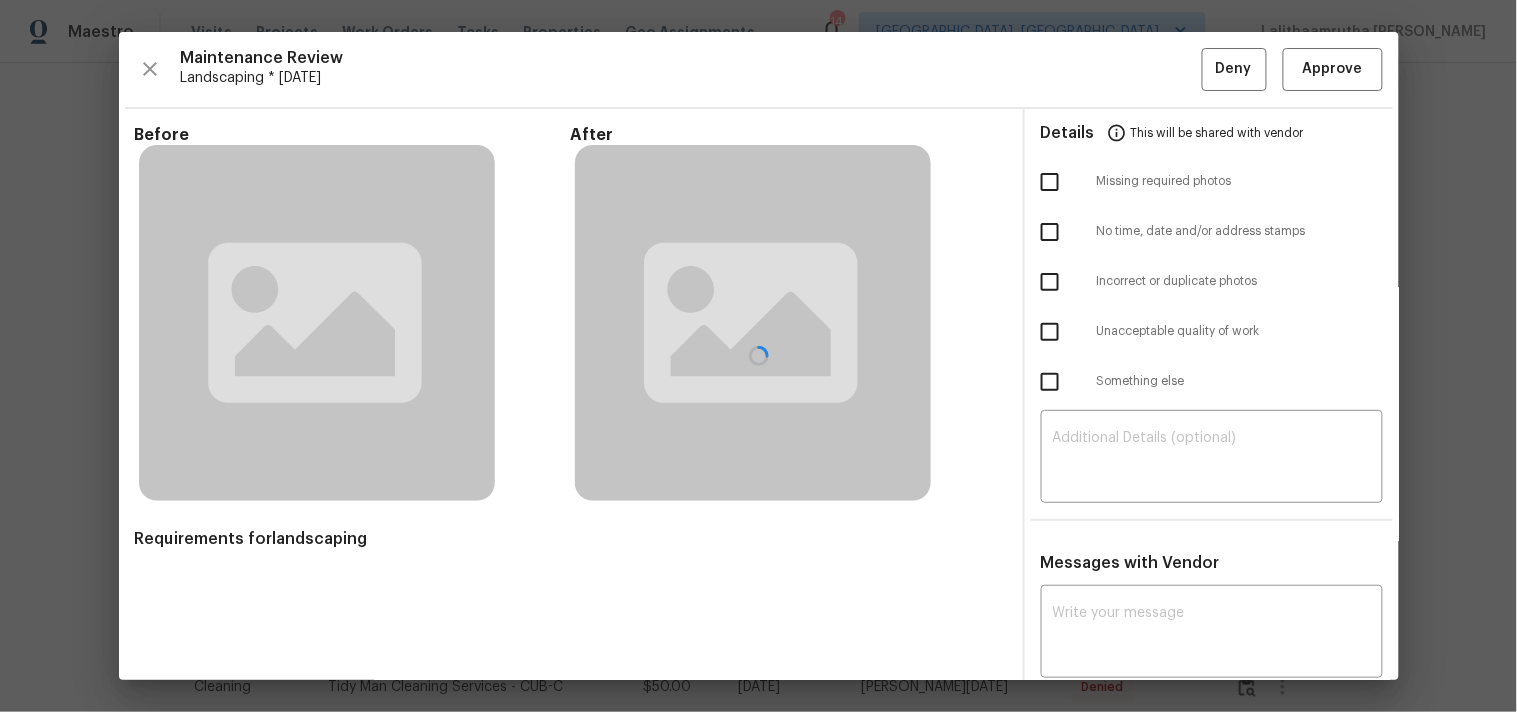 click at bounding box center (759, 356) 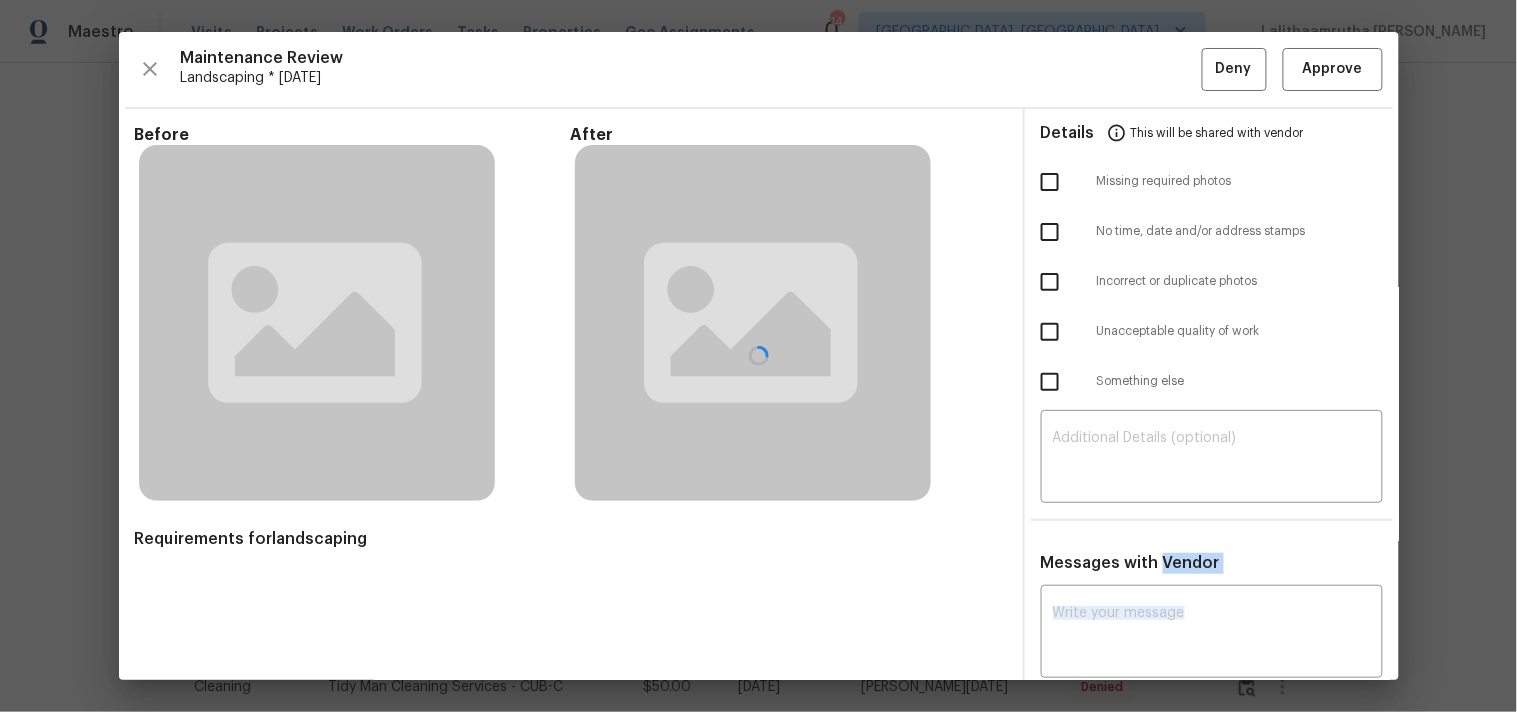 click at bounding box center (759, 356) 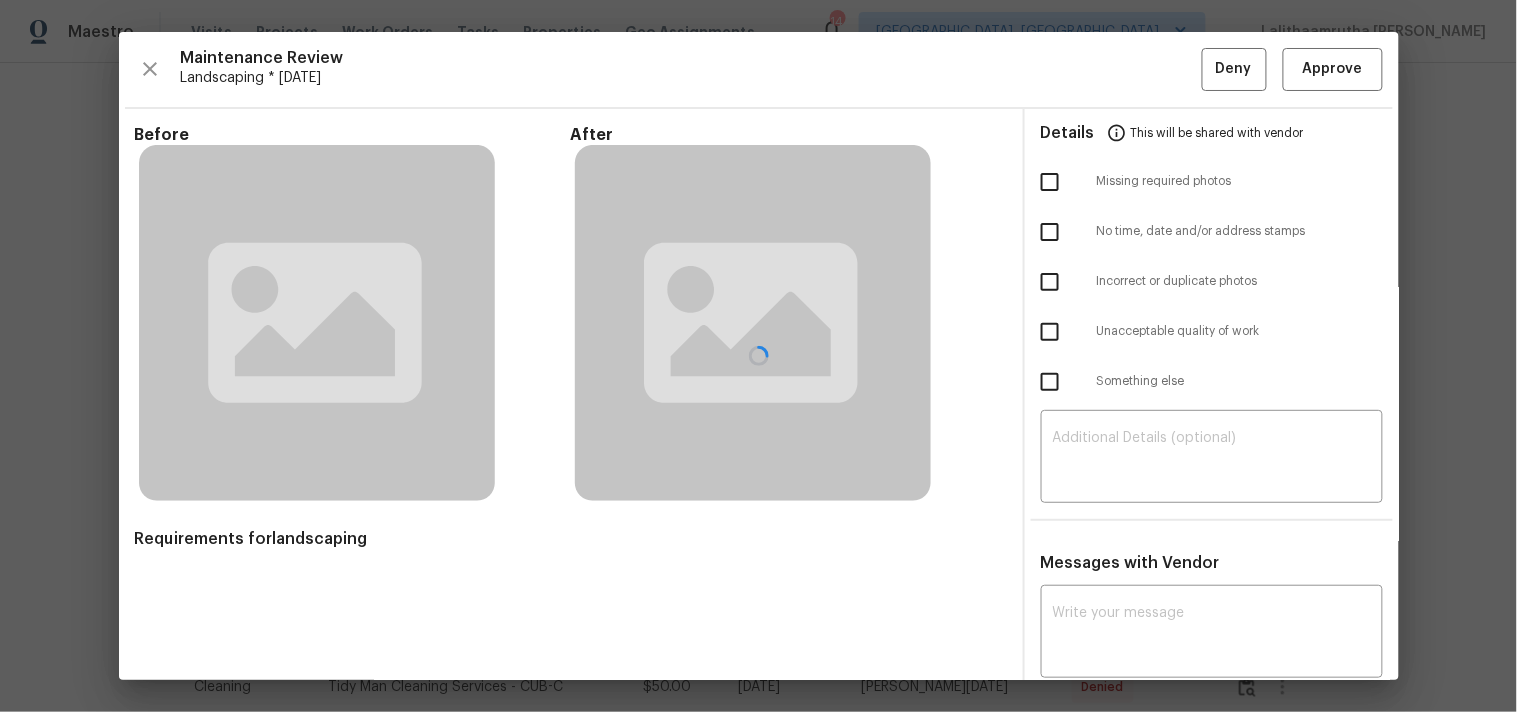 click at bounding box center (759, 356) 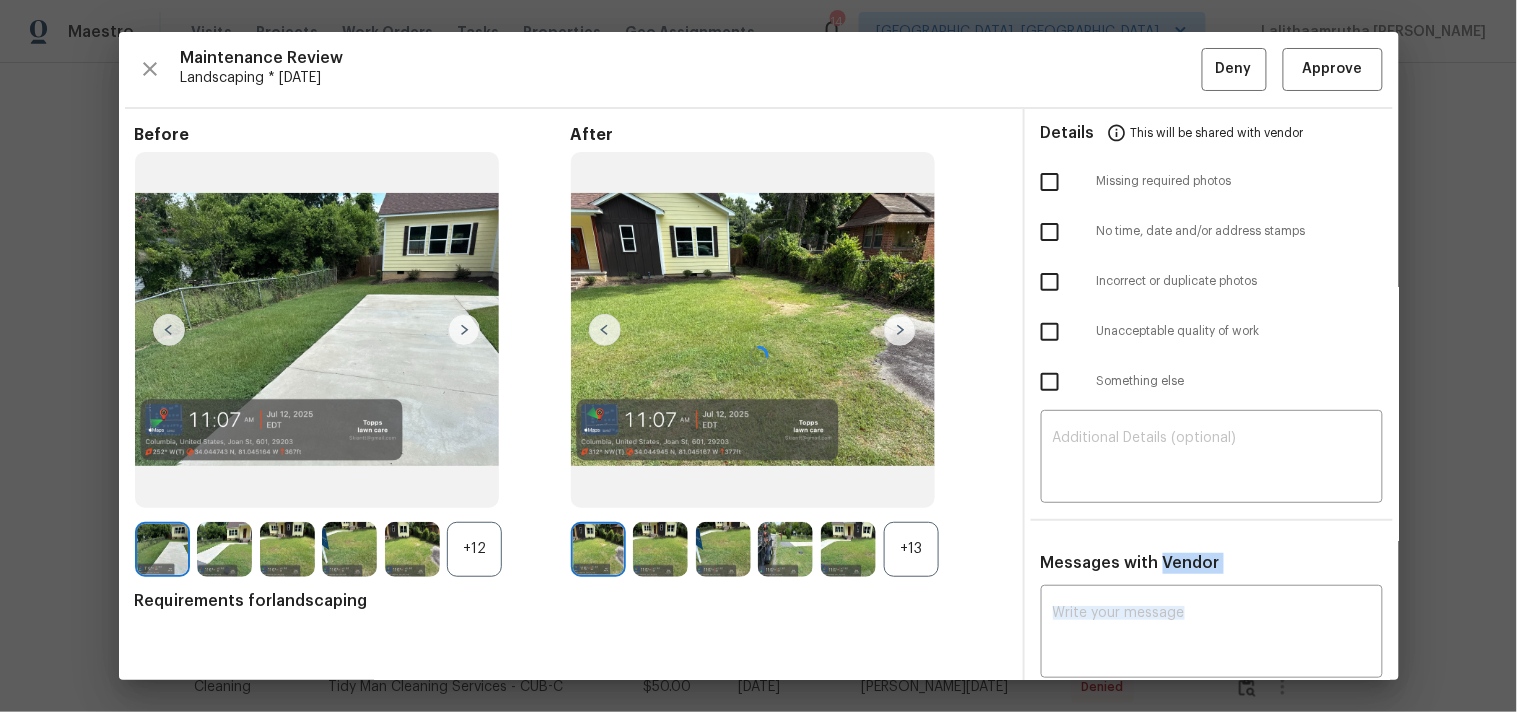 click at bounding box center (759, 356) 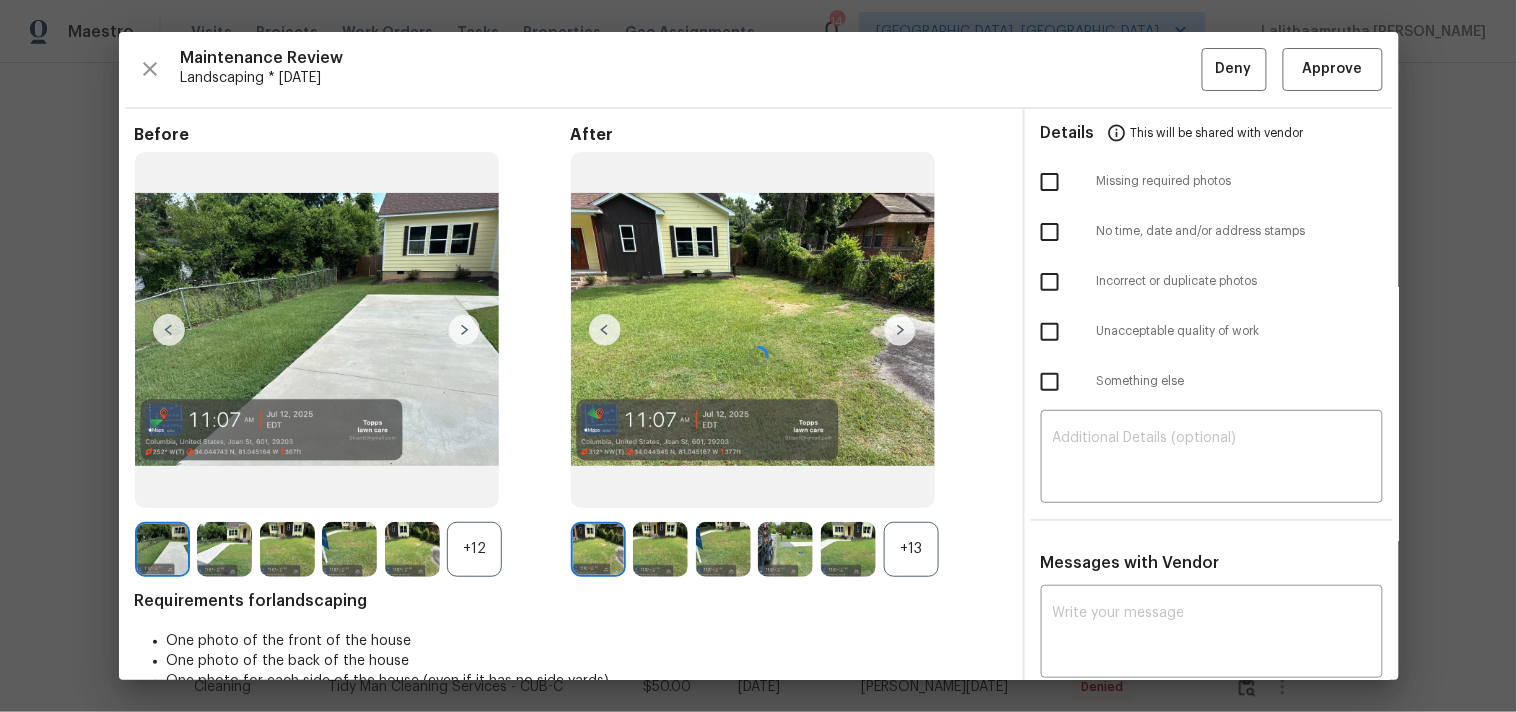 click at bounding box center [759, 356] 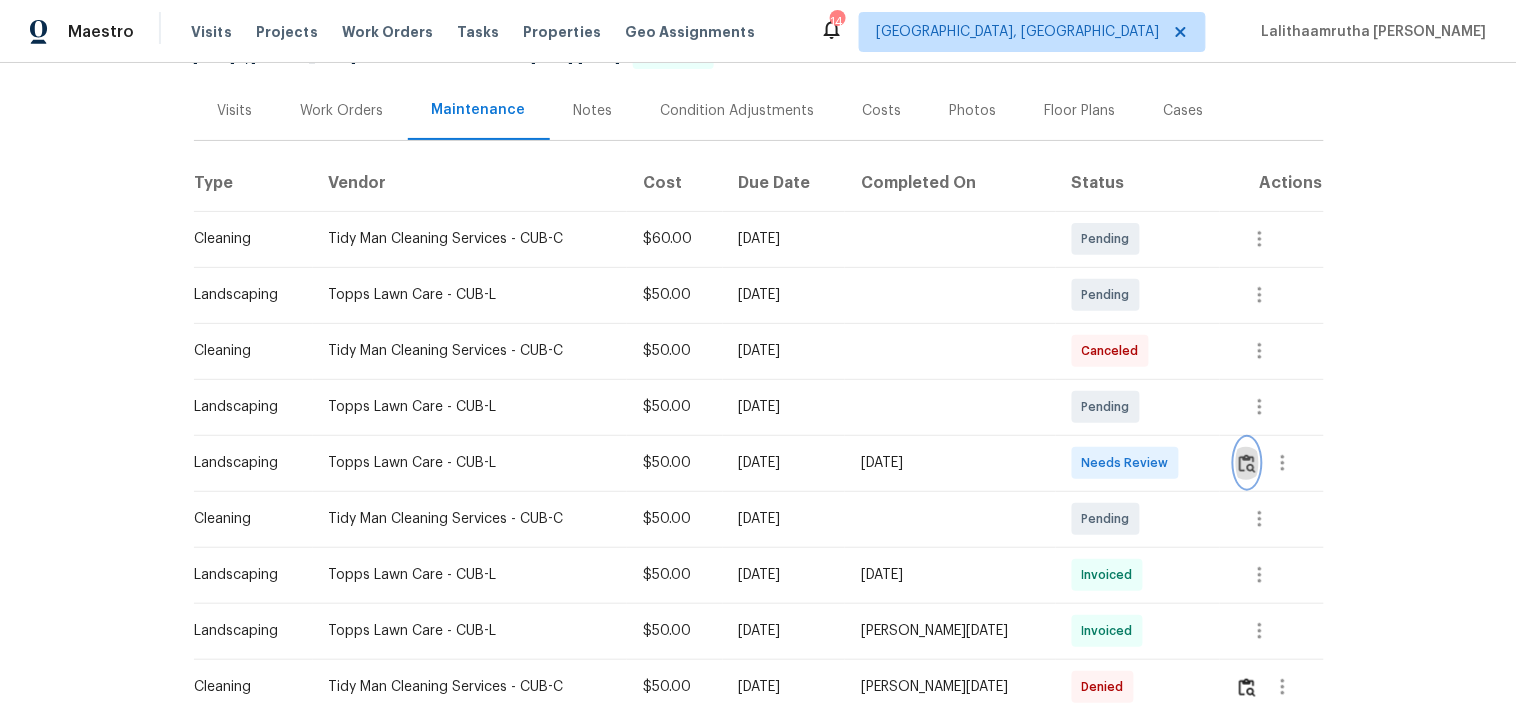 click at bounding box center [1247, 463] 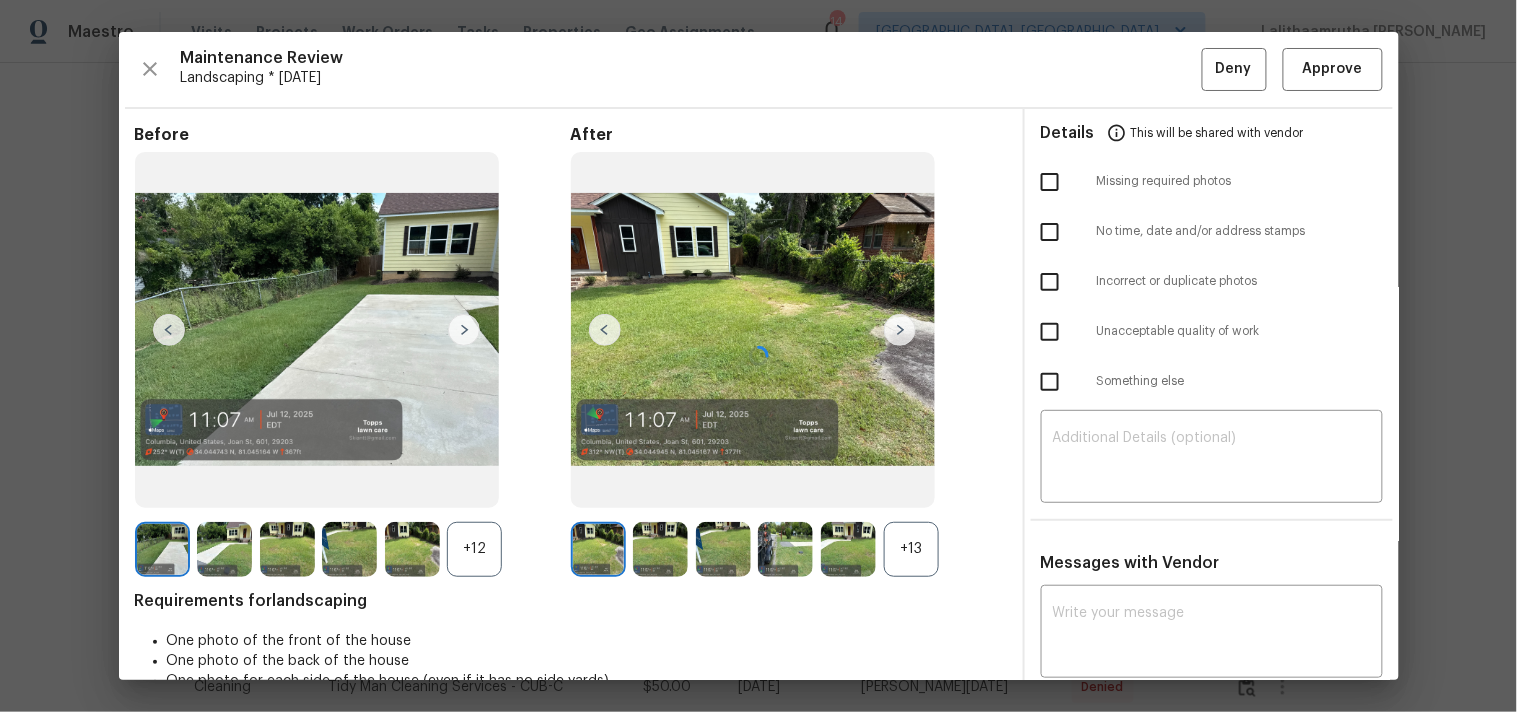 click at bounding box center (759, 356) 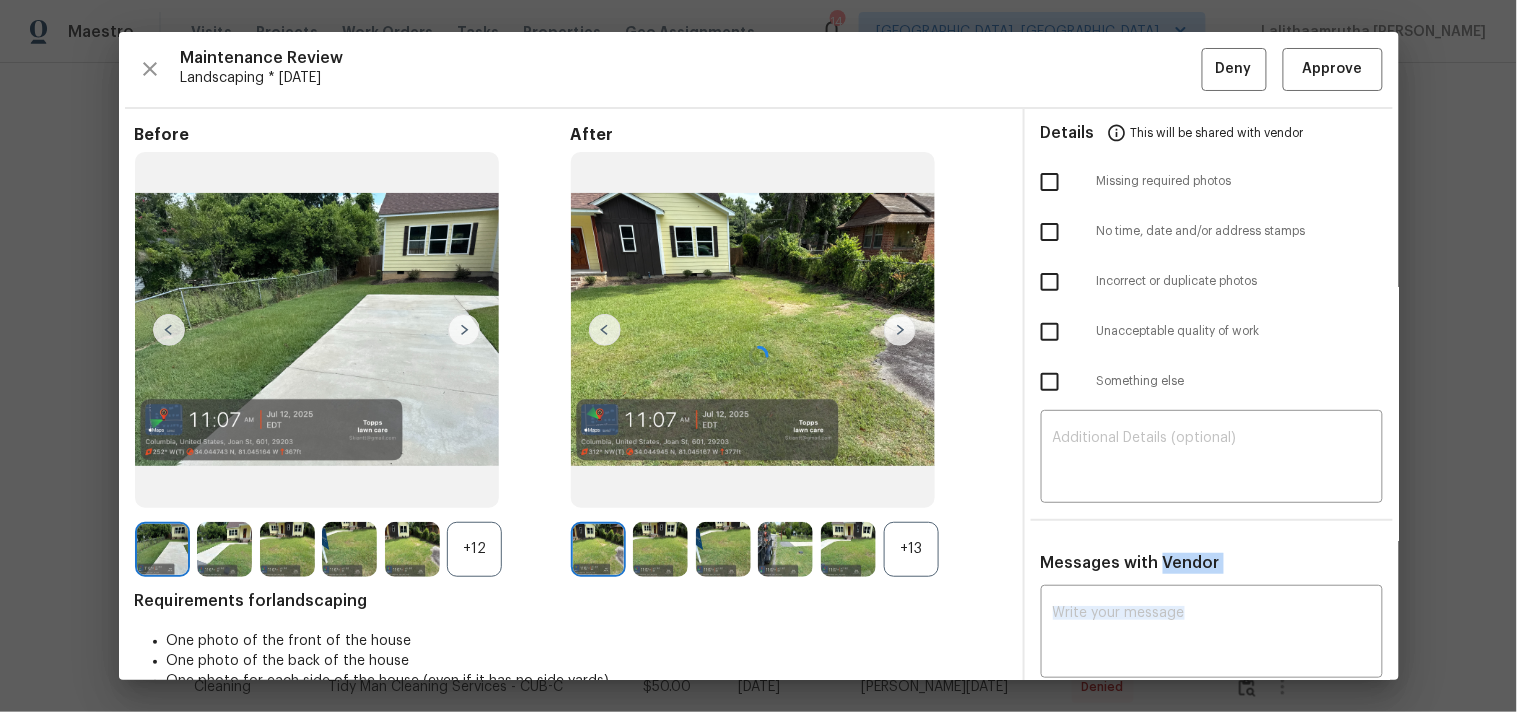 click at bounding box center (759, 356) 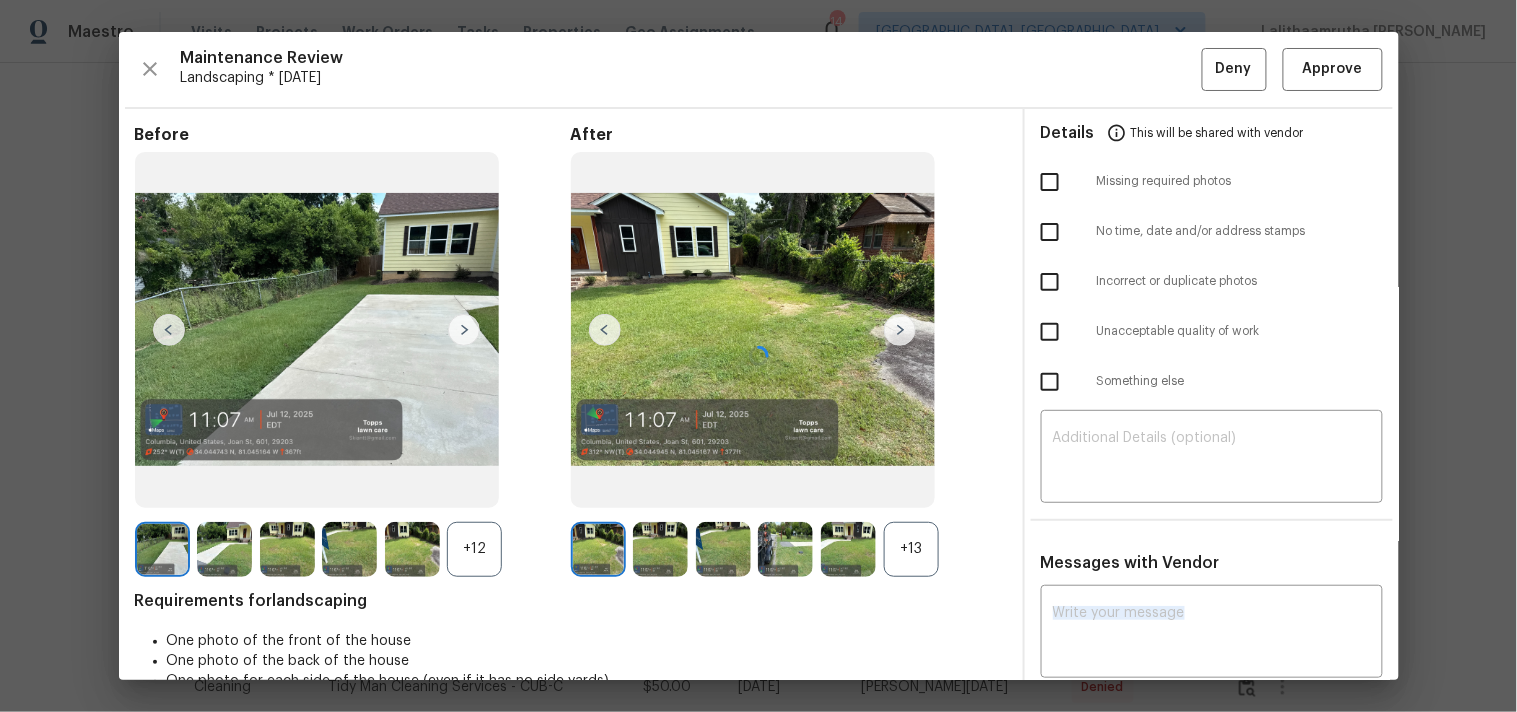 click at bounding box center (759, 356) 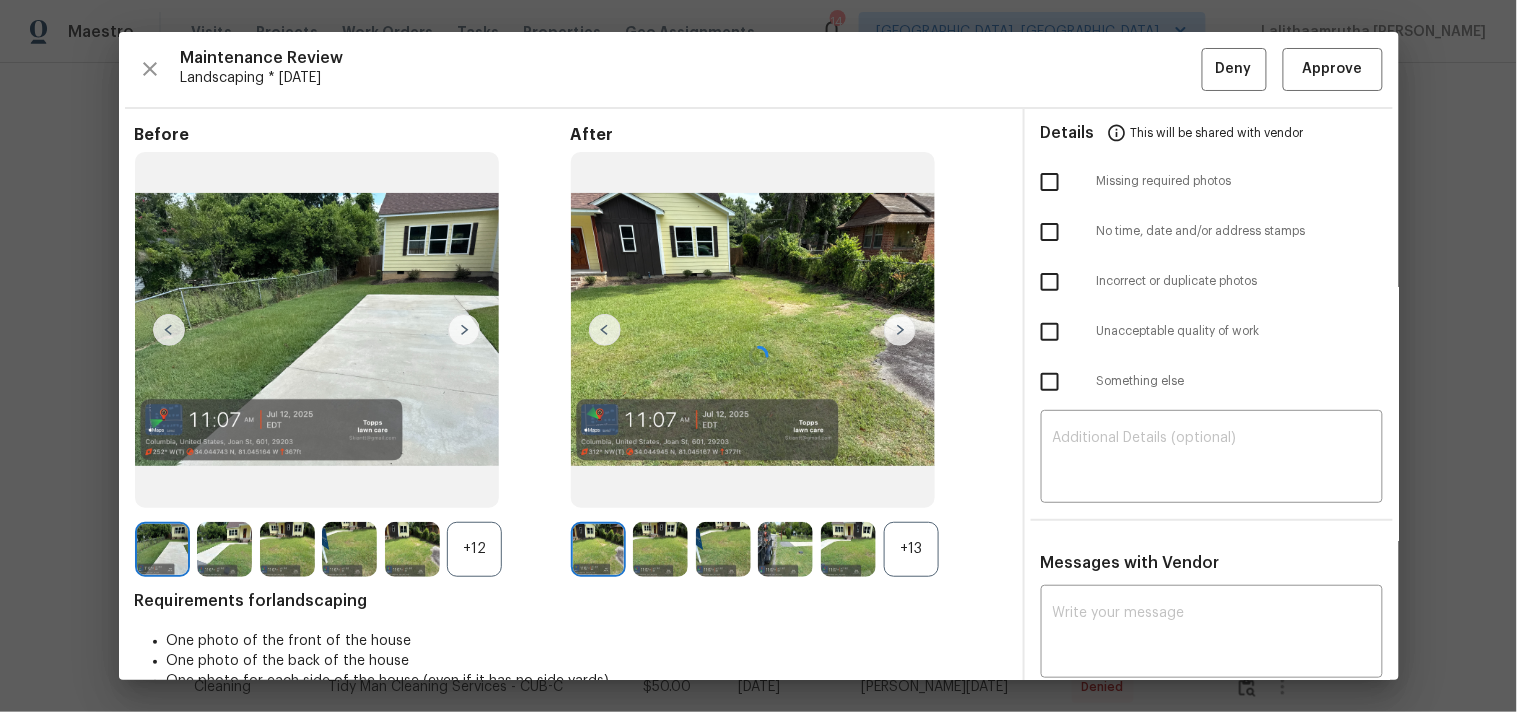 click at bounding box center [759, 356] 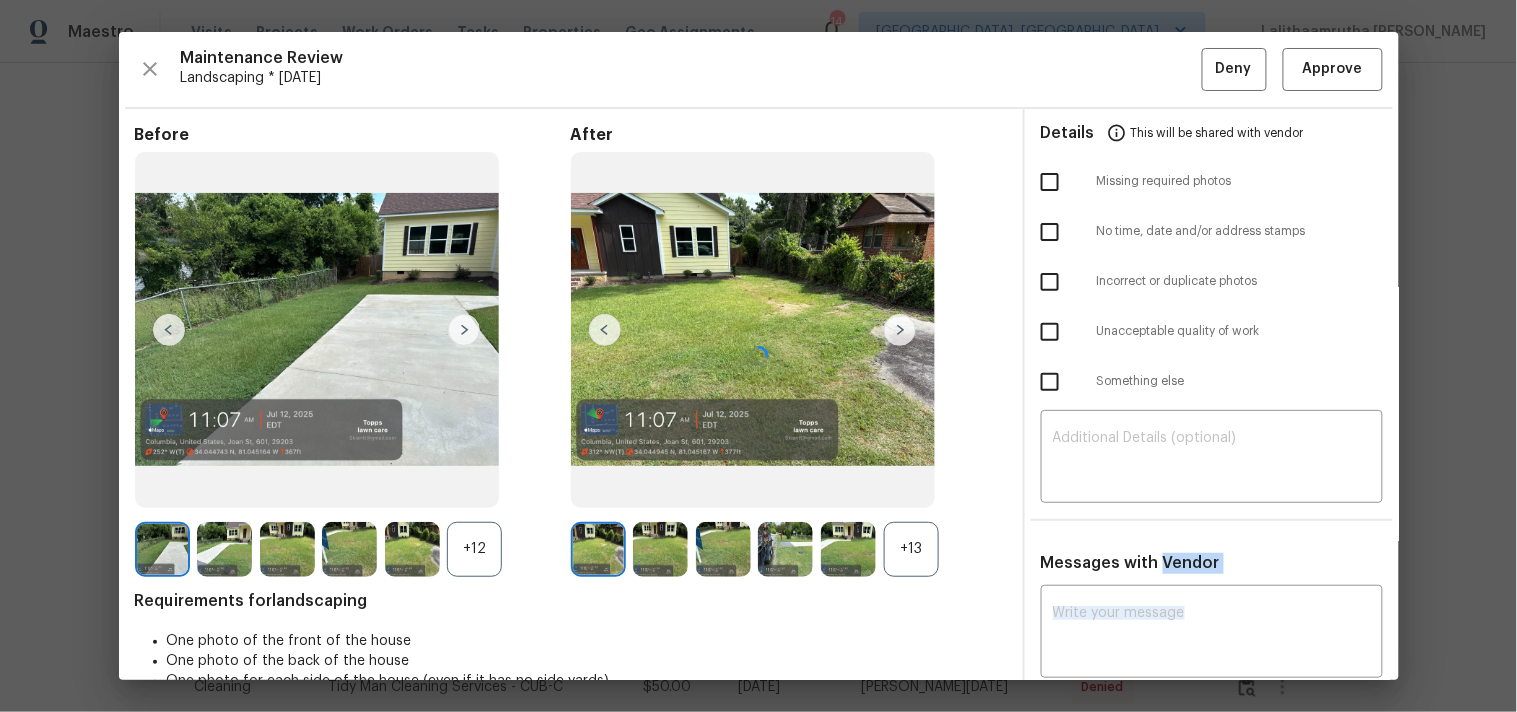 click at bounding box center (759, 356) 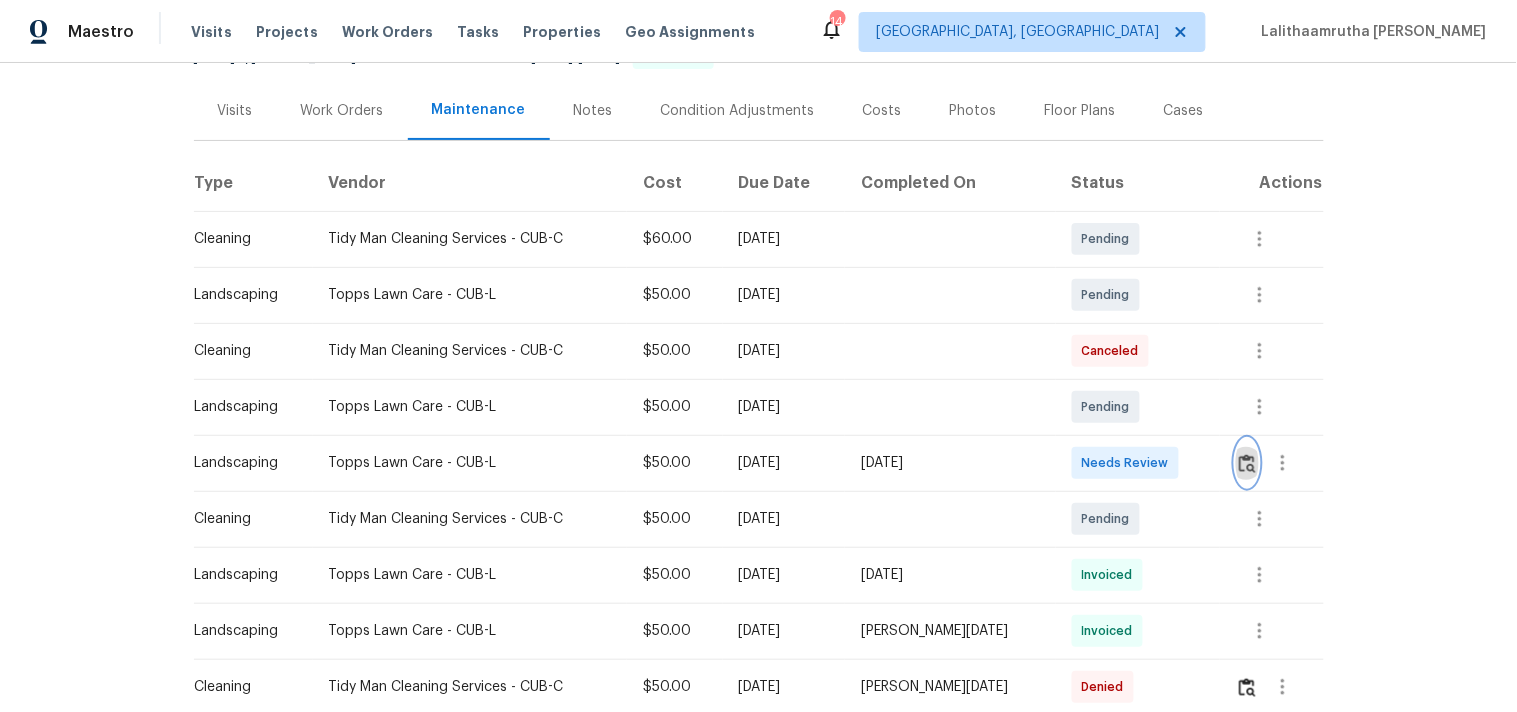 click at bounding box center (1247, 463) 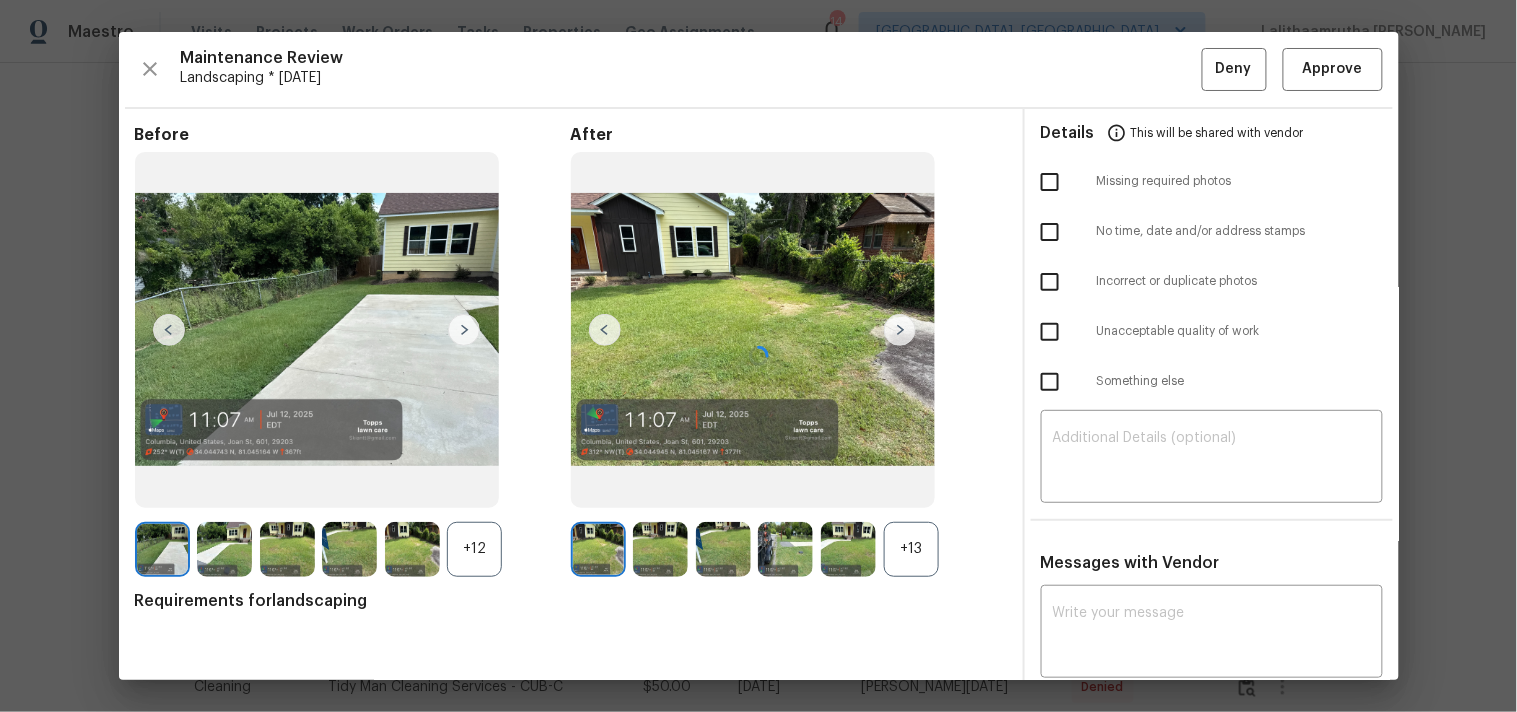 click at bounding box center (759, 356) 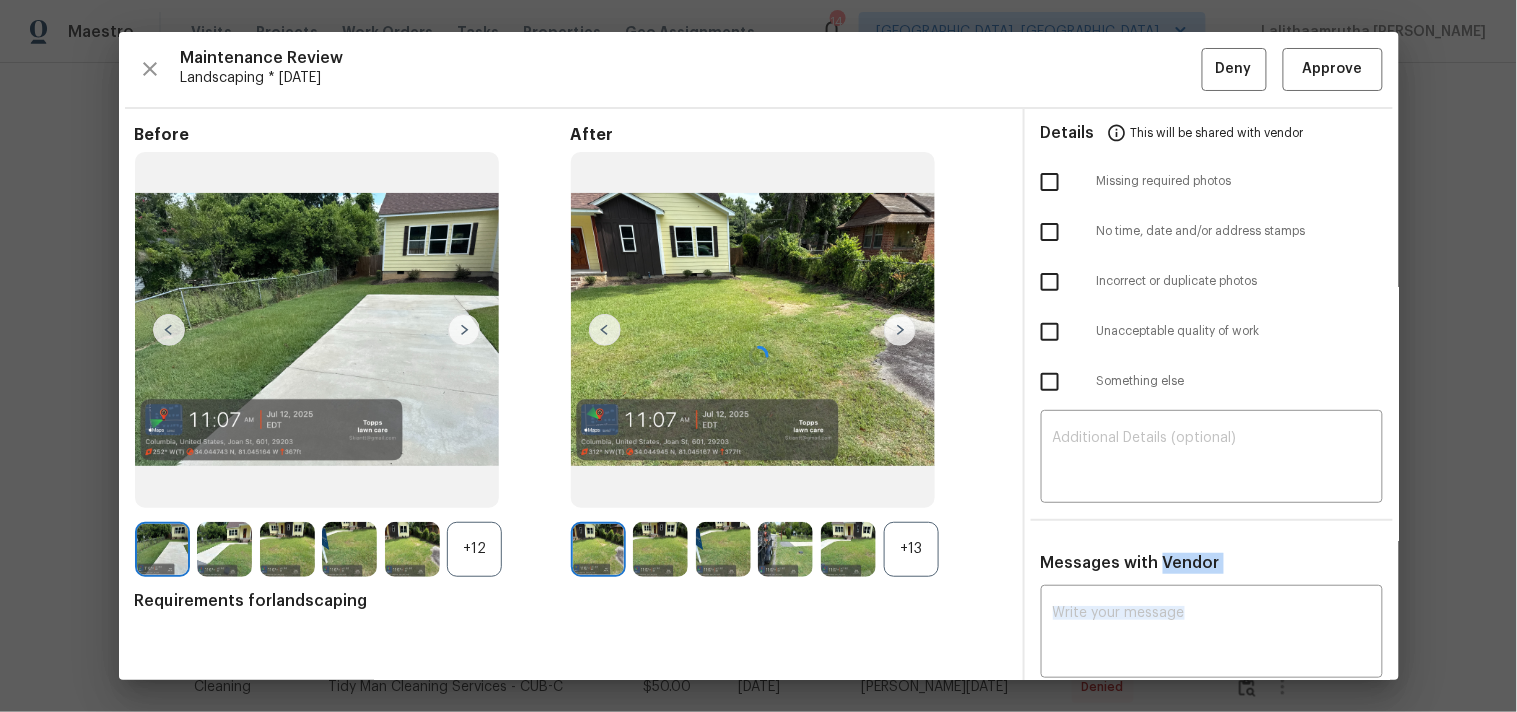 click at bounding box center [759, 356] 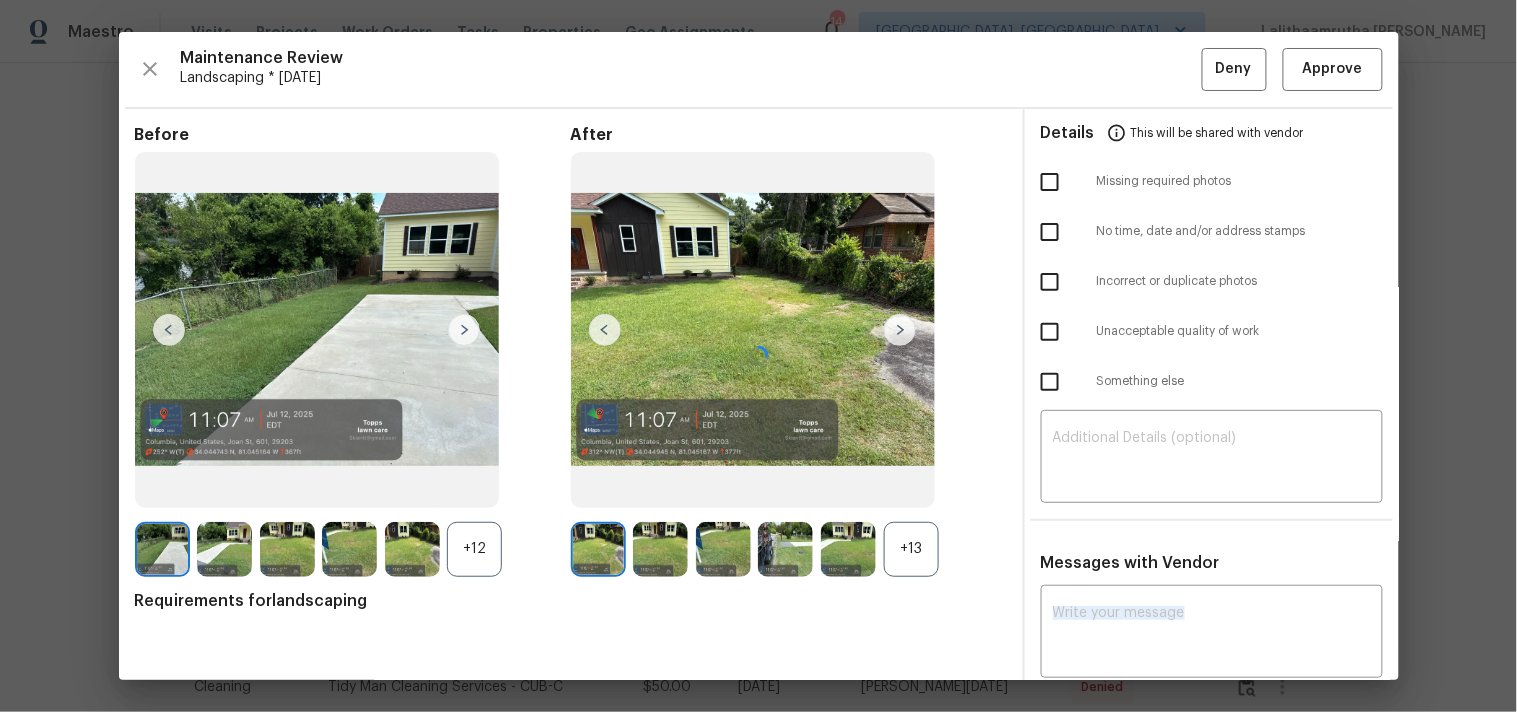 click at bounding box center (759, 356) 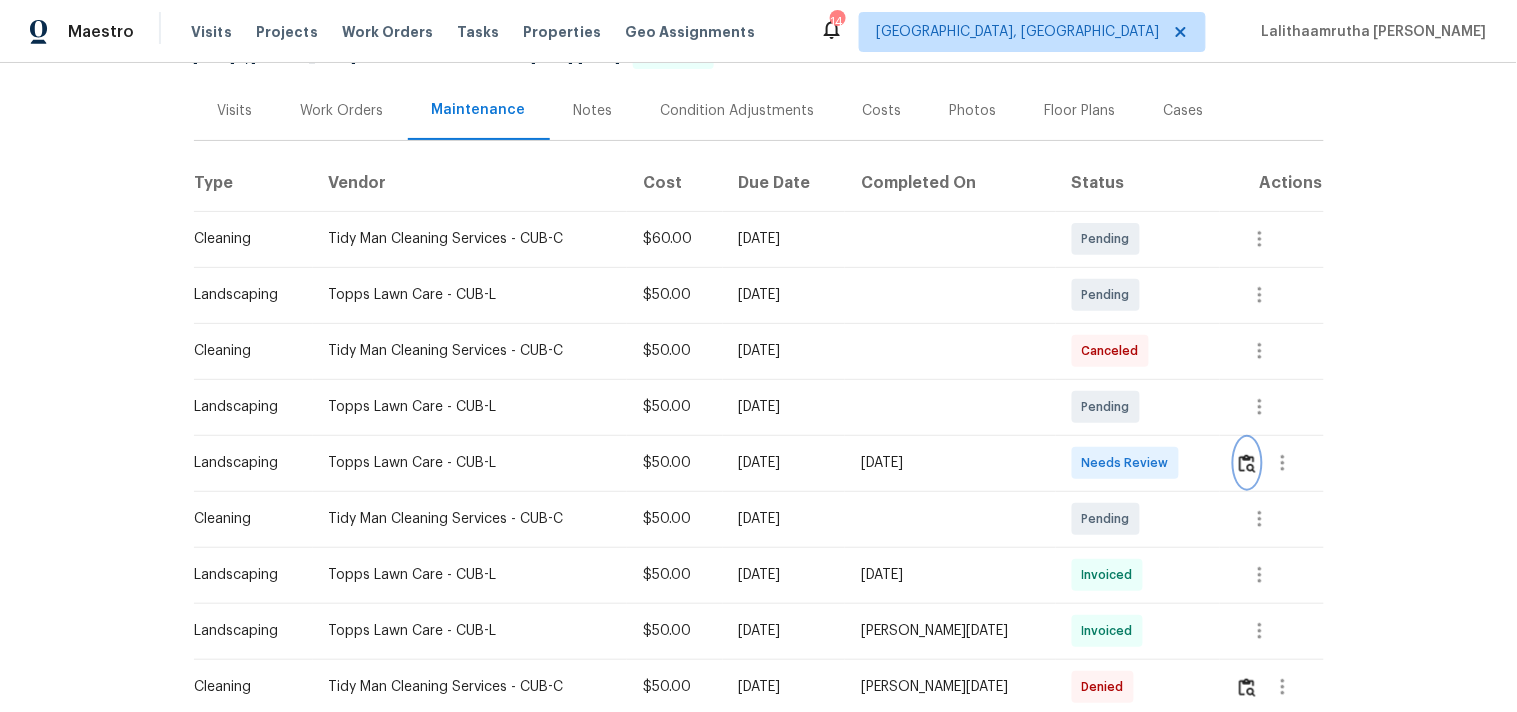 click at bounding box center [1247, 463] 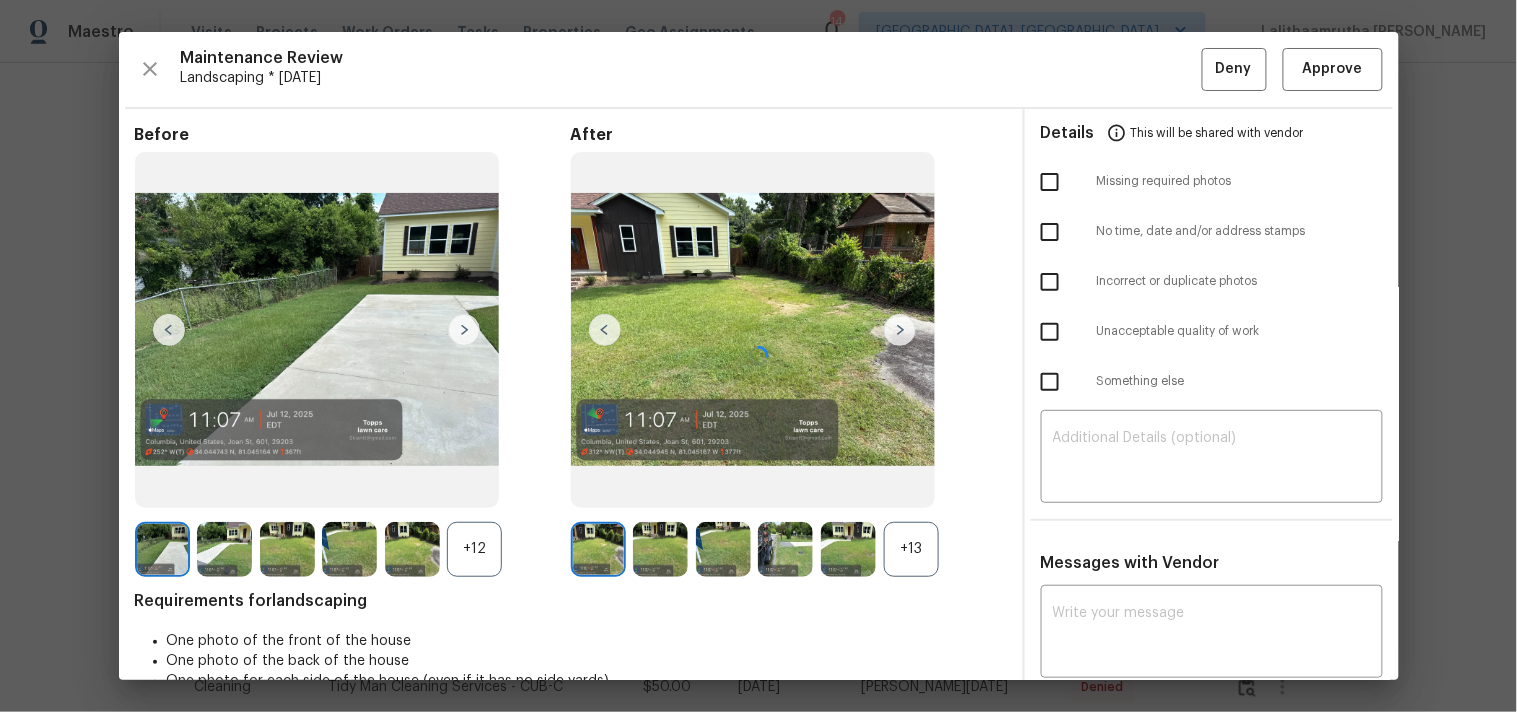 click at bounding box center (759, 356) 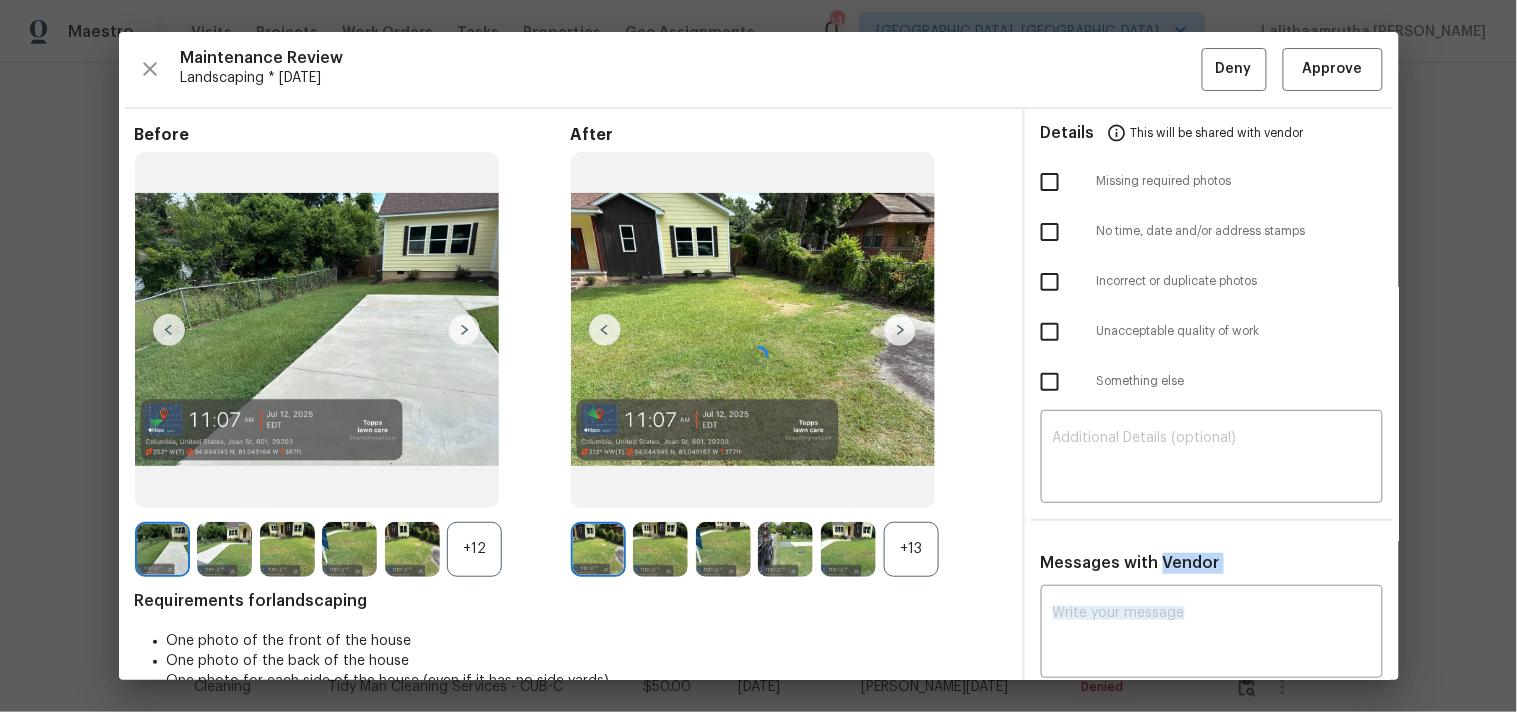 click at bounding box center (759, 356) 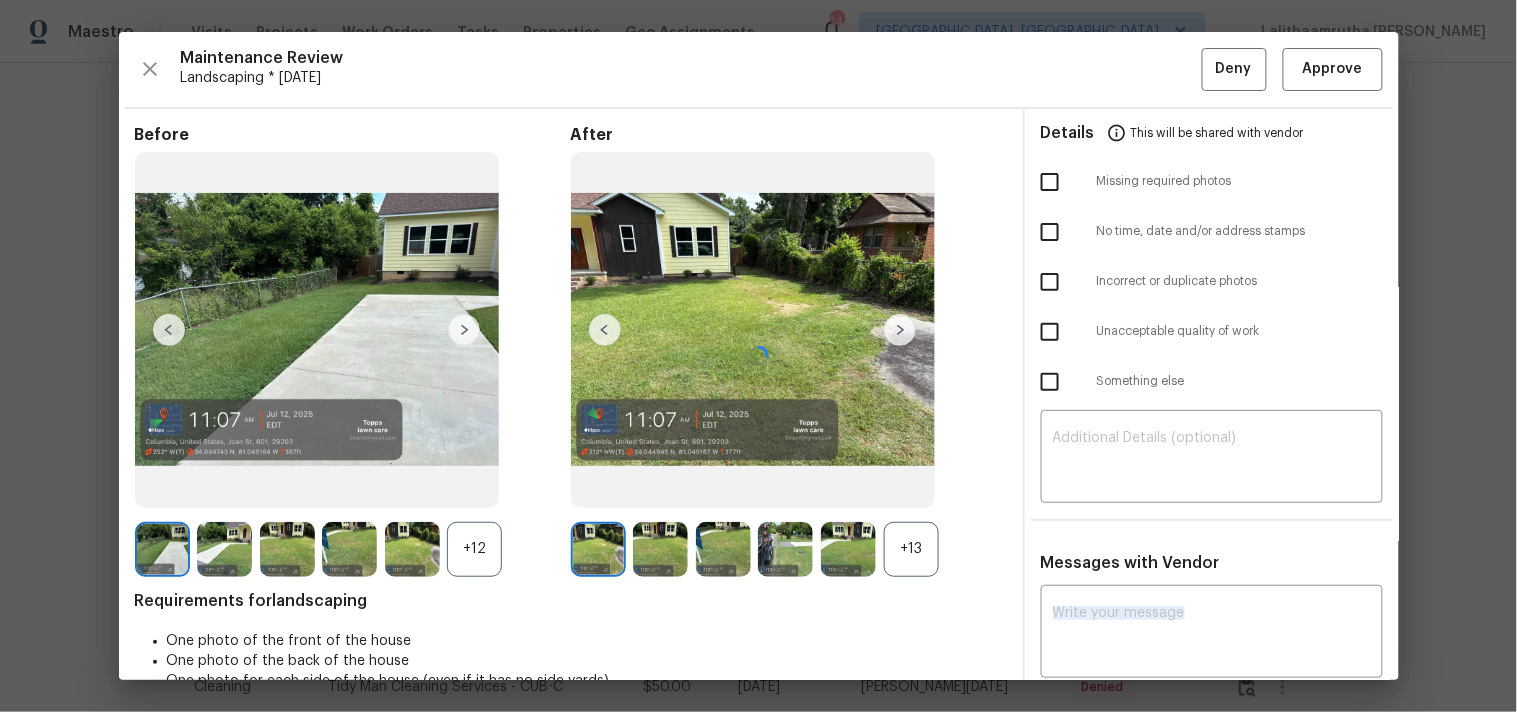click at bounding box center (759, 356) 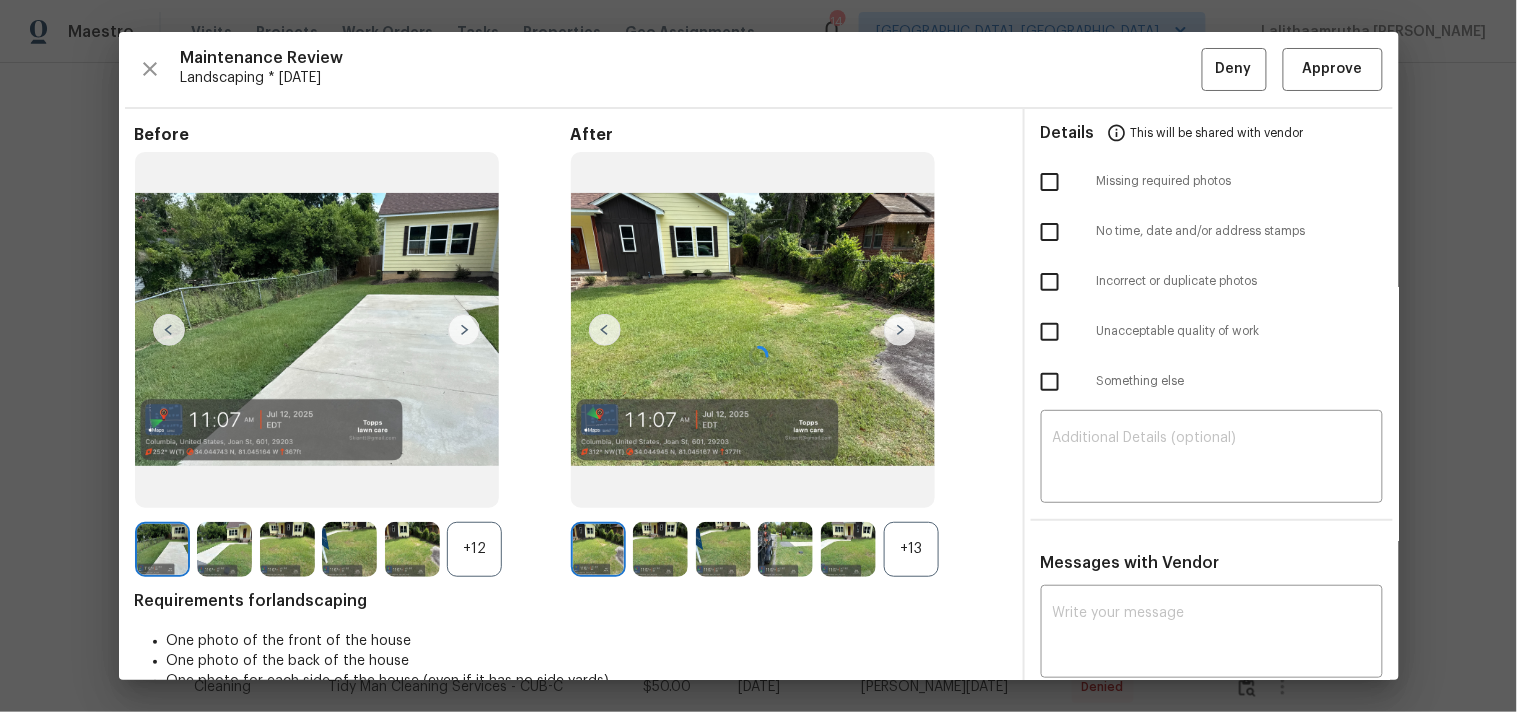 click at bounding box center [759, 356] 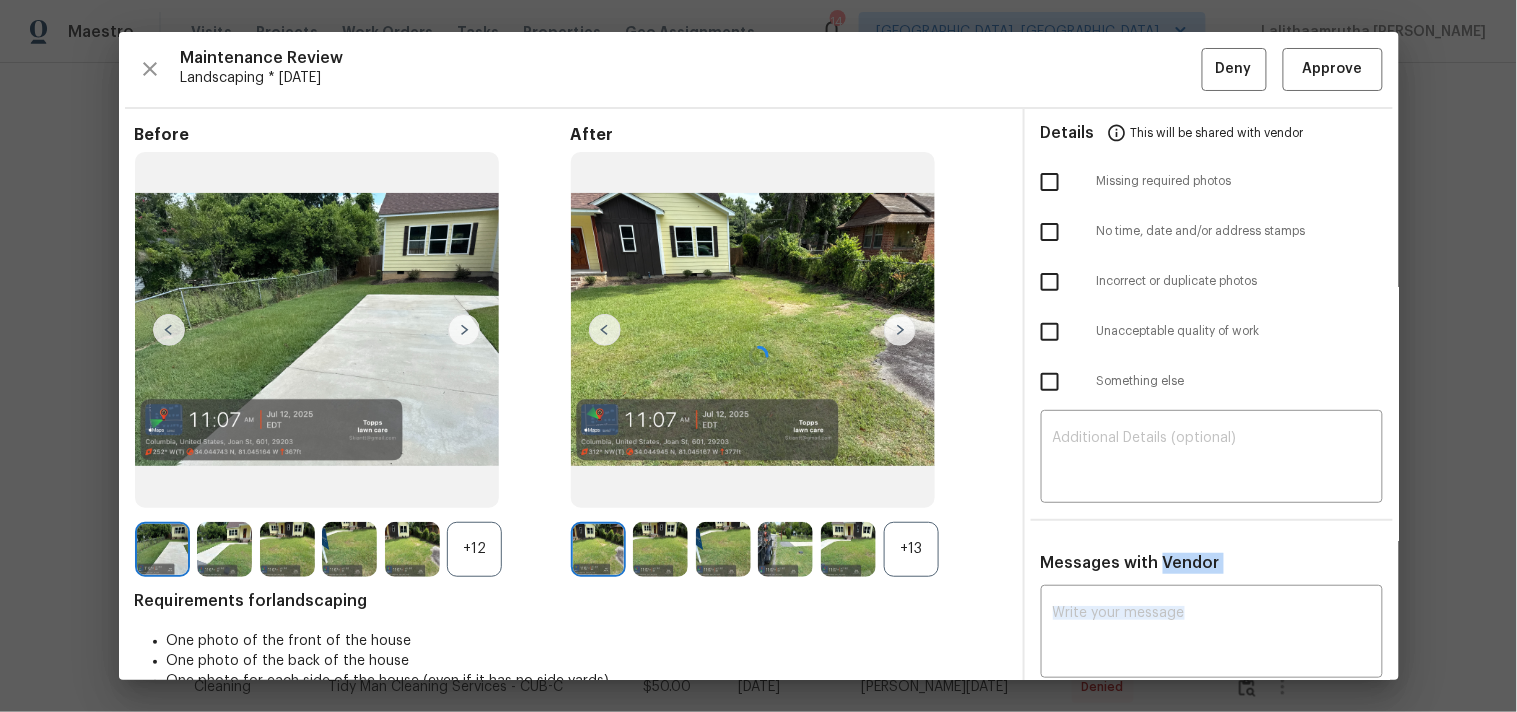 click at bounding box center (759, 356) 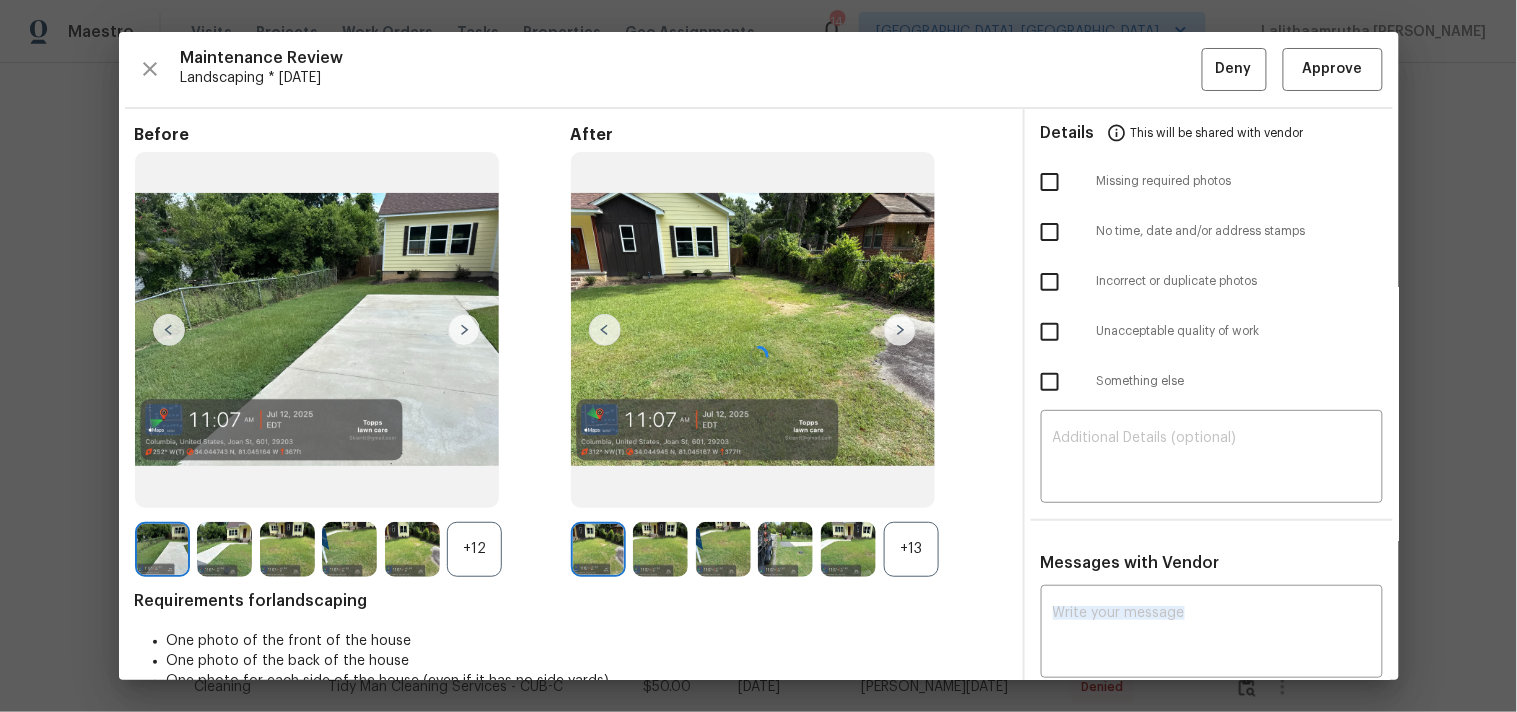 click at bounding box center (759, 356) 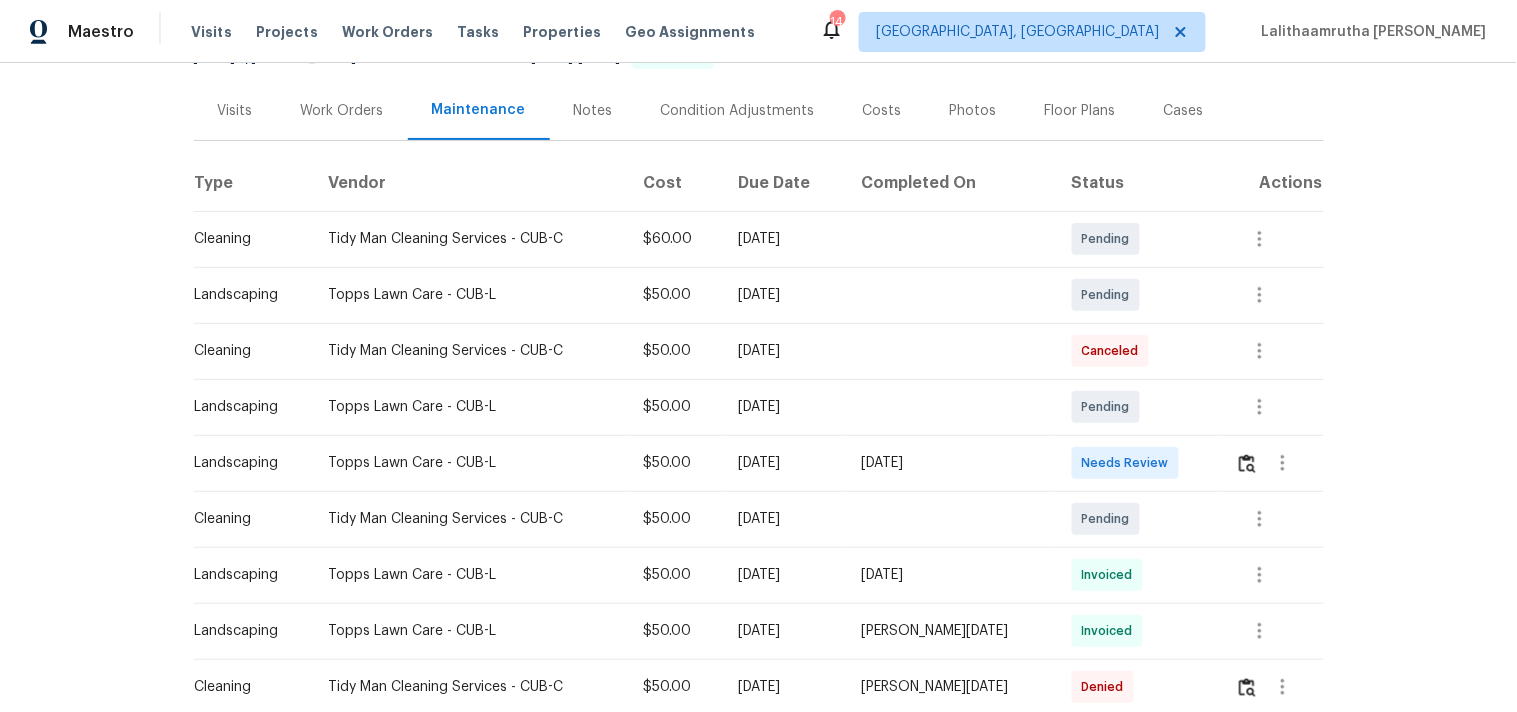 click at bounding box center (1279, 463) 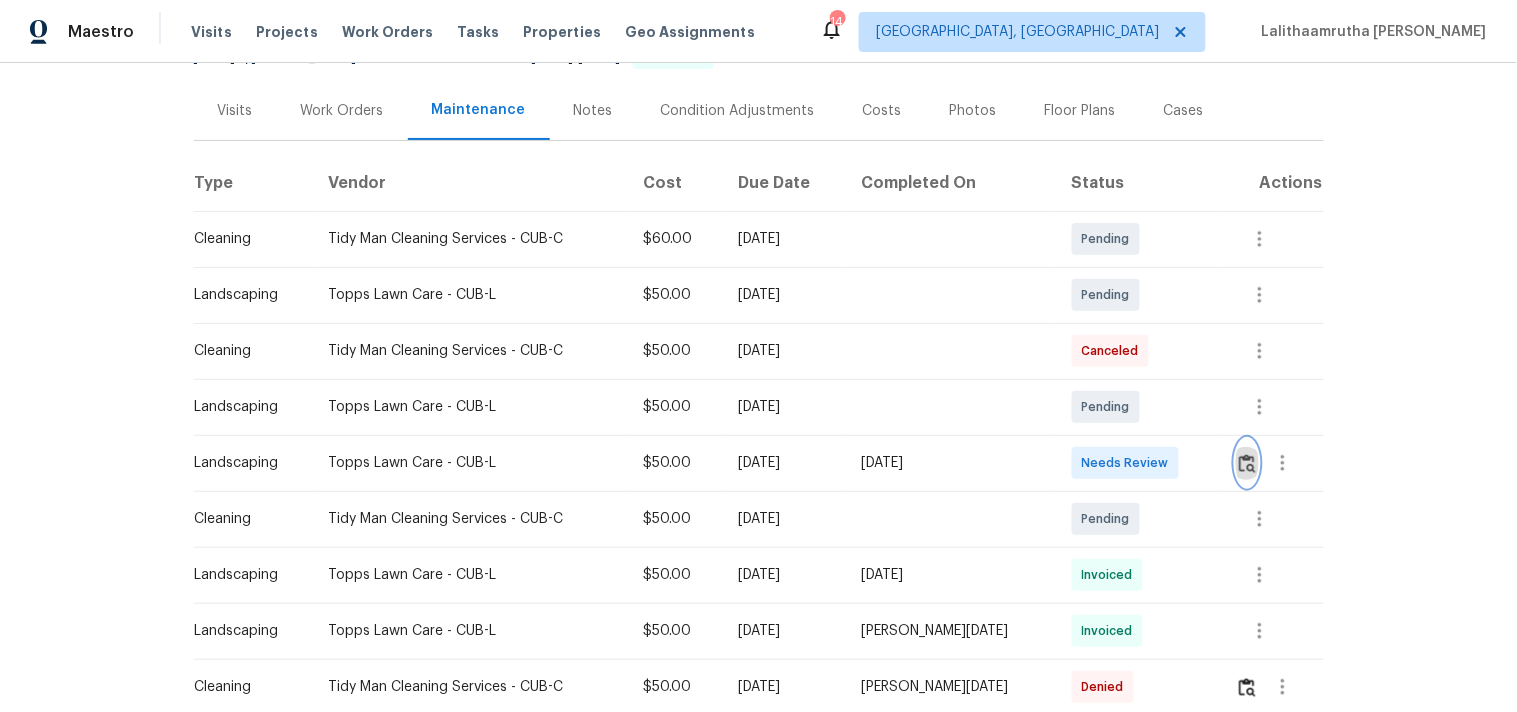 click at bounding box center [1247, 463] 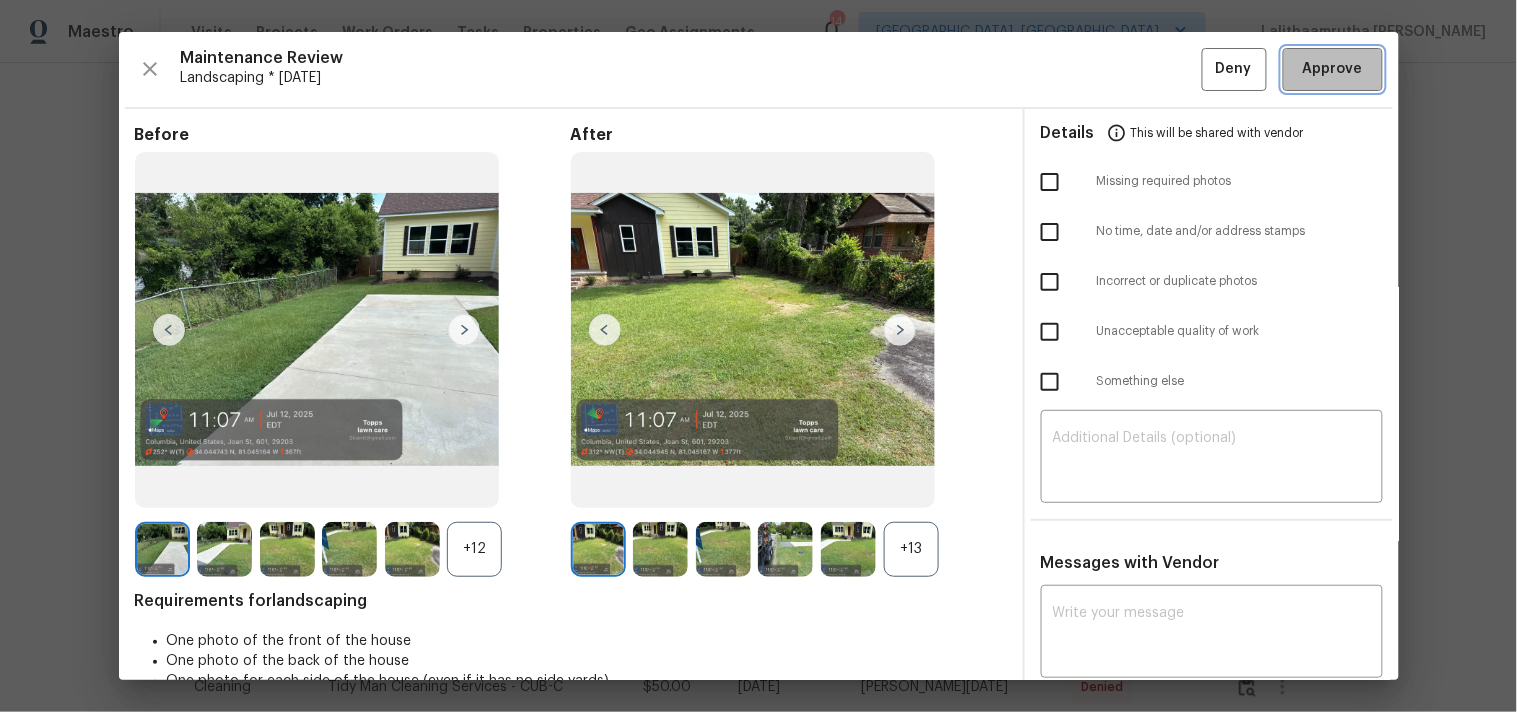 click on "Approve" at bounding box center (1333, 69) 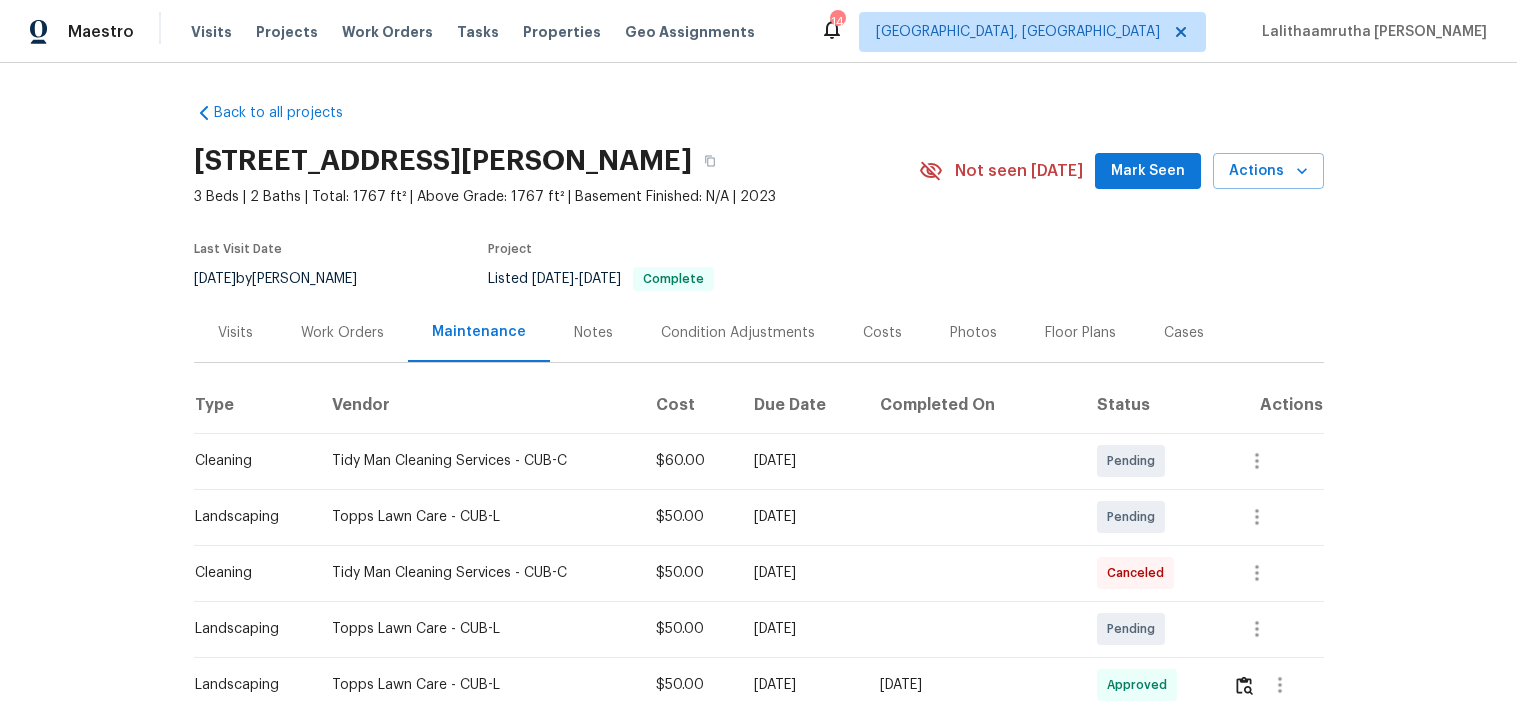 scroll, scrollTop: 0, scrollLeft: 0, axis: both 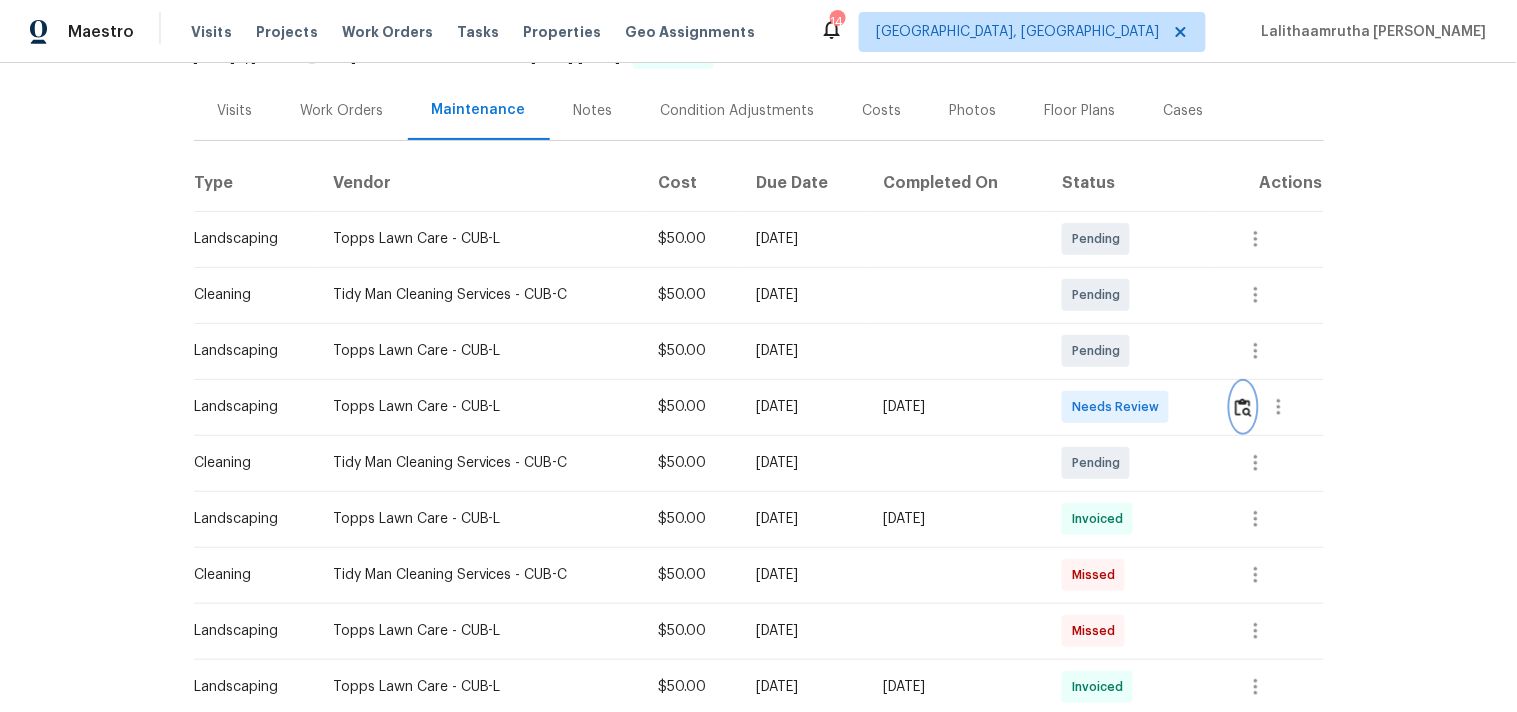 click at bounding box center [1243, 407] 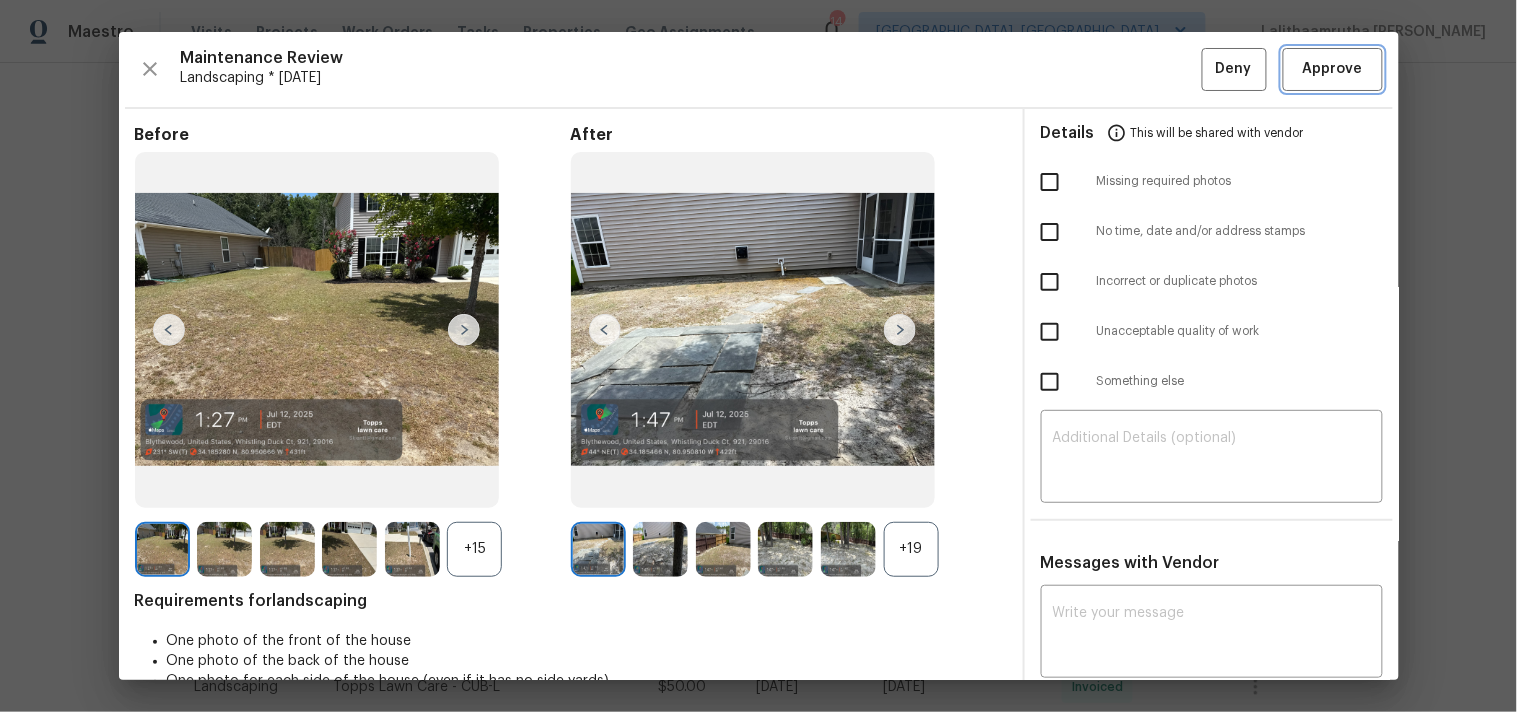 click on "Approve" at bounding box center [1333, 69] 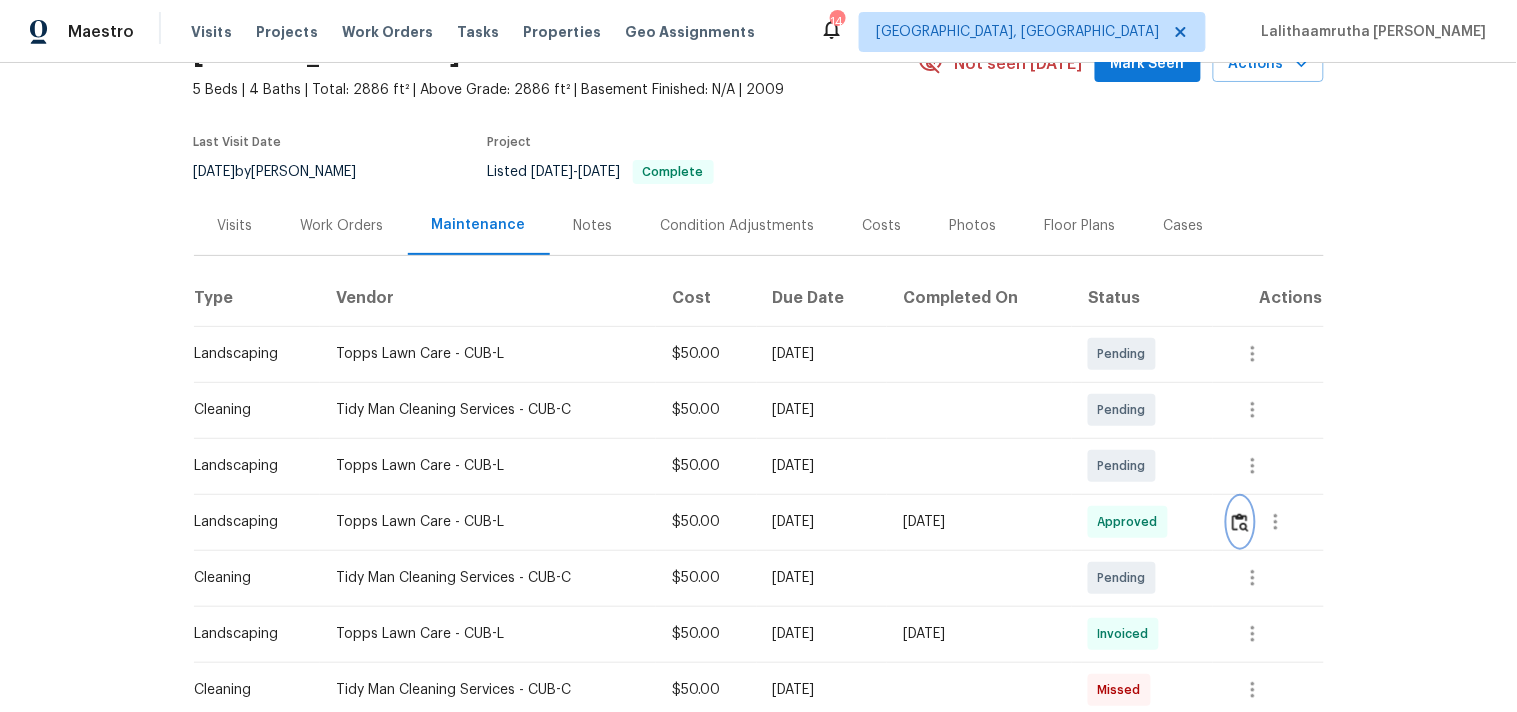 scroll, scrollTop: 0, scrollLeft: 0, axis: both 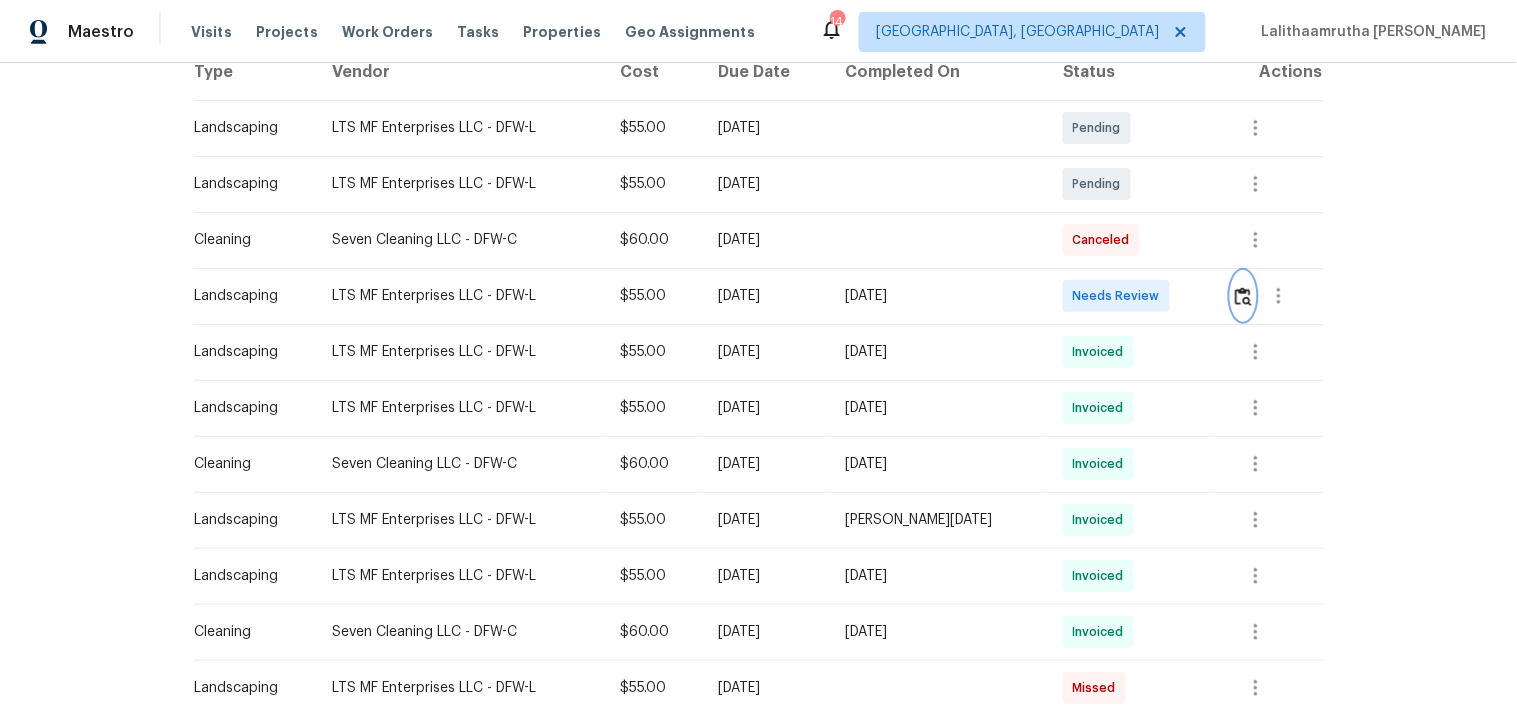 click at bounding box center [1243, 296] 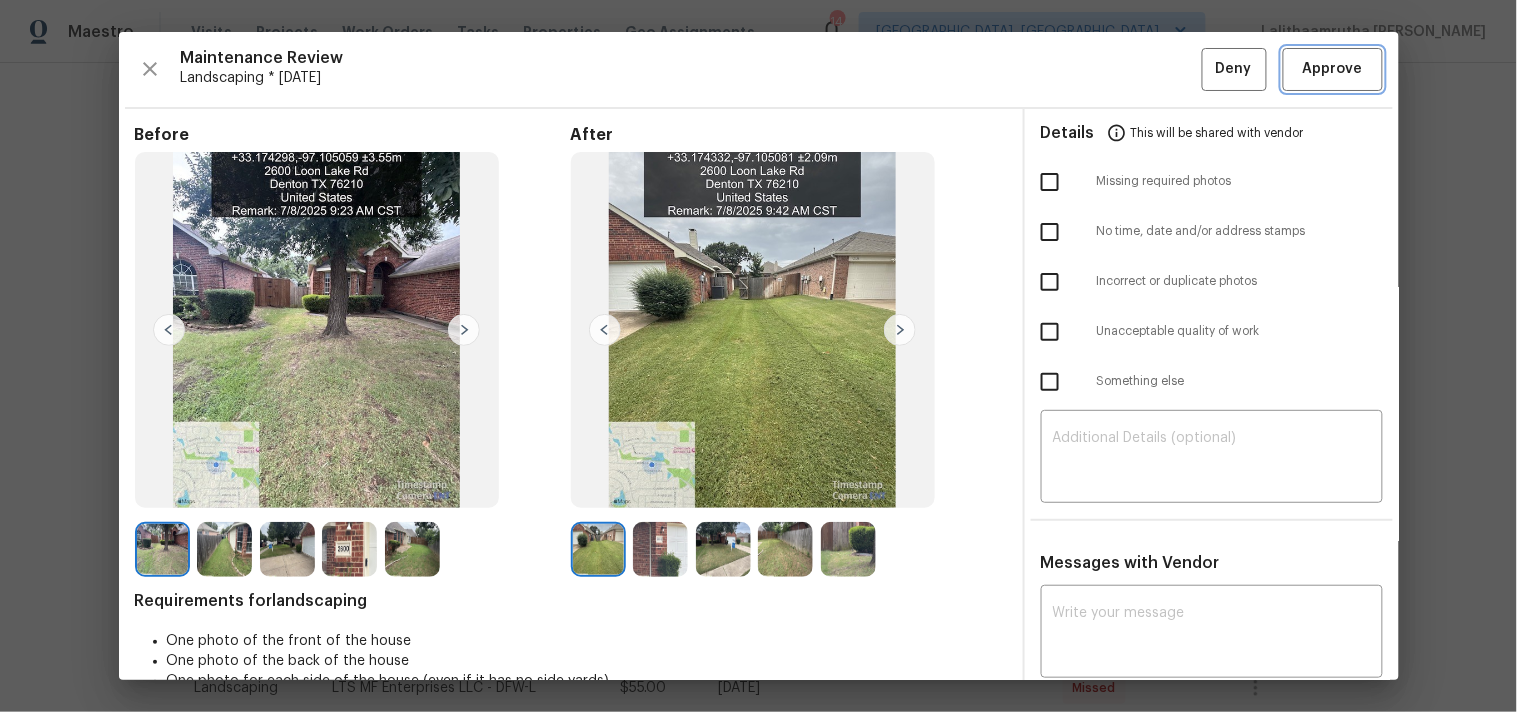 drag, startPoint x: 1303, startPoint y: 63, endPoint x: 1277, endPoint y: 63, distance: 26 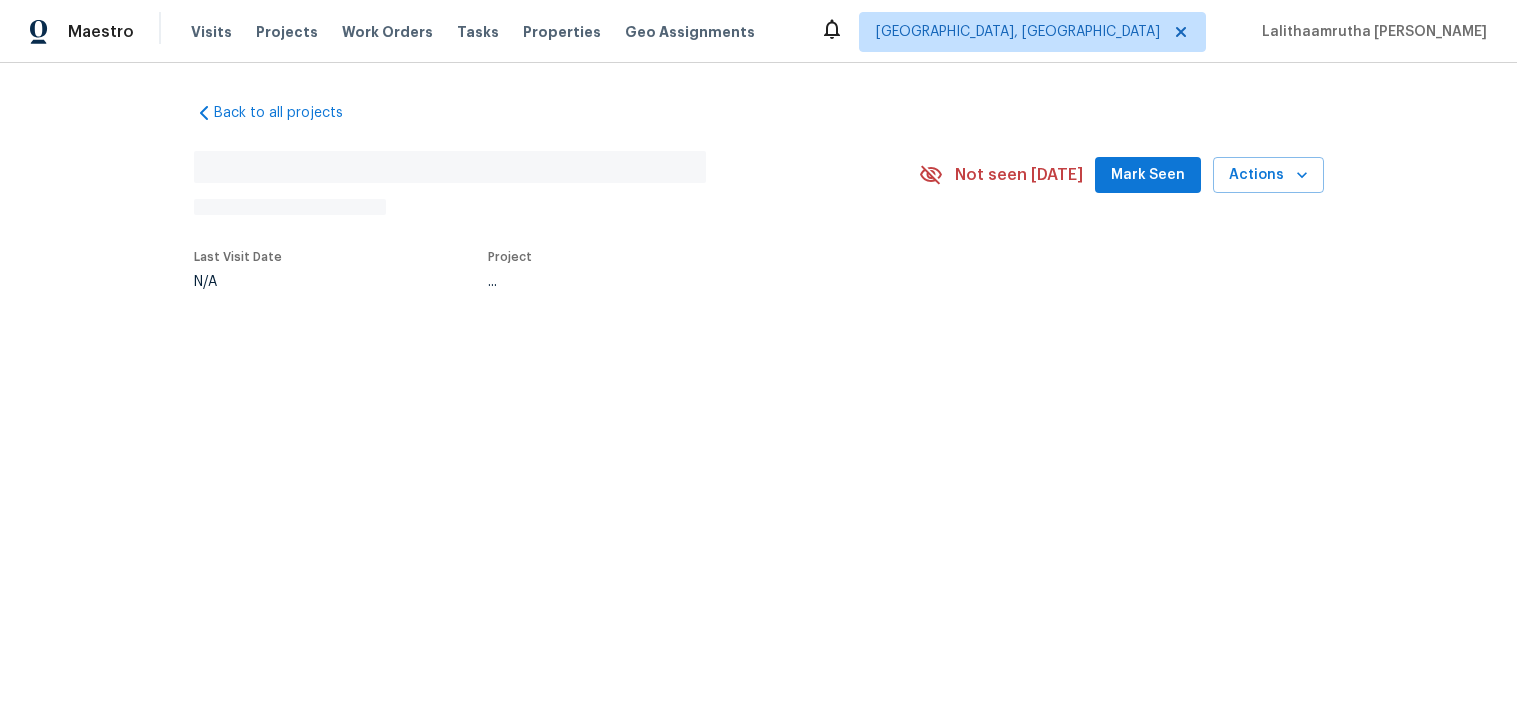 scroll, scrollTop: 0, scrollLeft: 0, axis: both 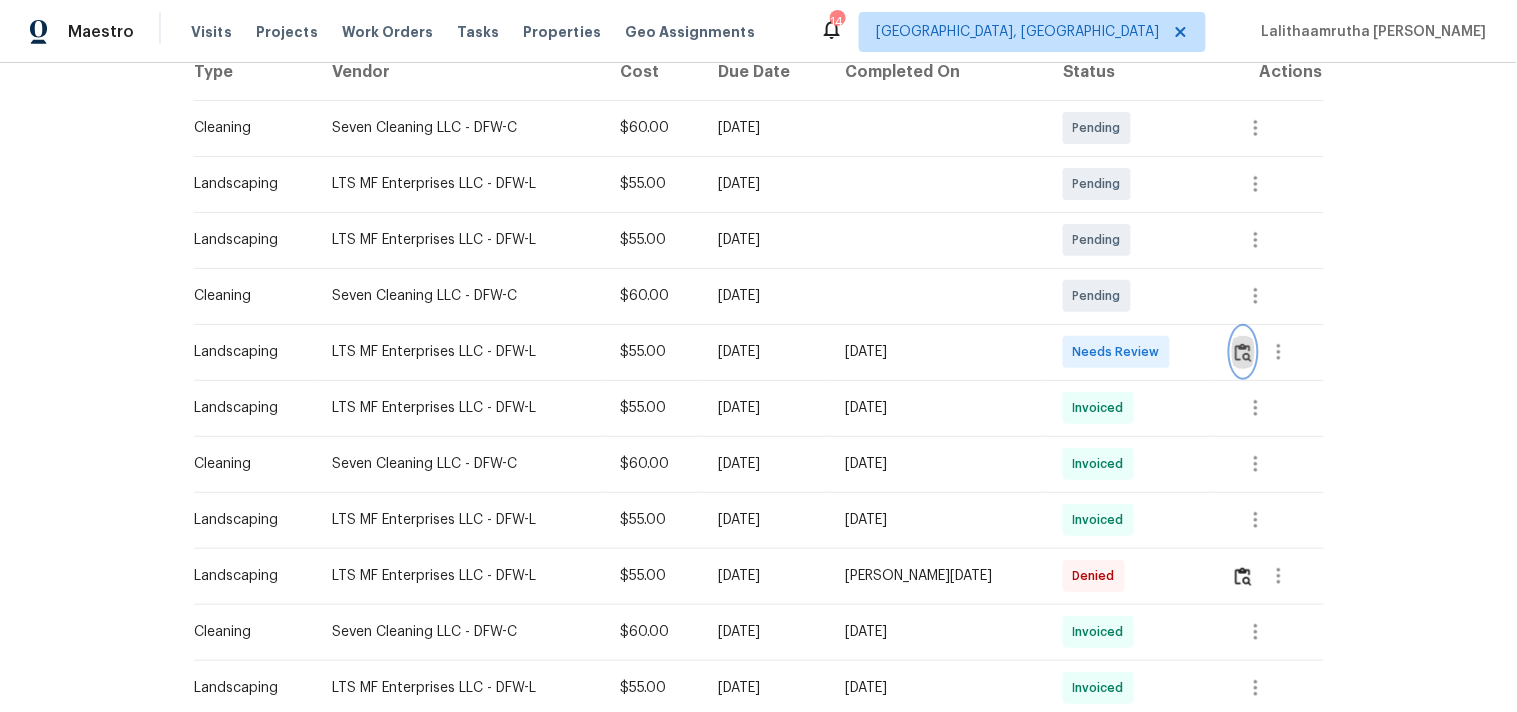 click at bounding box center [1243, 352] 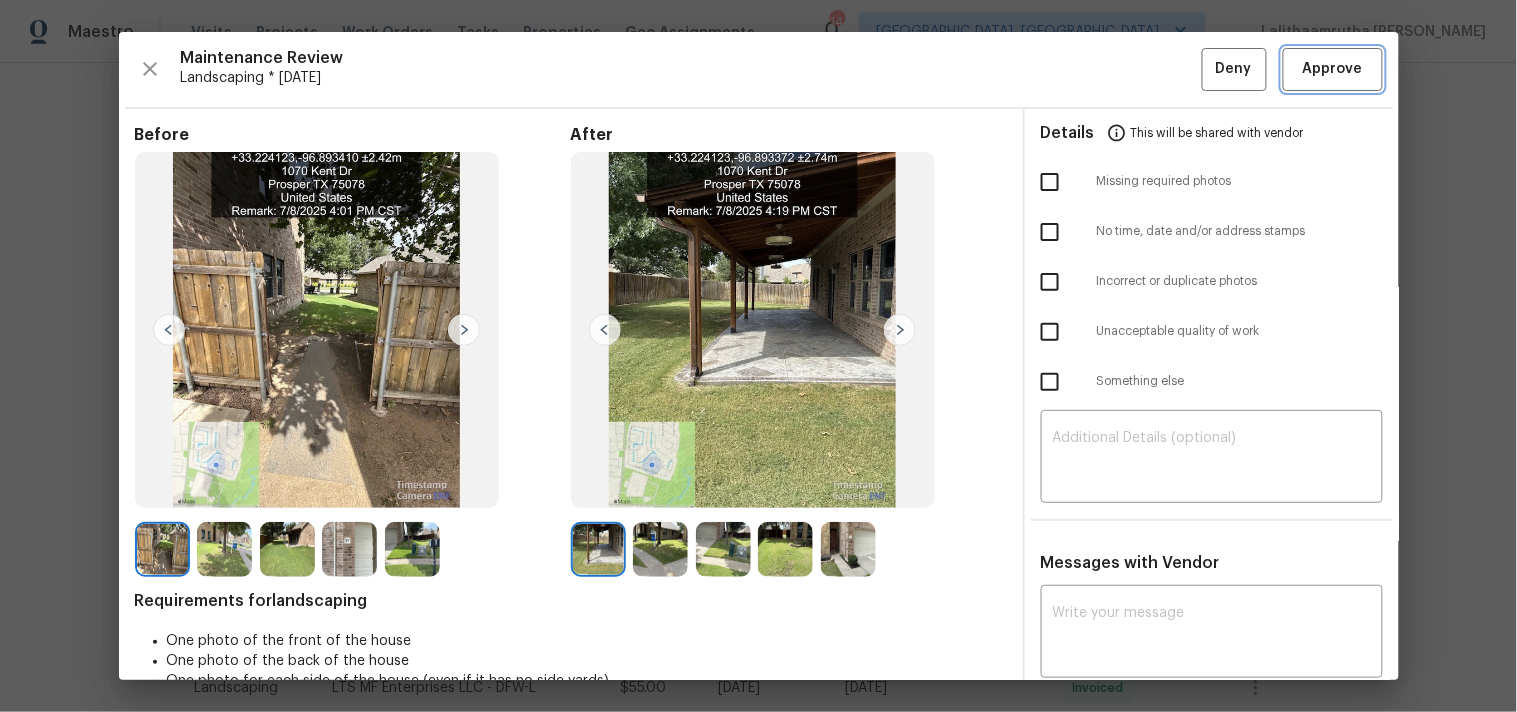 click on "Approve" at bounding box center [1333, 69] 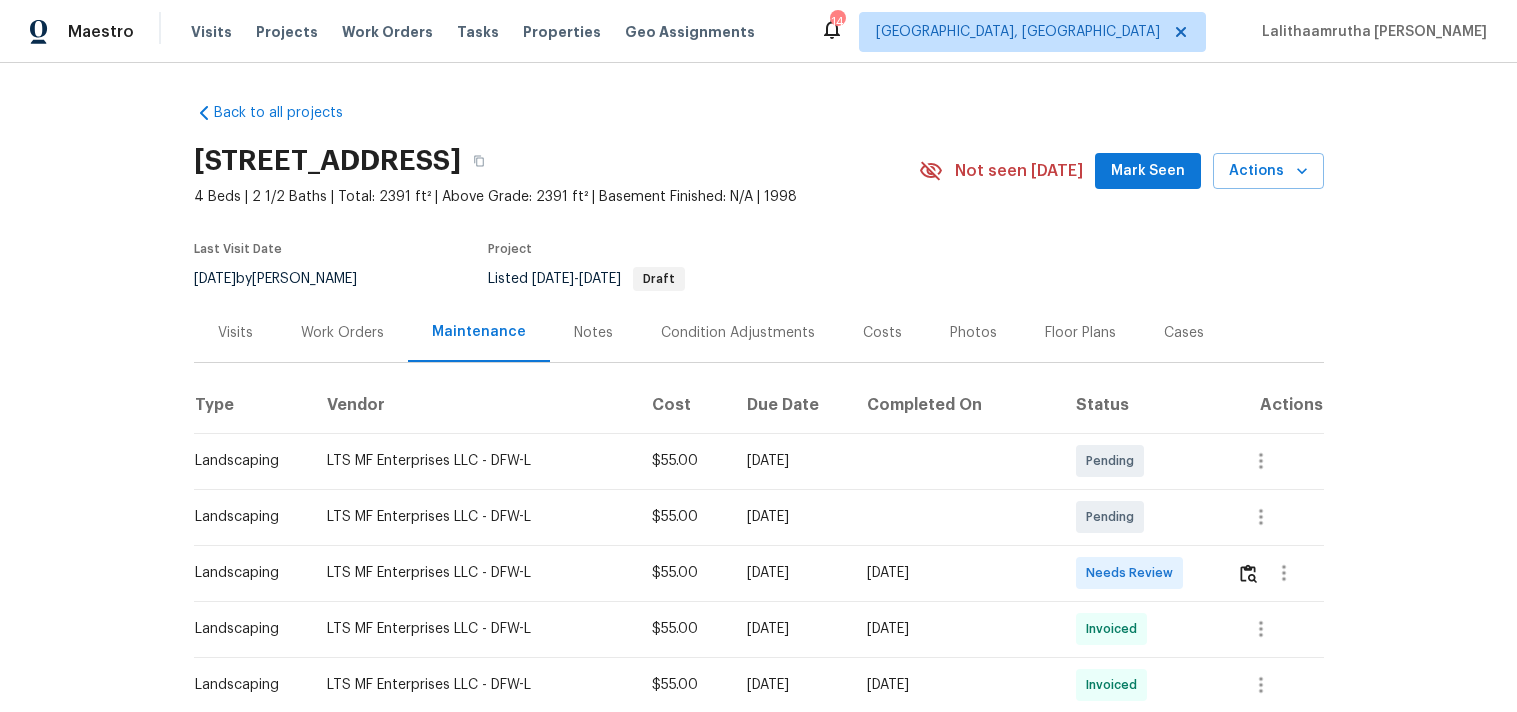 scroll, scrollTop: 0, scrollLeft: 0, axis: both 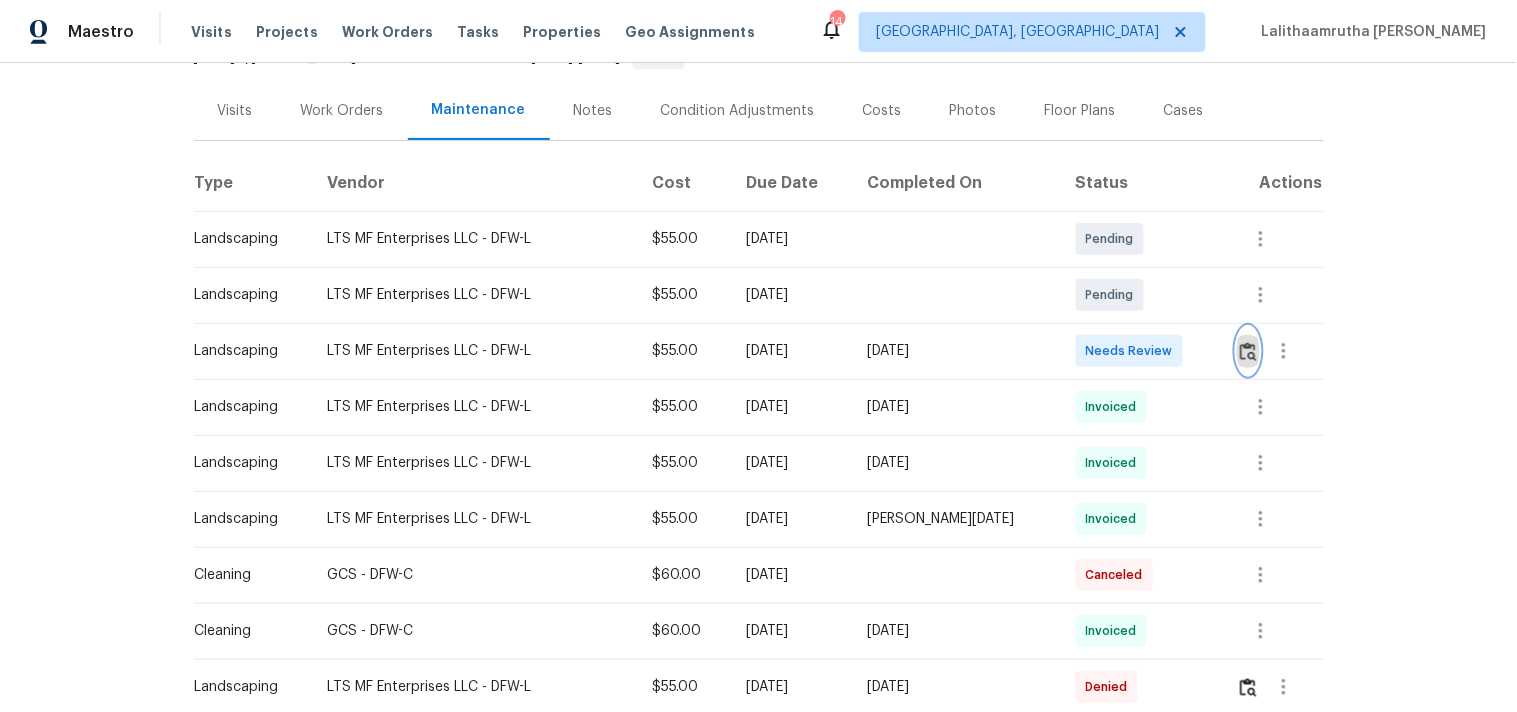 click at bounding box center (1248, 351) 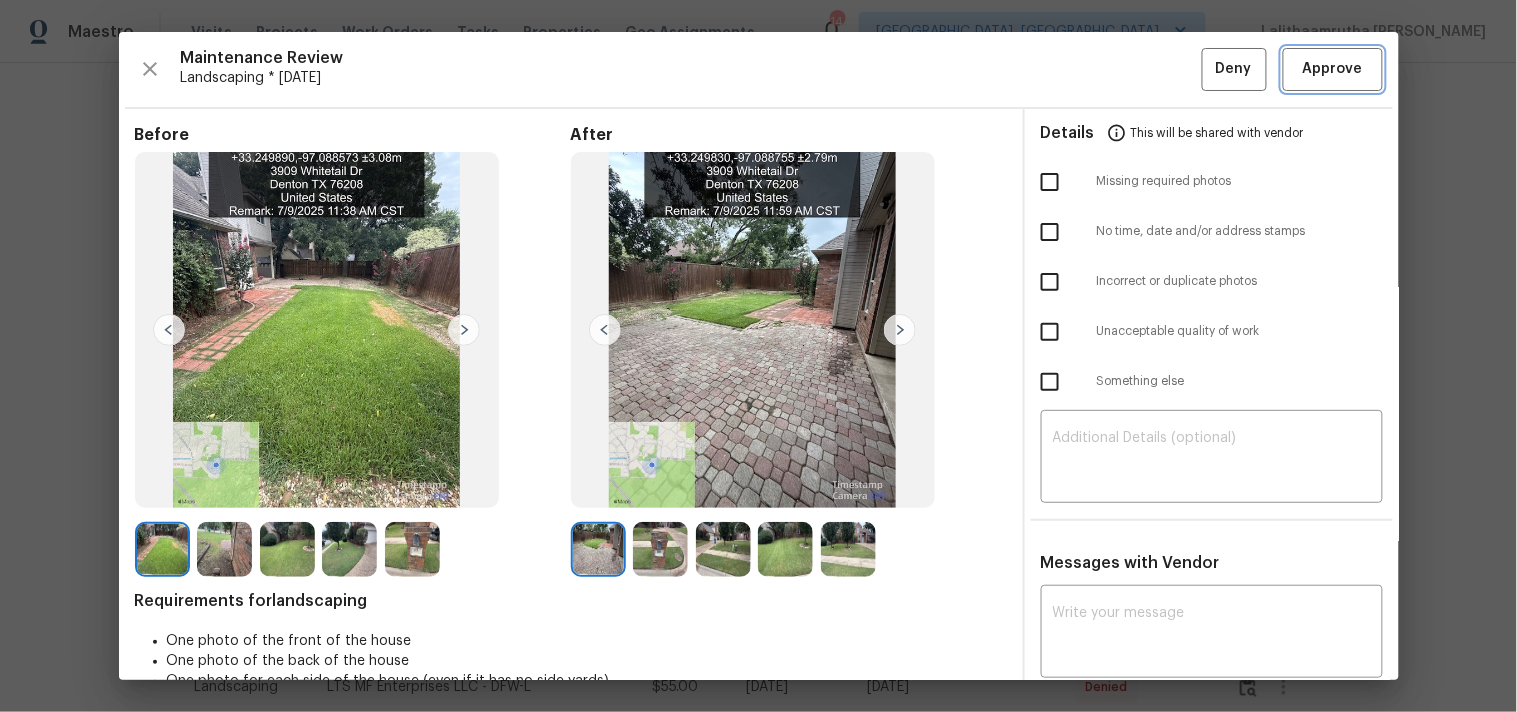 click on "Approve" at bounding box center [1333, 69] 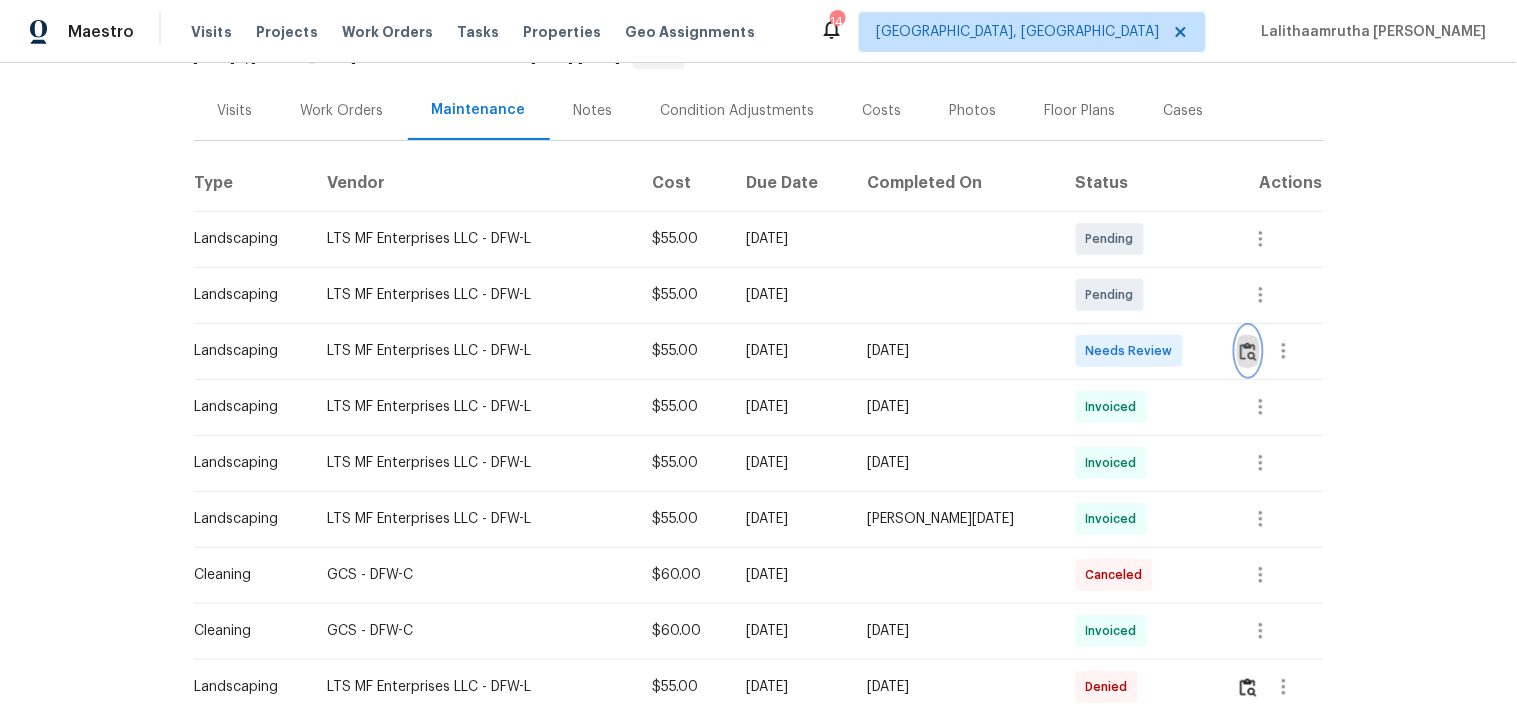 click at bounding box center (1248, 351) 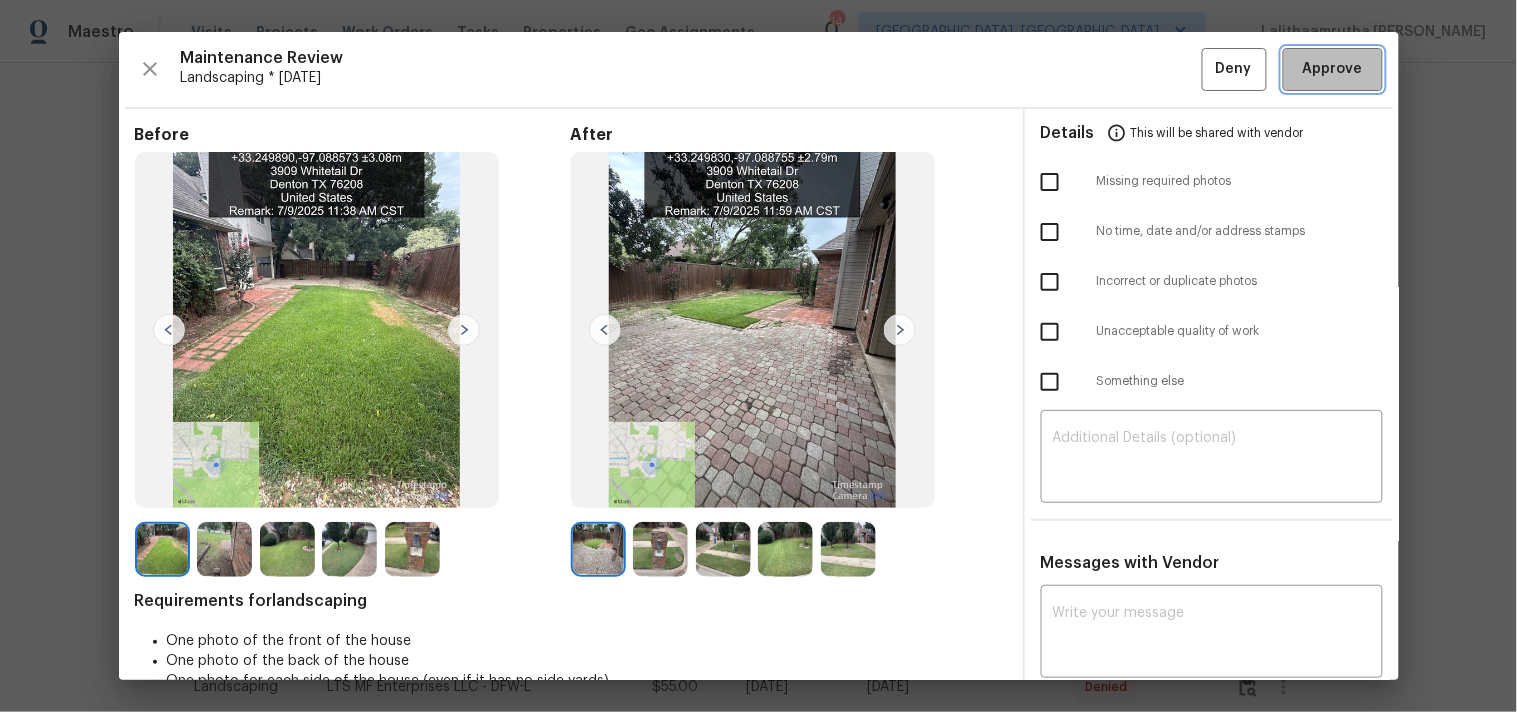 click on "Approve" at bounding box center (1333, 69) 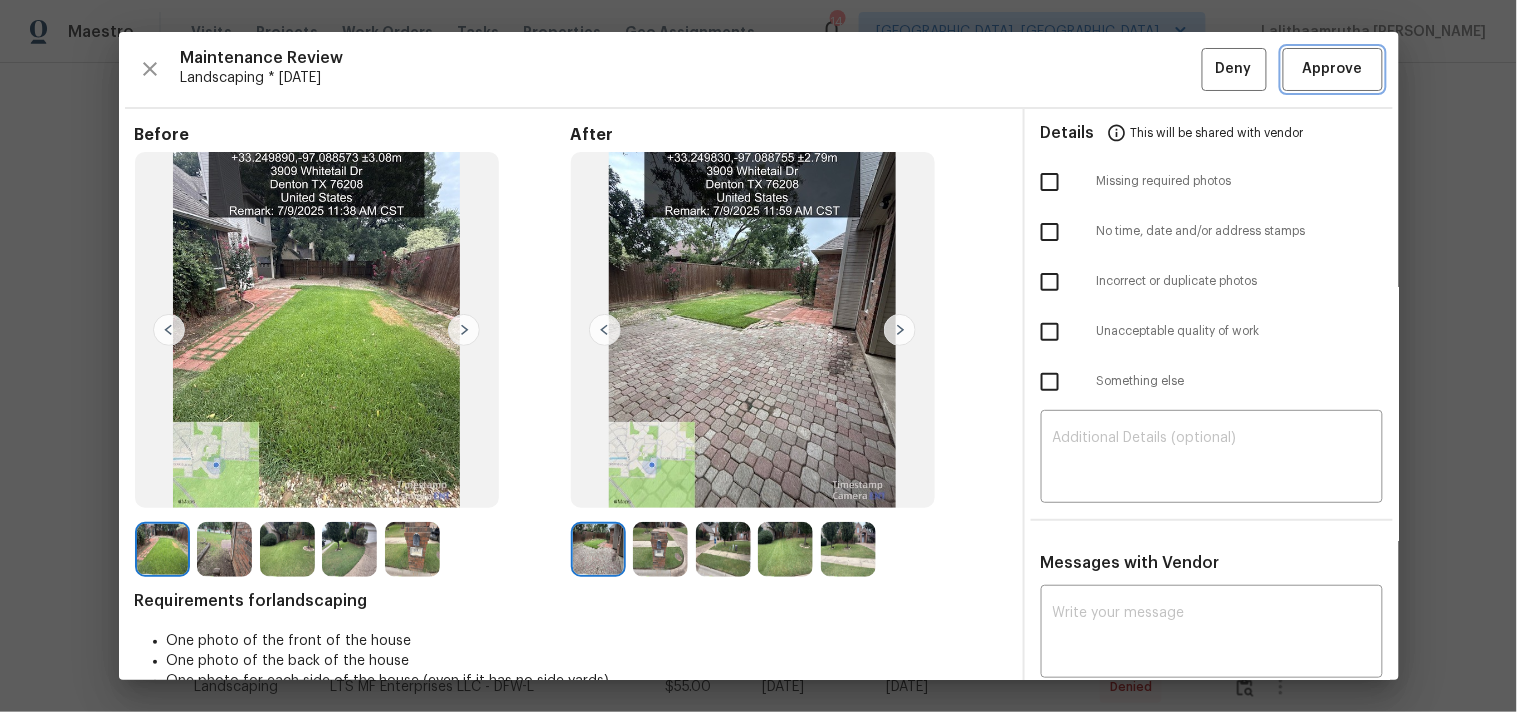 click on "Approve" at bounding box center [1333, 69] 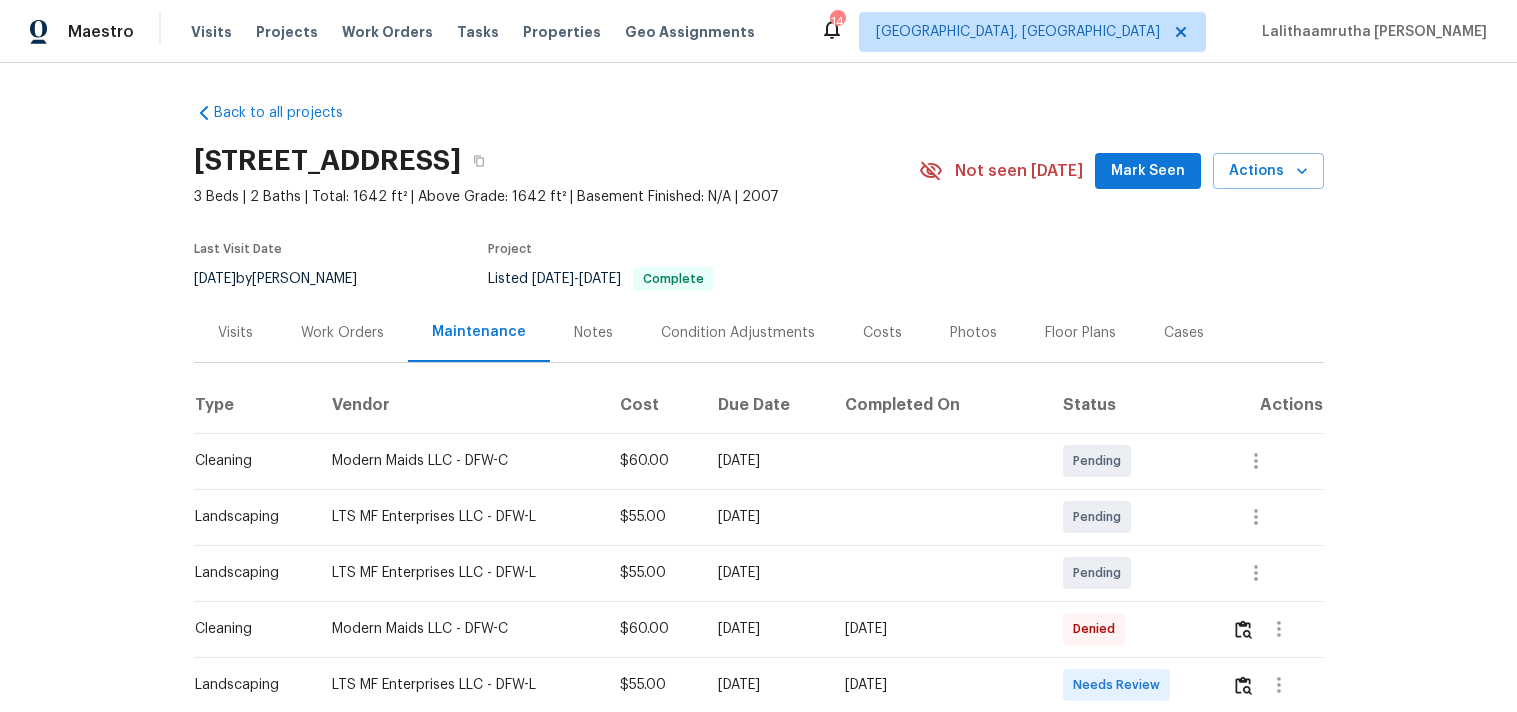 scroll, scrollTop: 0, scrollLeft: 0, axis: both 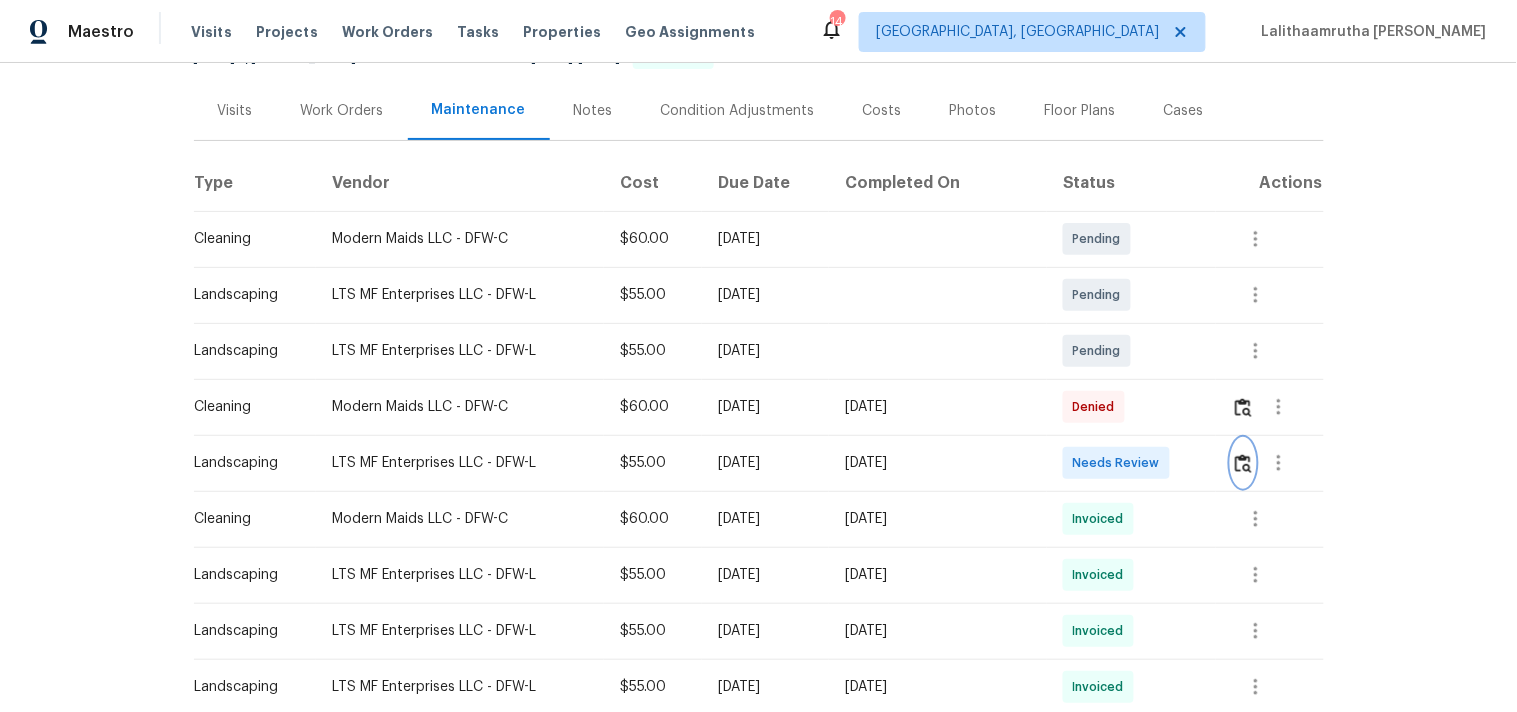 click at bounding box center (1243, 463) 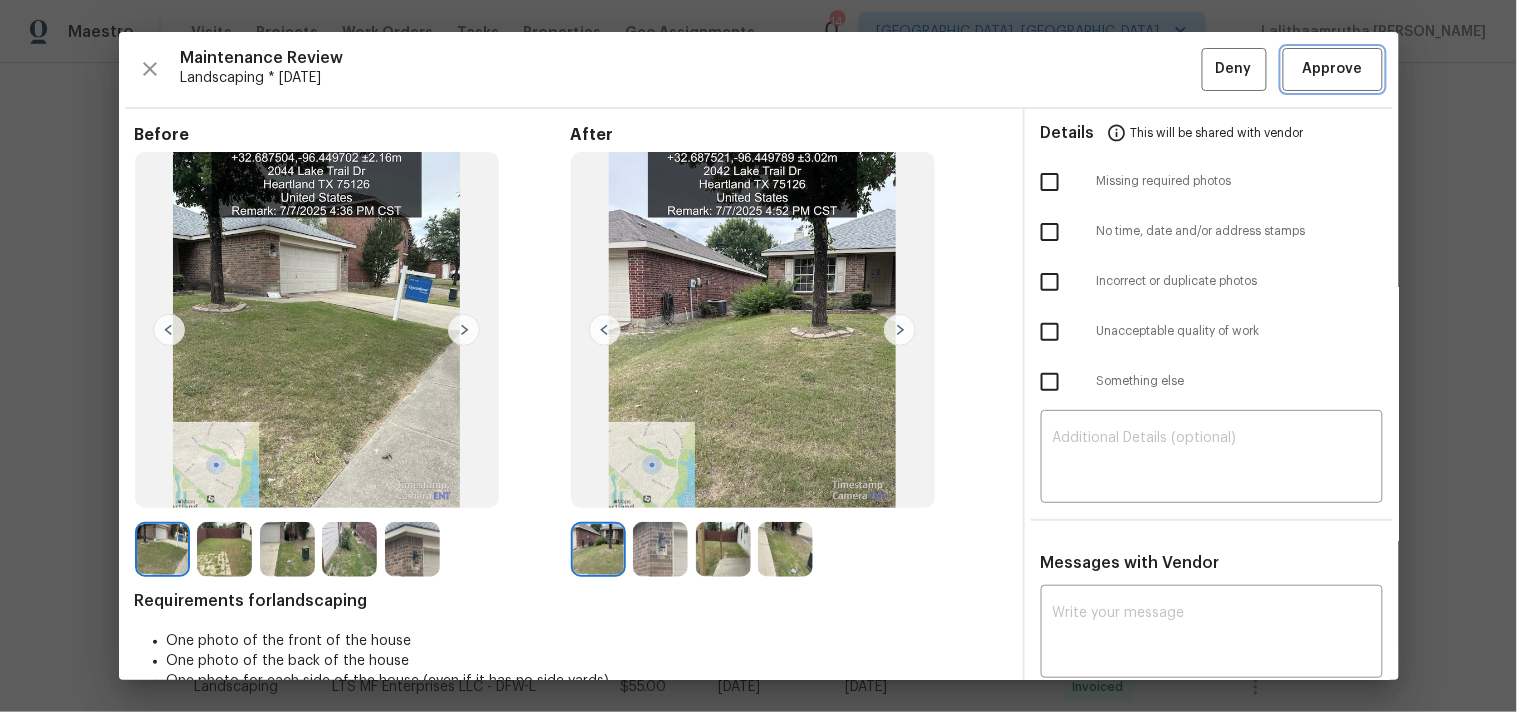 click on "Approve" at bounding box center [1333, 69] 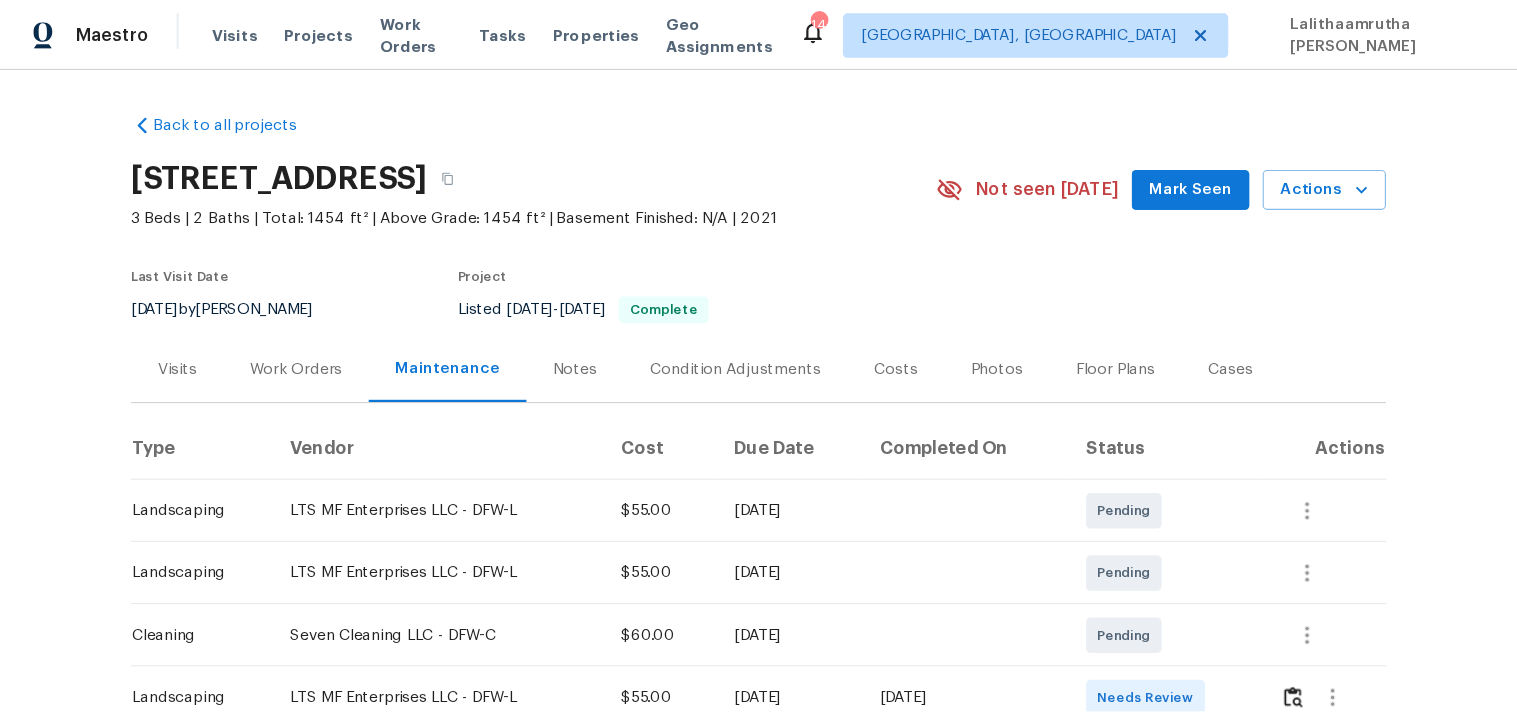 scroll, scrollTop: 0, scrollLeft: 0, axis: both 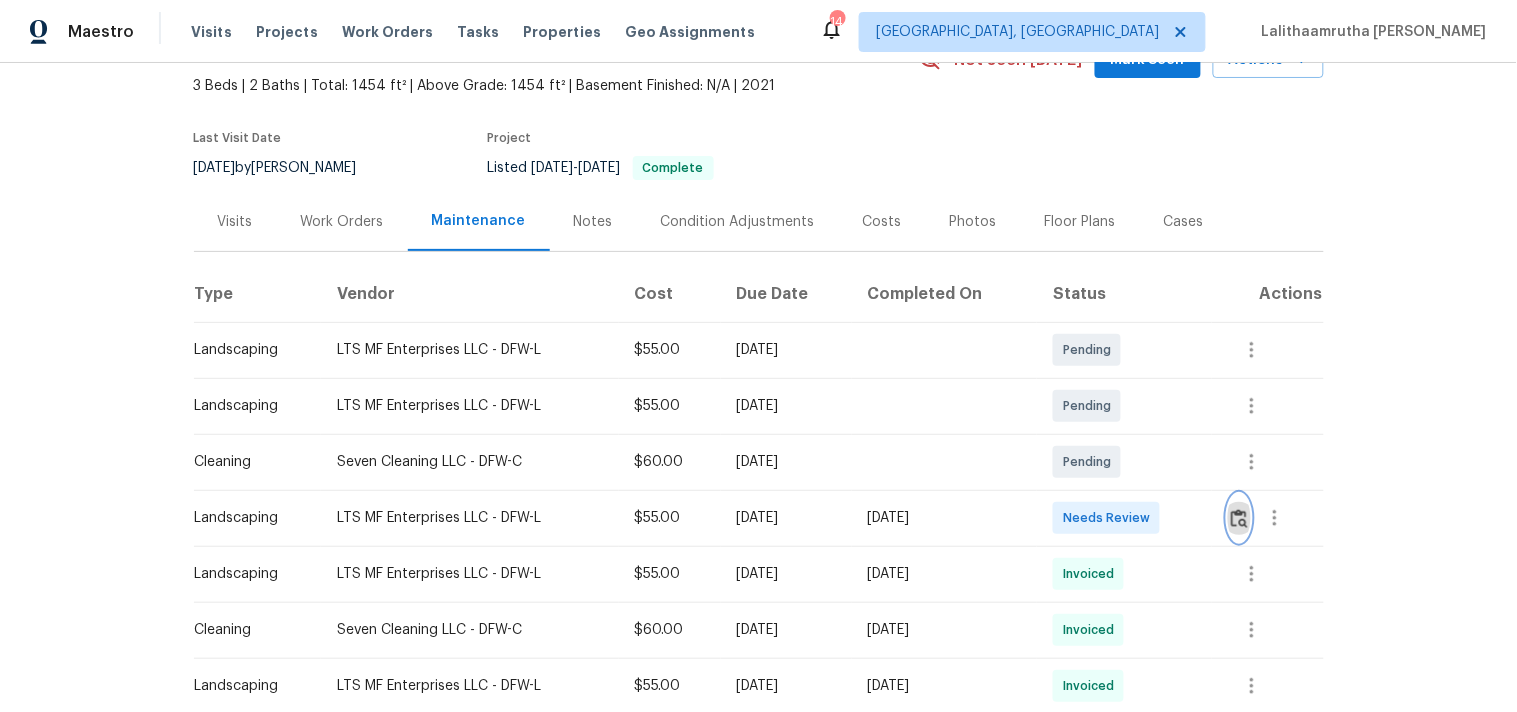 click at bounding box center (1239, 518) 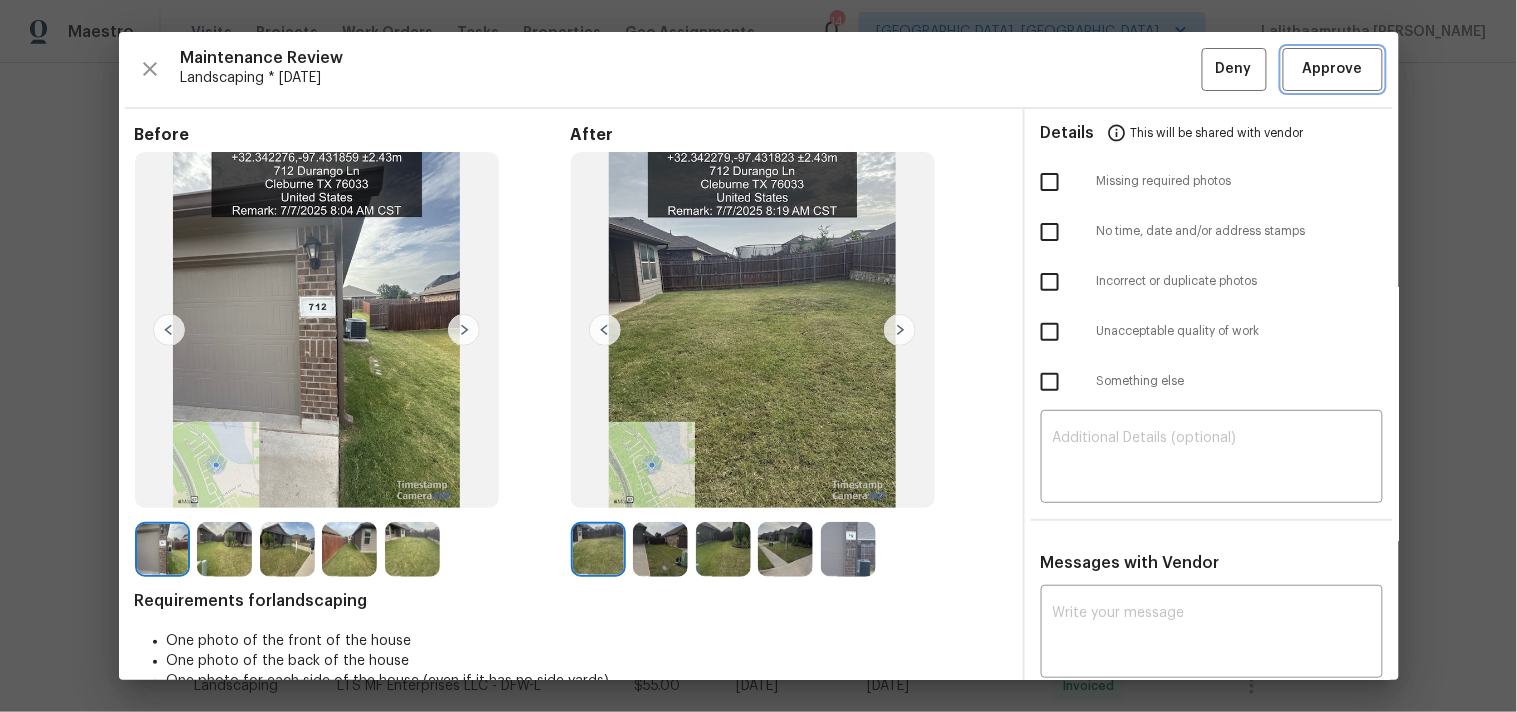 click on "Approve" at bounding box center (1333, 69) 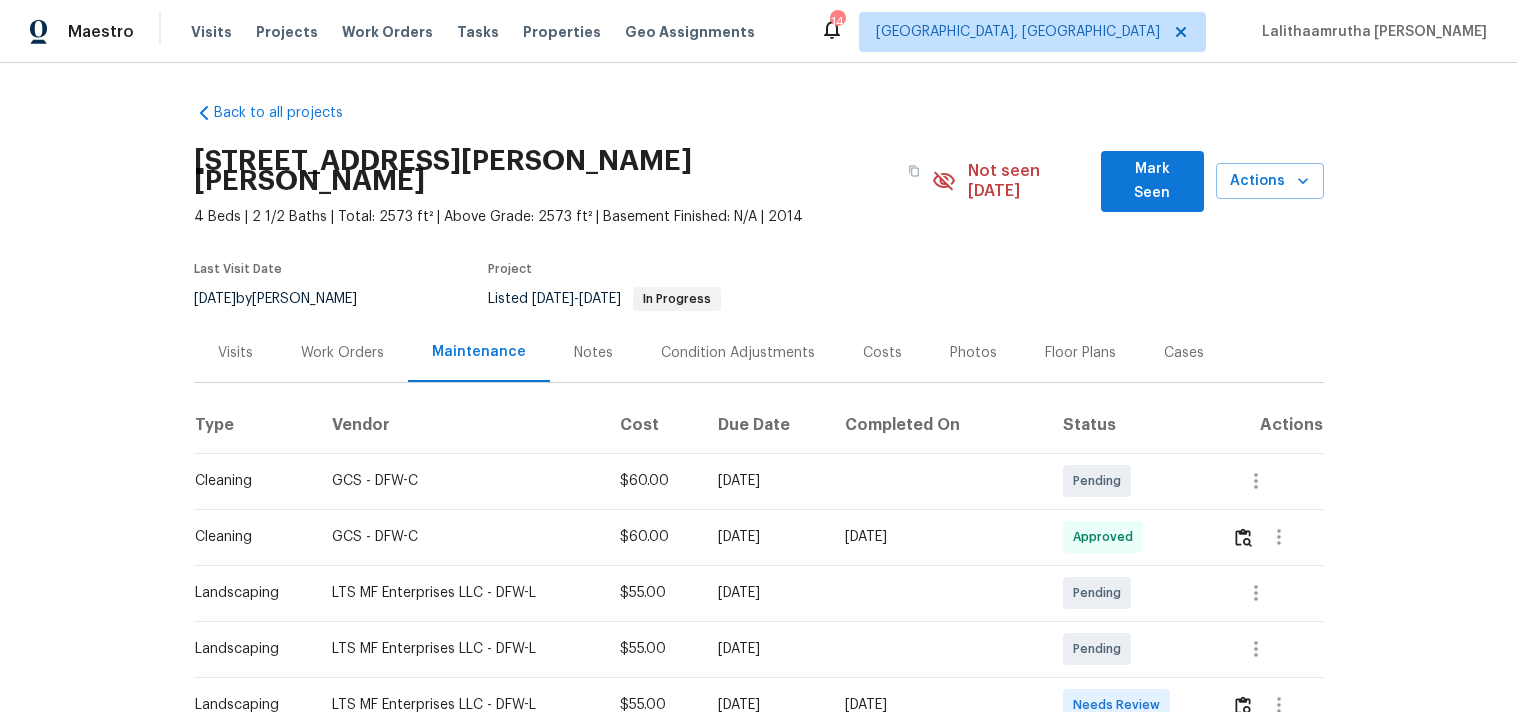 scroll, scrollTop: 0, scrollLeft: 0, axis: both 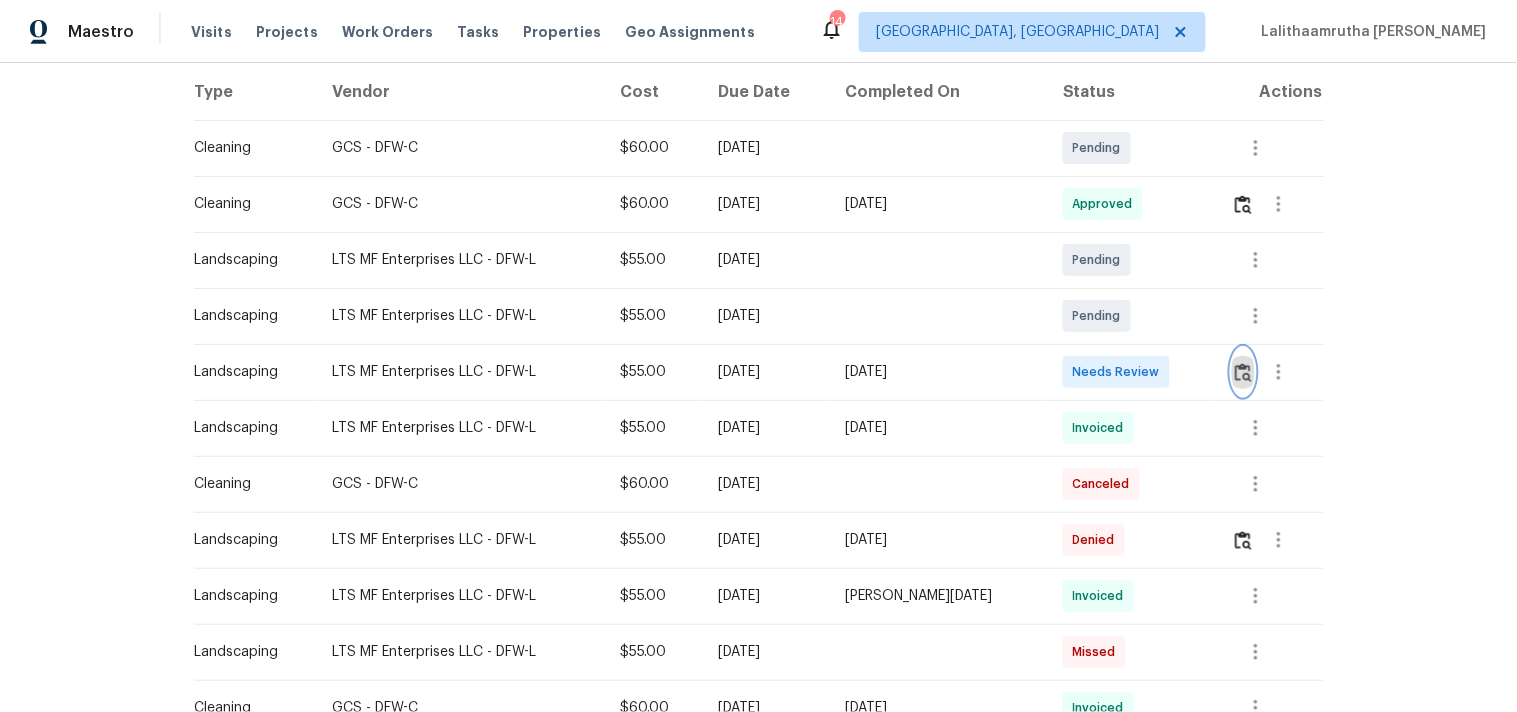 click at bounding box center (1243, 372) 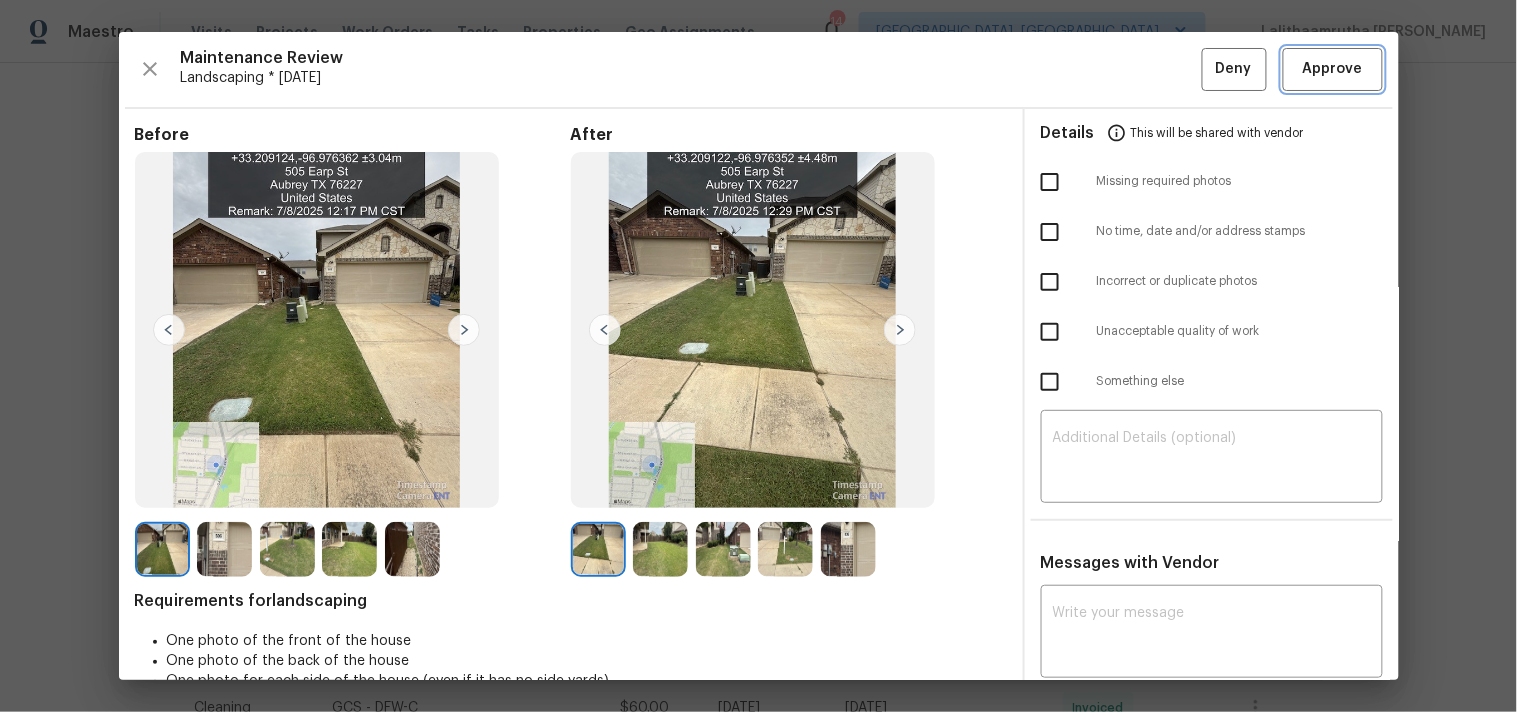 click on "Approve" at bounding box center [1333, 69] 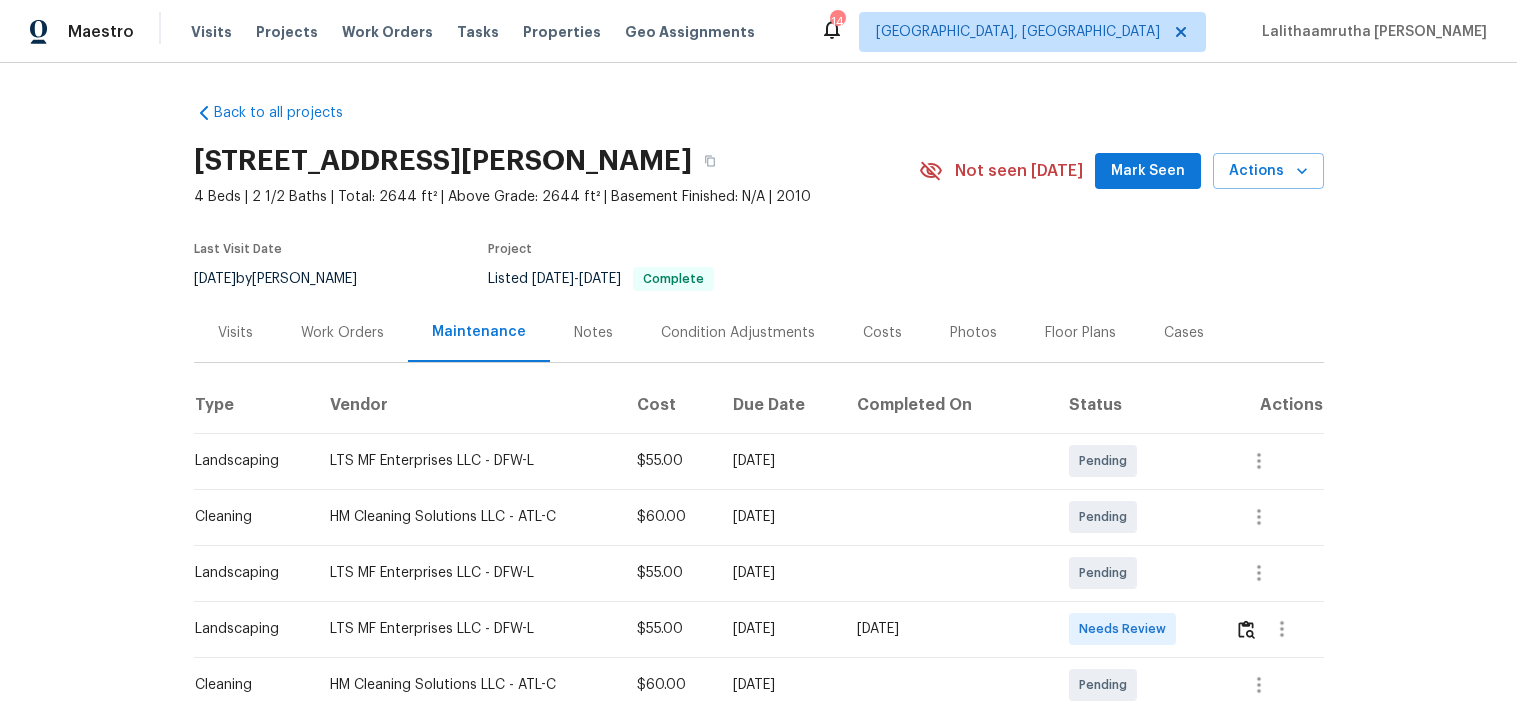 scroll, scrollTop: 0, scrollLeft: 0, axis: both 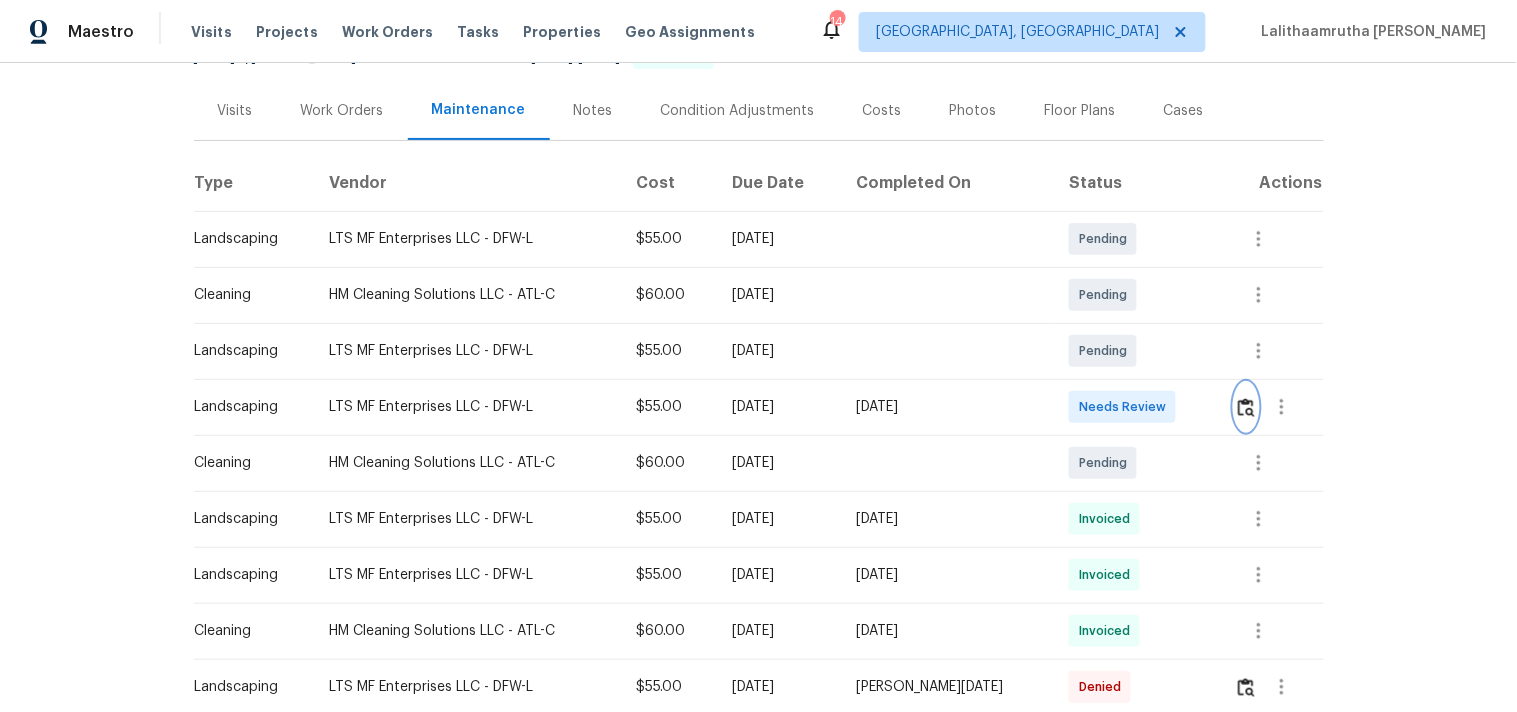 click at bounding box center [1246, 407] 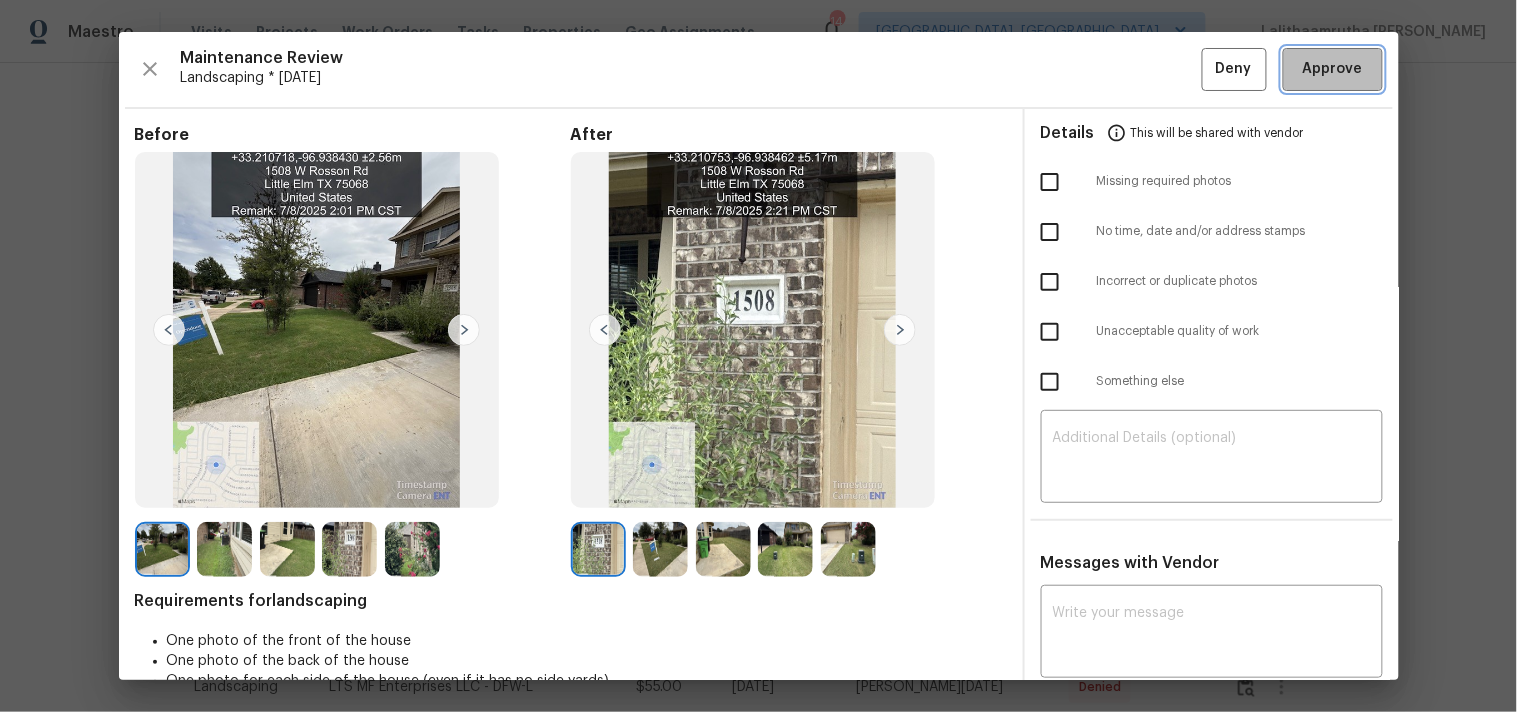 click on "Approve" at bounding box center (1333, 69) 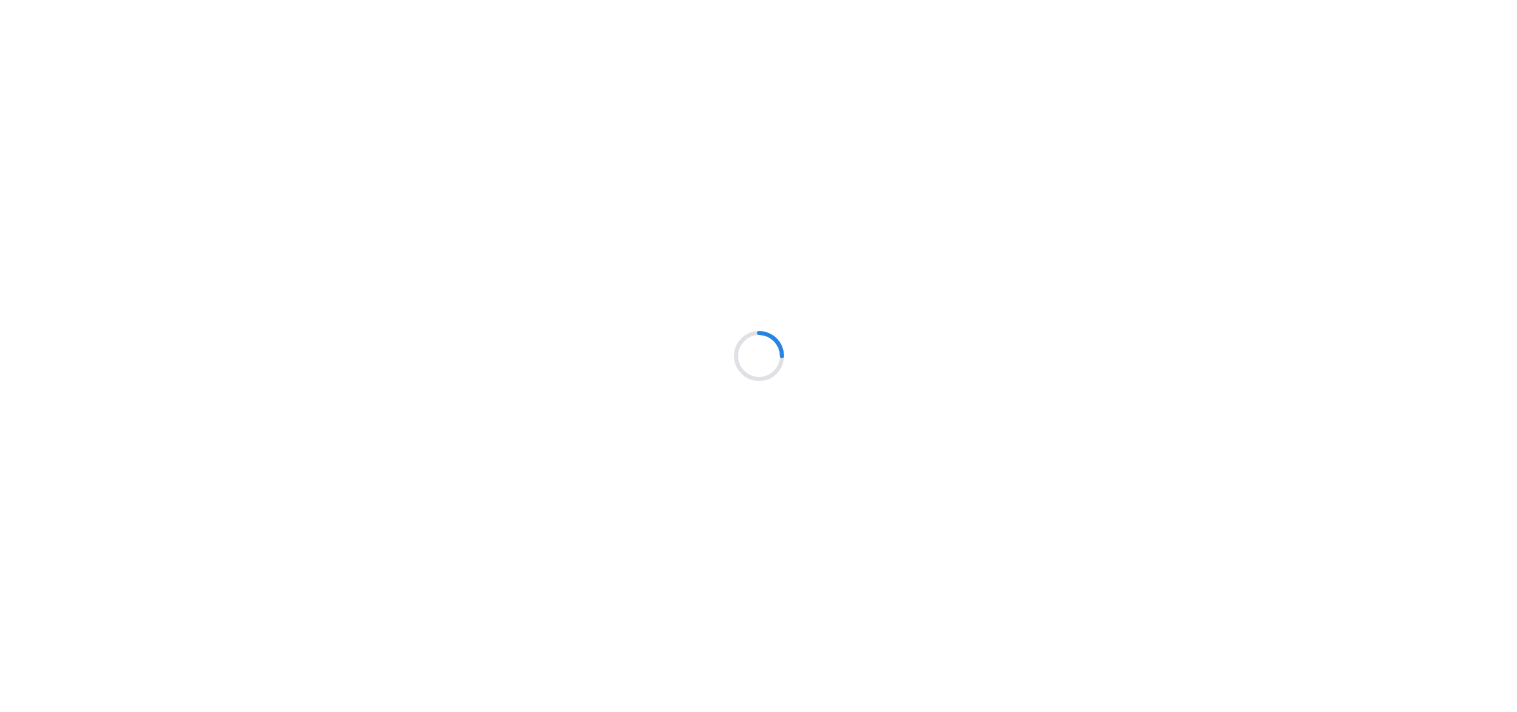 scroll, scrollTop: 0, scrollLeft: 0, axis: both 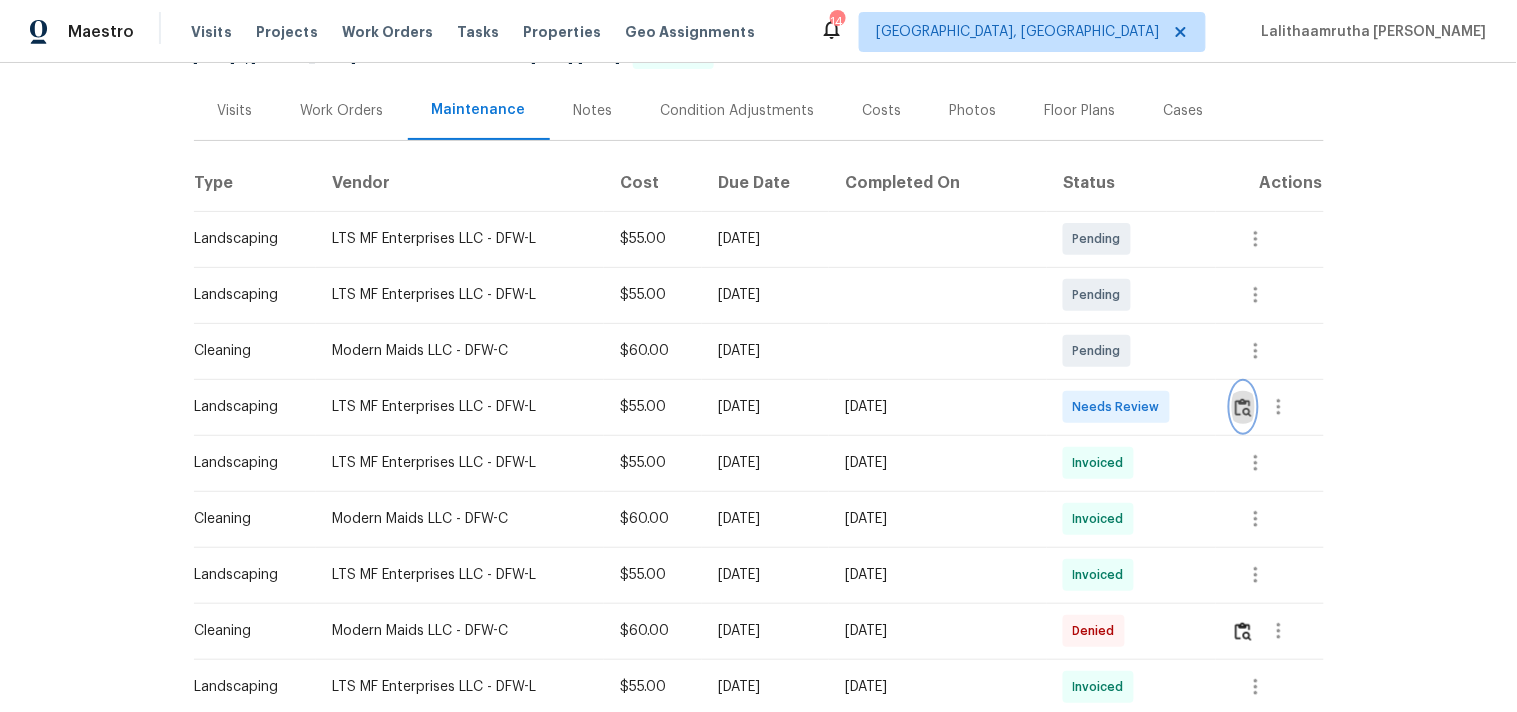 click at bounding box center (1243, 407) 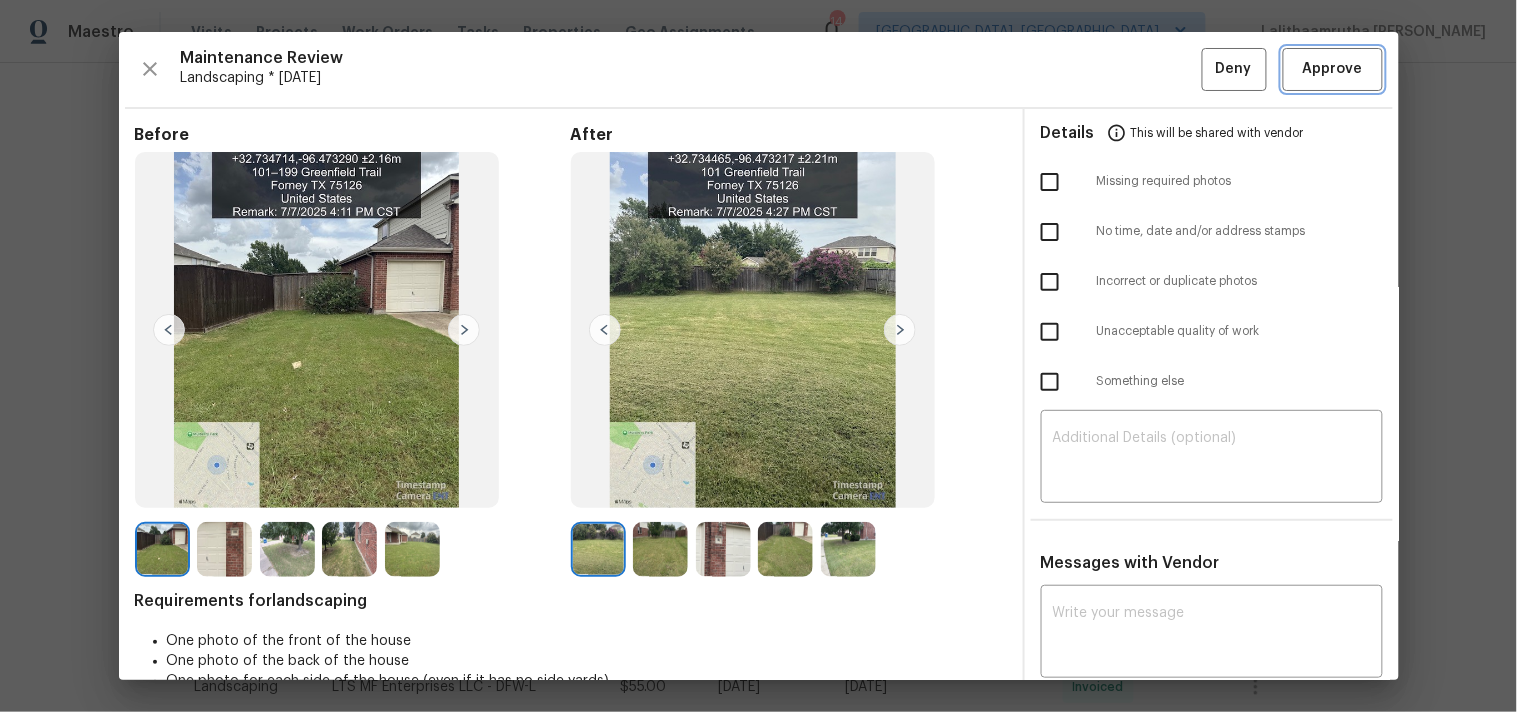 click on "Approve" at bounding box center [1333, 69] 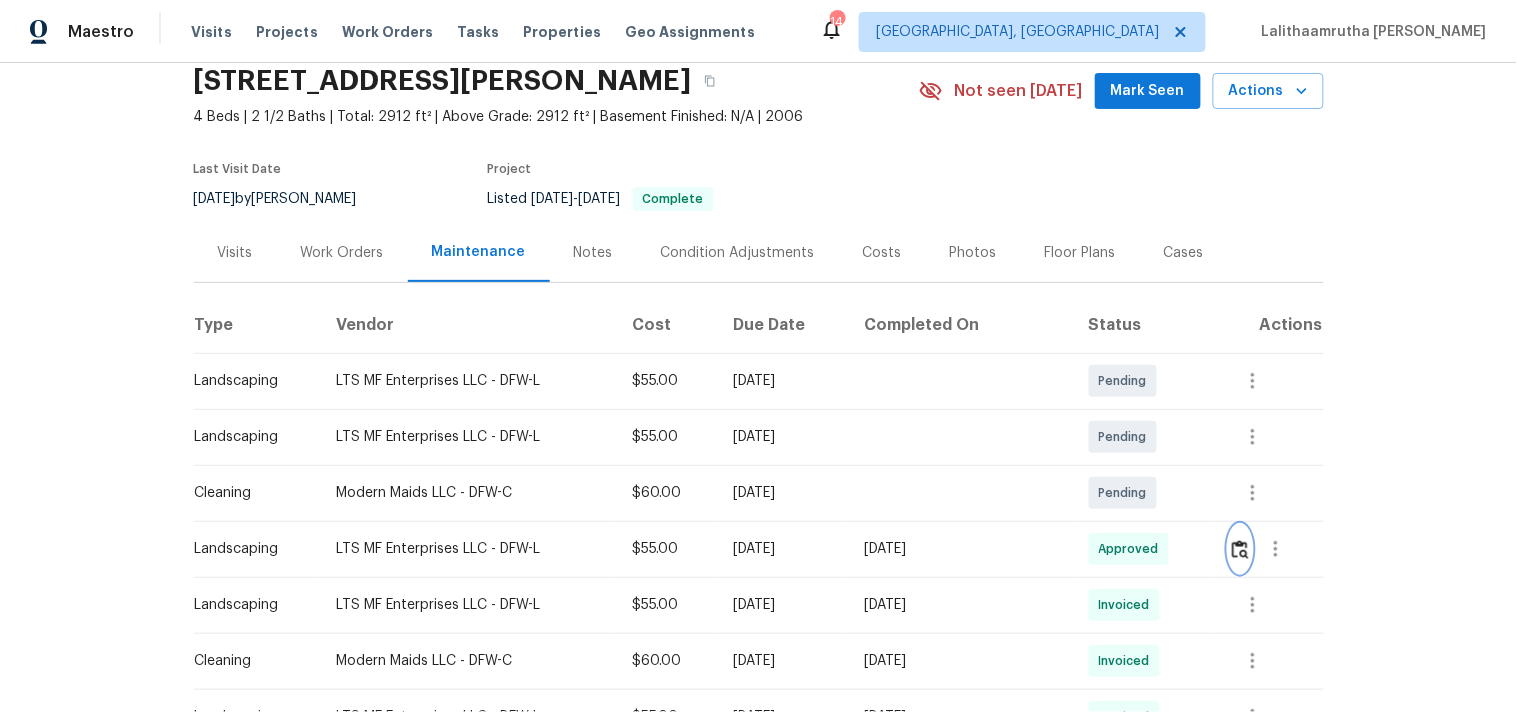 scroll, scrollTop: 0, scrollLeft: 0, axis: both 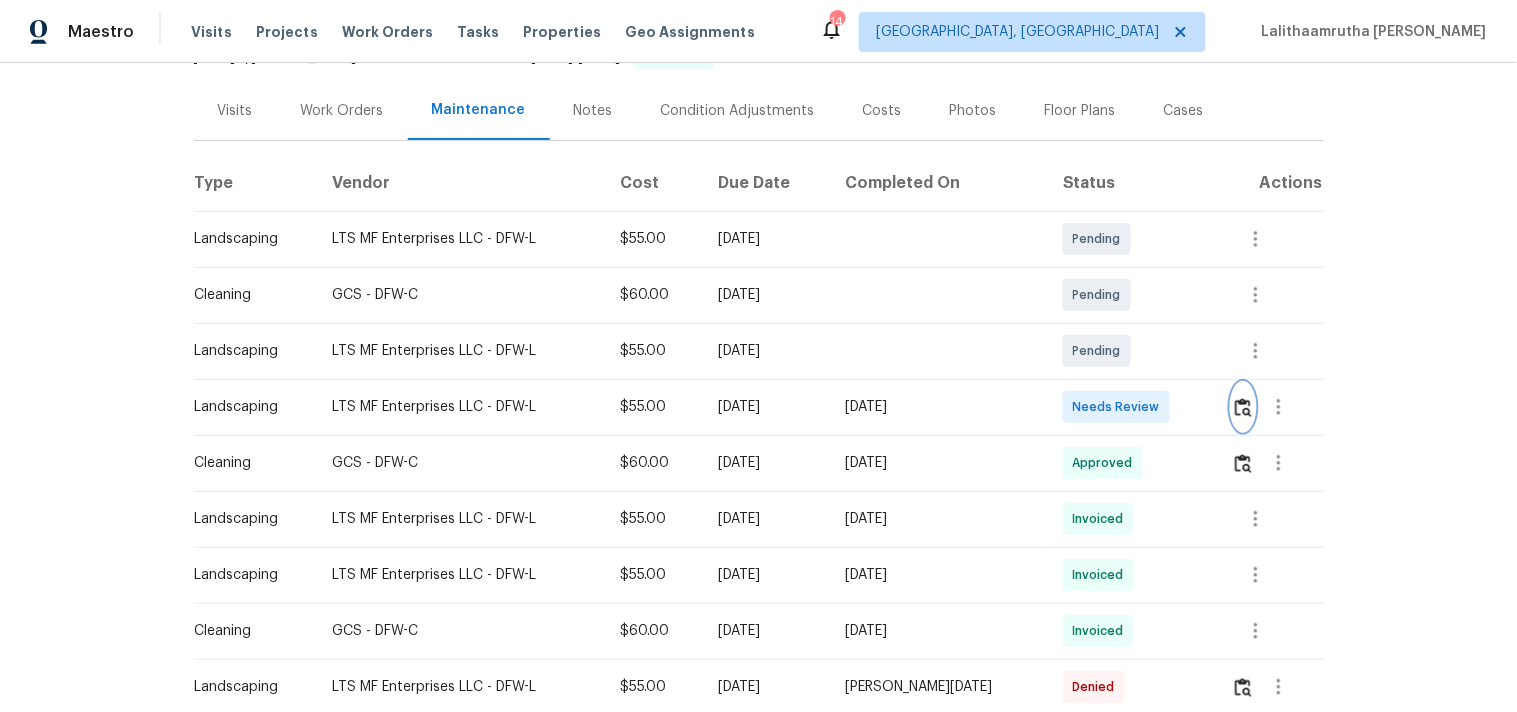 click at bounding box center (1243, 407) 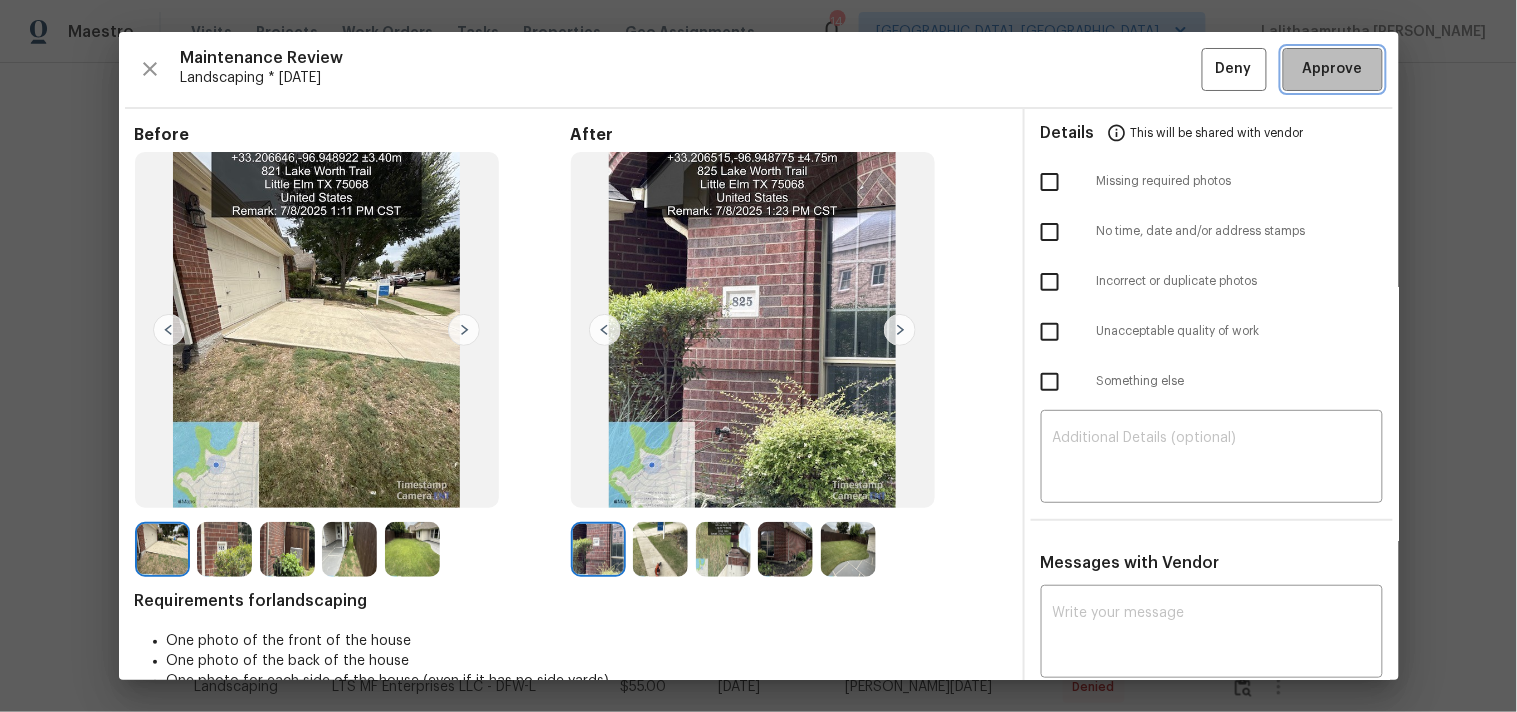 click on "Approve" at bounding box center (1333, 69) 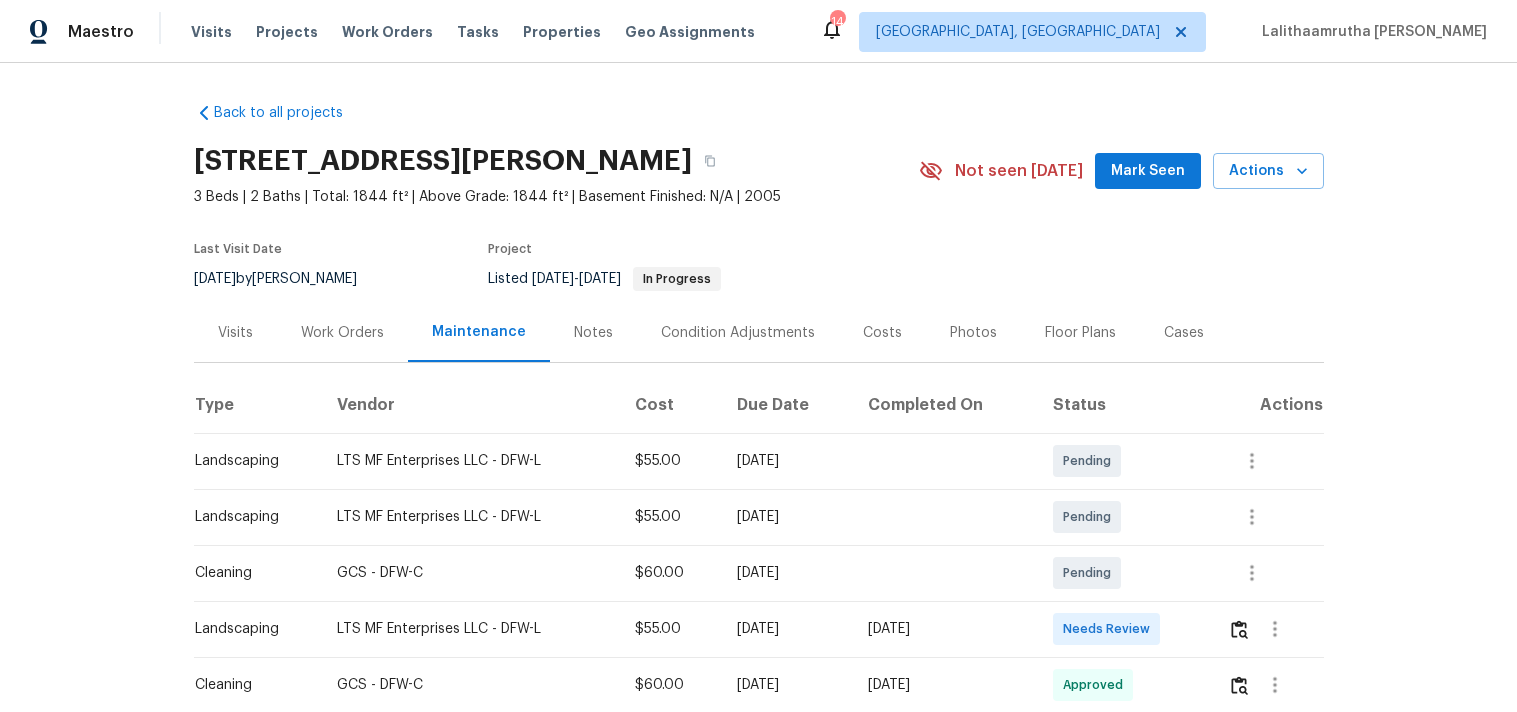 scroll, scrollTop: 0, scrollLeft: 0, axis: both 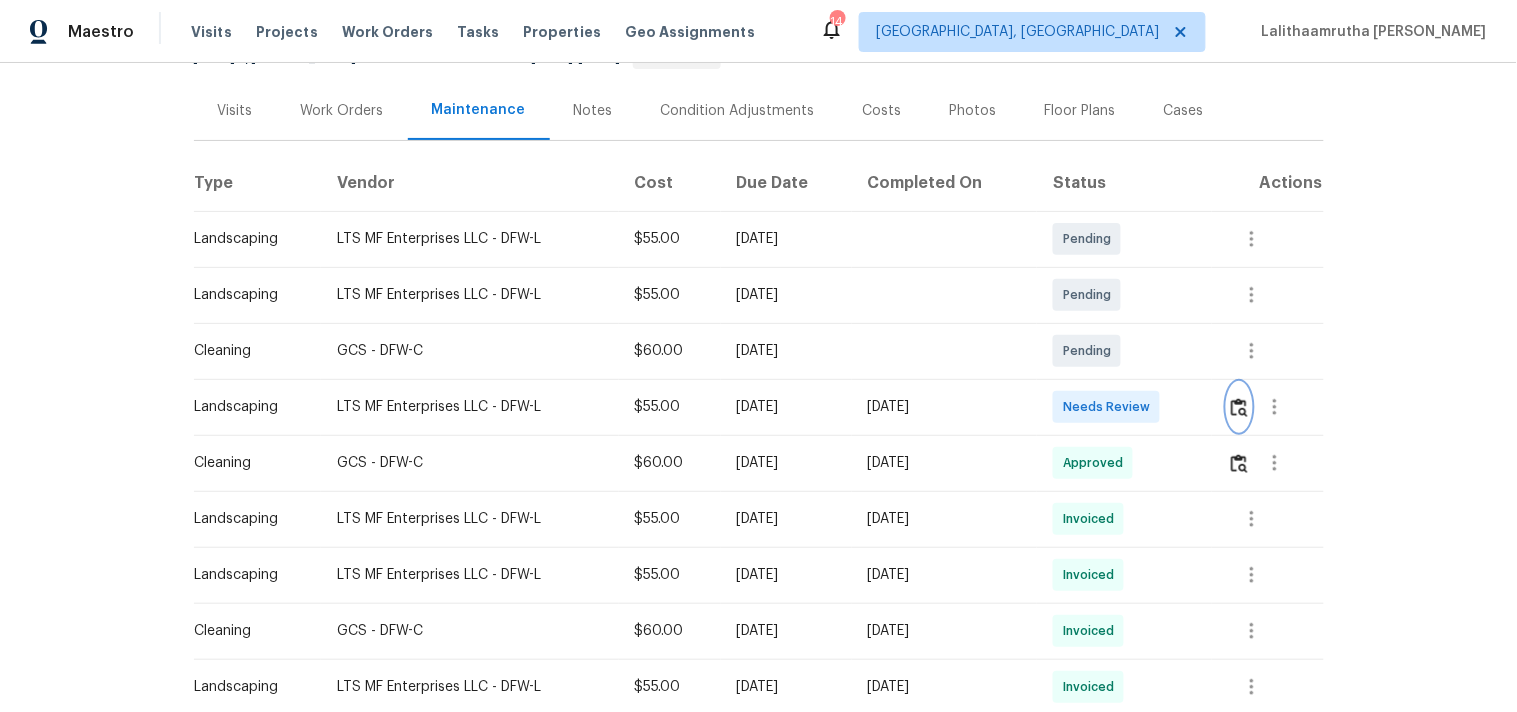 click at bounding box center [1239, 407] 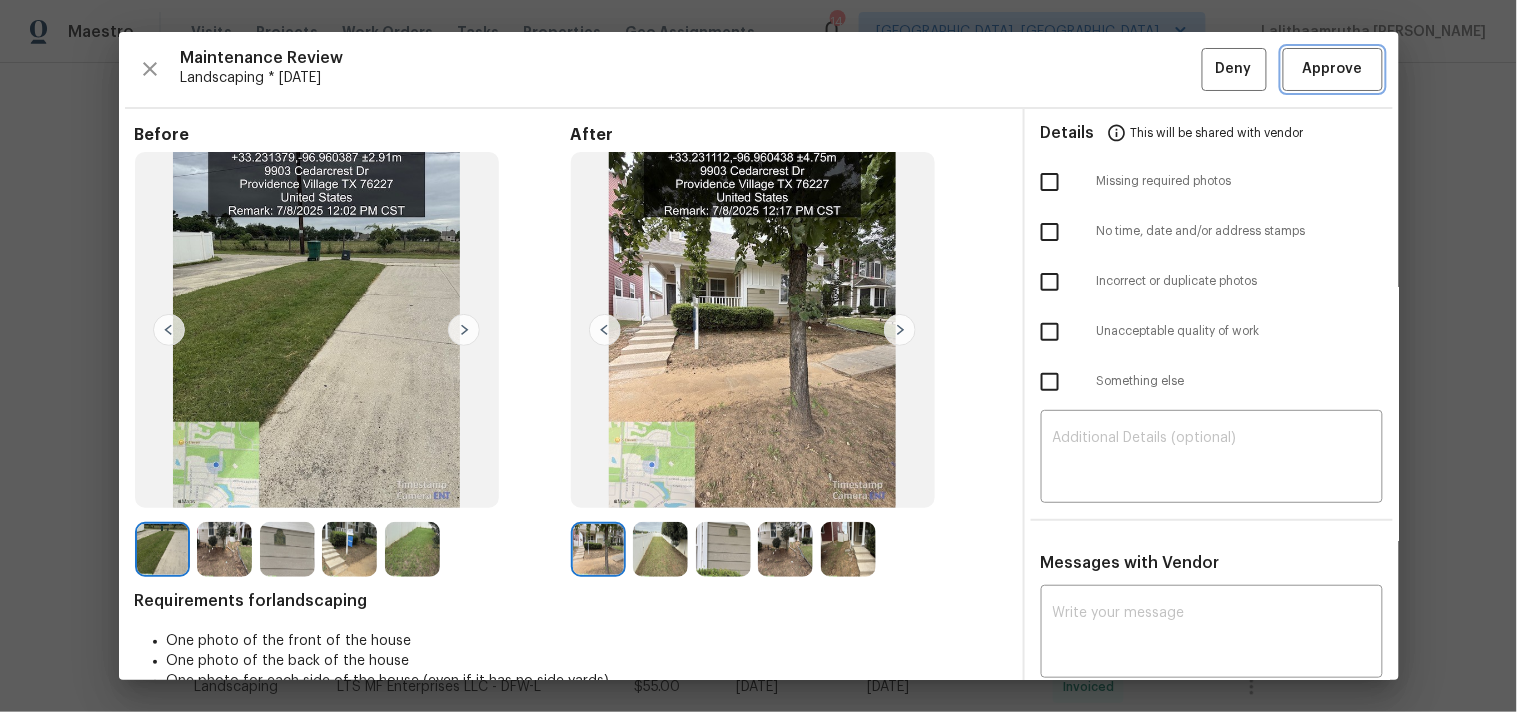 click on "Approve" at bounding box center [1333, 69] 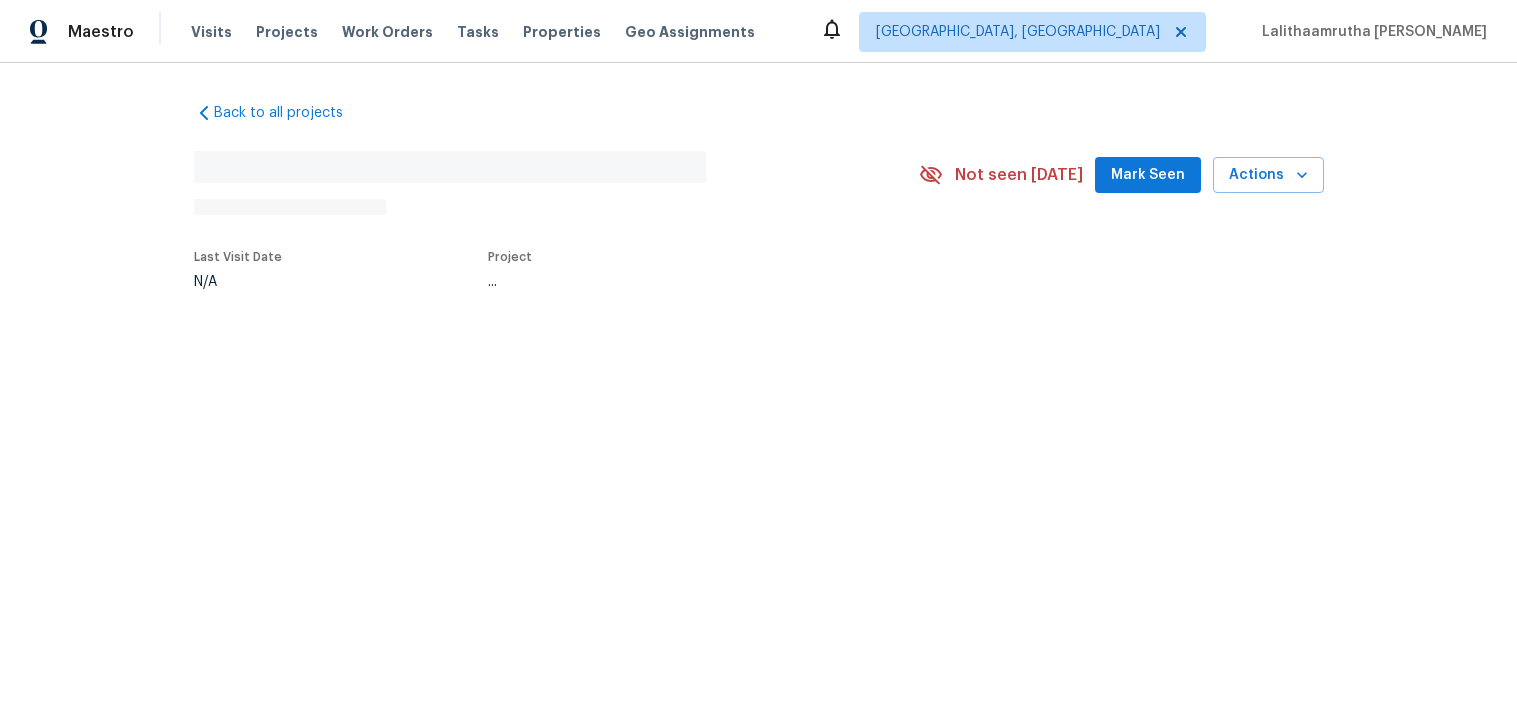 scroll, scrollTop: 0, scrollLeft: 0, axis: both 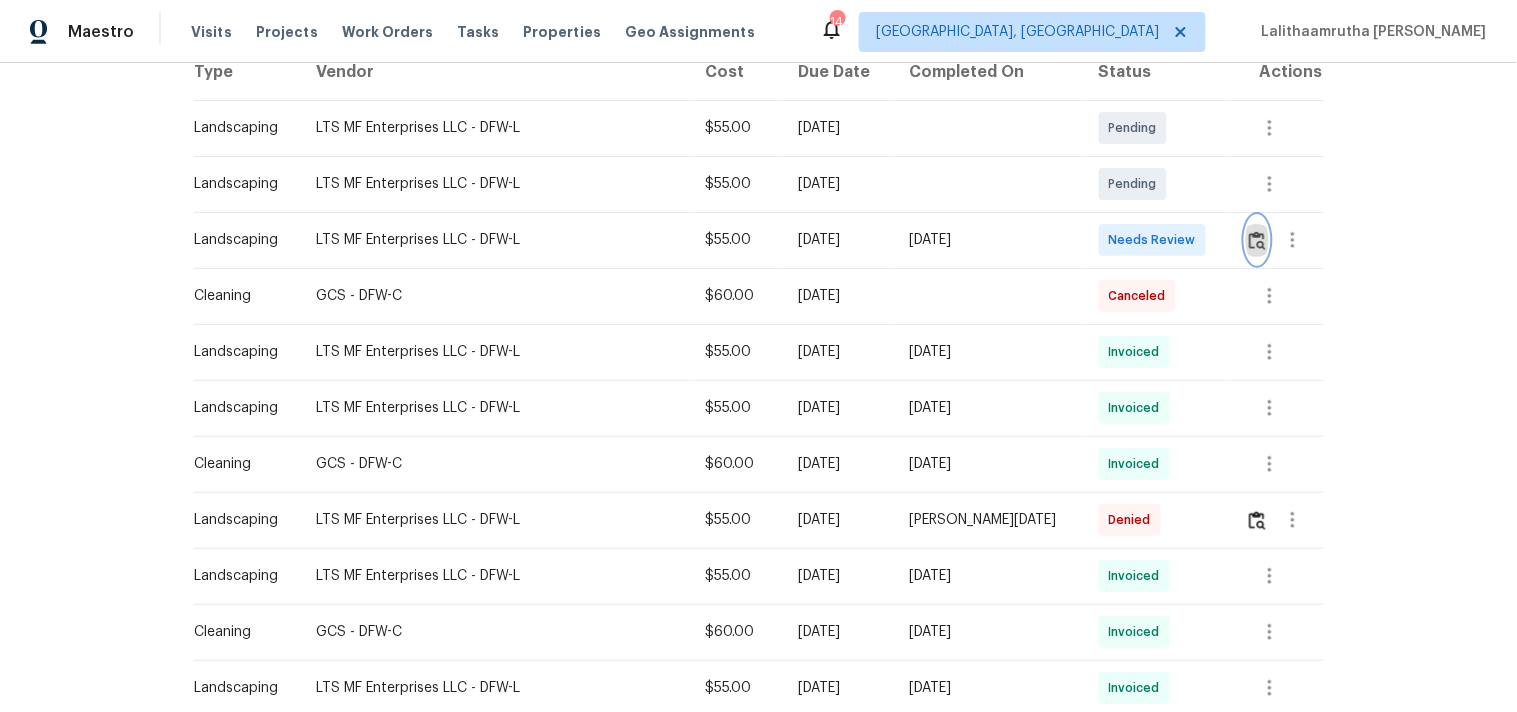 click at bounding box center (1257, 240) 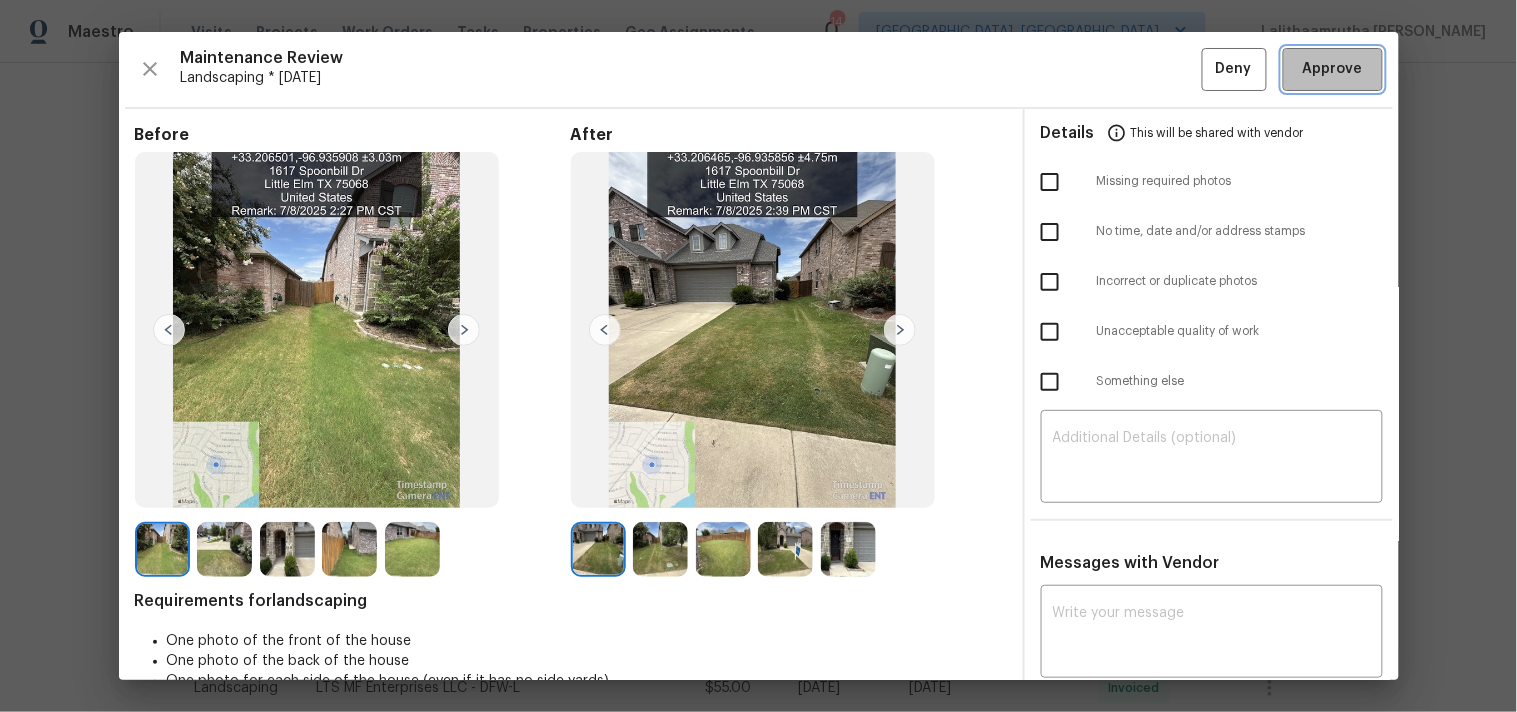 click on "Approve" at bounding box center [1333, 69] 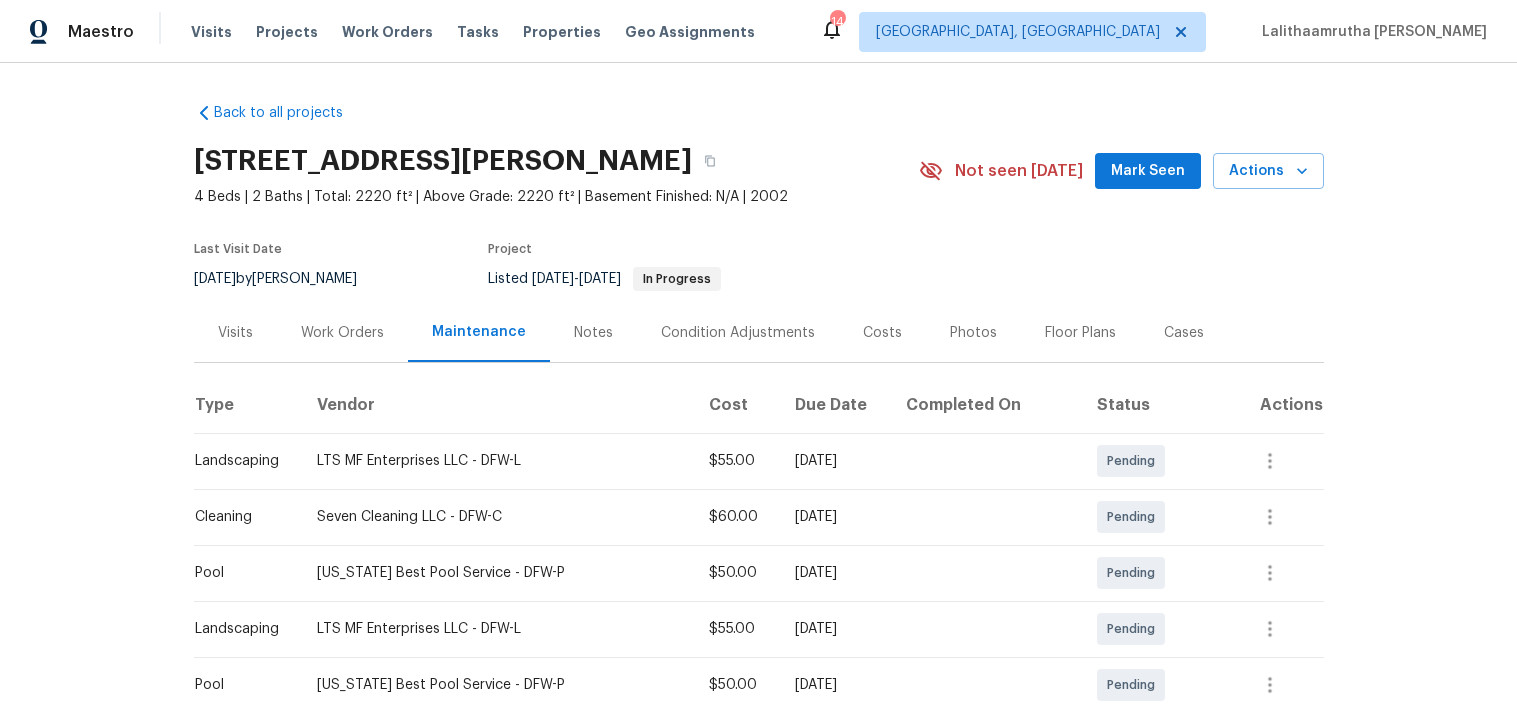 scroll, scrollTop: 0, scrollLeft: 0, axis: both 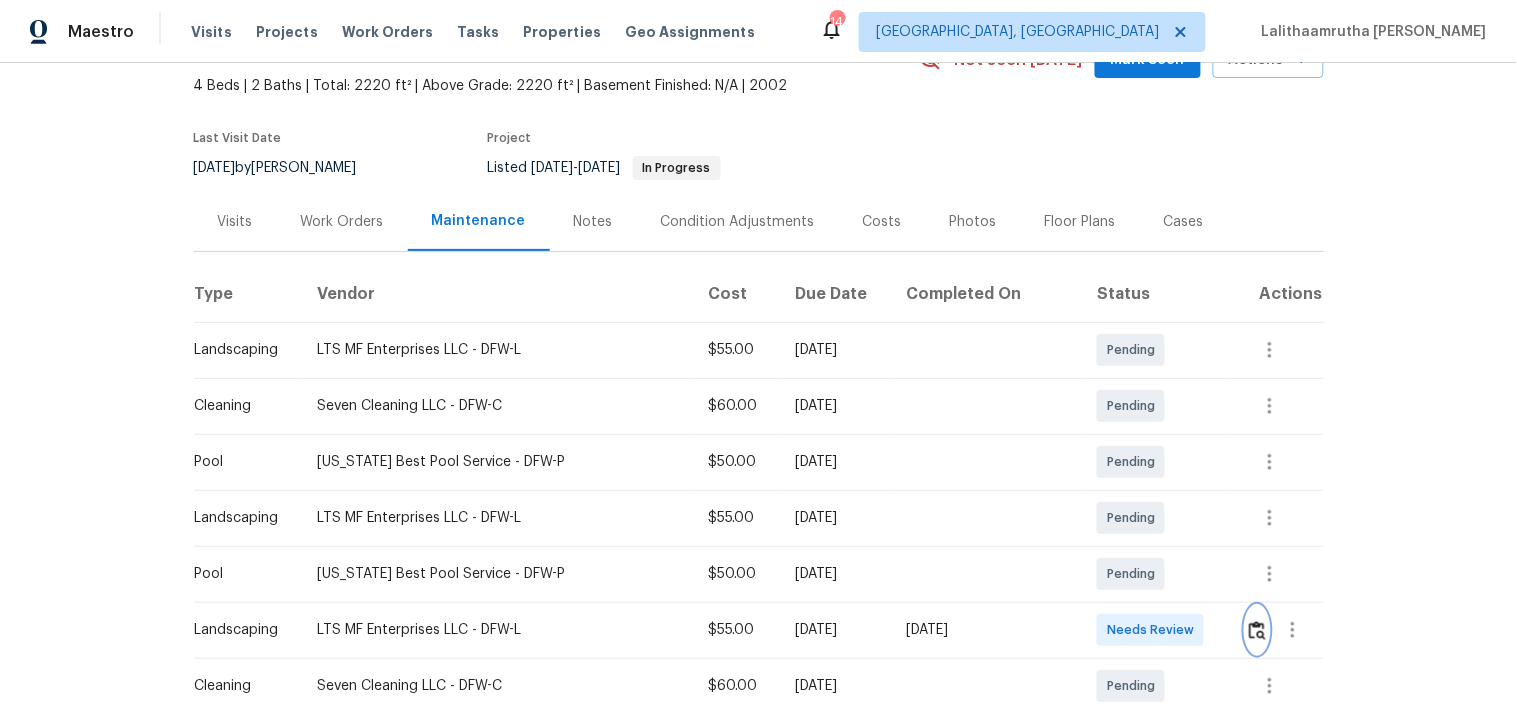 click at bounding box center [1257, 630] 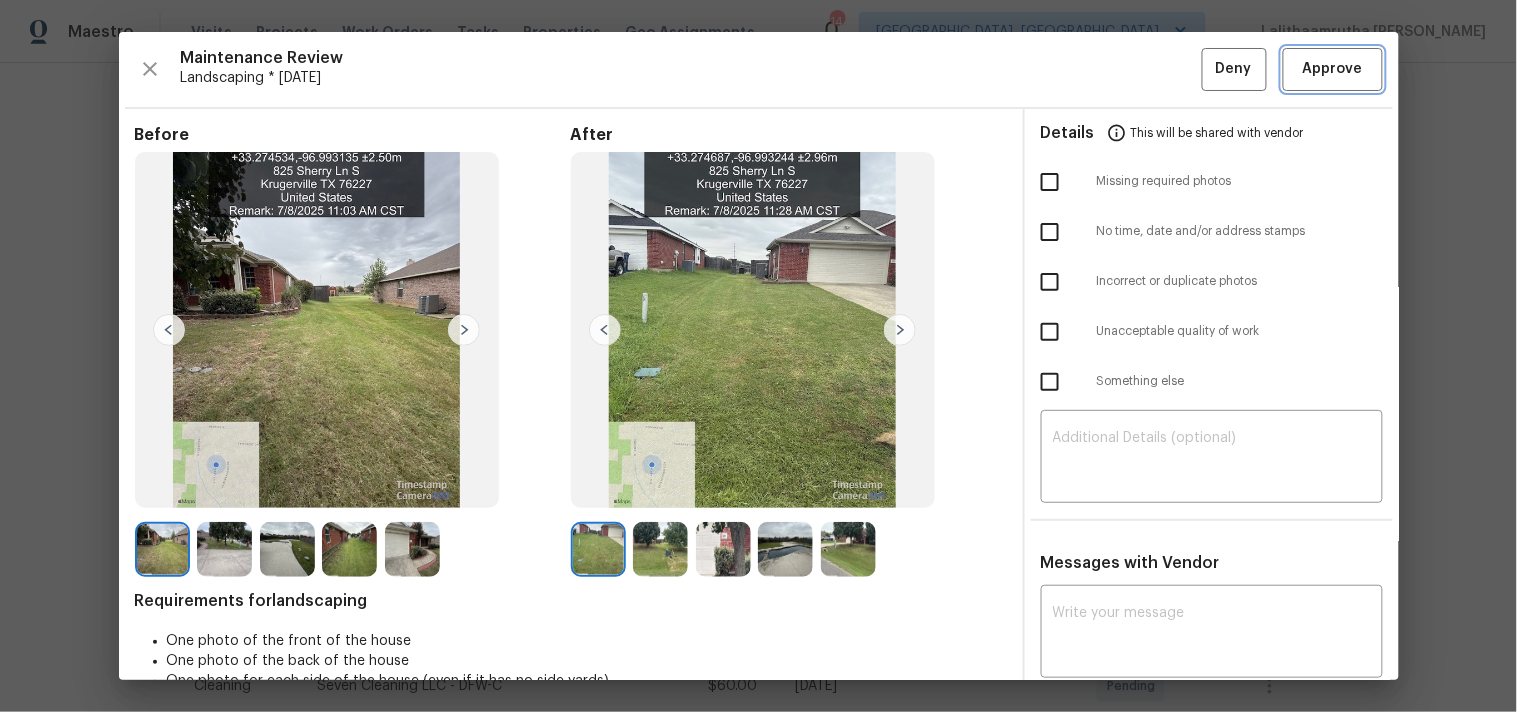 click on "Approve" at bounding box center [1333, 69] 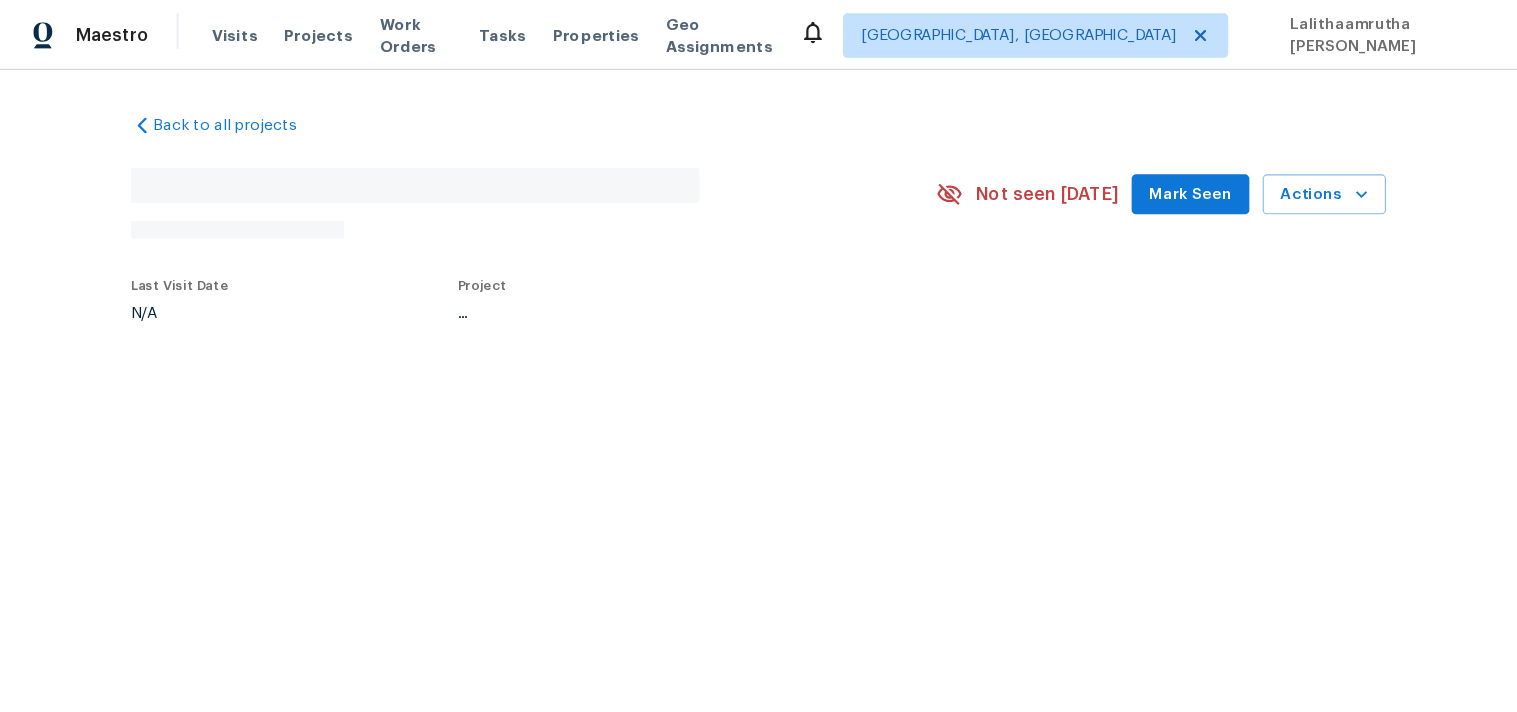 scroll, scrollTop: 0, scrollLeft: 0, axis: both 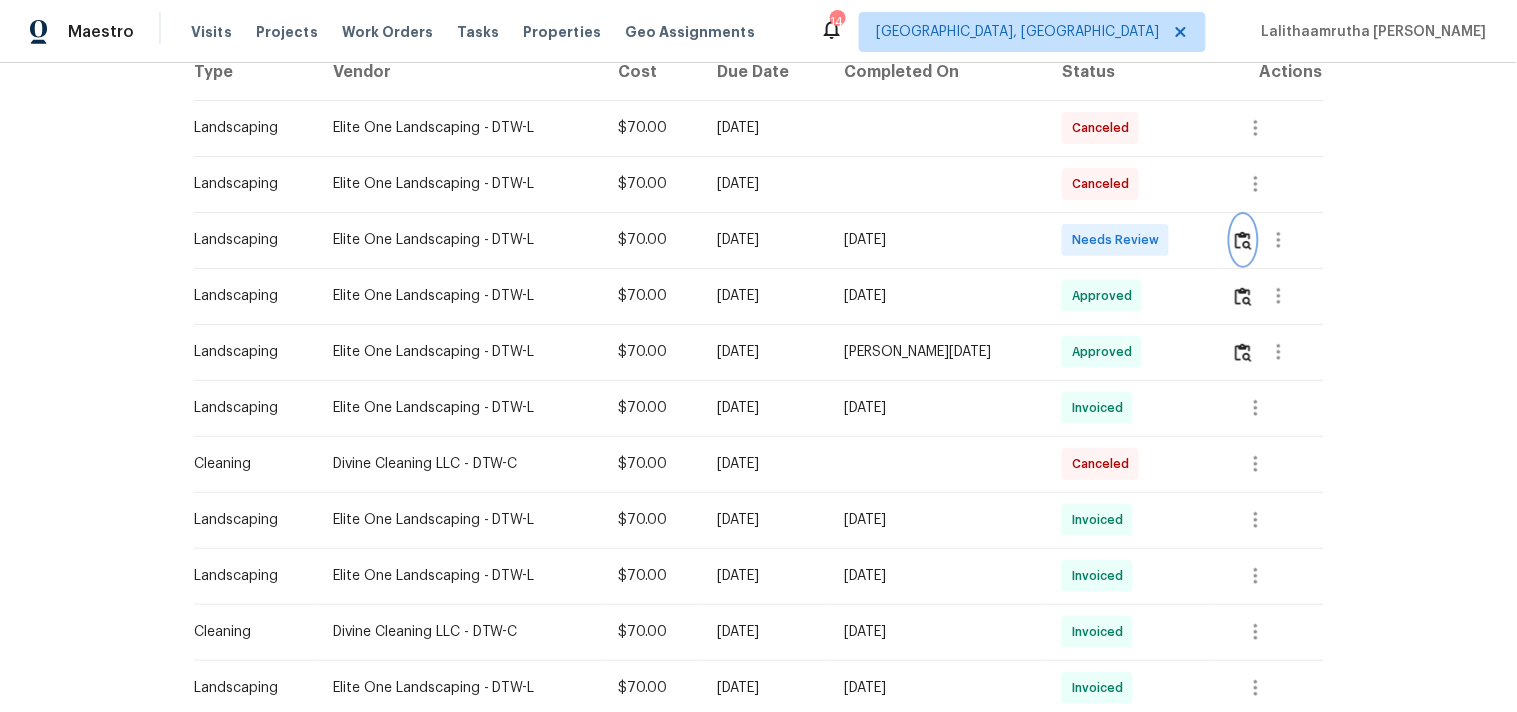 click at bounding box center (1243, 240) 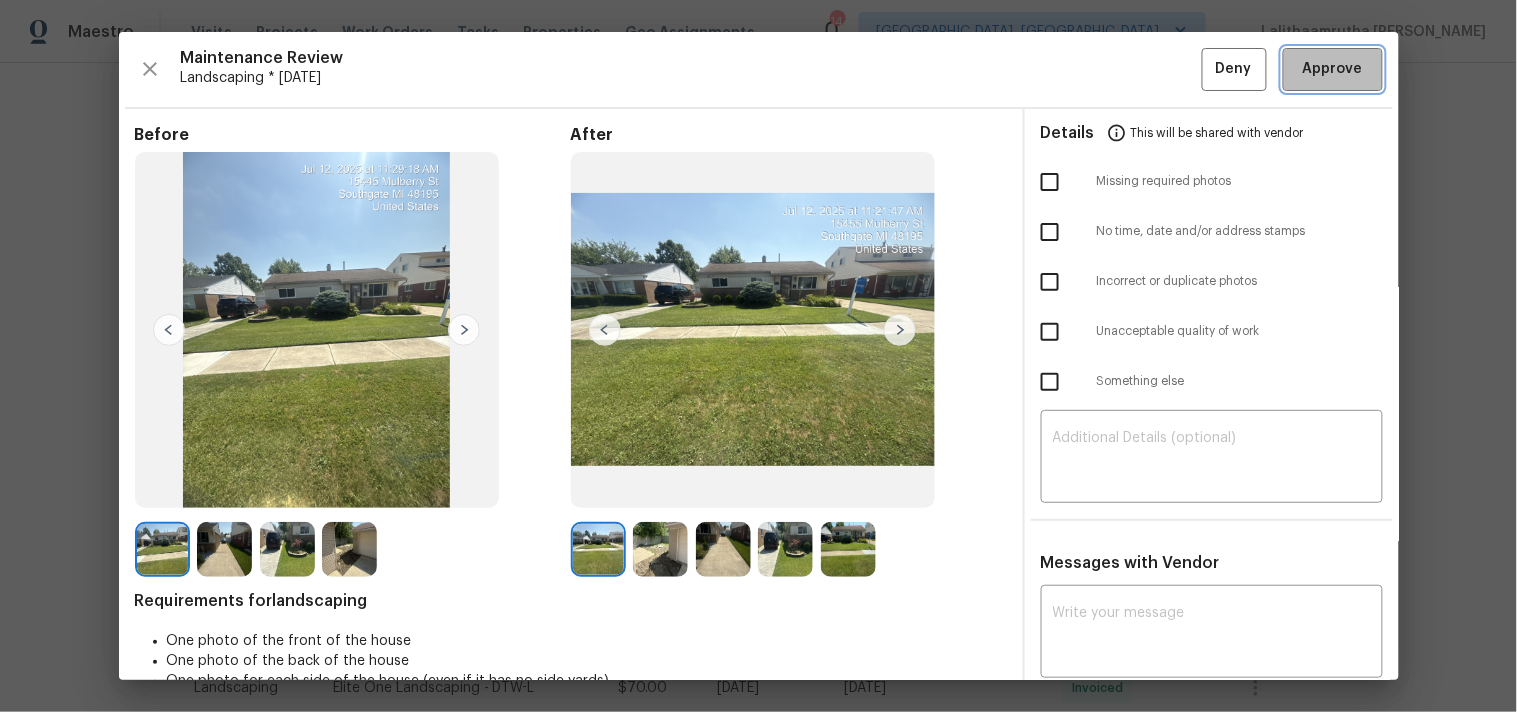 click on "Approve" at bounding box center (1333, 69) 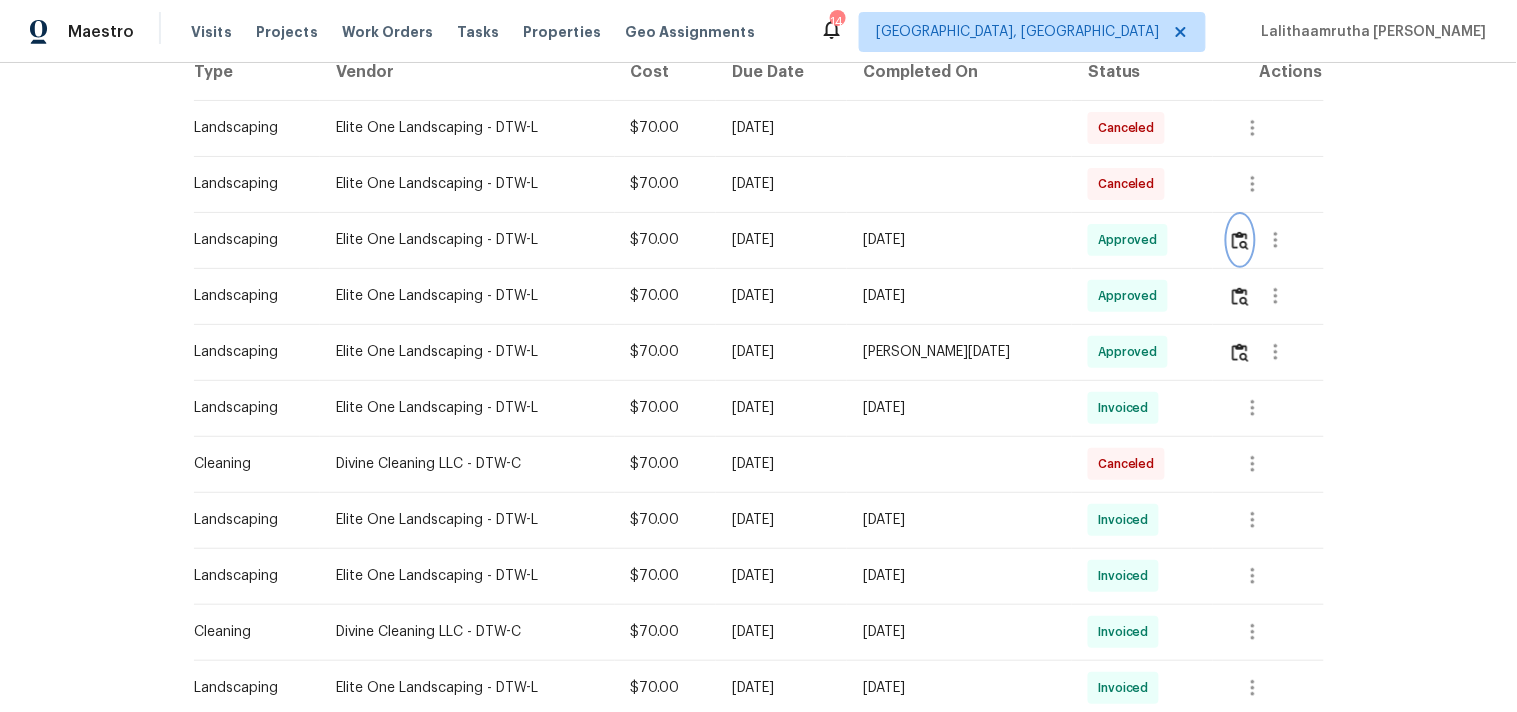 scroll, scrollTop: 0, scrollLeft: 0, axis: both 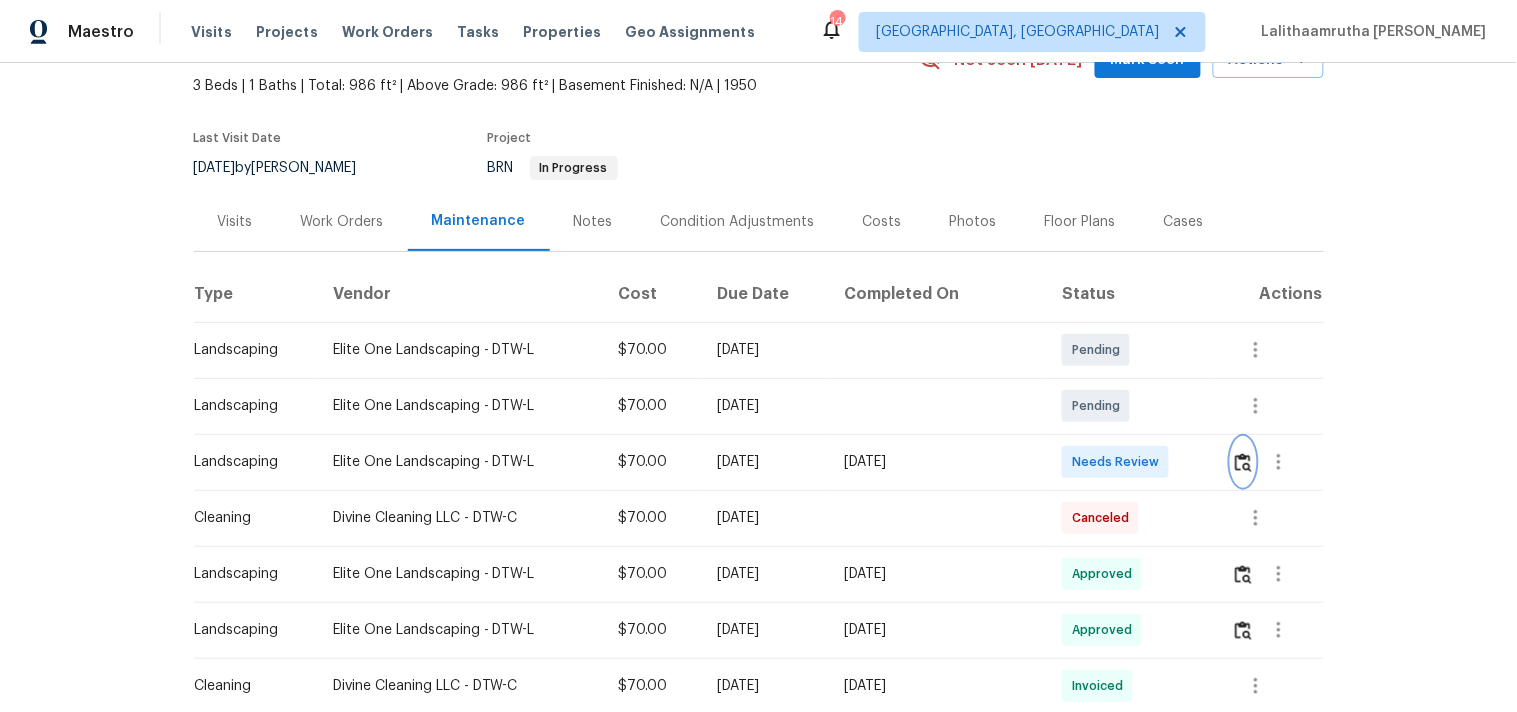 click at bounding box center (1243, 462) 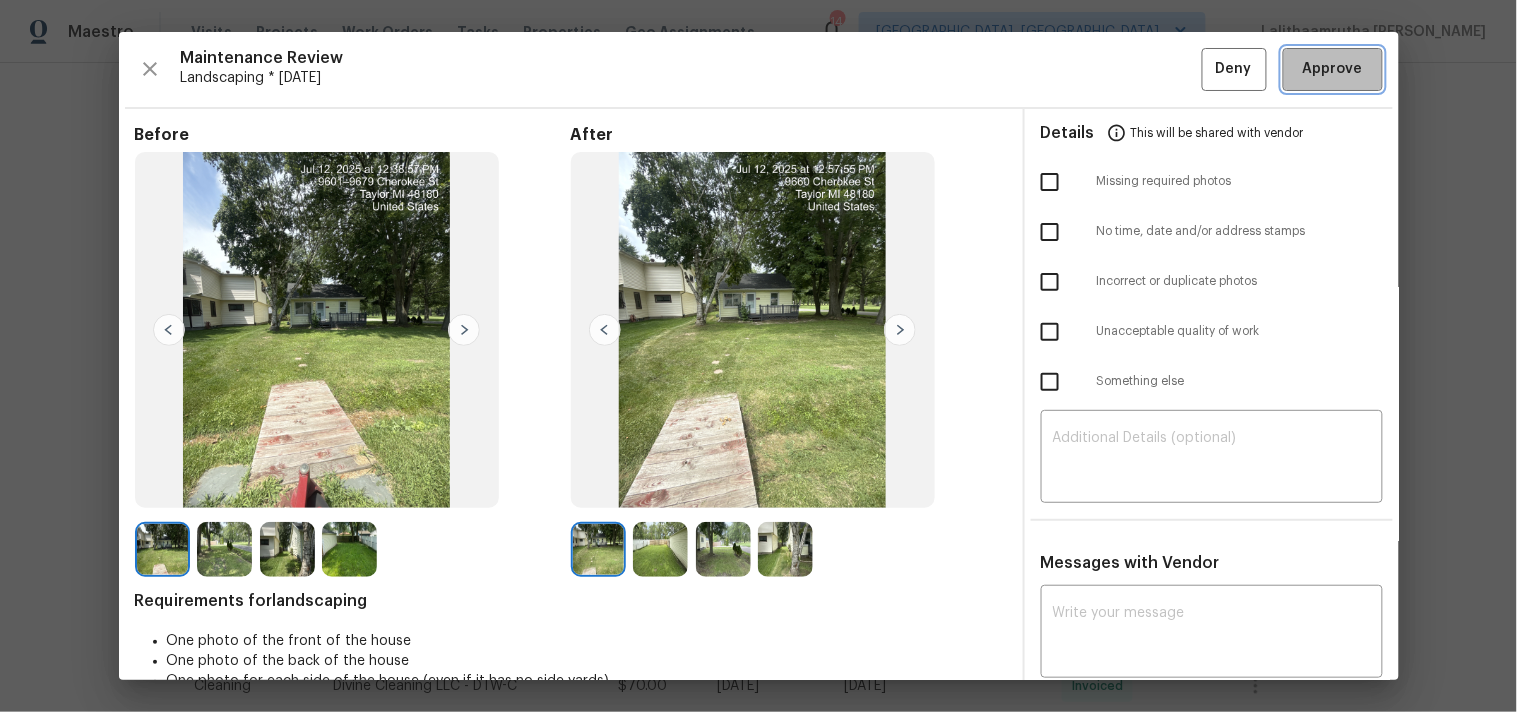 click on "Approve" at bounding box center [1333, 69] 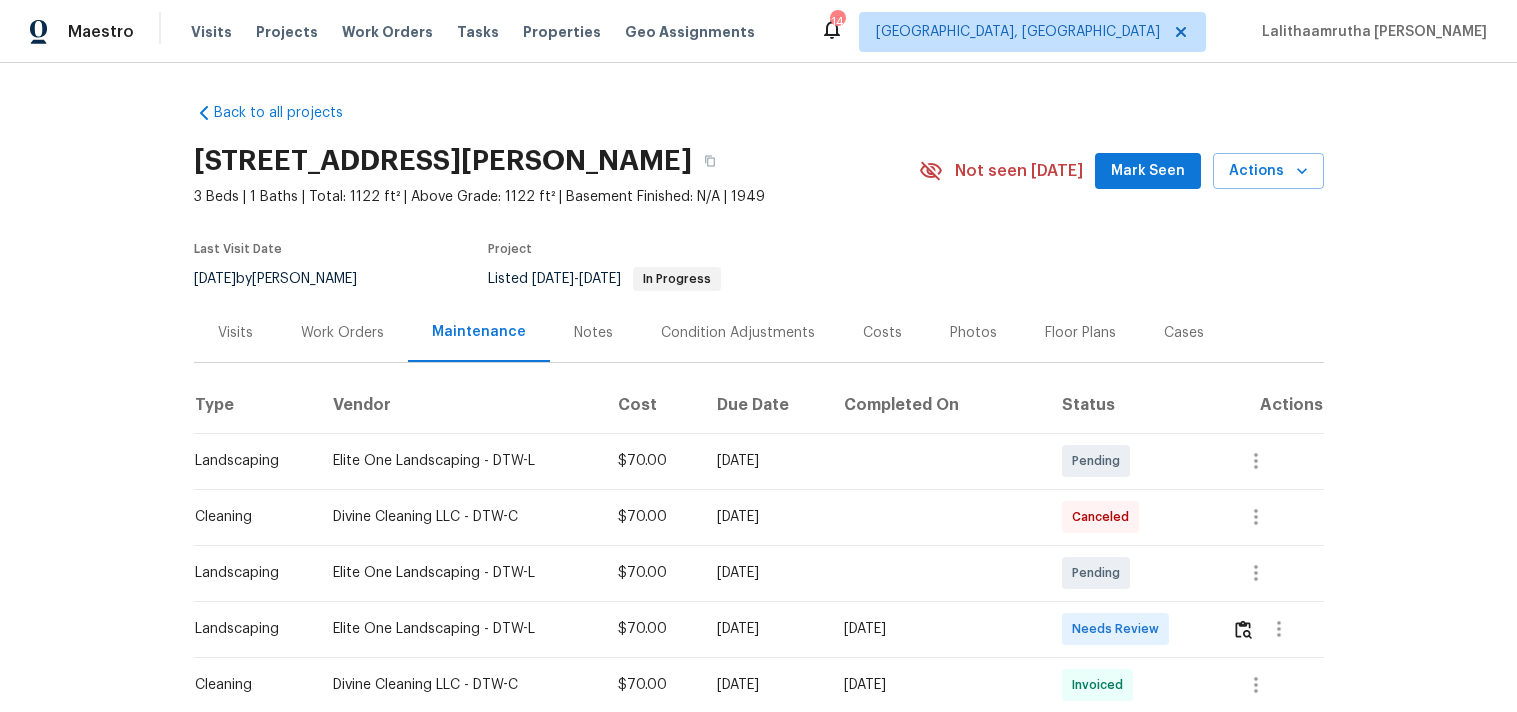 scroll, scrollTop: 0, scrollLeft: 0, axis: both 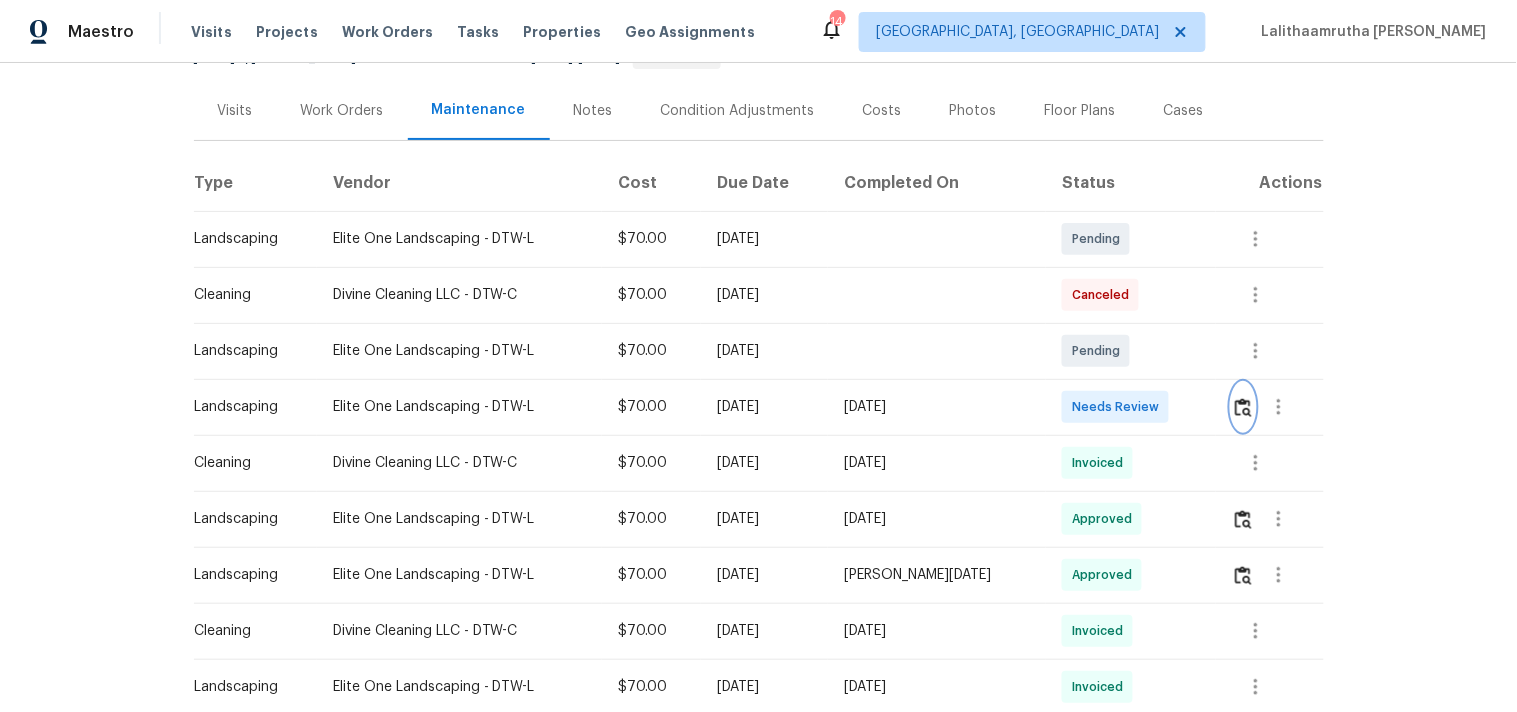 click at bounding box center [1243, 407] 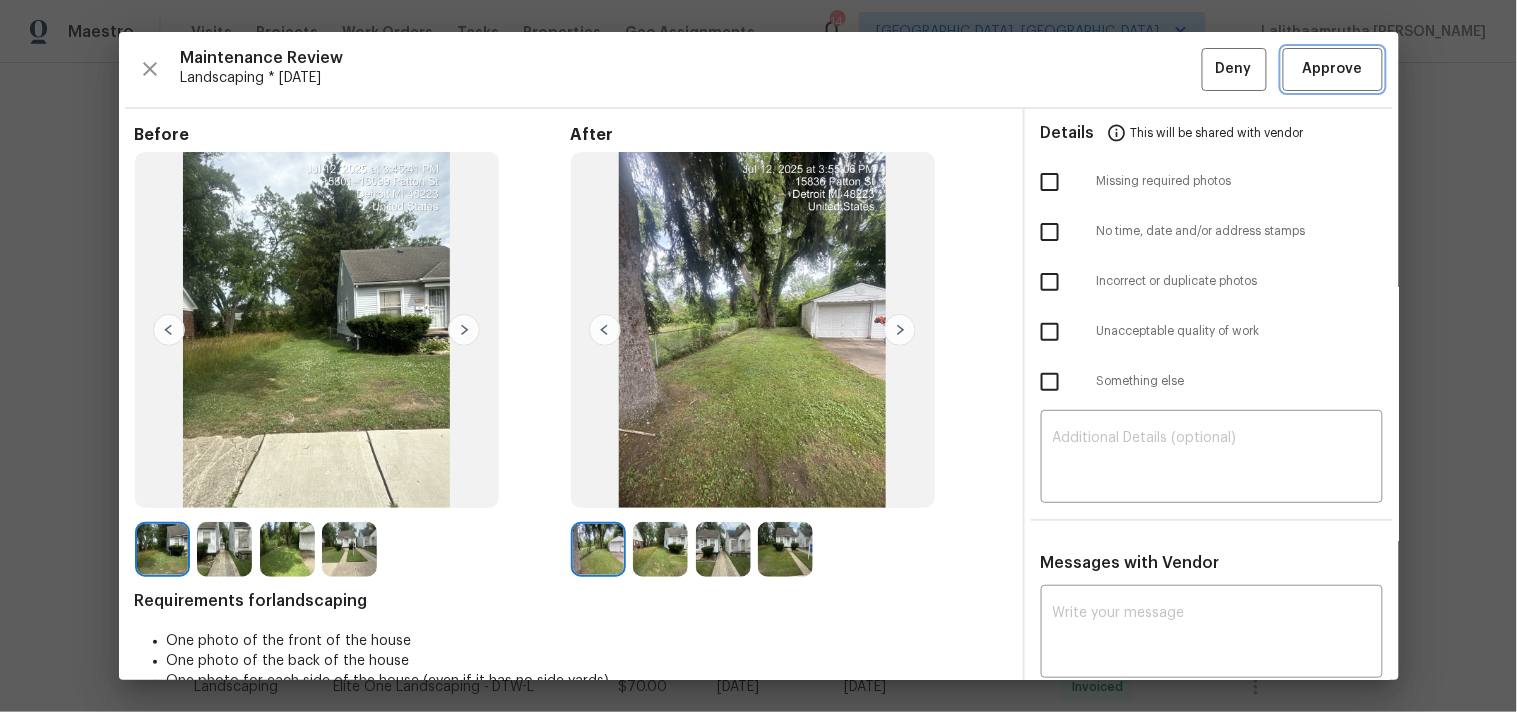 click on "Approve" at bounding box center [1333, 69] 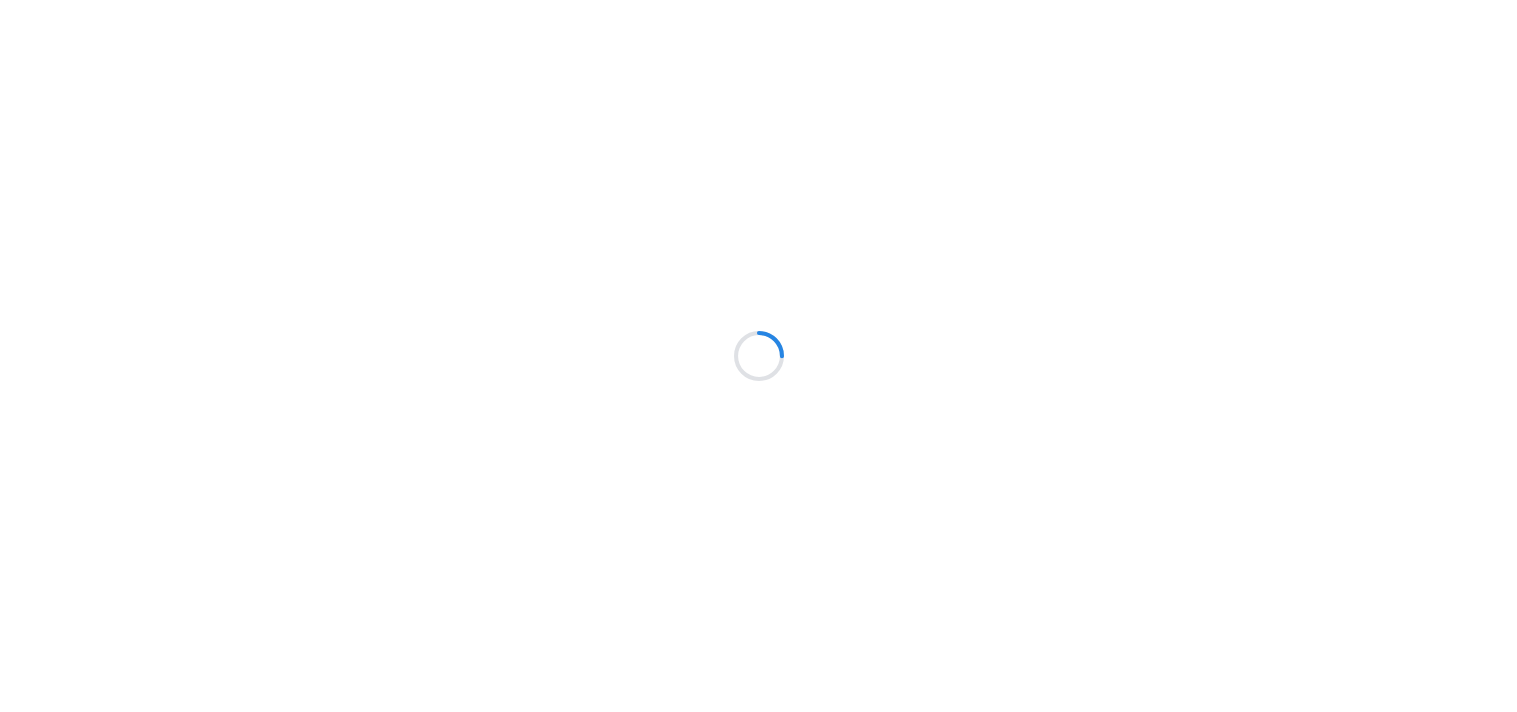 scroll, scrollTop: 0, scrollLeft: 0, axis: both 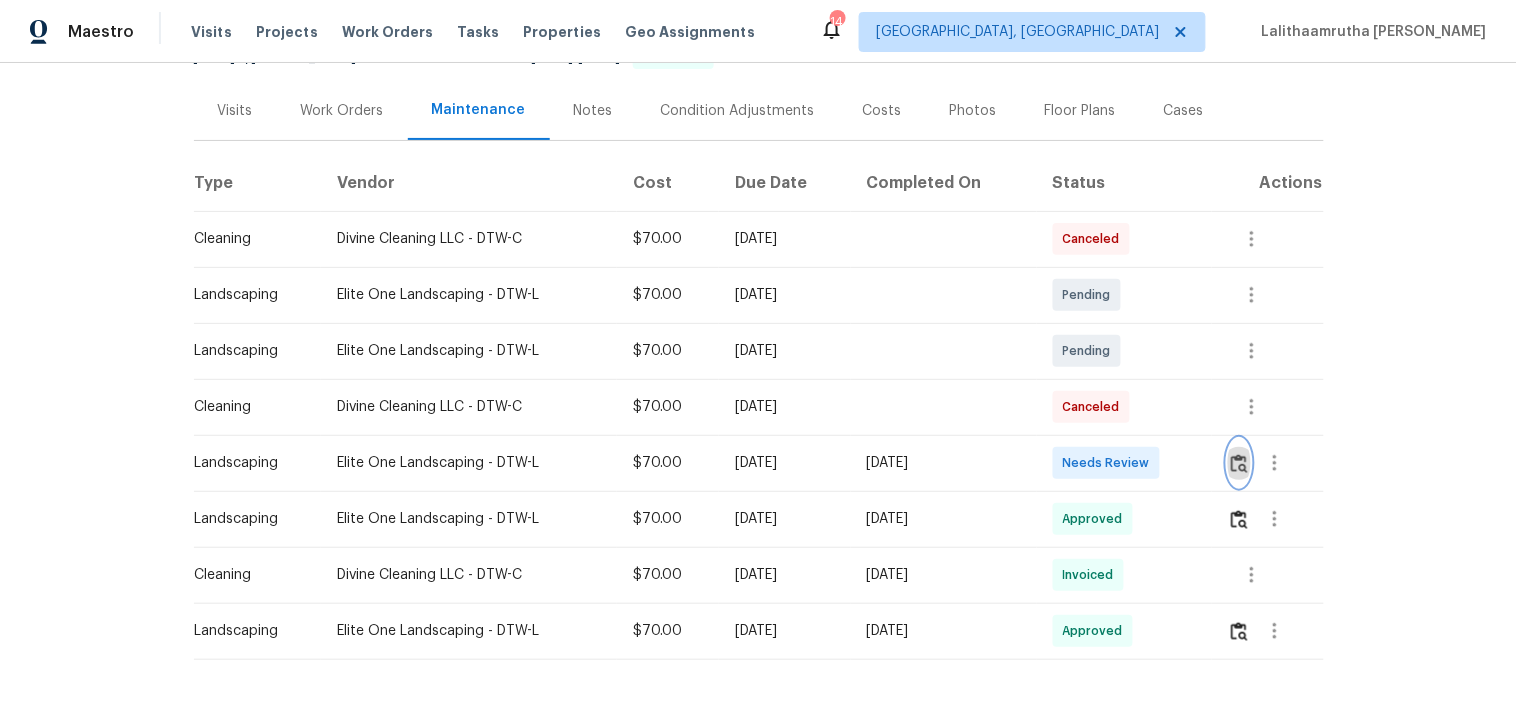 click at bounding box center (1239, 463) 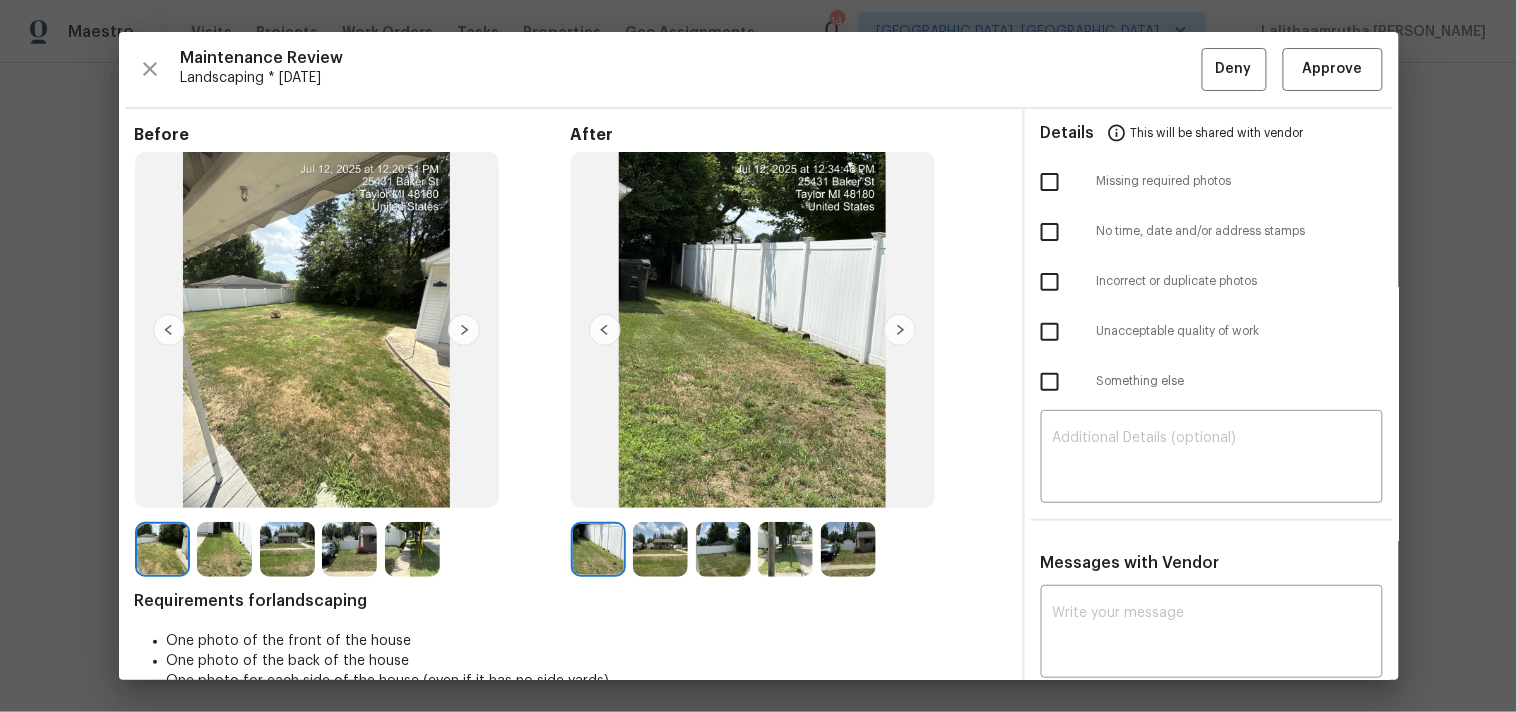 click on "Maintenance Review Landscaping * [DATE] Deny Approve Before After Requirements for  landscaping One photo of the front of the house One photo of the back of the house One photo for each side of the house (even if it has no side yards) Details This will be shared with vendor Missing required photos No time, date and/or address stamps Incorrect or duplicate photos Unacceptable quality of work Something else ​   Messages with Vendor   x ​ No messages" at bounding box center [759, 356] 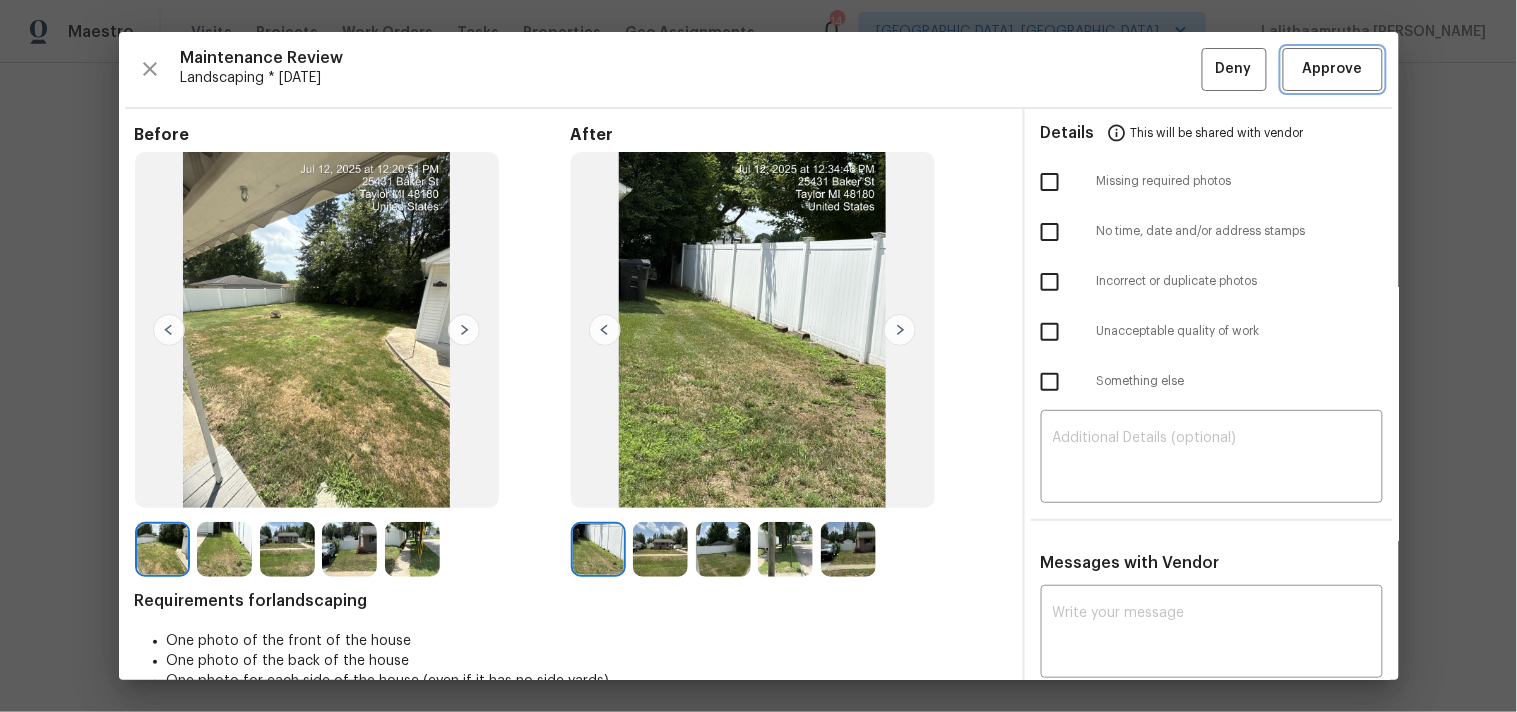 click on "Approve" at bounding box center (1333, 69) 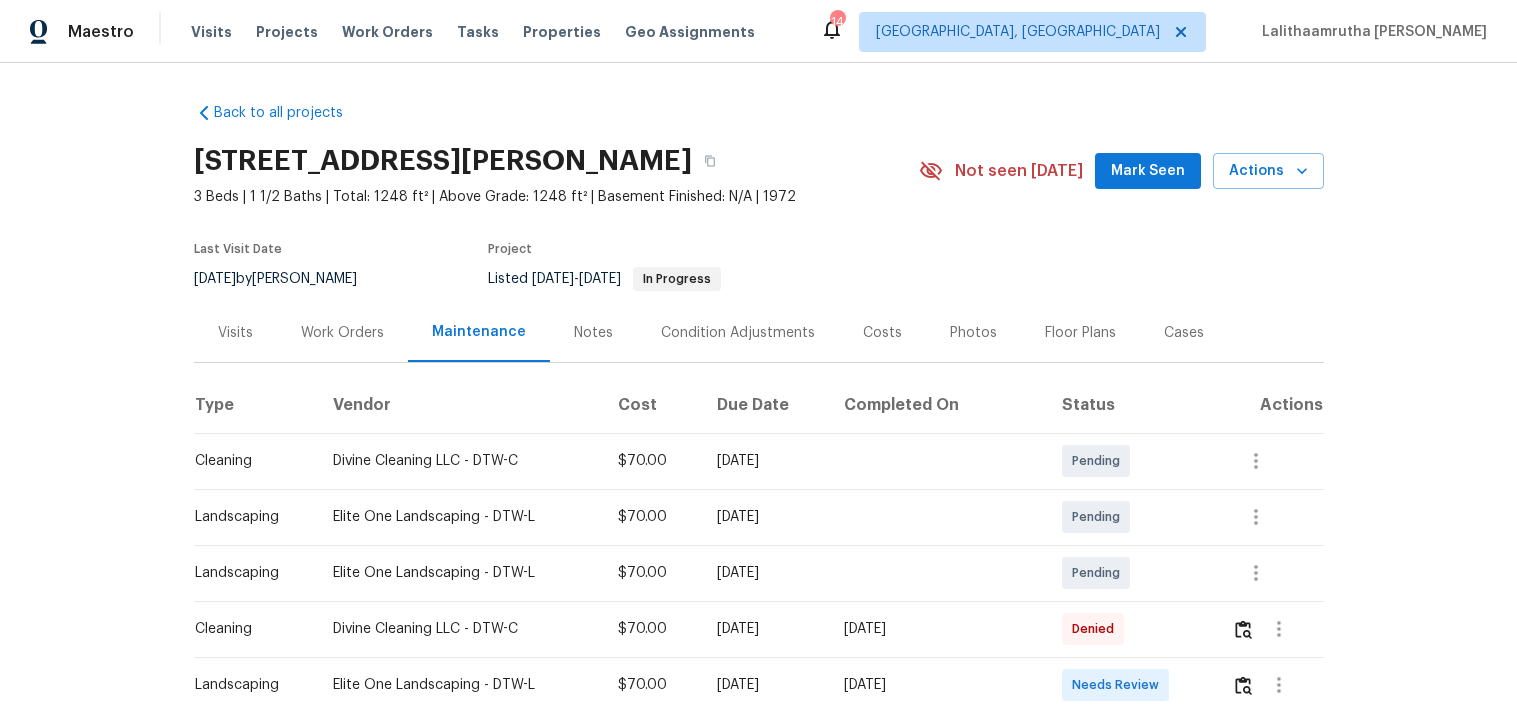 scroll, scrollTop: 0, scrollLeft: 0, axis: both 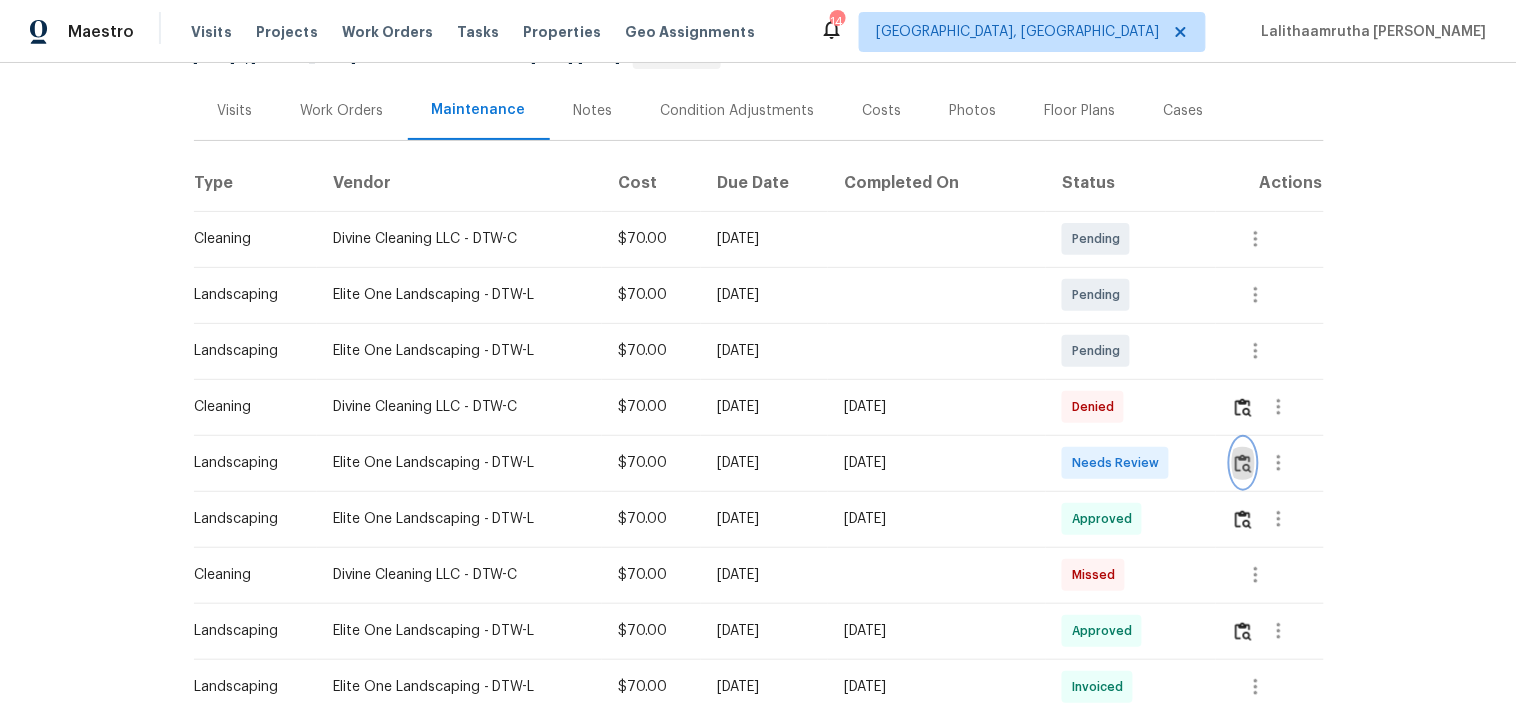 click at bounding box center [1243, 463] 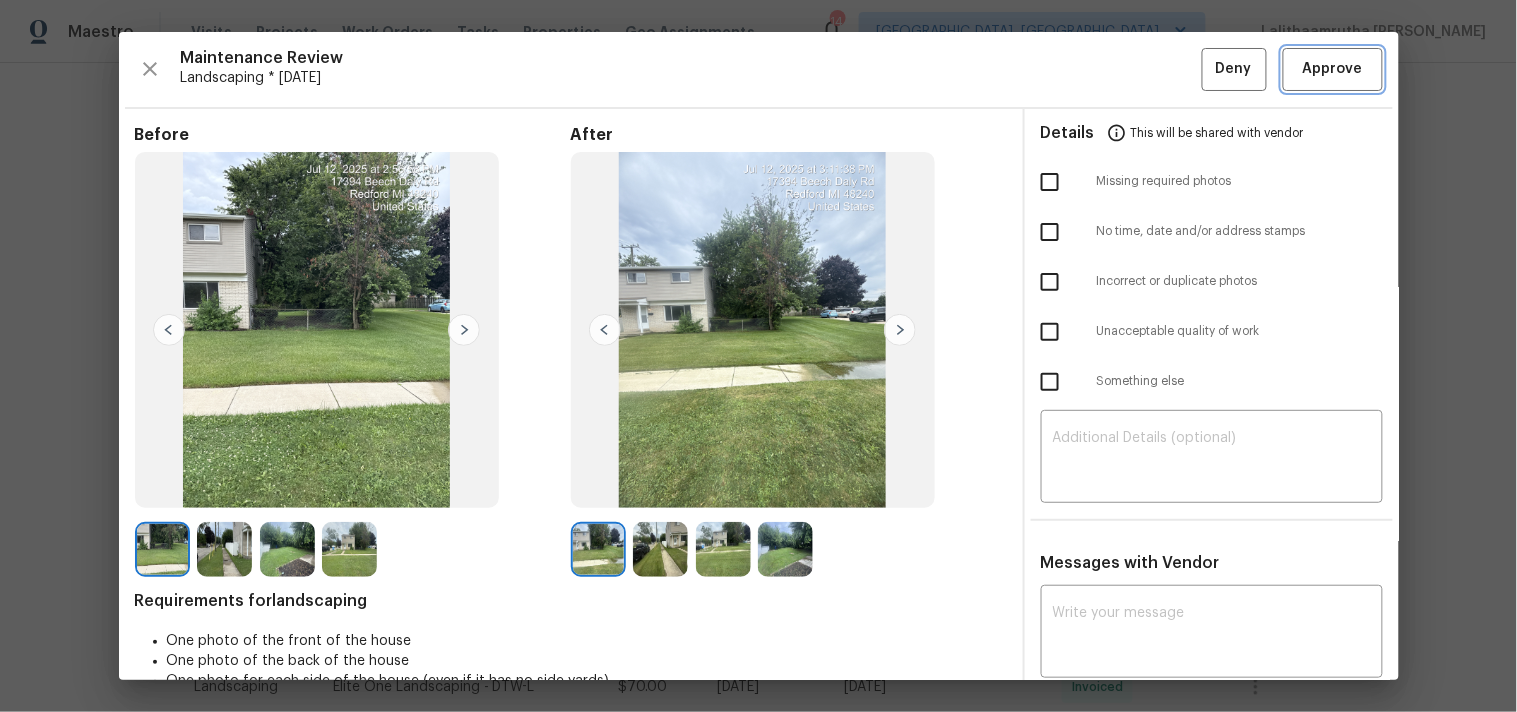 click on "Approve" at bounding box center (1333, 69) 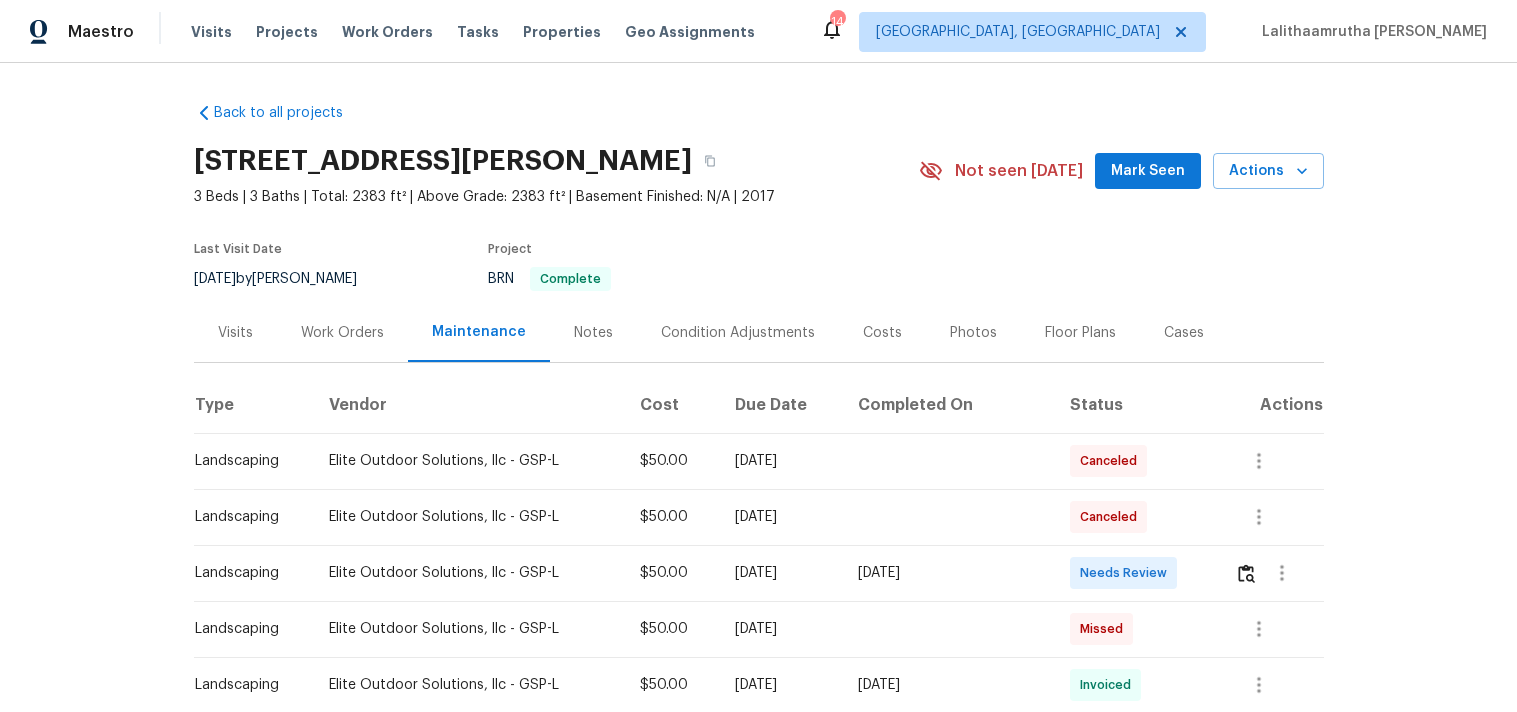 scroll, scrollTop: 0, scrollLeft: 0, axis: both 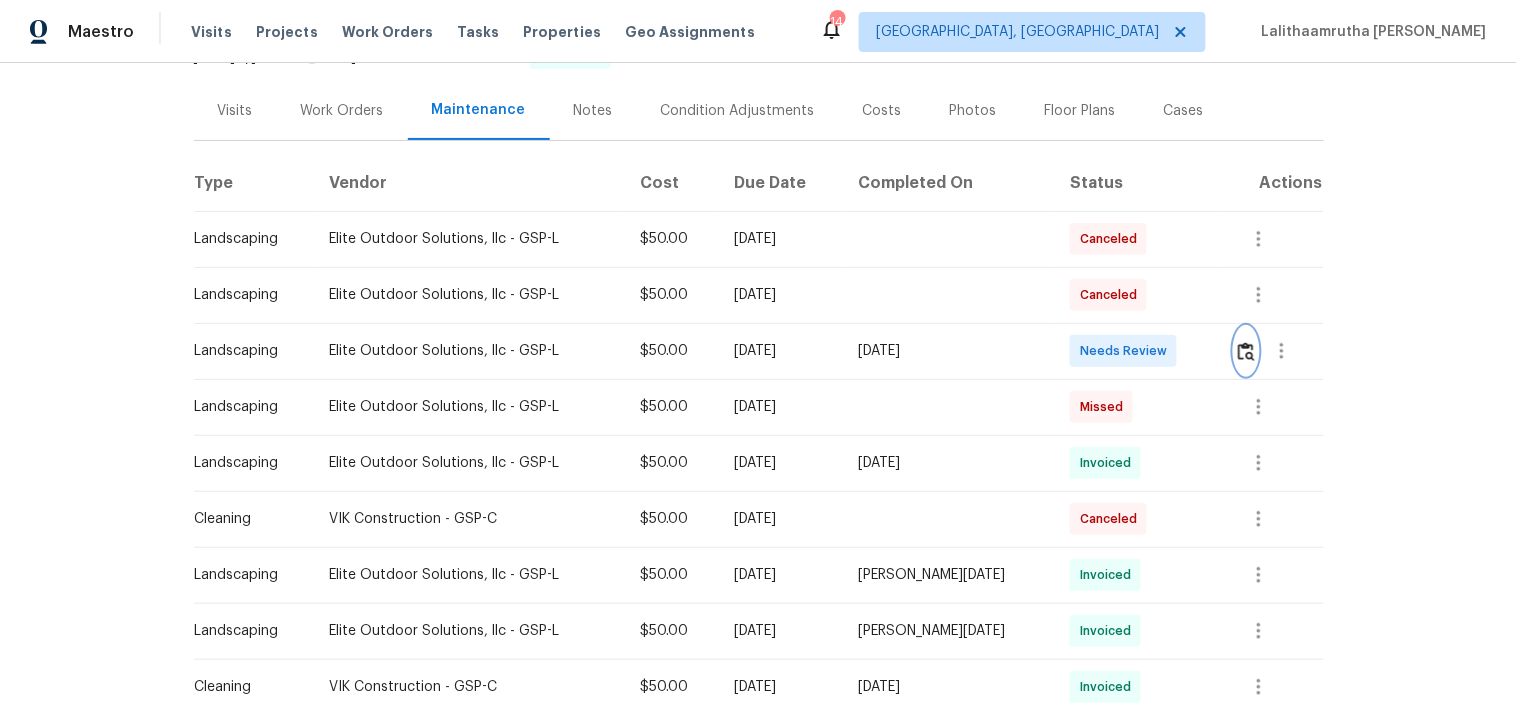 click at bounding box center (1246, 351) 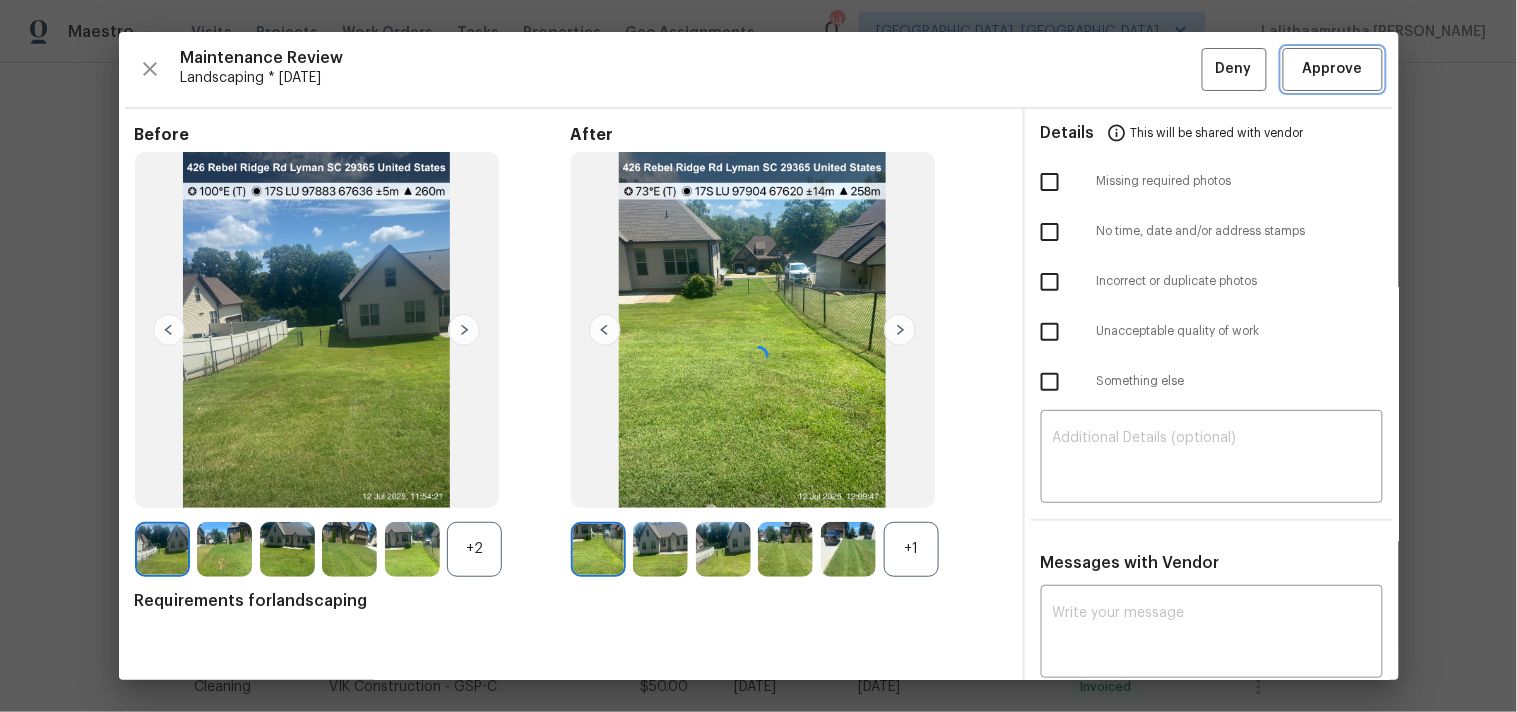 click on "Approve" at bounding box center (1333, 69) 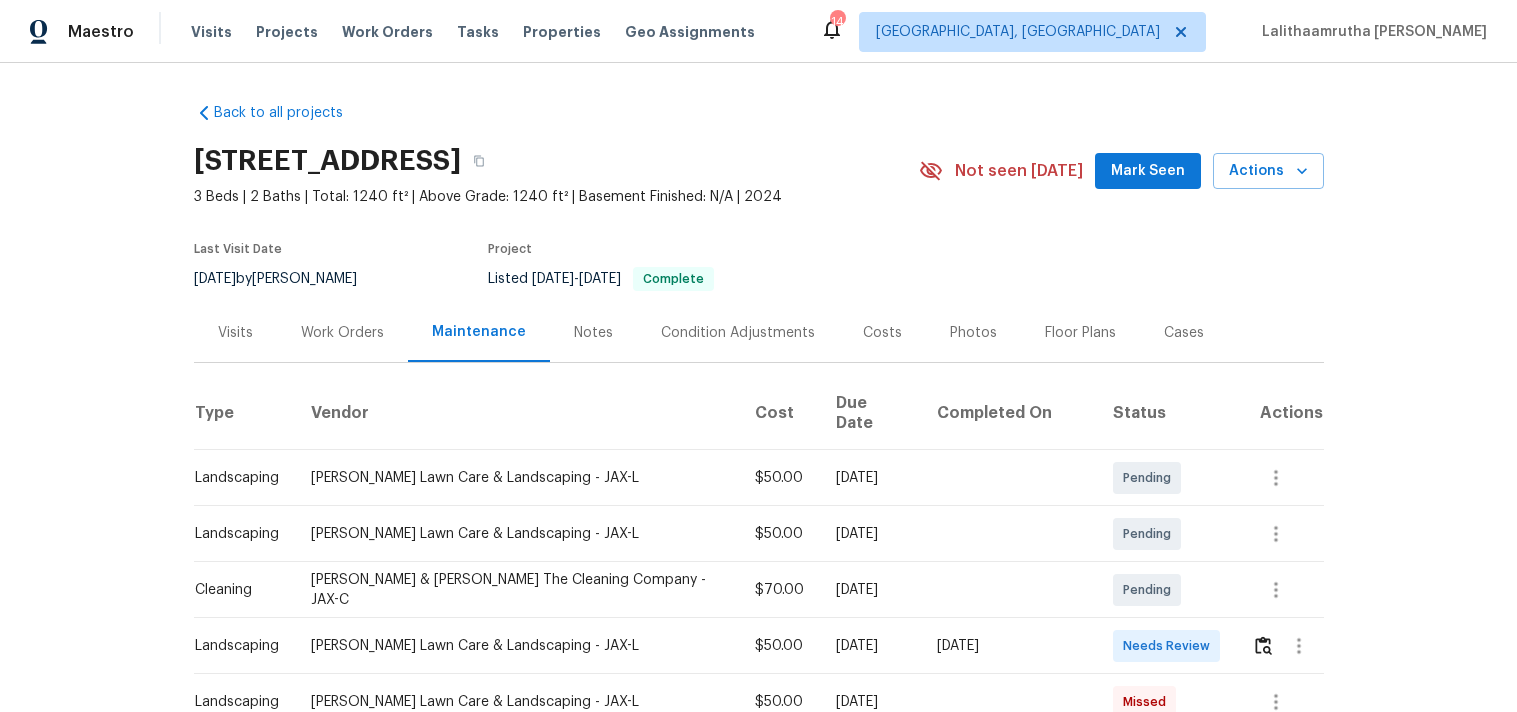 scroll, scrollTop: 0, scrollLeft: 0, axis: both 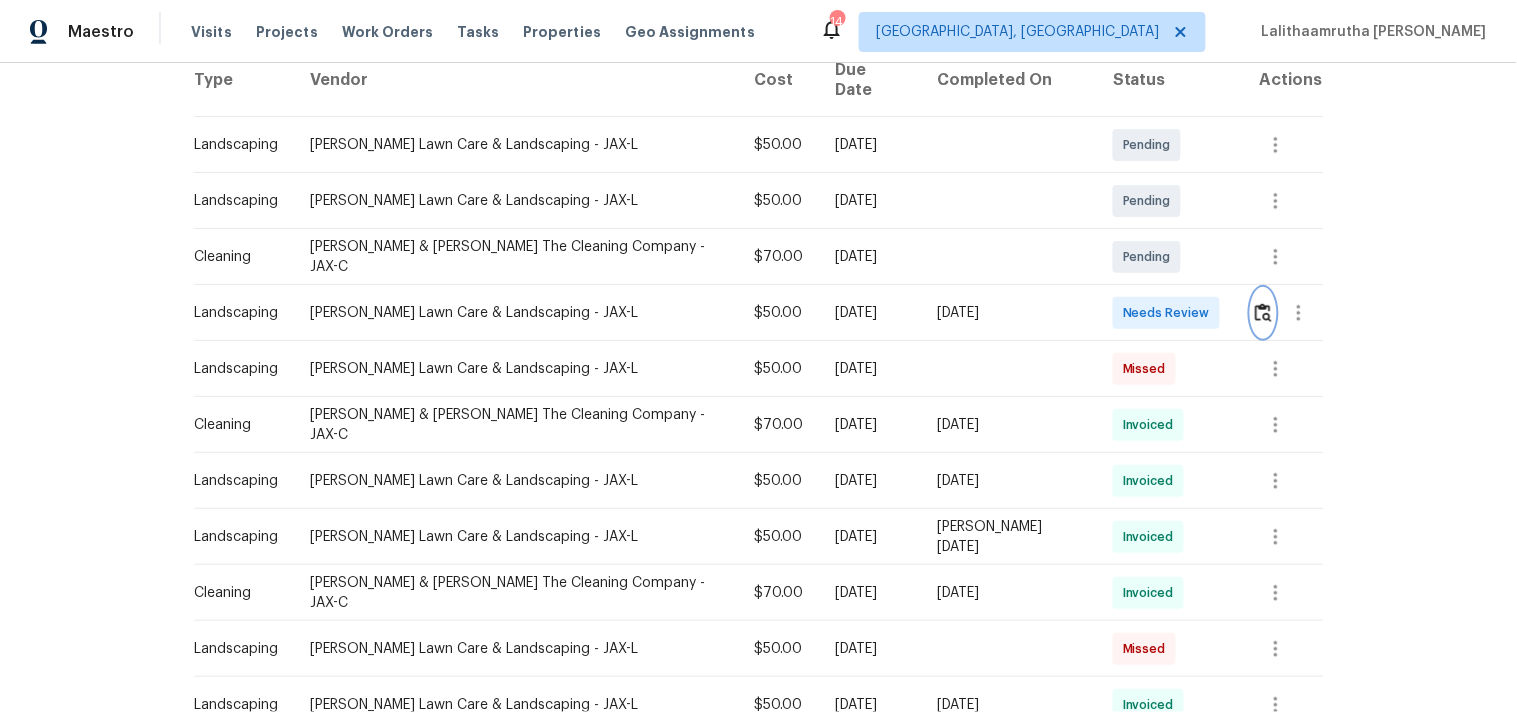 click at bounding box center [1263, 312] 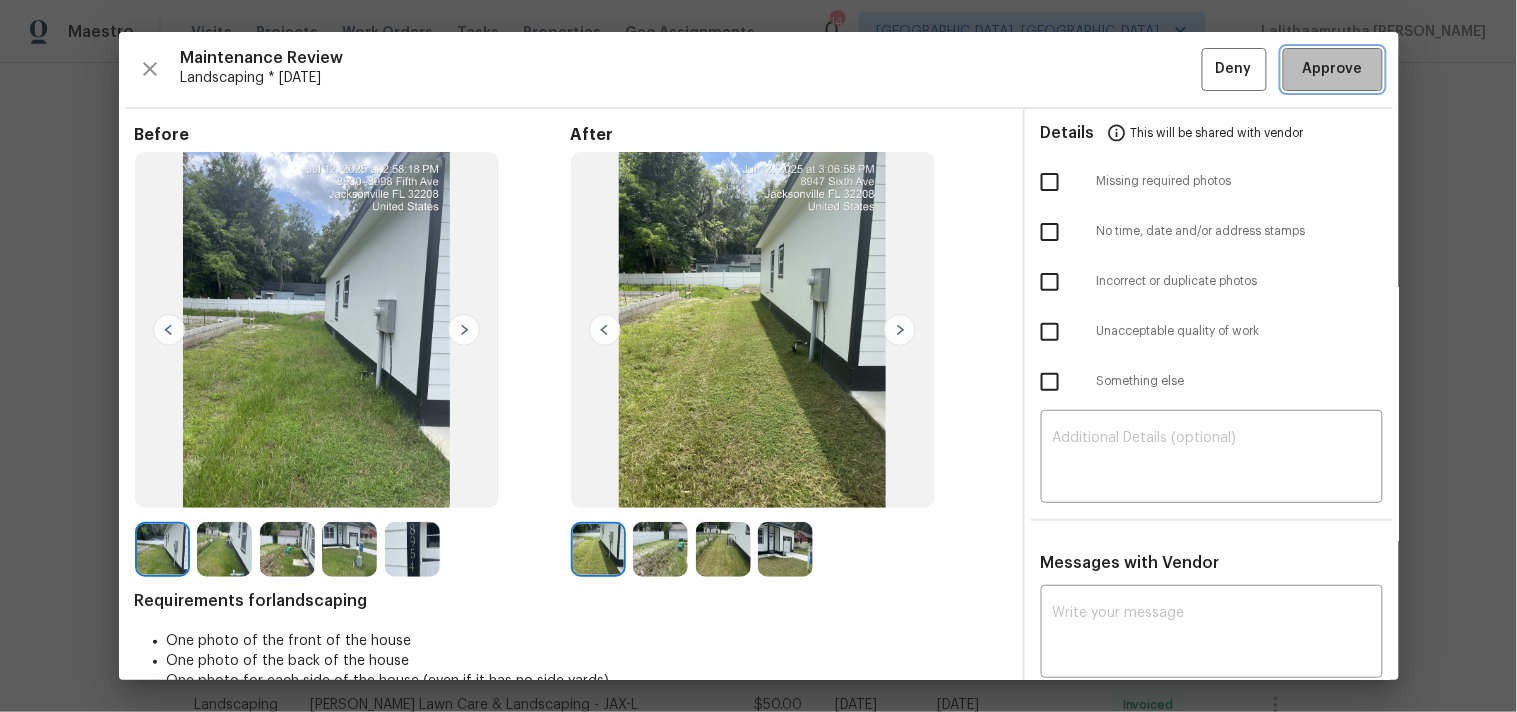 click on "Approve" at bounding box center [1333, 69] 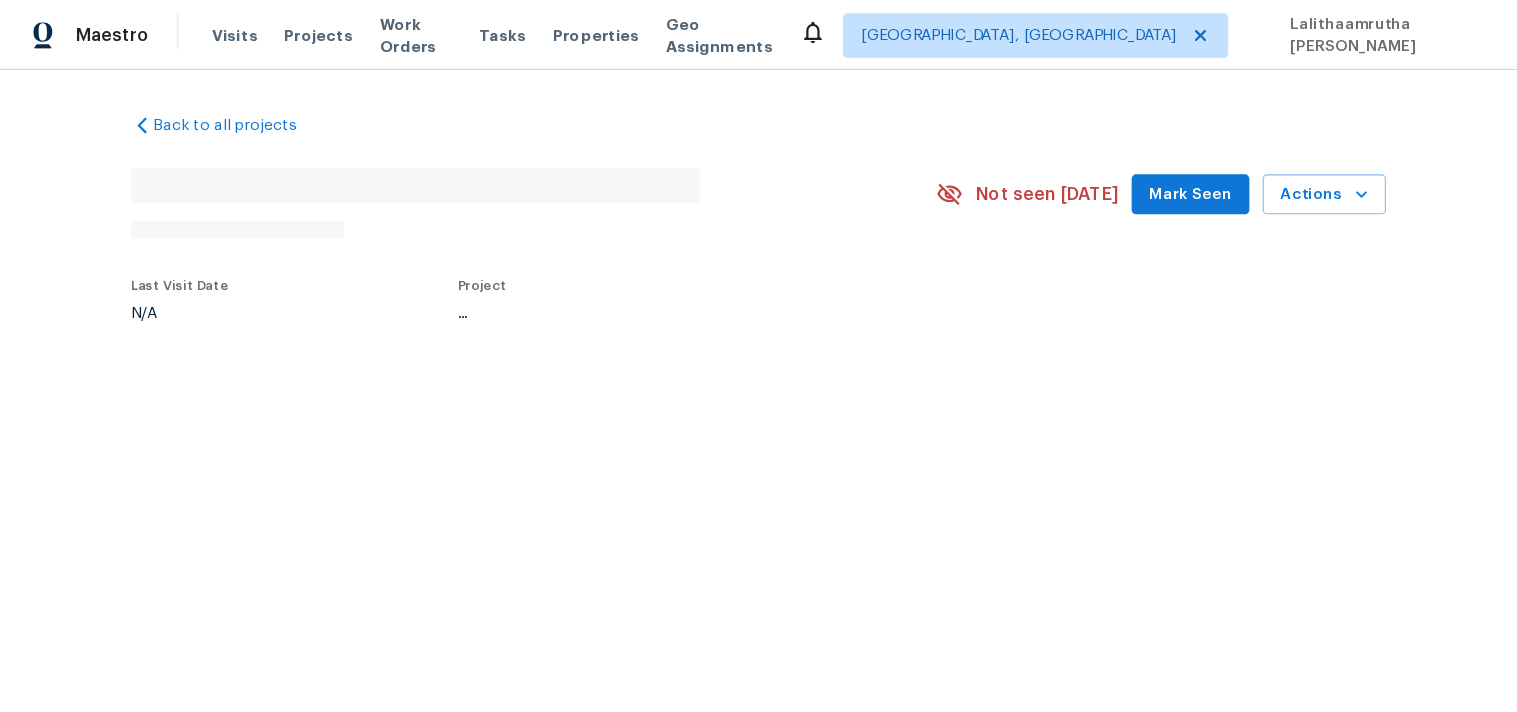 scroll, scrollTop: 0, scrollLeft: 0, axis: both 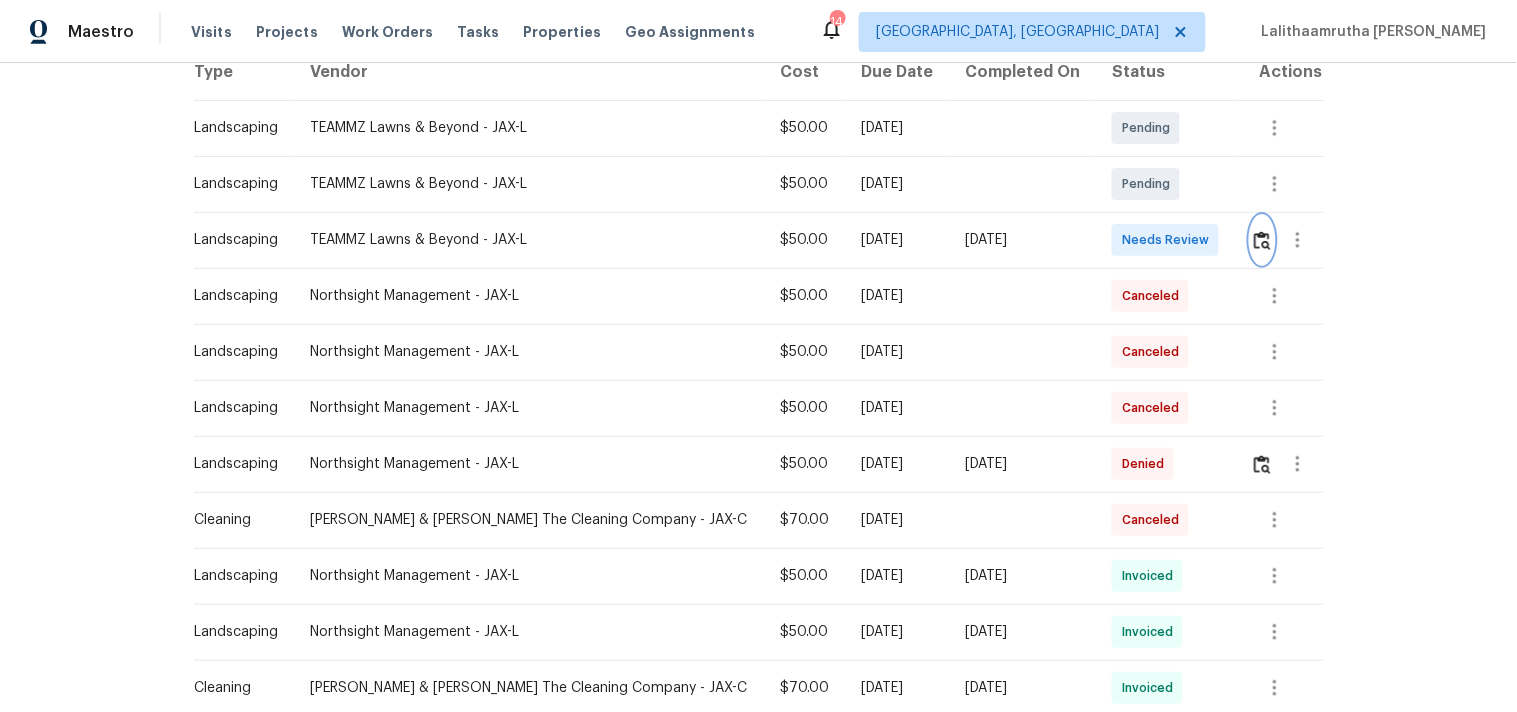 click at bounding box center (1262, 240) 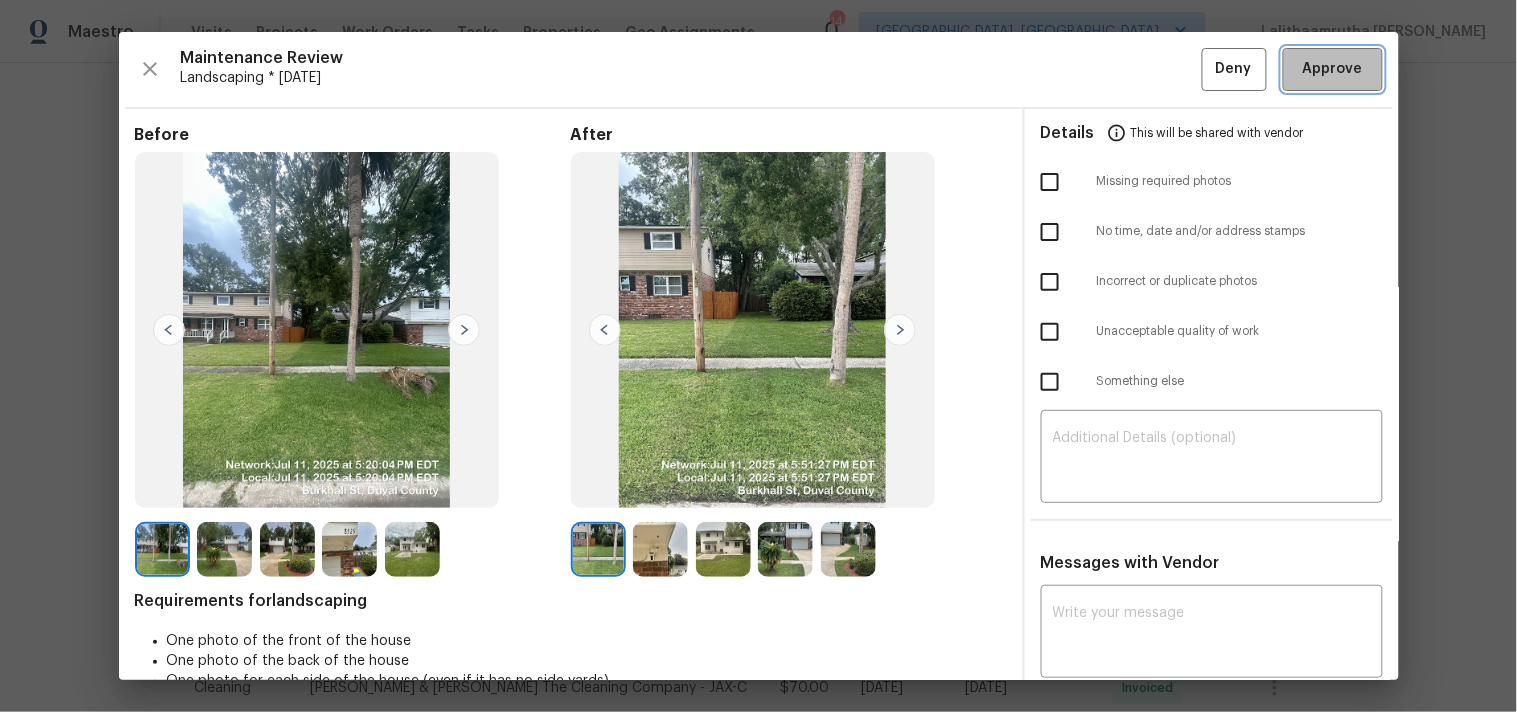 click on "Approve" at bounding box center [1333, 69] 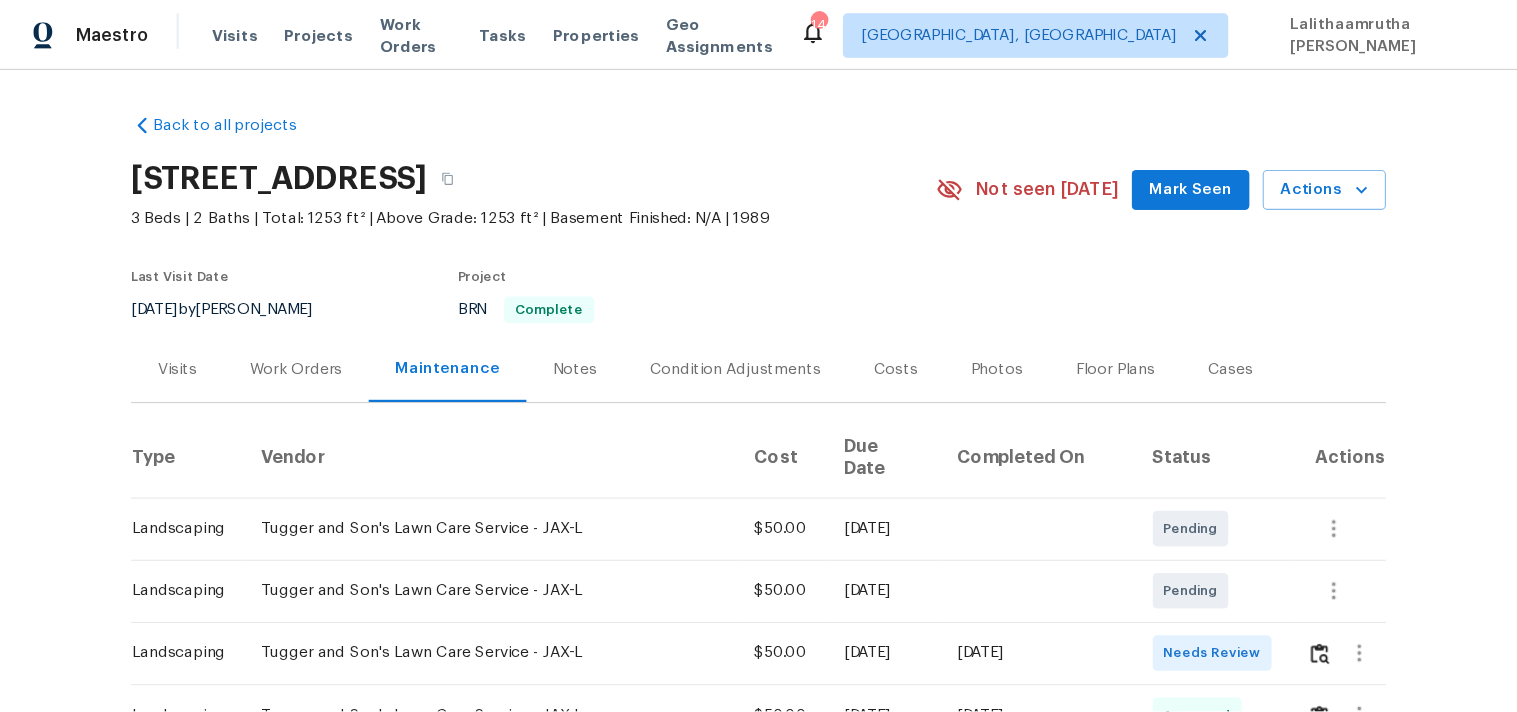 scroll, scrollTop: 0, scrollLeft: 0, axis: both 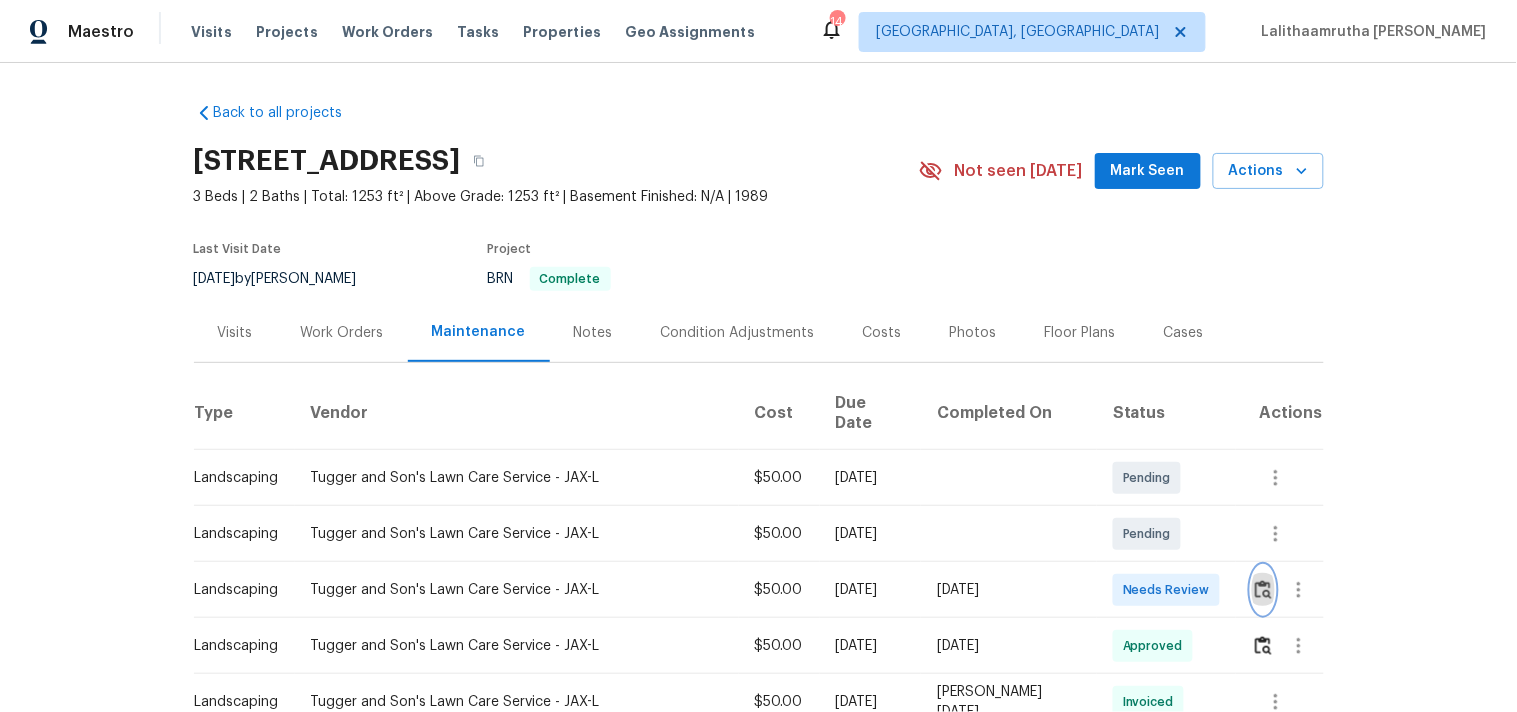 click at bounding box center (1263, 589) 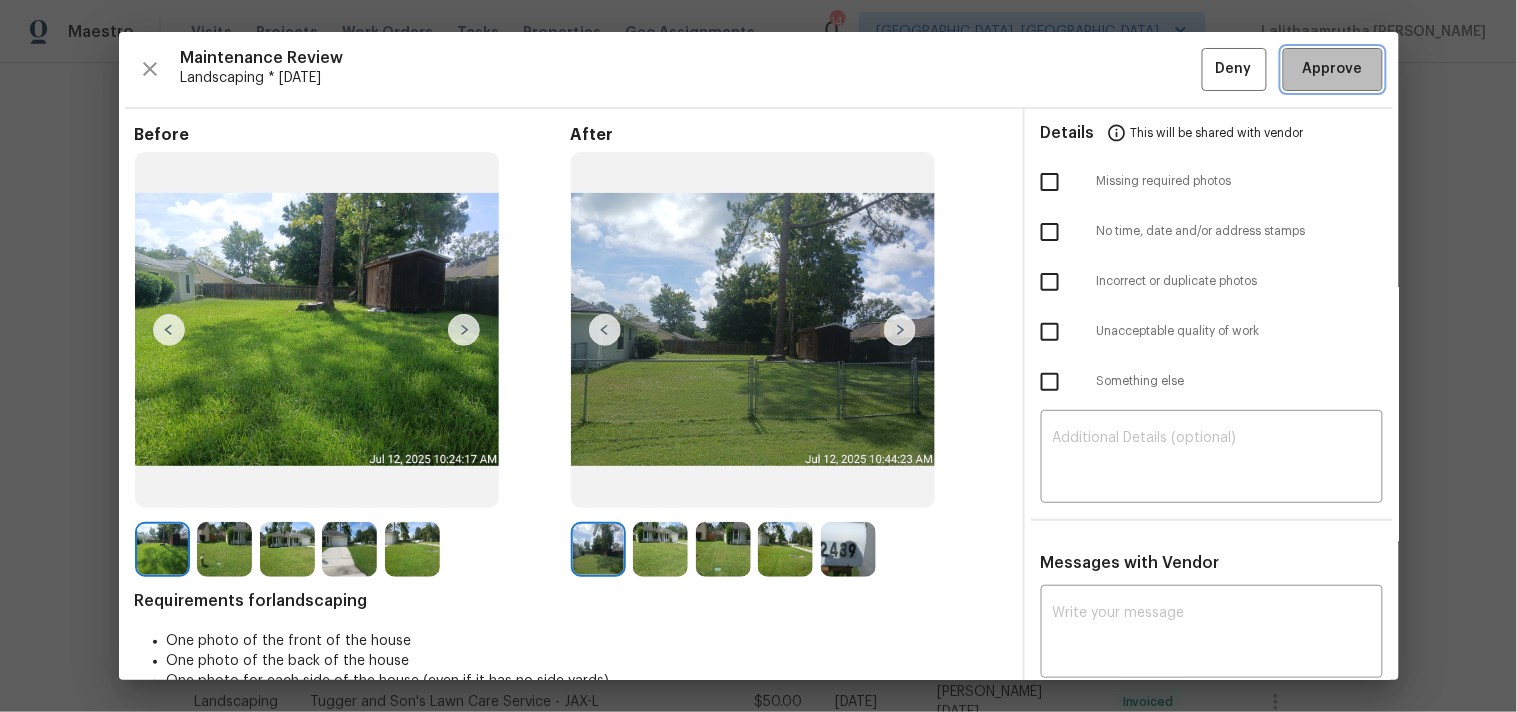 click on "Approve" at bounding box center [1333, 69] 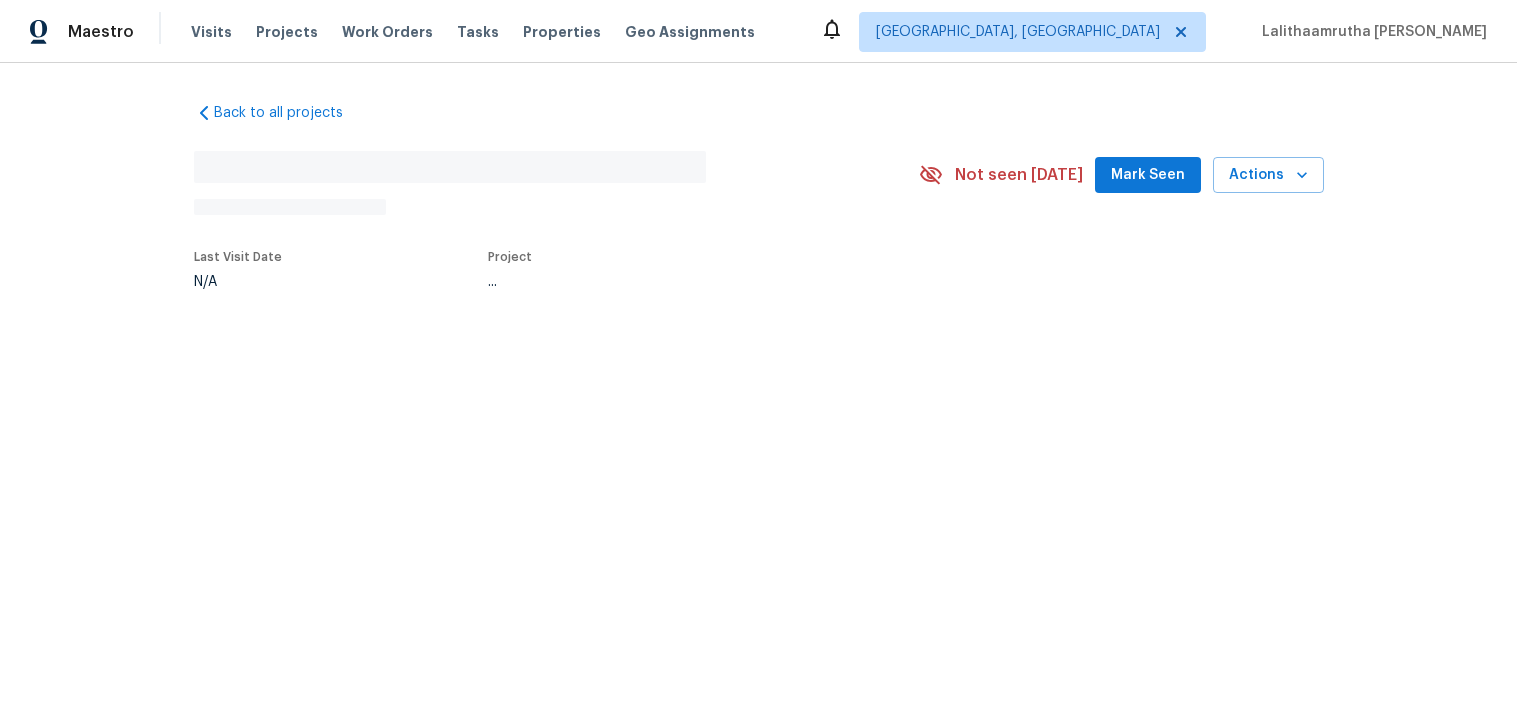 scroll, scrollTop: 0, scrollLeft: 0, axis: both 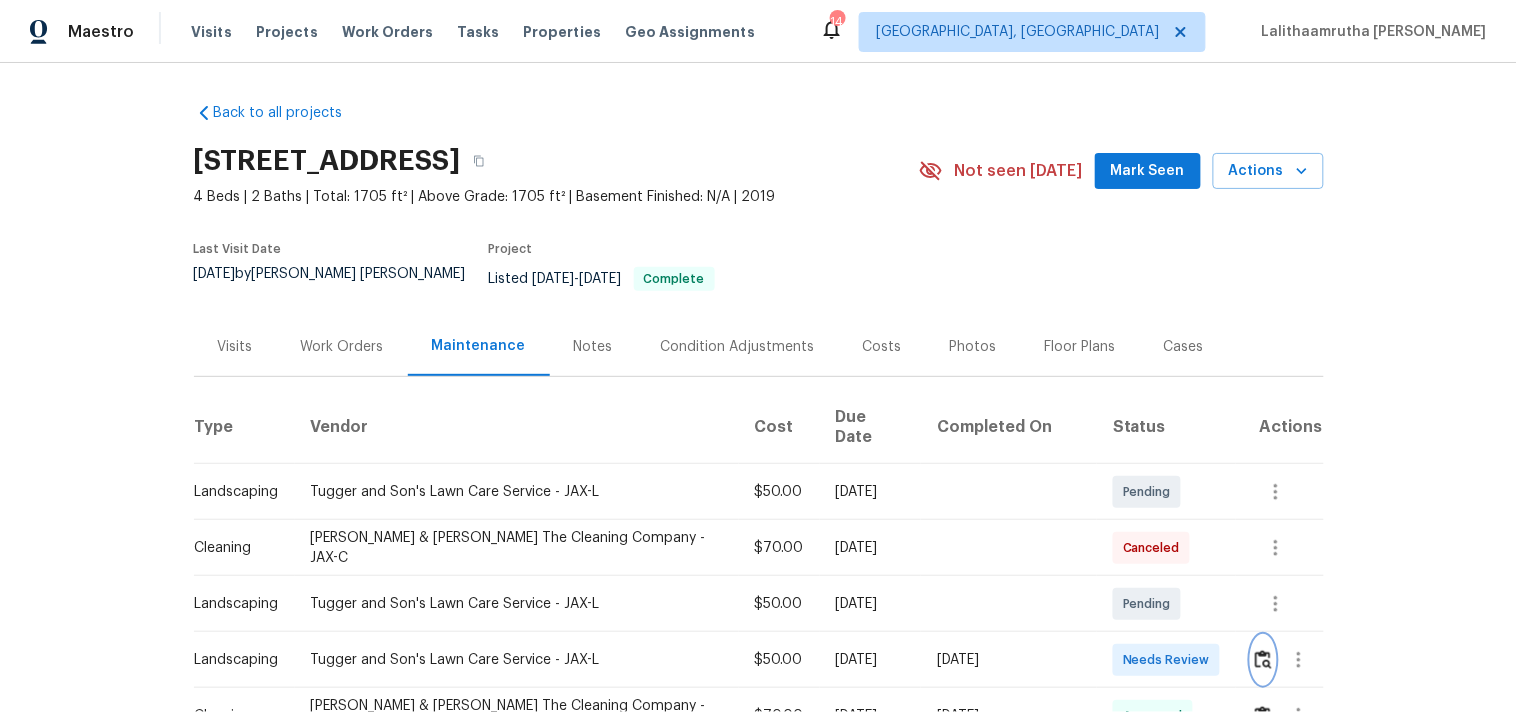 click at bounding box center [1263, 659] 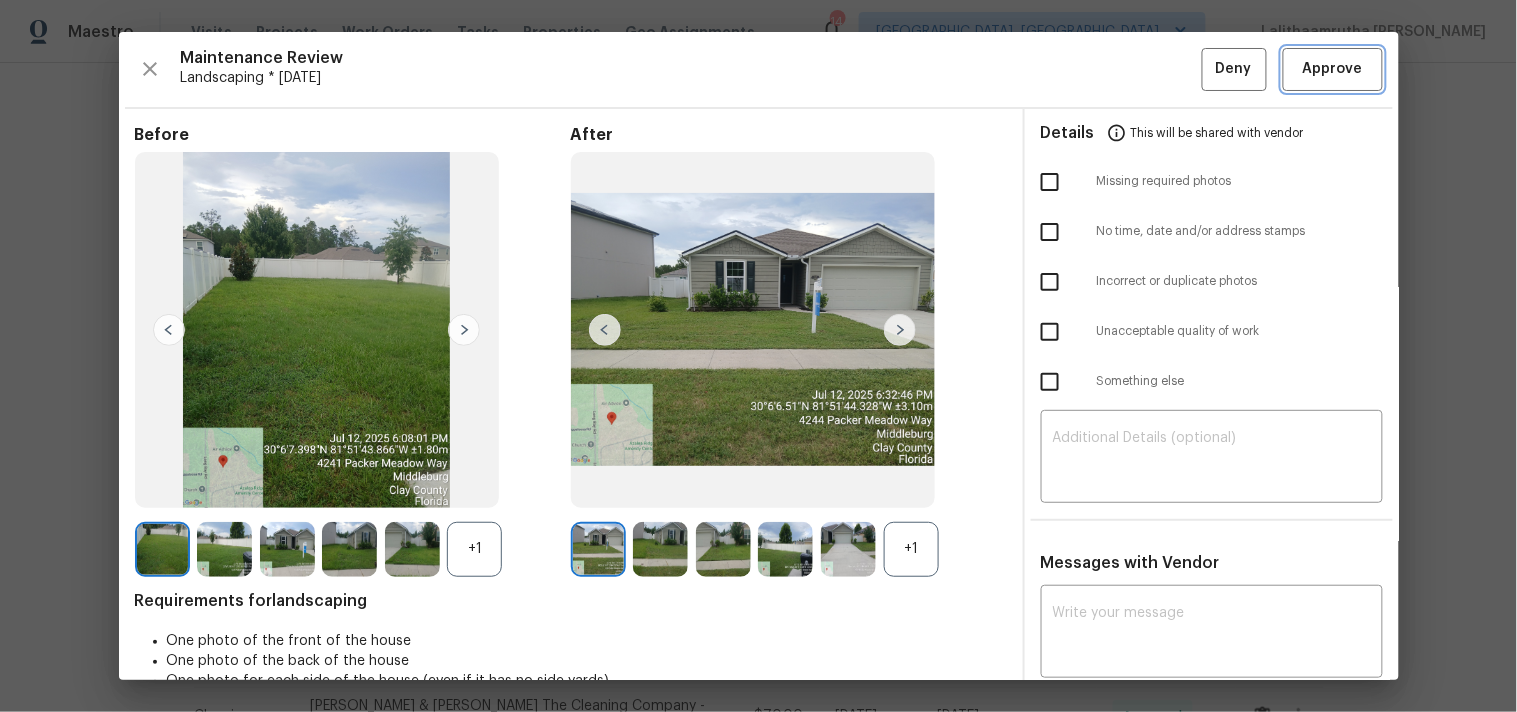 drag, startPoint x: 1342, startPoint y: 60, endPoint x: 1348, endPoint y: 45, distance: 16.155495 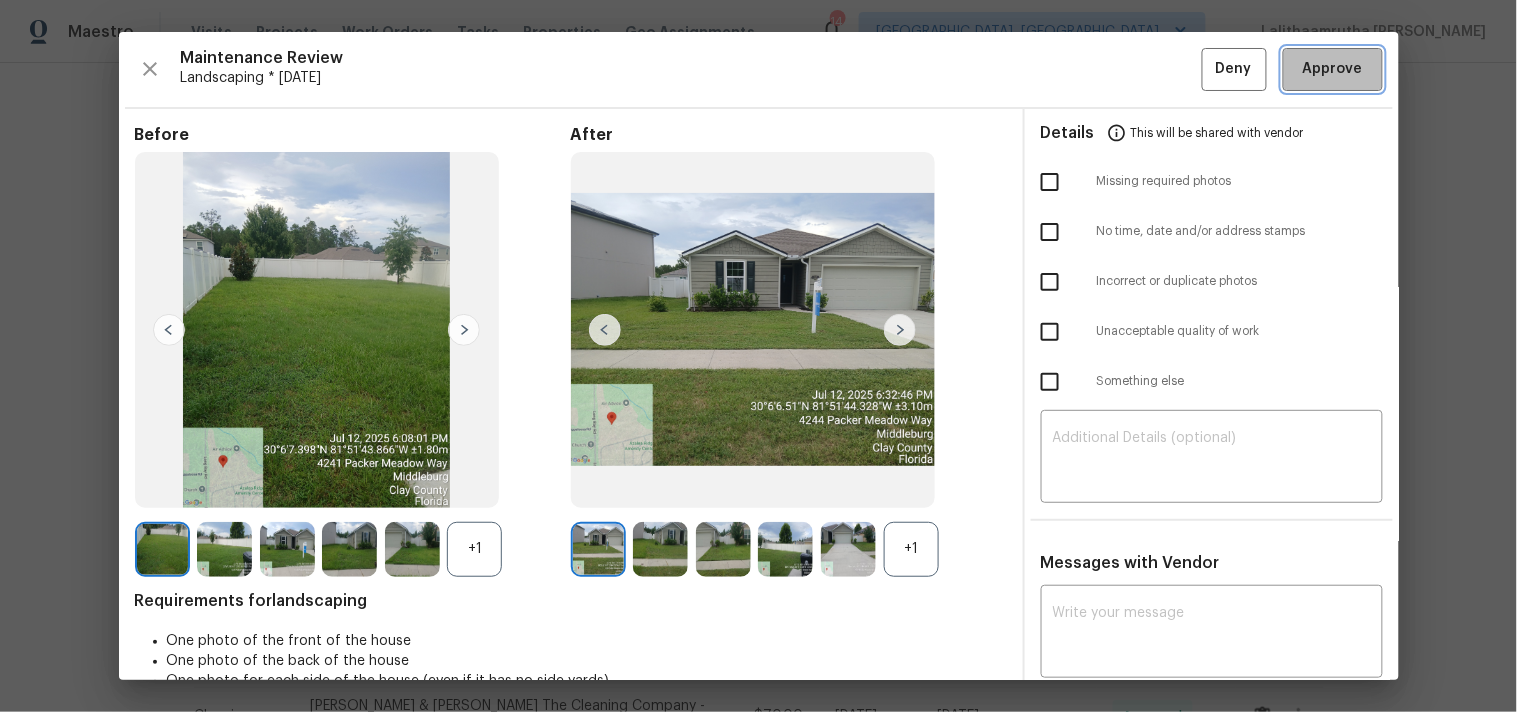 click on "Approve" at bounding box center (1333, 69) 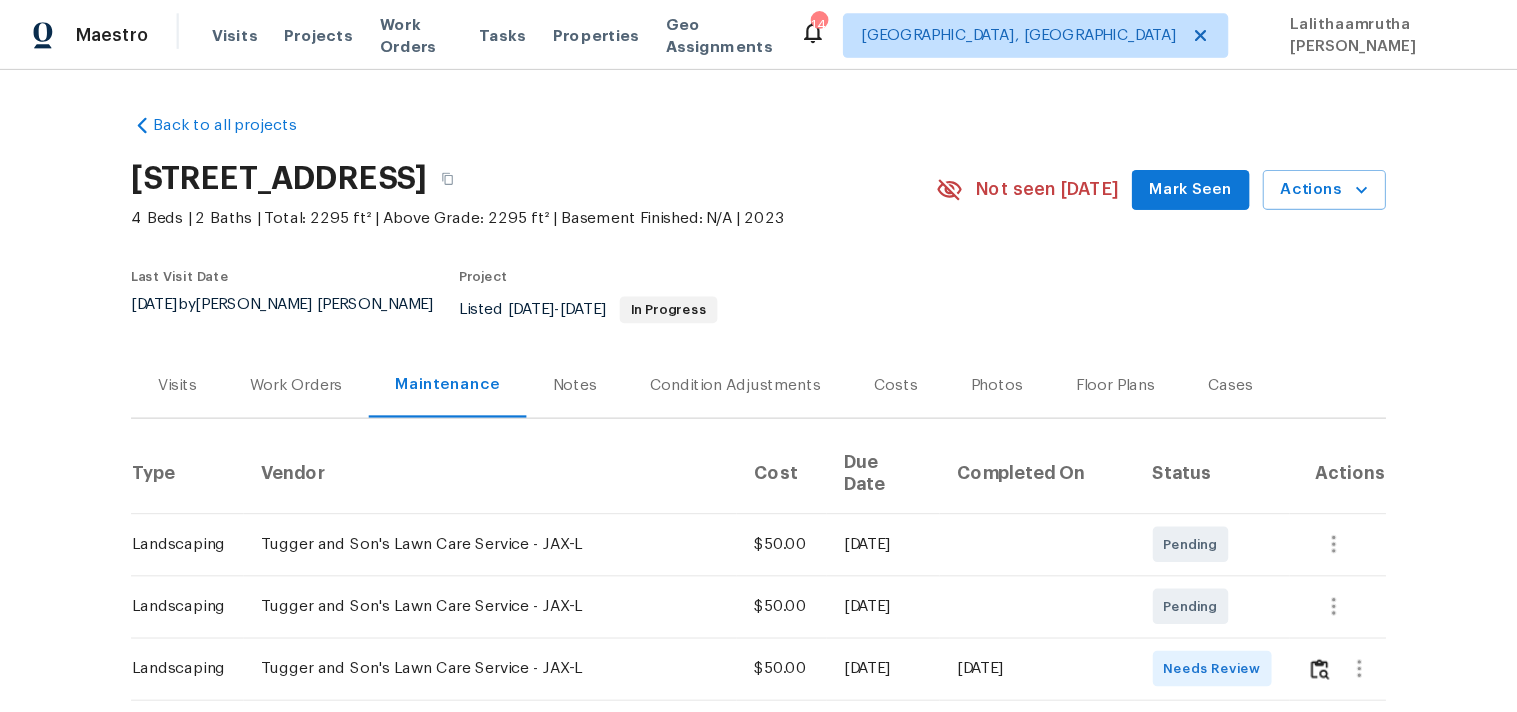 scroll, scrollTop: 0, scrollLeft: 0, axis: both 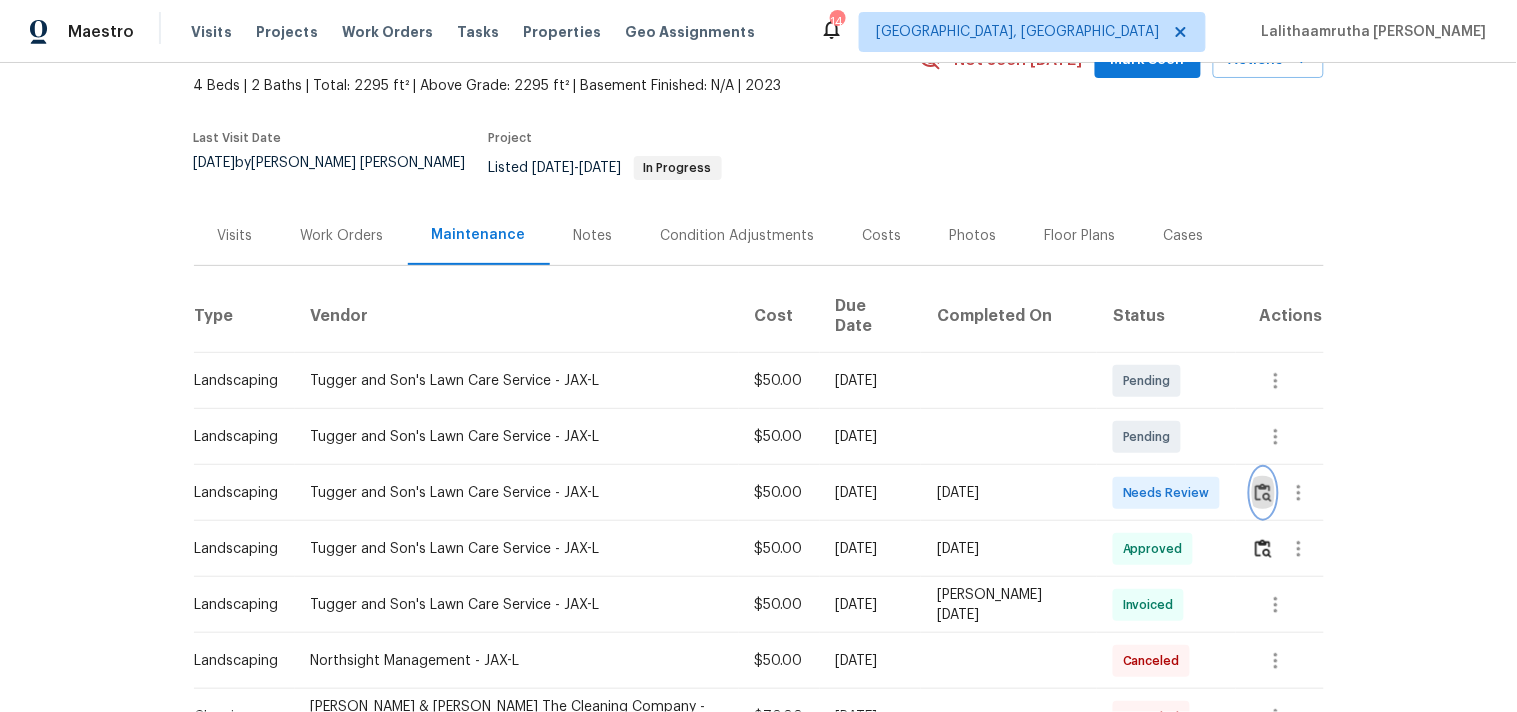 click at bounding box center [1263, 492] 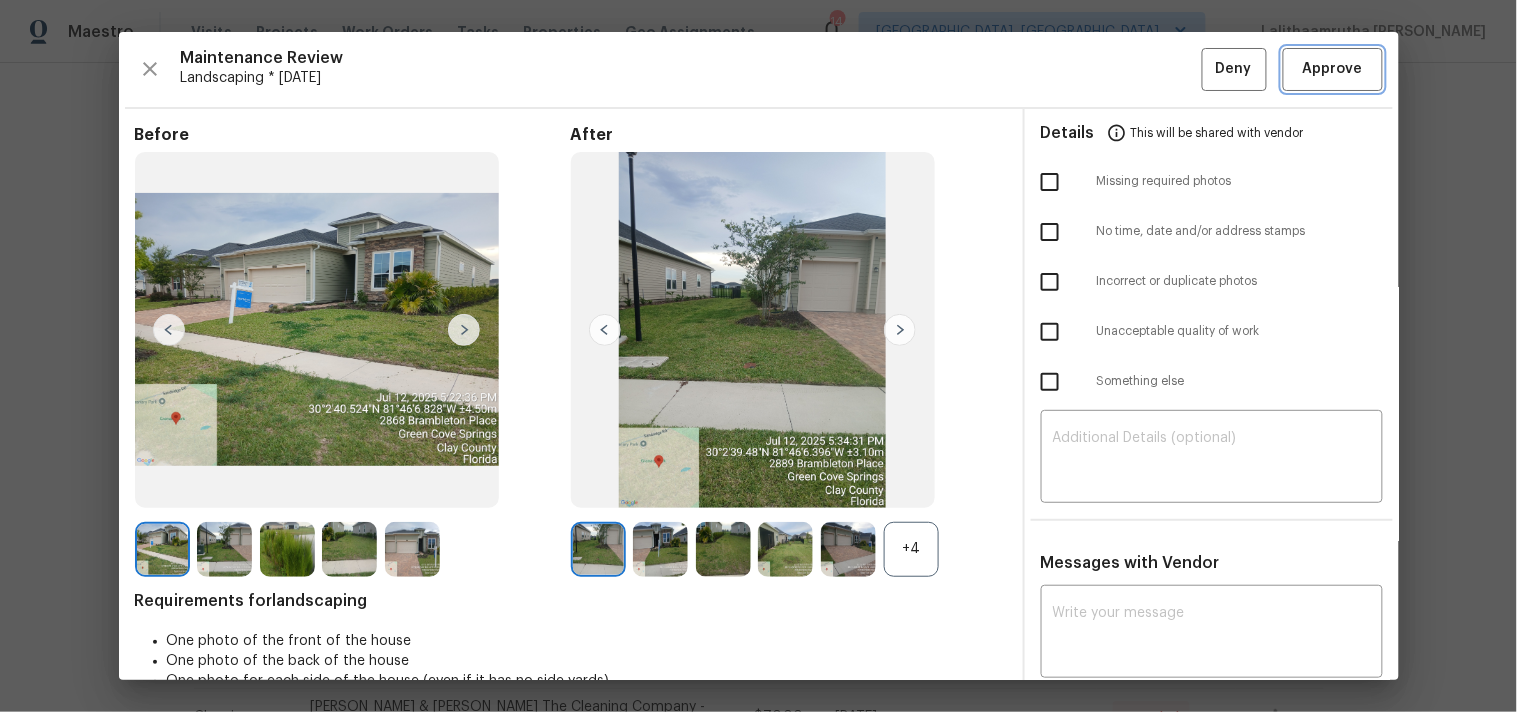 click on "Approve" at bounding box center (1333, 69) 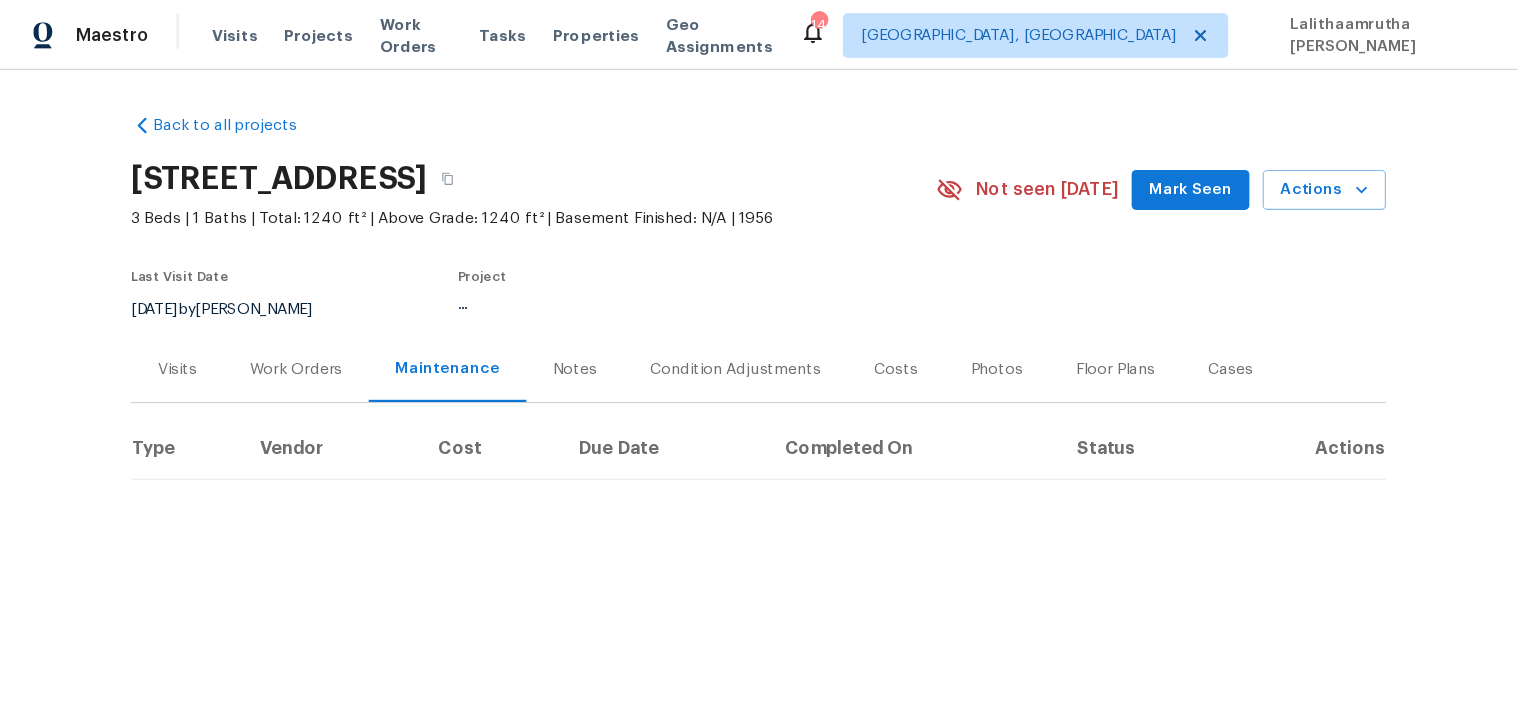 scroll, scrollTop: 0, scrollLeft: 0, axis: both 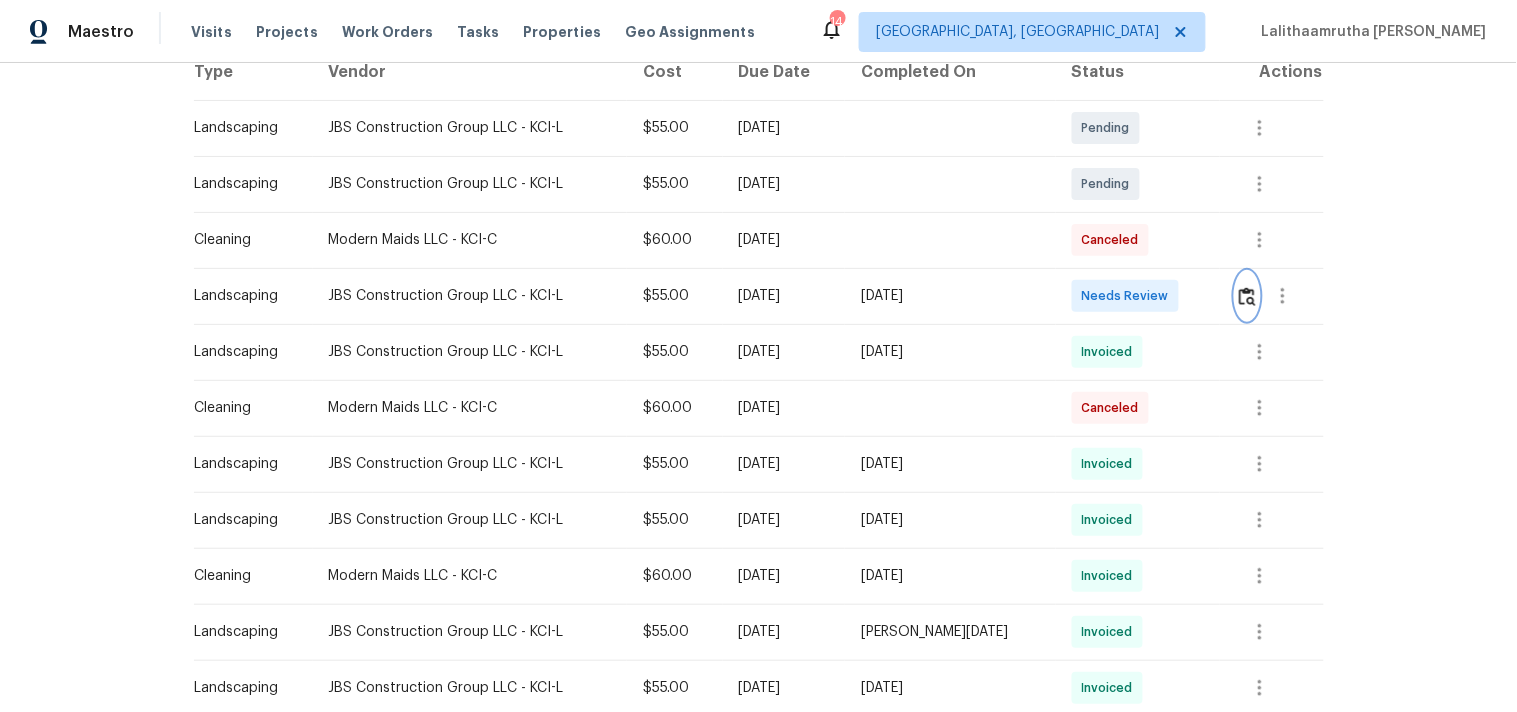 click at bounding box center (1247, 296) 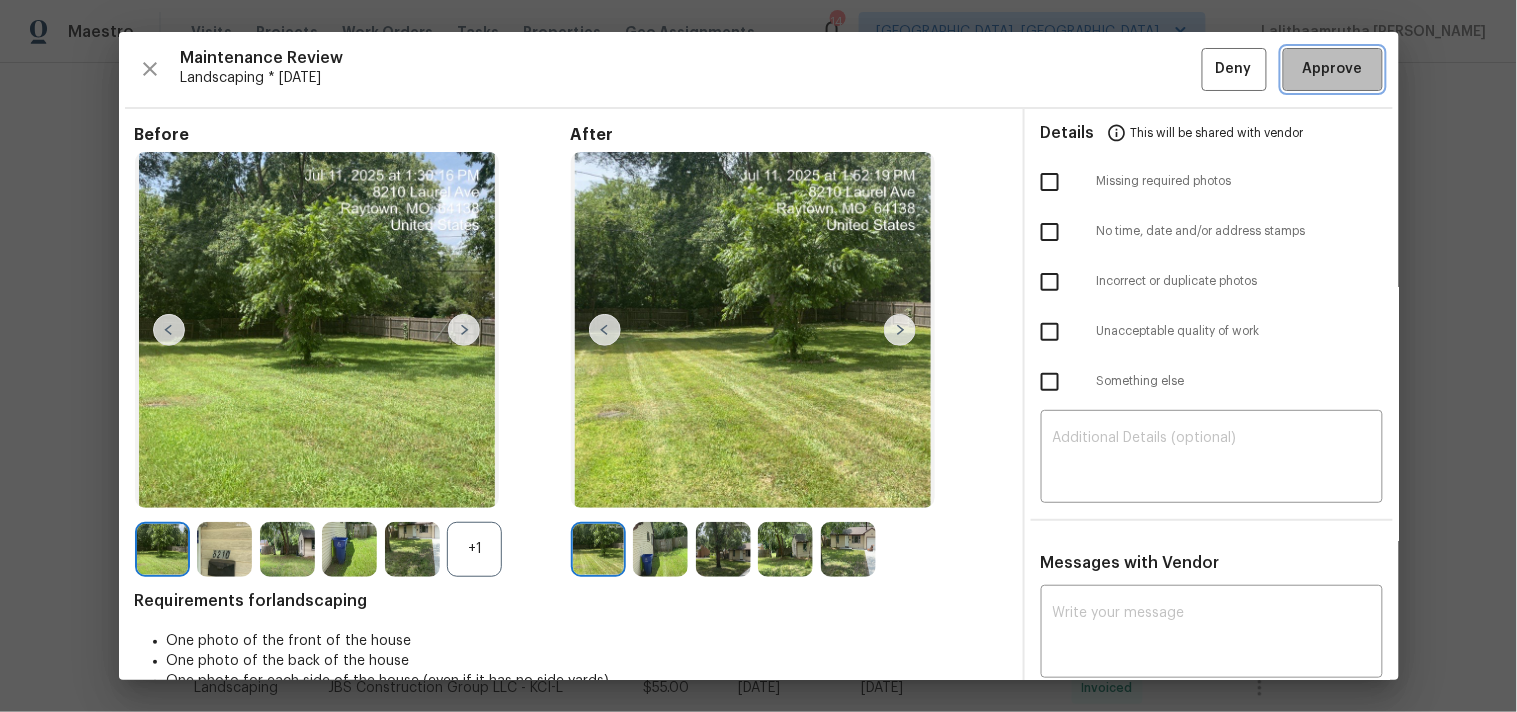 click on "Approve" at bounding box center (1333, 69) 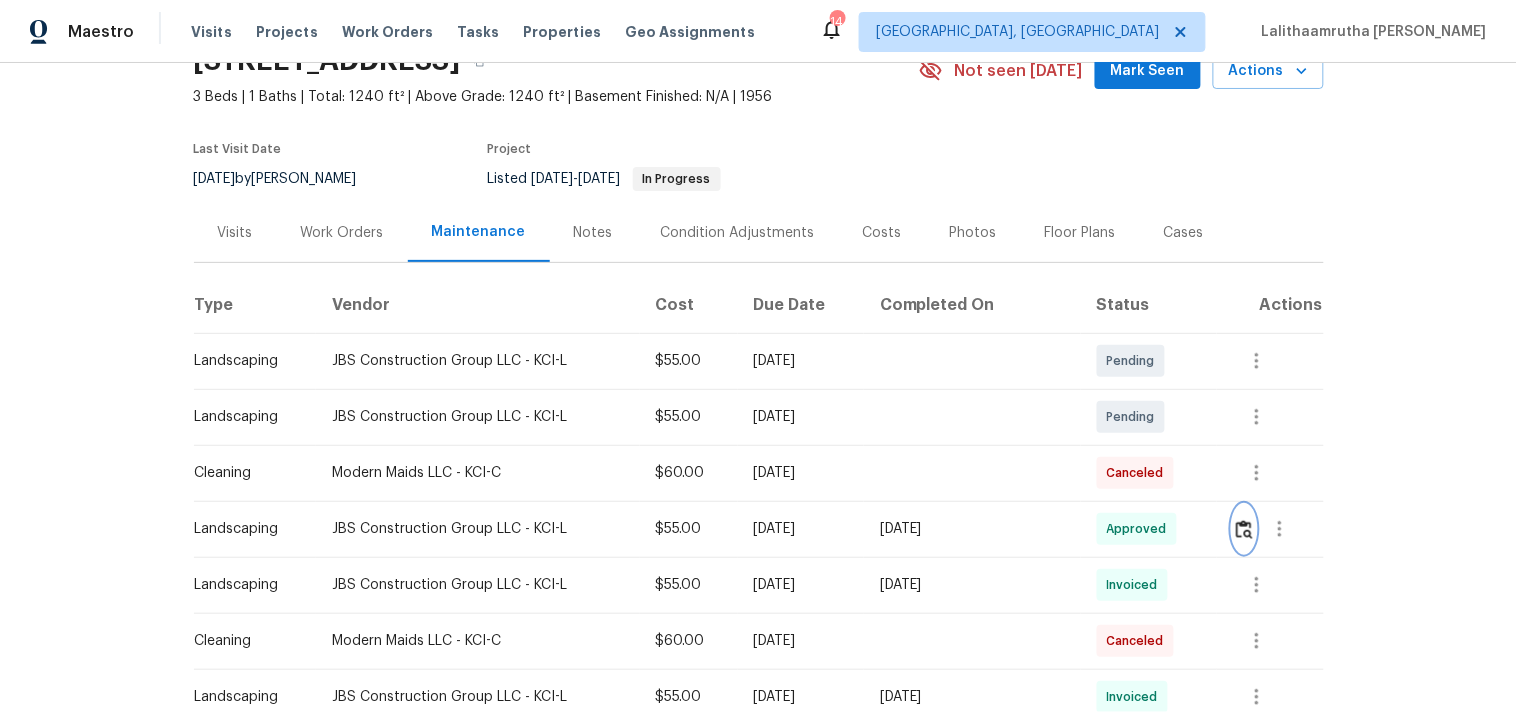 scroll, scrollTop: 0, scrollLeft: 0, axis: both 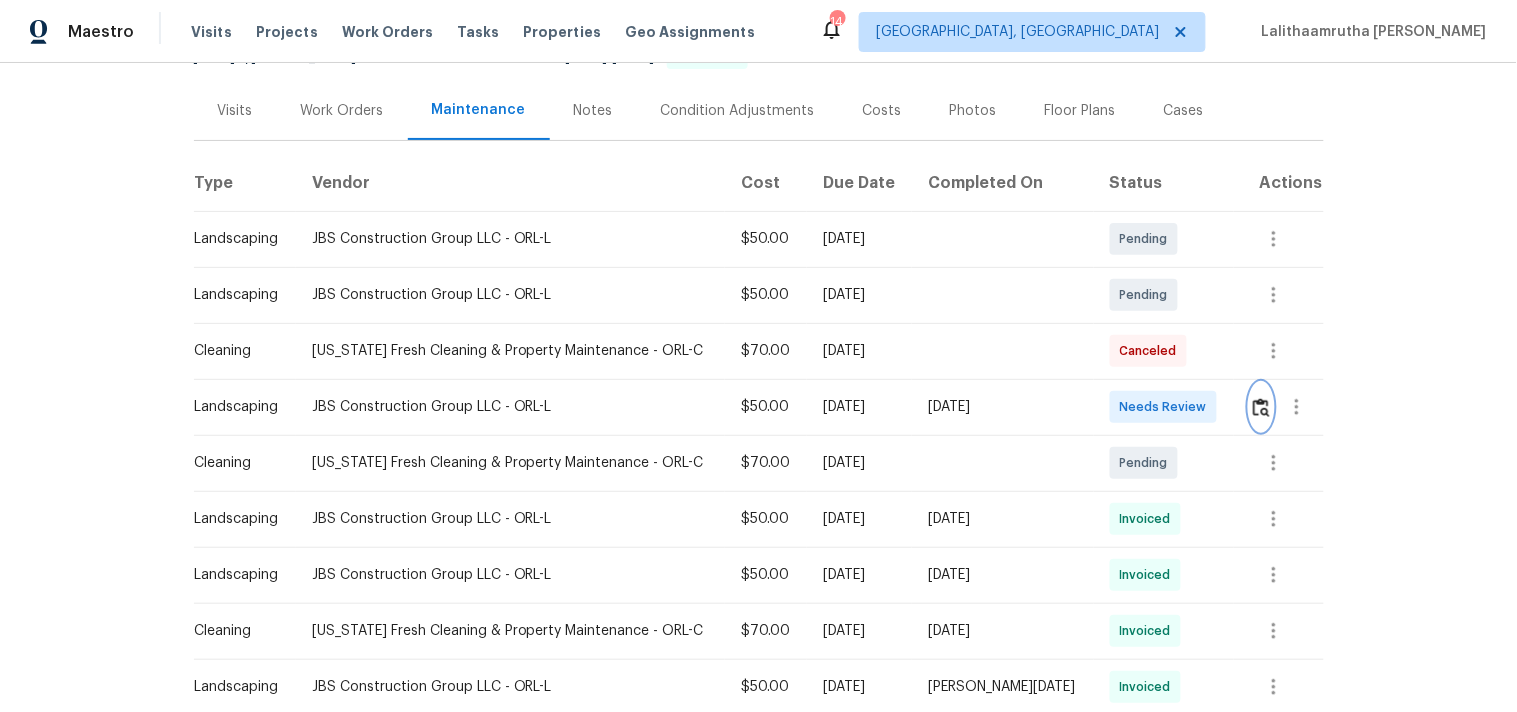 click at bounding box center (1261, 407) 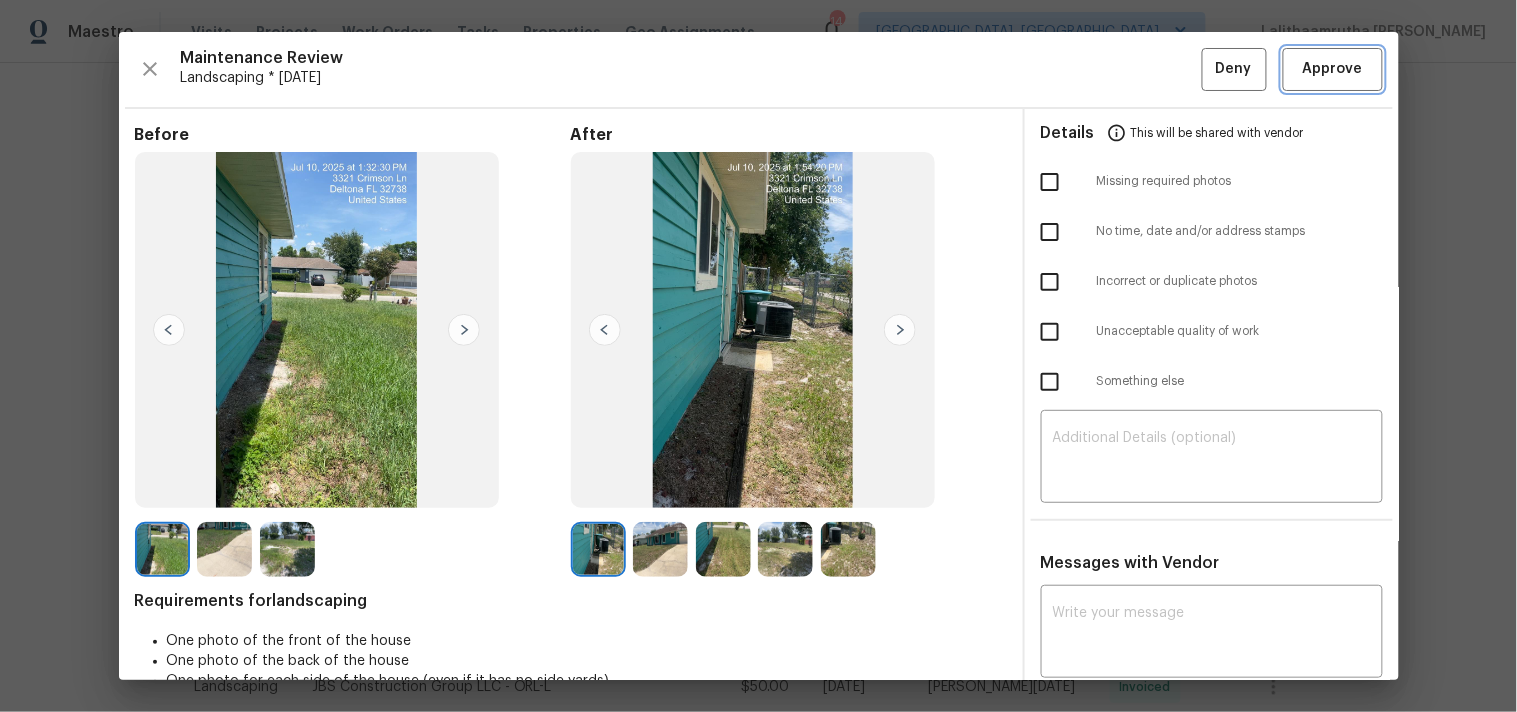 click on "Approve" at bounding box center [1333, 69] 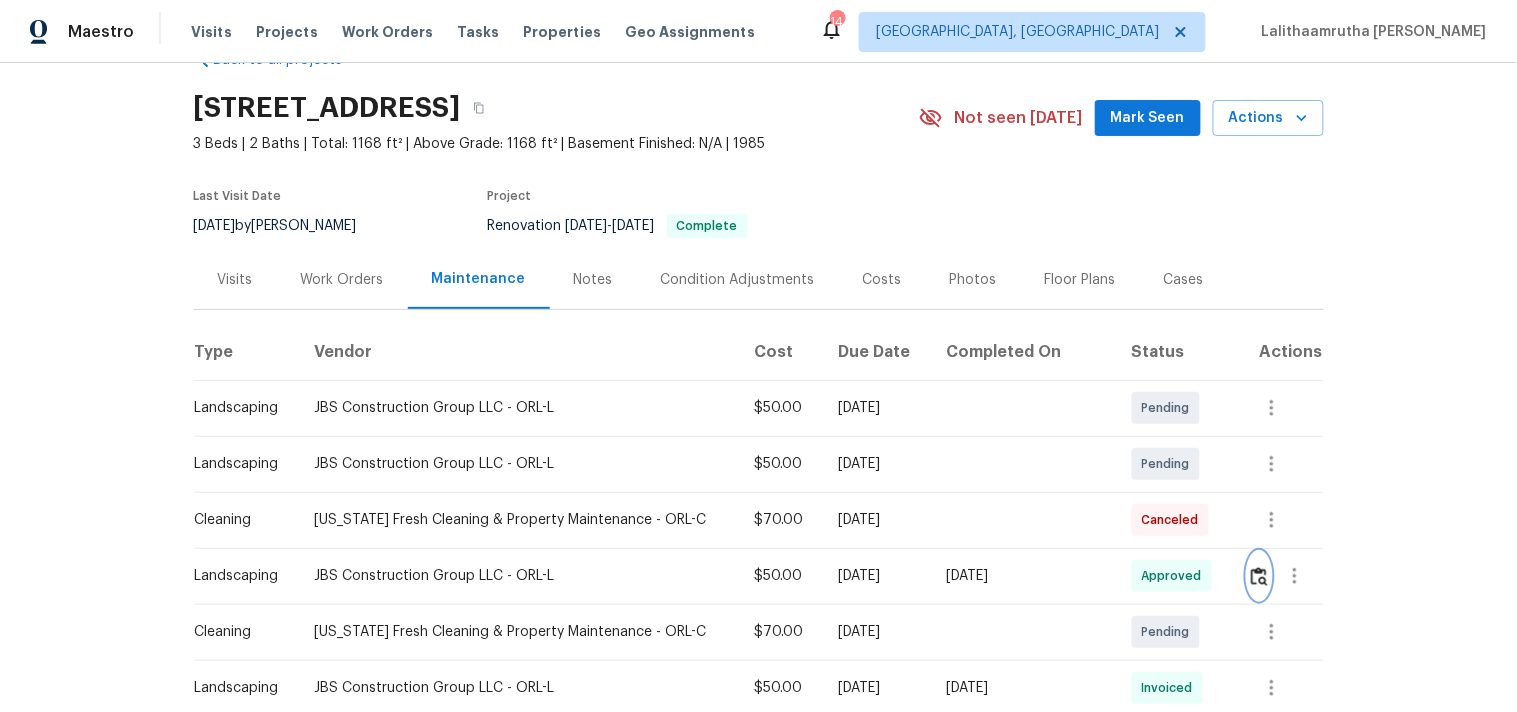 scroll, scrollTop: 0, scrollLeft: 0, axis: both 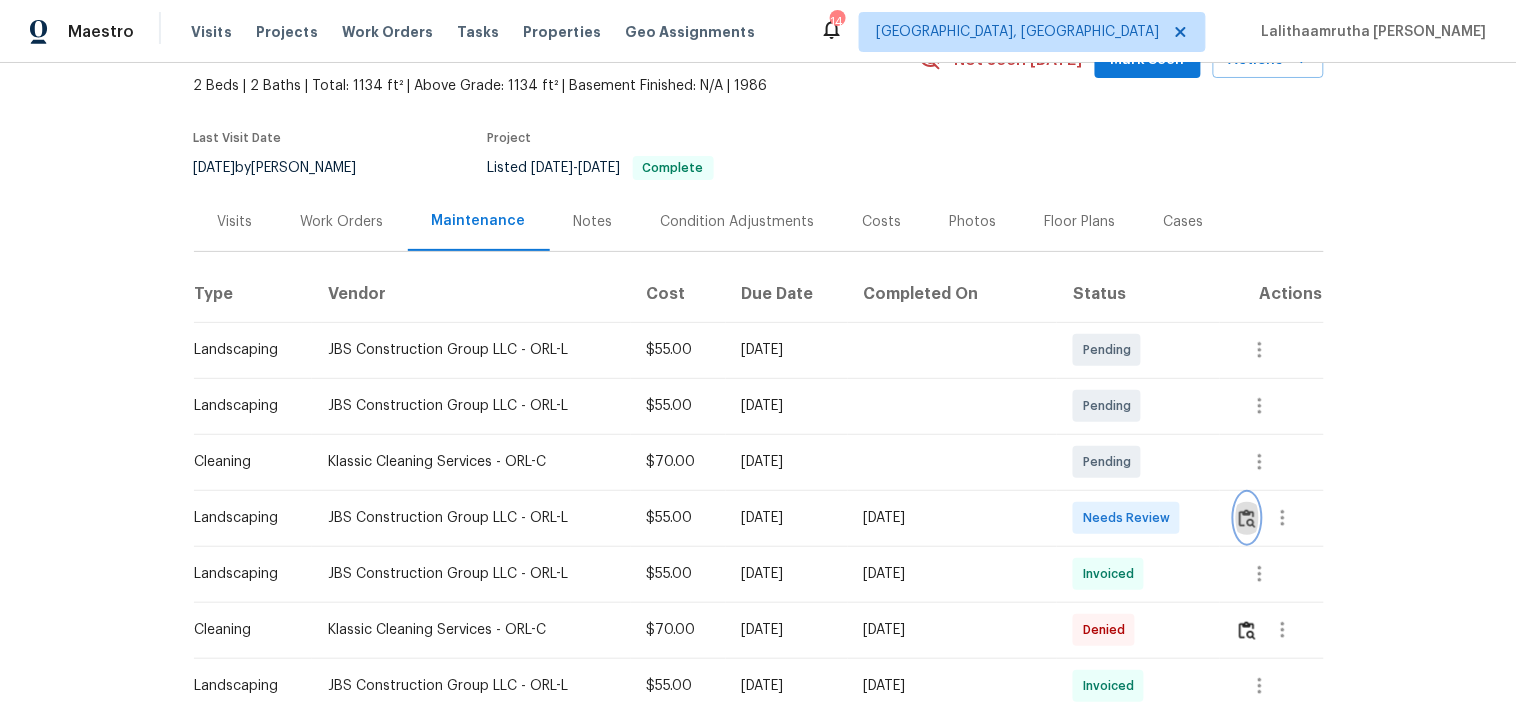 click at bounding box center [1247, 518] 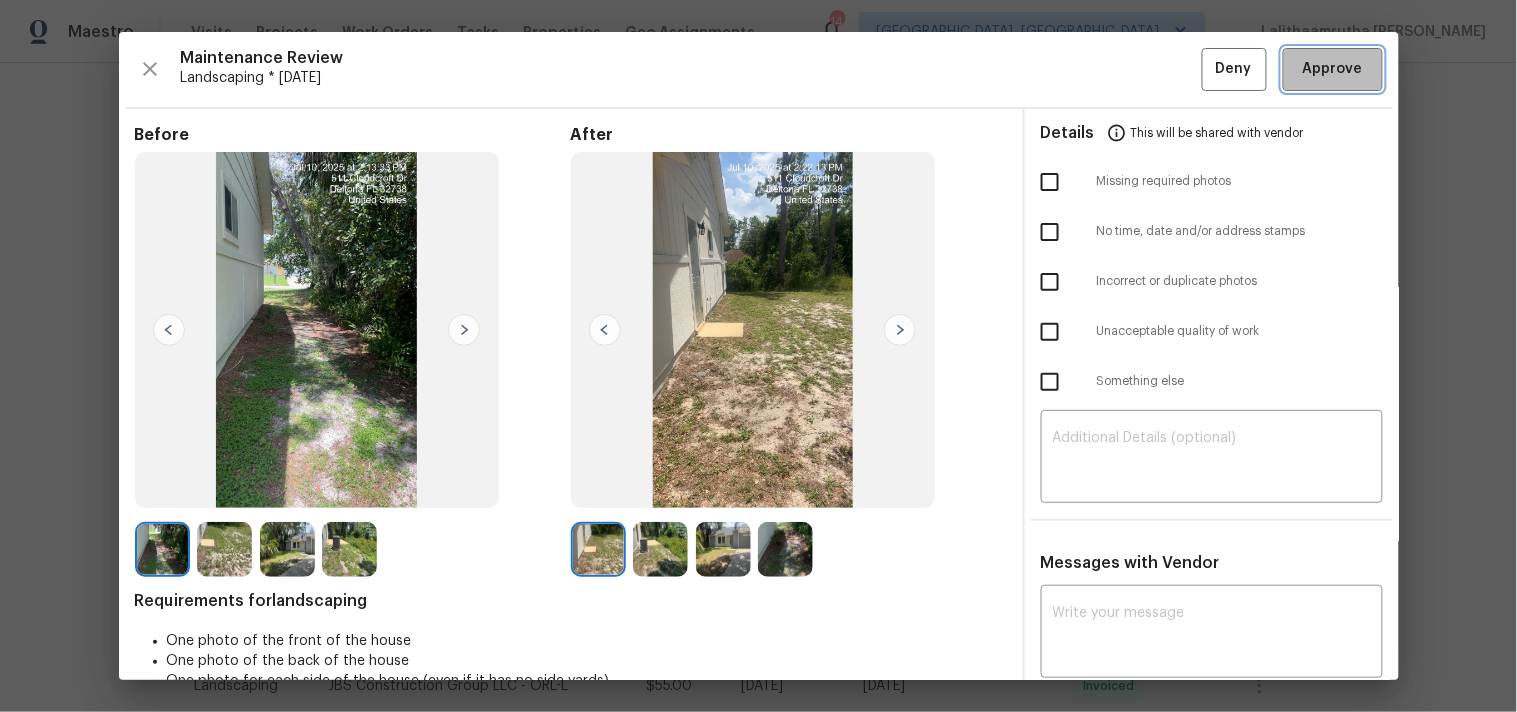 click on "Approve" at bounding box center (1333, 69) 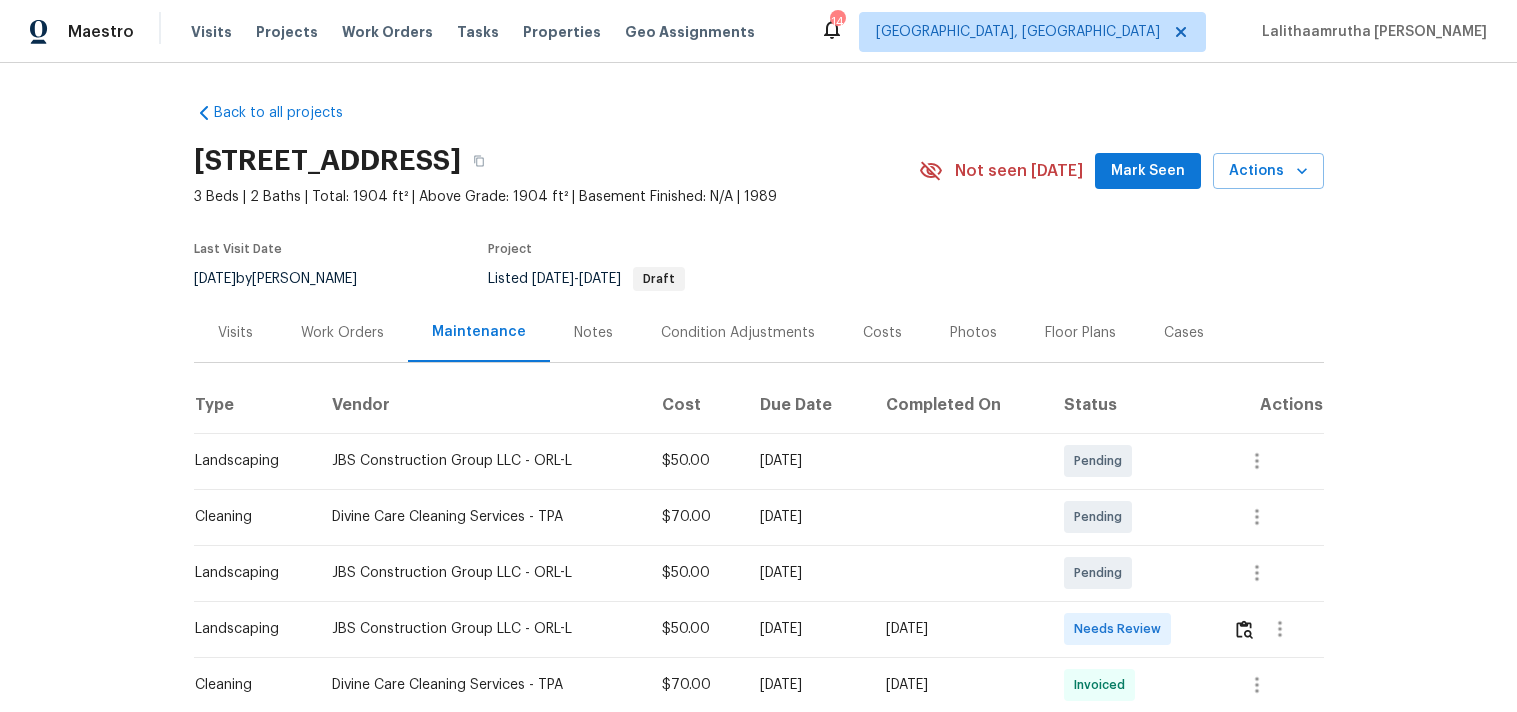 scroll, scrollTop: 0, scrollLeft: 0, axis: both 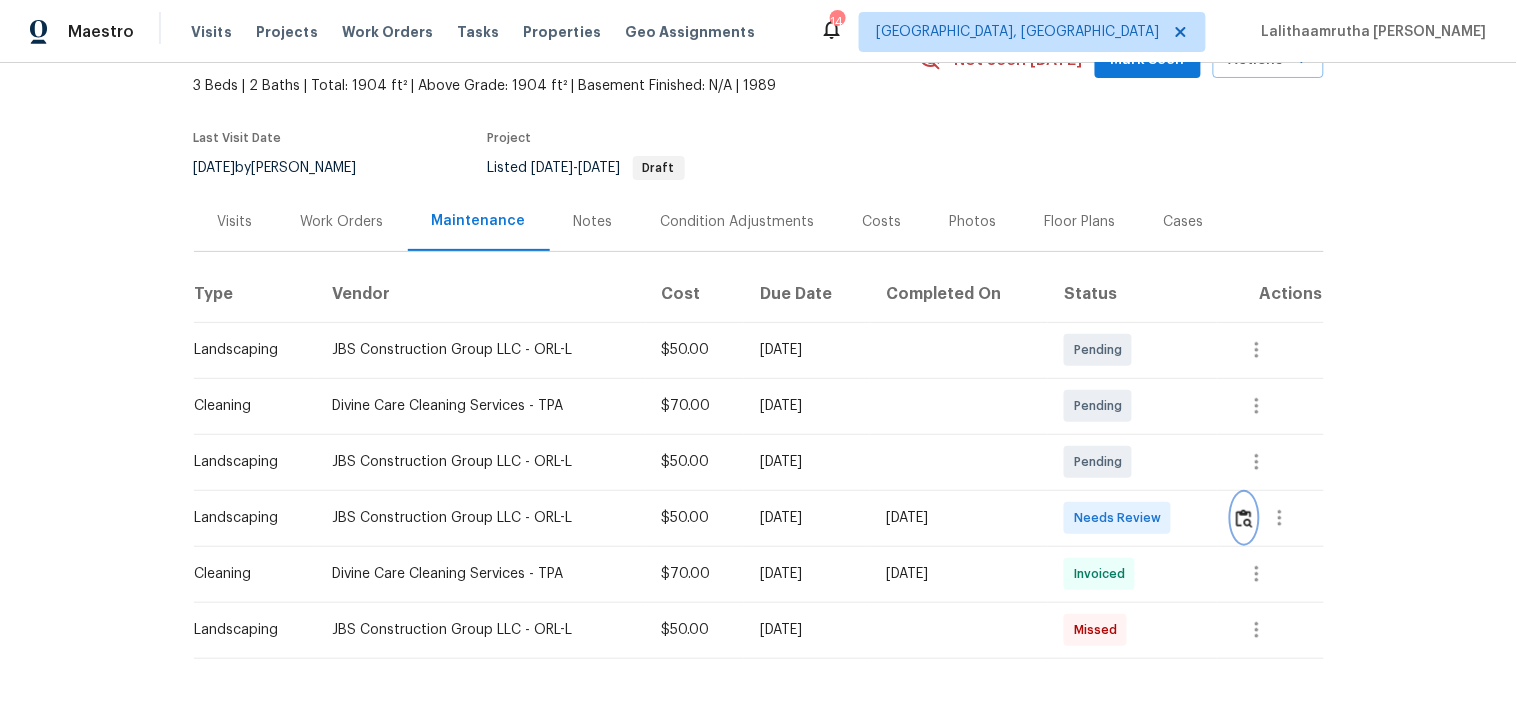 click at bounding box center (1244, 518) 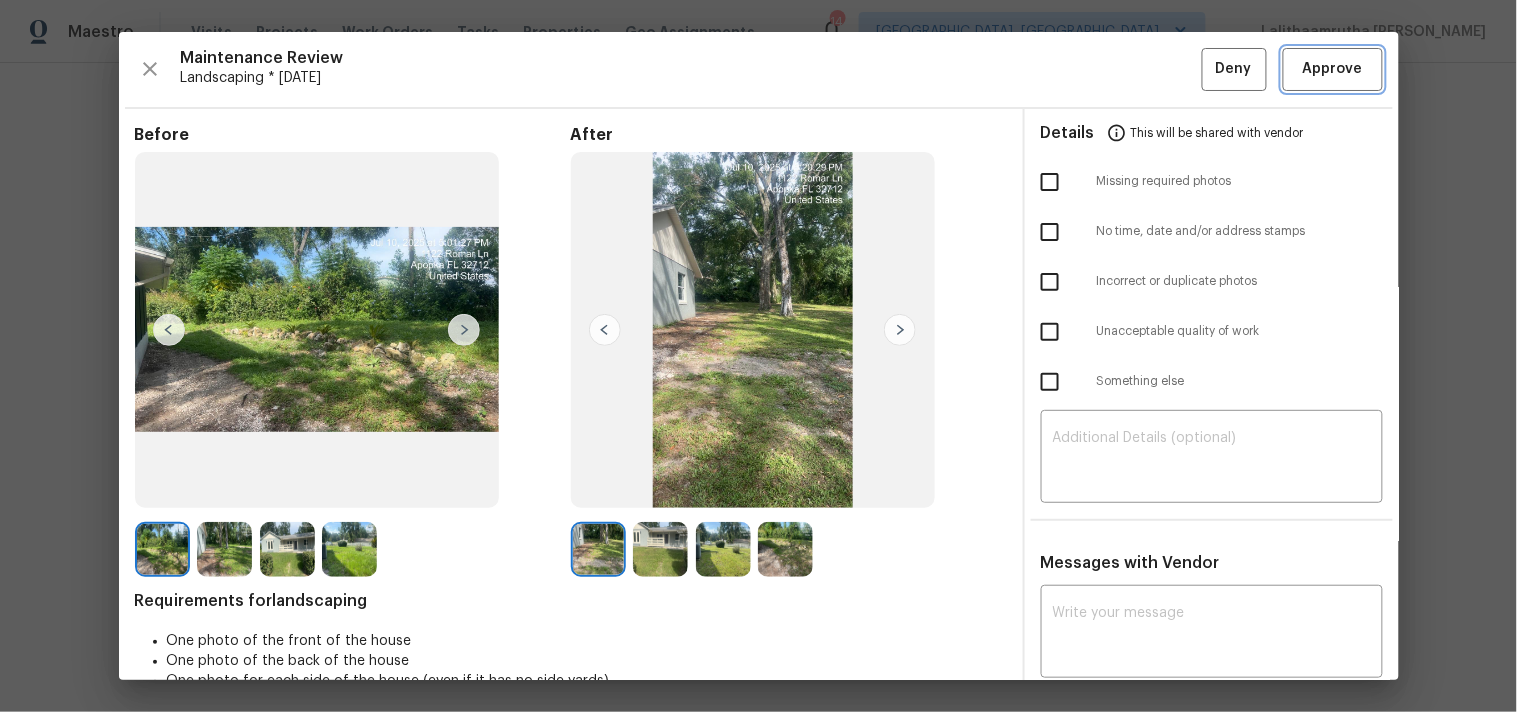 click on "Approve" at bounding box center [1333, 69] 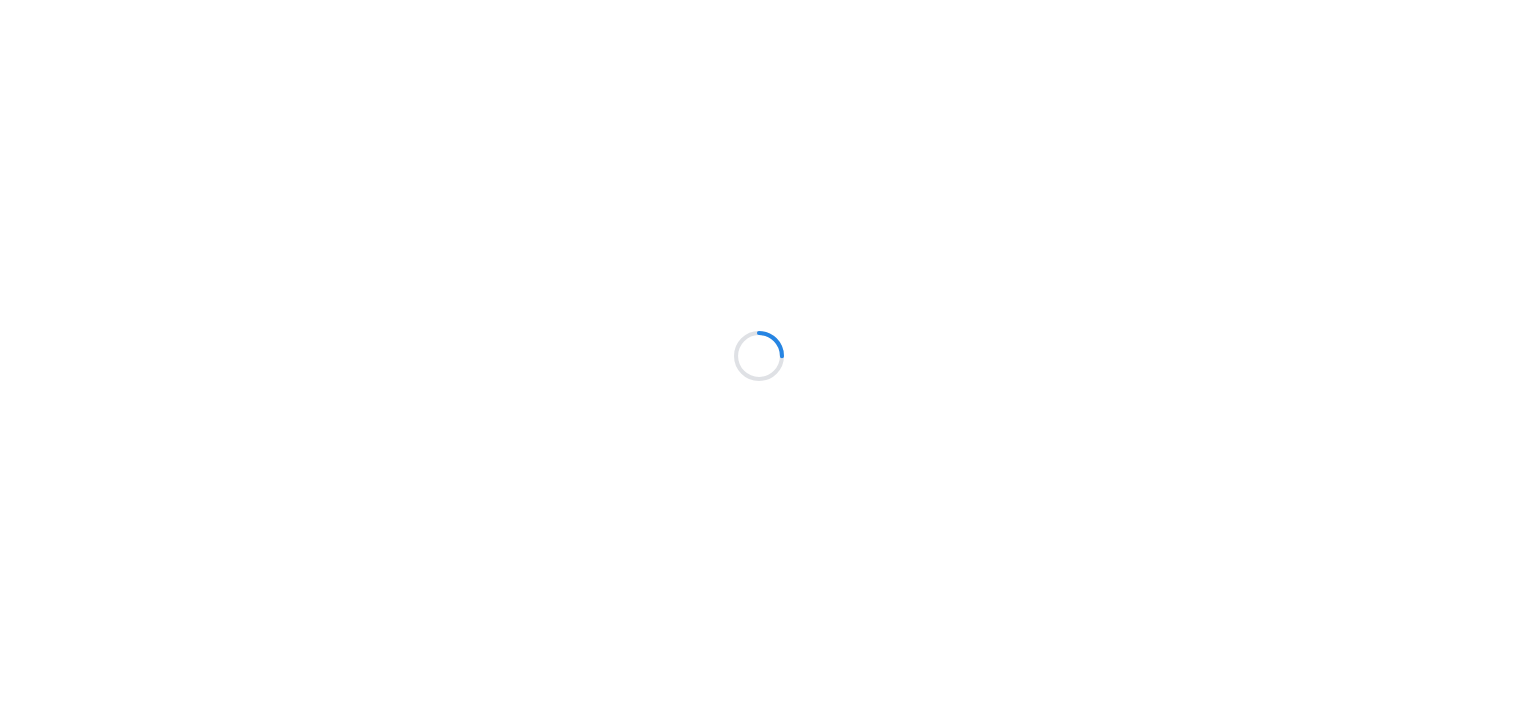scroll, scrollTop: 0, scrollLeft: 0, axis: both 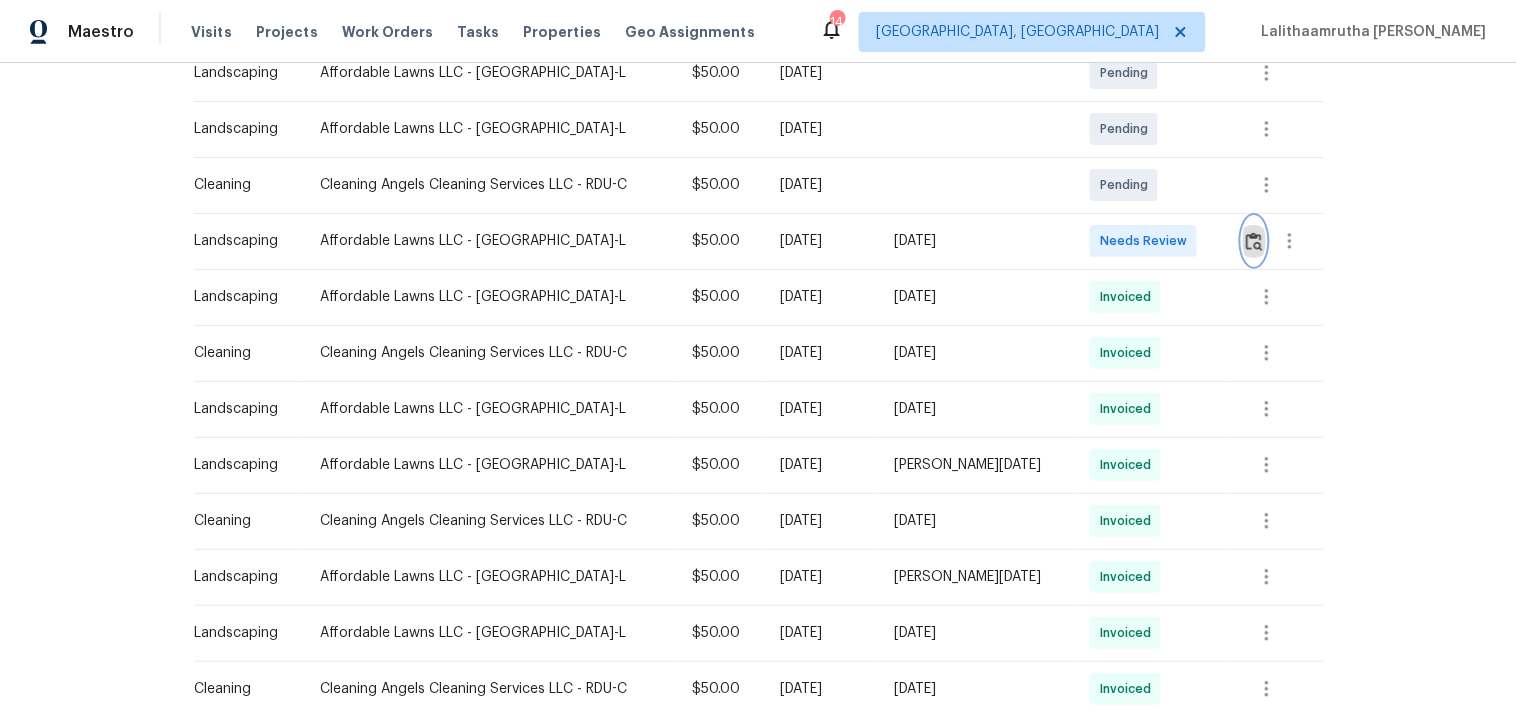 click at bounding box center [1254, 241] 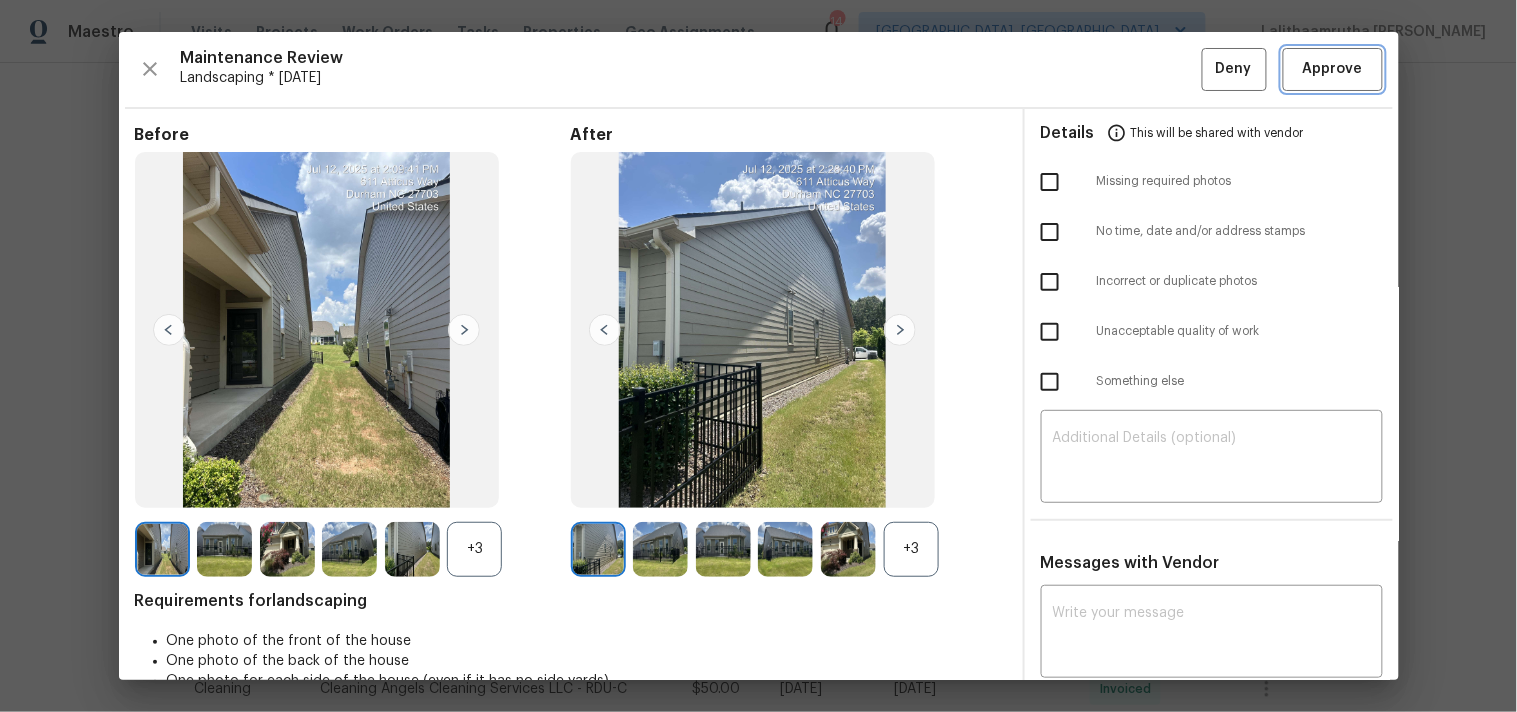 click on "Approve" at bounding box center (1333, 69) 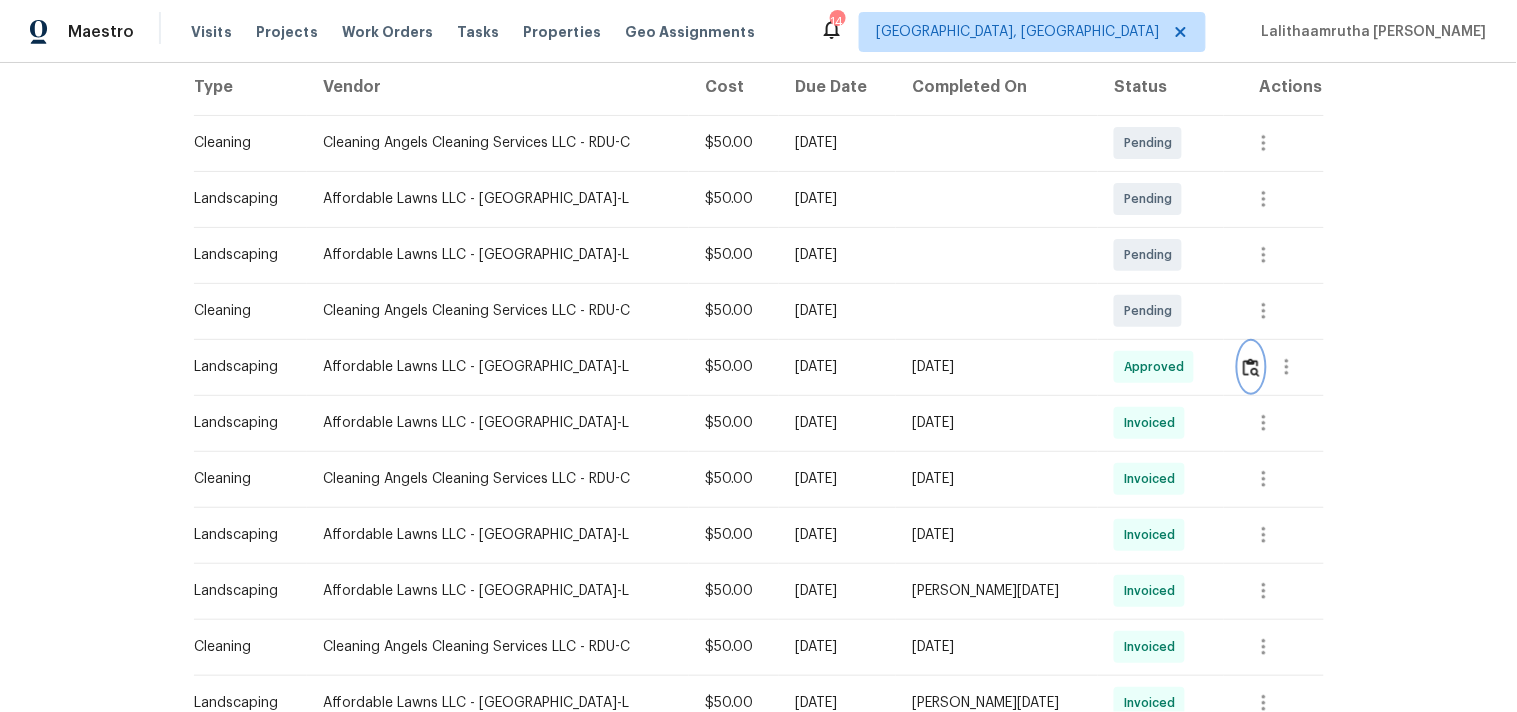 scroll, scrollTop: 111, scrollLeft: 0, axis: vertical 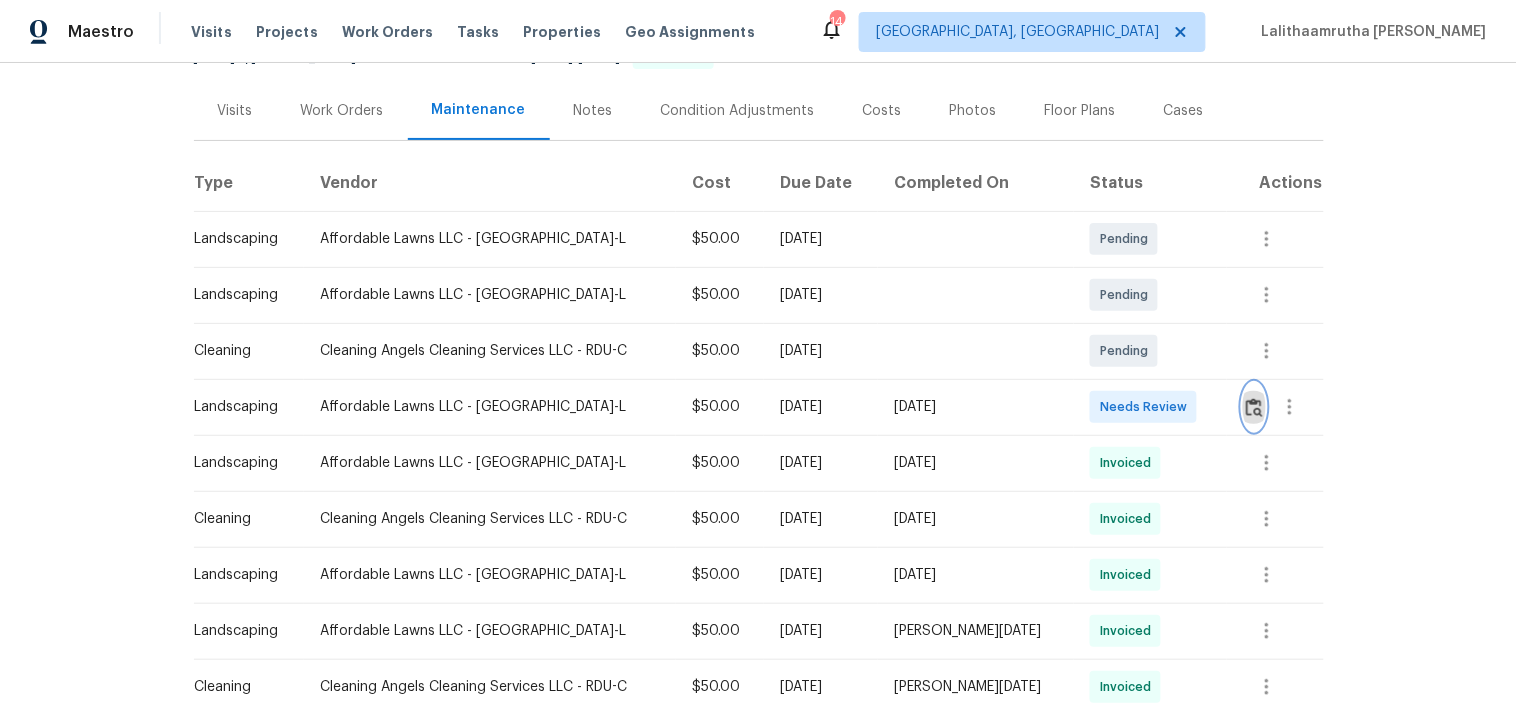 click at bounding box center [1254, 407] 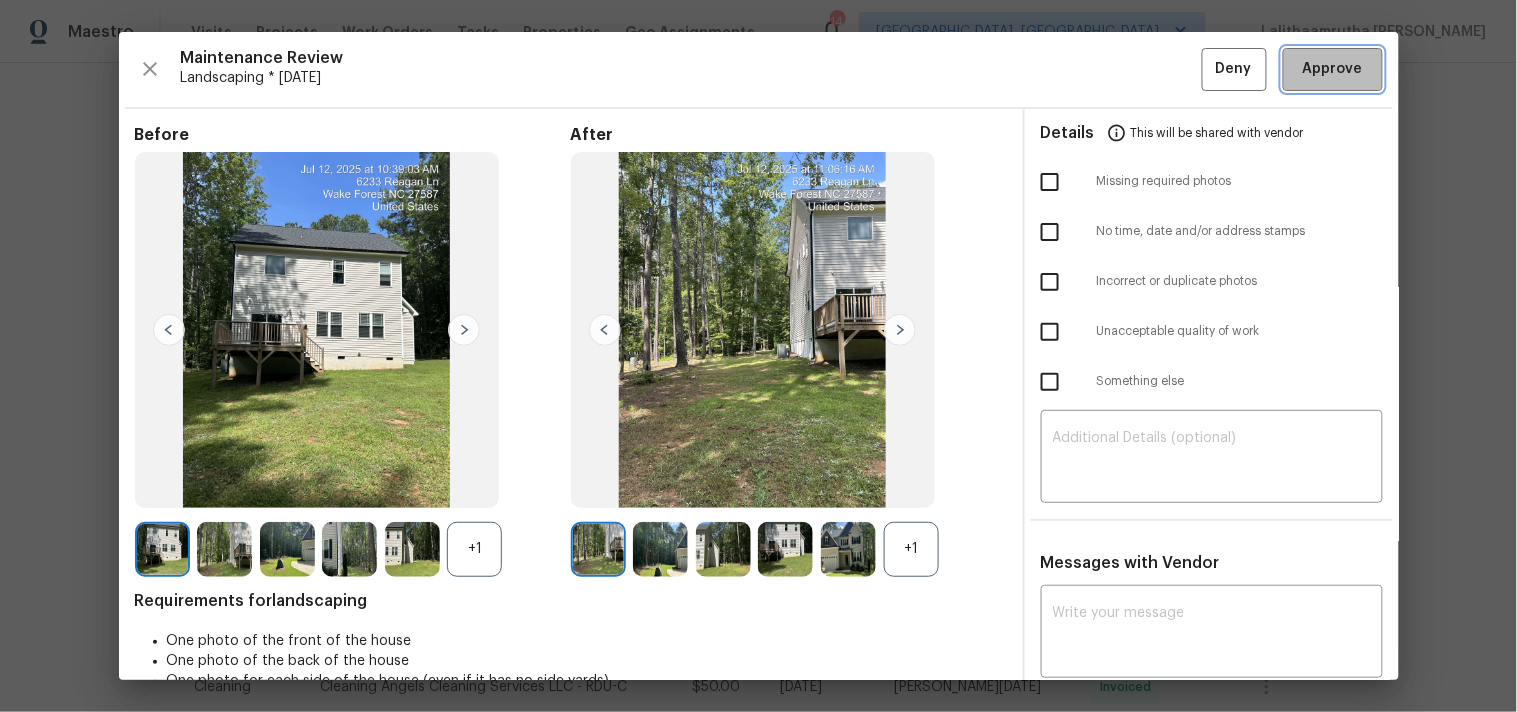 click on "Approve" at bounding box center (1333, 69) 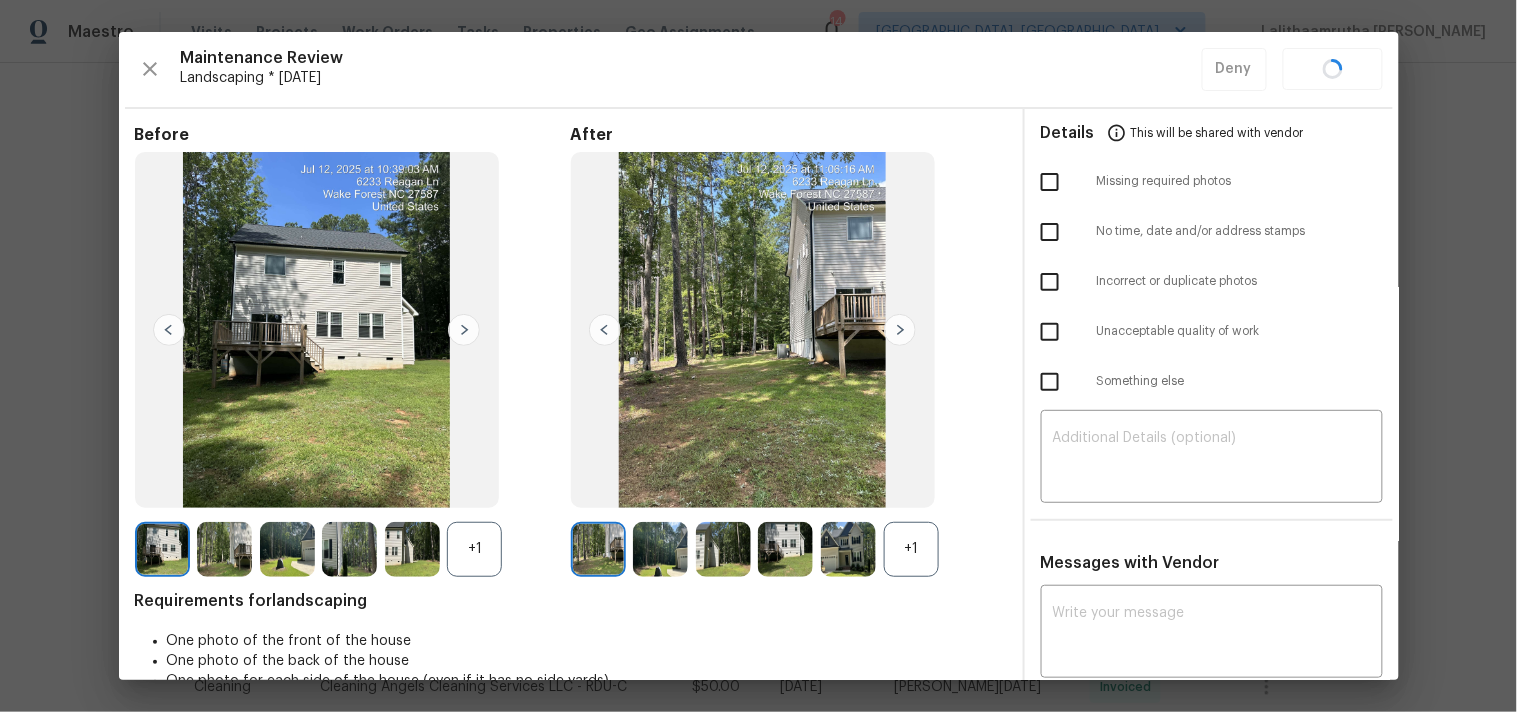 click on "Maintenance Review Landscaping * Mon, Jul 07 Deny" at bounding box center [759, 69] 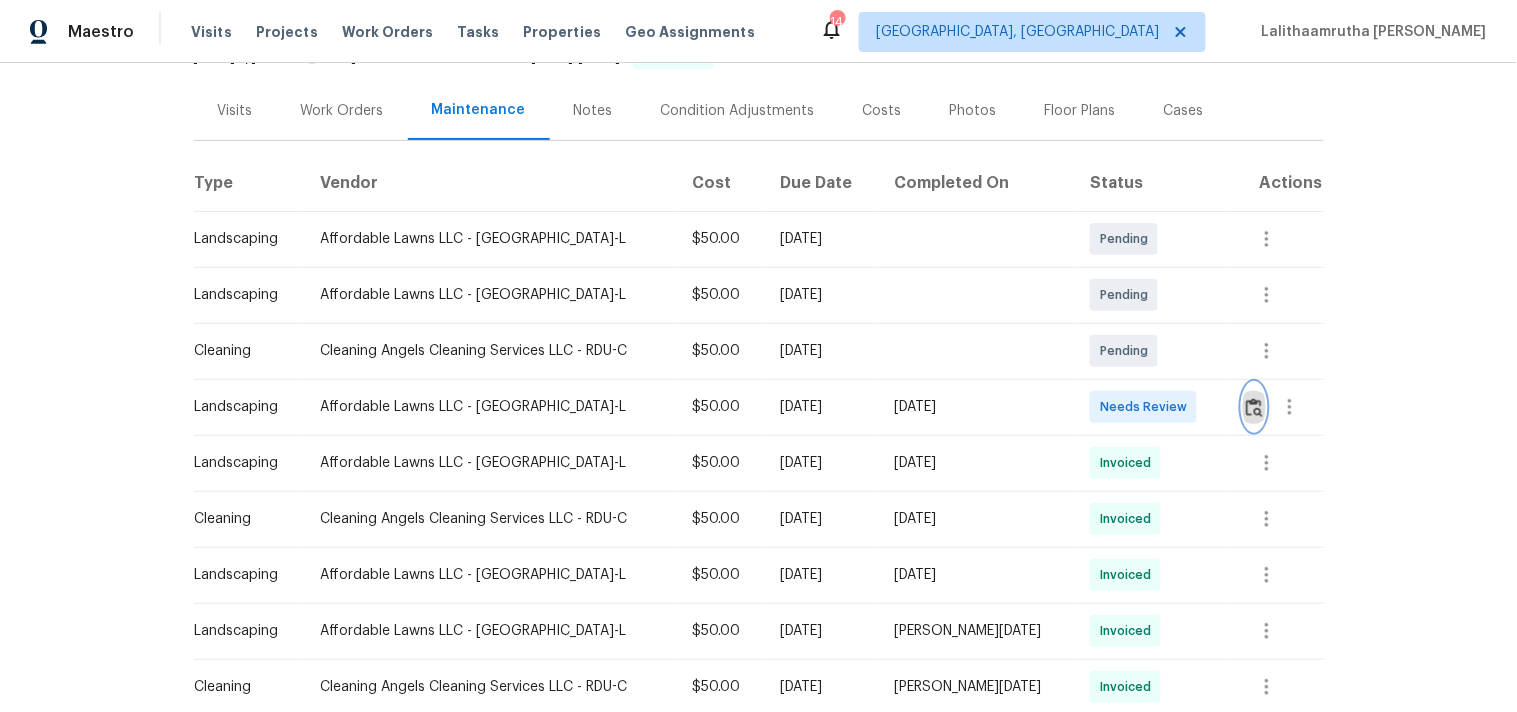click at bounding box center (1254, 407) 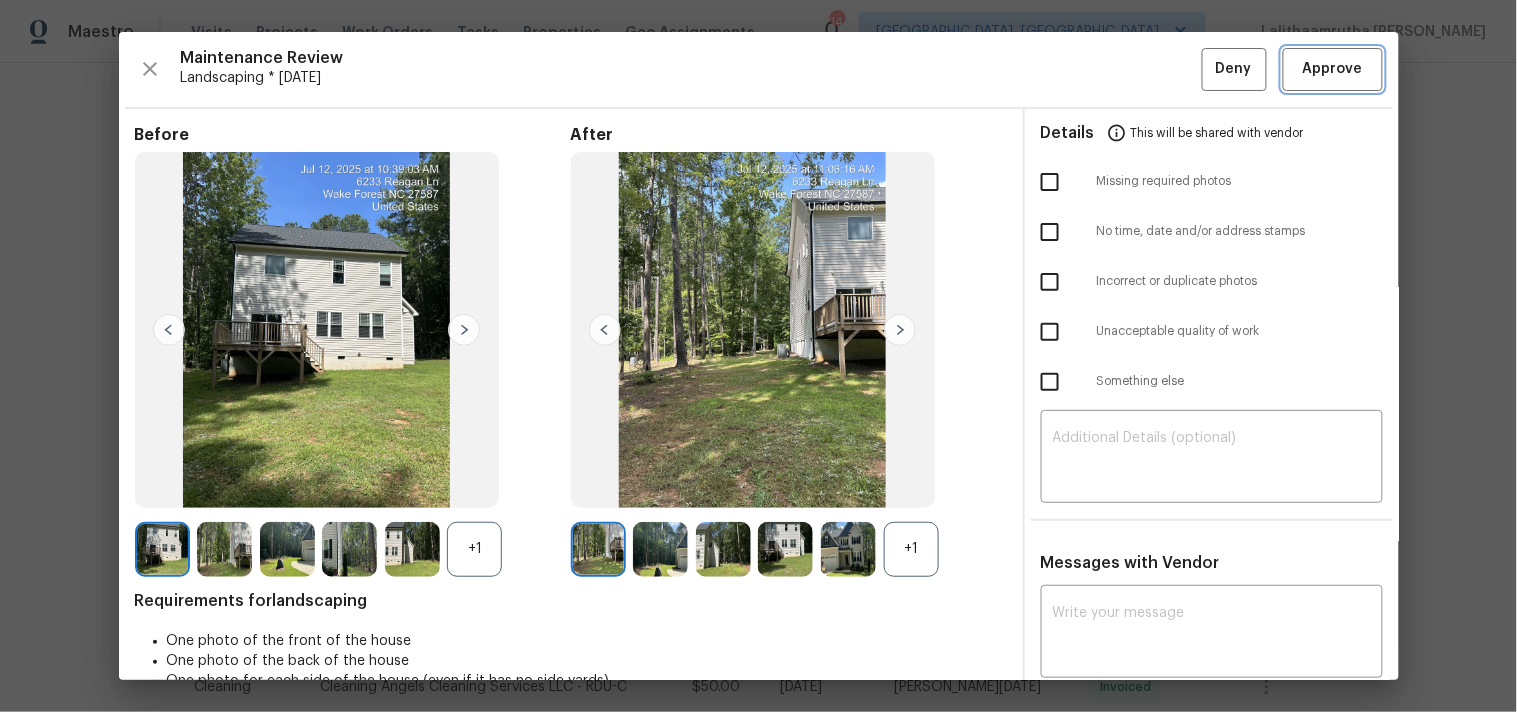 click on "Approve" at bounding box center (1333, 69) 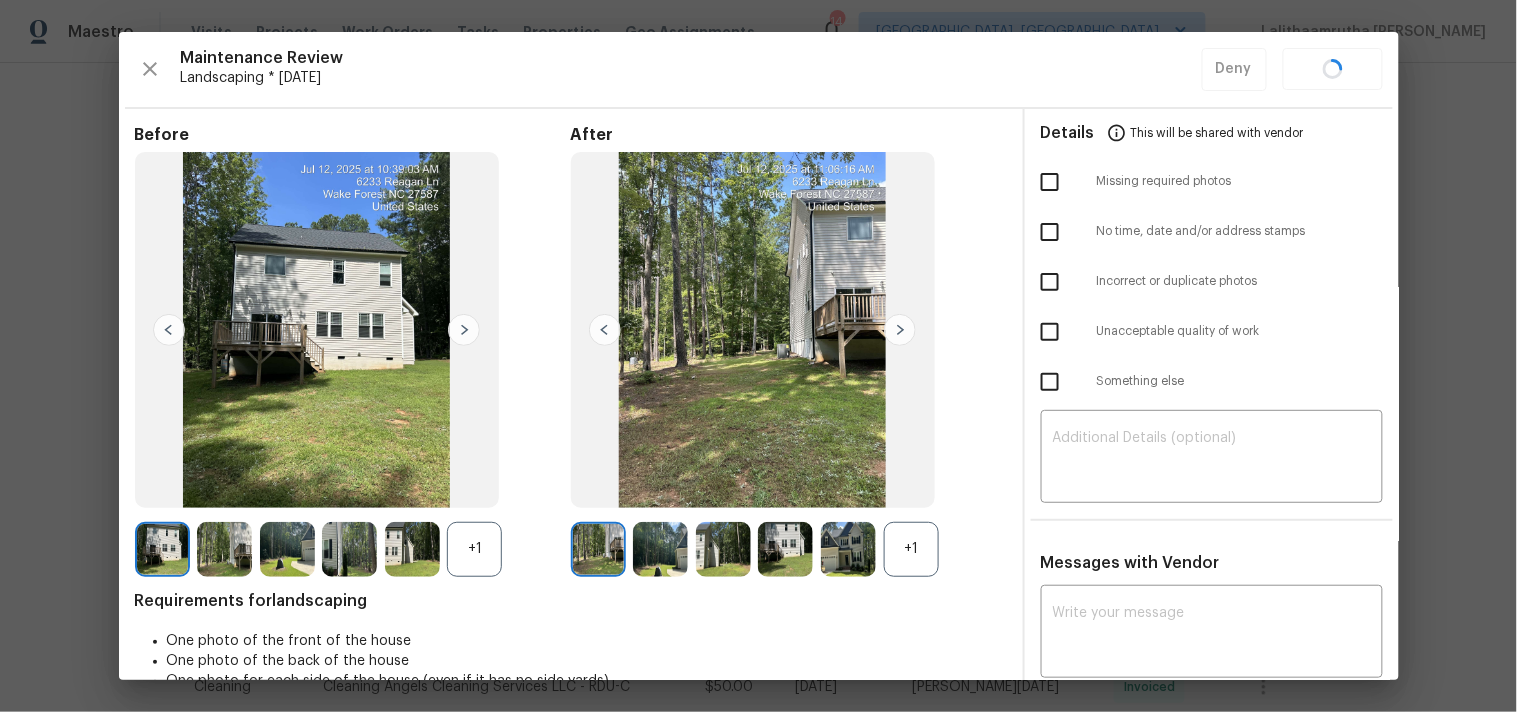 click on "Maintenance Review Landscaping * Mon, Jul 07 Deny" at bounding box center [759, 69] 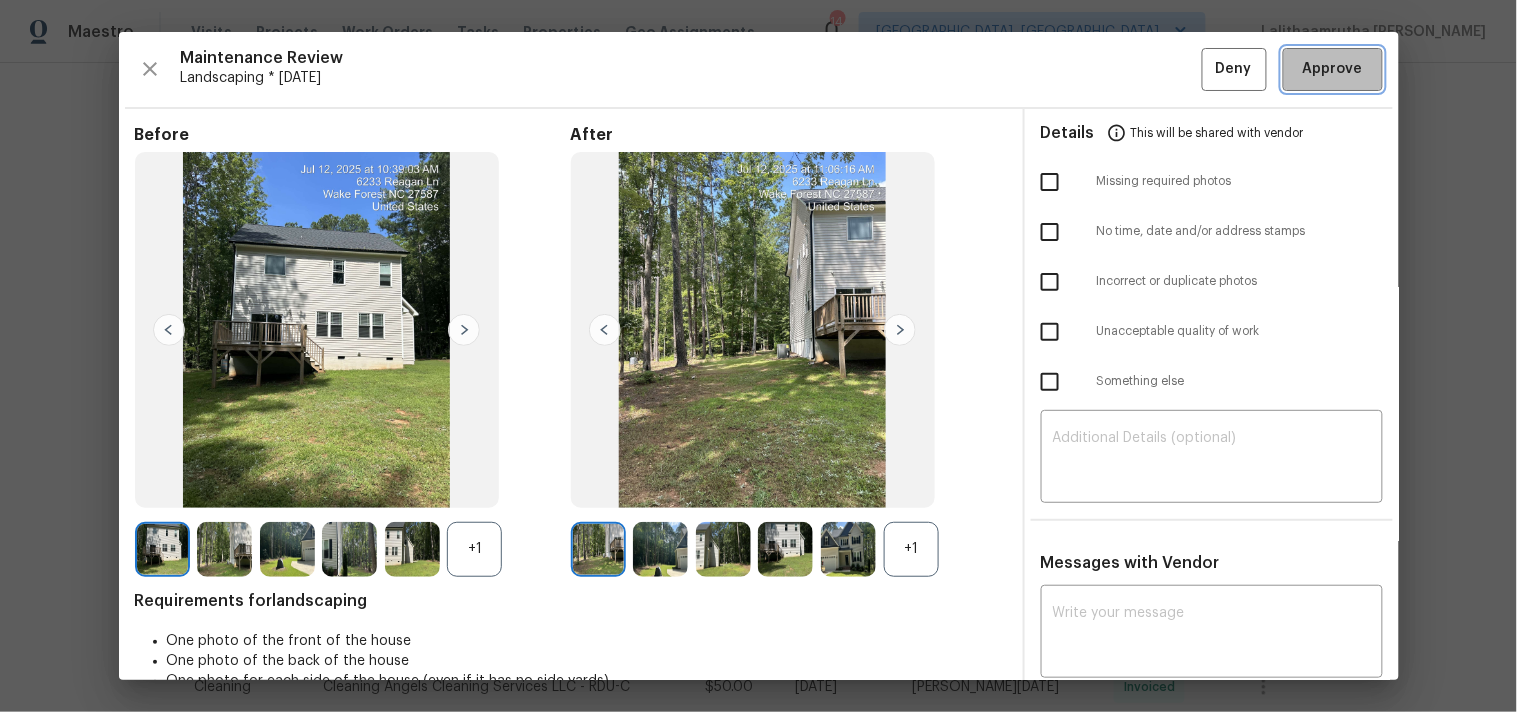 click on "Approve" at bounding box center [1333, 69] 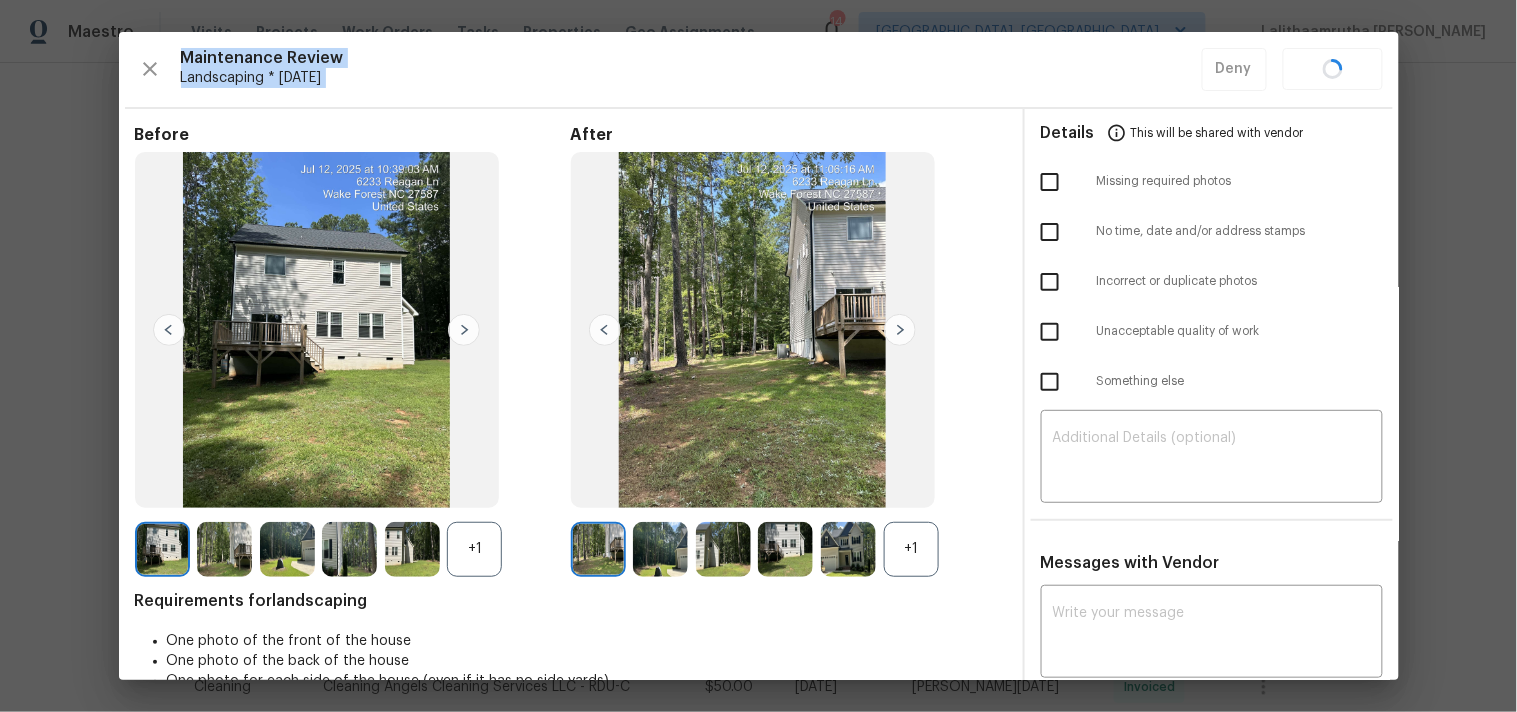 click on "Maintenance Review Landscaping * Mon, Jul 07 Deny" at bounding box center (759, 69) 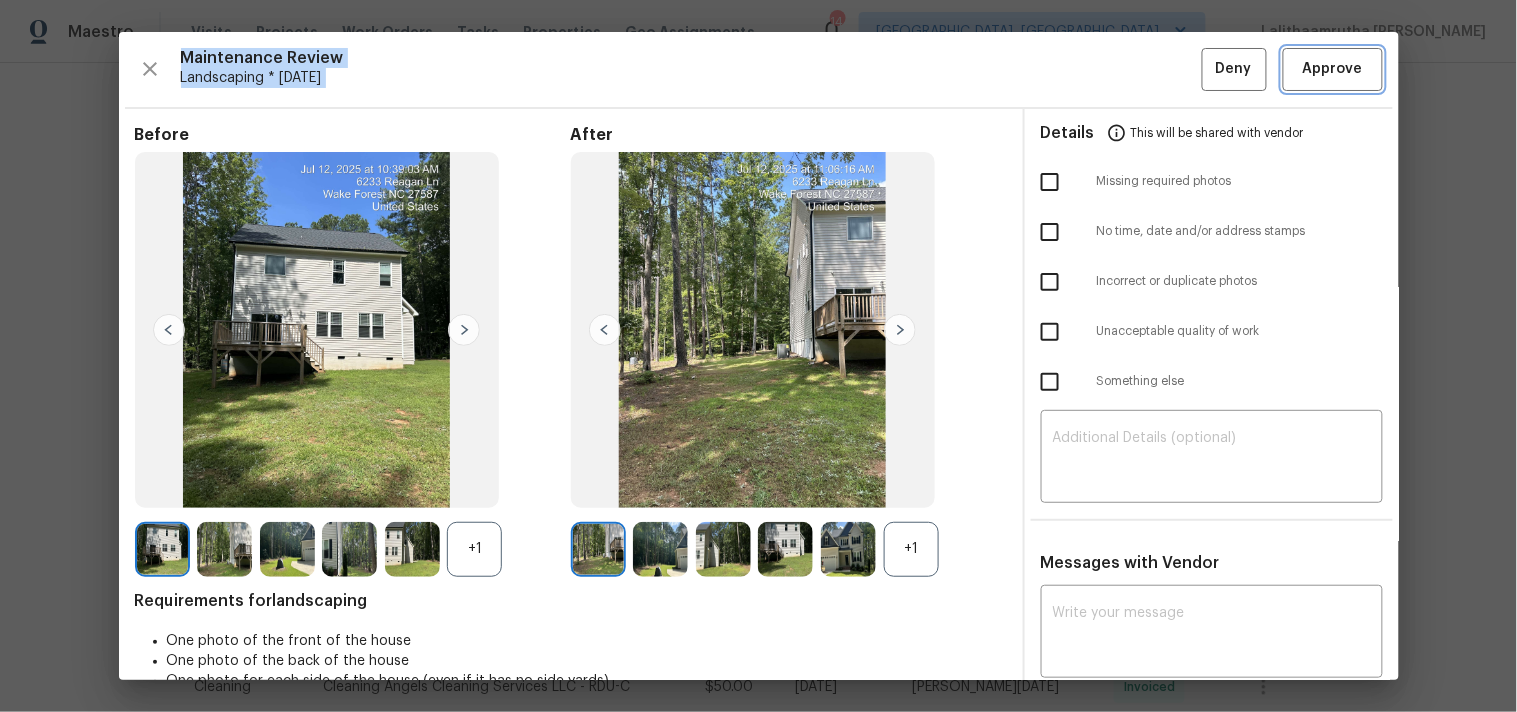 click on "Approve" at bounding box center [1333, 69] 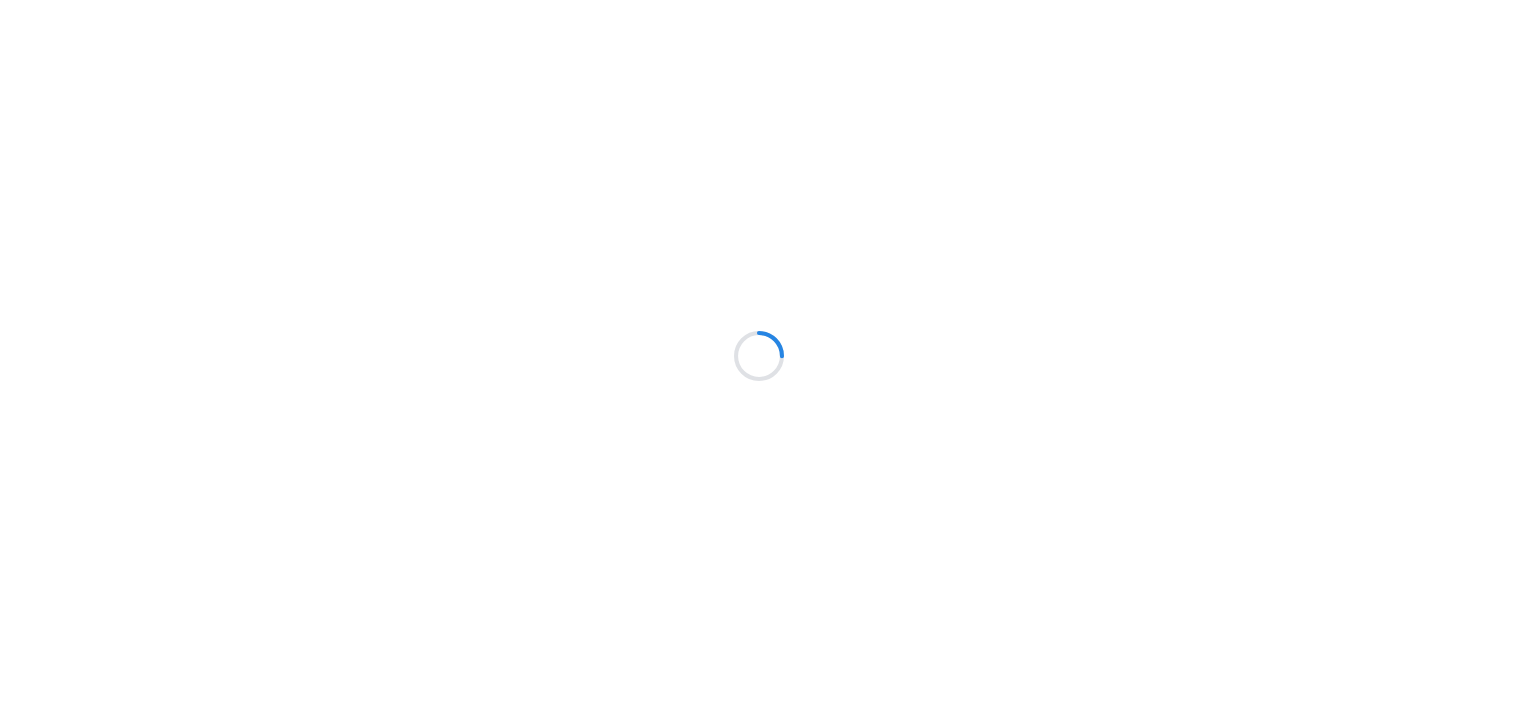 scroll, scrollTop: 0, scrollLeft: 0, axis: both 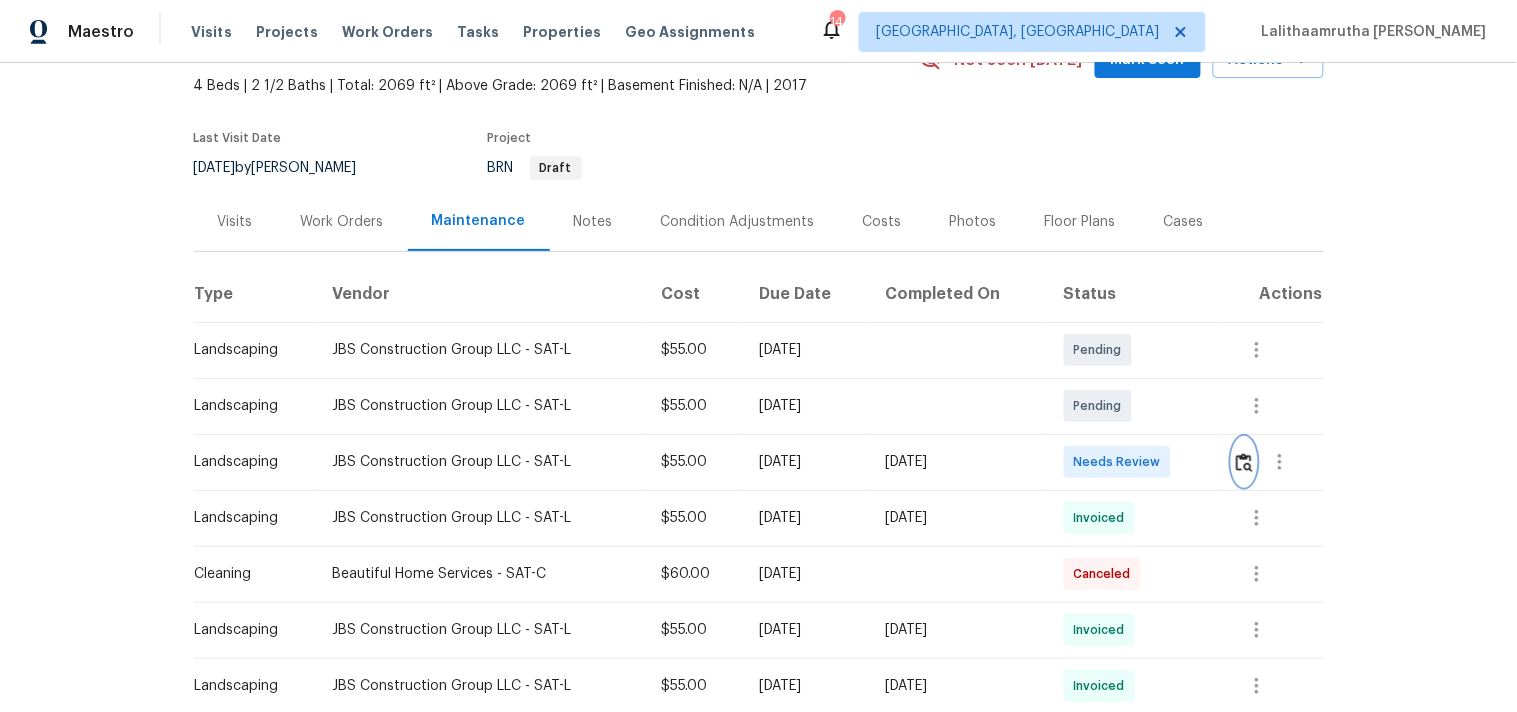 click at bounding box center [1244, 462] 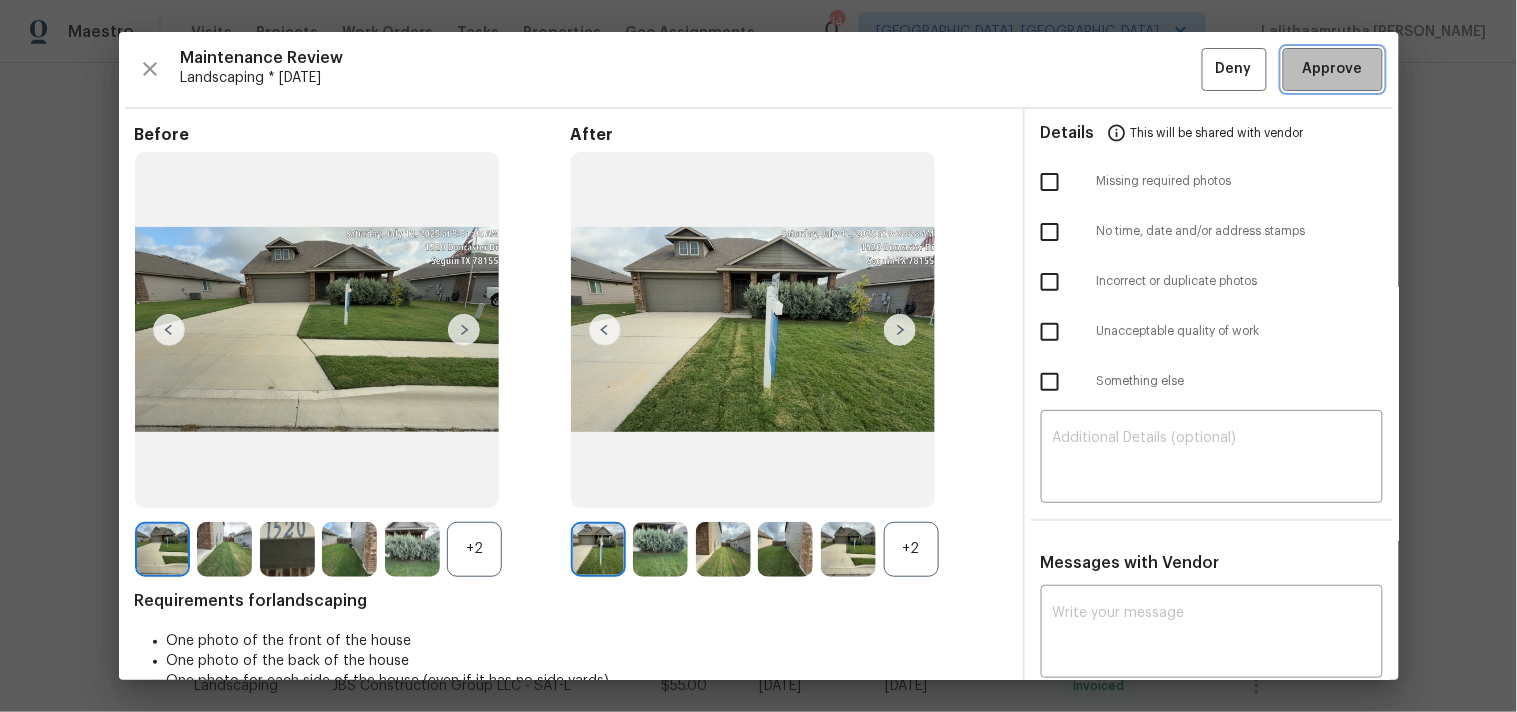 click on "Approve" at bounding box center [1333, 69] 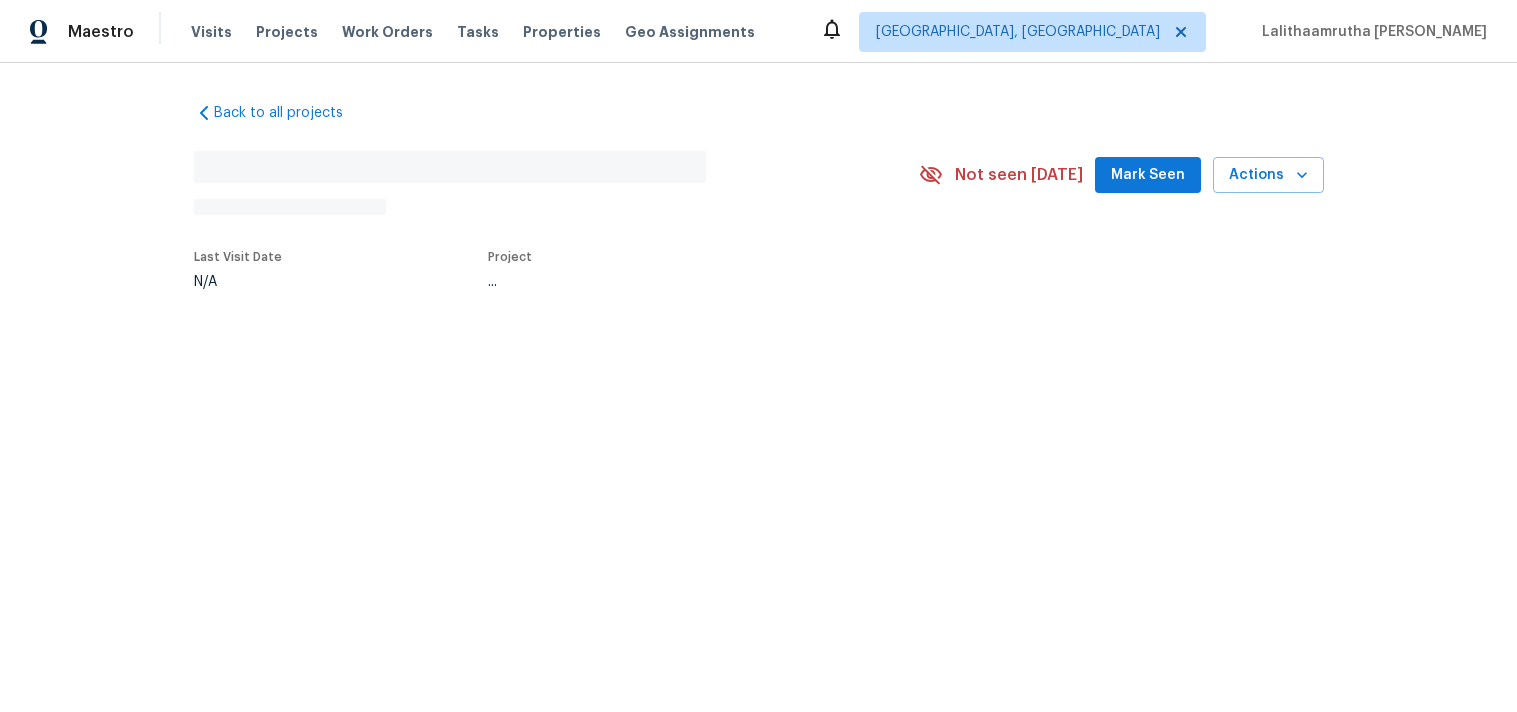 scroll, scrollTop: 0, scrollLeft: 0, axis: both 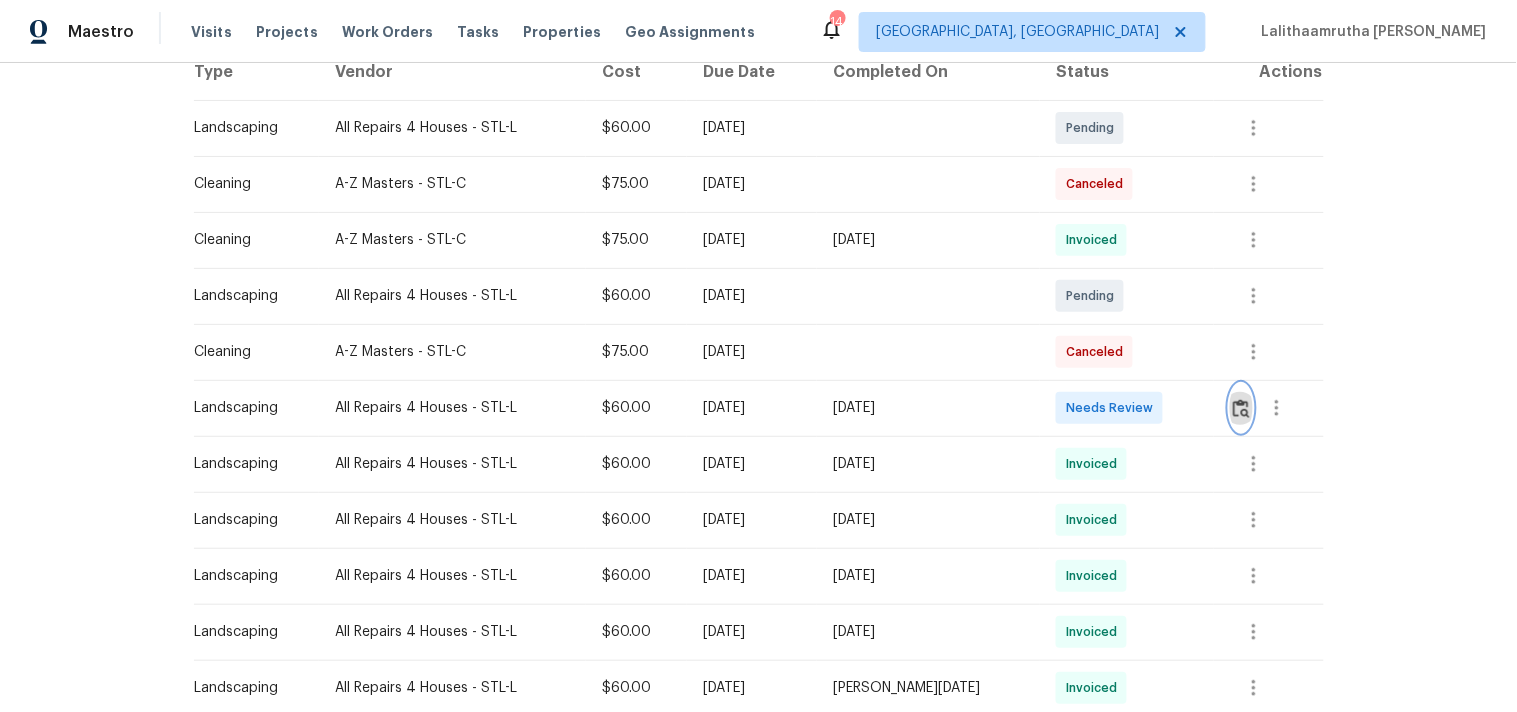 click at bounding box center (1241, 408) 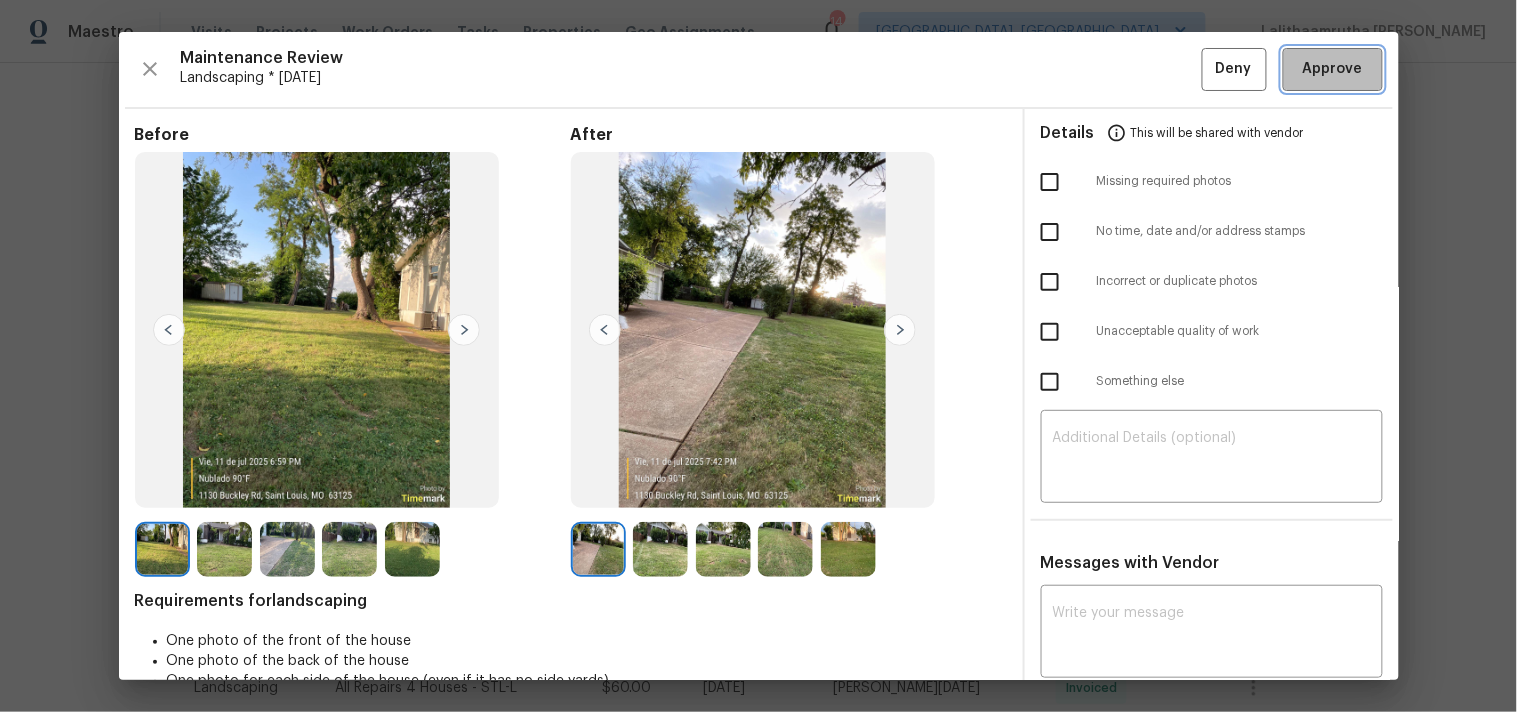 click on "Approve" at bounding box center (1333, 69) 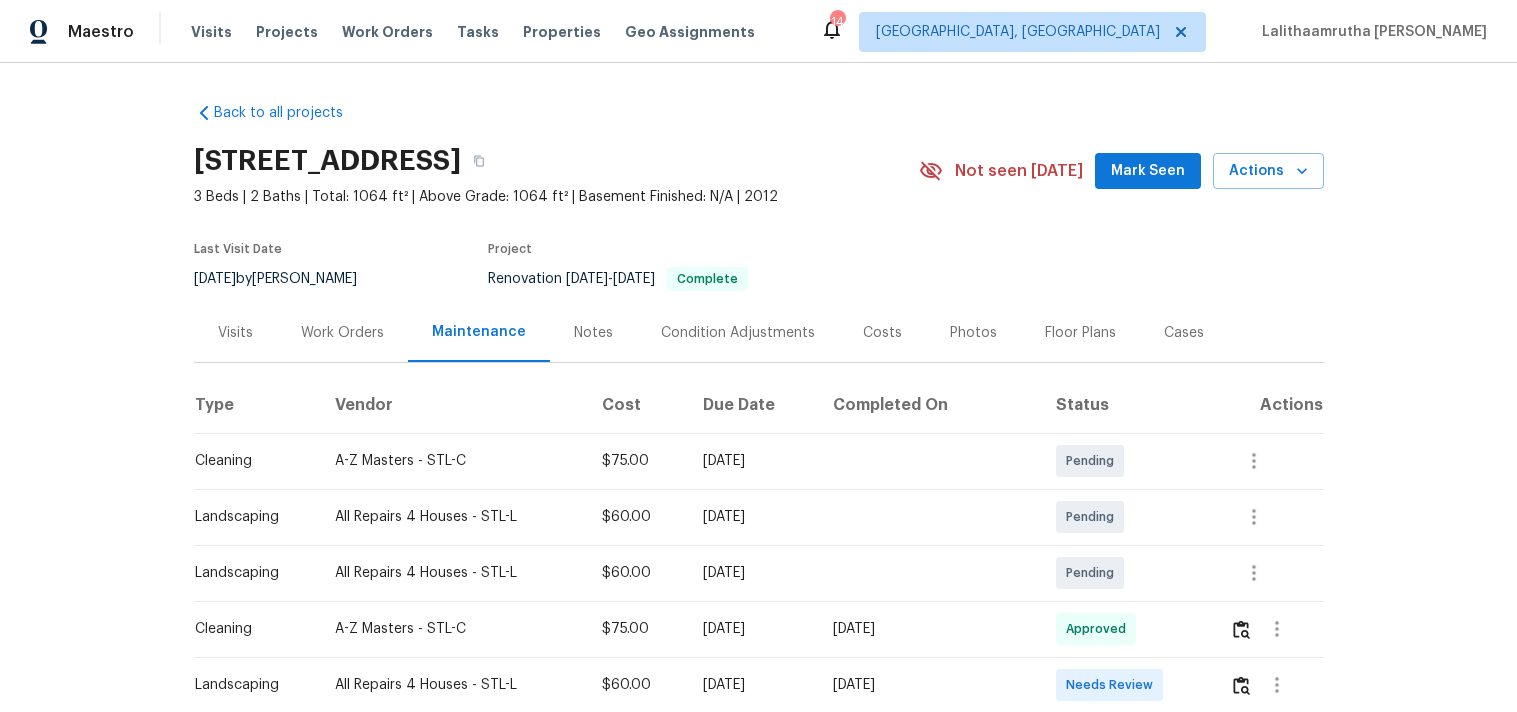 scroll, scrollTop: 0, scrollLeft: 0, axis: both 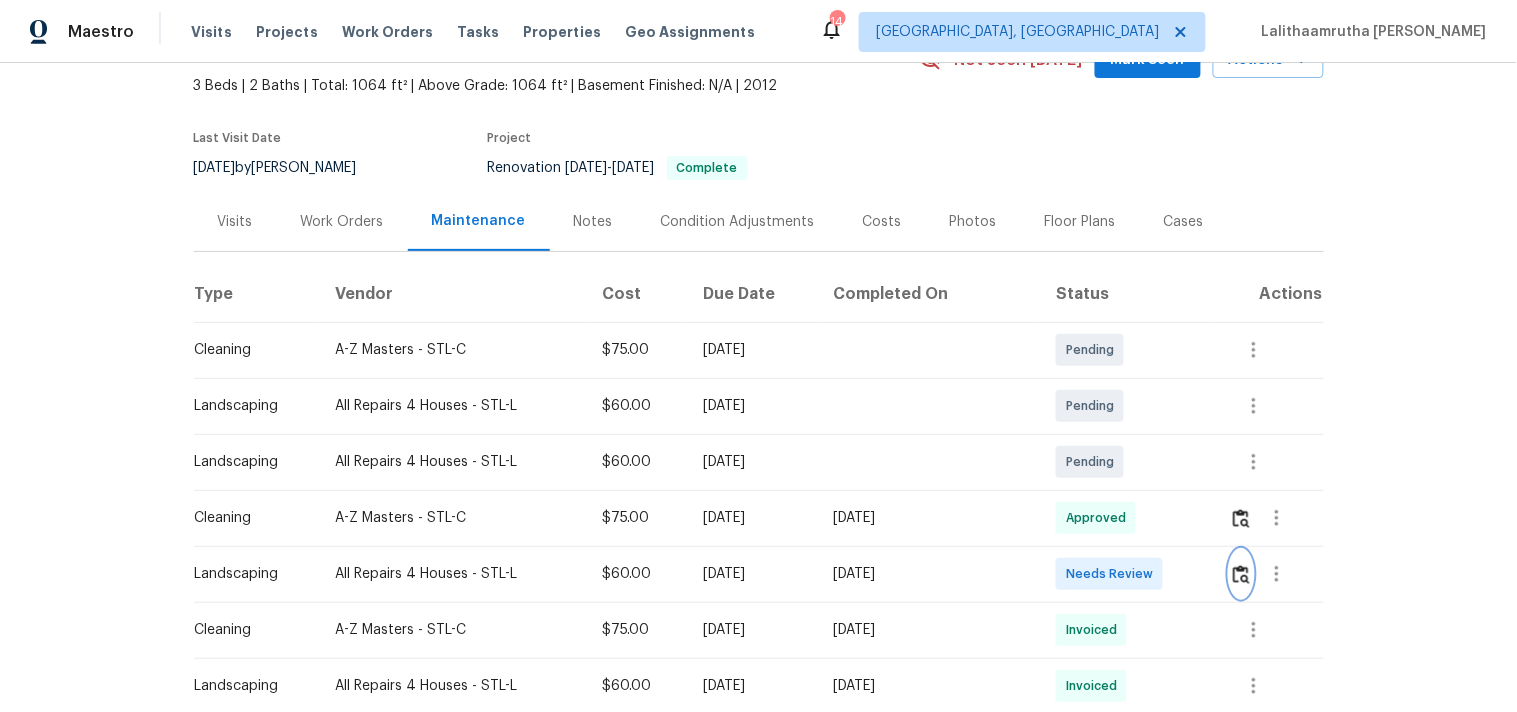 click at bounding box center (1241, 574) 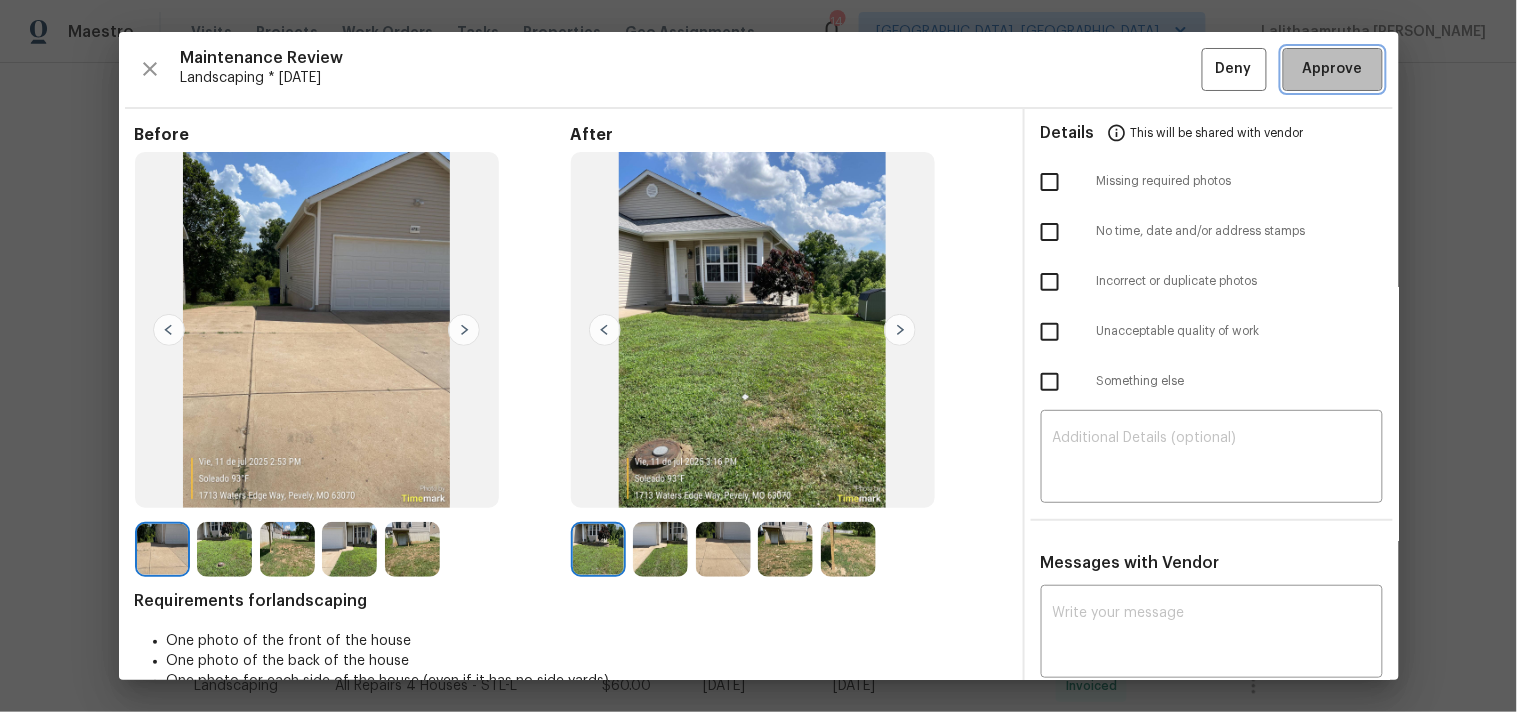 click on "Approve" at bounding box center [1333, 69] 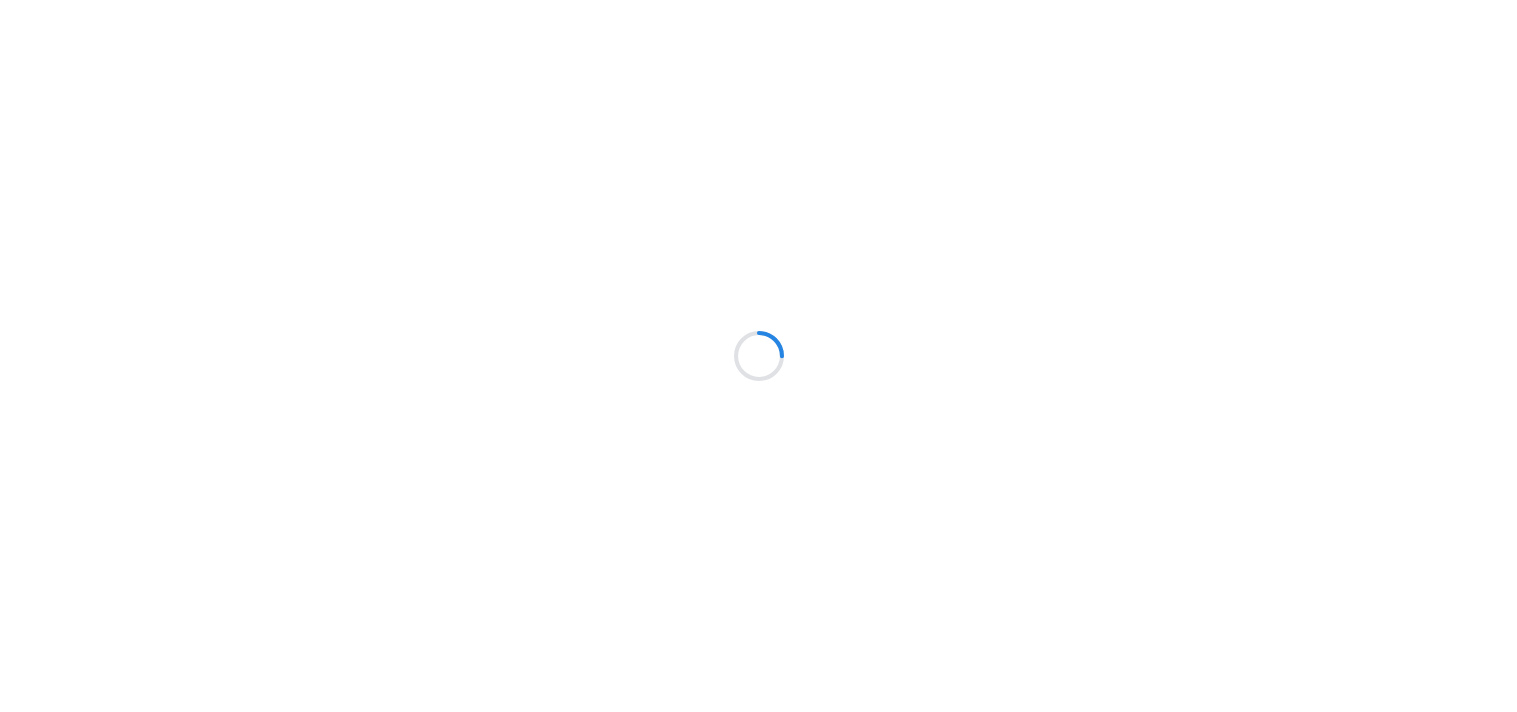 scroll, scrollTop: 0, scrollLeft: 0, axis: both 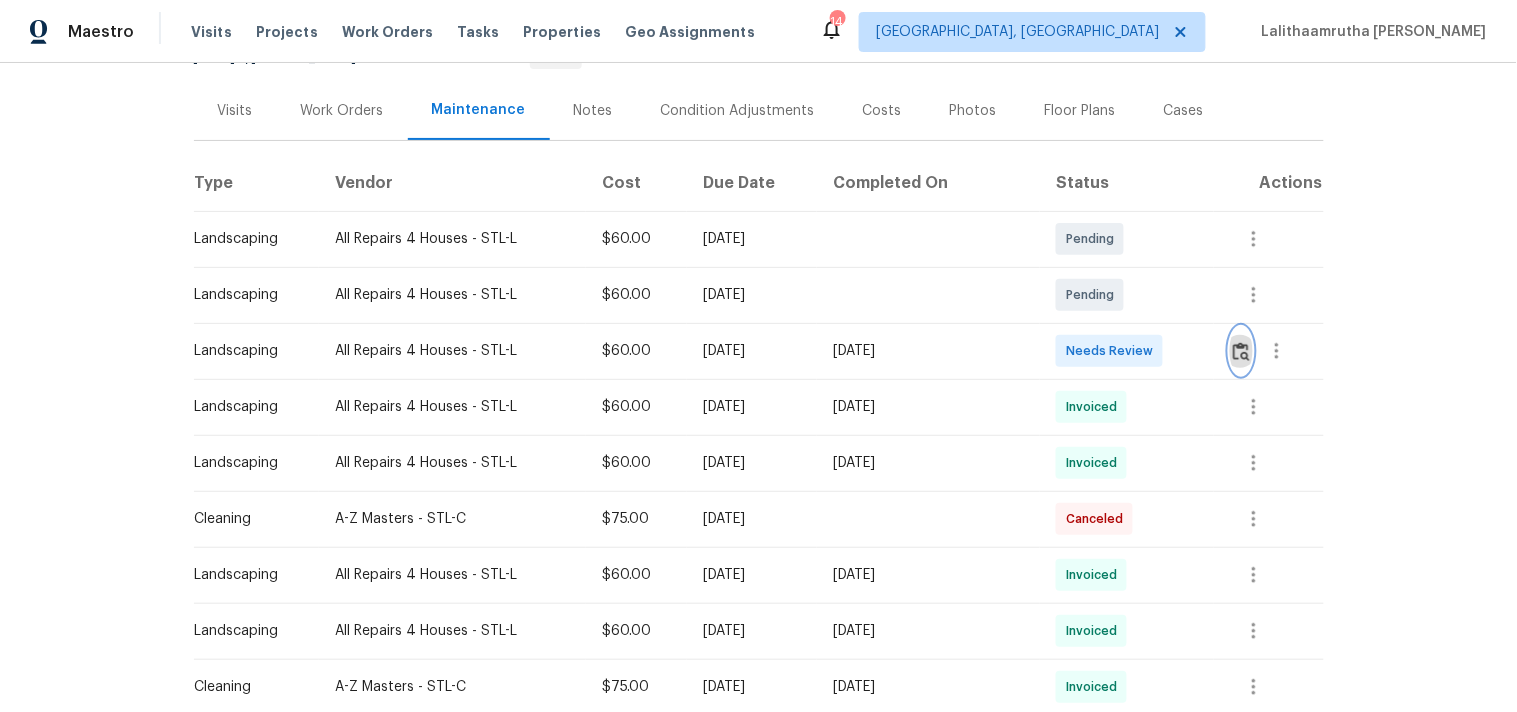 click at bounding box center (1241, 351) 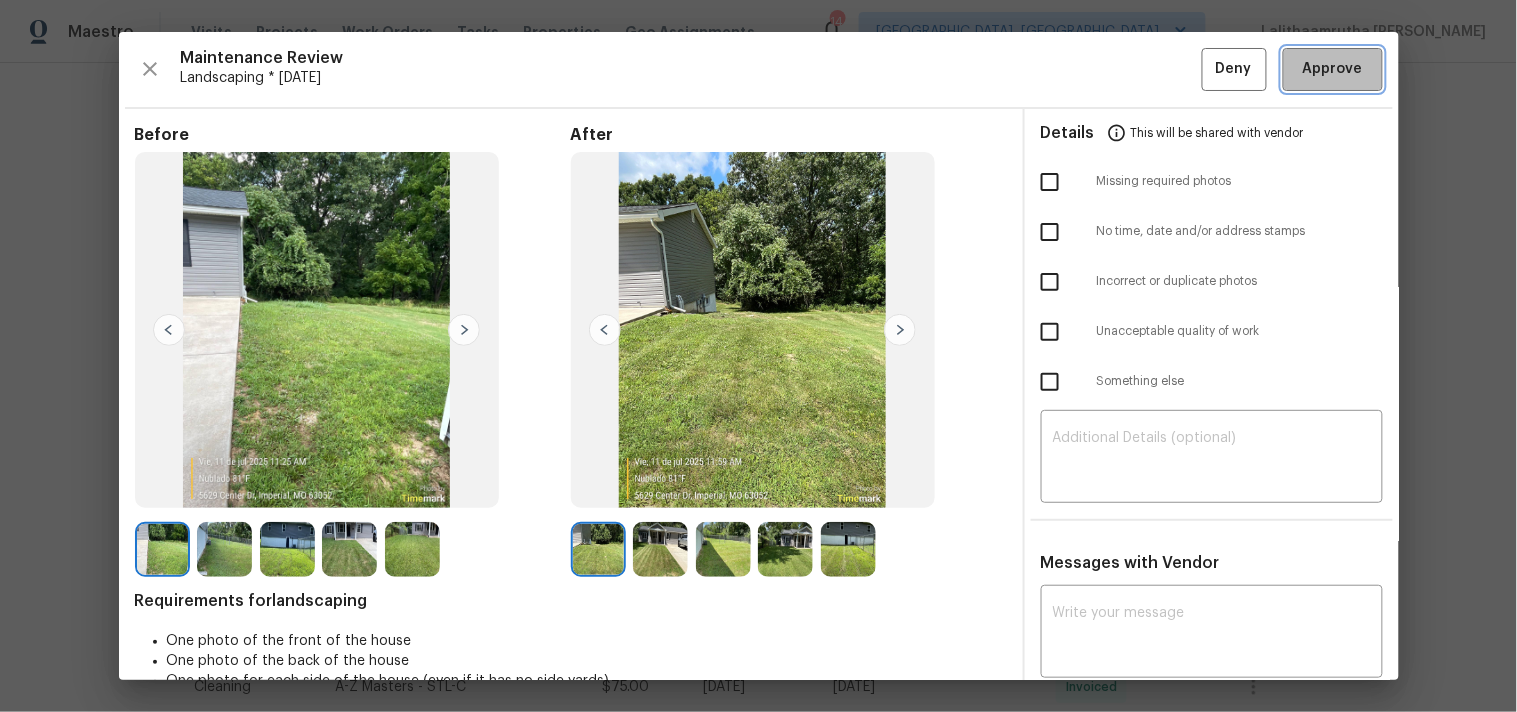 click on "Approve" at bounding box center [1333, 69] 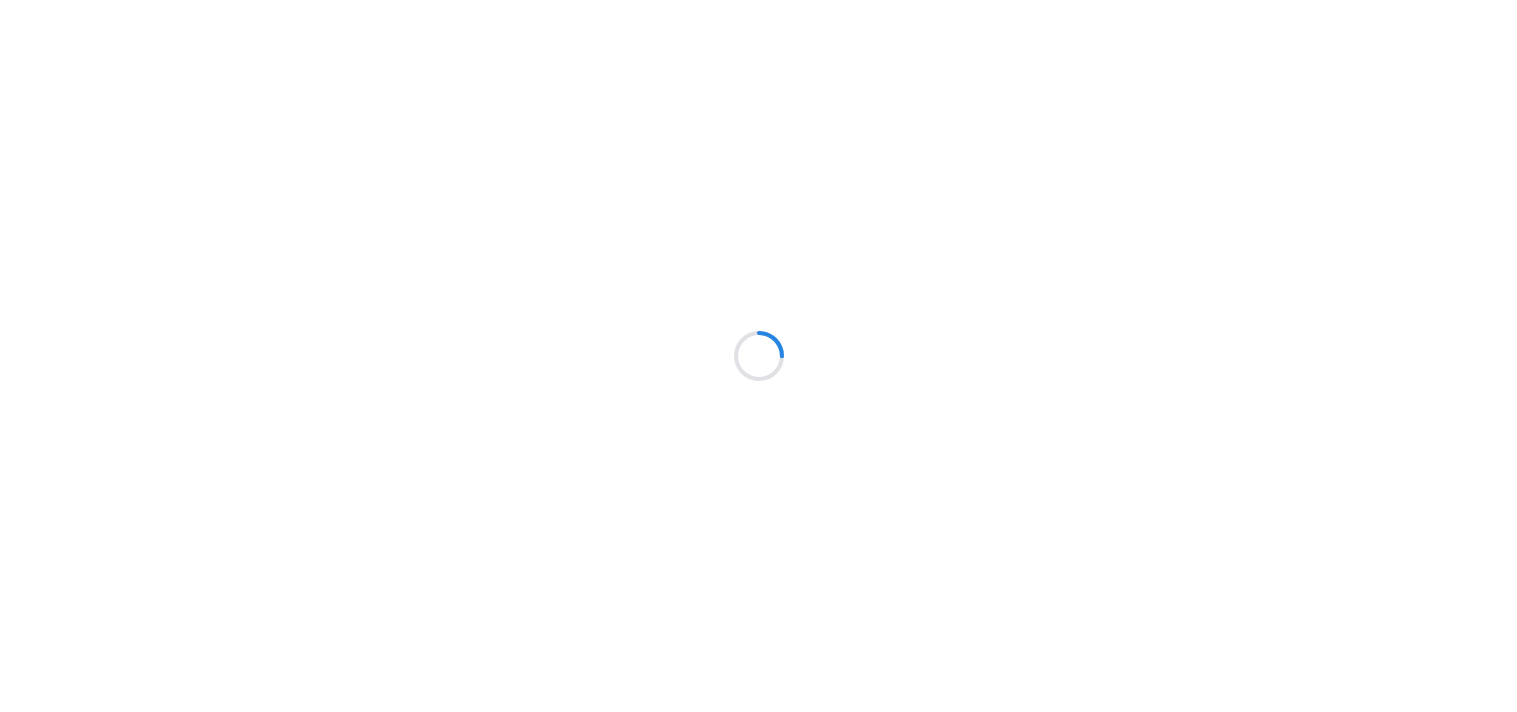 scroll, scrollTop: 0, scrollLeft: 0, axis: both 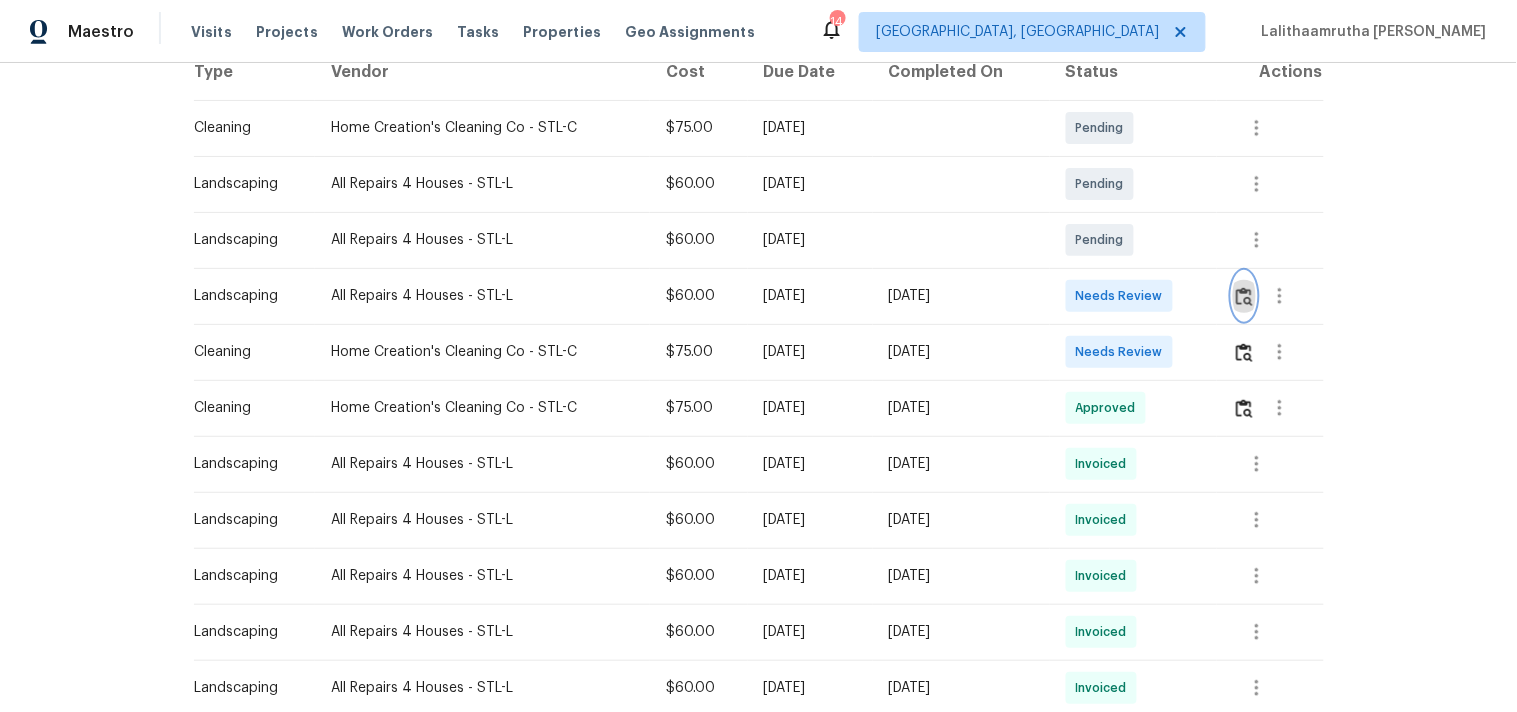 click at bounding box center [1244, 296] 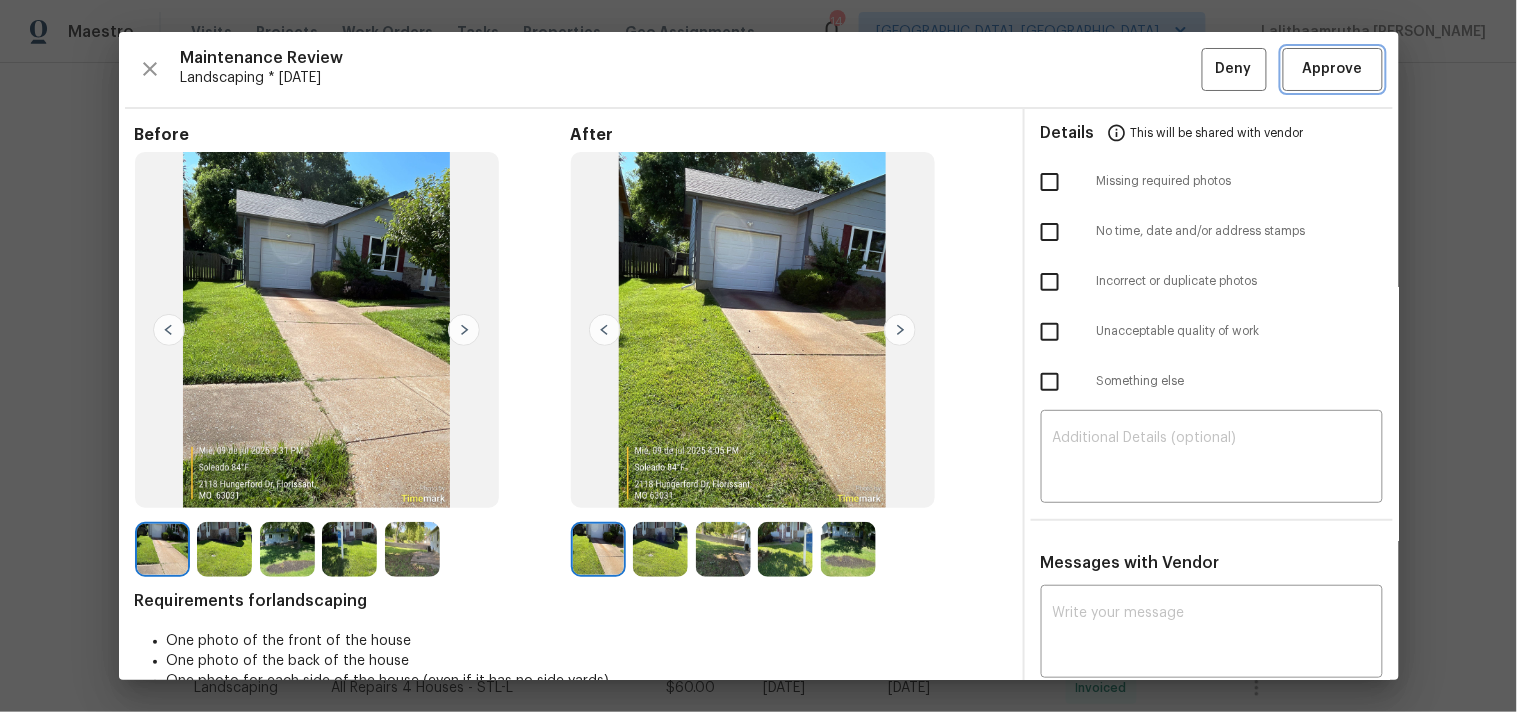 click on "Approve" at bounding box center (1333, 69) 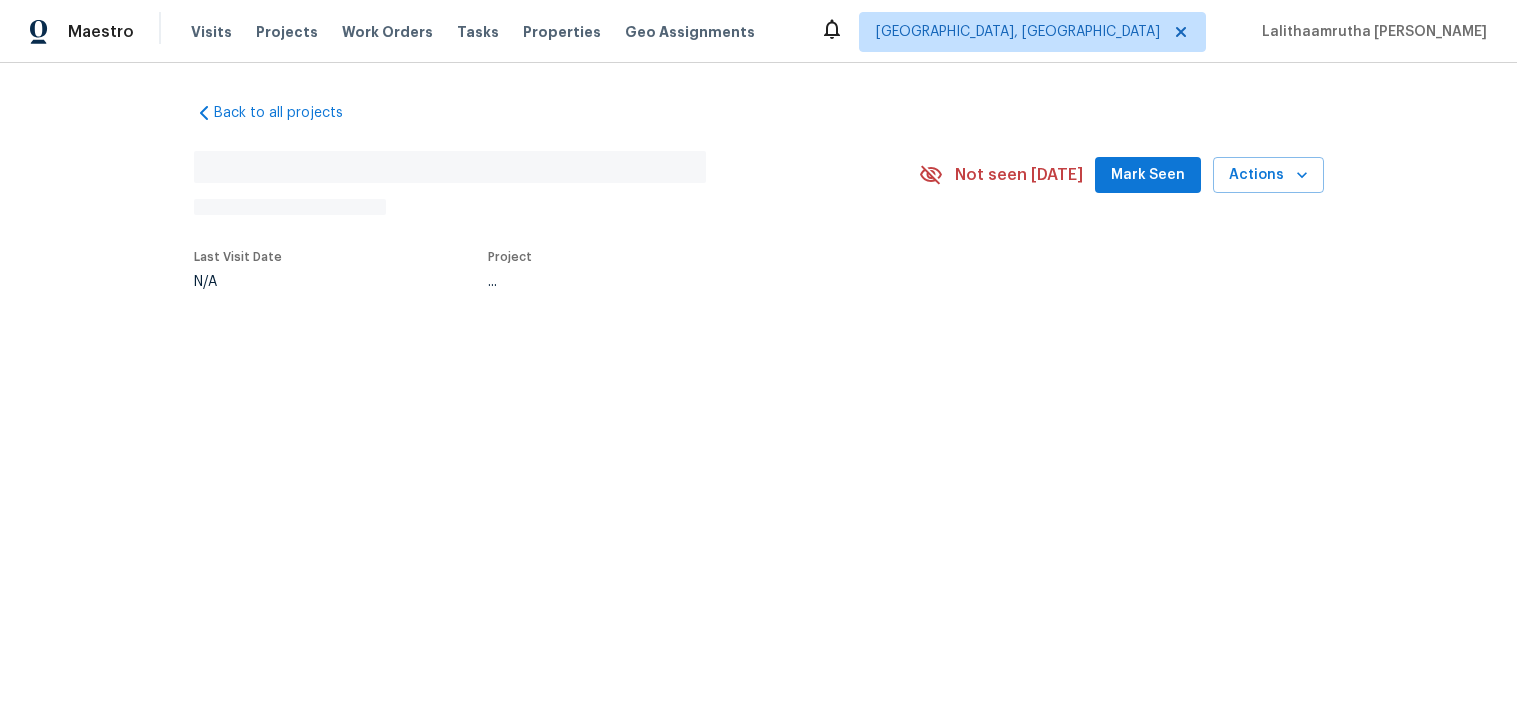 scroll, scrollTop: 0, scrollLeft: 0, axis: both 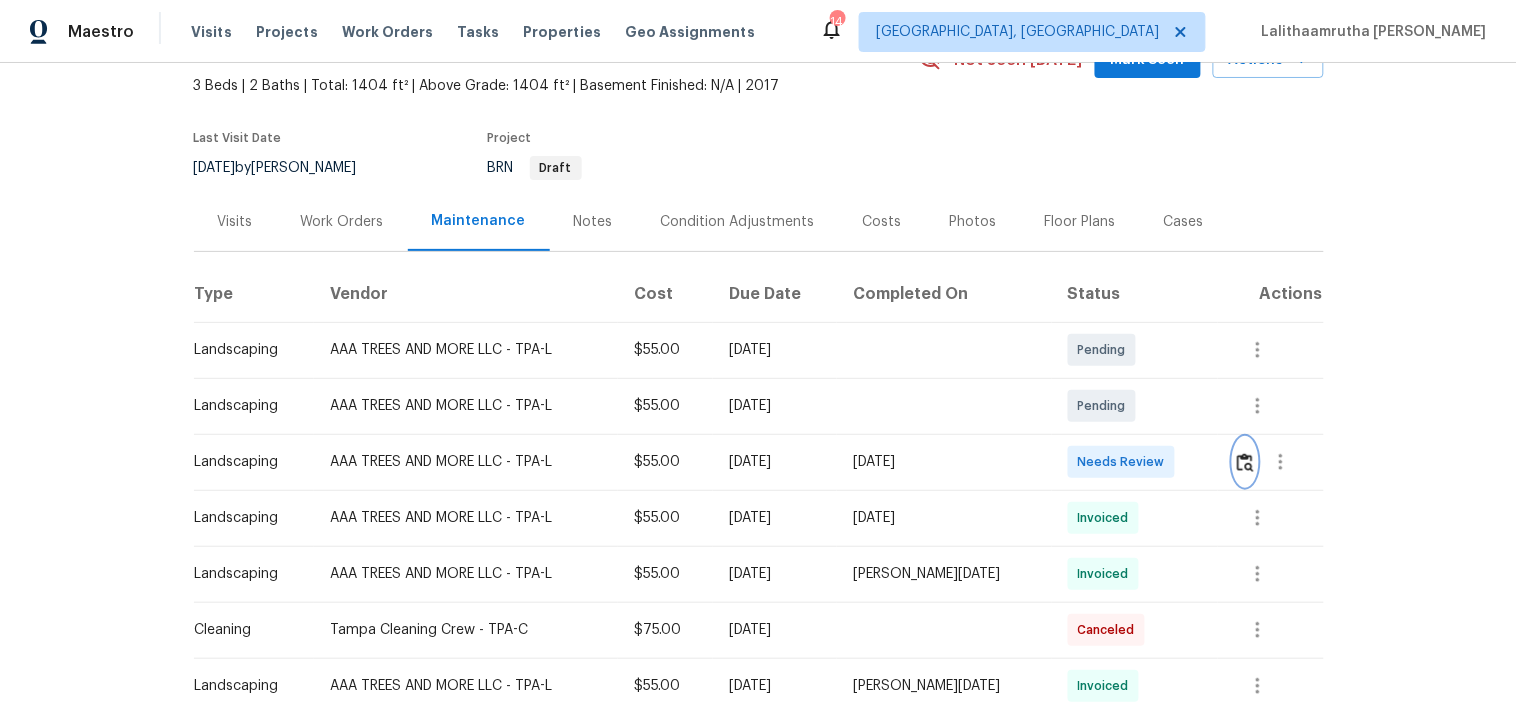 click at bounding box center [1245, 462] 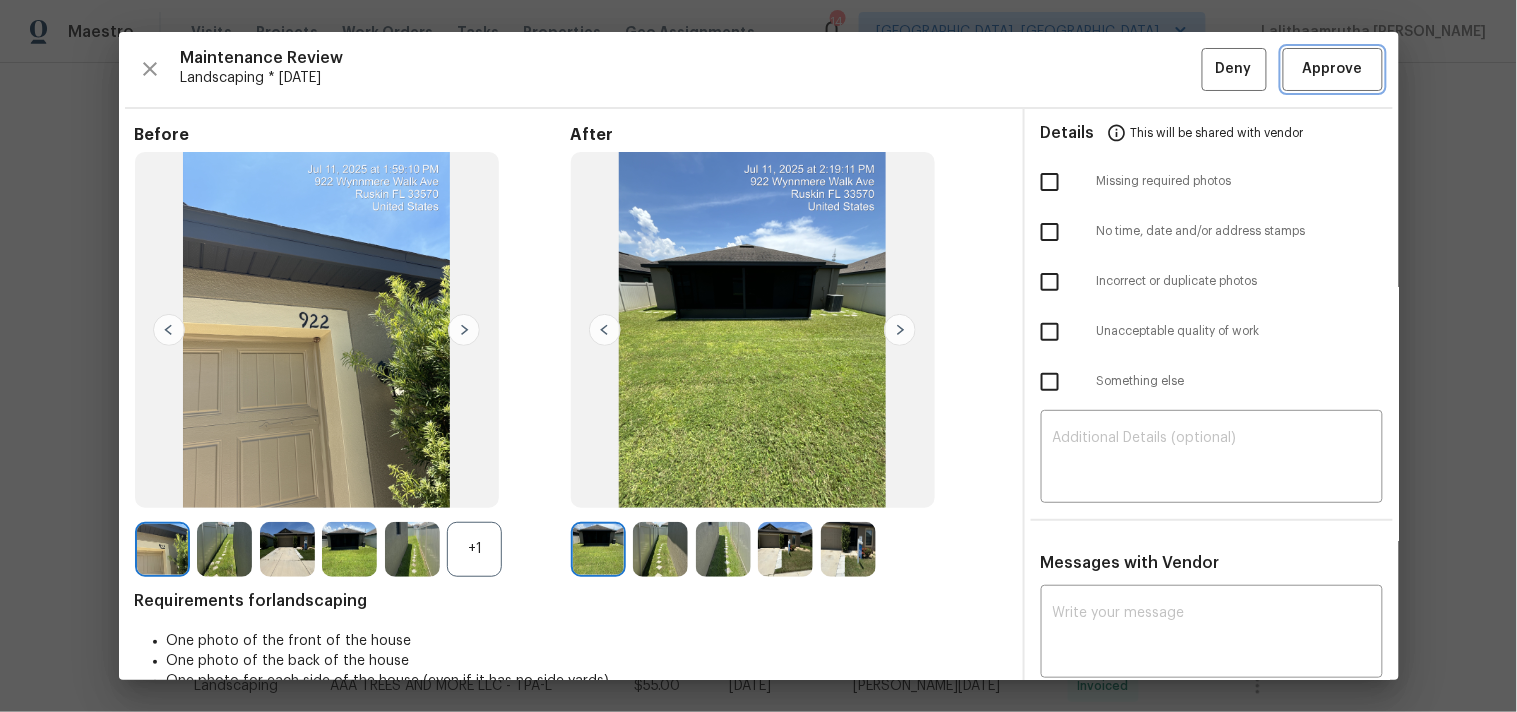 click on "Approve" at bounding box center (1333, 69) 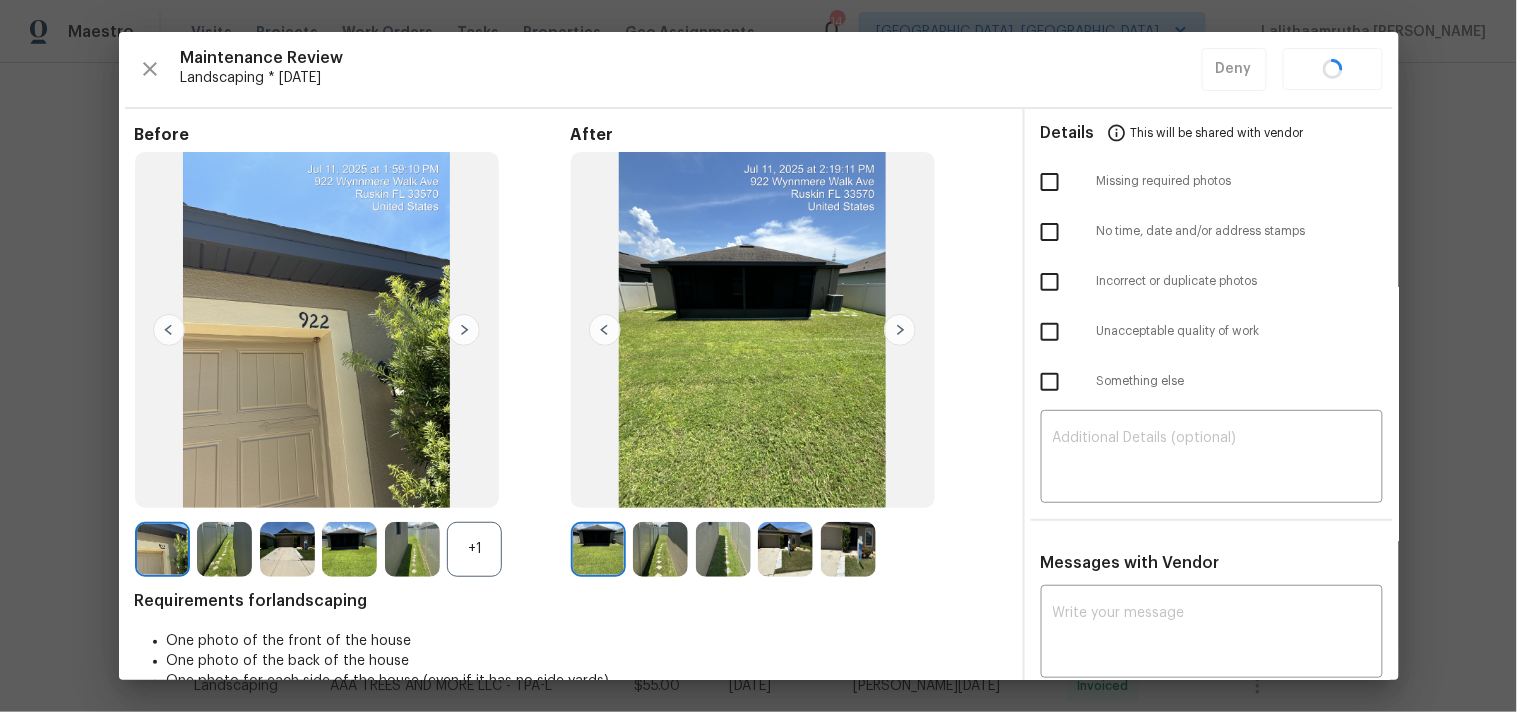 click on "Maintenance Review Landscaping * Mon, Jul 07 Deny" at bounding box center (759, 69) 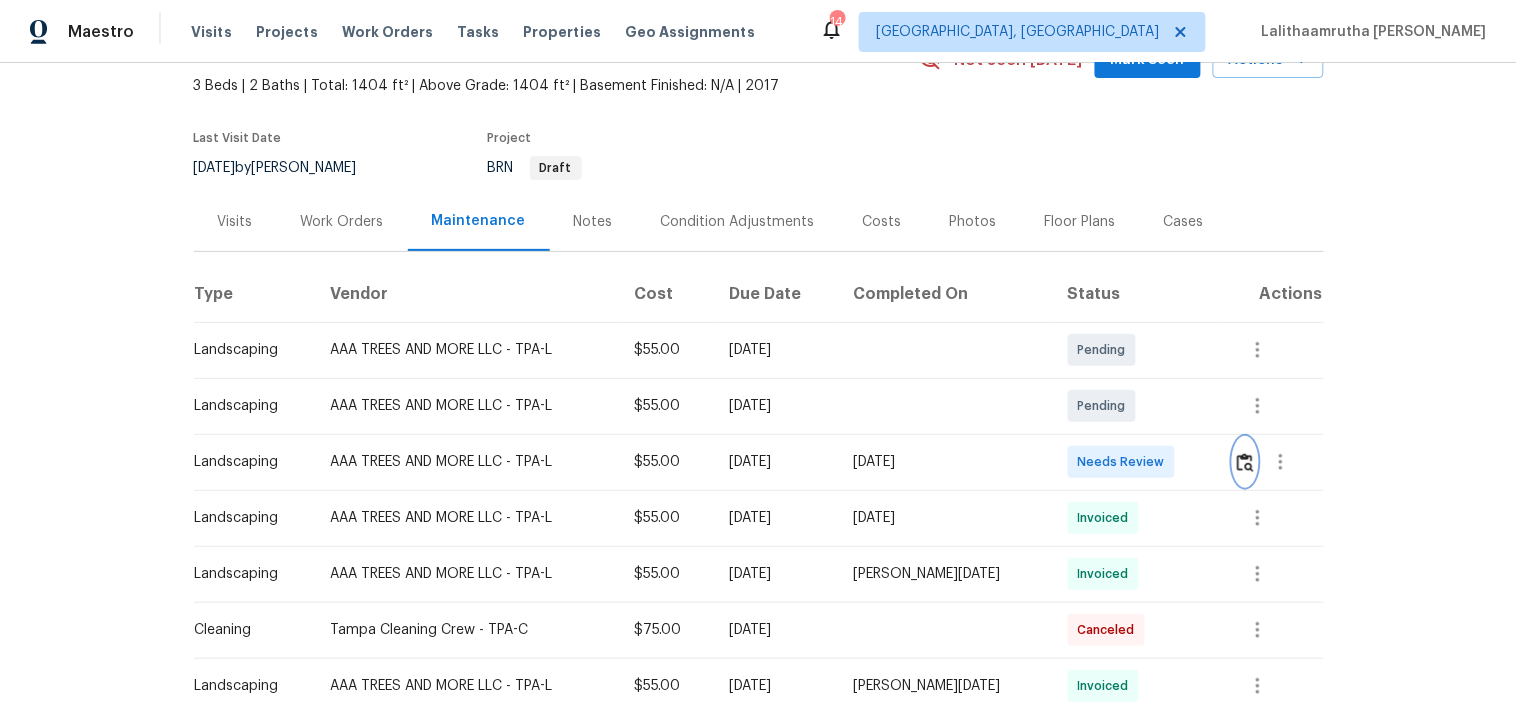 click at bounding box center [1245, 462] 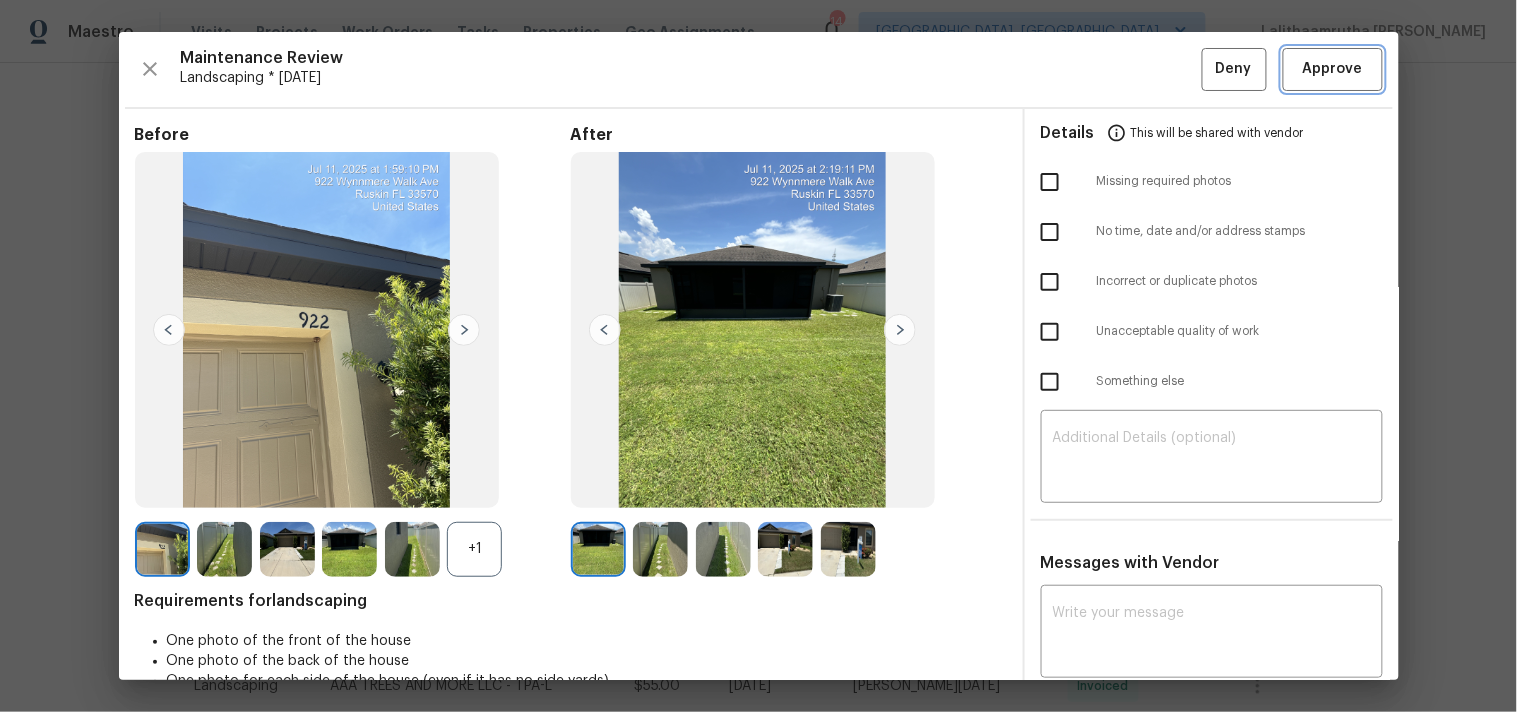 click on "Approve" at bounding box center (1333, 69) 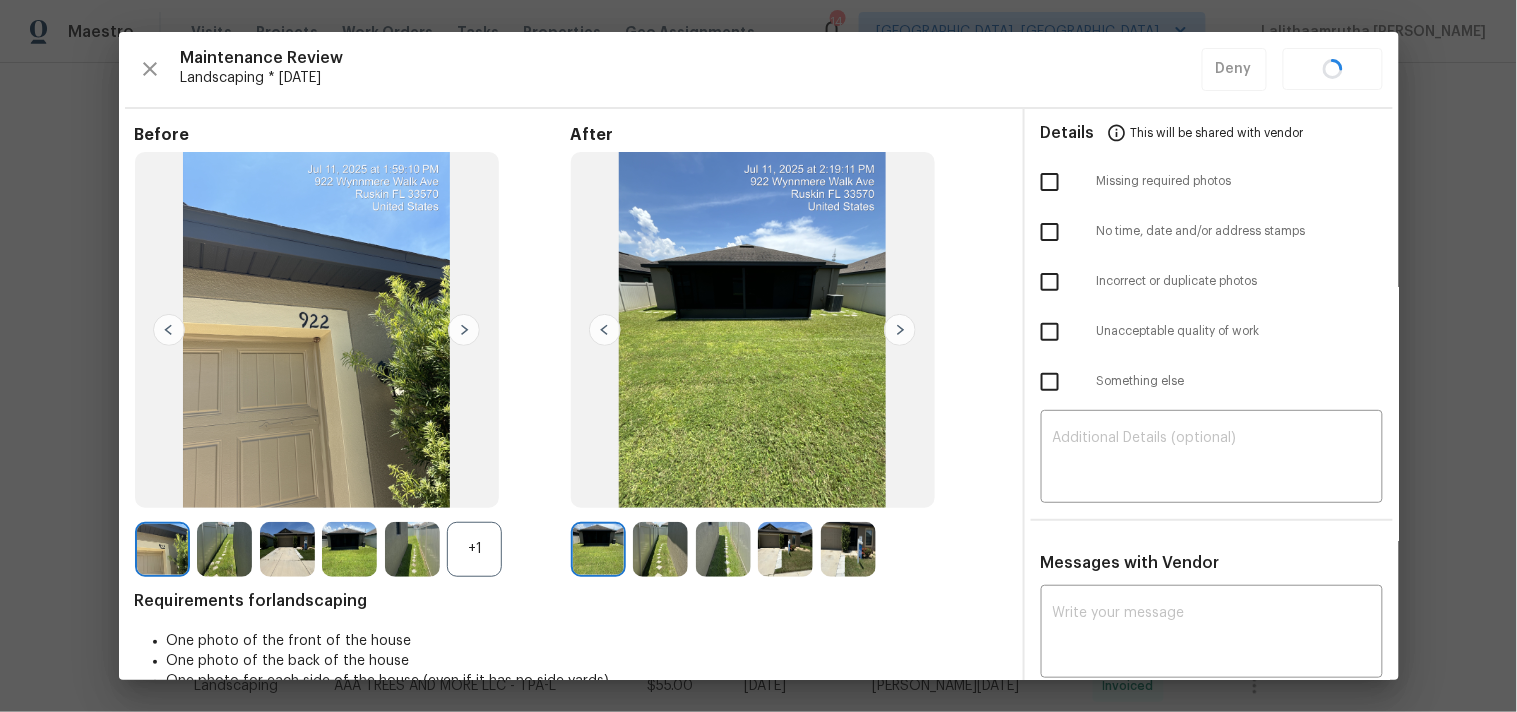click on "Maintenance Review Landscaping * Mon, Jul 07 Deny" at bounding box center [759, 69] 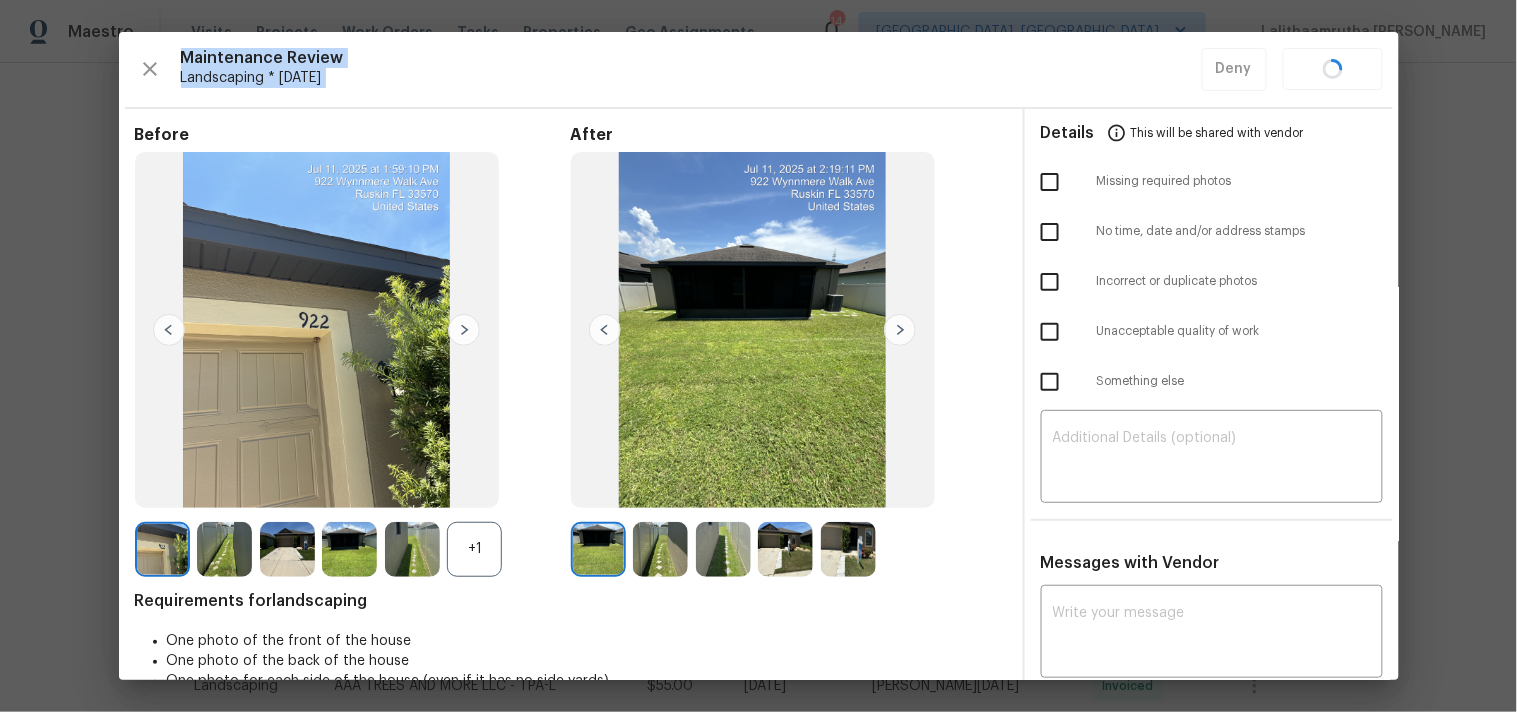 click on "Maintenance Review Landscaping * Mon, Jul 07 Deny" at bounding box center [759, 69] 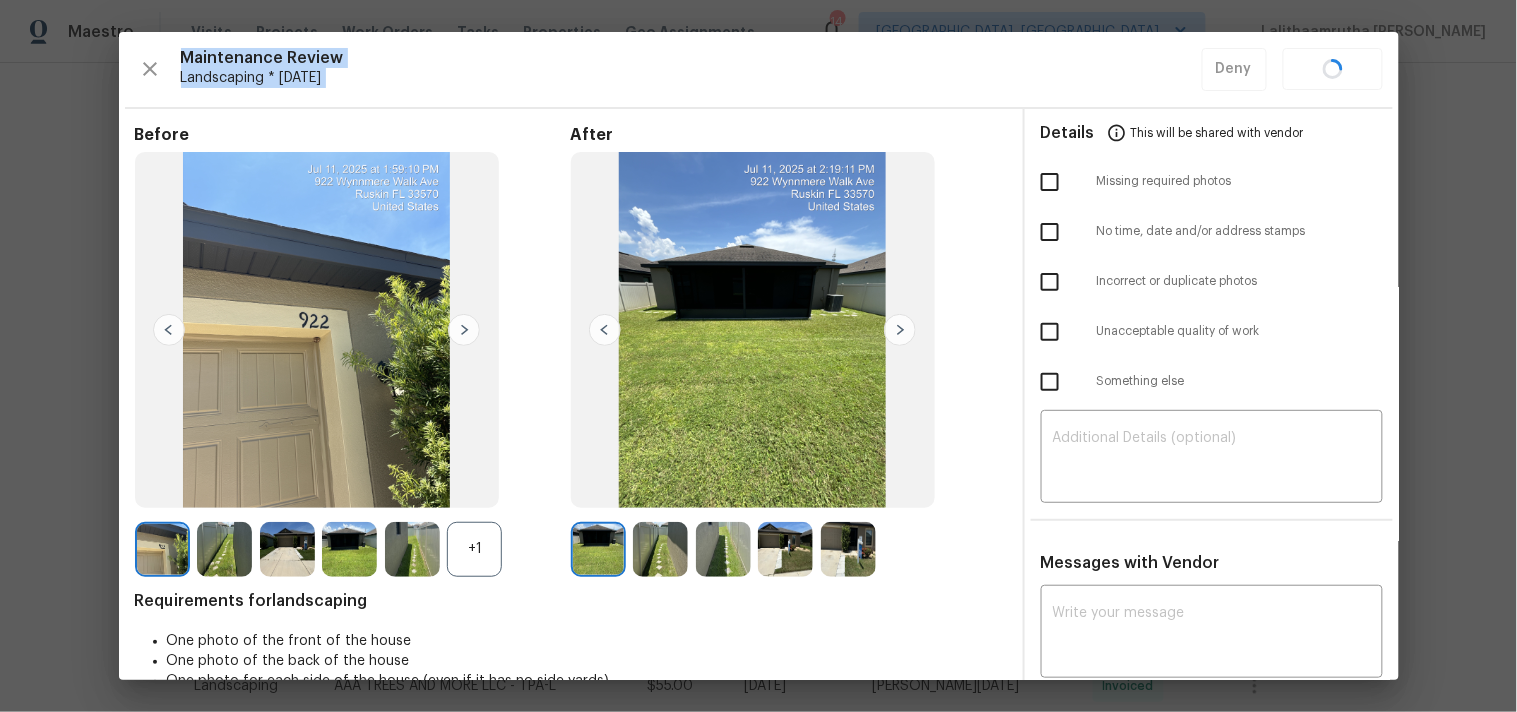 click on "Maintenance Review Landscaping * Mon, Jul 07 Deny" at bounding box center [759, 69] 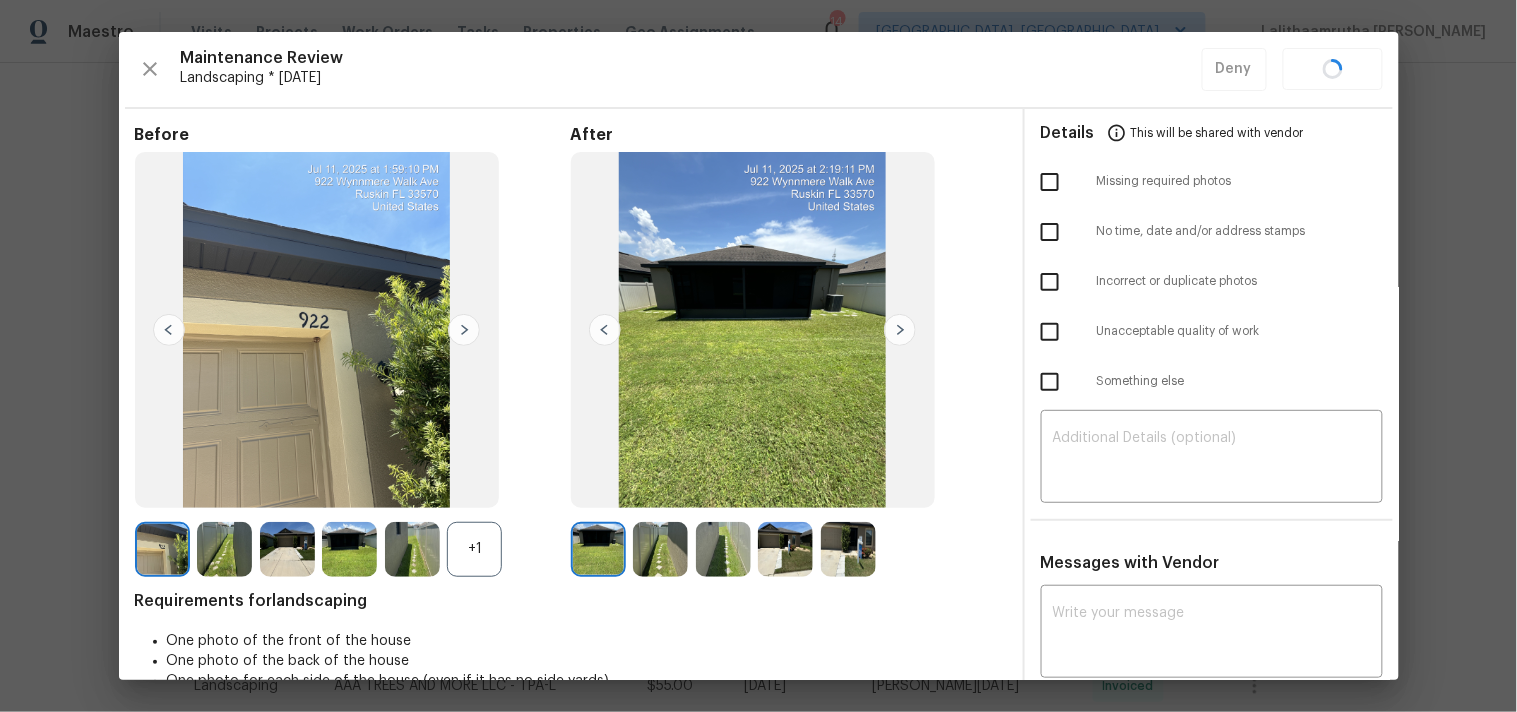 click on "Maintenance Review Landscaping * Mon, Jul 07 Deny" at bounding box center (759, 69) 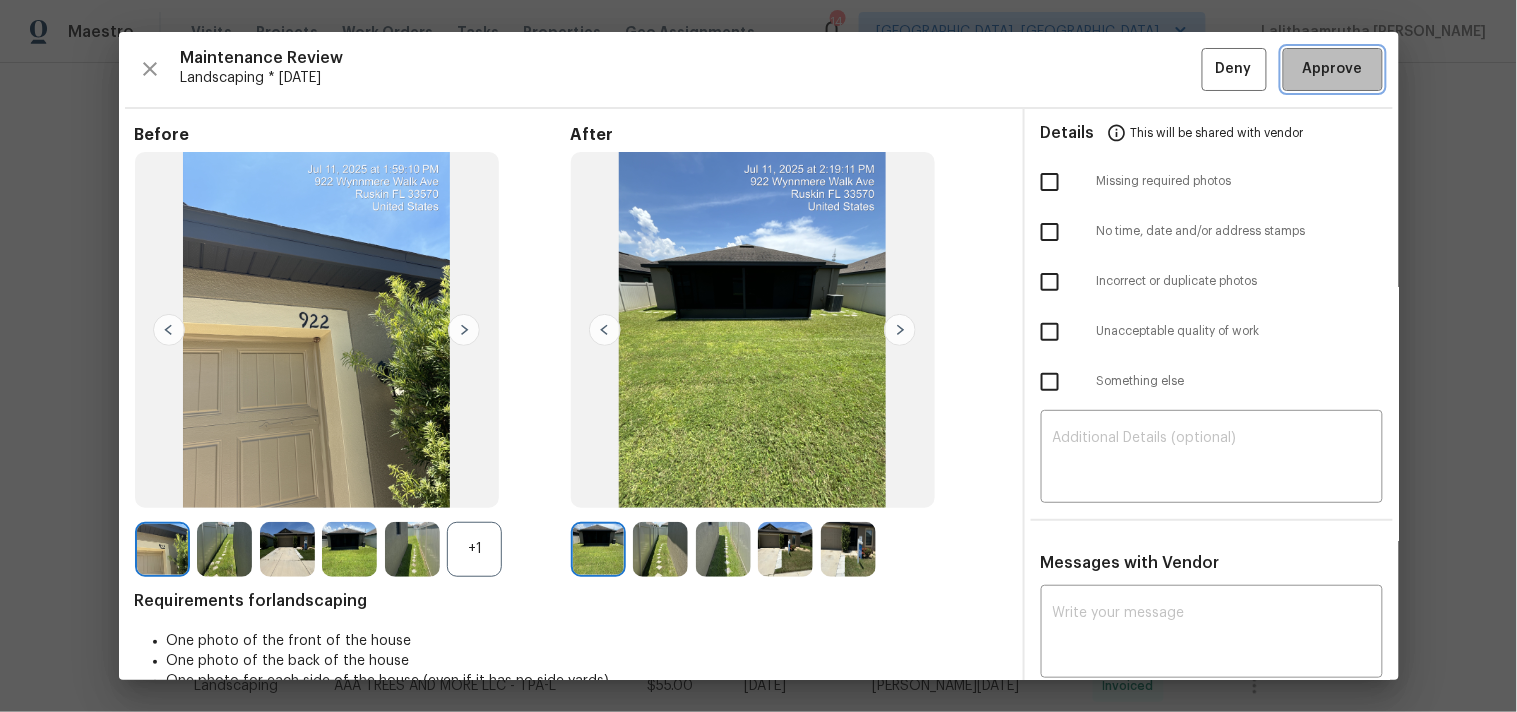 click on "Approve" at bounding box center (1333, 69) 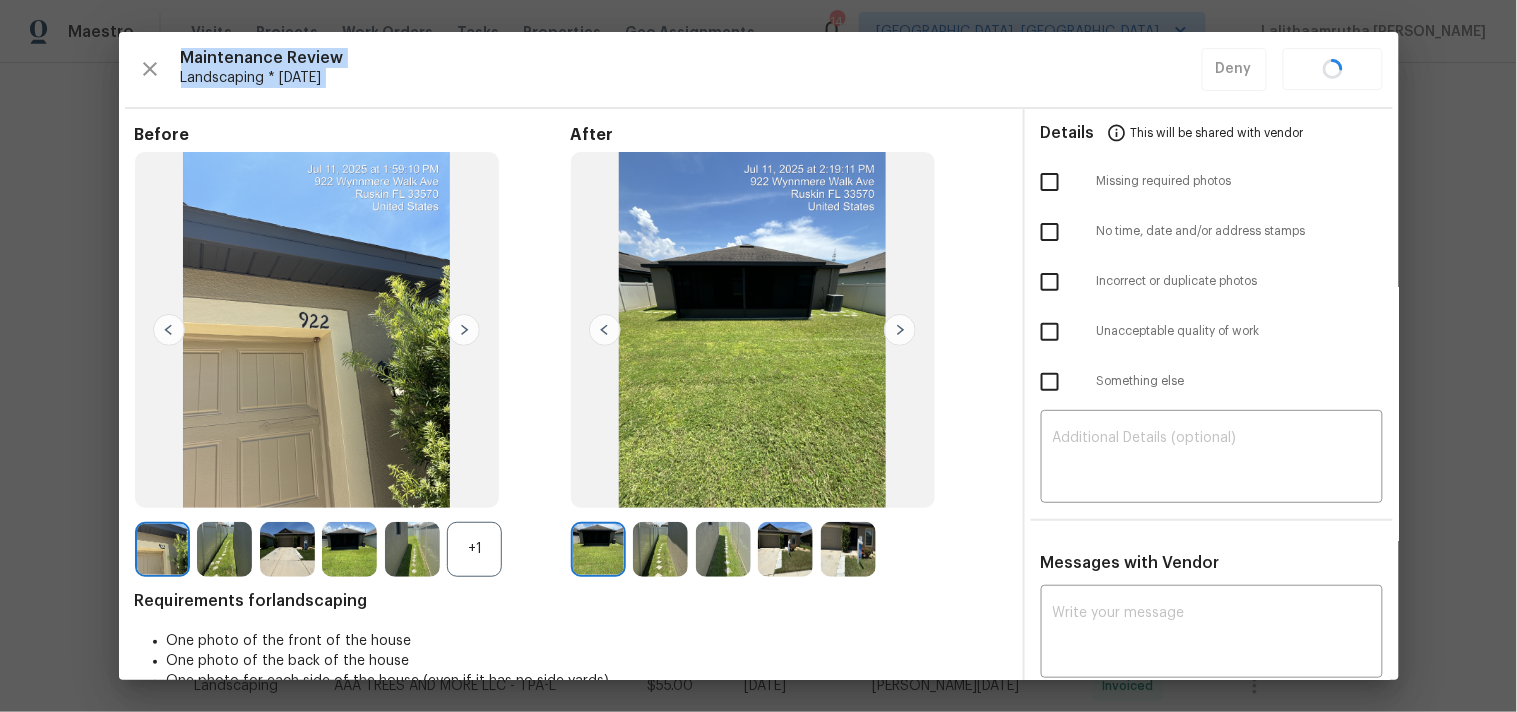 click on "Maintenance Review Landscaping * Mon, Jul 07 Deny" at bounding box center [759, 69] 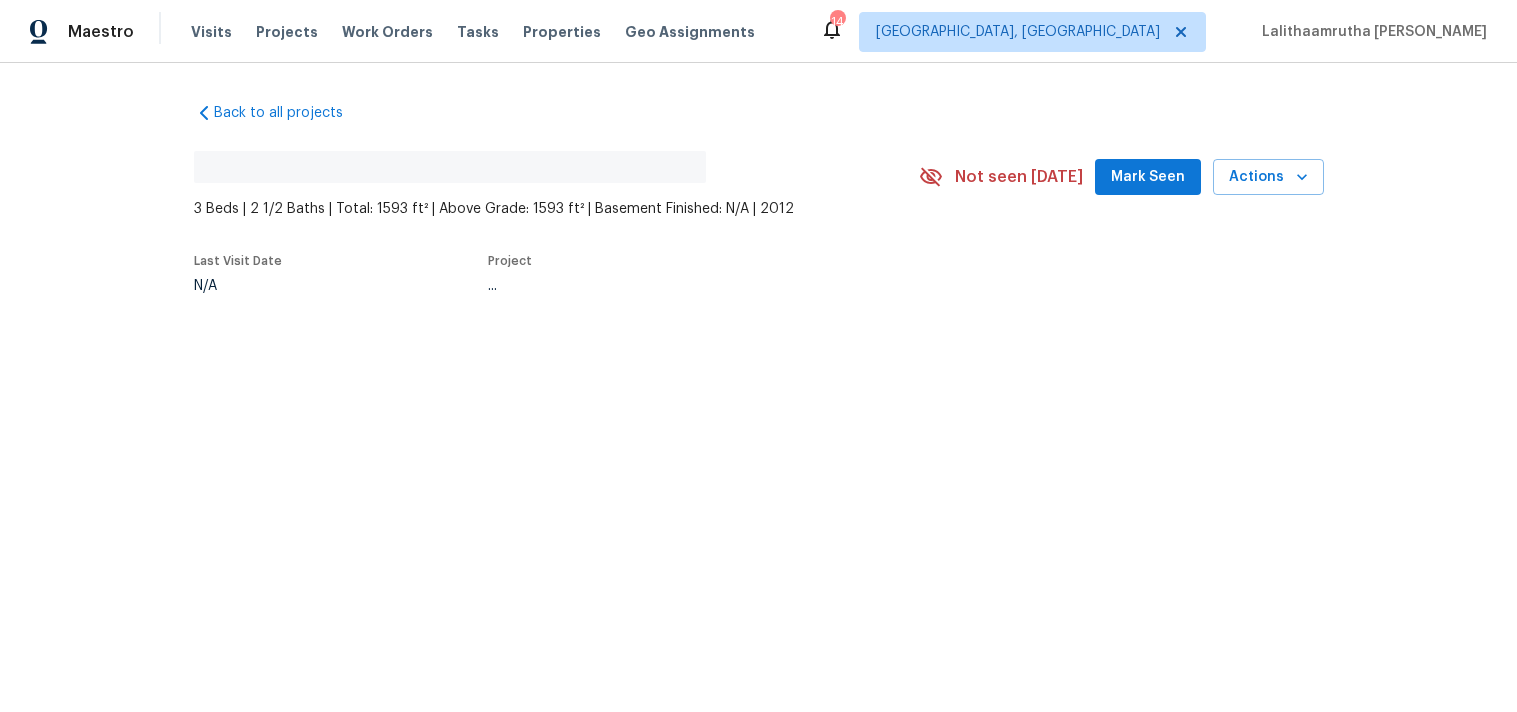 scroll, scrollTop: 0, scrollLeft: 0, axis: both 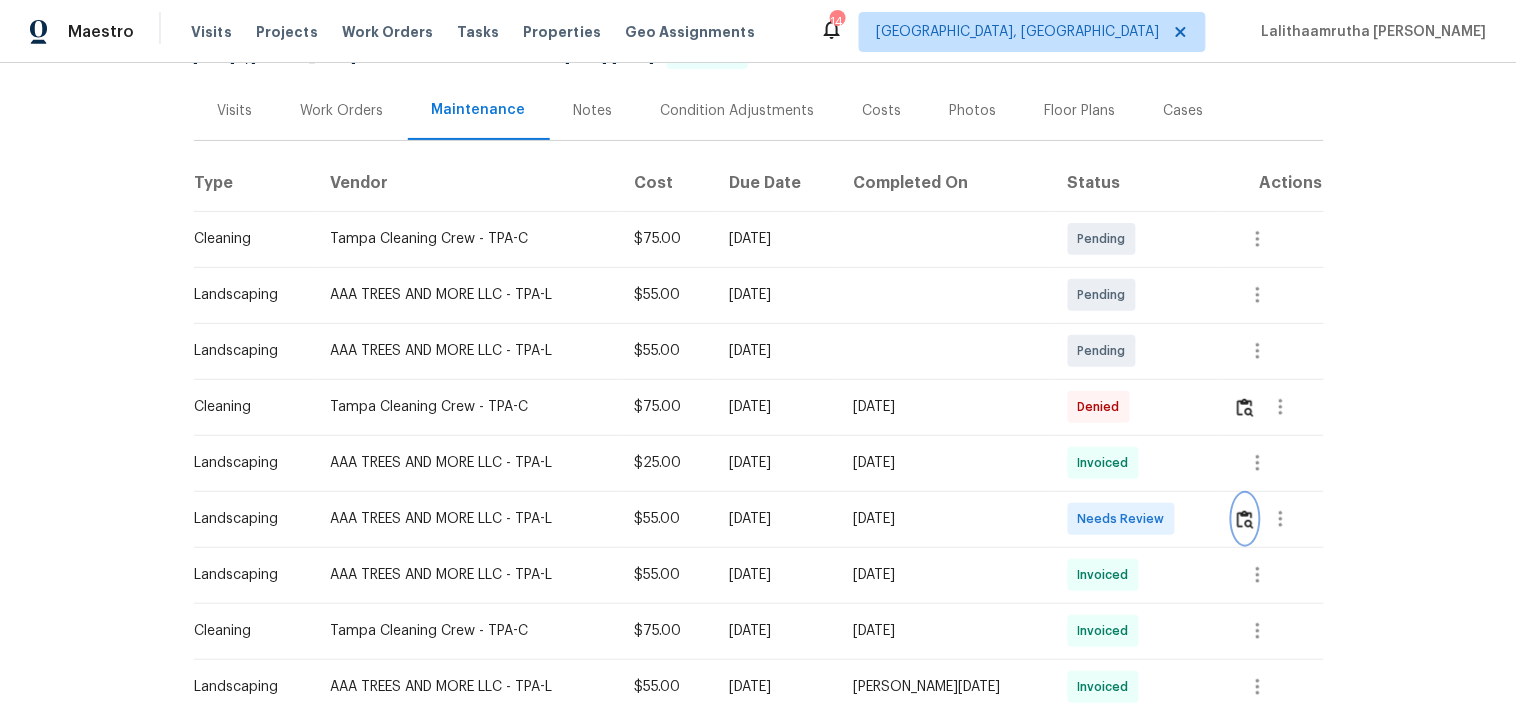 click at bounding box center [1245, 519] 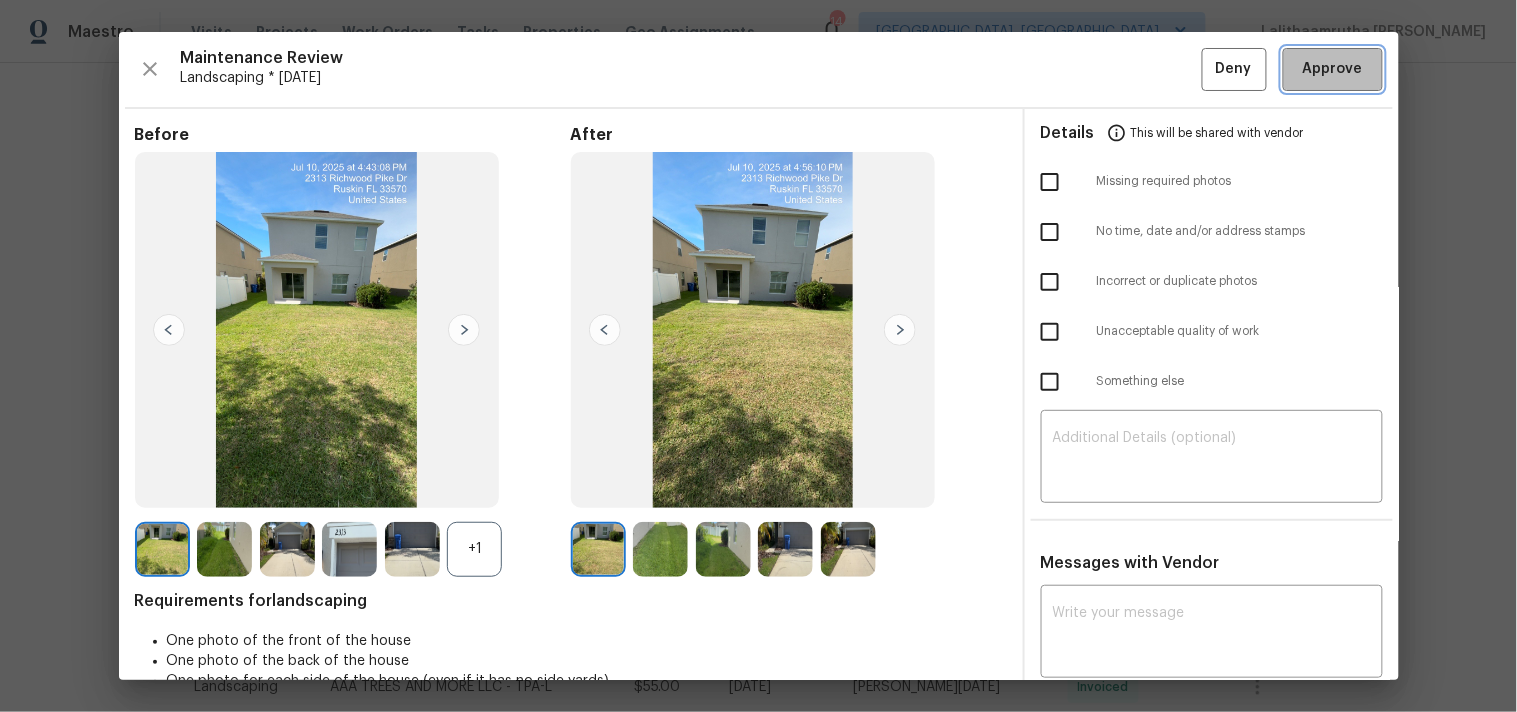 click on "Approve" at bounding box center (1333, 69) 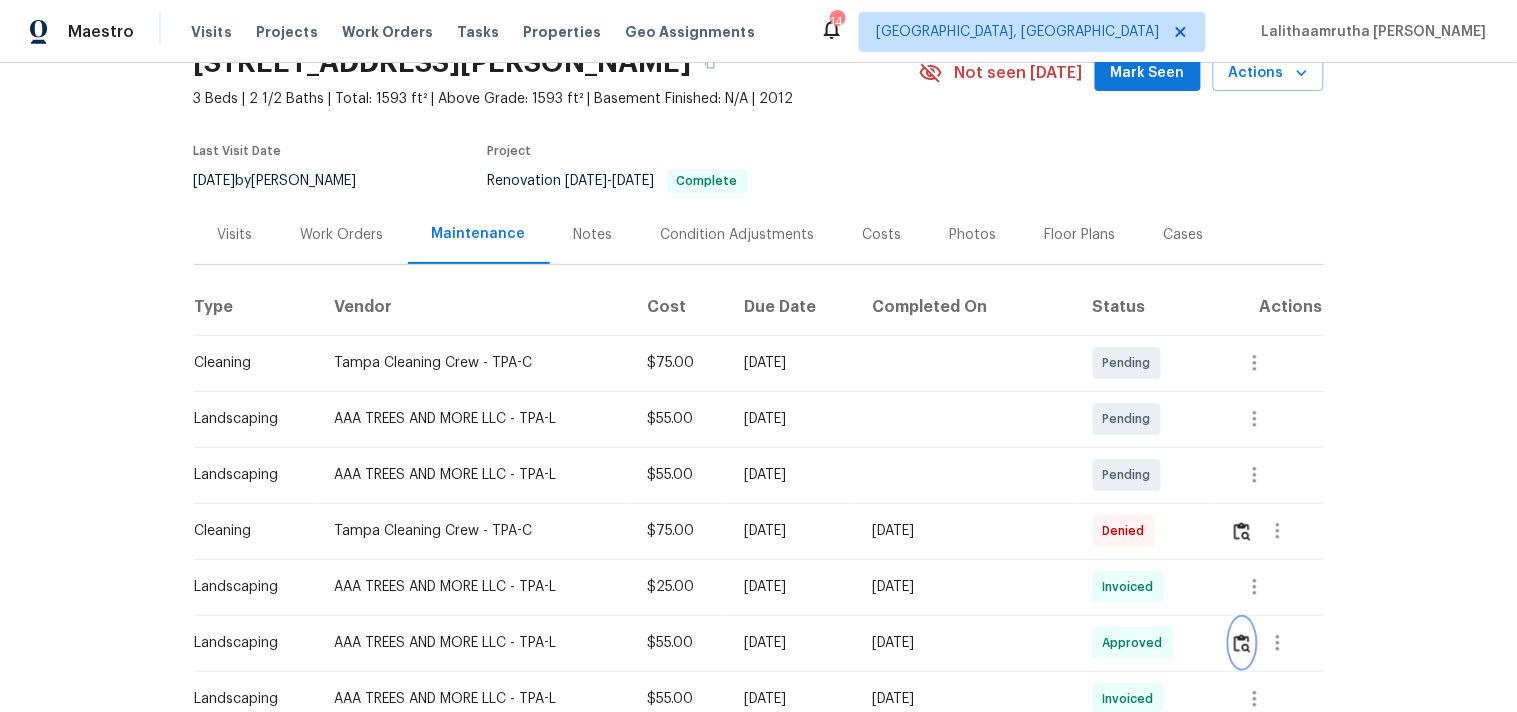 scroll, scrollTop: 0, scrollLeft: 0, axis: both 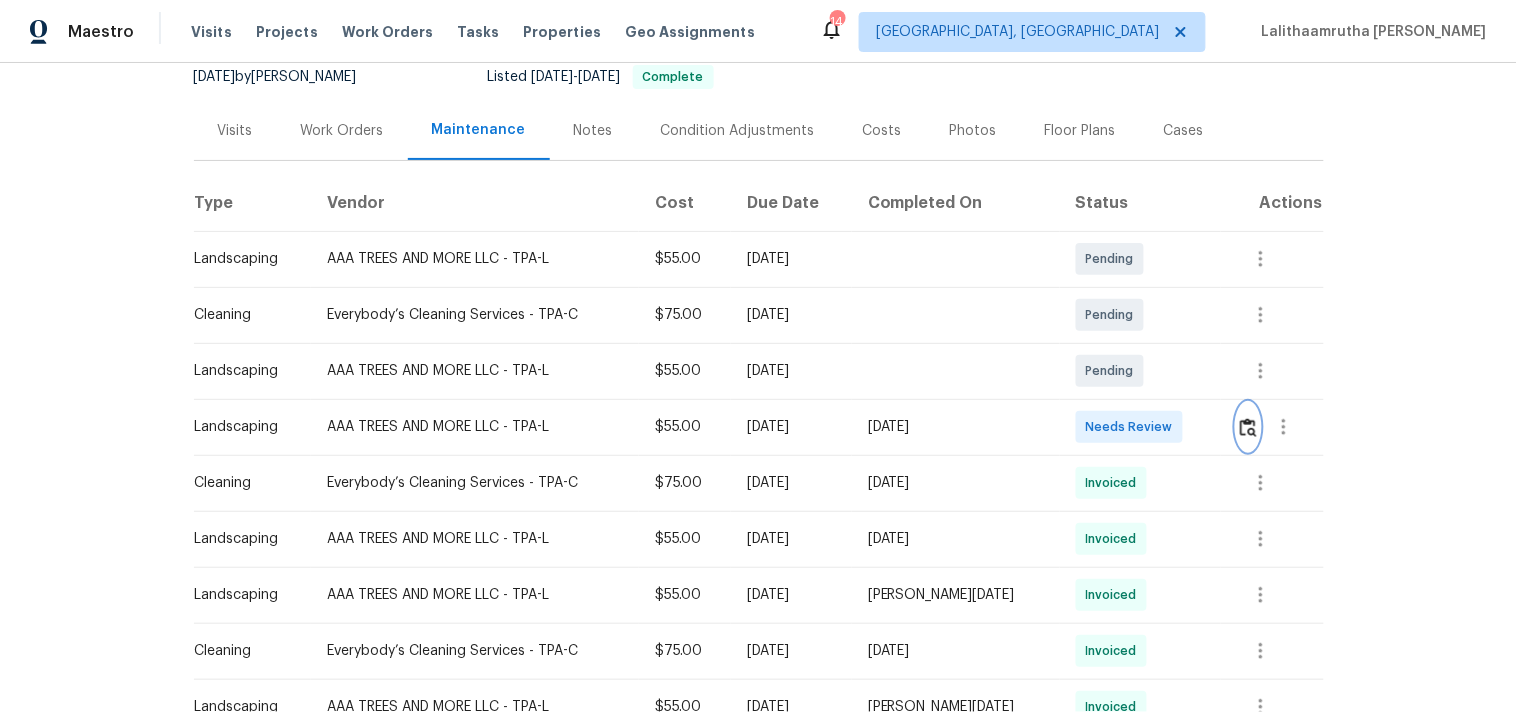 click at bounding box center [1248, 427] 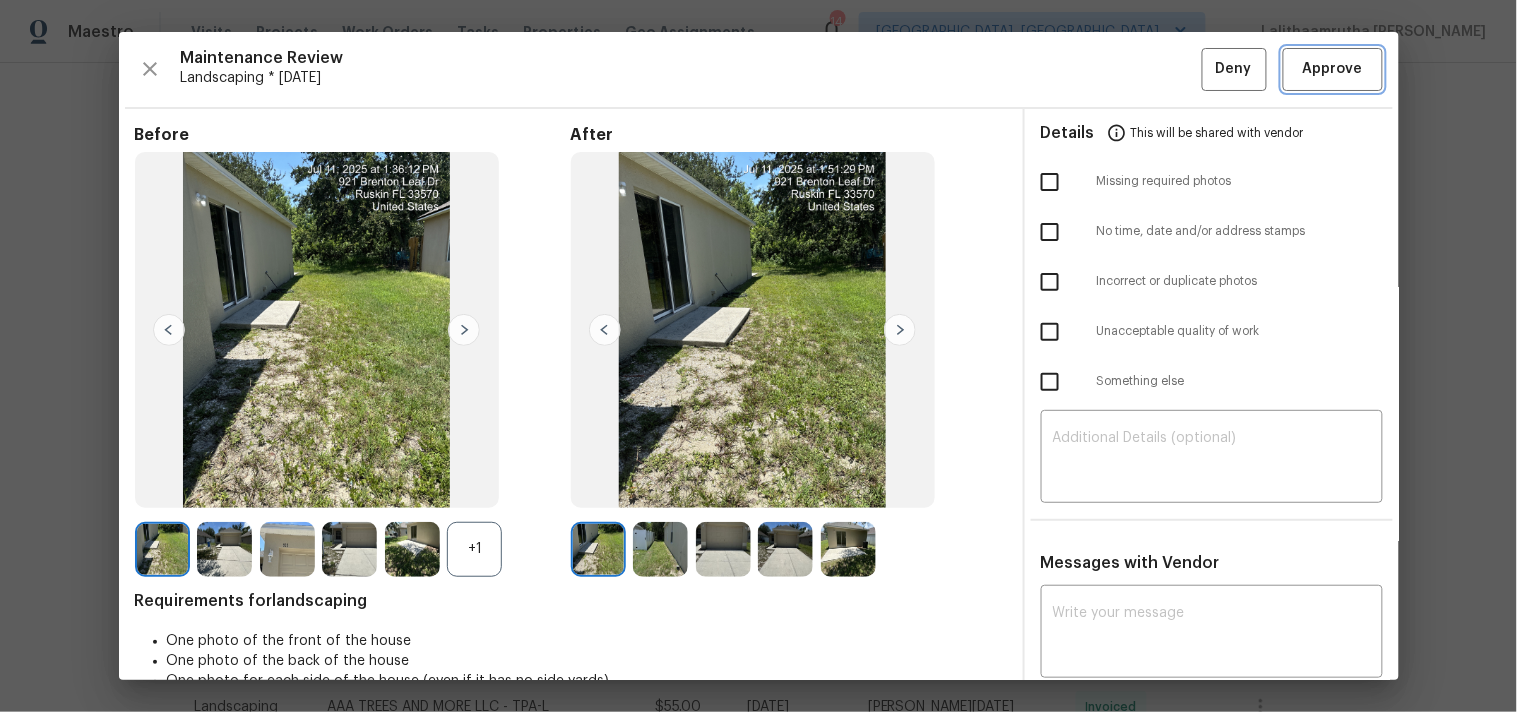 click on "Approve" at bounding box center [1333, 69] 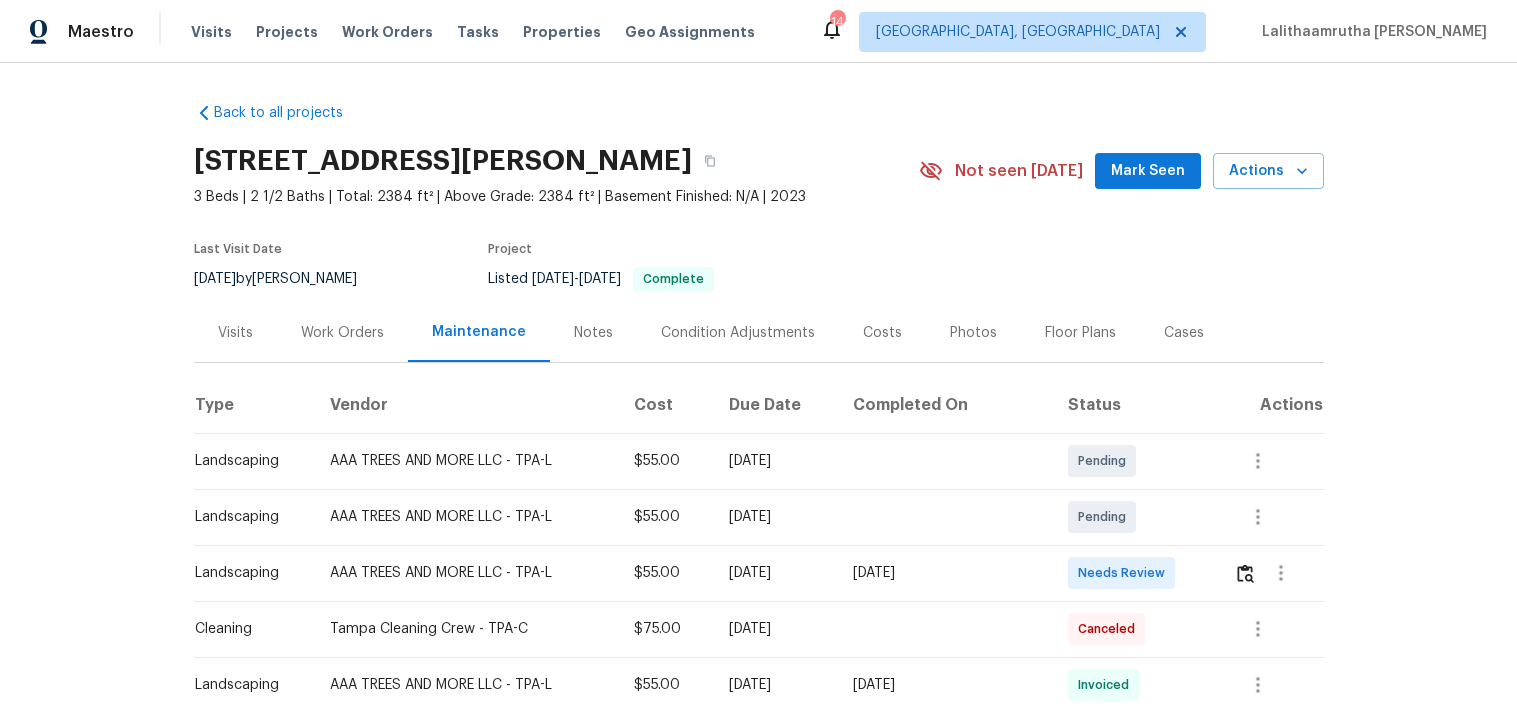 scroll, scrollTop: 0, scrollLeft: 0, axis: both 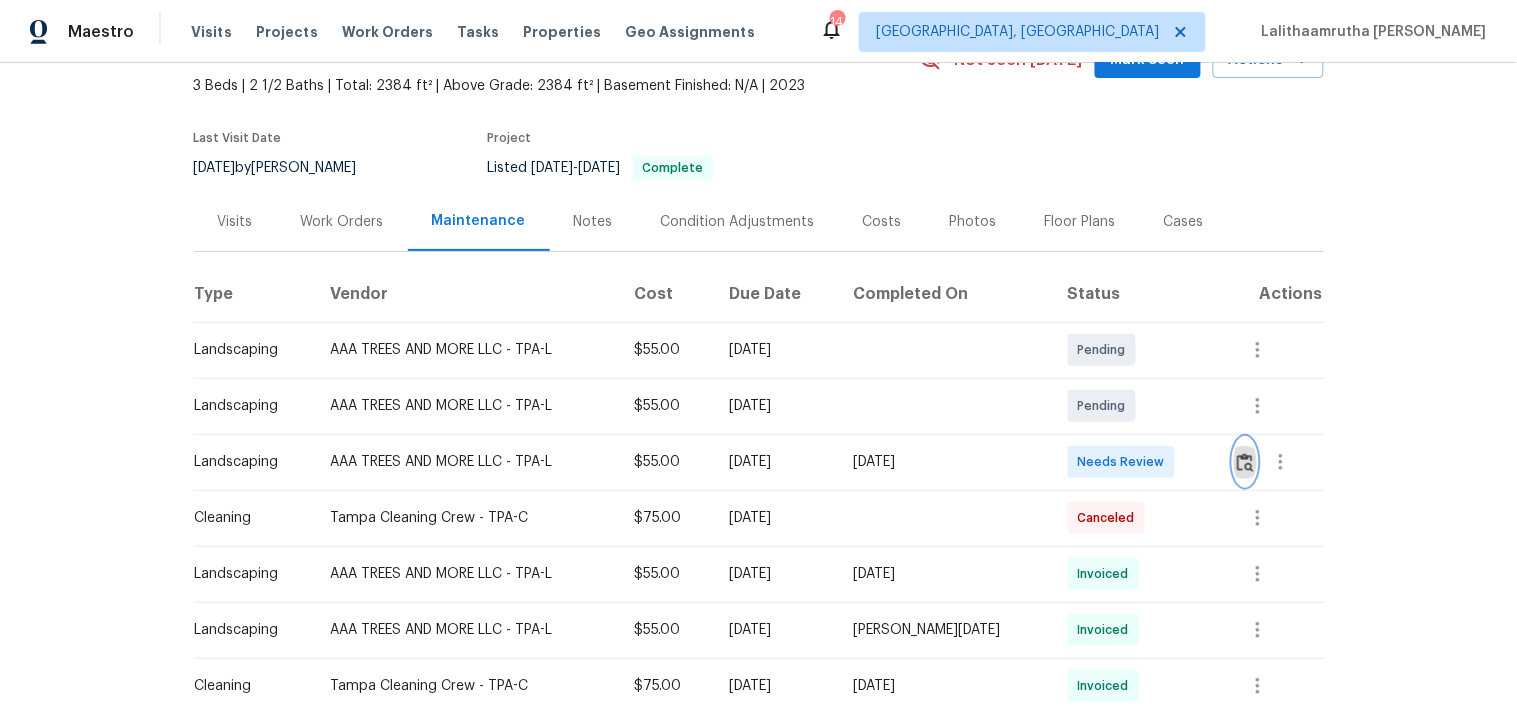 click at bounding box center [1245, 462] 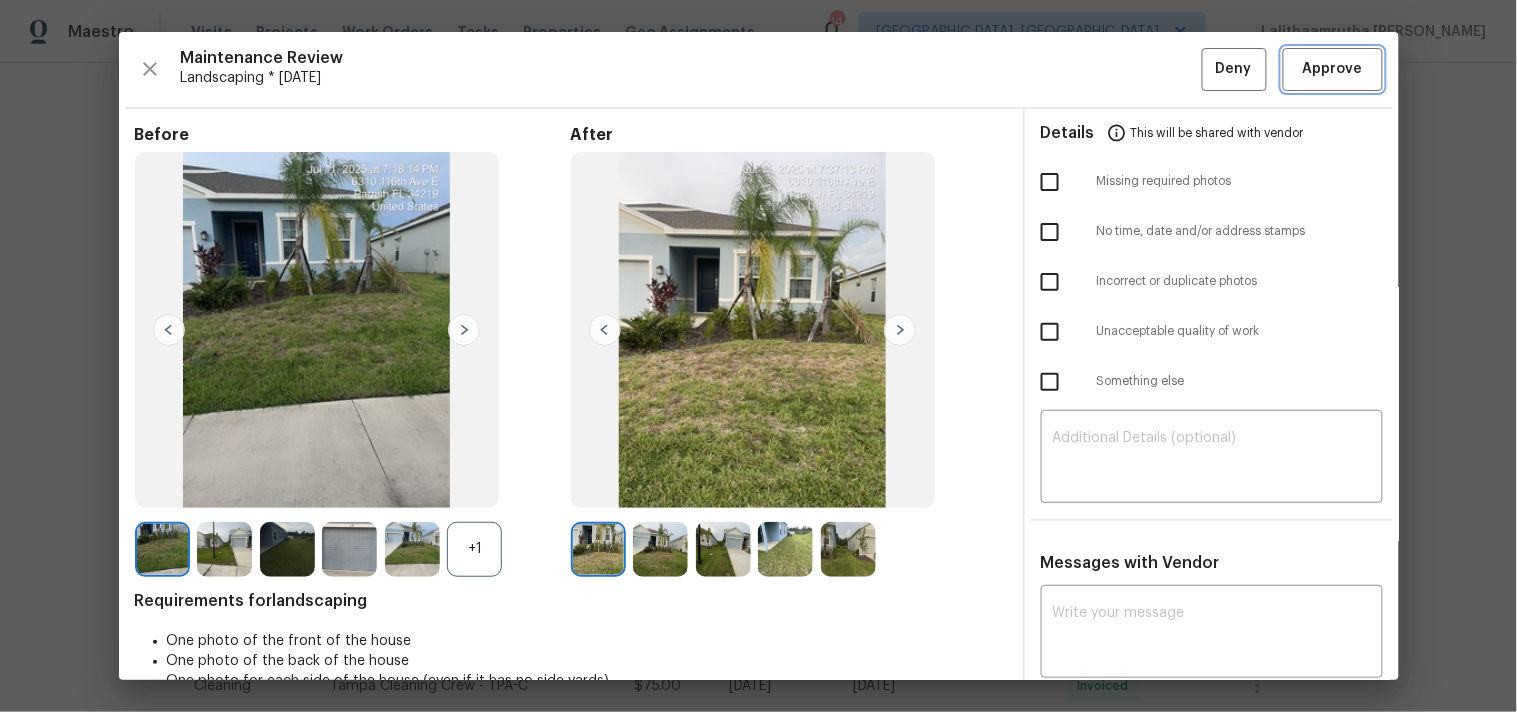 click on "Approve" at bounding box center (1333, 69) 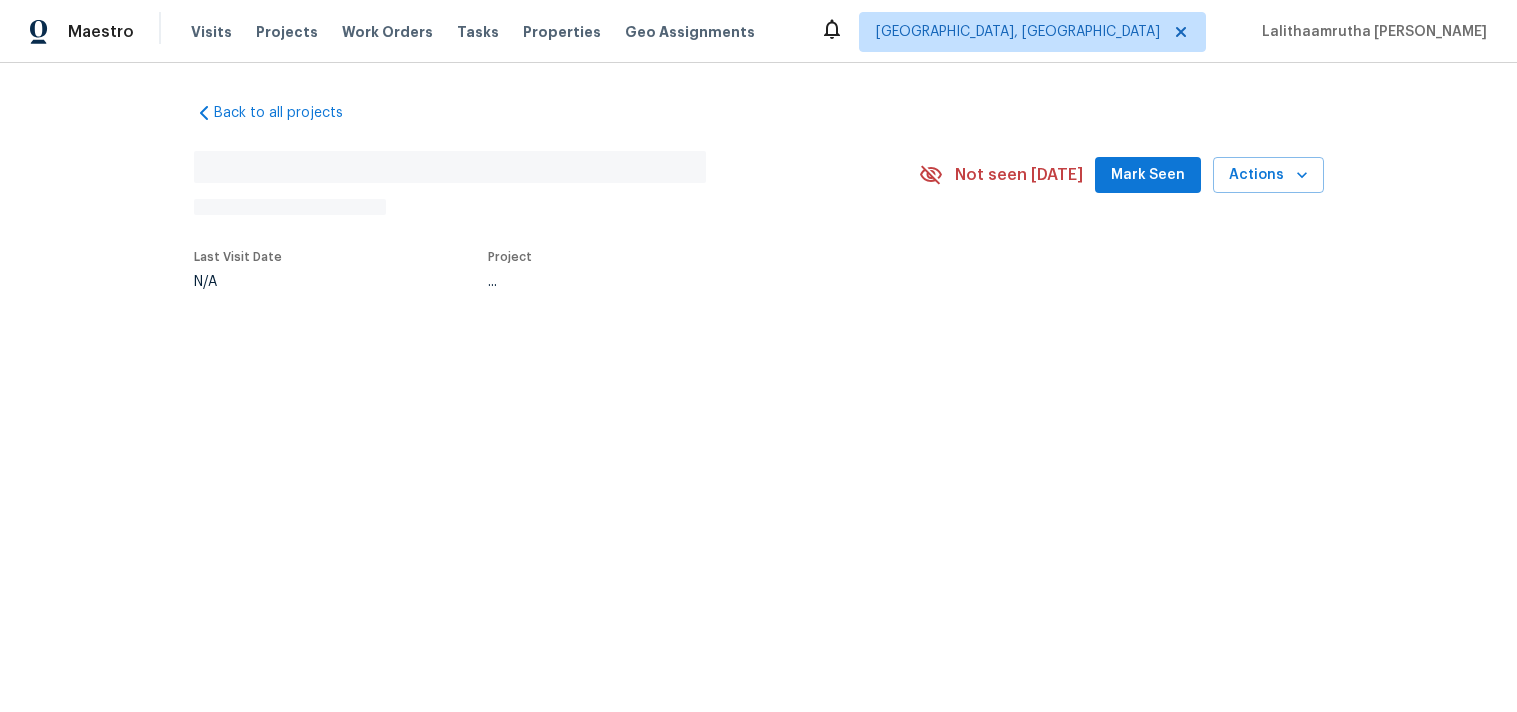 scroll, scrollTop: 0, scrollLeft: 0, axis: both 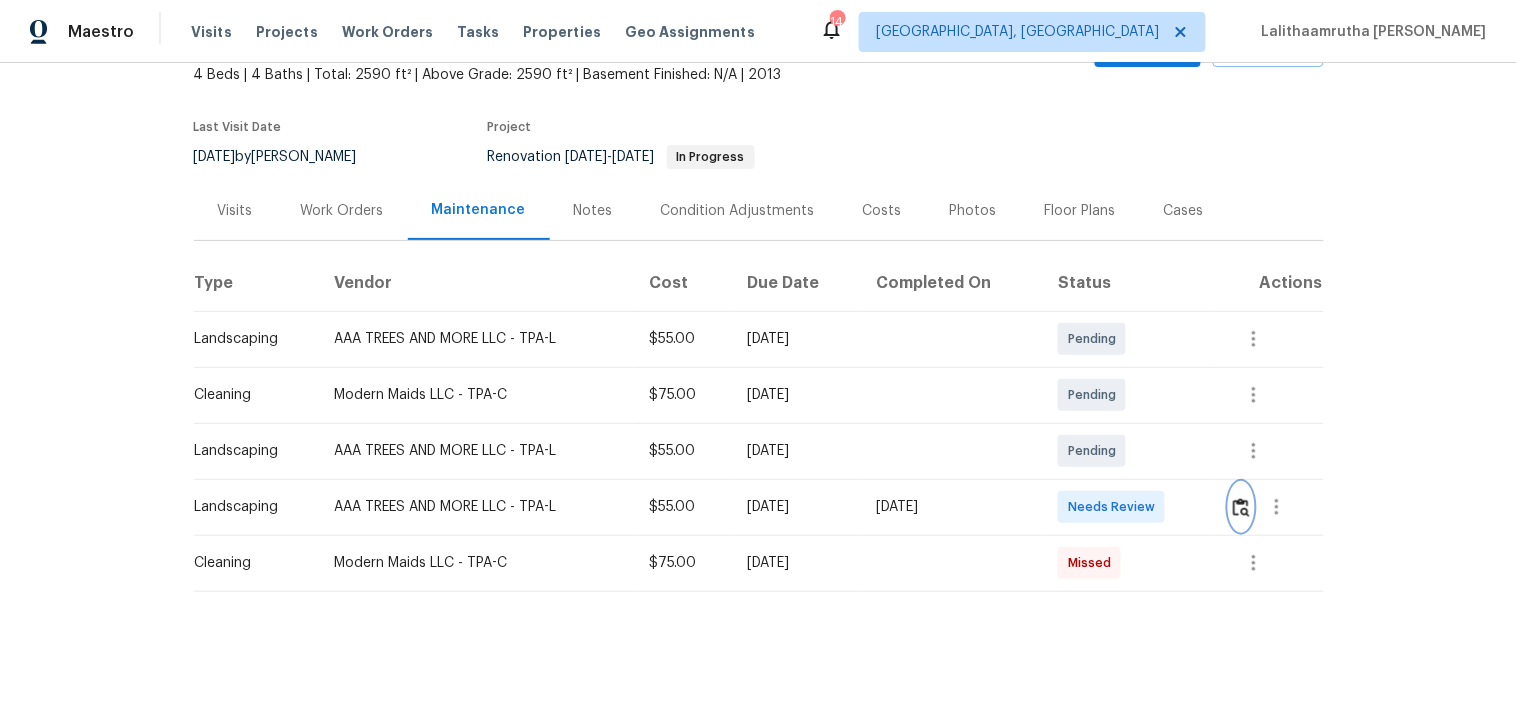click at bounding box center (1241, 507) 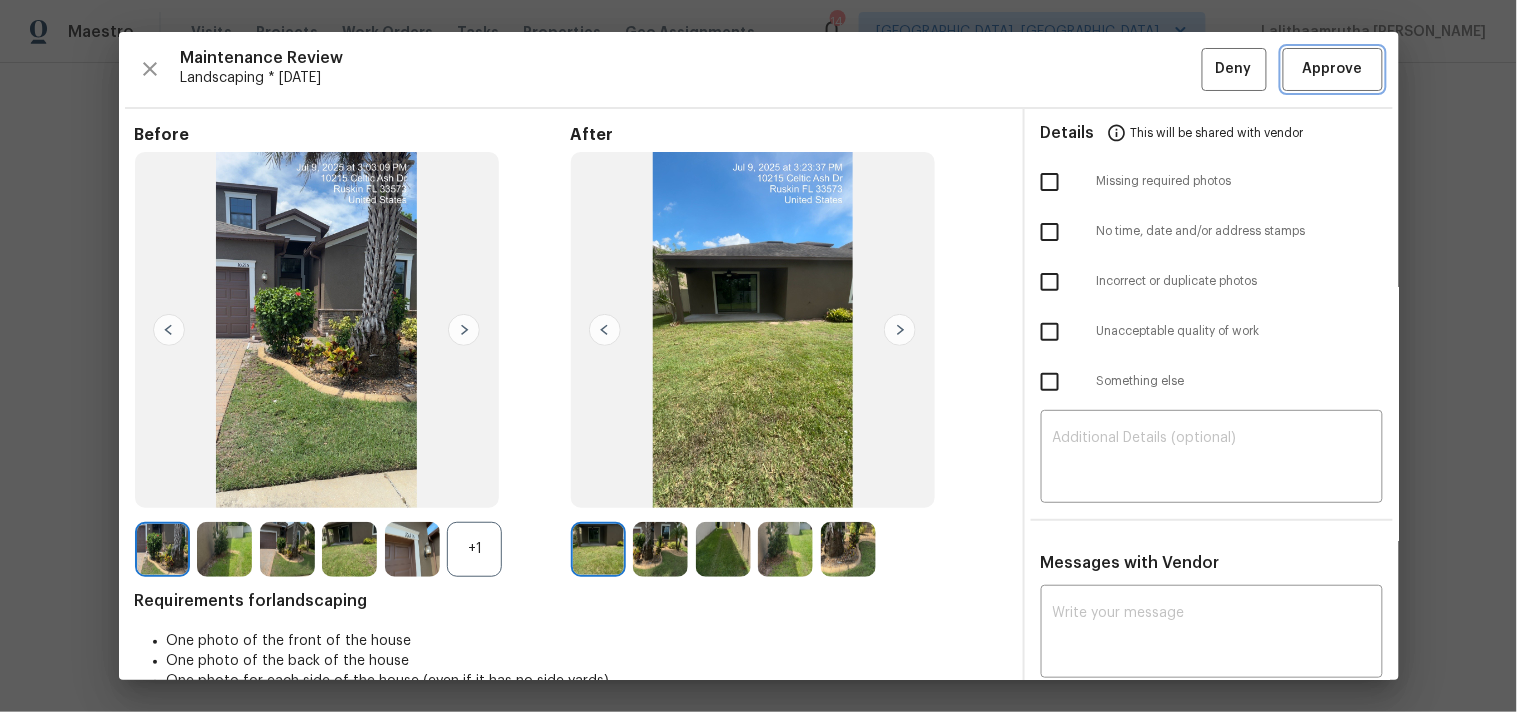 click on "Approve" at bounding box center (1333, 69) 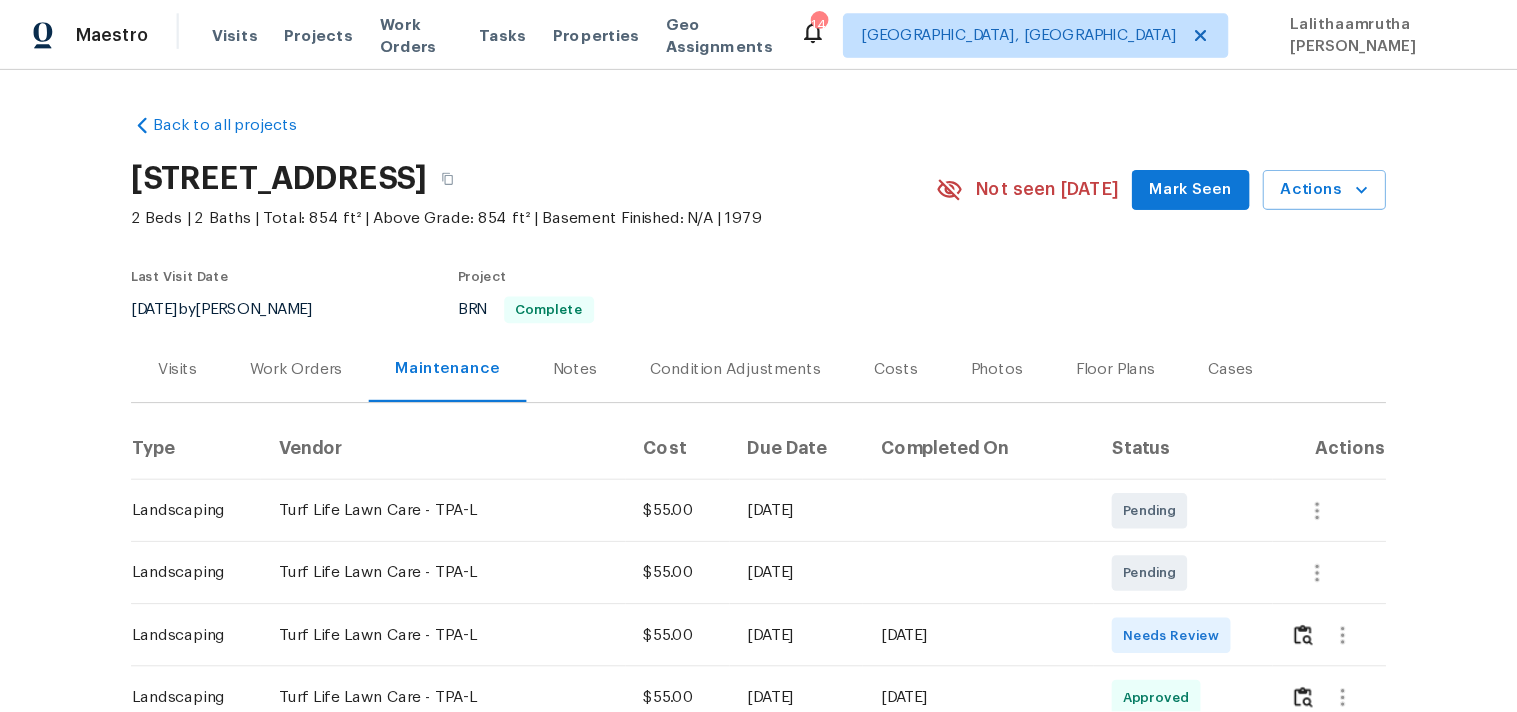 scroll, scrollTop: 0, scrollLeft: 0, axis: both 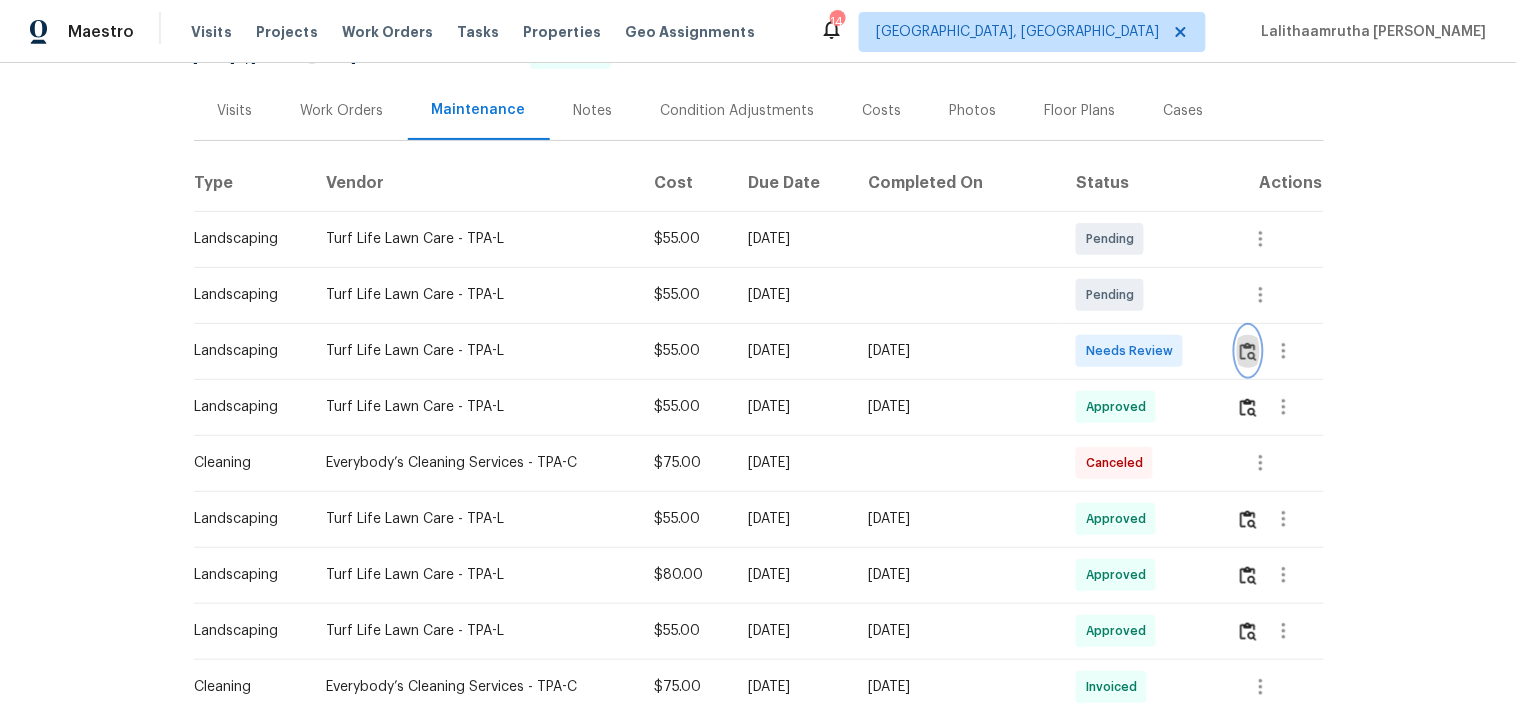 click at bounding box center (1248, 351) 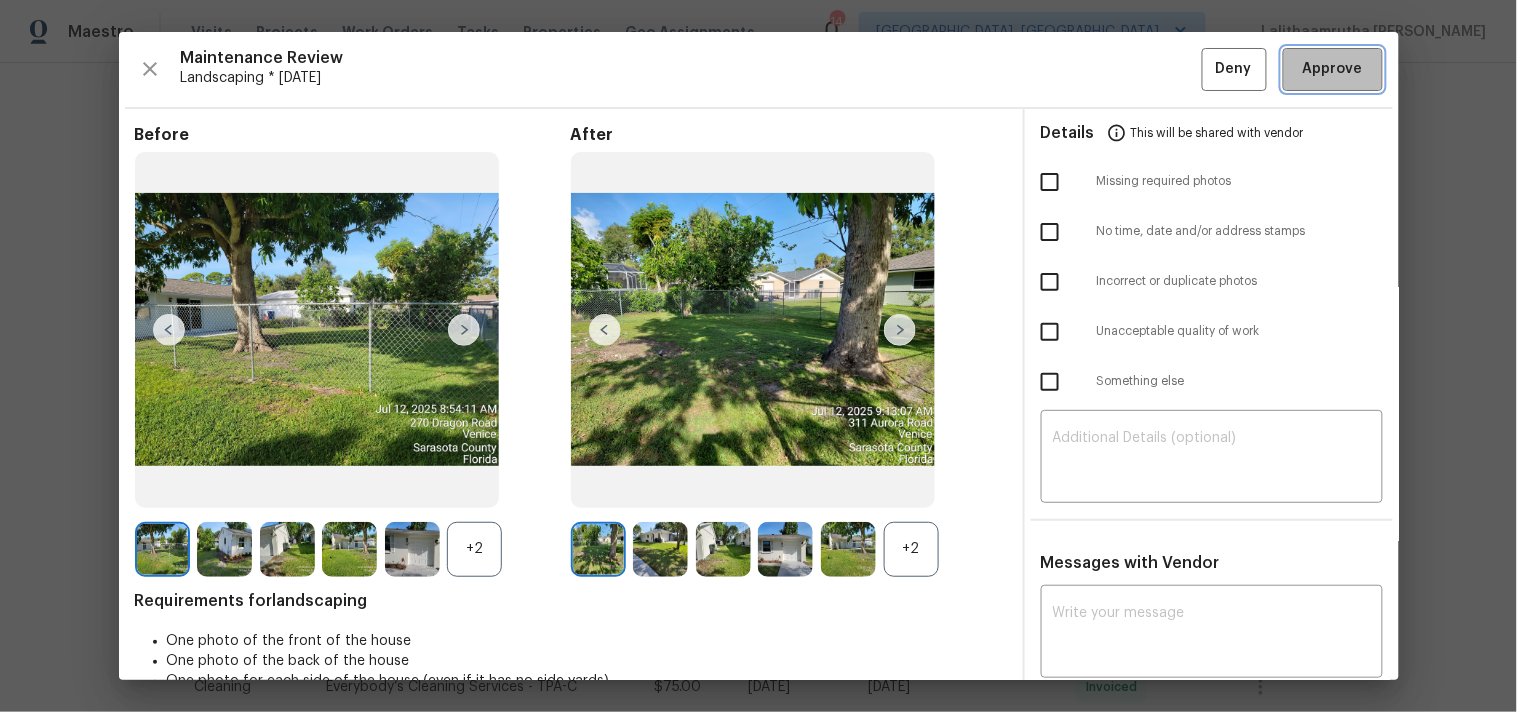 click on "Approve" at bounding box center (1333, 69) 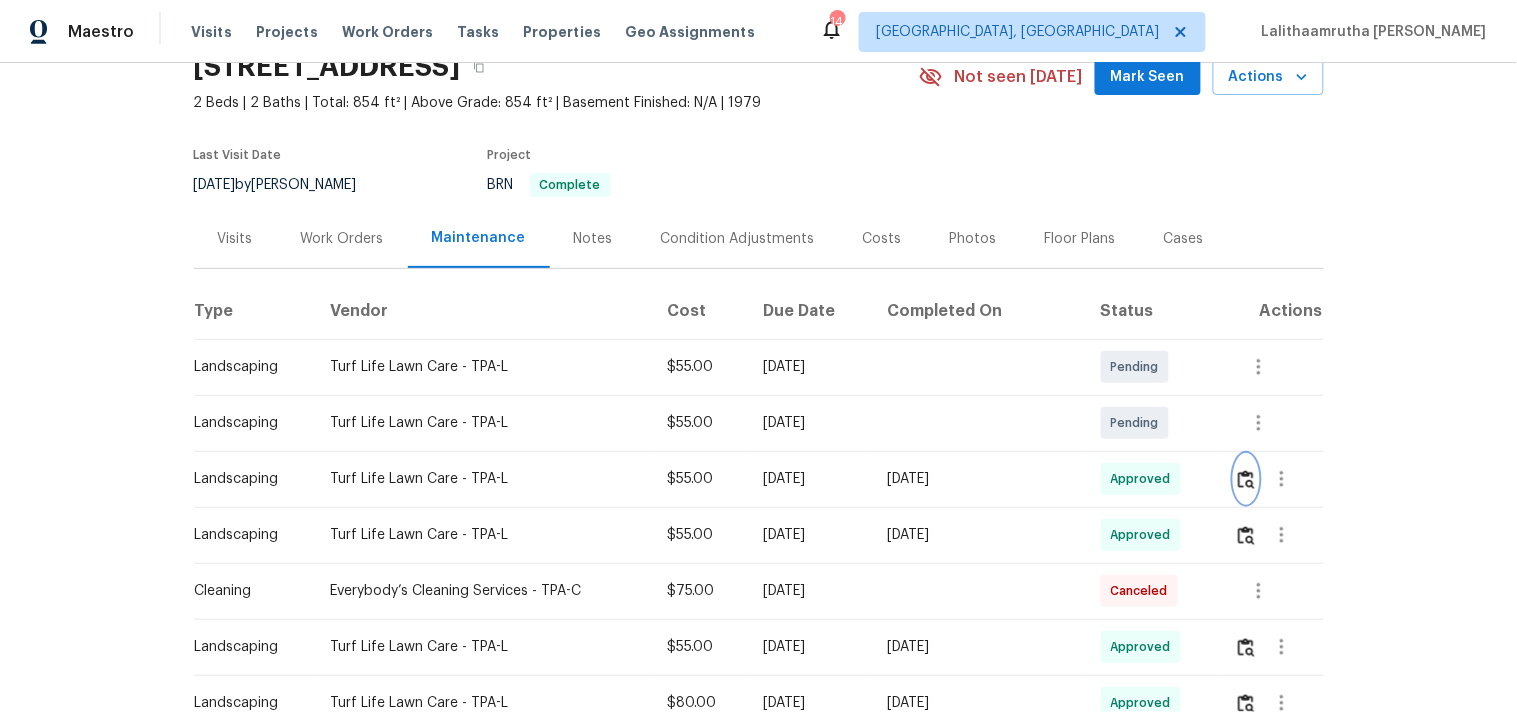 scroll, scrollTop: 0, scrollLeft: 0, axis: both 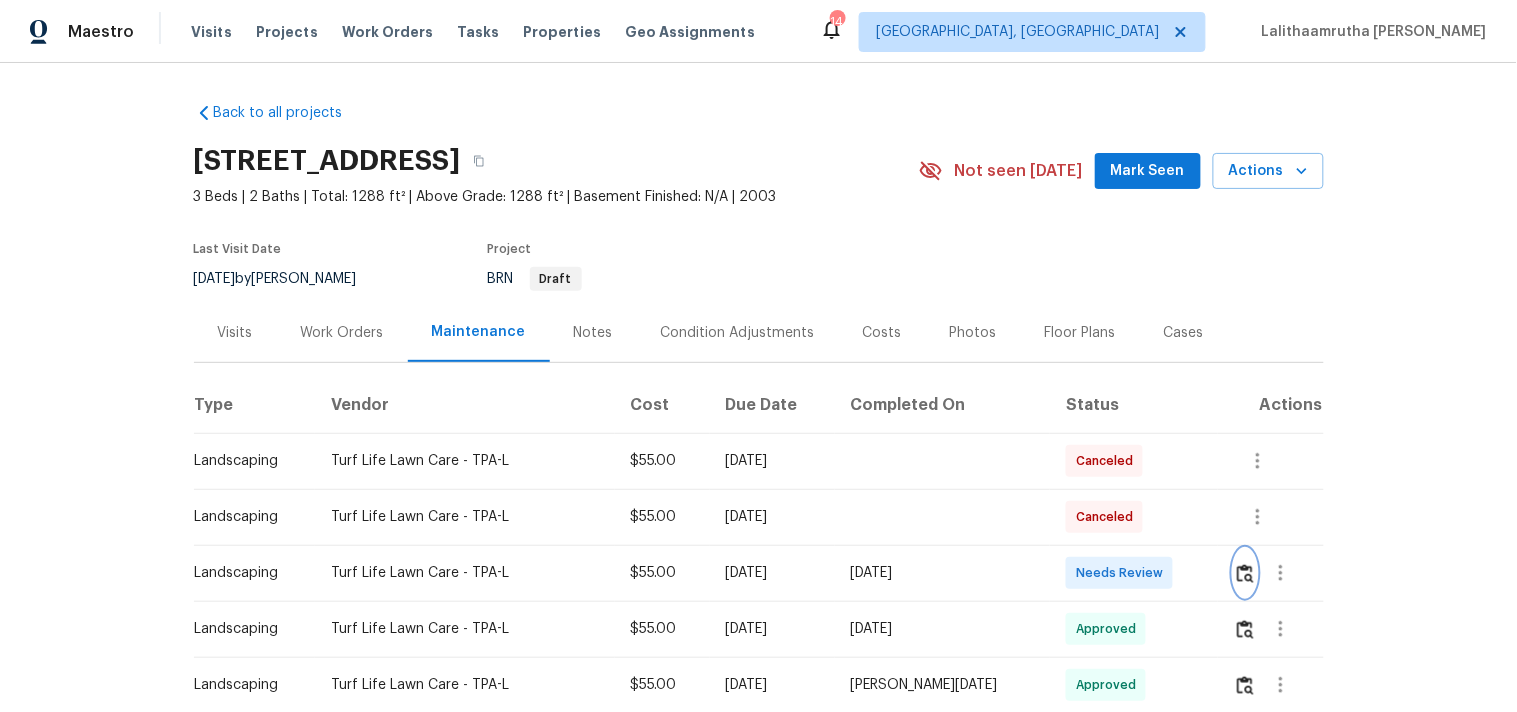 click at bounding box center (1245, 573) 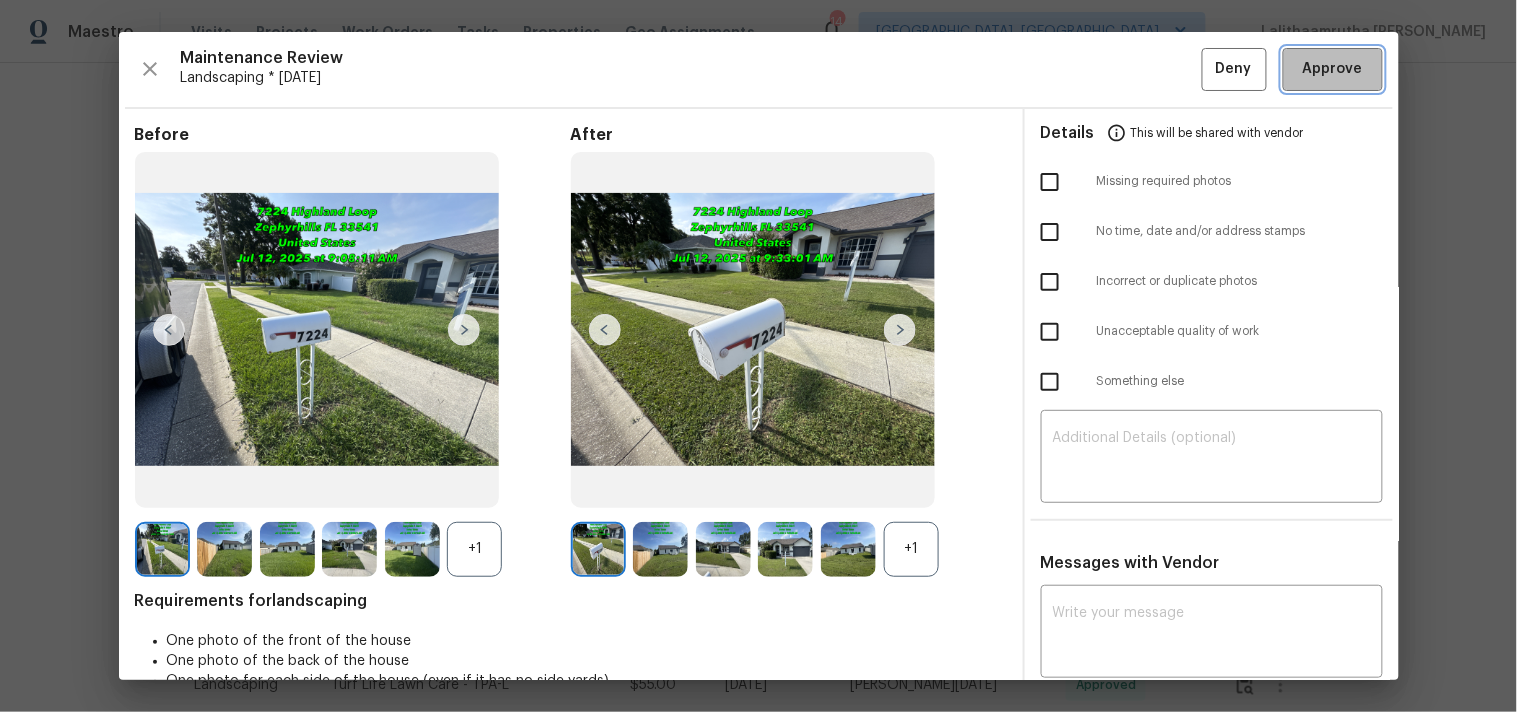 click on "Approve" at bounding box center (1333, 69) 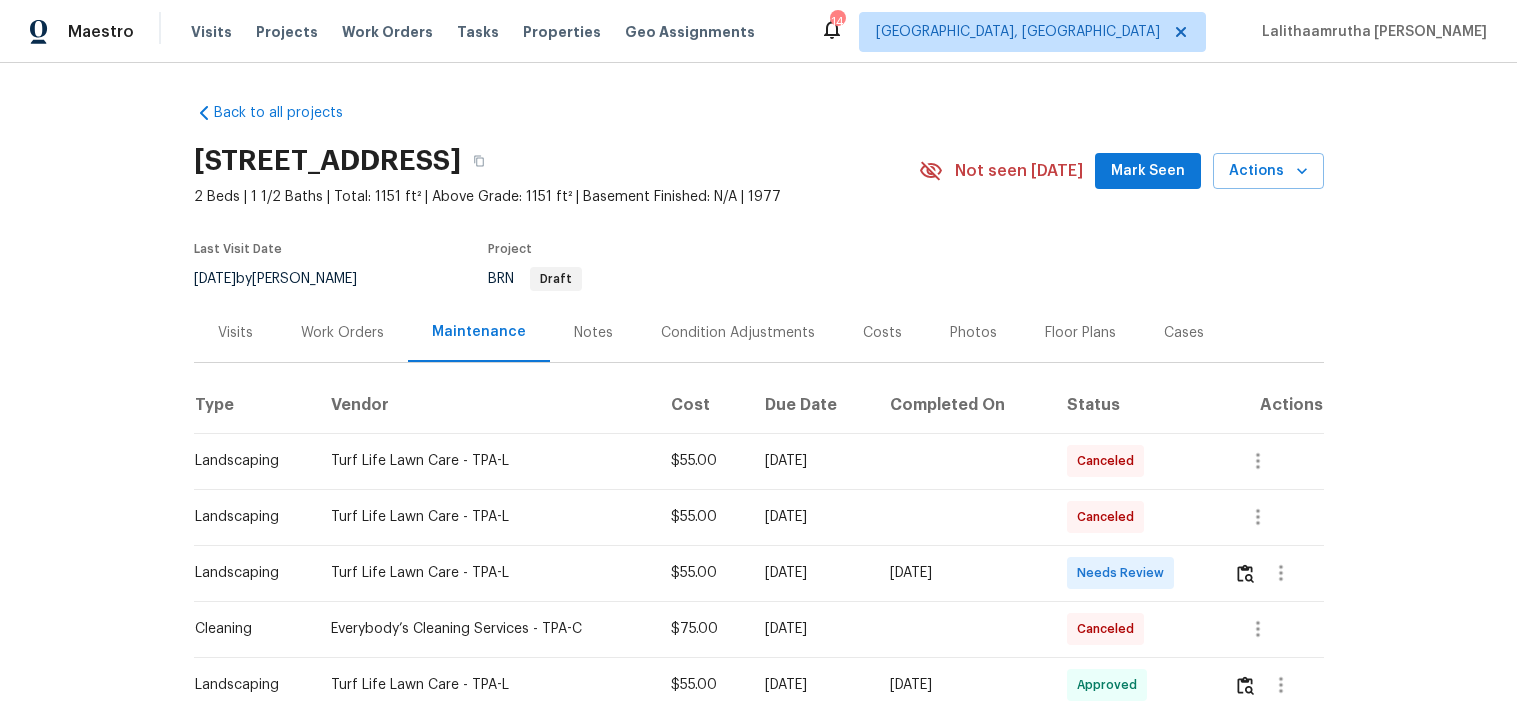 scroll, scrollTop: 0, scrollLeft: 0, axis: both 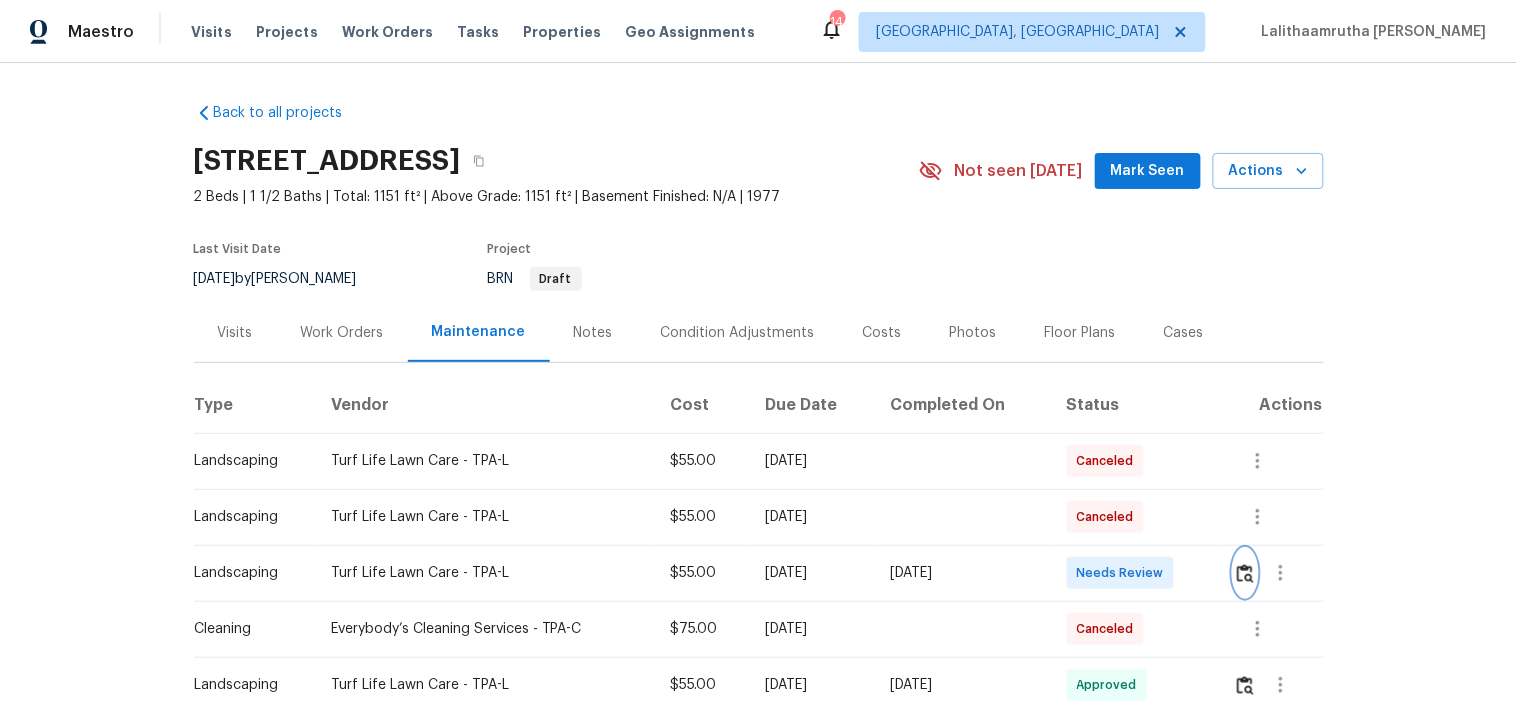 click at bounding box center (1245, 573) 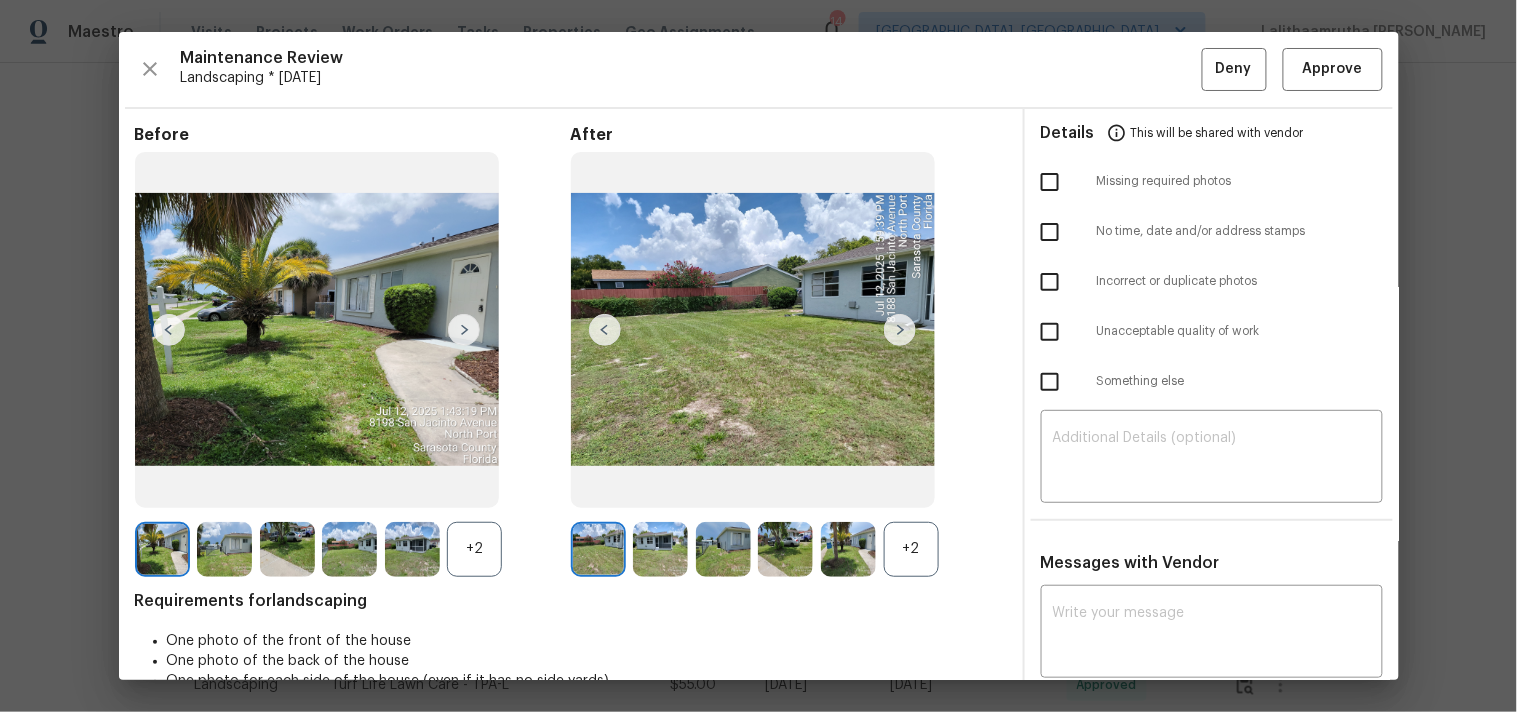 click at bounding box center (900, 330) 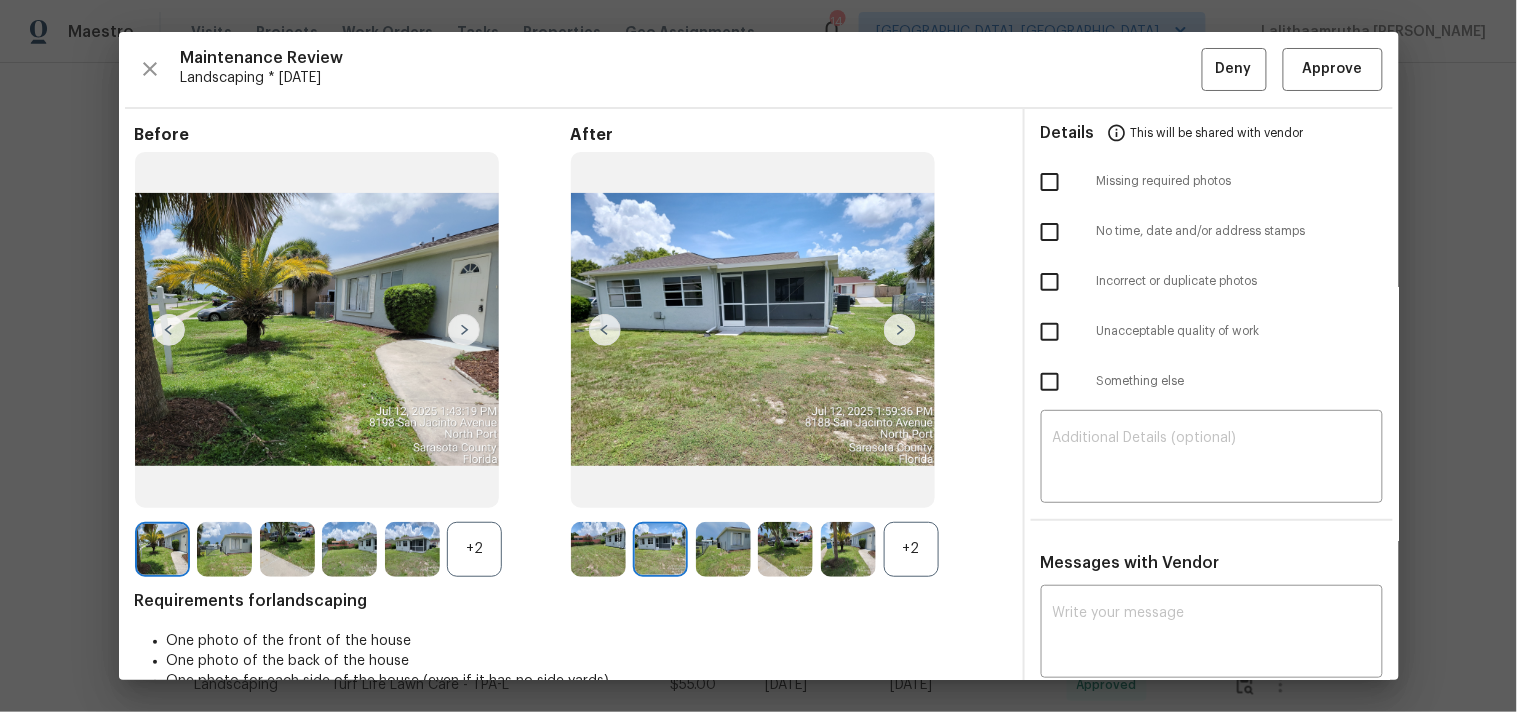 click at bounding box center [900, 330] 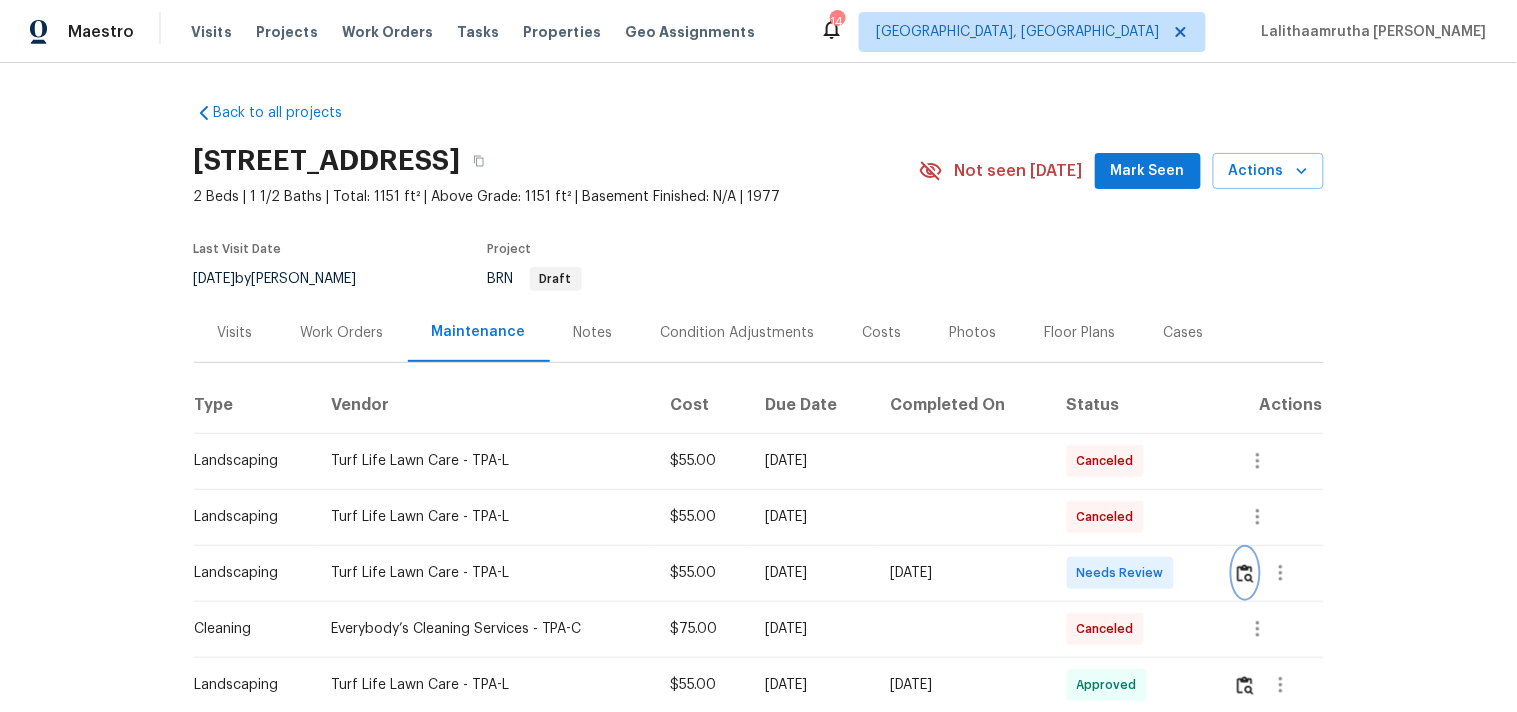 click at bounding box center [1245, 573] 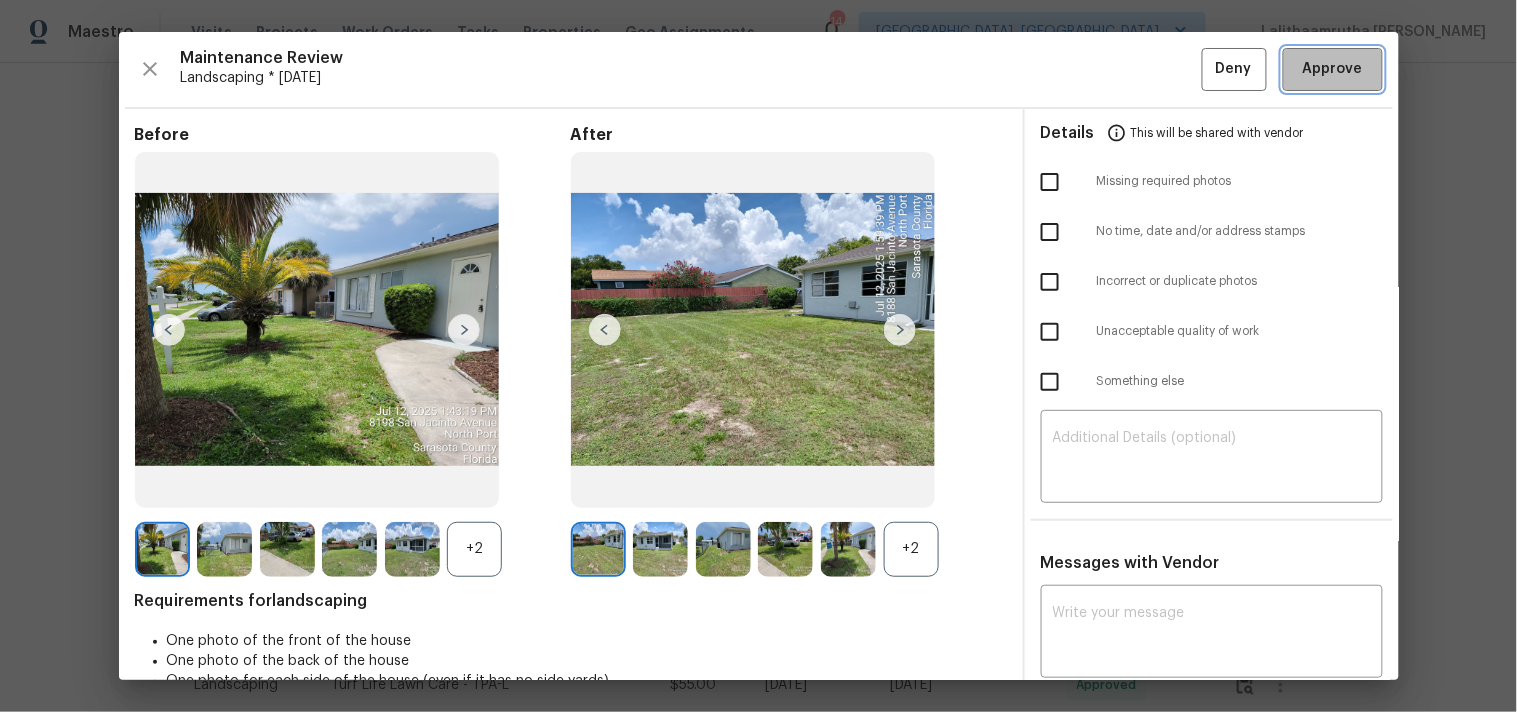 click on "Approve" at bounding box center (1333, 69) 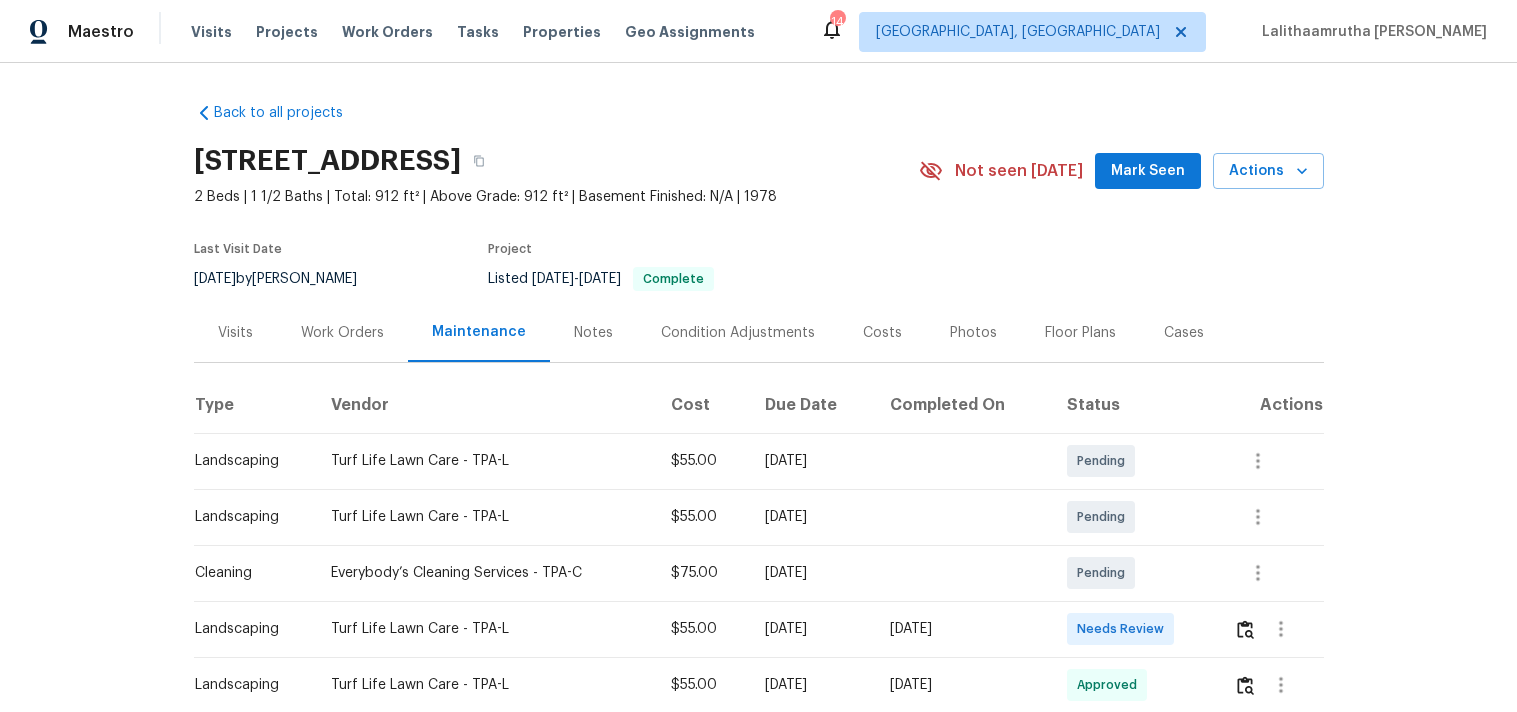 scroll, scrollTop: 0, scrollLeft: 0, axis: both 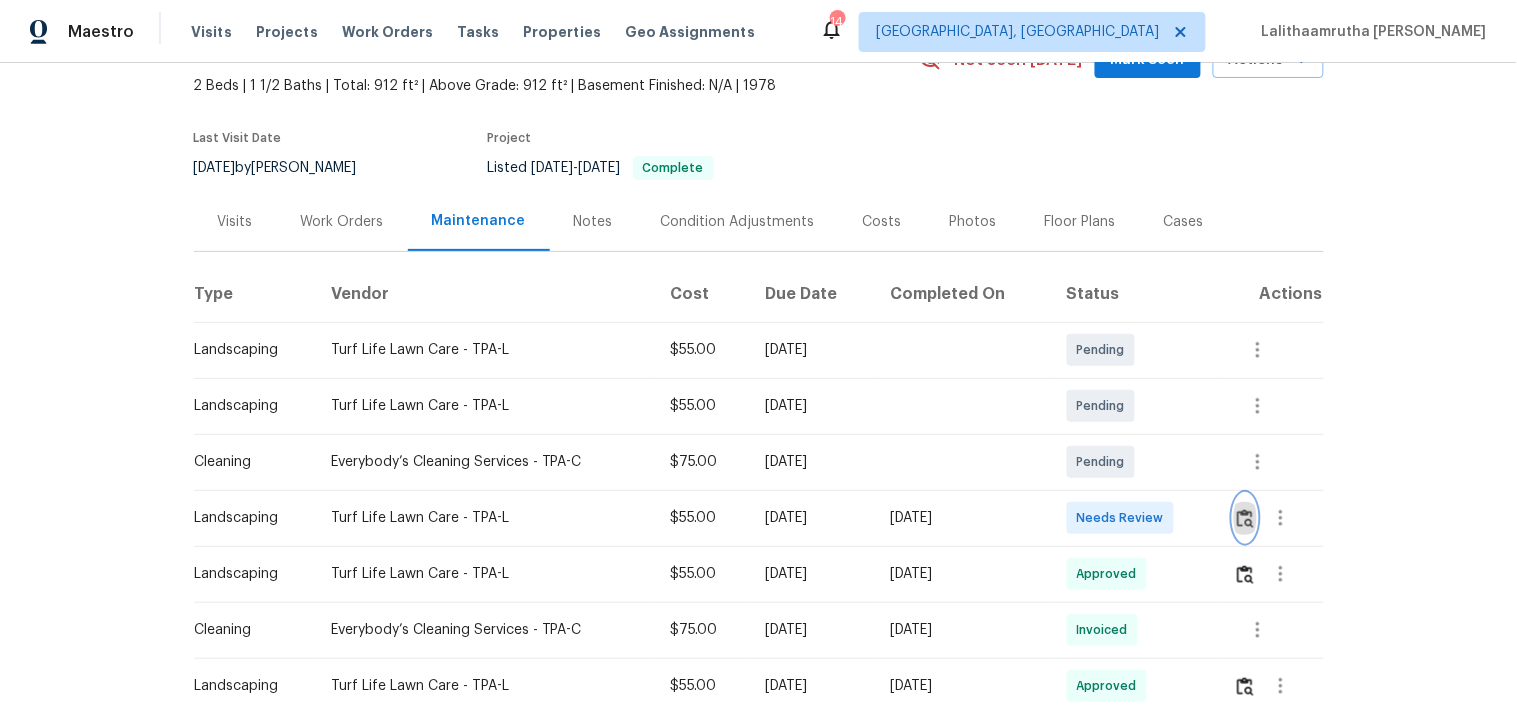 click at bounding box center (1245, 518) 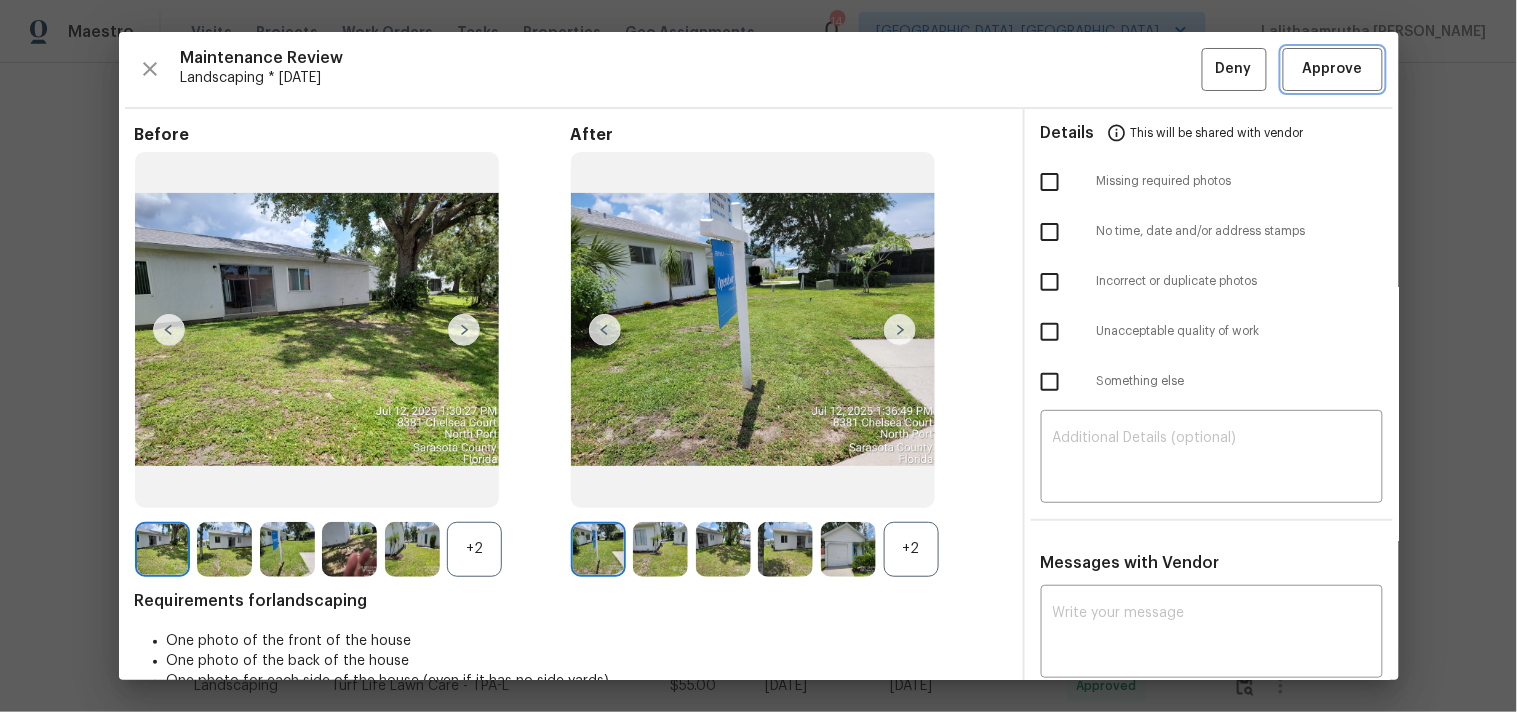 click on "Approve" at bounding box center (1333, 69) 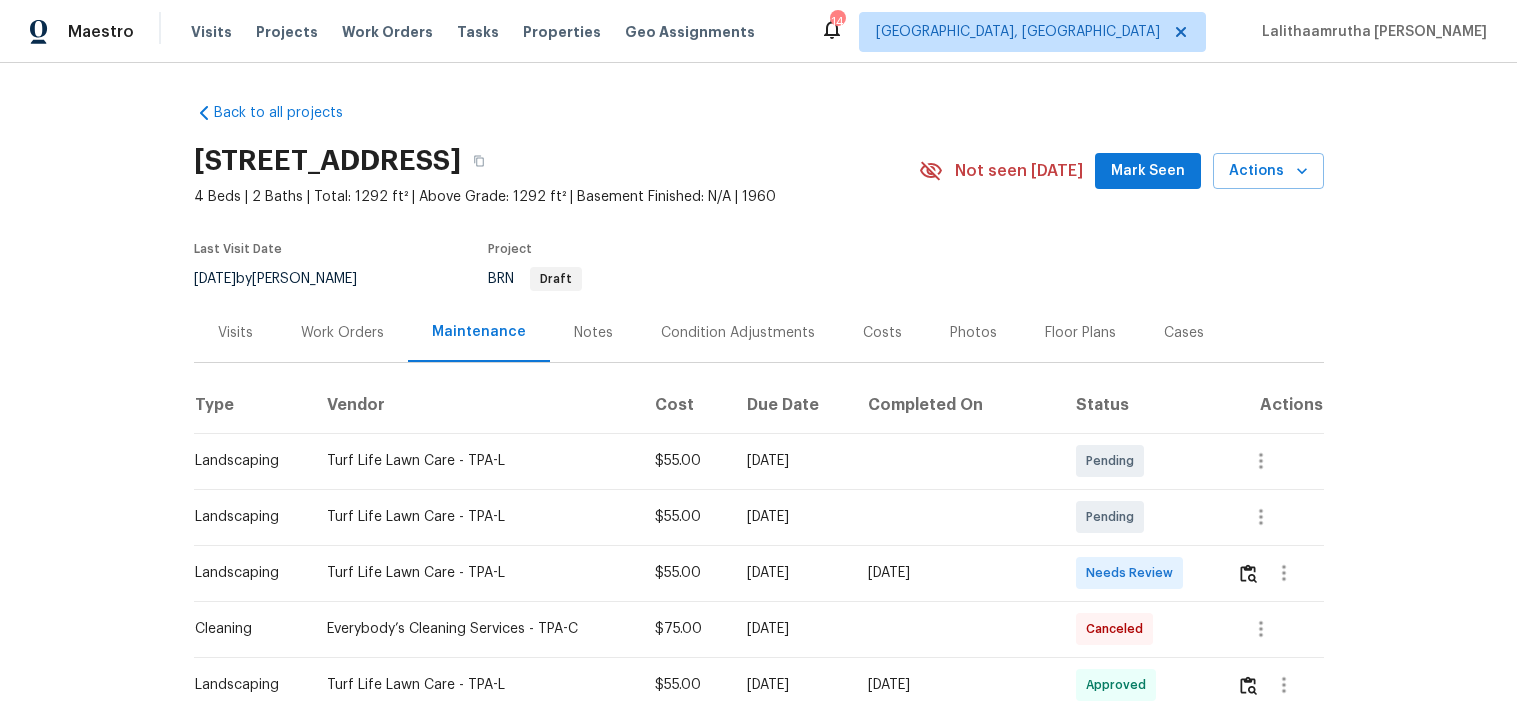 scroll, scrollTop: 0, scrollLeft: 0, axis: both 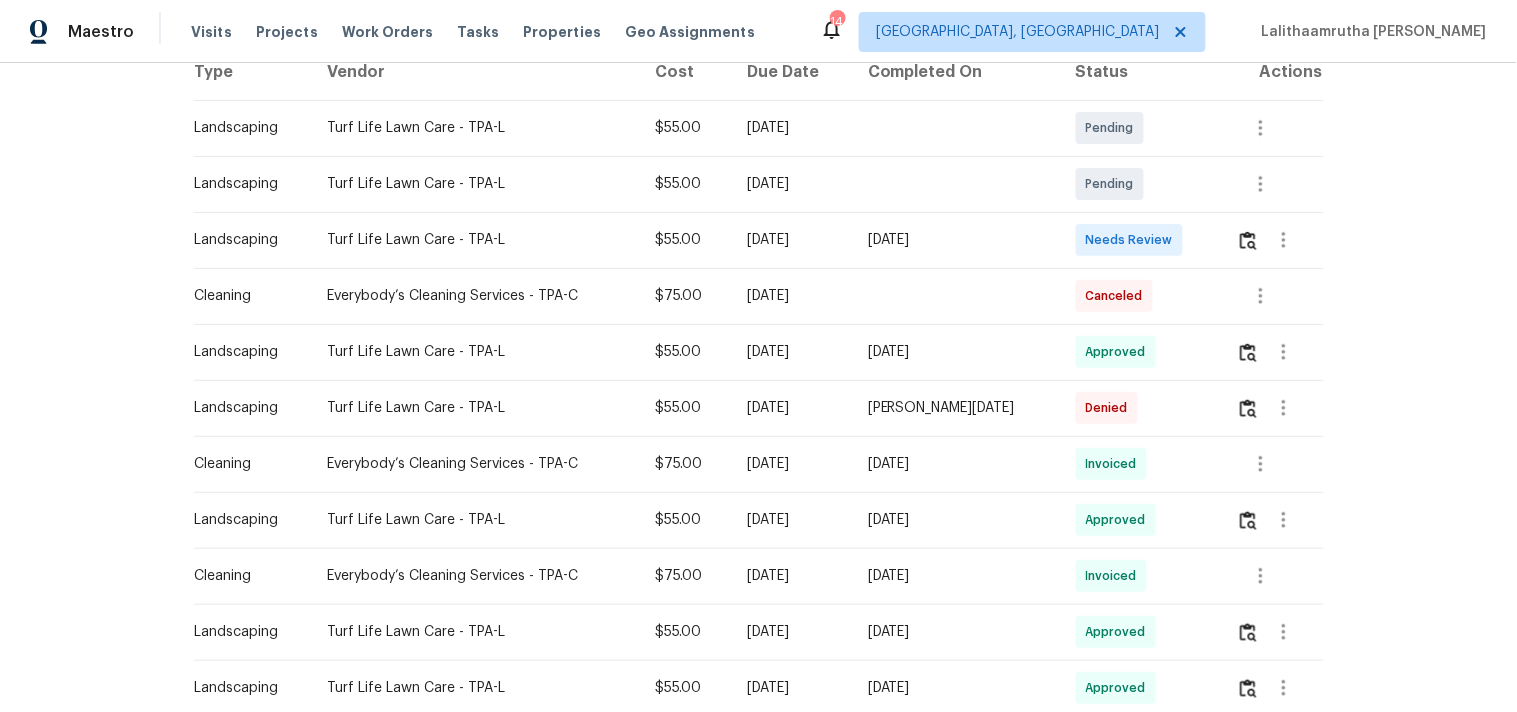 click at bounding box center (1272, 240) 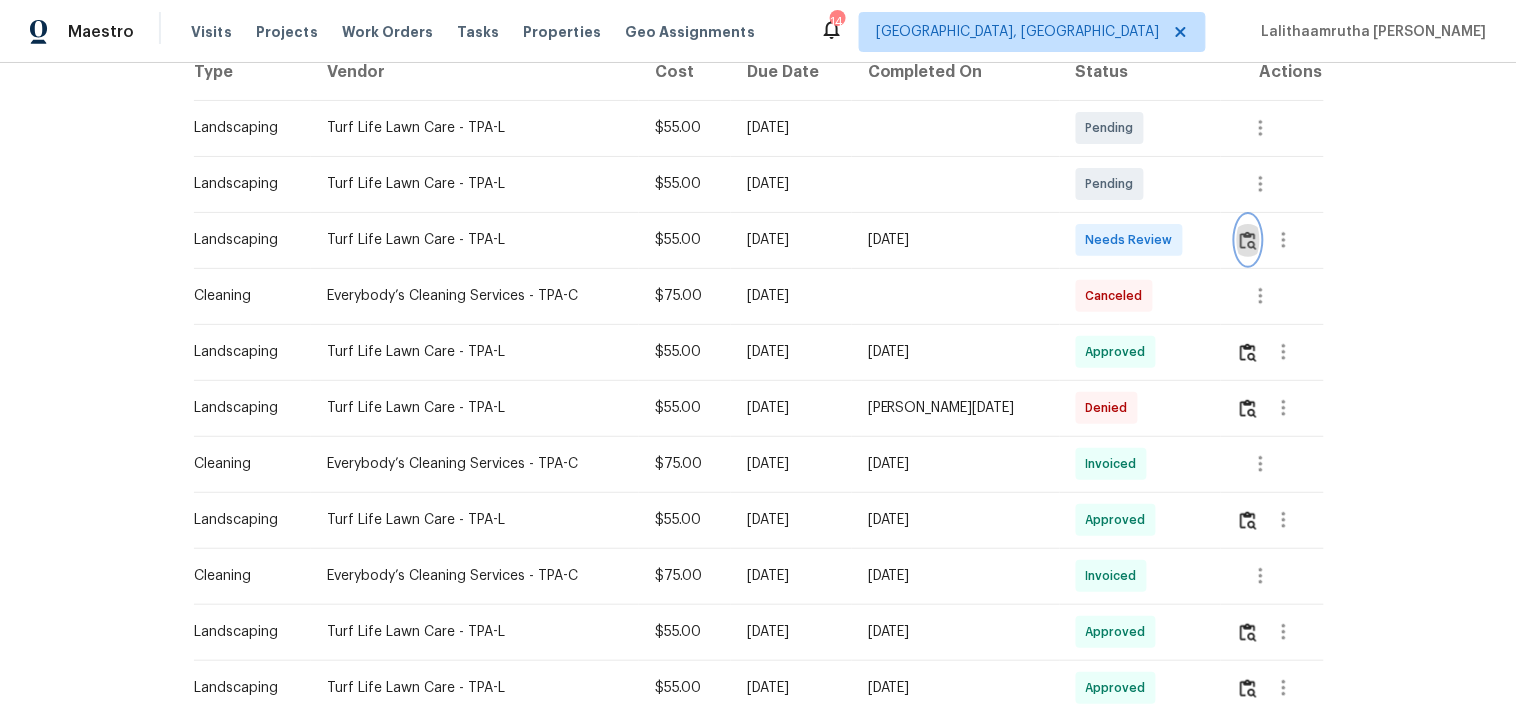 click at bounding box center [1248, 240] 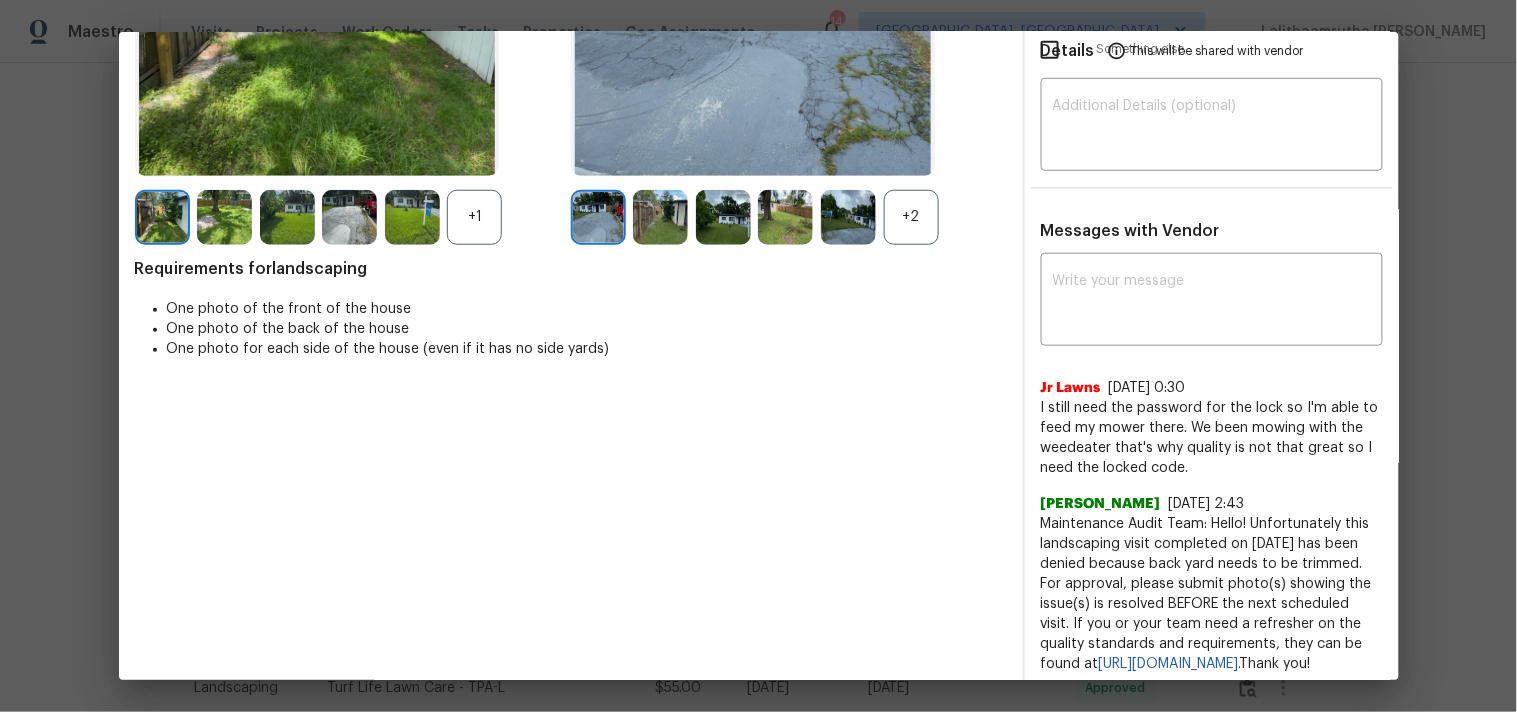 scroll, scrollTop: 333, scrollLeft: 0, axis: vertical 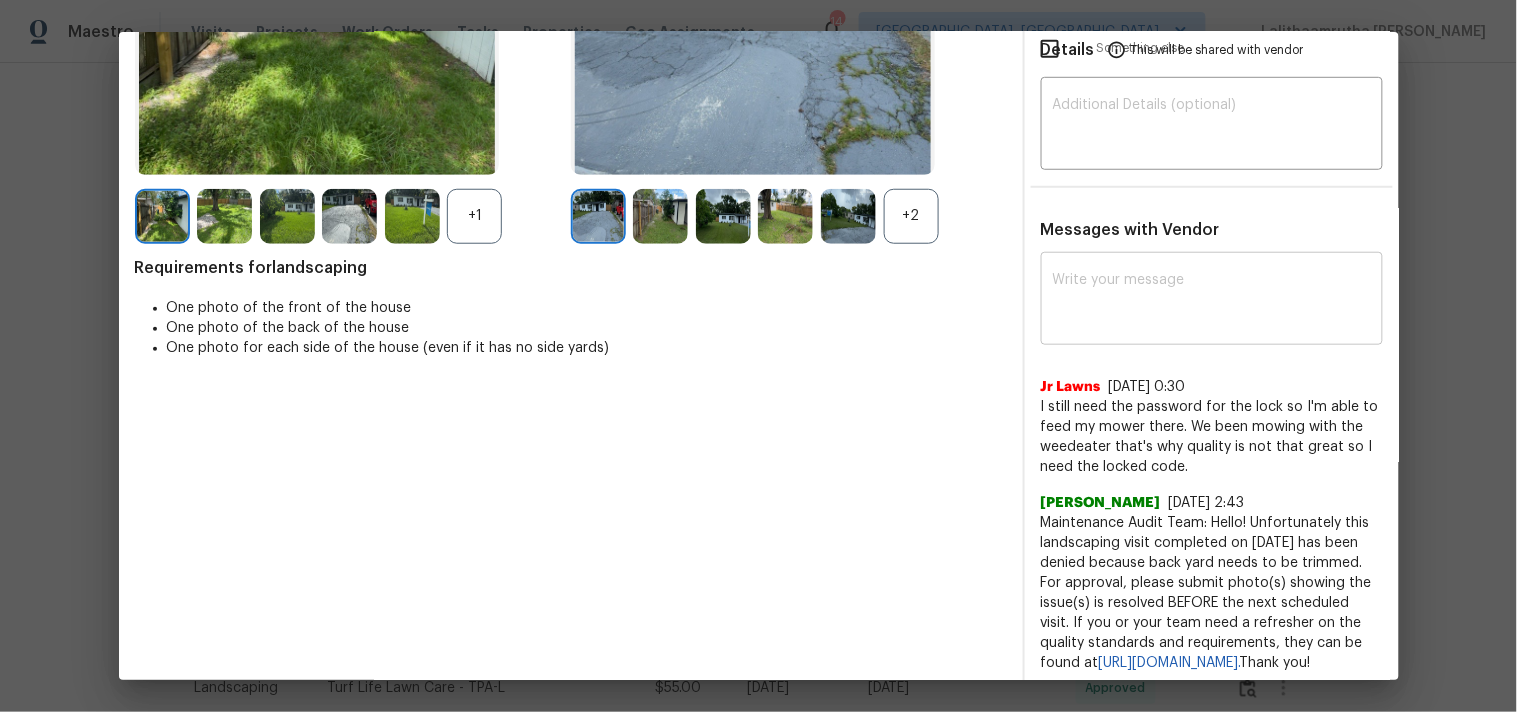 click on "x ​" at bounding box center (1212, 301) 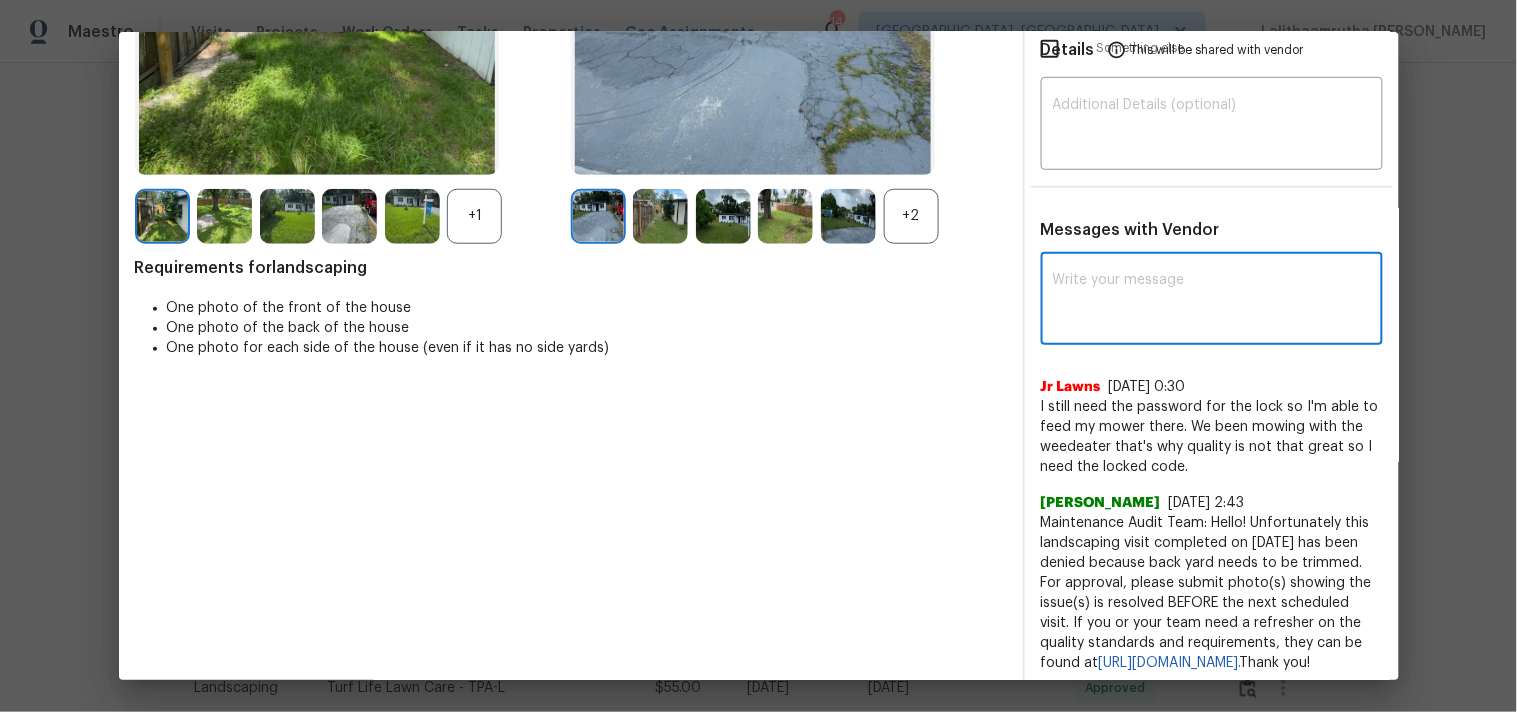 paste on "Maintenance Audit Team: Hello! Unfortunately this Landscaping visit completed on [DATE] has been denied because we are missing the required address sign. For approval, please upload these if you have them or submit a screenshot of photo metadata from this visit for approval. If you or your team need a refresher on the requirements, they can be found at [URL][DOMAIN_NAME]. Thank you!" 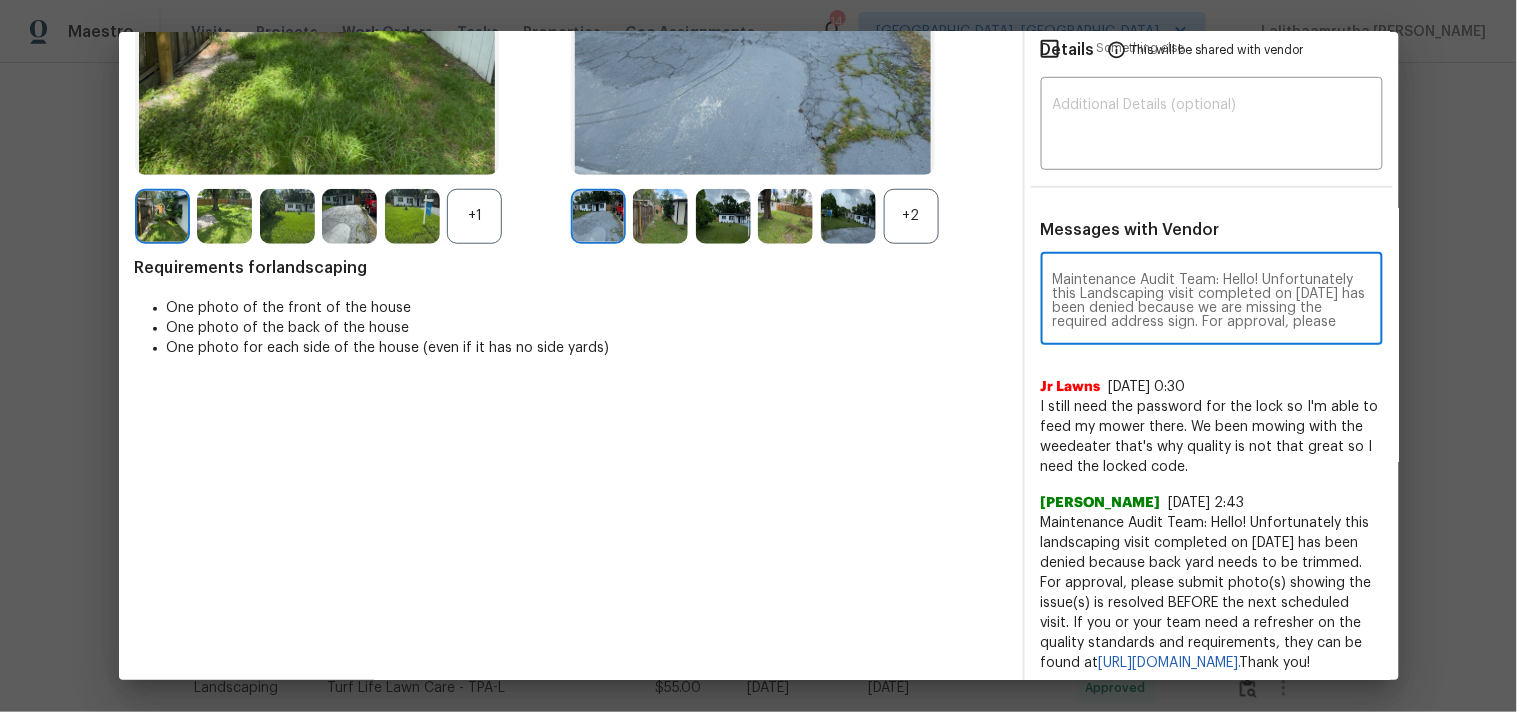 scroll, scrollTop: 125, scrollLeft: 0, axis: vertical 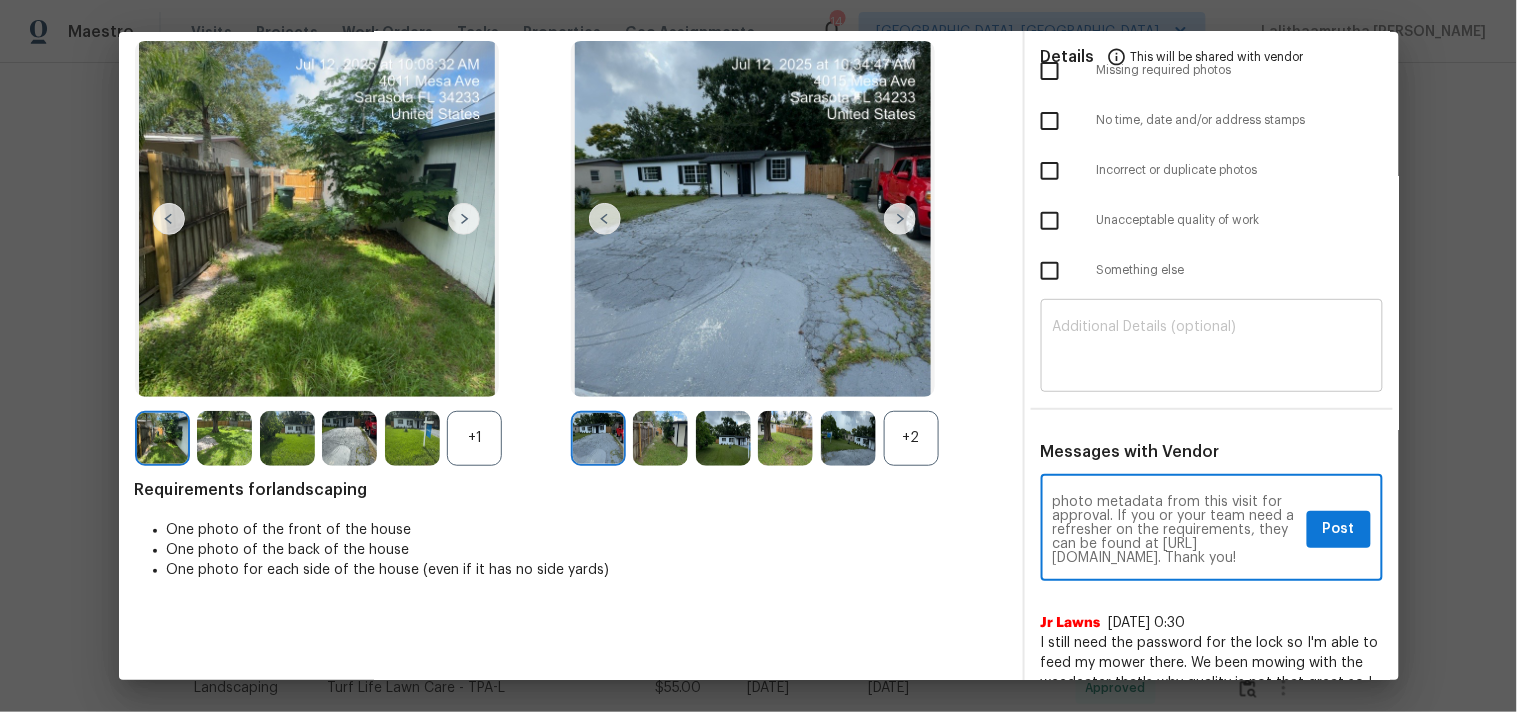 type on "Maintenance Audit Team: Hello! Unfortunately this Landscaping visit completed on [DATE] has been denied because we are missing the required address sign. For approval, please upload these if you have them or submit a screenshot of photo metadata from this visit for approval. If you or your team need a refresher on the requirements, they can be found at [URL][DOMAIN_NAME]. Thank you!" 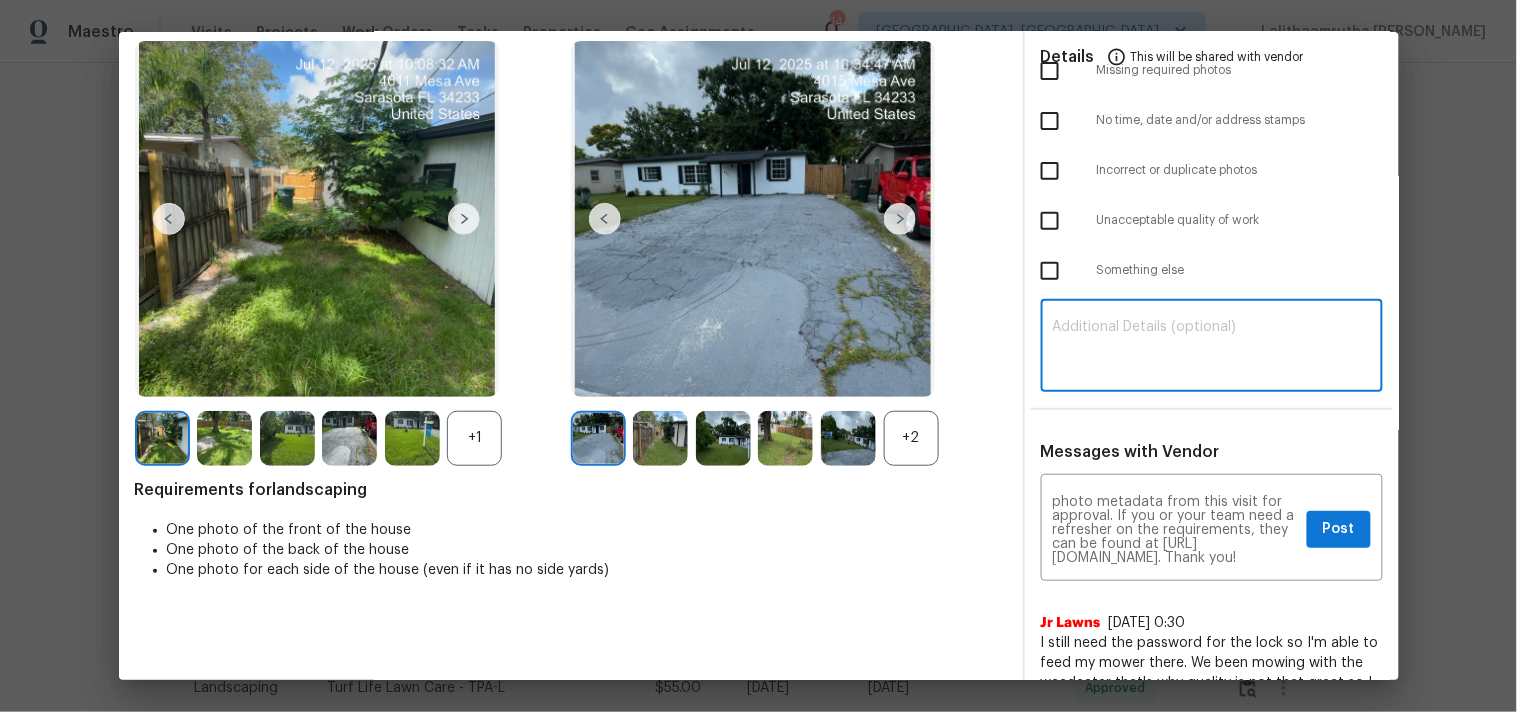 paste on "Maintenance Audit Team: Hello! Unfortunately this Landscaping visit completed on [DATE] has been denied because we are missing the required address sign. For approval, please upload these if you have them or submit a screenshot of photo metadata from this visit for approval. If you or your team need a refresher on the requirements, they can be found at [URL][DOMAIN_NAME]. Thank you!" 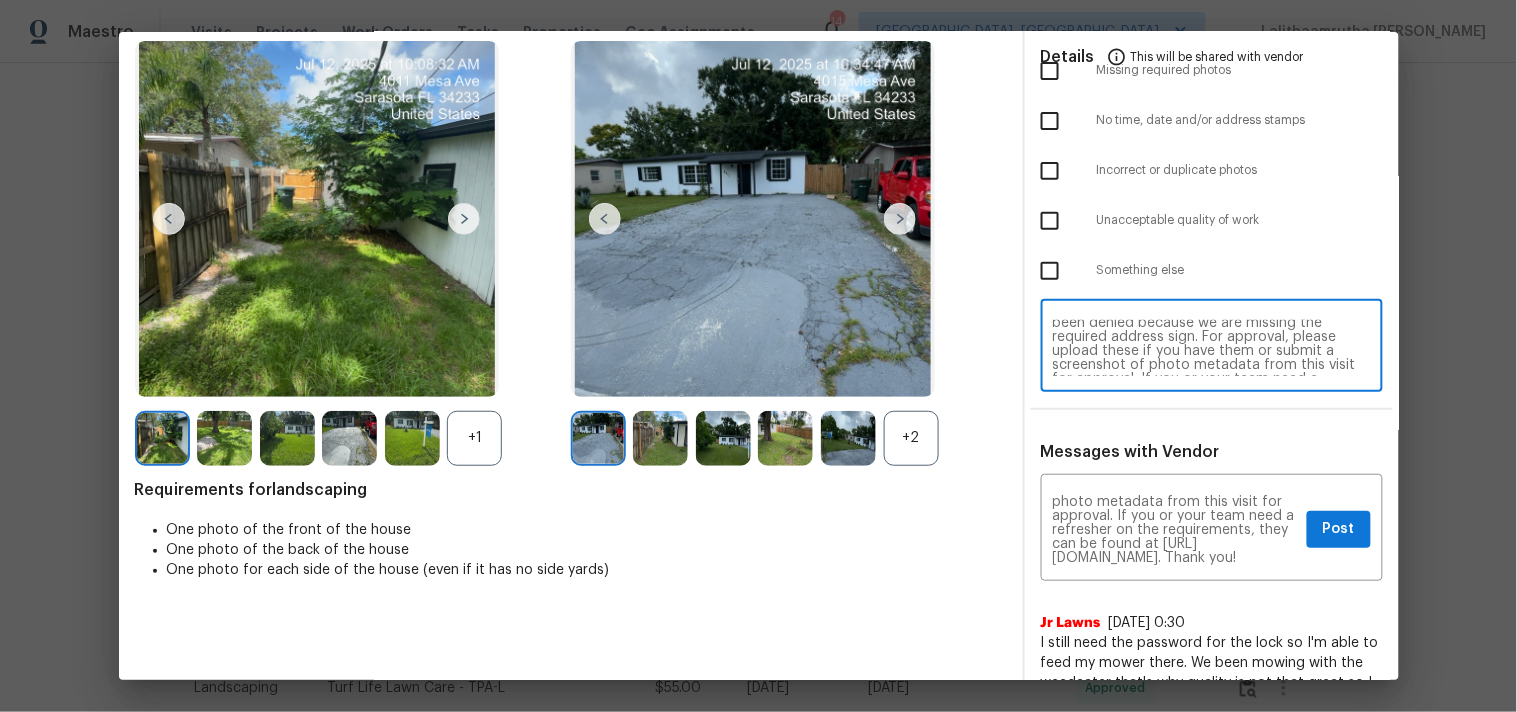 scroll, scrollTop: 0, scrollLeft: 0, axis: both 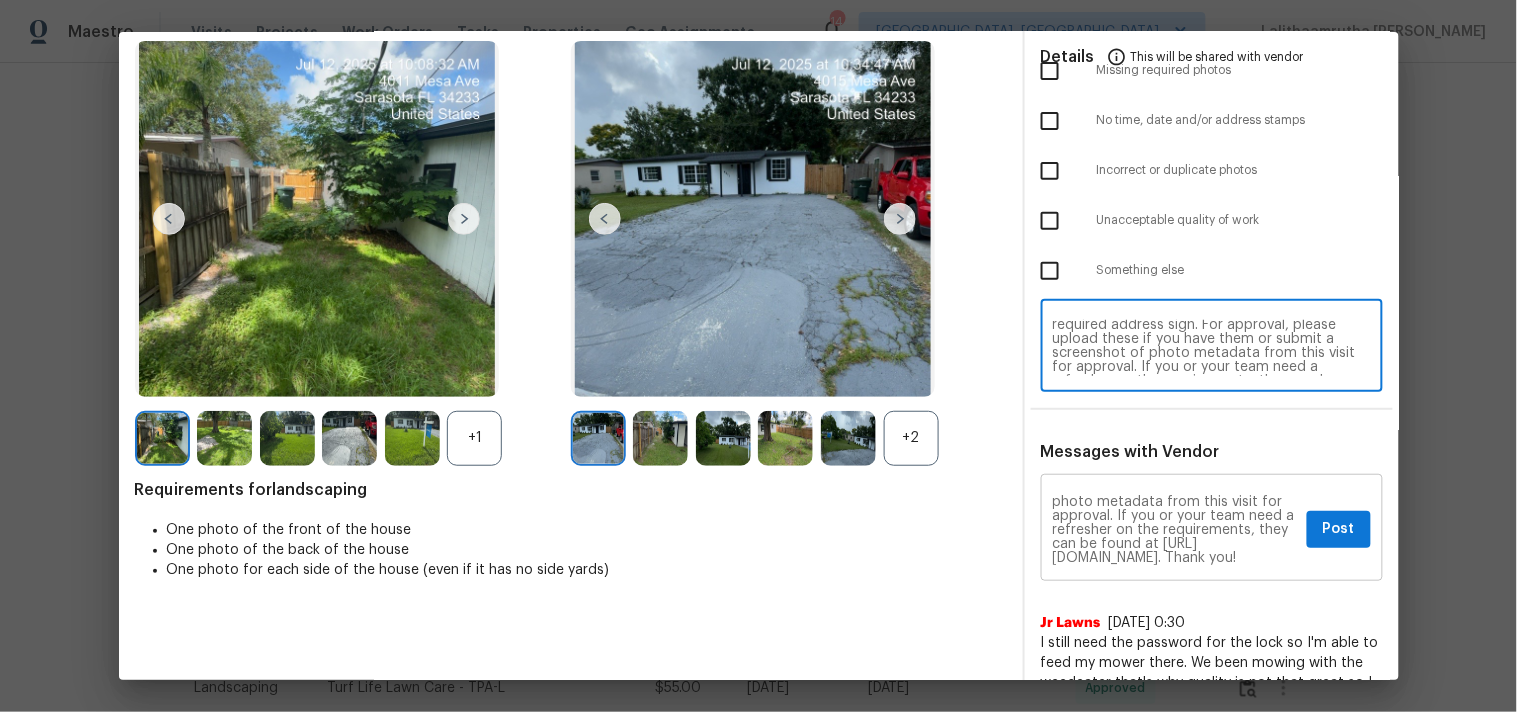type on "Maintenance Audit Team: Hello! Unfortunately this Landscaping visit completed on [DATE] has been denied because we are missing the required address sign. For approval, please upload these if you have them or submit a screenshot of photo metadata from this visit for approval. If you or your team need a refresher on the requirements, they can be found at [URL][DOMAIN_NAME]. Thank you!" 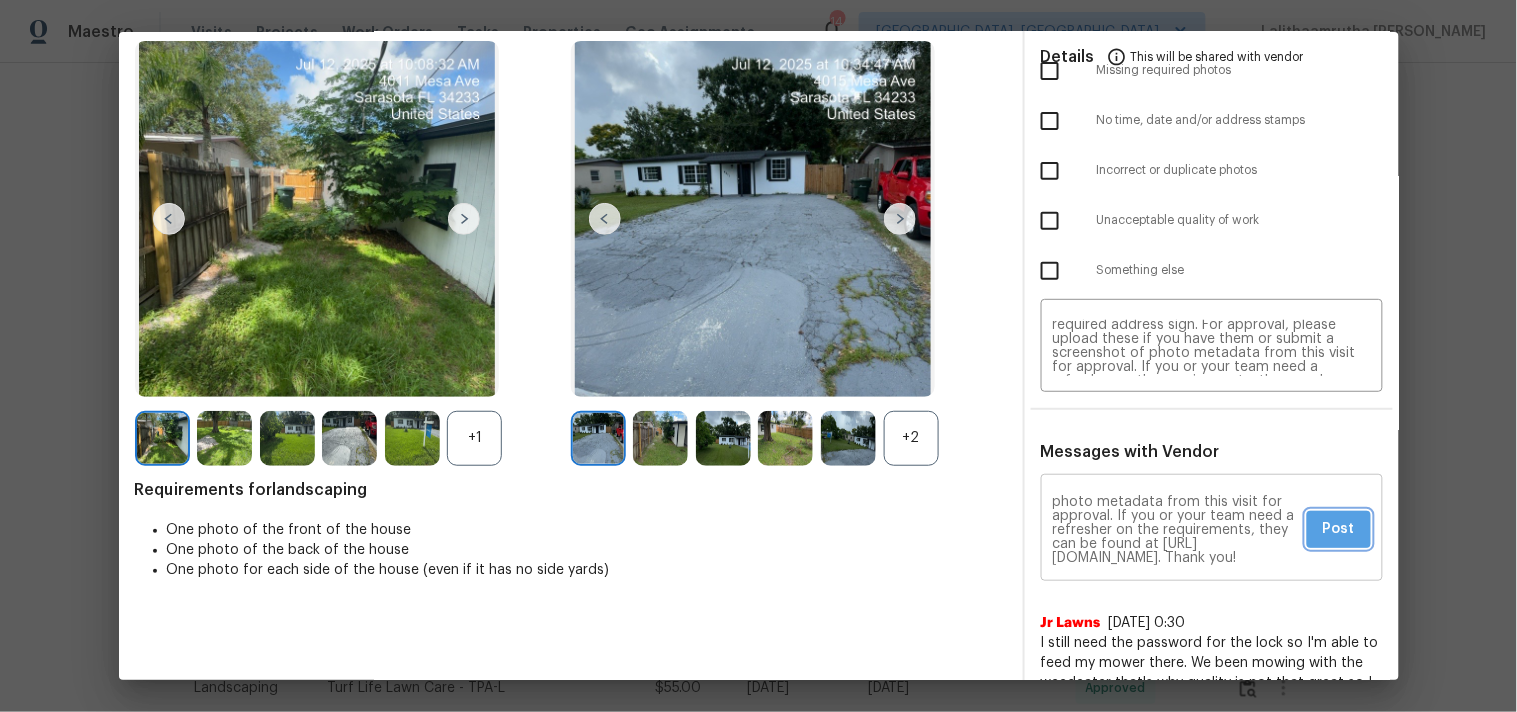 click on "Post" at bounding box center [1339, 529] 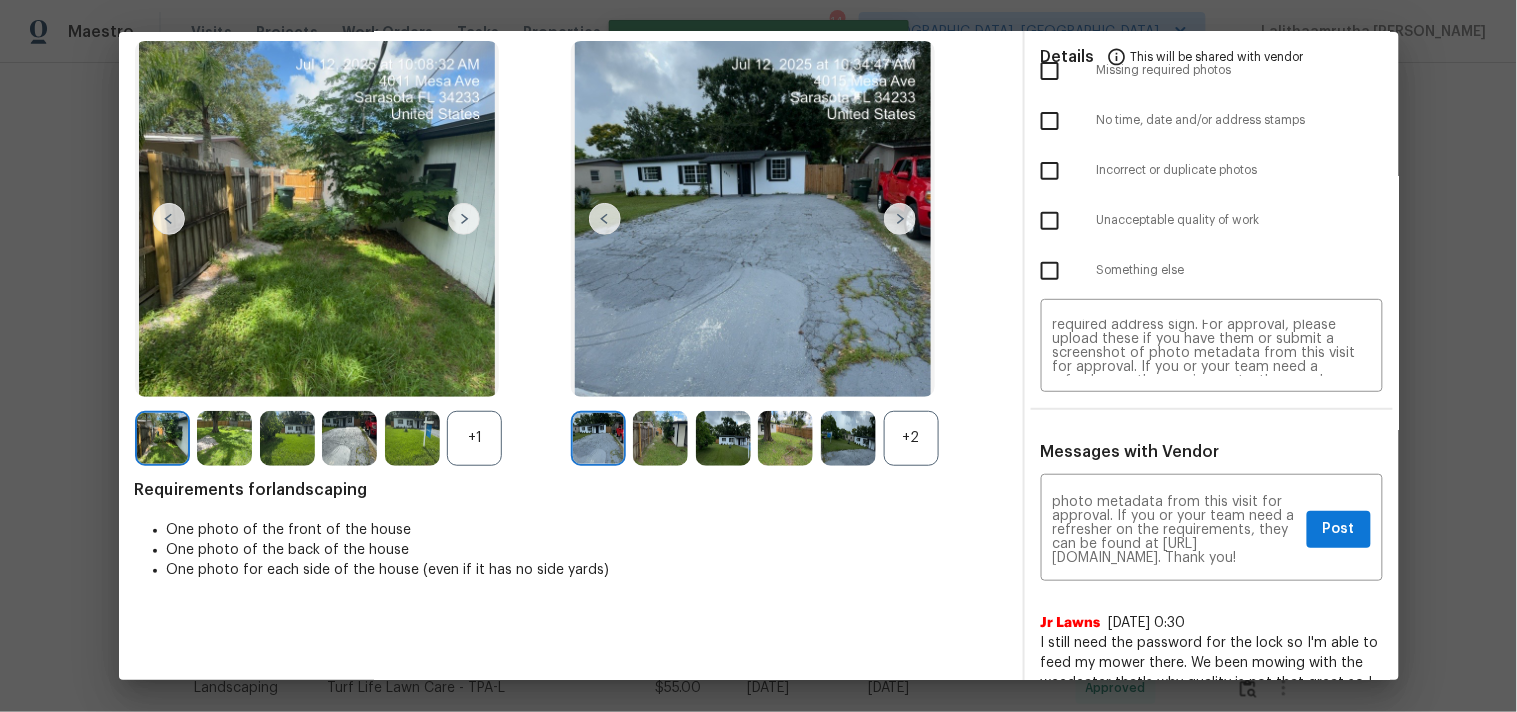 scroll, scrollTop: 0, scrollLeft: 0, axis: both 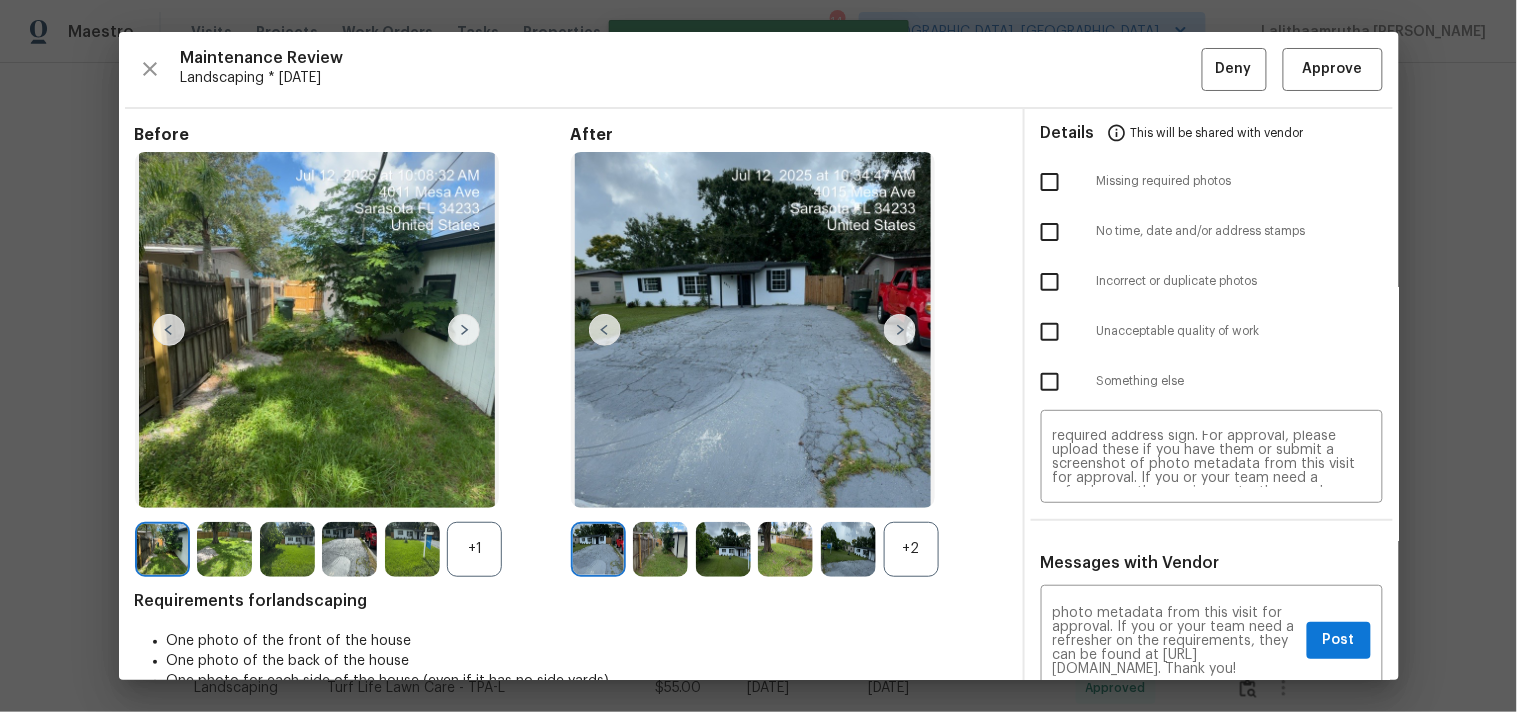 type 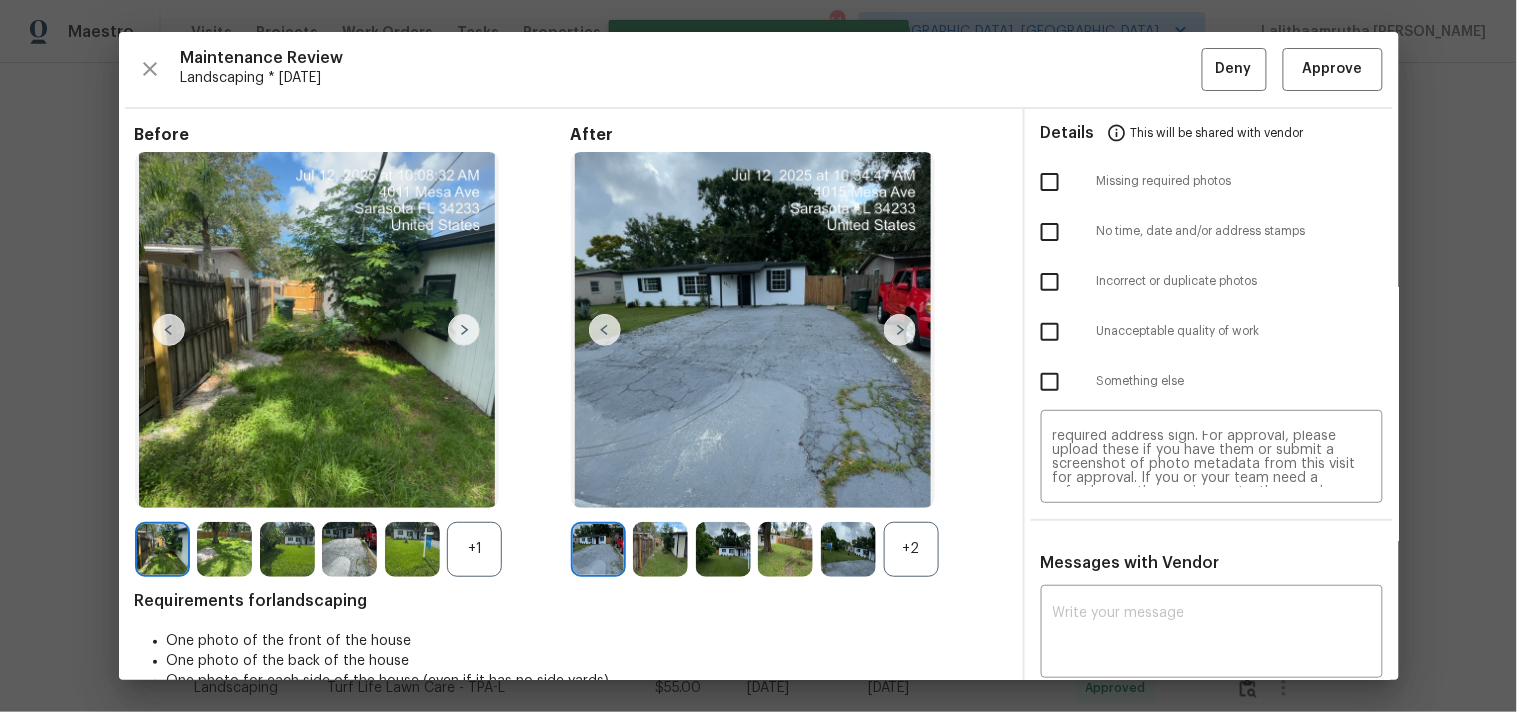 scroll, scrollTop: 0, scrollLeft: 0, axis: both 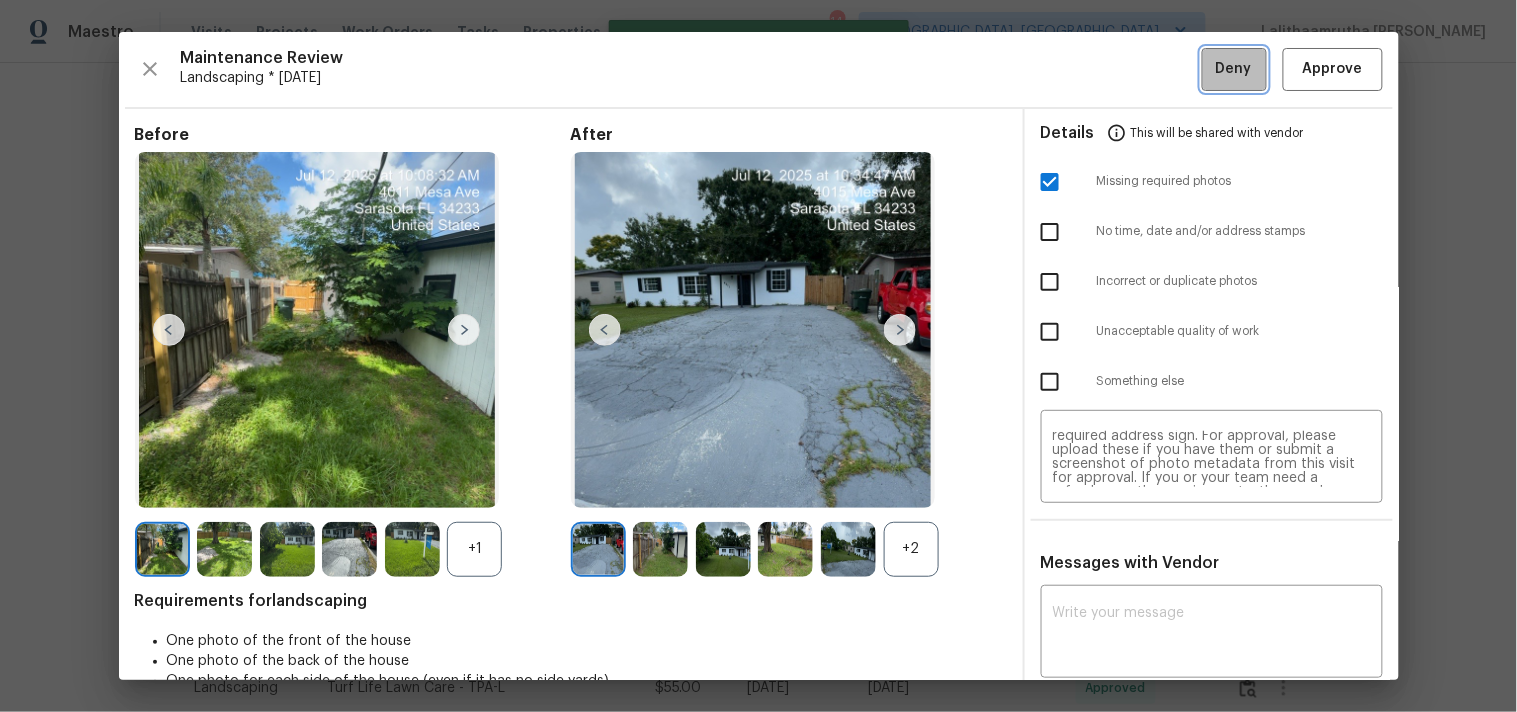 click on "Deny" at bounding box center (1234, 69) 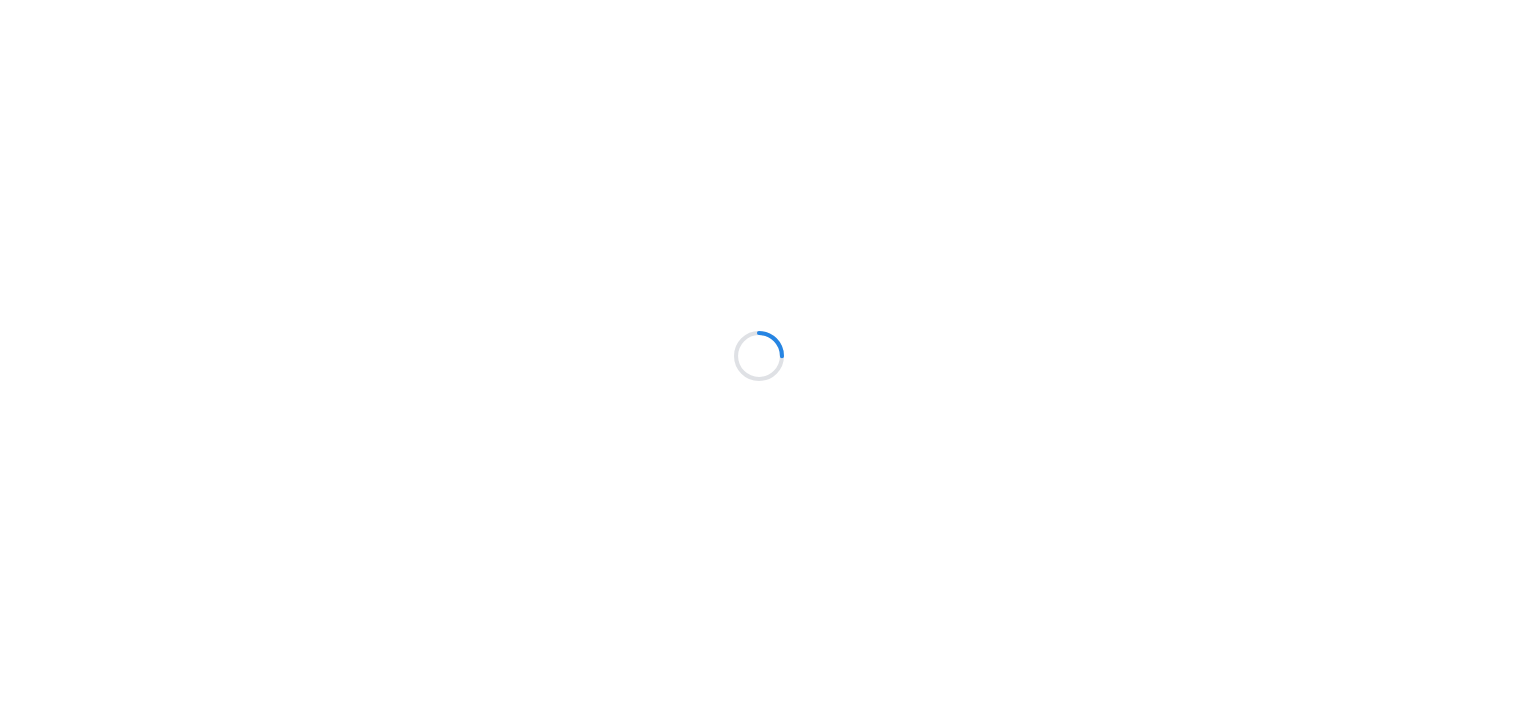 scroll, scrollTop: 0, scrollLeft: 0, axis: both 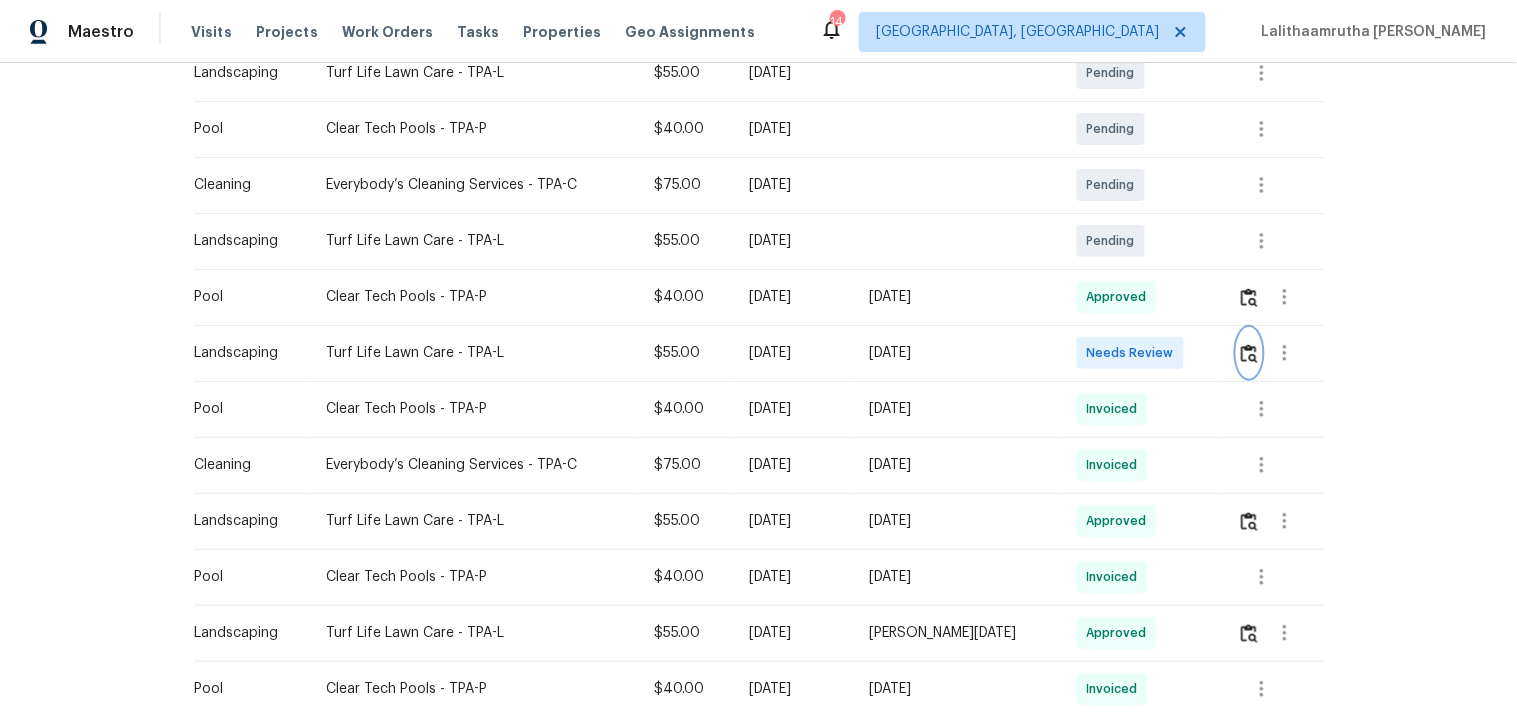 click at bounding box center (1249, 353) 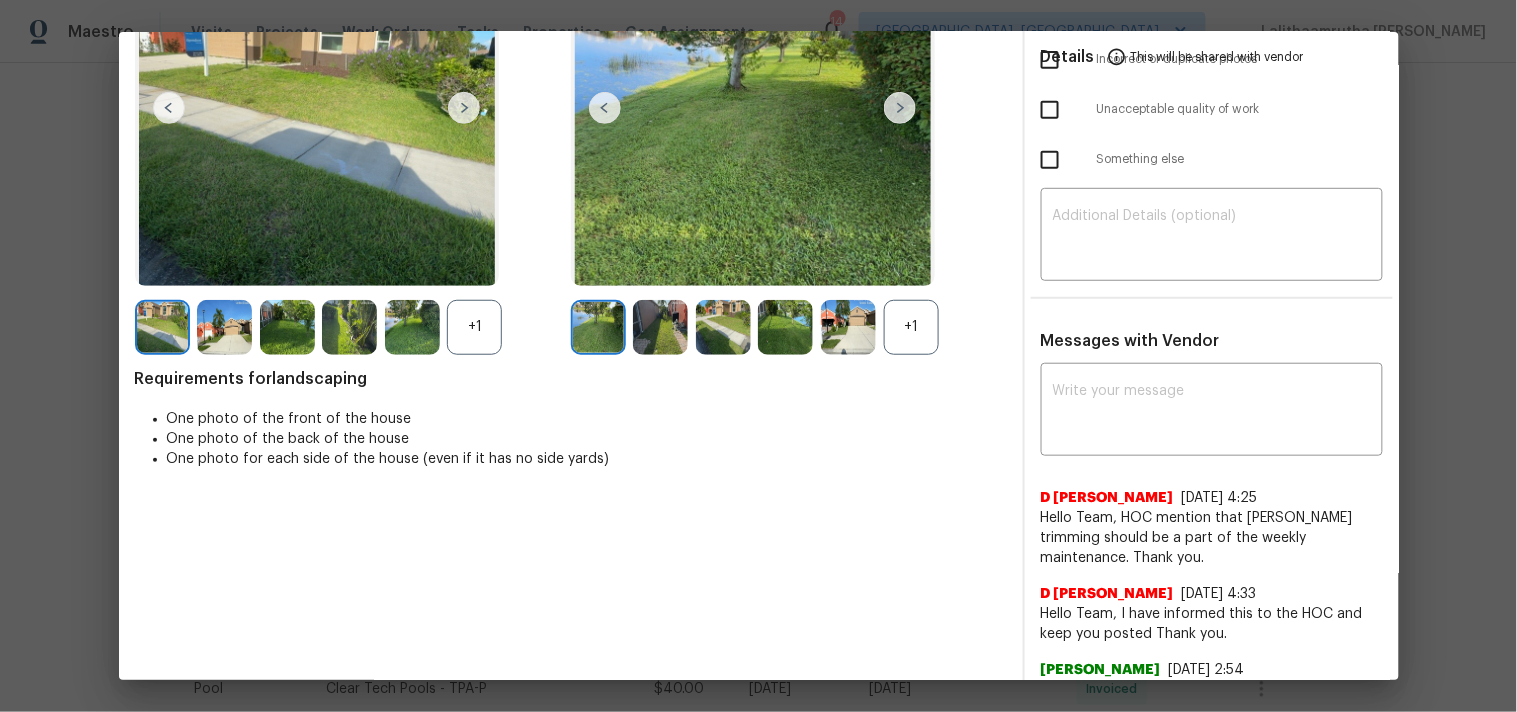 scroll, scrollTop: 0, scrollLeft: 0, axis: both 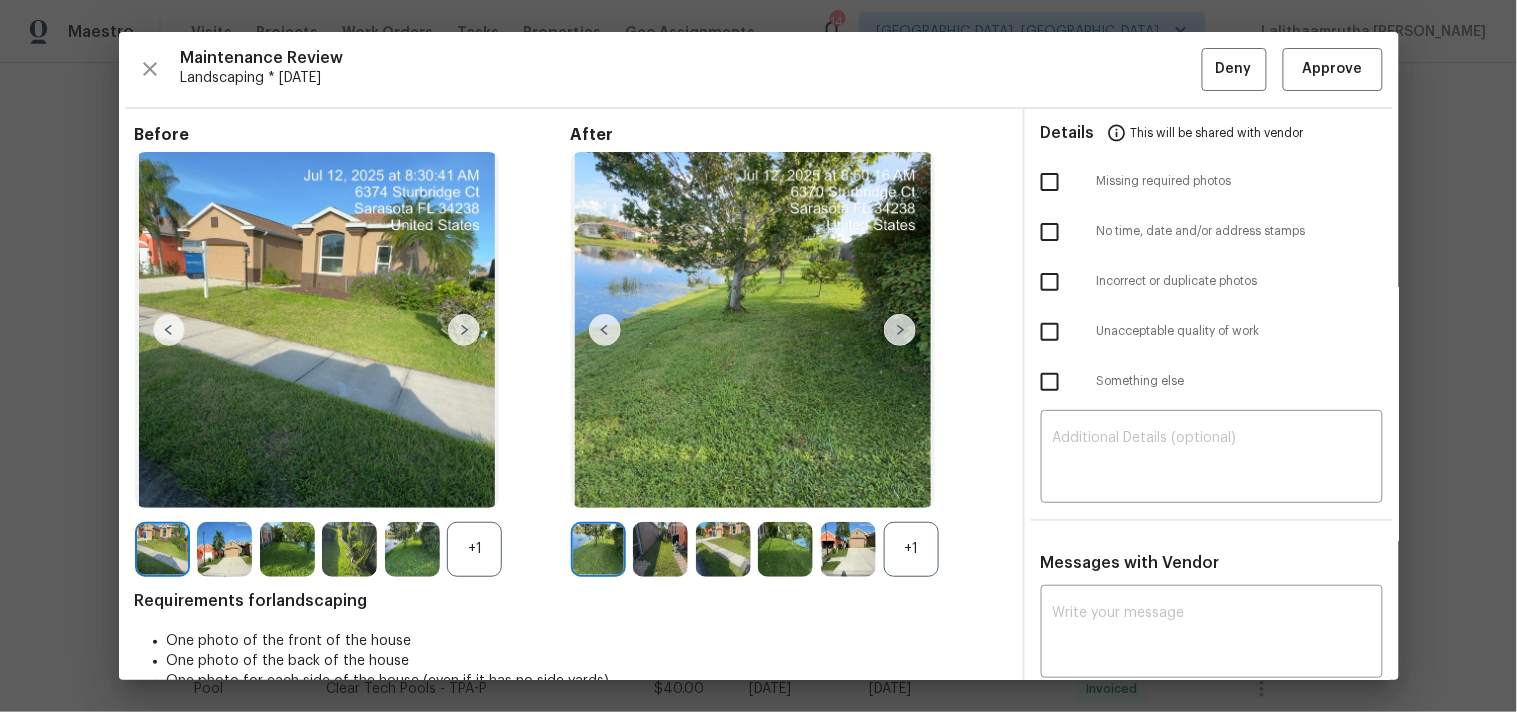 click at bounding box center [900, 330] 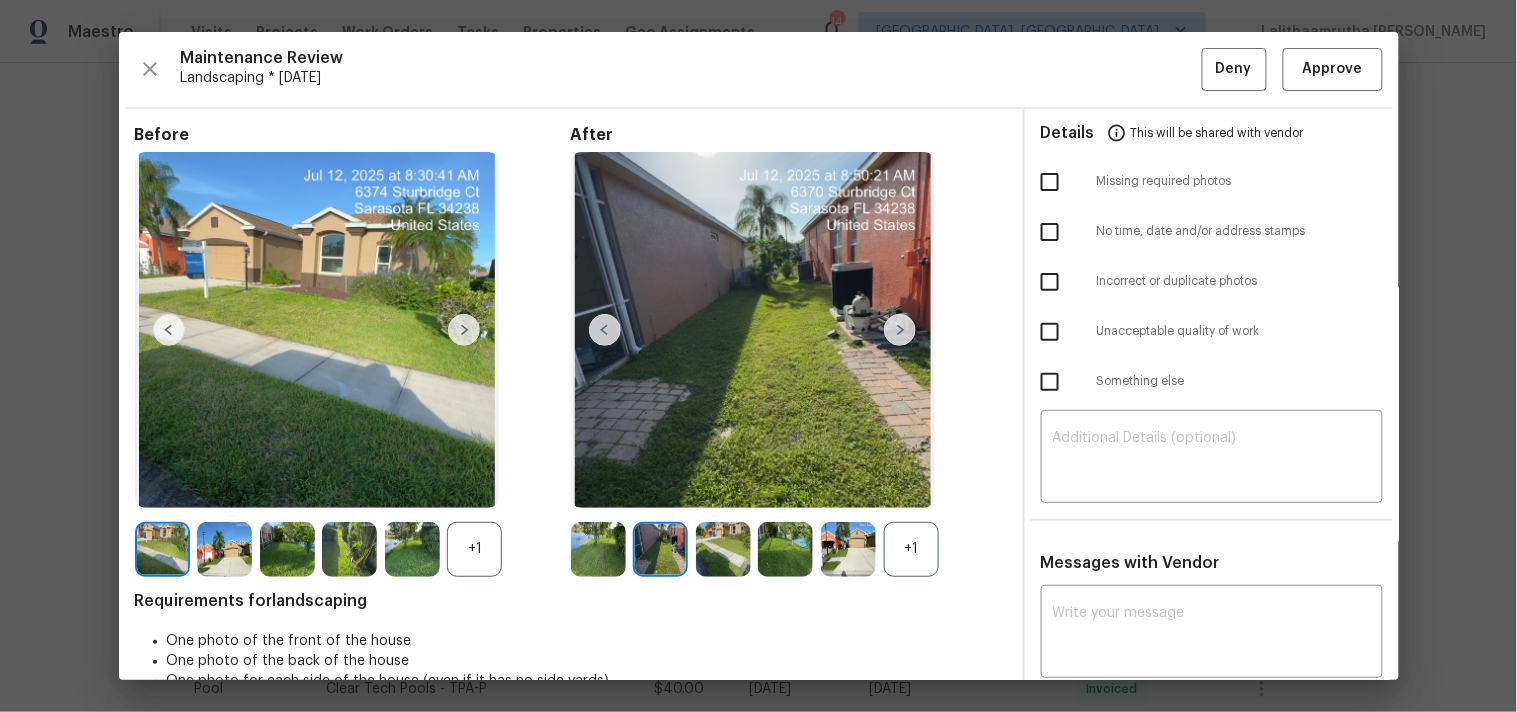 click at bounding box center (900, 330) 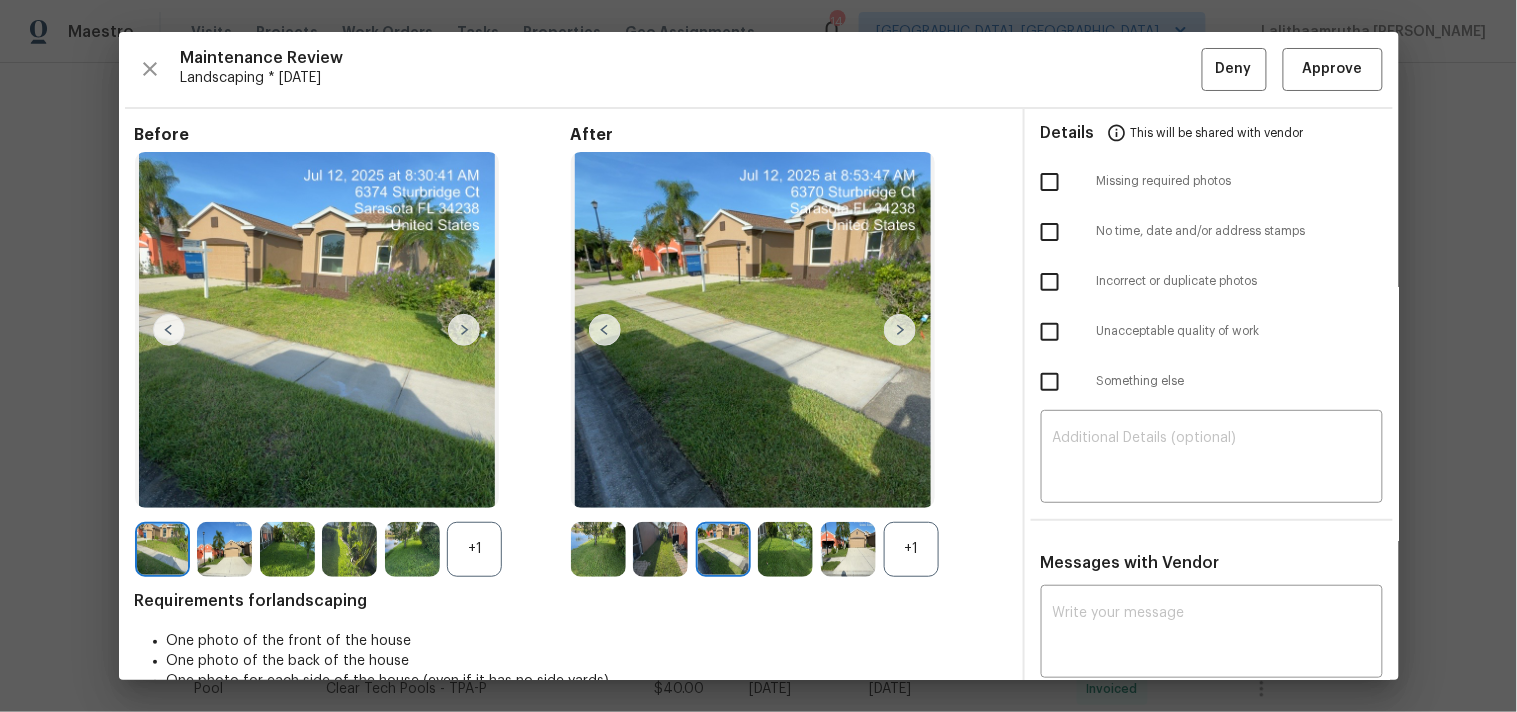 click at bounding box center [900, 330] 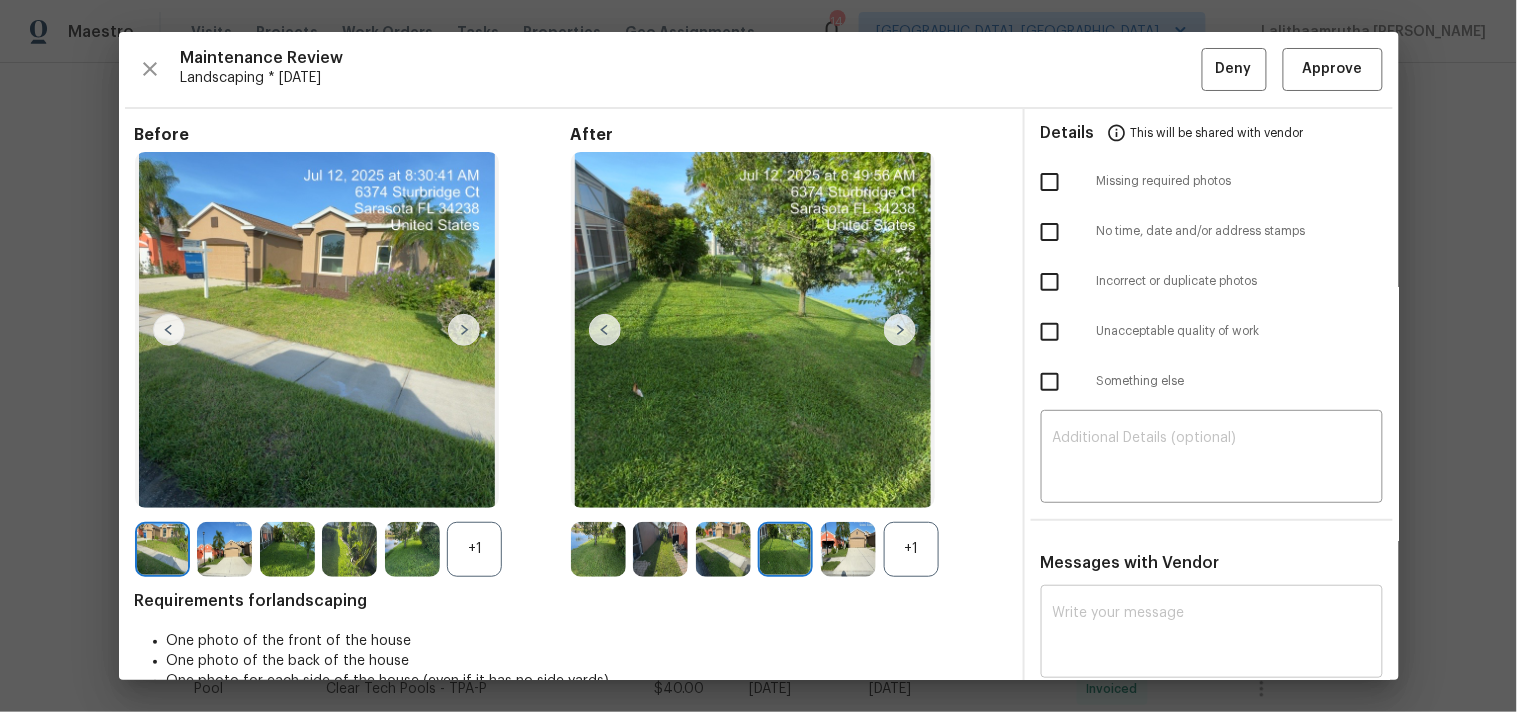 click on "x ​" at bounding box center [1212, 634] 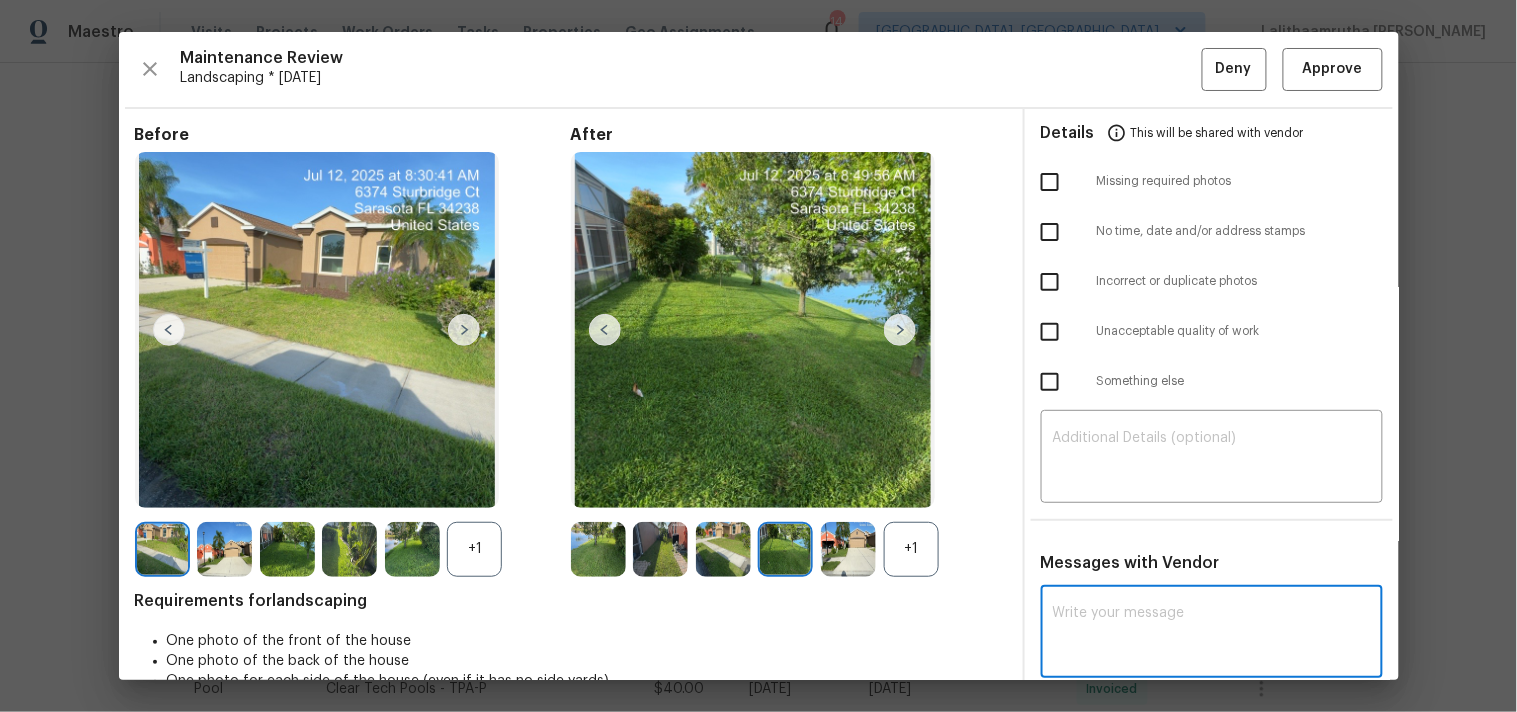 paste on "Maintenance Audit Team: Hello! Unfortunately this Landscaping visit completed on [DATE] has been denied because we are missing the required address sign. For approval, please upload these if you have them or submit a screenshot of photo metadata from this visit for approval. If you or your team need a refresher on the requirements, they can be found at [URL][DOMAIN_NAME]. Thank you!" 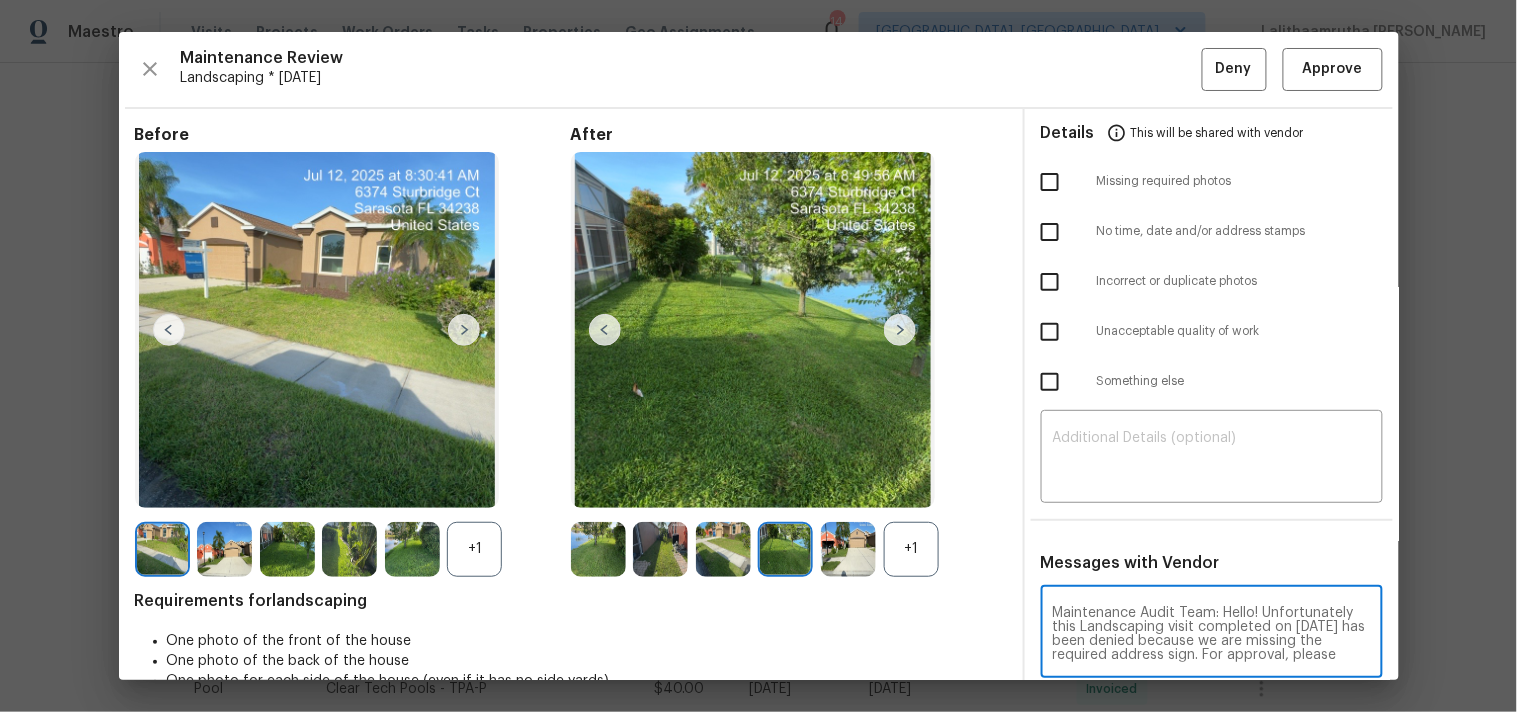 scroll, scrollTop: 125, scrollLeft: 0, axis: vertical 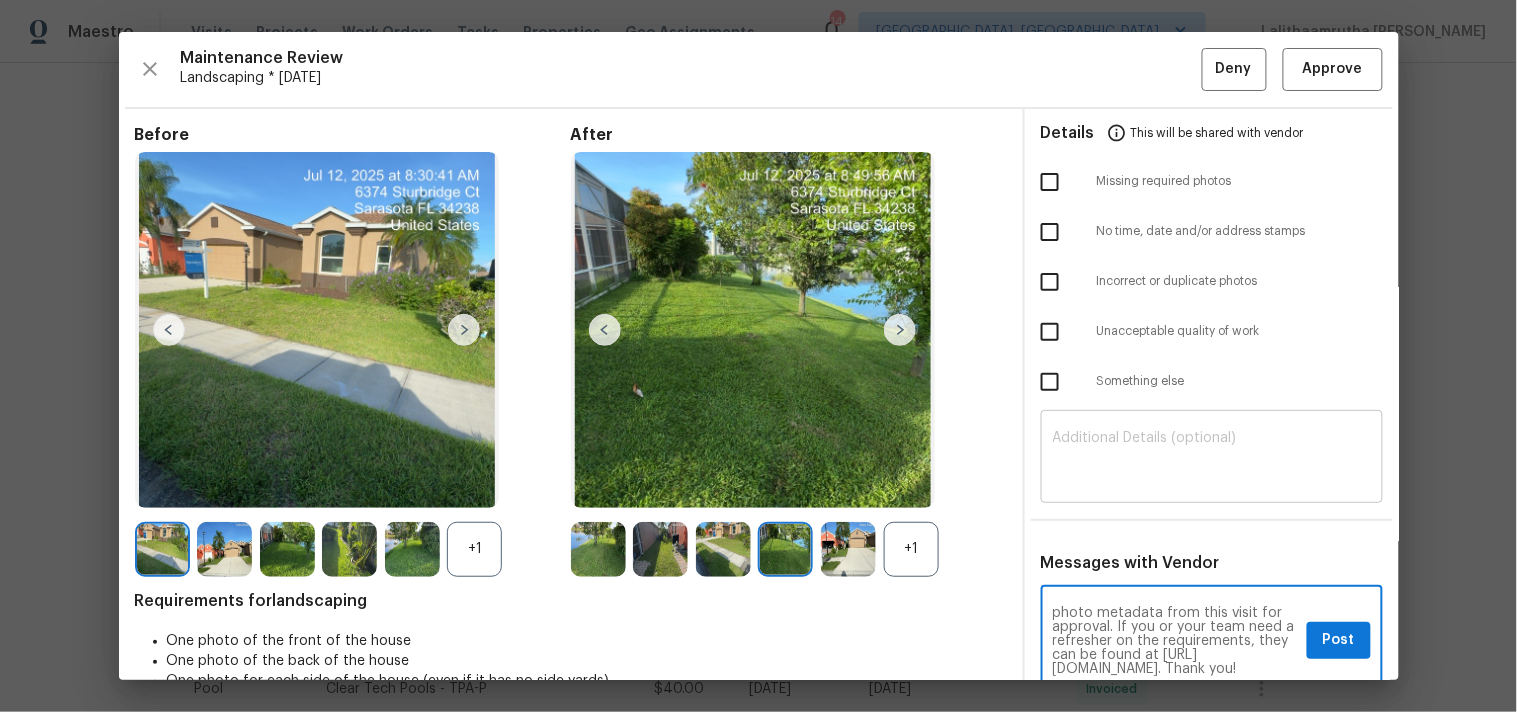 type on "Maintenance Audit Team: Hello! Unfortunately this Landscaping visit completed on 07/12/2025 has been denied because we are missing the required address sign. For approval, please upload these if you have them or submit a screenshot of photo metadata from this visit for approval. If you or your team need a refresher on the requirements, they can be found at https://www.opendoor.com/vendor-help/quality. Thank you!" 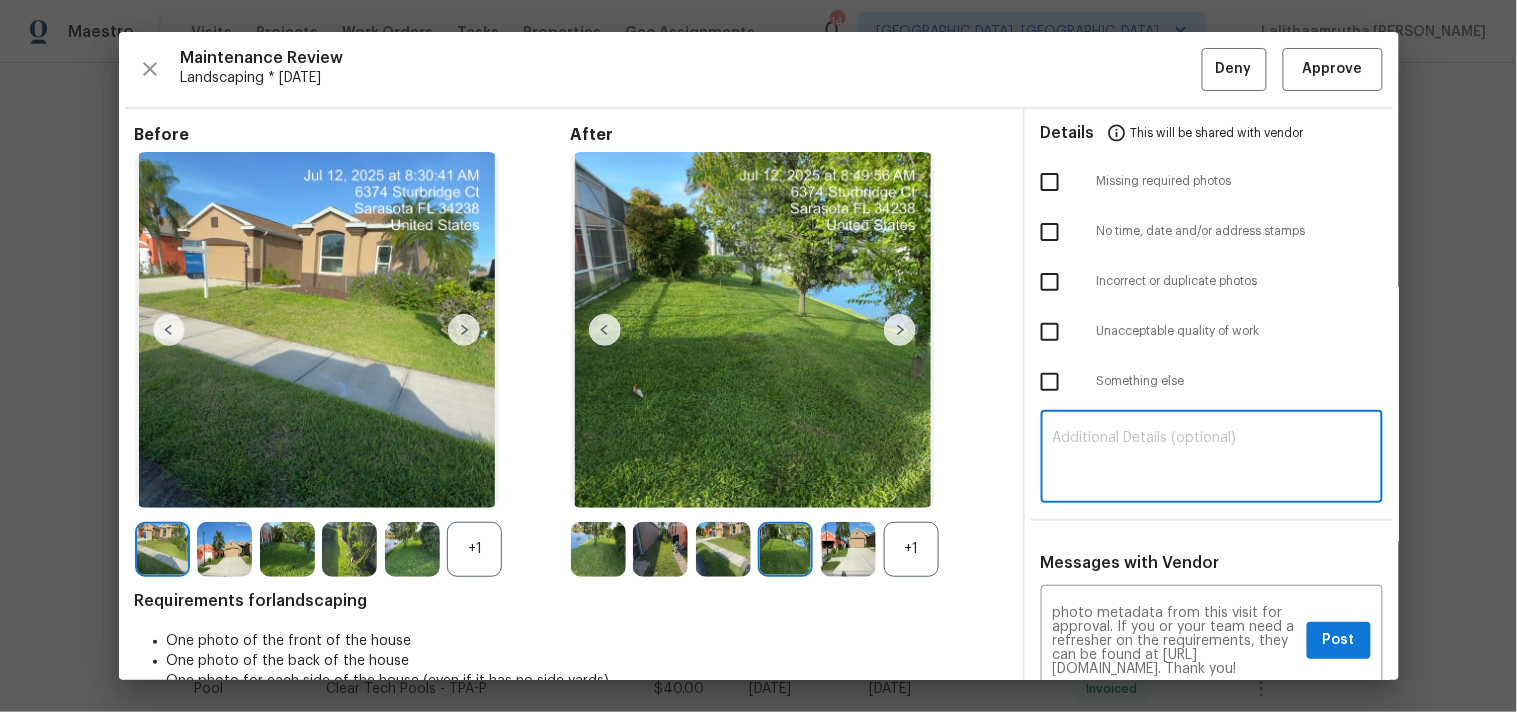 paste on "Maintenance Audit Team: Hello! Unfortunately this Landscaping visit completed on 07/12/2025 has been denied because we are missing the required address sign. For approval, please upload these if you have them or submit a screenshot of photo metadata from this visit for approval. If you or your team need a refresher on the requirements, they can be found at https://www.opendoor.com/vendor-help/quality. Thank you!" 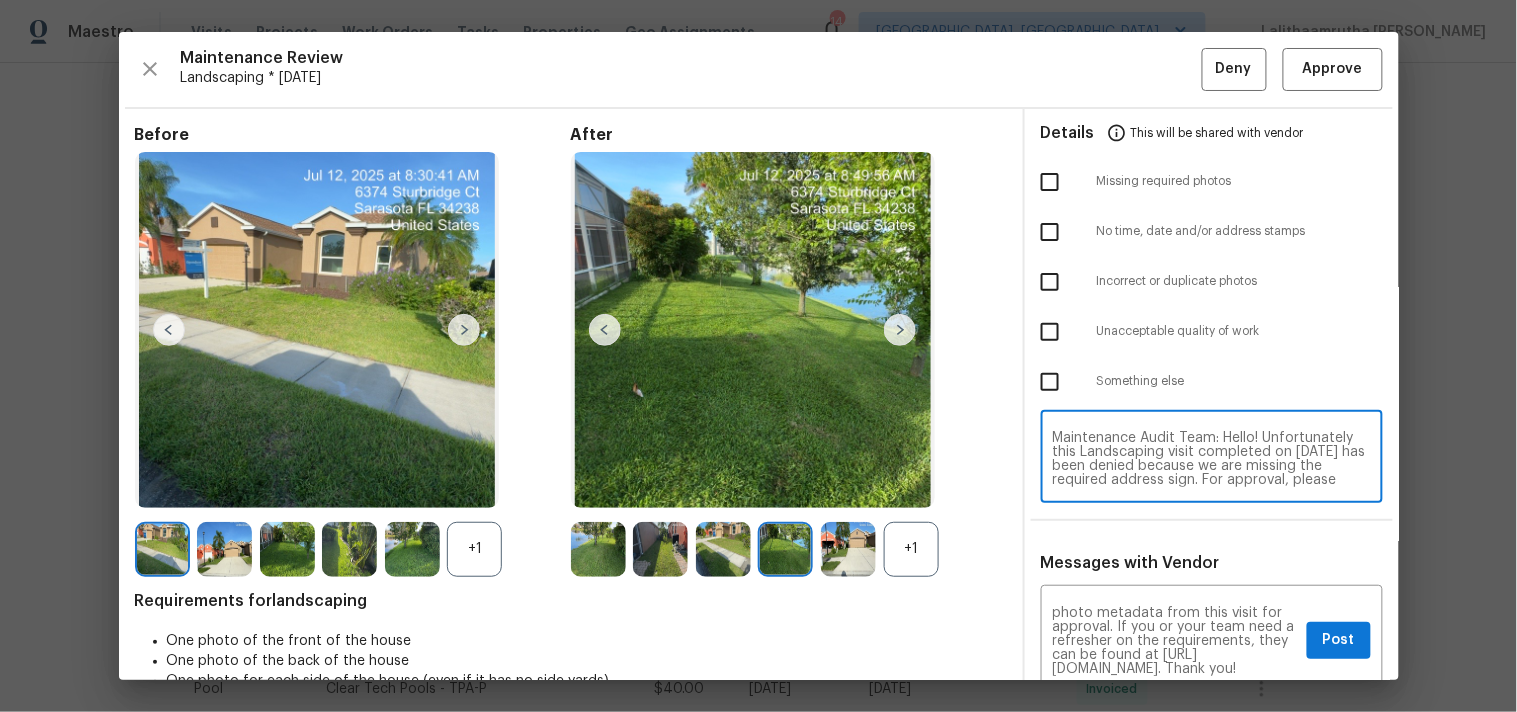 scroll, scrollTop: 97, scrollLeft: 0, axis: vertical 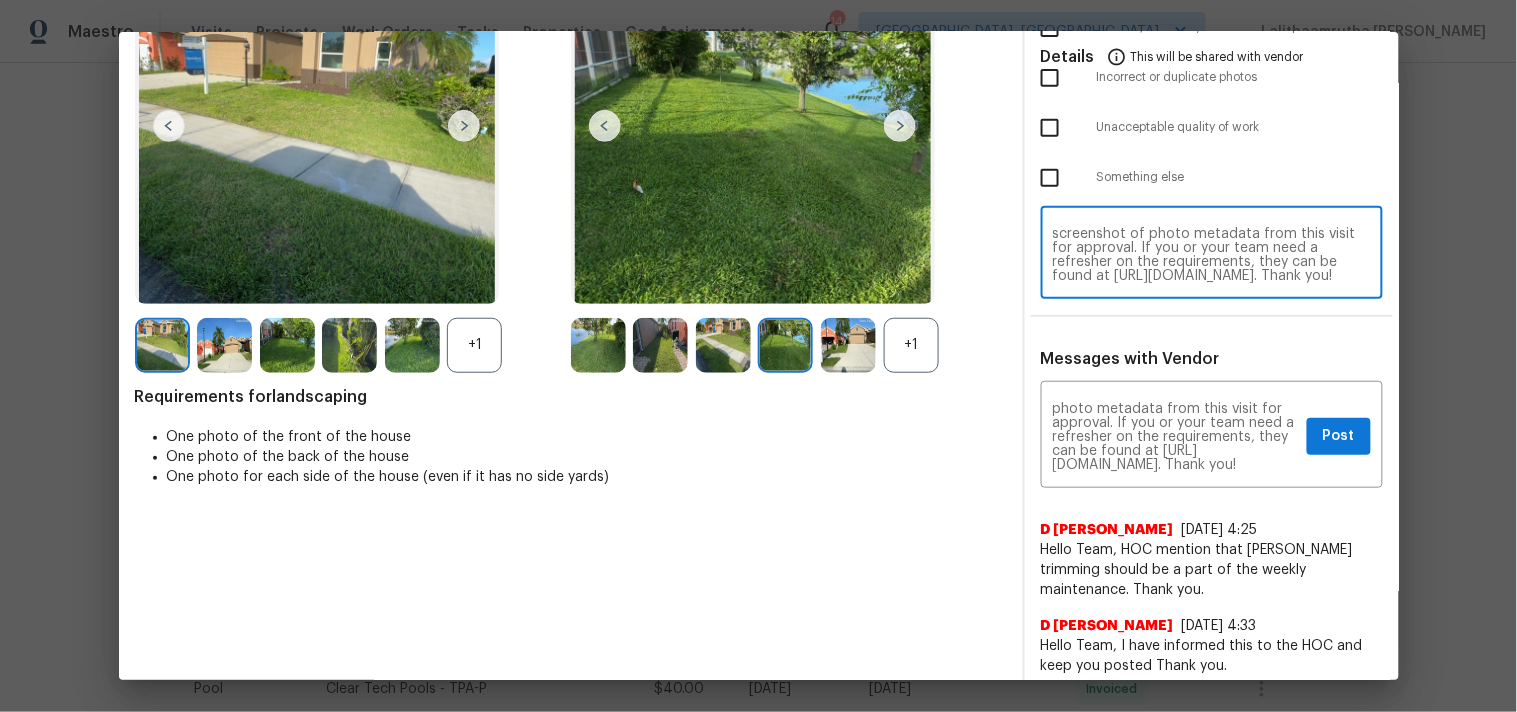 type on "Maintenance Audit Team: Hello! Unfortunately this Landscaping visit completed on 07/12/2025 has been denied because we are missing the required address sign. For approval, please upload these if you have them or submit a screenshot of photo metadata from this visit for approval. If you or your team need a refresher on the requirements, they can be found at https://www.opendoor.com/vendor-help/quality. Thank you!" 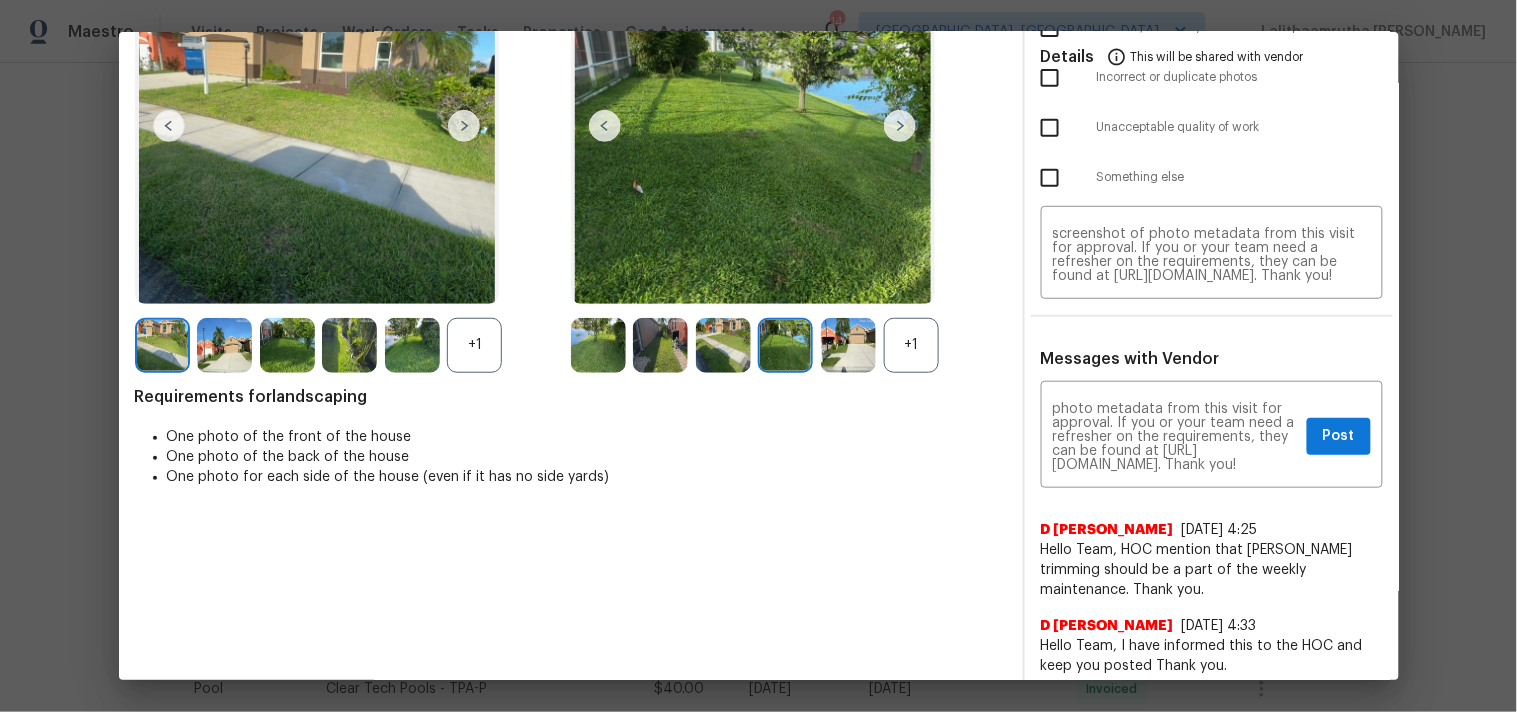 scroll, scrollTop: 222, scrollLeft: 0, axis: vertical 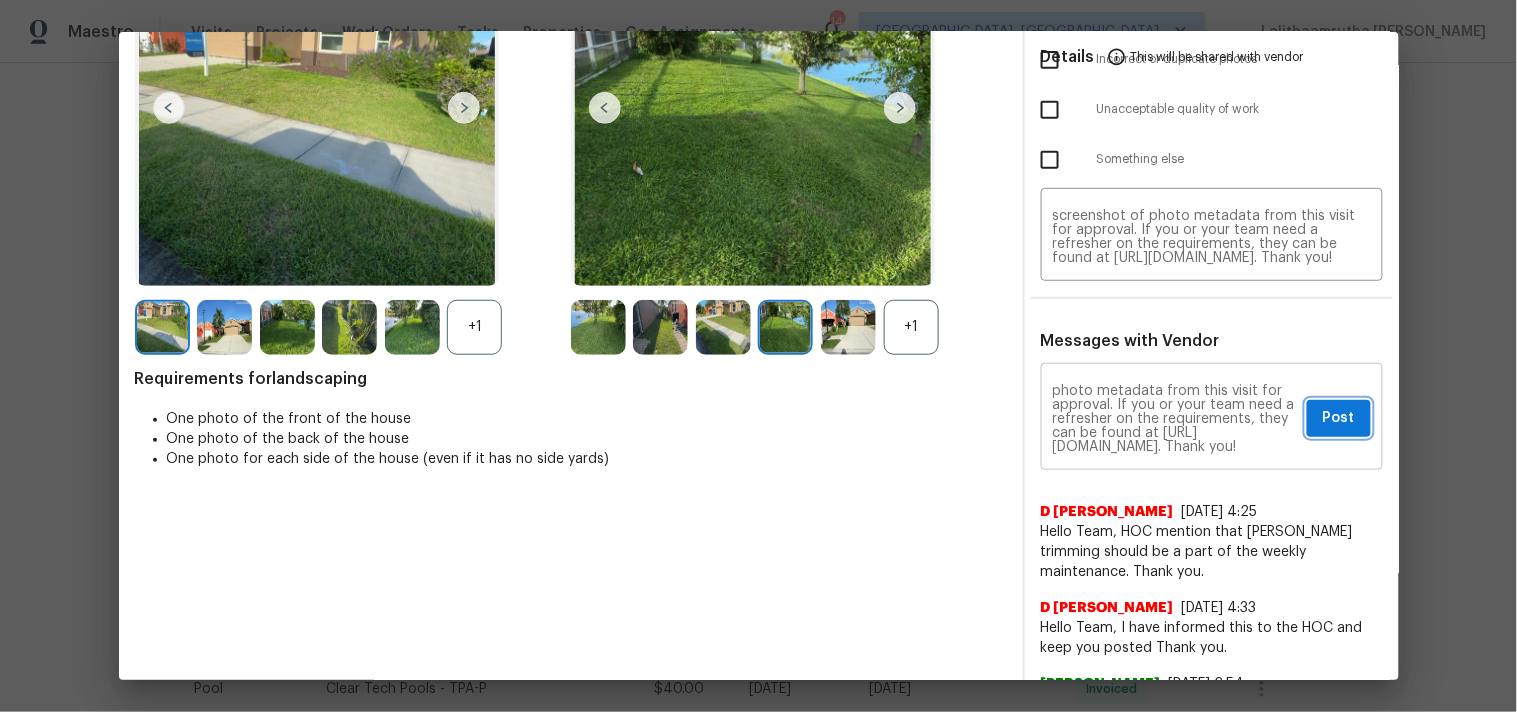 click on "Post" at bounding box center (1339, 418) 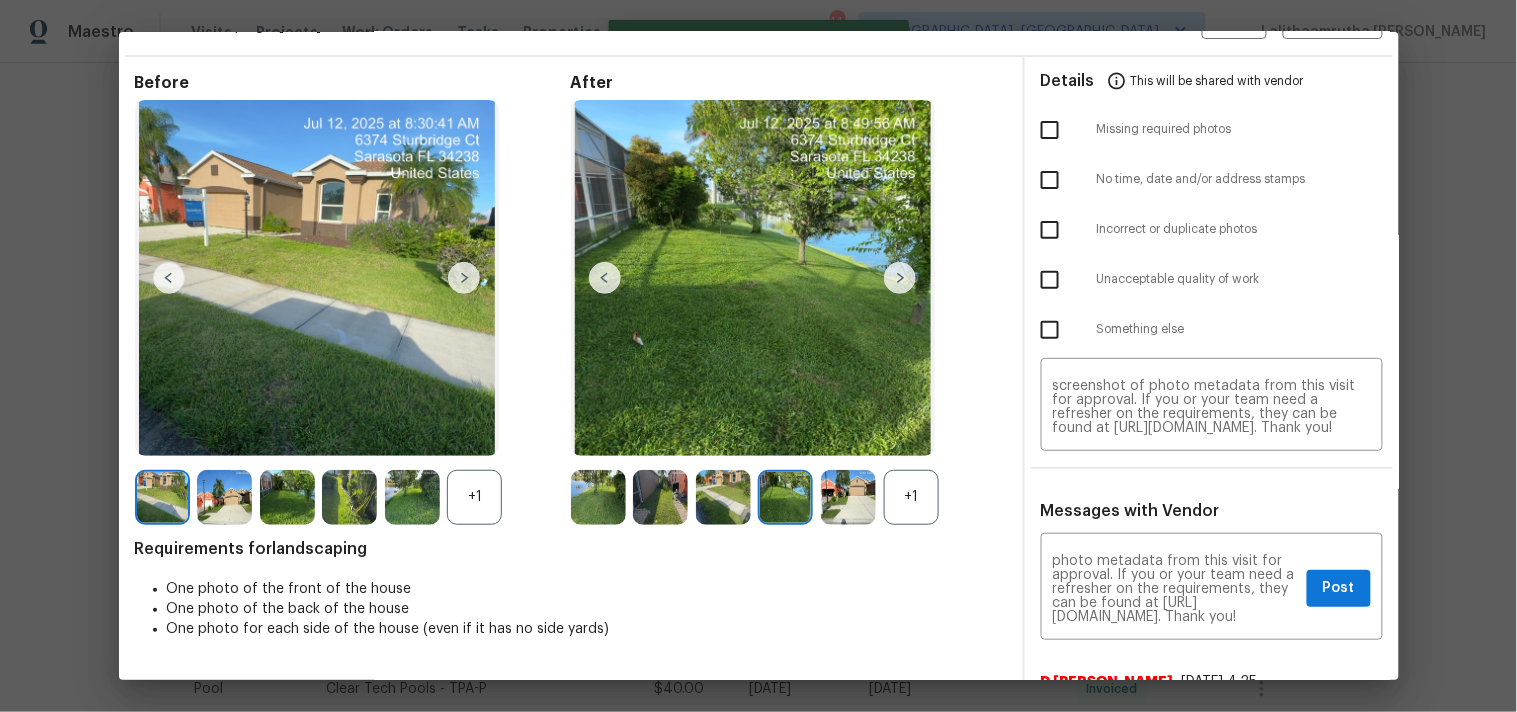 scroll, scrollTop: 0, scrollLeft: 0, axis: both 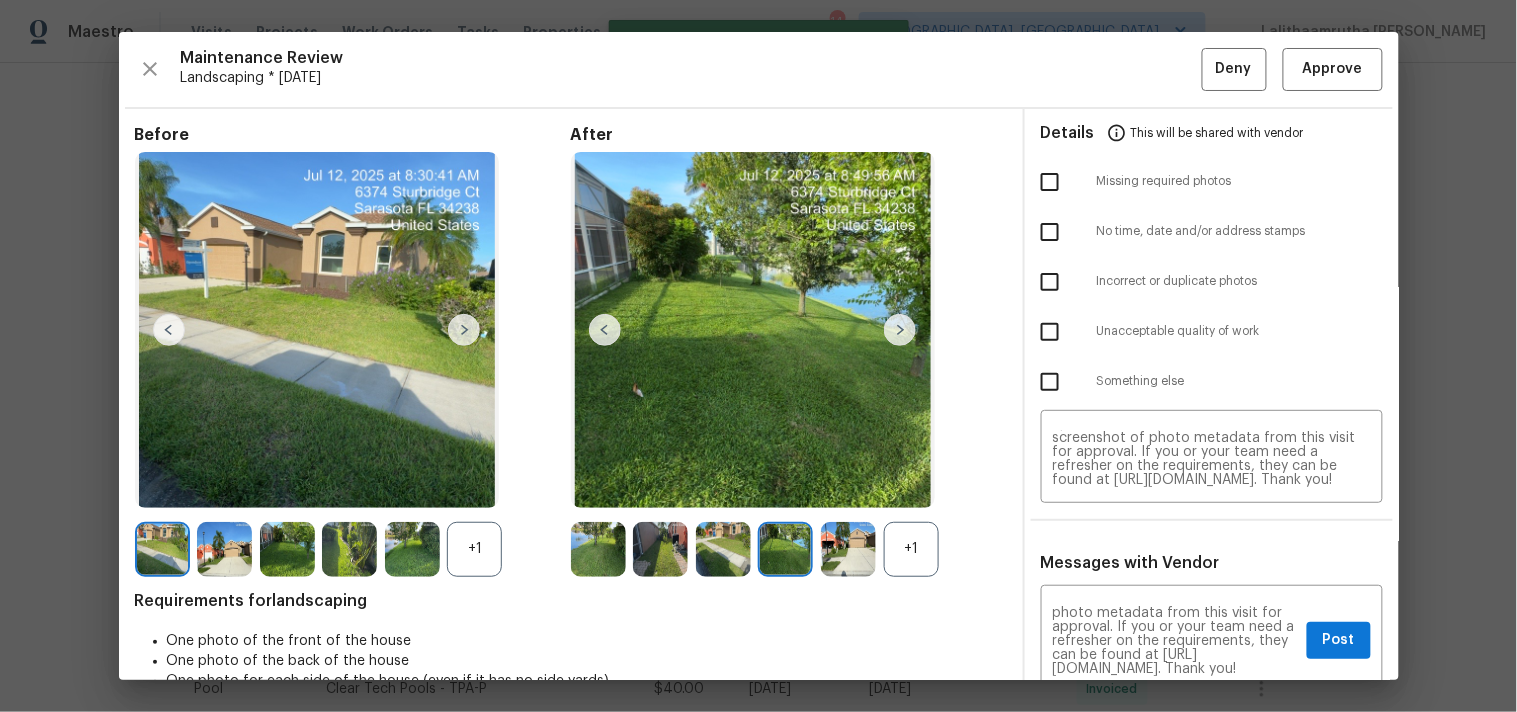 type 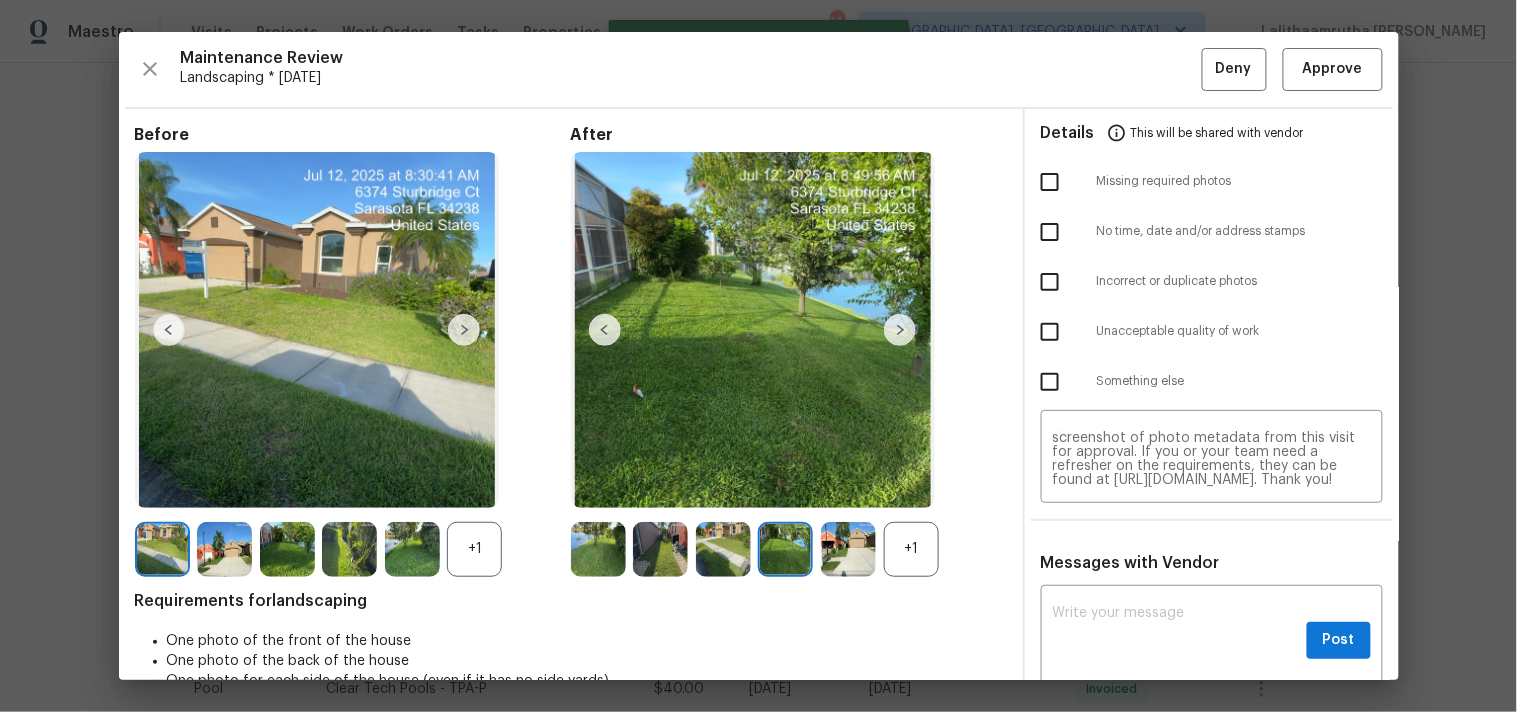 scroll, scrollTop: 0, scrollLeft: 0, axis: both 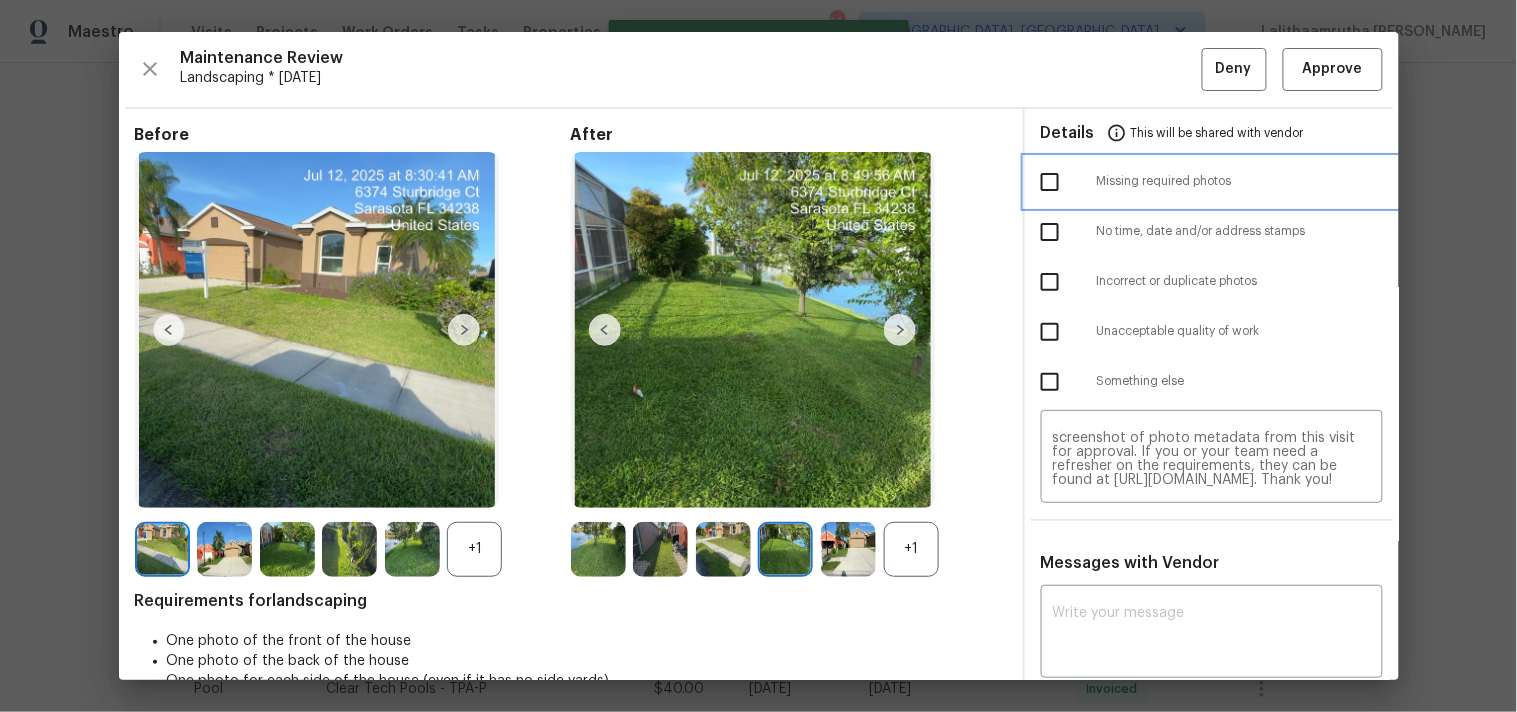 click on "Missing required photos" at bounding box center [1212, 182] 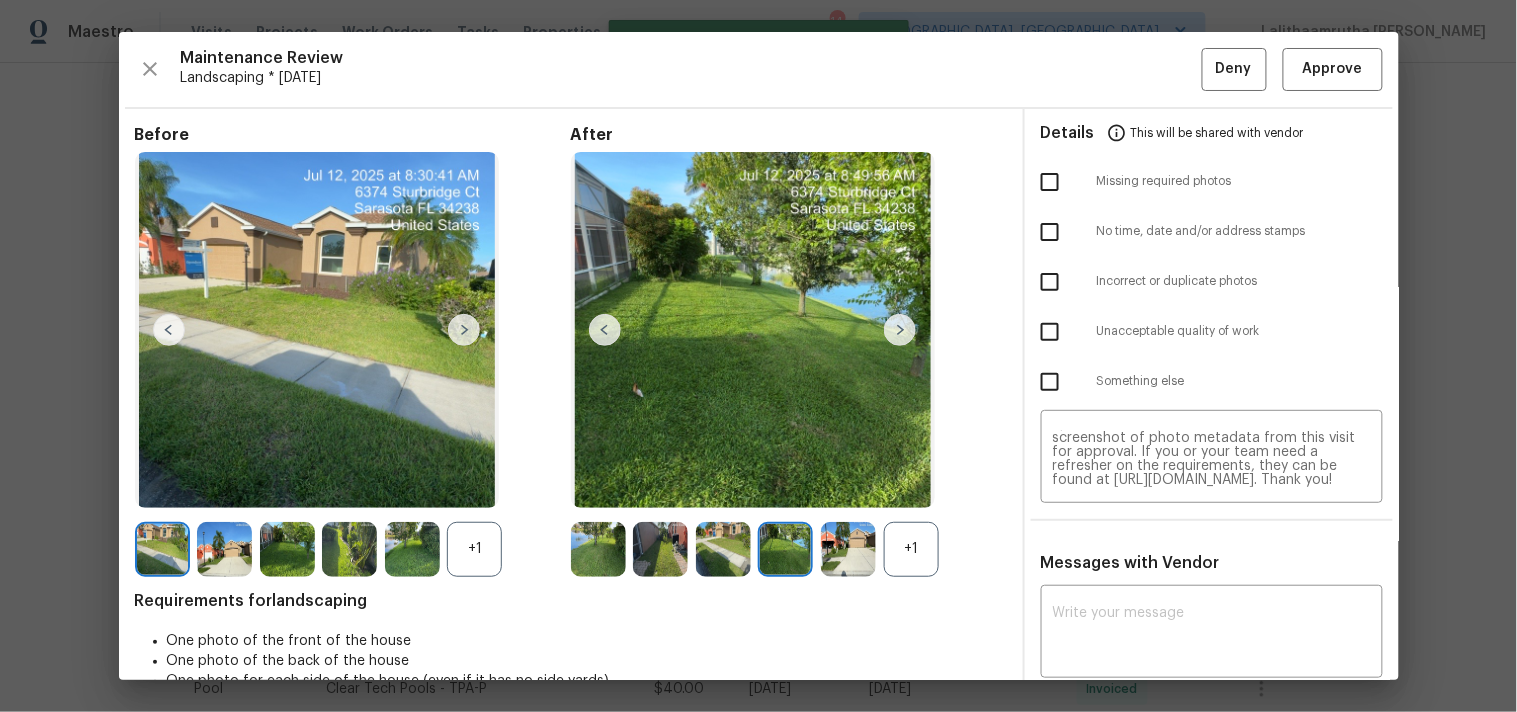 click at bounding box center (1050, 182) 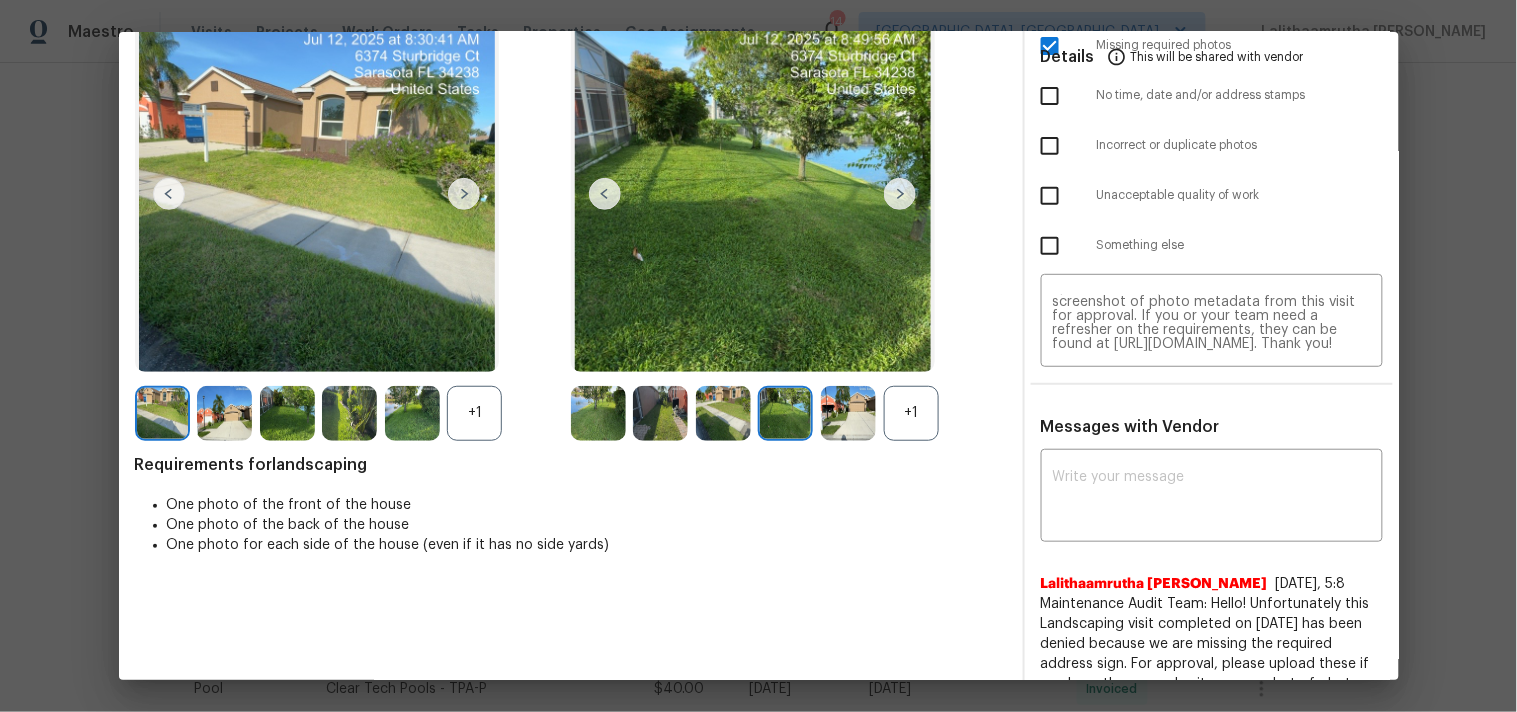 scroll, scrollTop: 0, scrollLeft: 0, axis: both 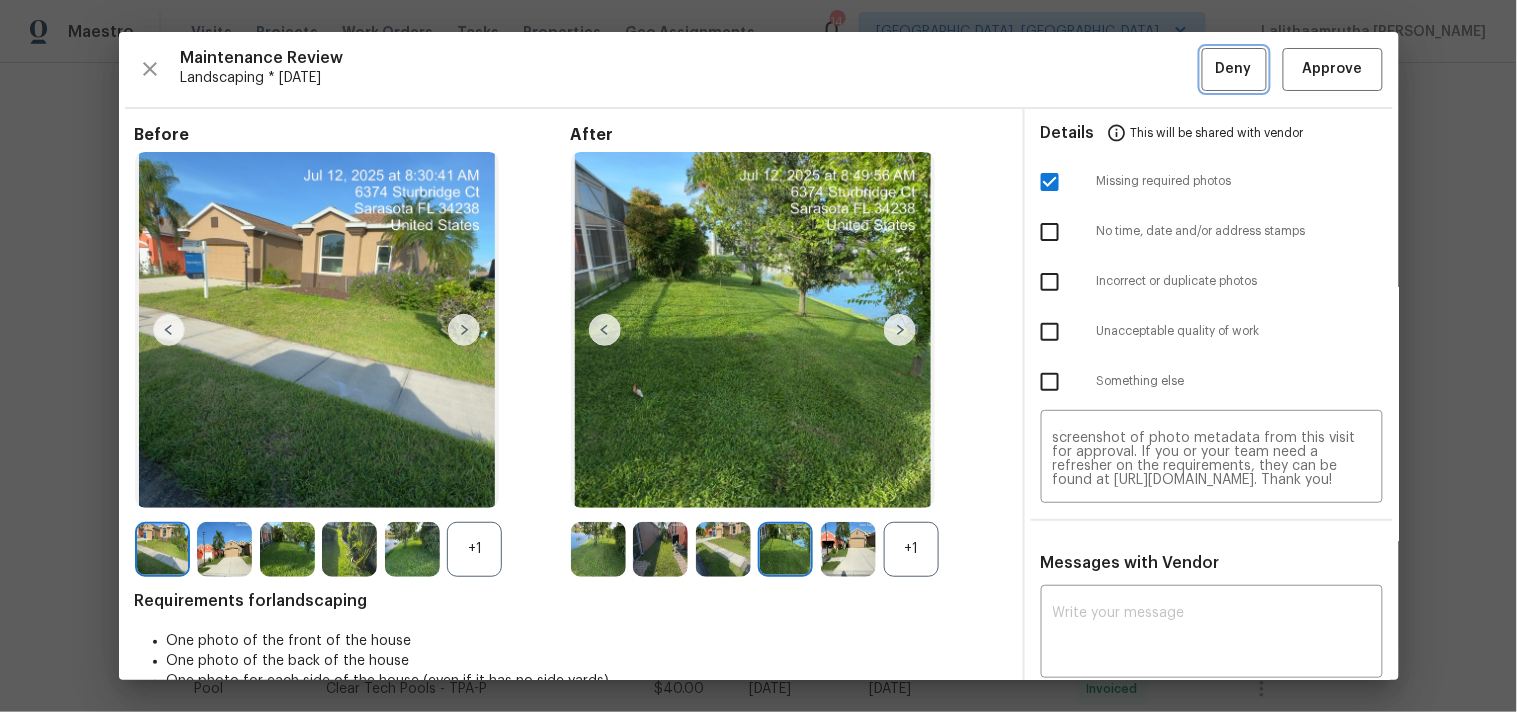 click on "Deny" at bounding box center [1234, 69] 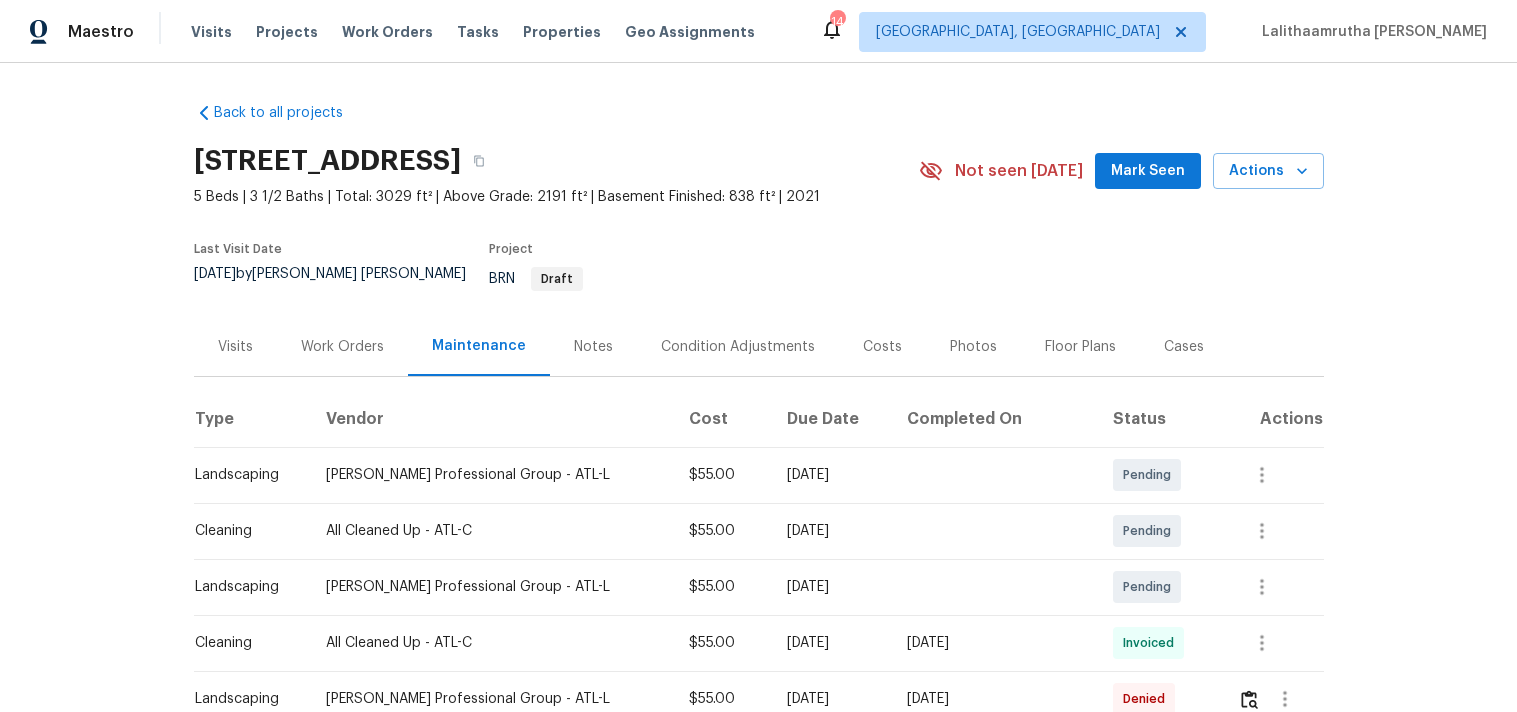 scroll, scrollTop: 0, scrollLeft: 0, axis: both 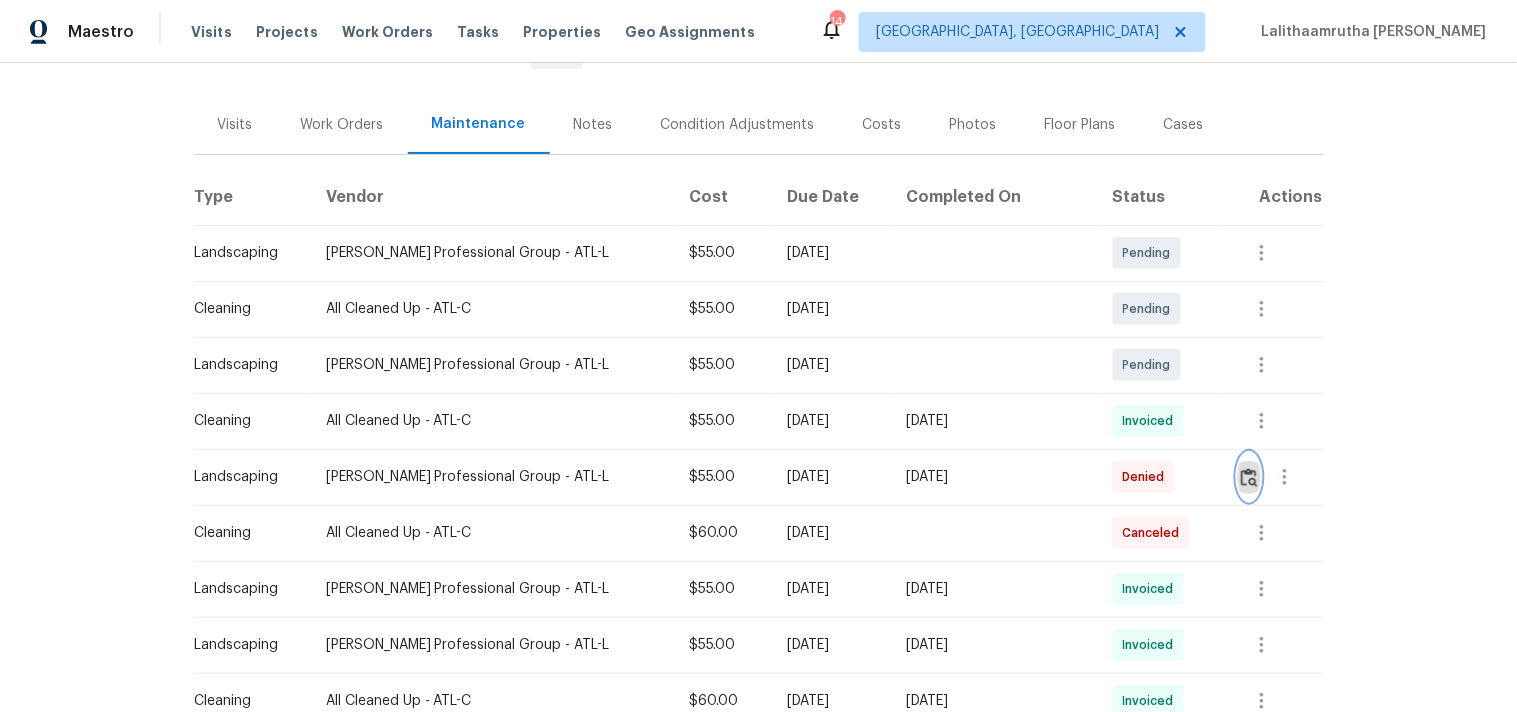click at bounding box center (1249, 477) 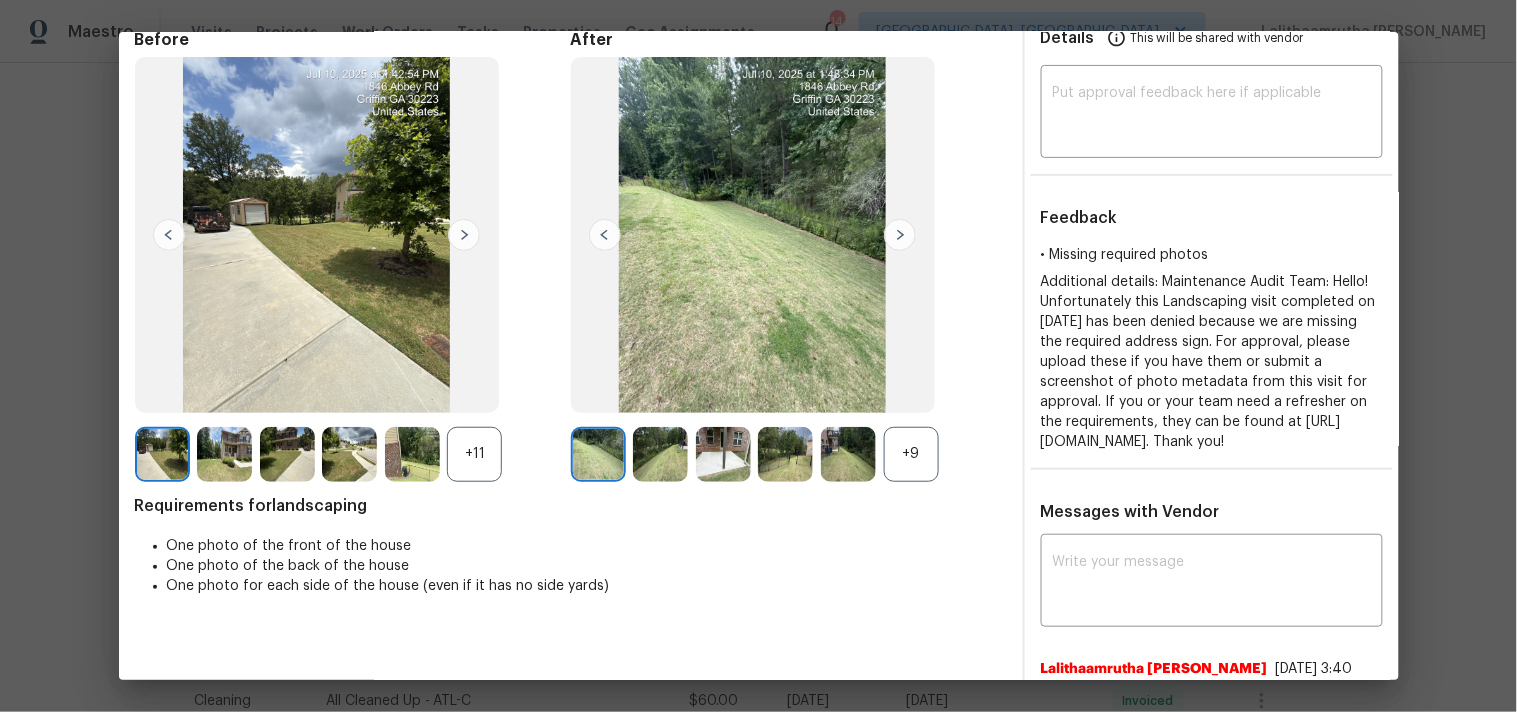 scroll, scrollTop: 320, scrollLeft: 0, axis: vertical 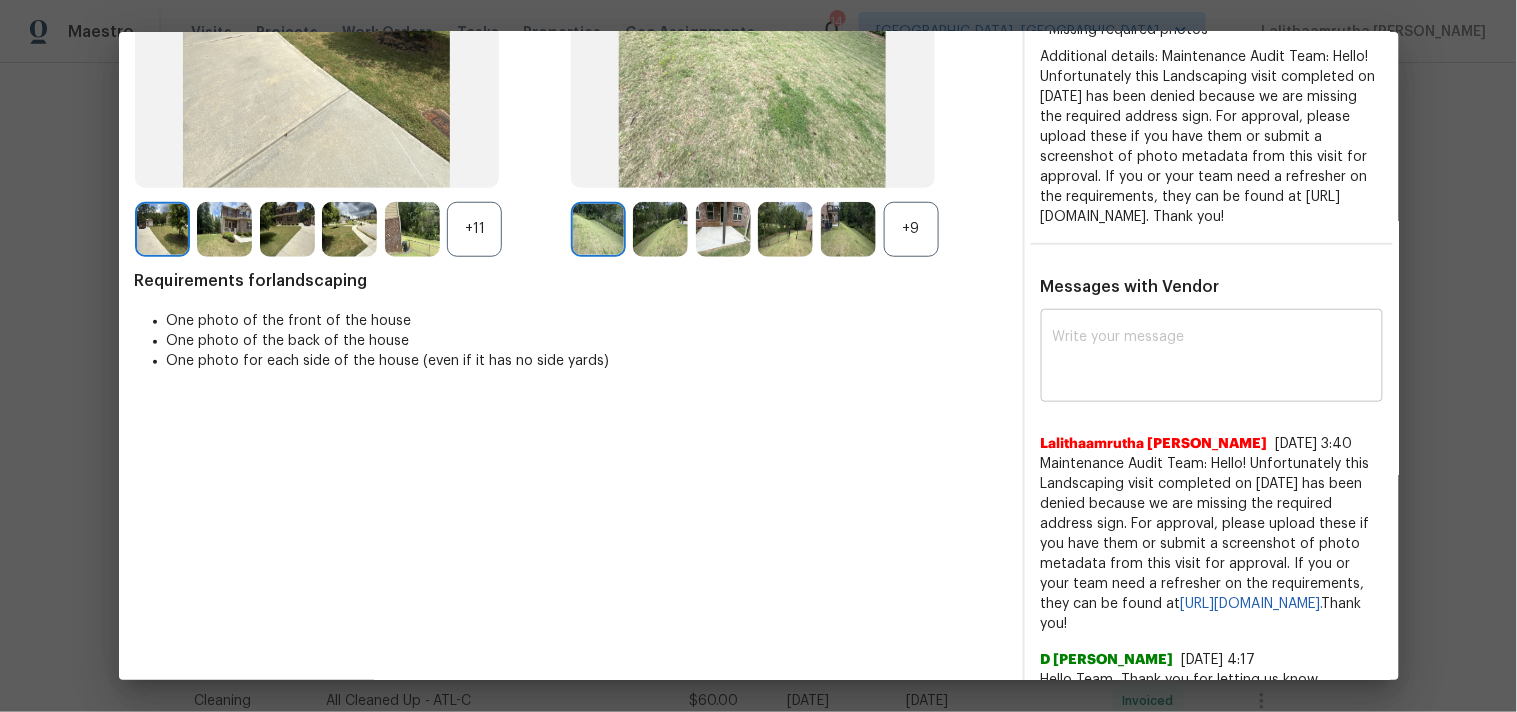 click at bounding box center (1212, 358) 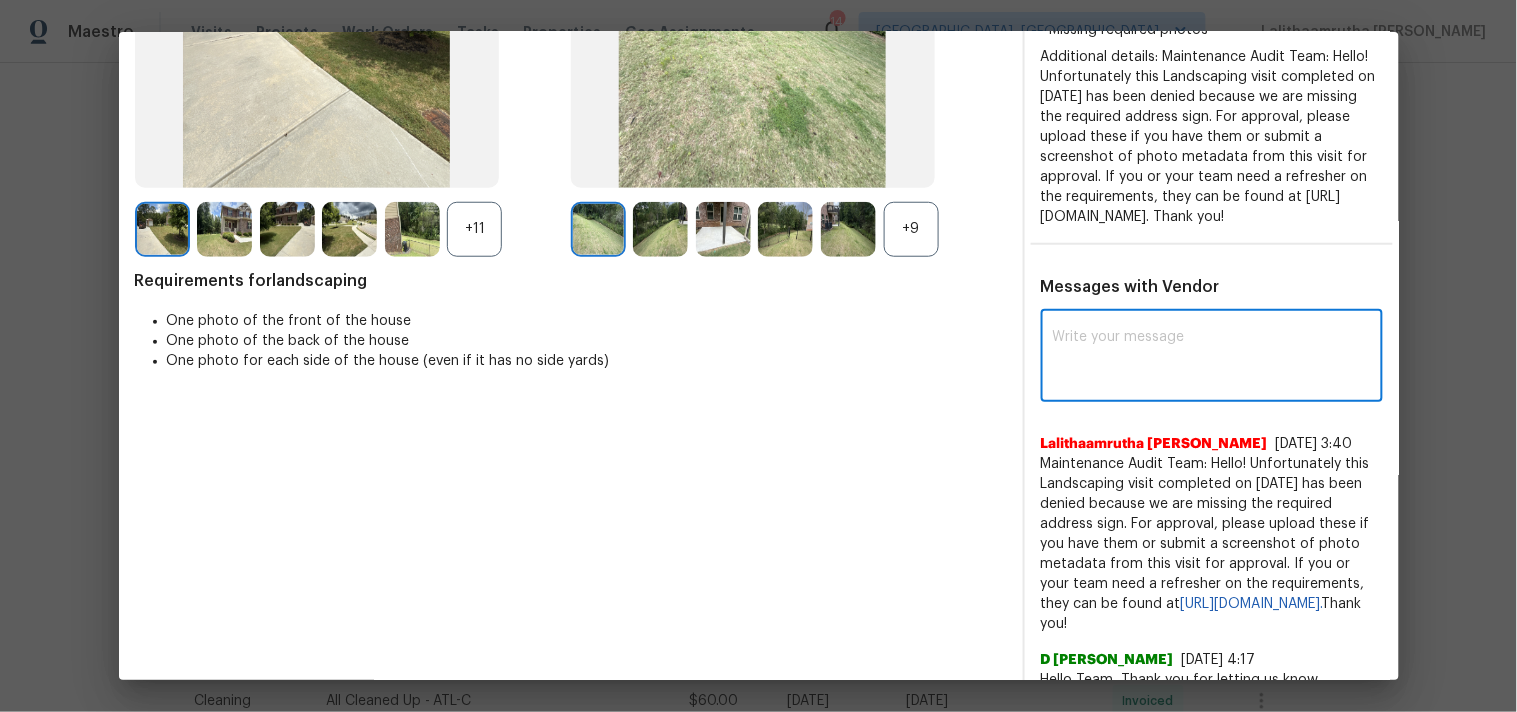 paste on "Maintenance Audit Team: Hello! After further review the visit has been approved." 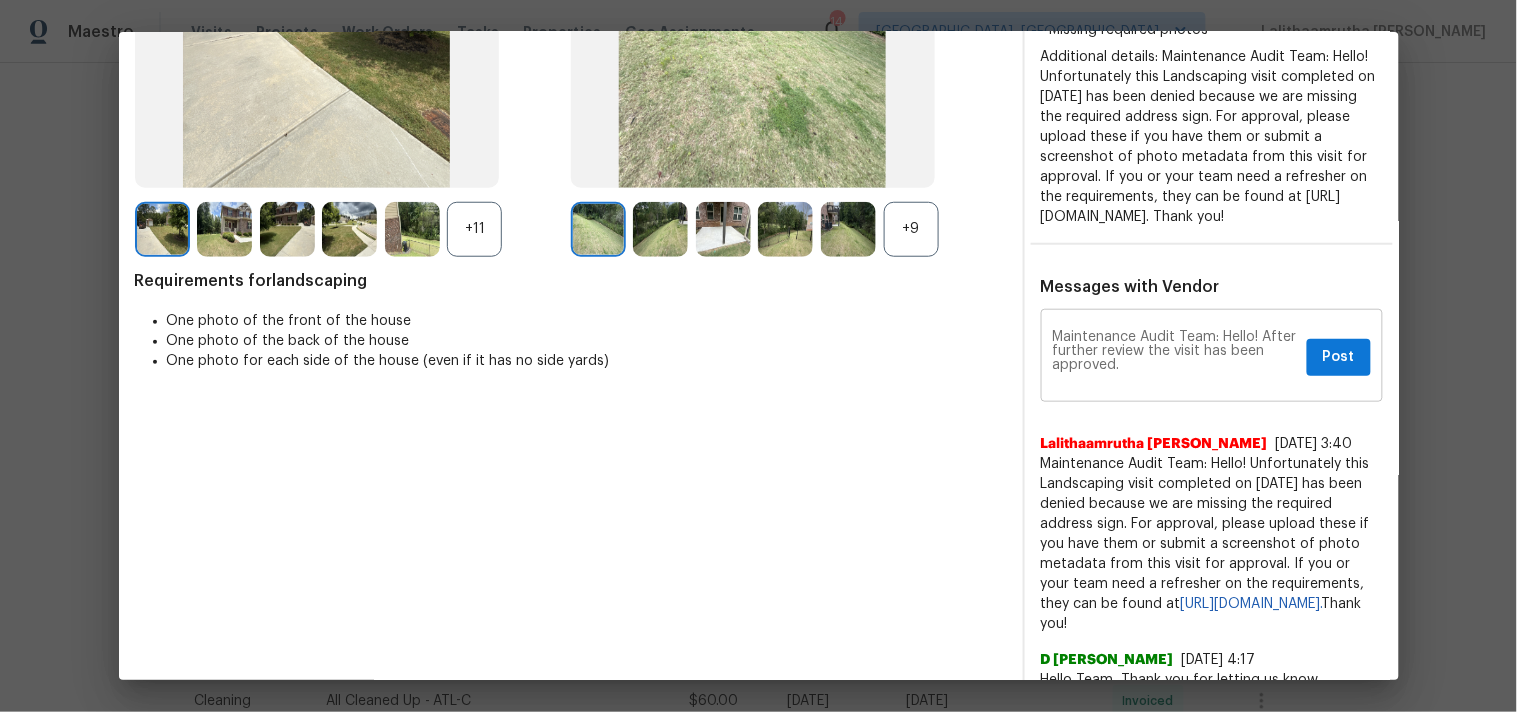click on "Maintenance Audit Team: Hello! After further review the visit has been approved. x Post ​" at bounding box center (1212, 358) 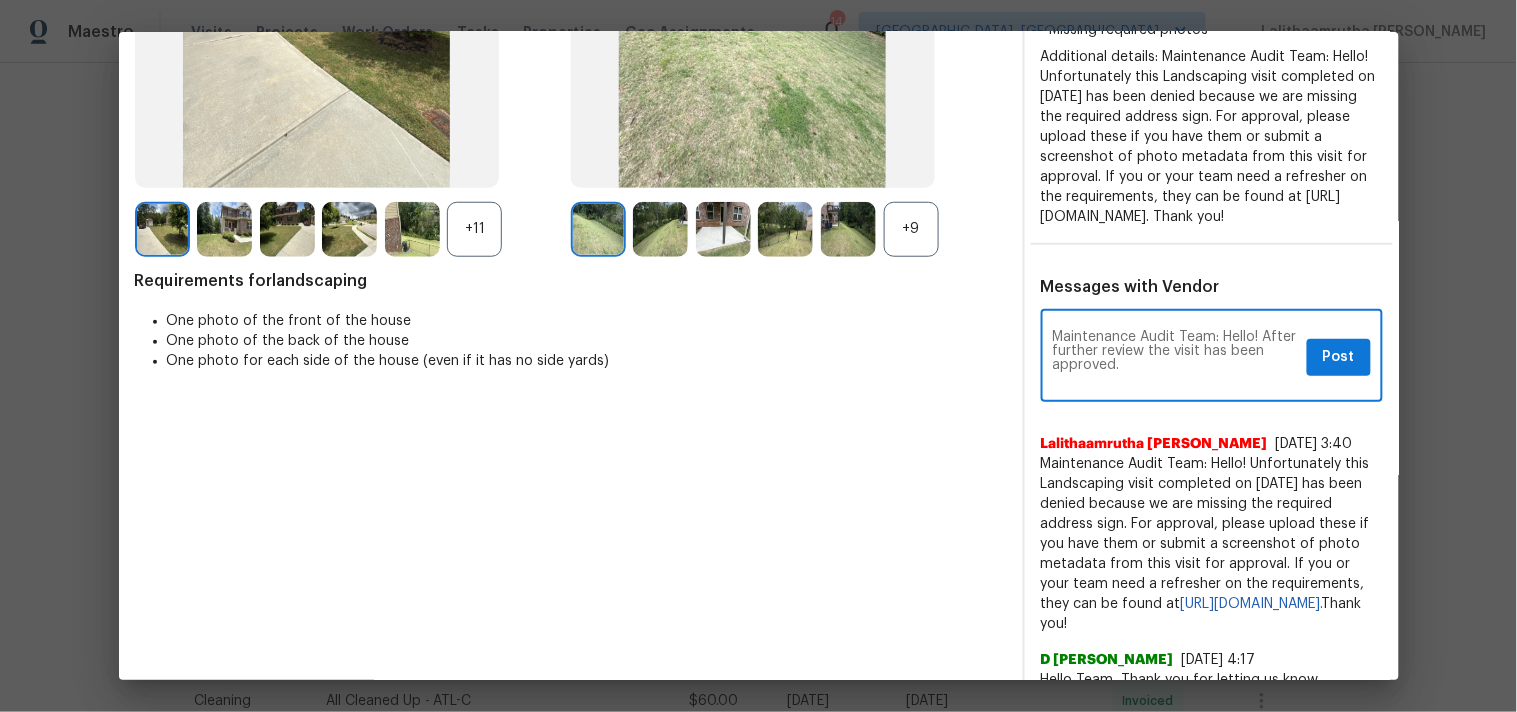 click on "Maintenance Audit Team: Hello! After further review the visit has been approved." at bounding box center (1176, 358) 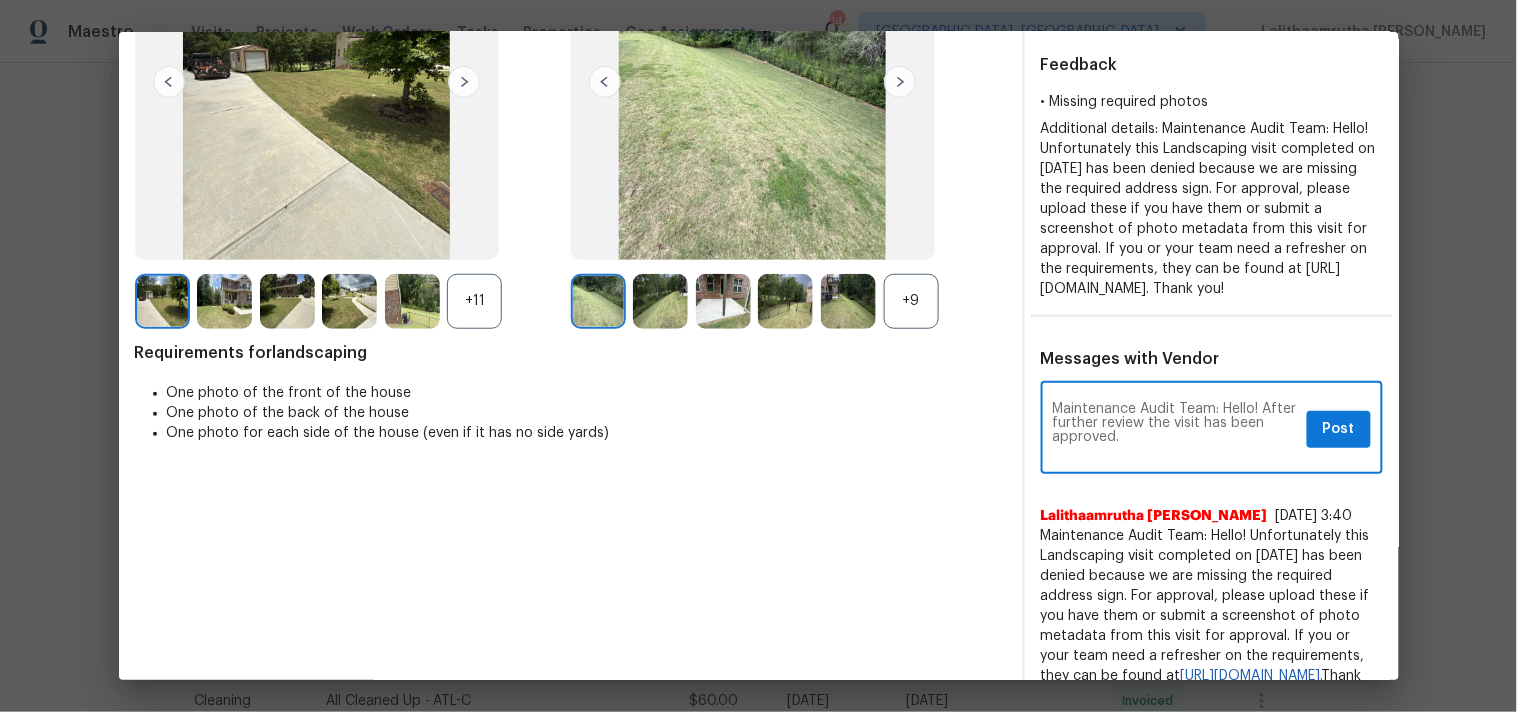 scroll, scrollTop: 333, scrollLeft: 0, axis: vertical 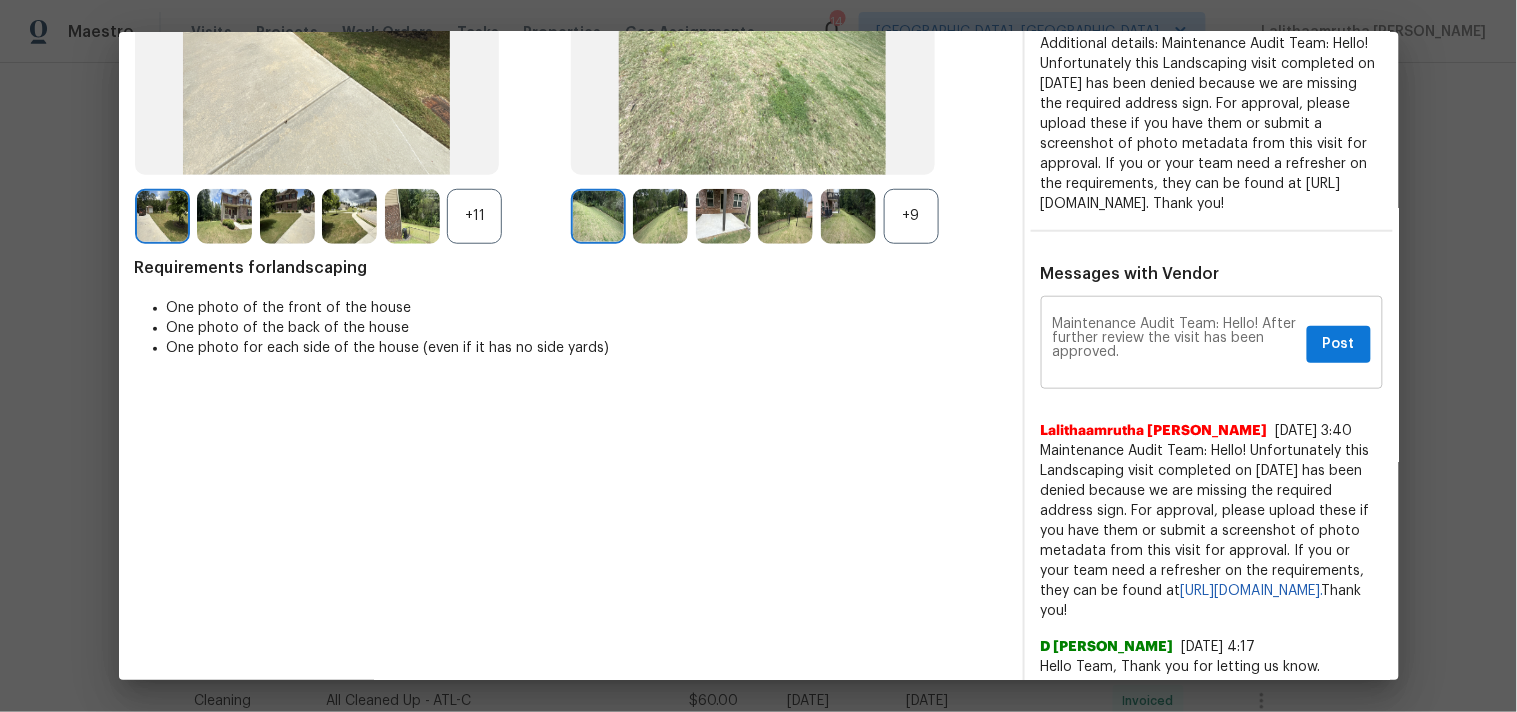 click on "Maintenance Audit Team: Hello! After further review the visit has been approved. x Post ​" at bounding box center (1212, 345) 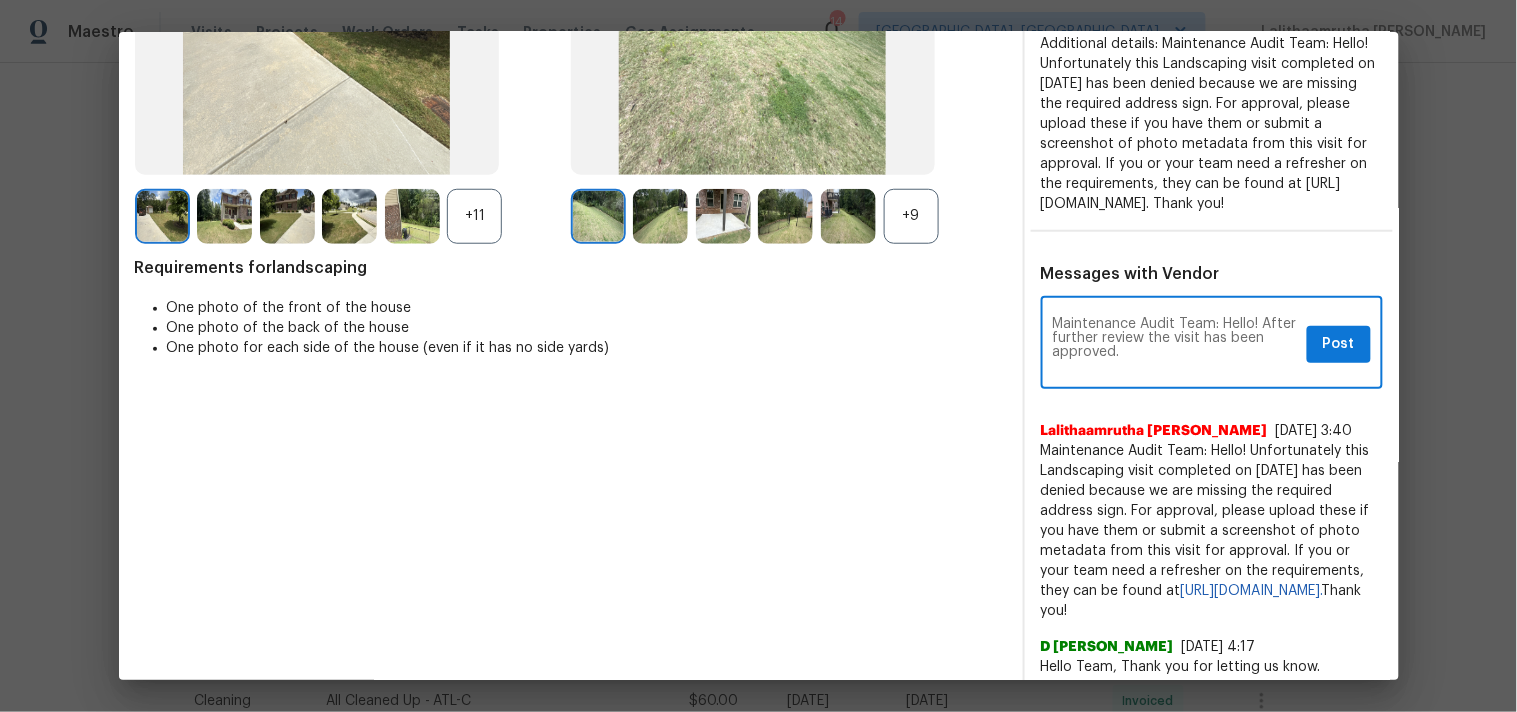 paste on "Please disagree the below comments :" 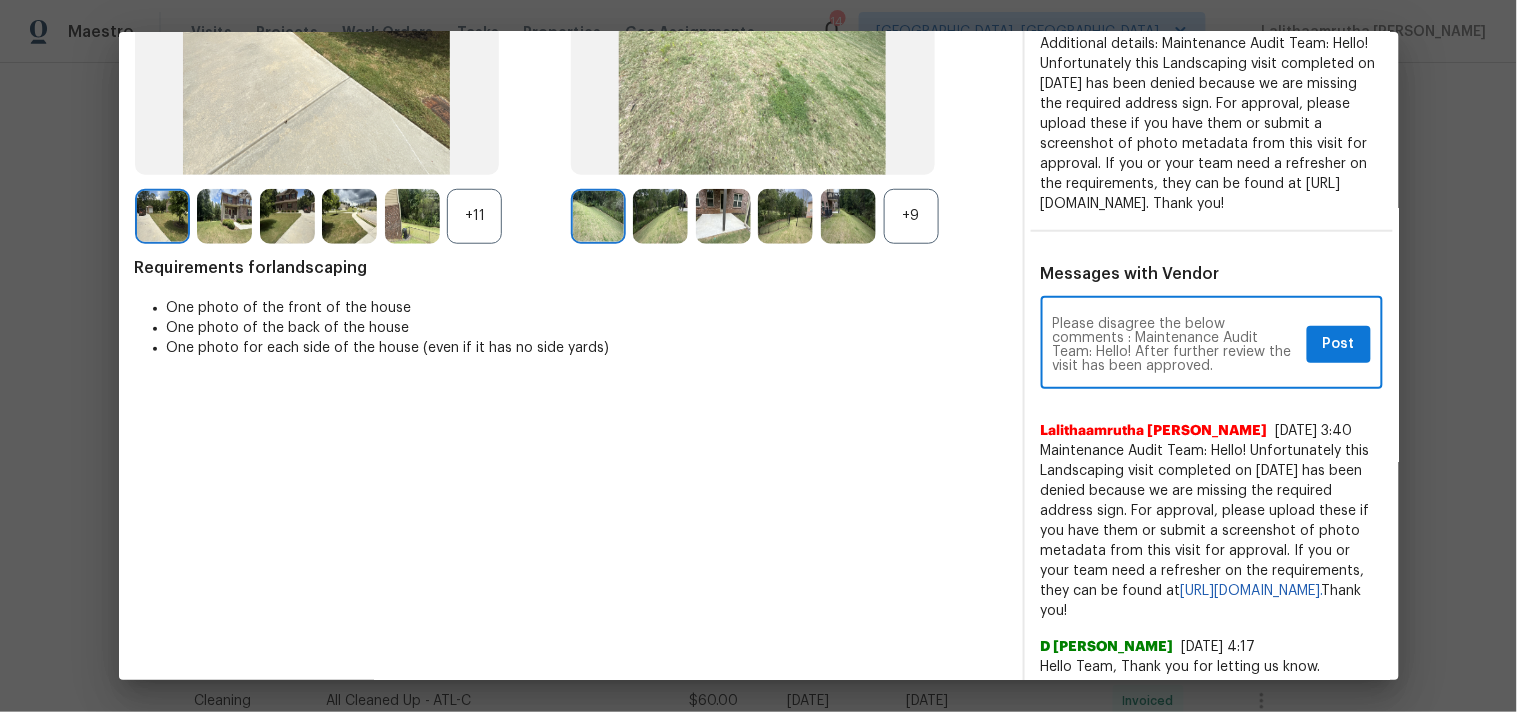 type on "Please disagree the below comments : Maintenance Audit Team: Hello! After further review the visit has been approved." 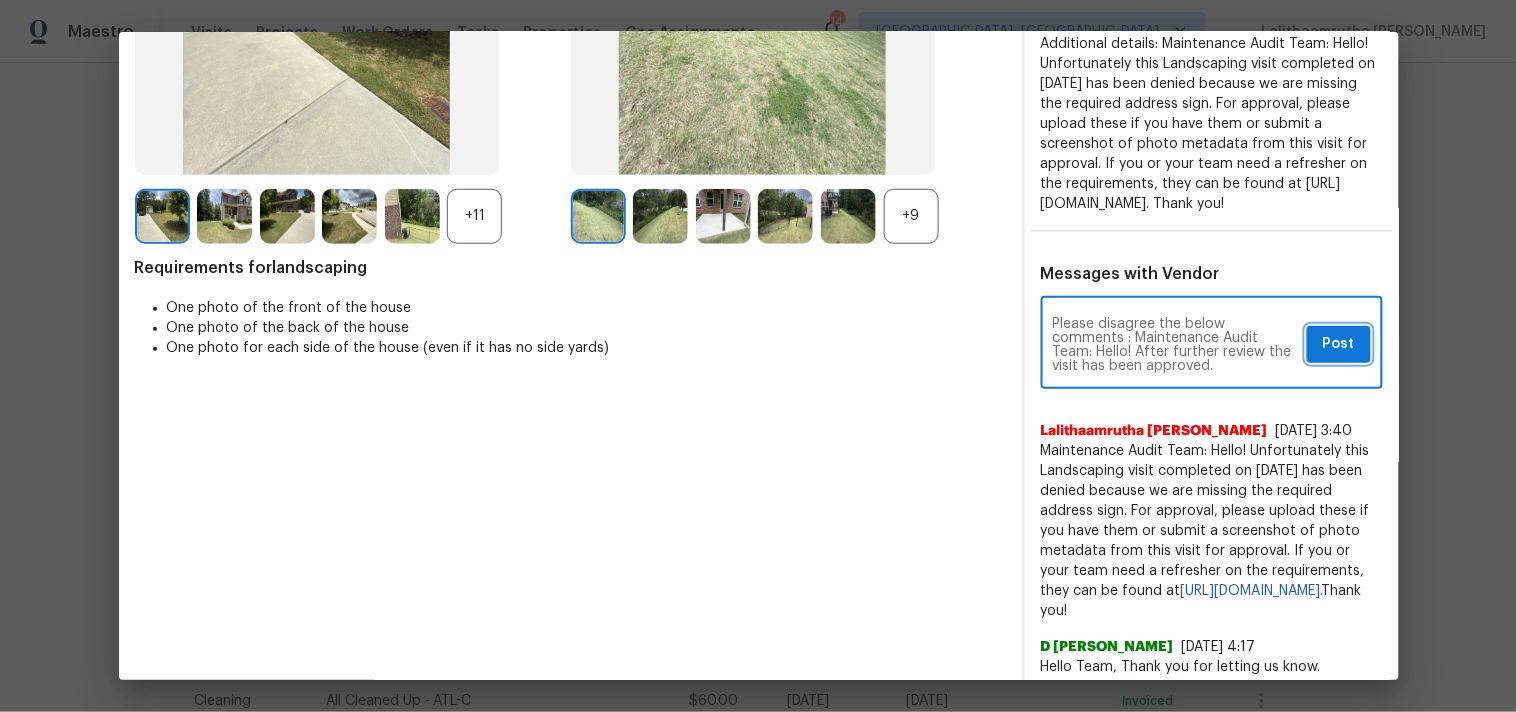 click on "Post" at bounding box center (1339, 344) 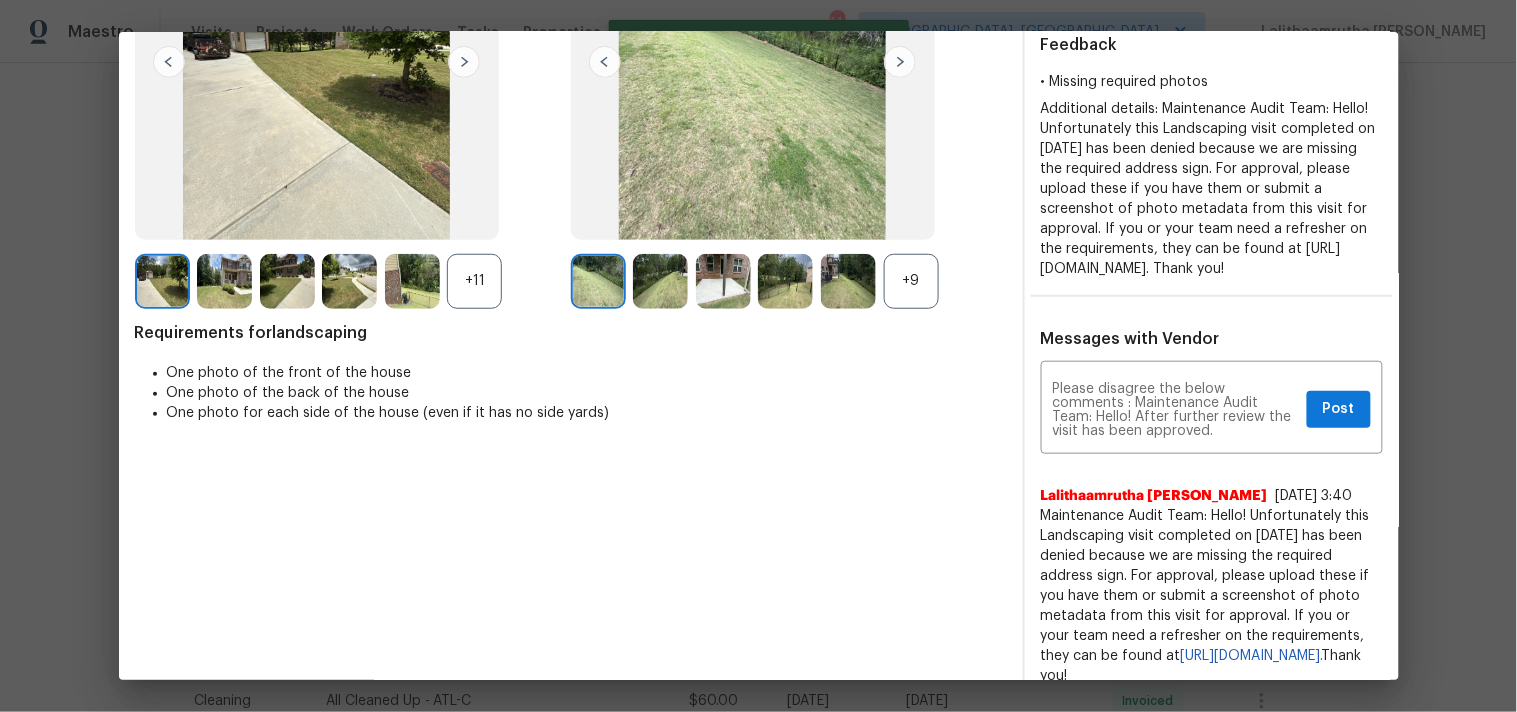scroll, scrollTop: 135, scrollLeft: 0, axis: vertical 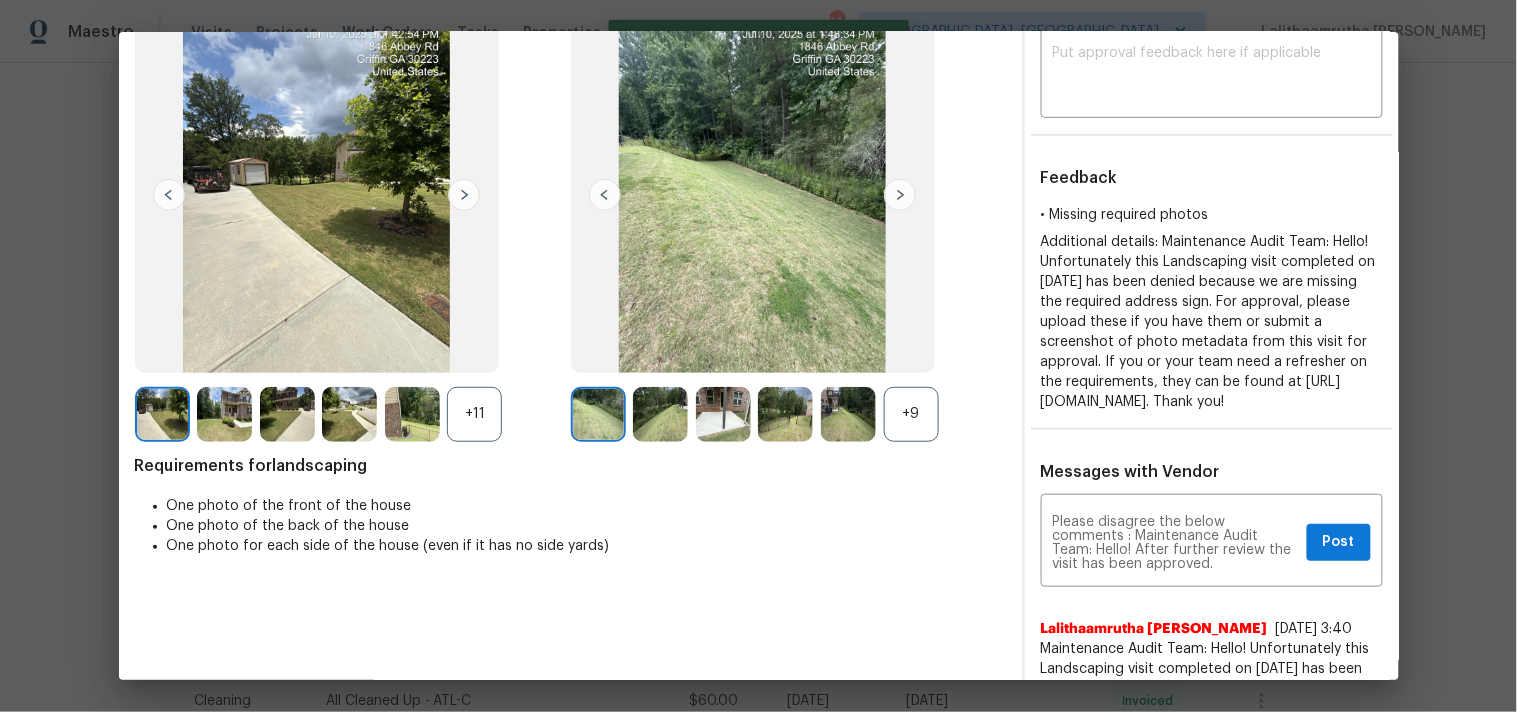 type 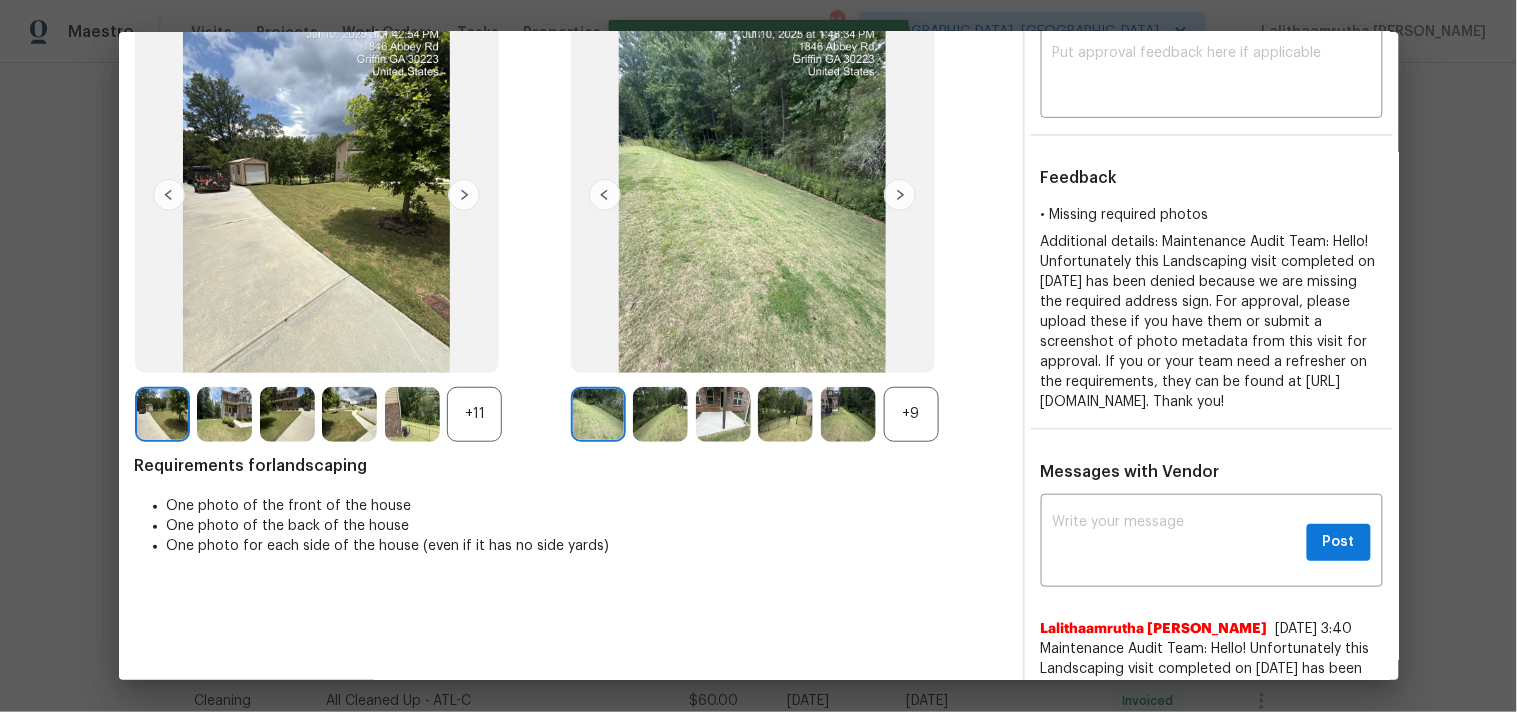 scroll, scrollTop: 0, scrollLeft: 0, axis: both 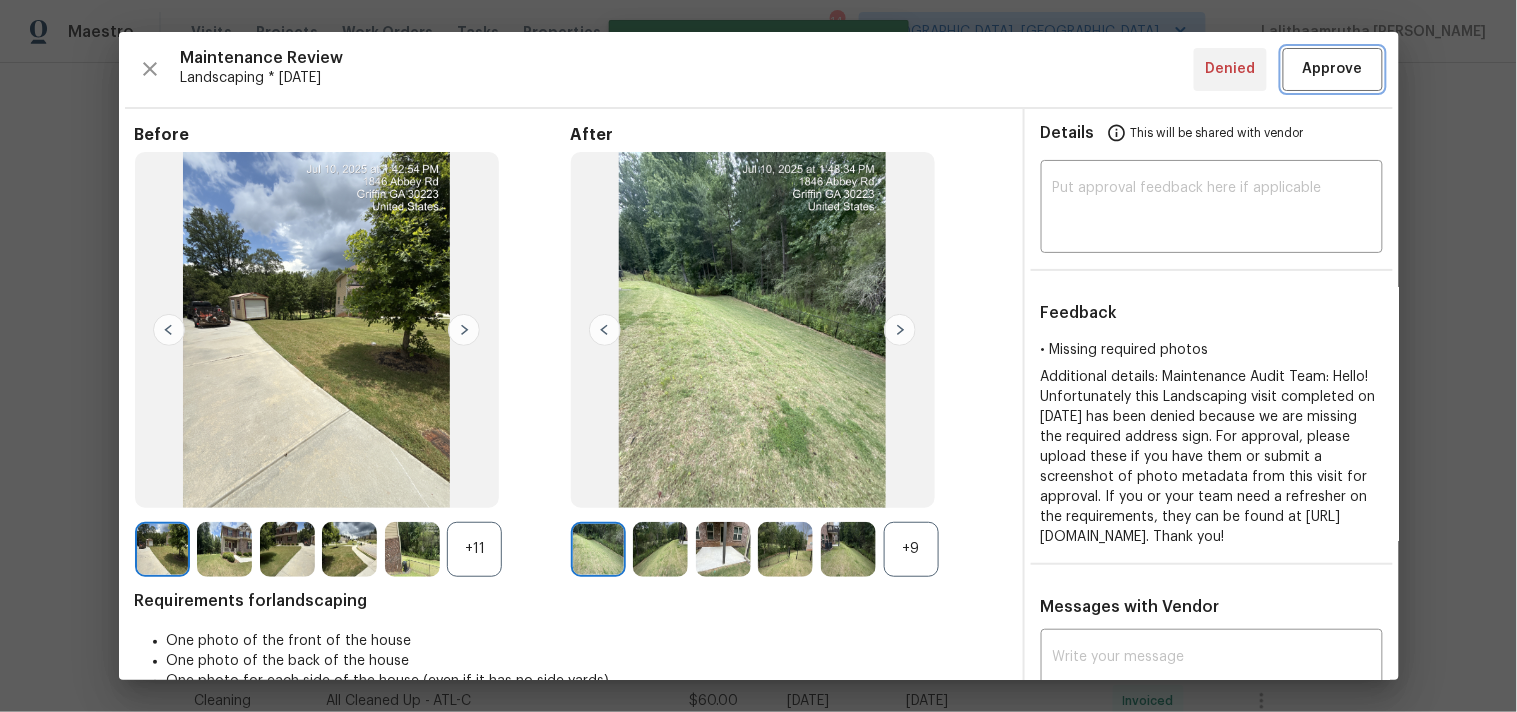 click on "Approve" at bounding box center (1333, 69) 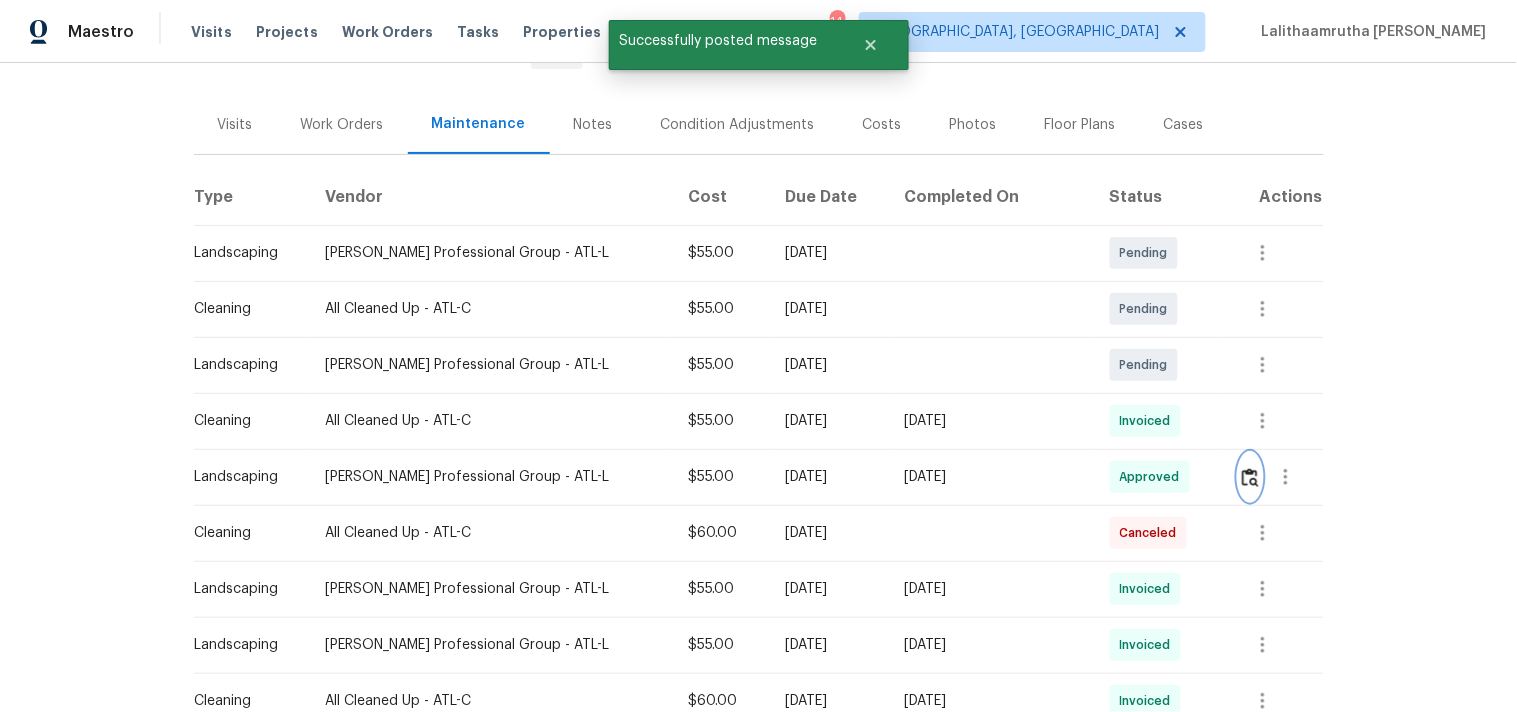 click at bounding box center [1250, 477] 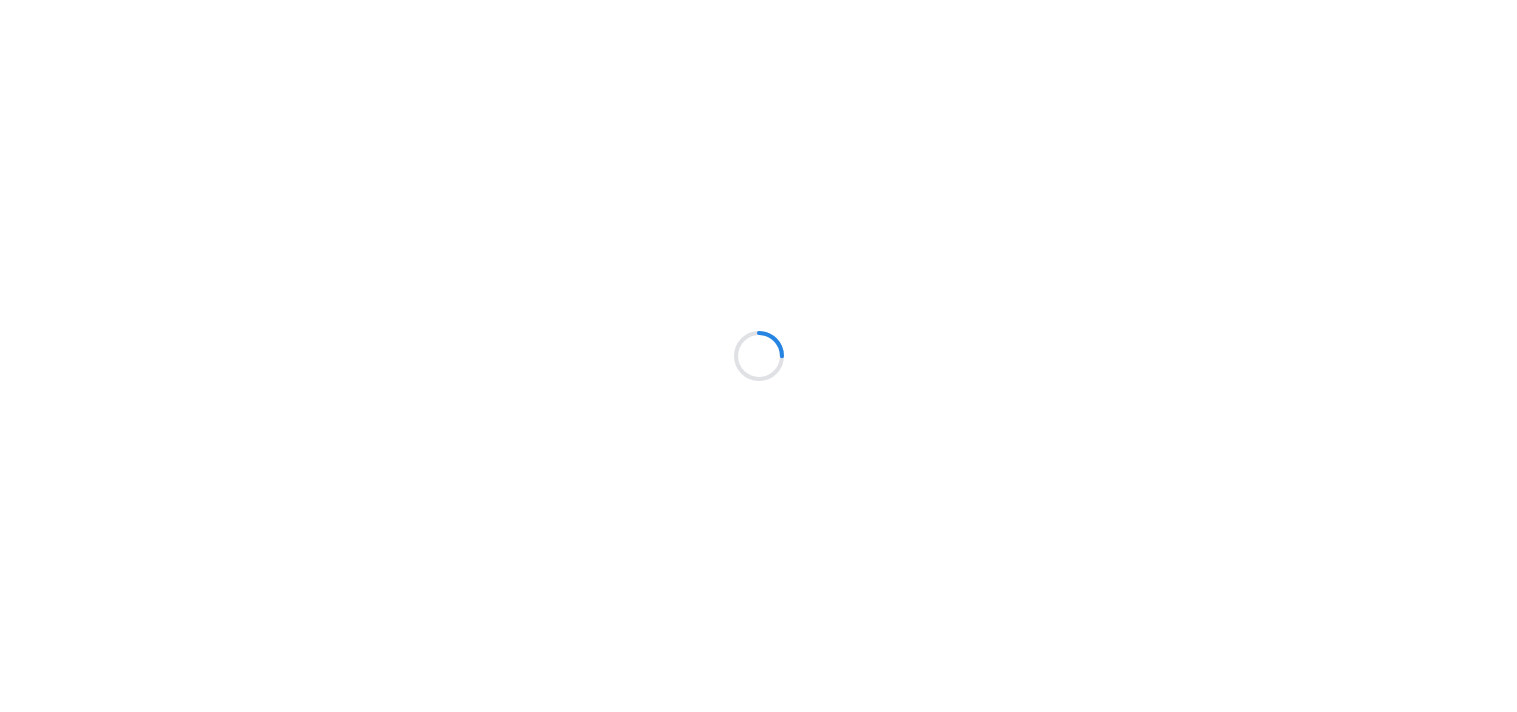 scroll, scrollTop: 0, scrollLeft: 0, axis: both 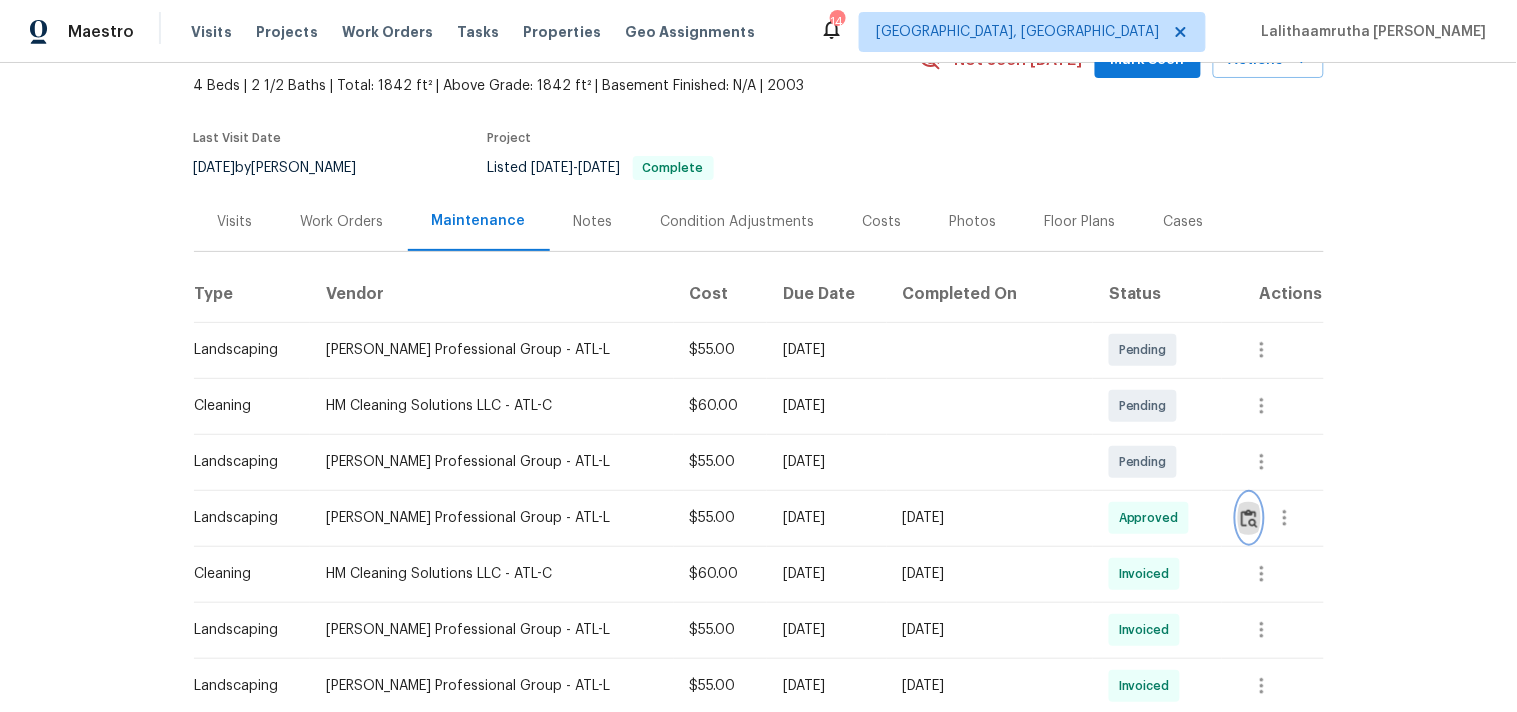 click at bounding box center (1249, 518) 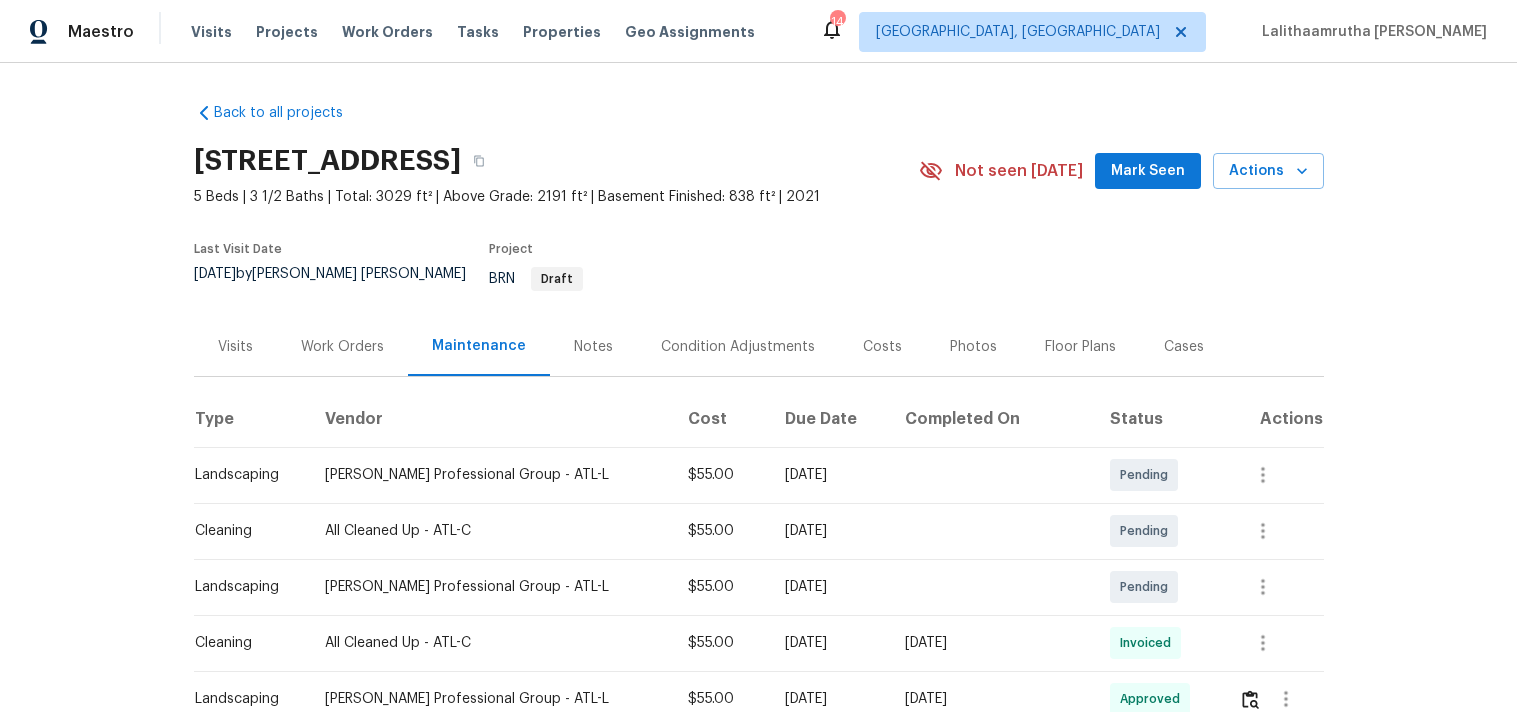 scroll, scrollTop: 0, scrollLeft: 0, axis: both 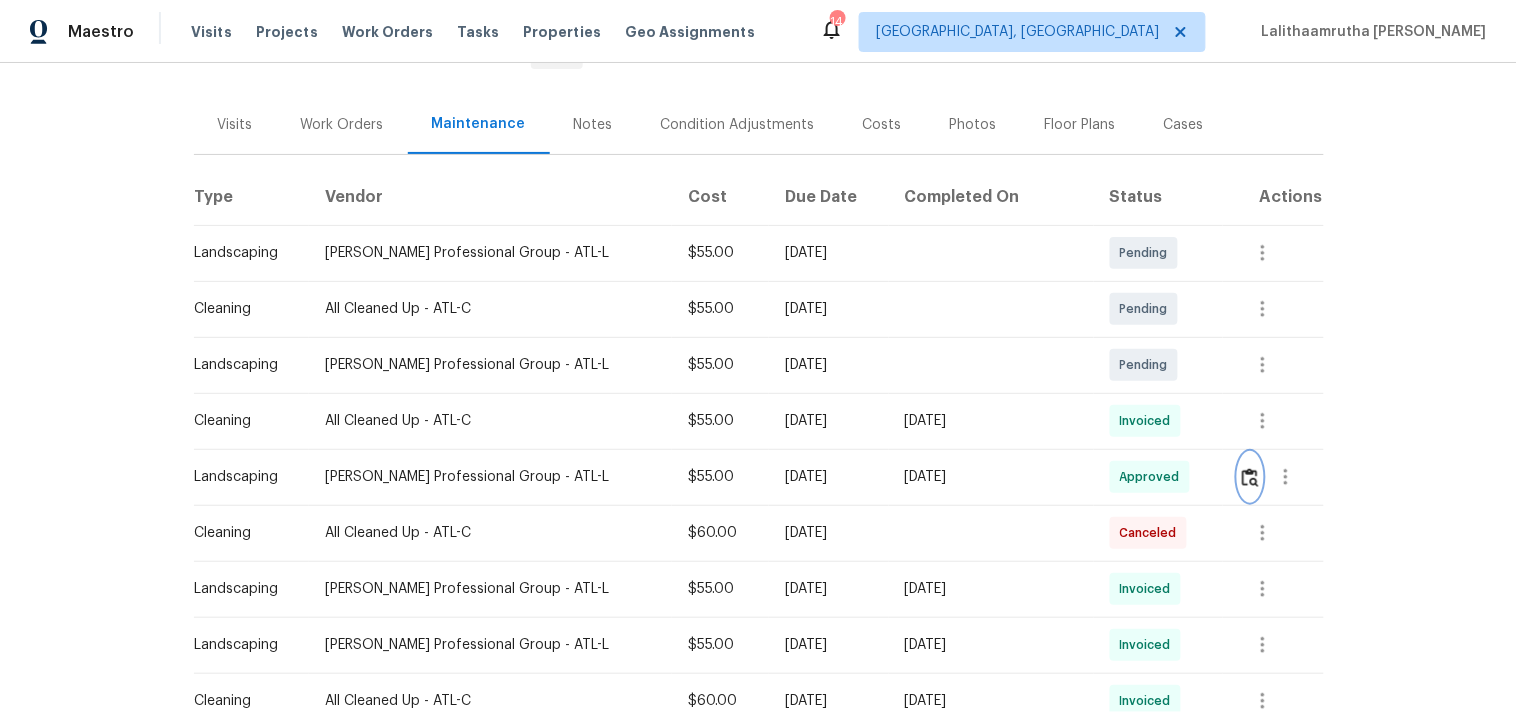 click at bounding box center [1250, 477] 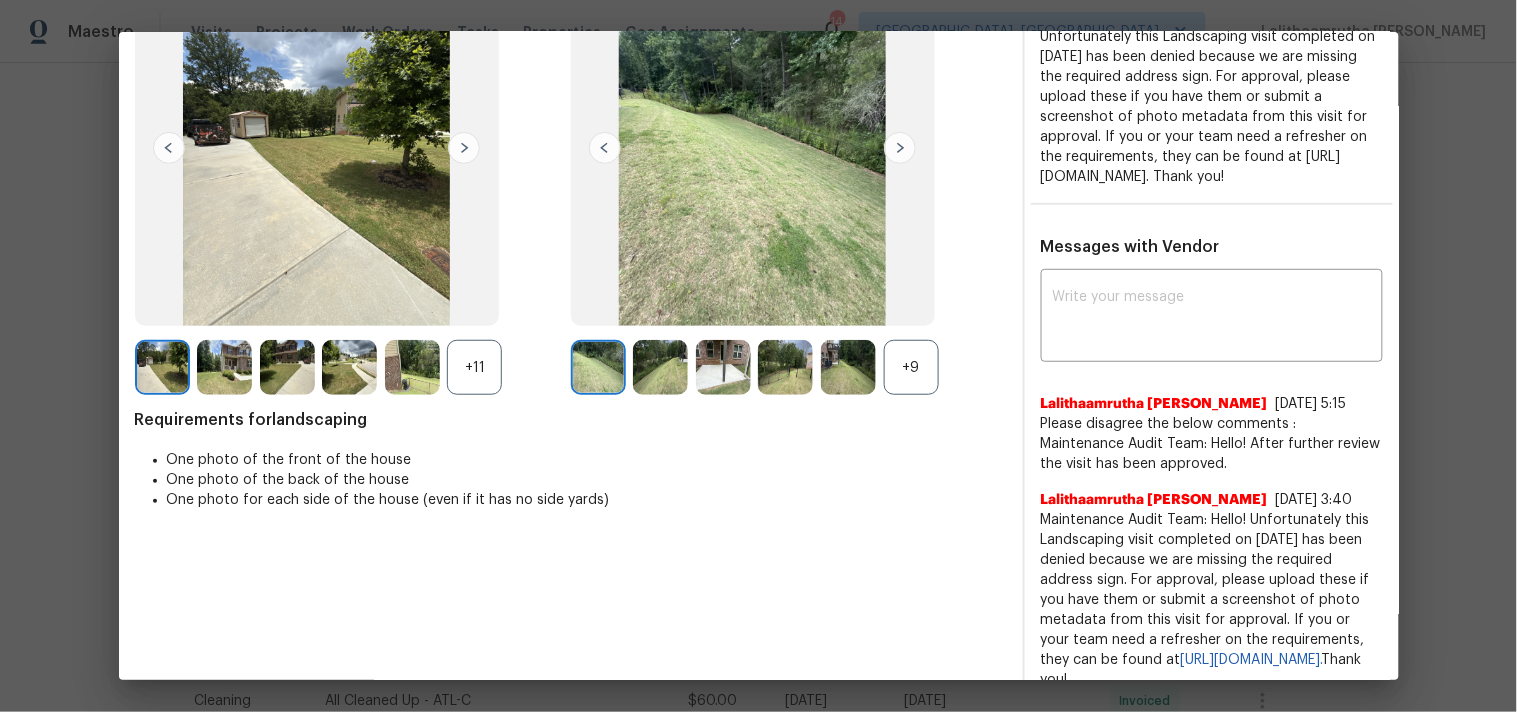 scroll, scrollTop: 222, scrollLeft: 0, axis: vertical 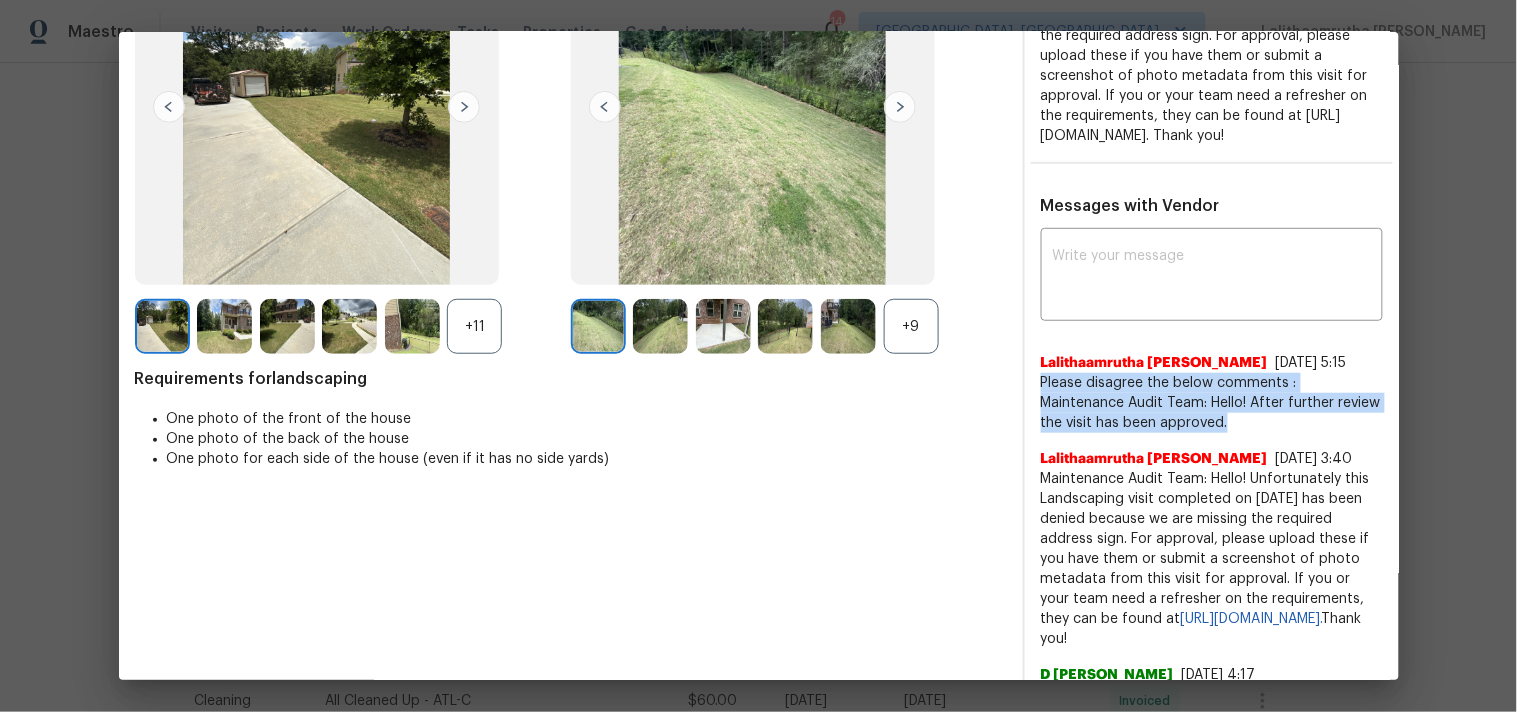 drag, startPoint x: 1033, startPoint y: 398, endPoint x: 1308, endPoint y: 447, distance: 279.33133 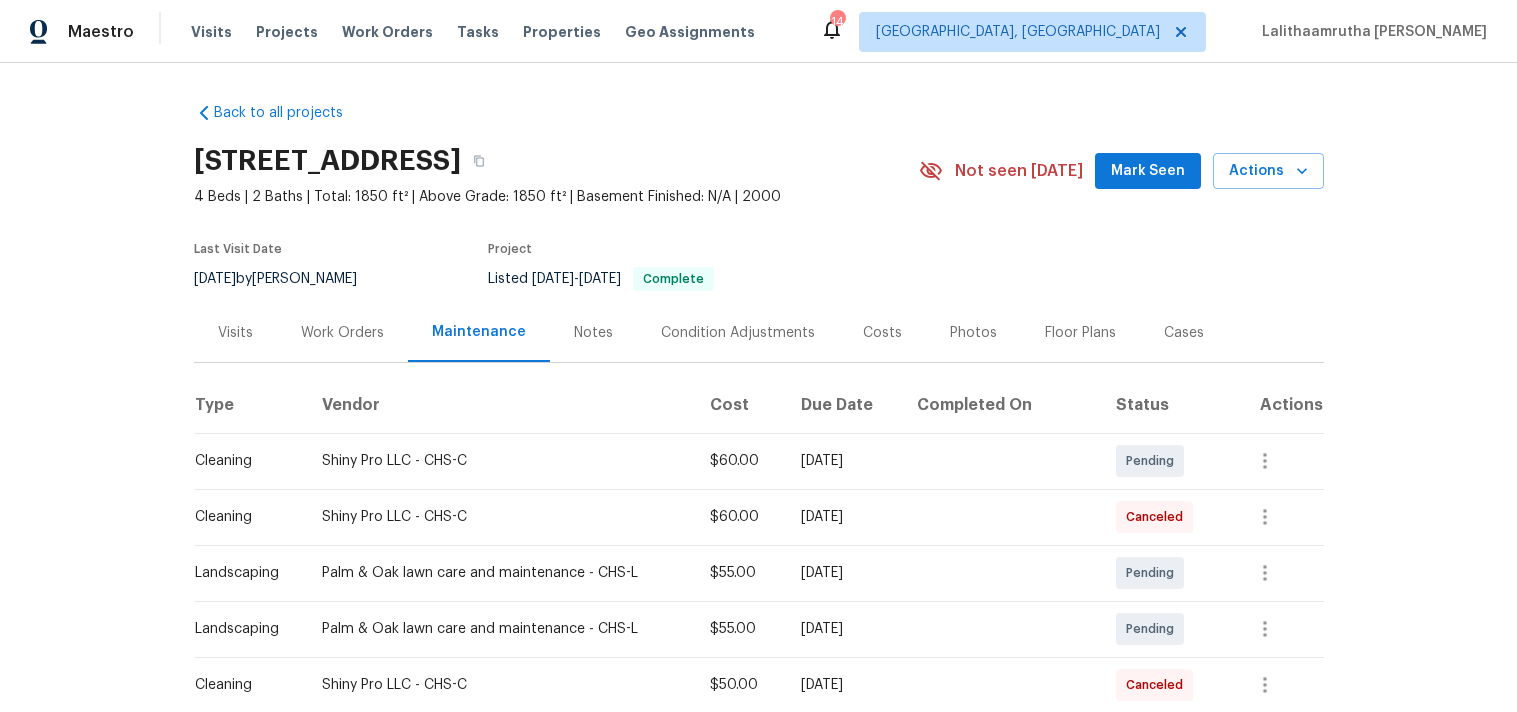 scroll, scrollTop: 0, scrollLeft: 0, axis: both 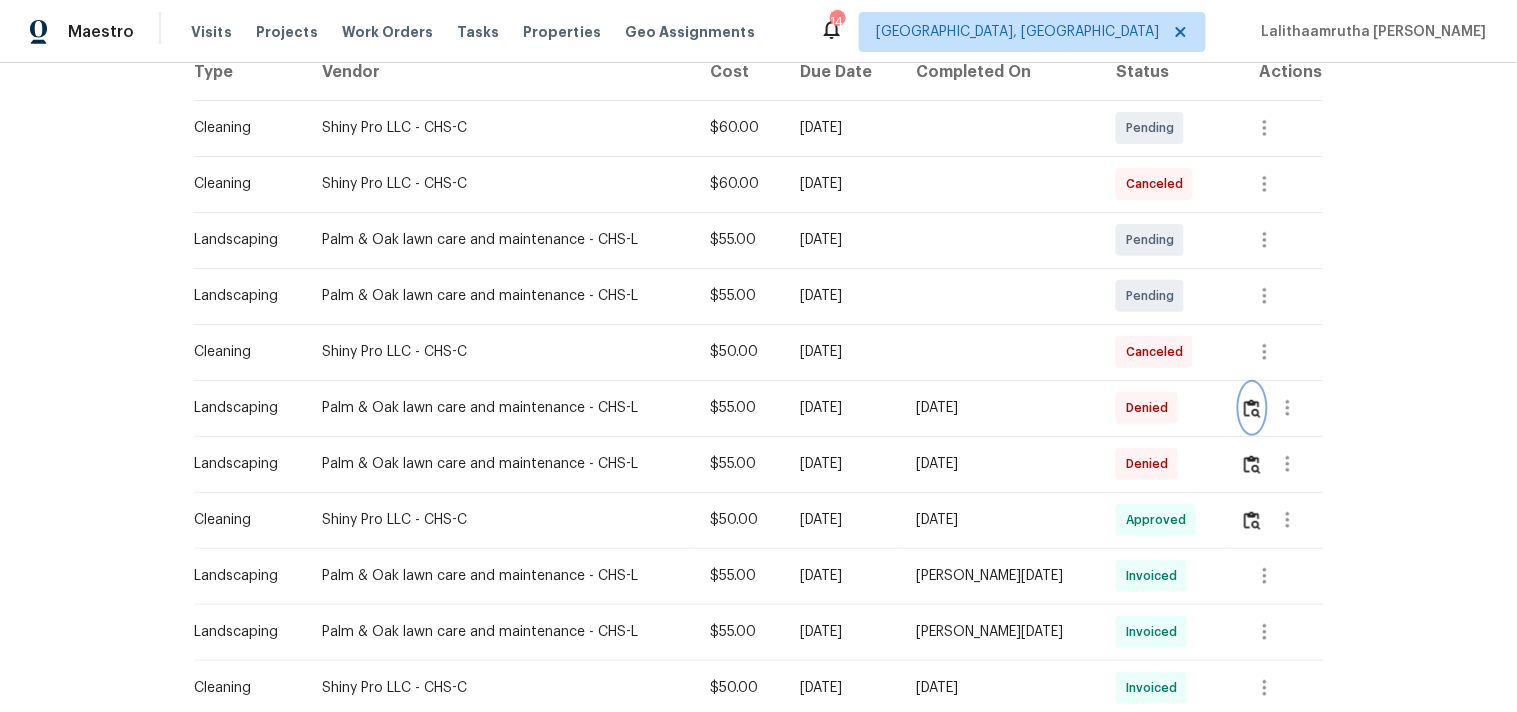click at bounding box center [1252, 408] 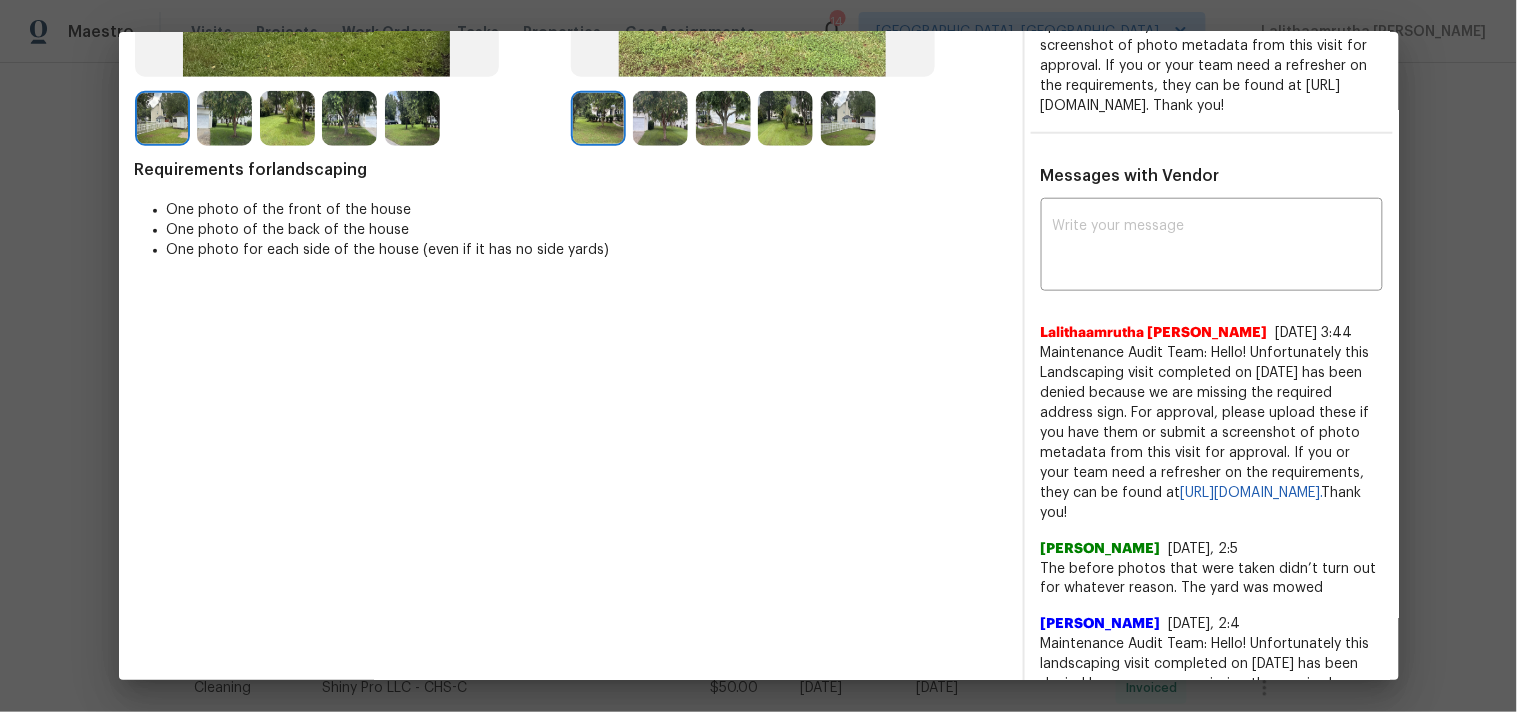 scroll, scrollTop: 444, scrollLeft: 0, axis: vertical 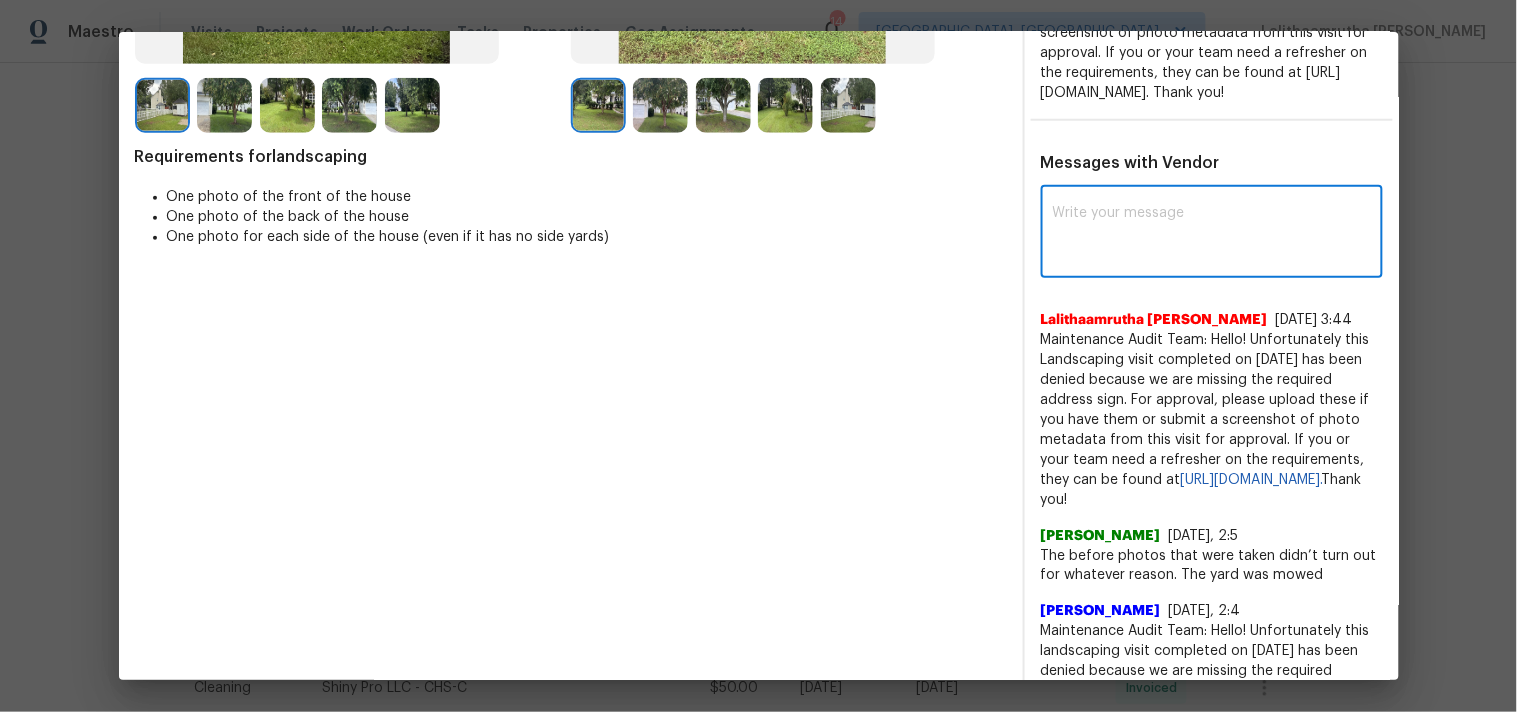 click at bounding box center [1212, 234] 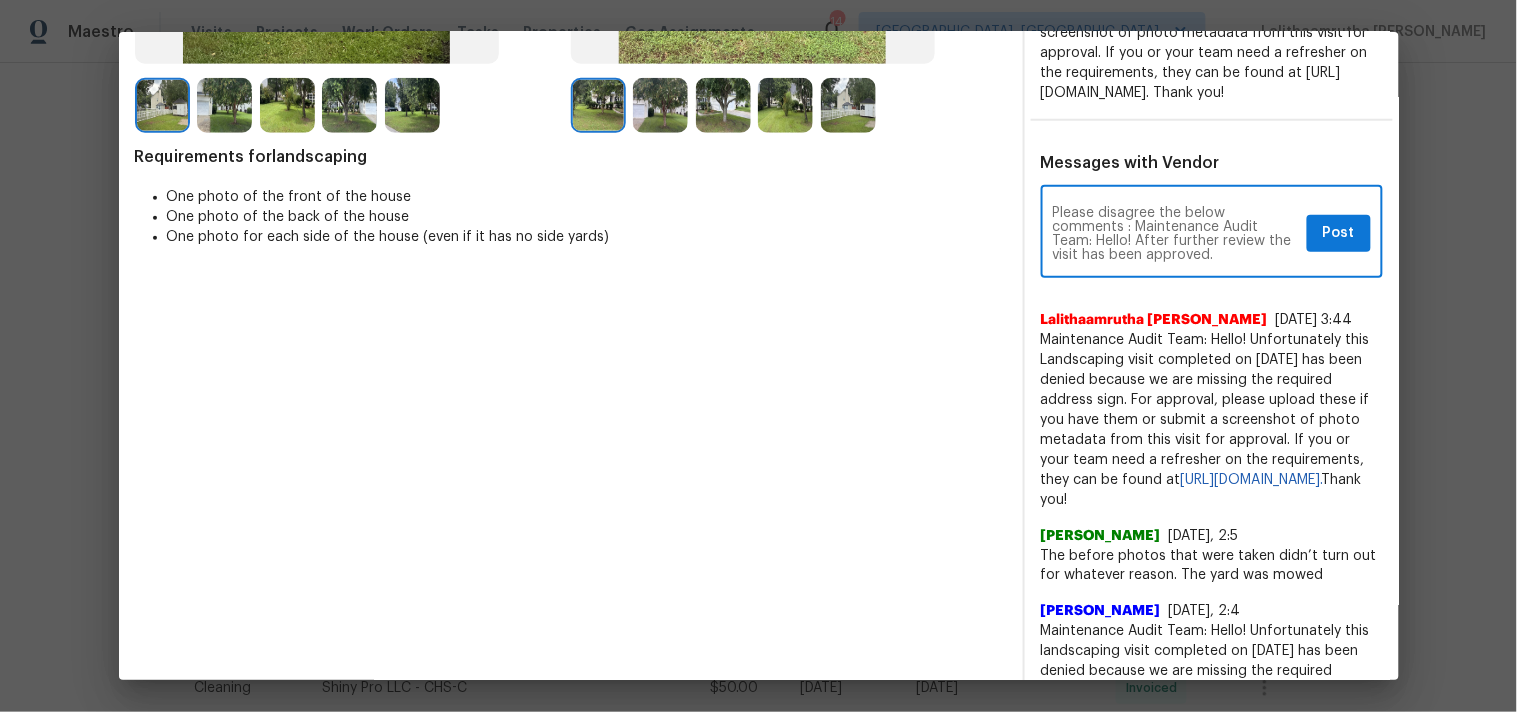 type on "Please disagree the below comments : Maintenance Audit Team: Hello! After further review the visit has been approved." 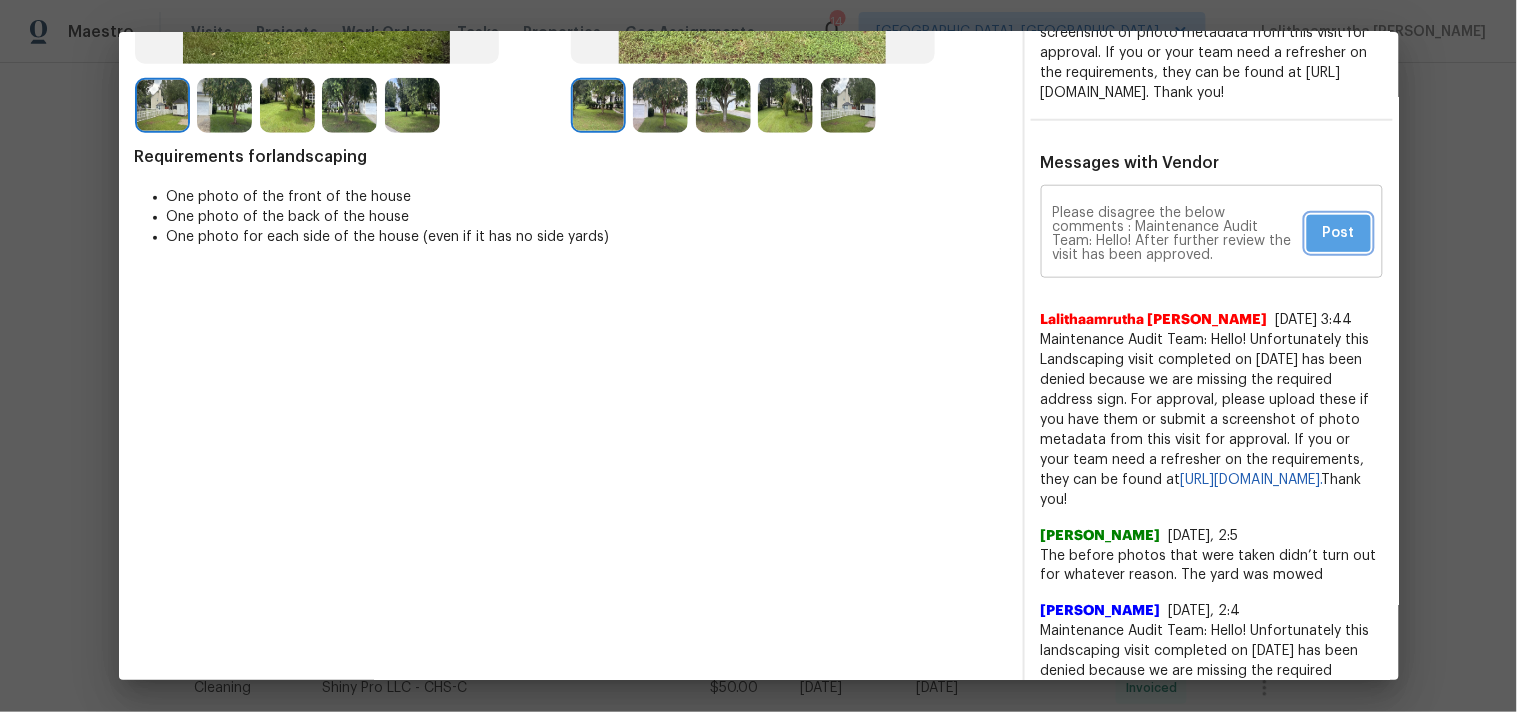 click on "Post" at bounding box center (1339, 233) 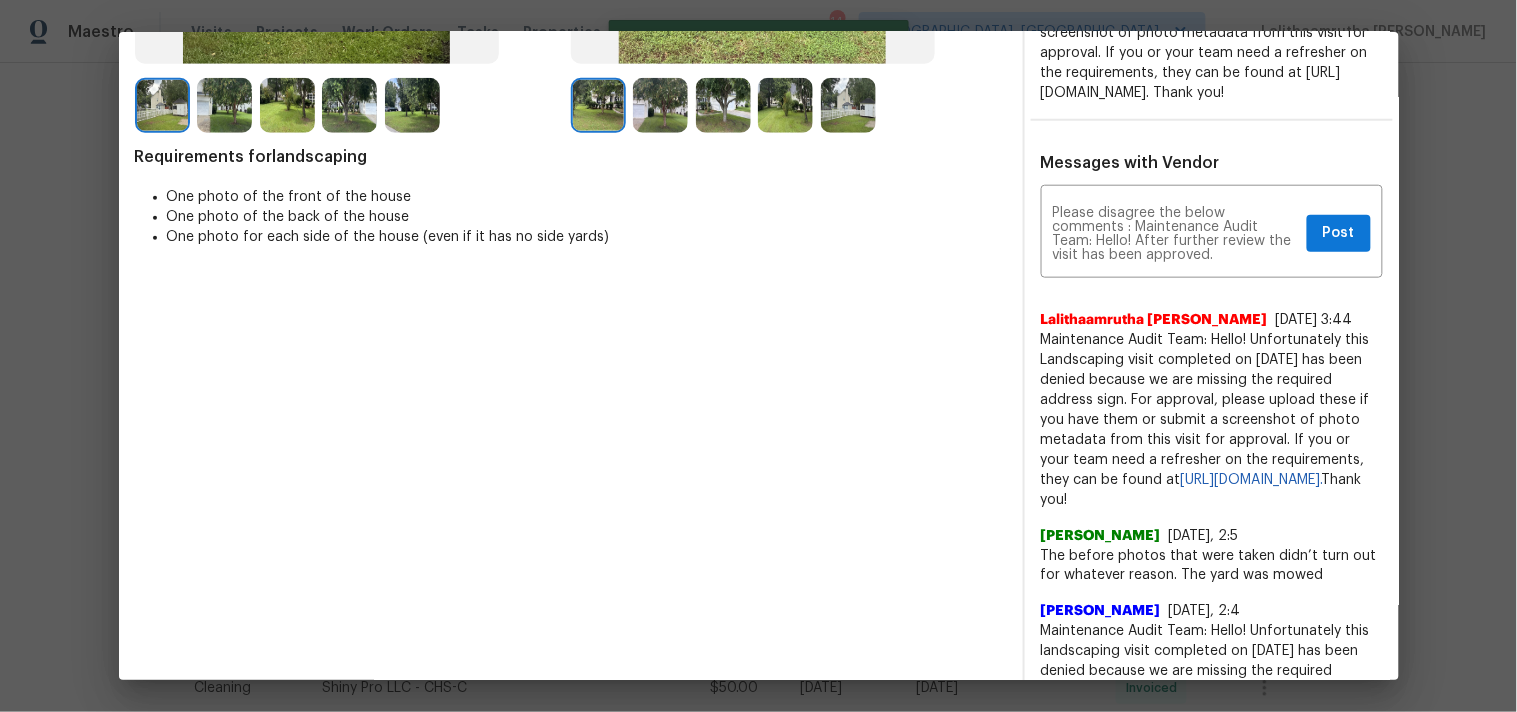 type 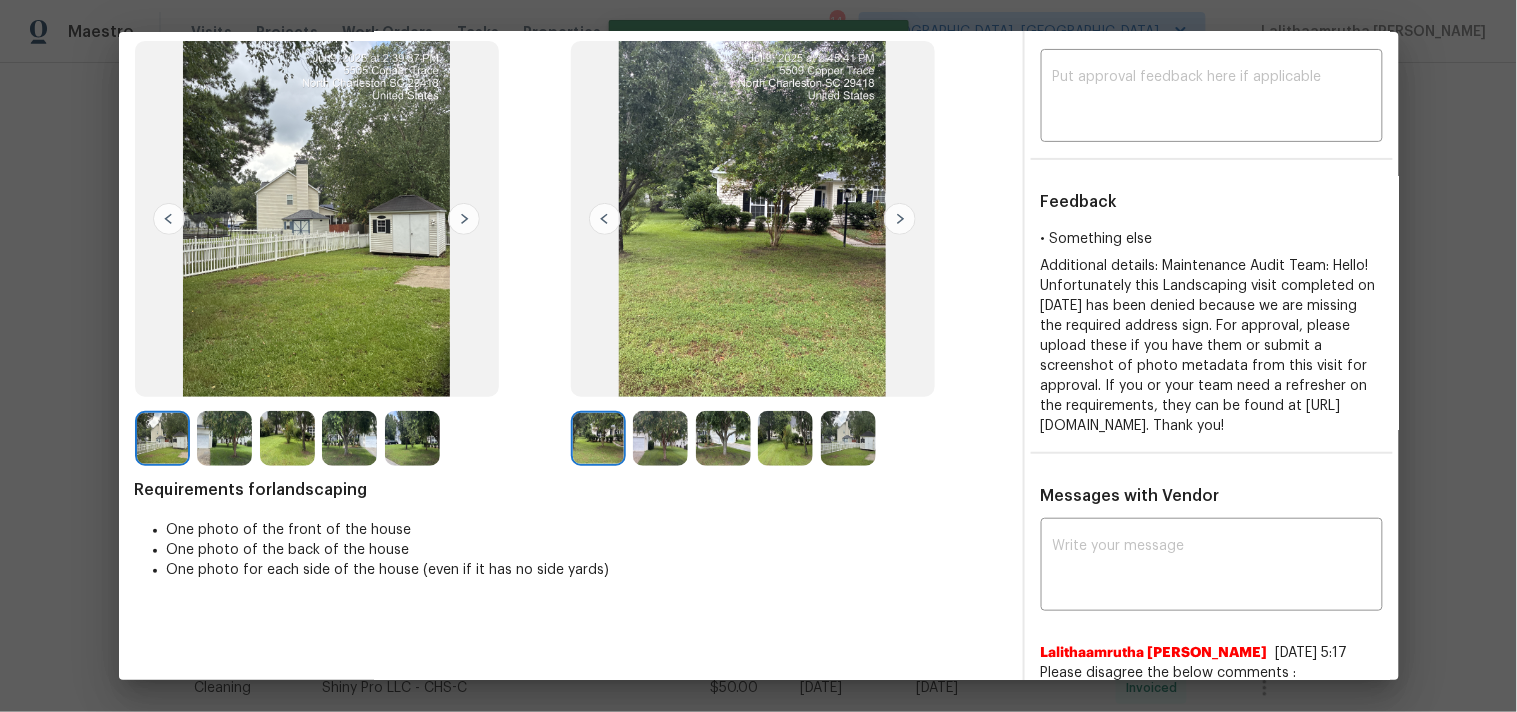scroll, scrollTop: 0, scrollLeft: 0, axis: both 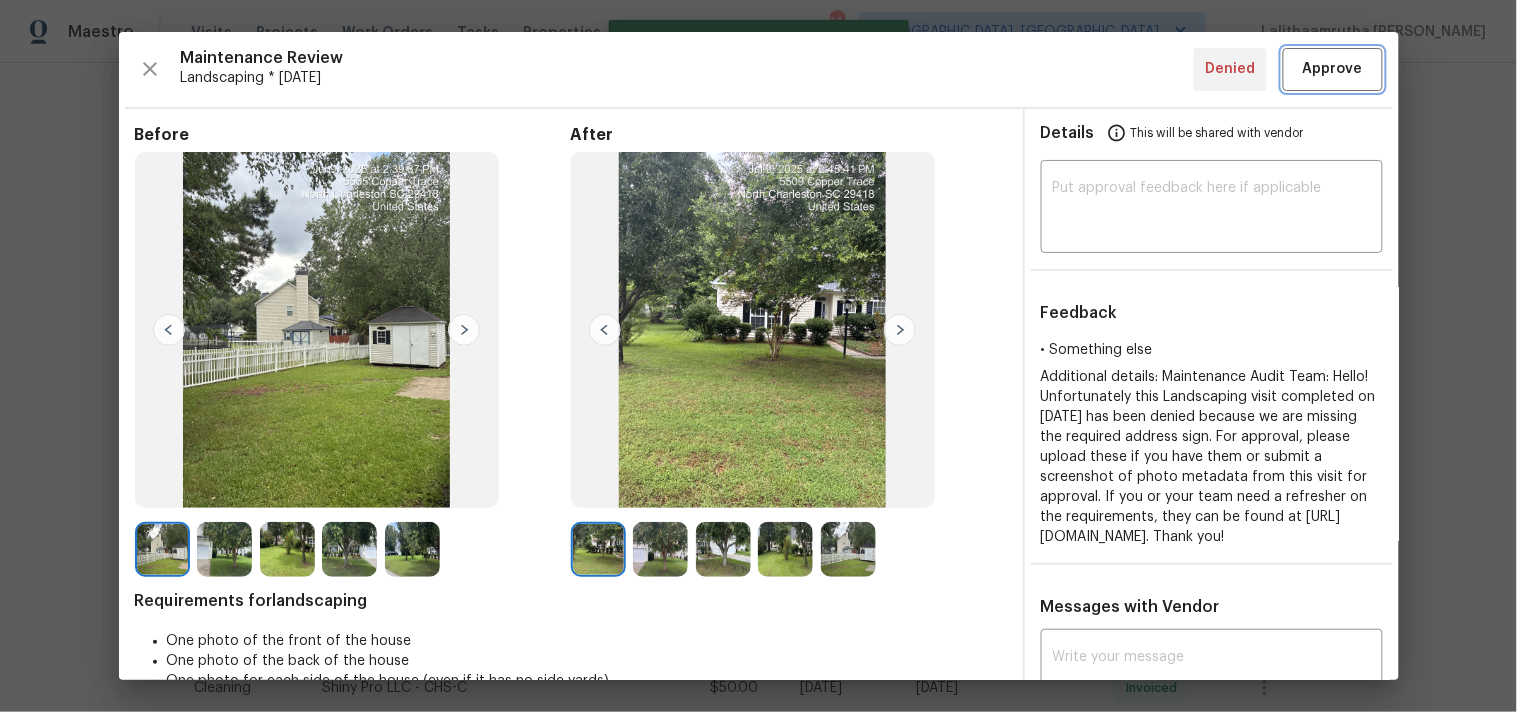 click on "Approve" at bounding box center (1333, 69) 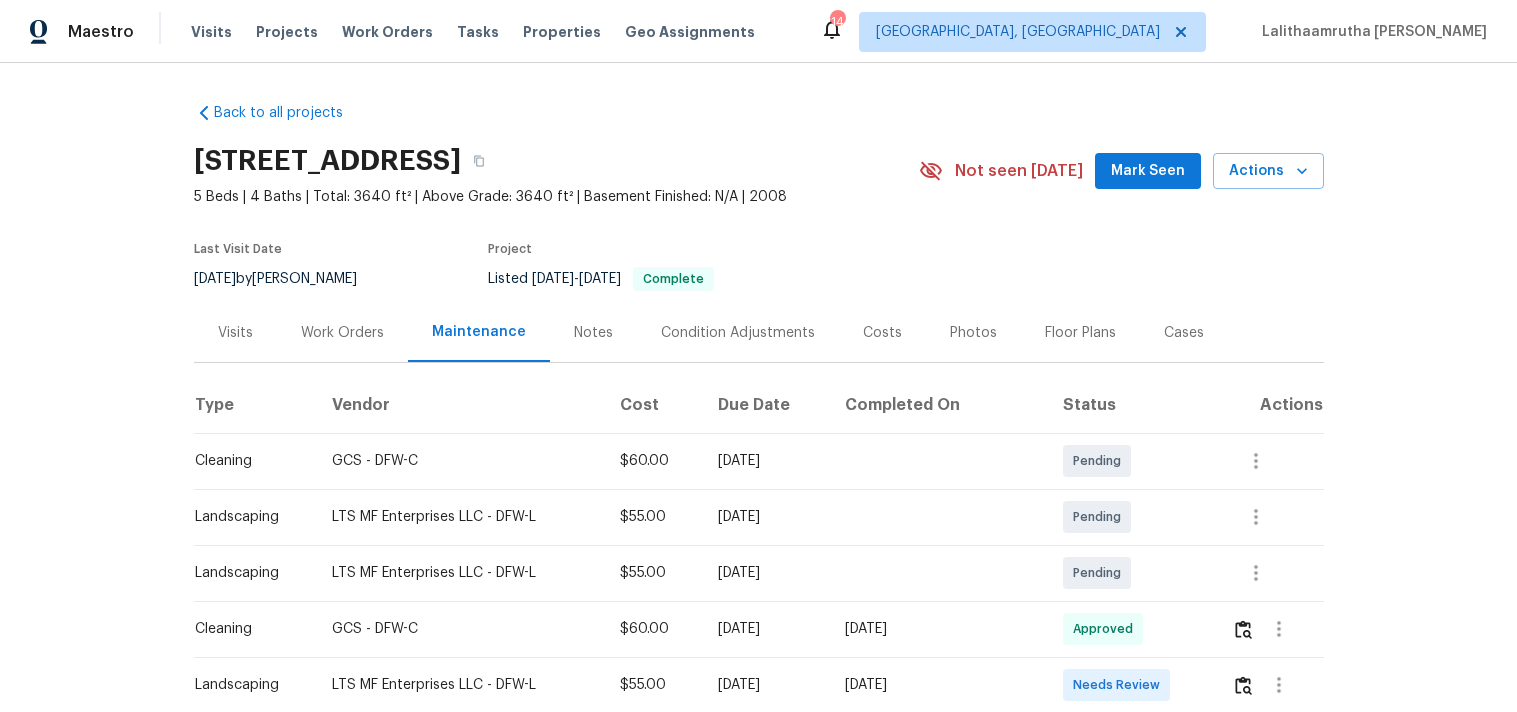 scroll, scrollTop: 0, scrollLeft: 0, axis: both 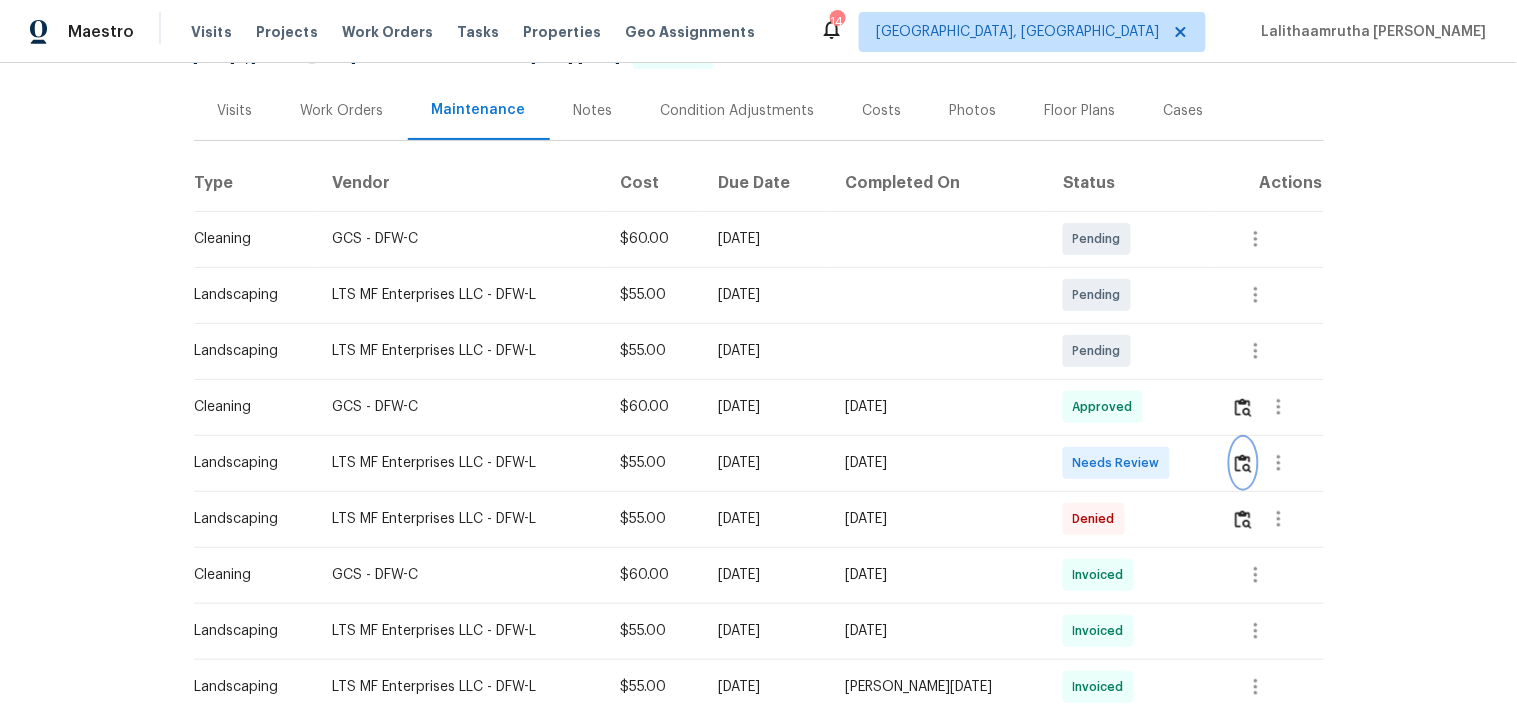 click at bounding box center (1243, 463) 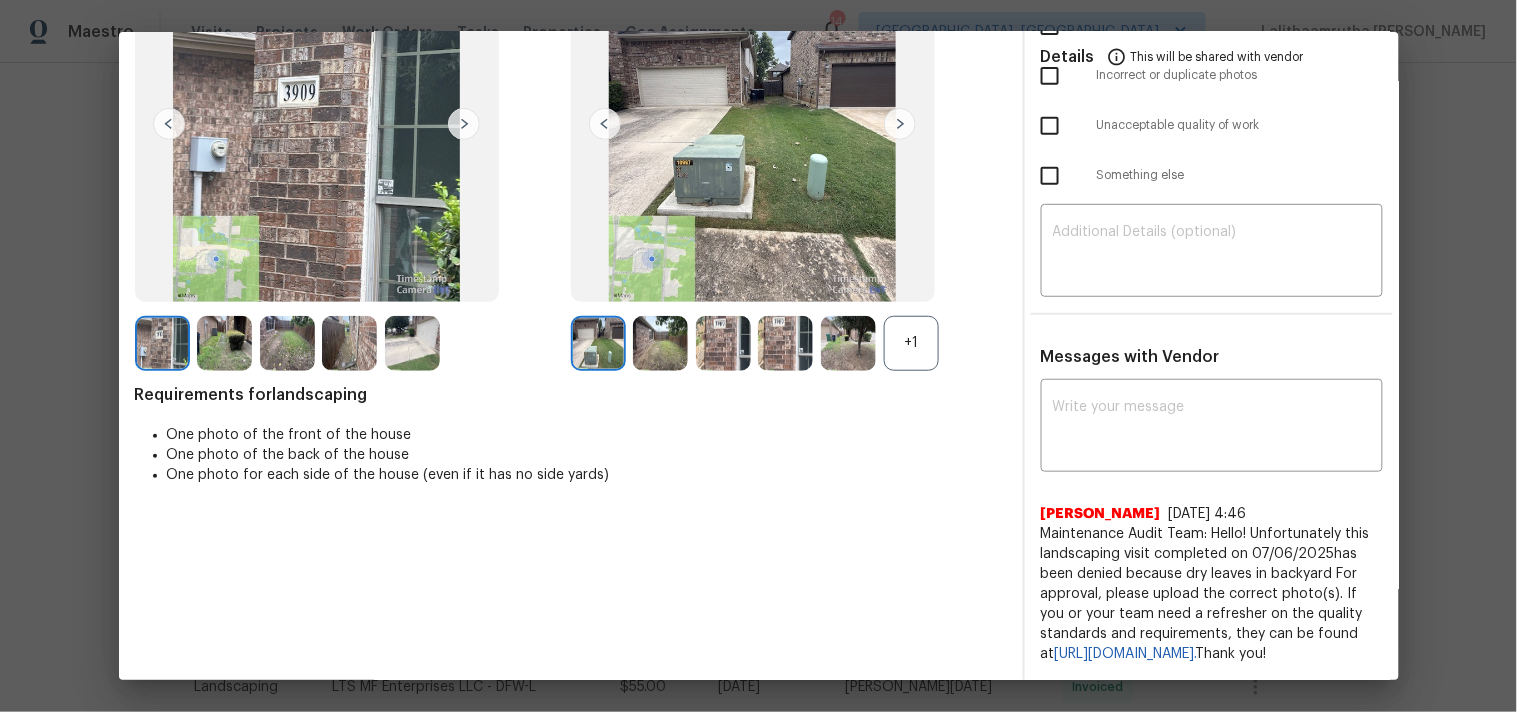 scroll, scrollTop: 224, scrollLeft: 0, axis: vertical 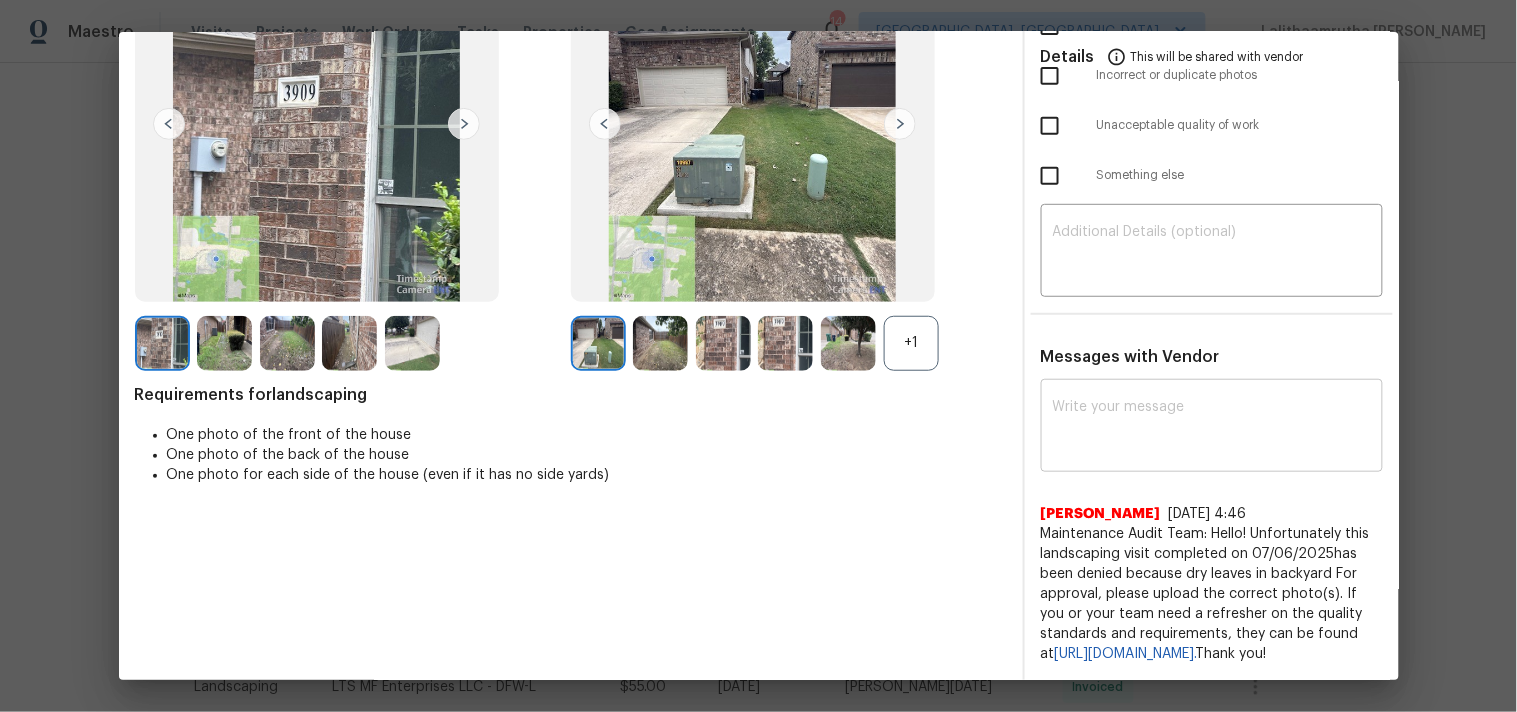 click at bounding box center (1212, 428) 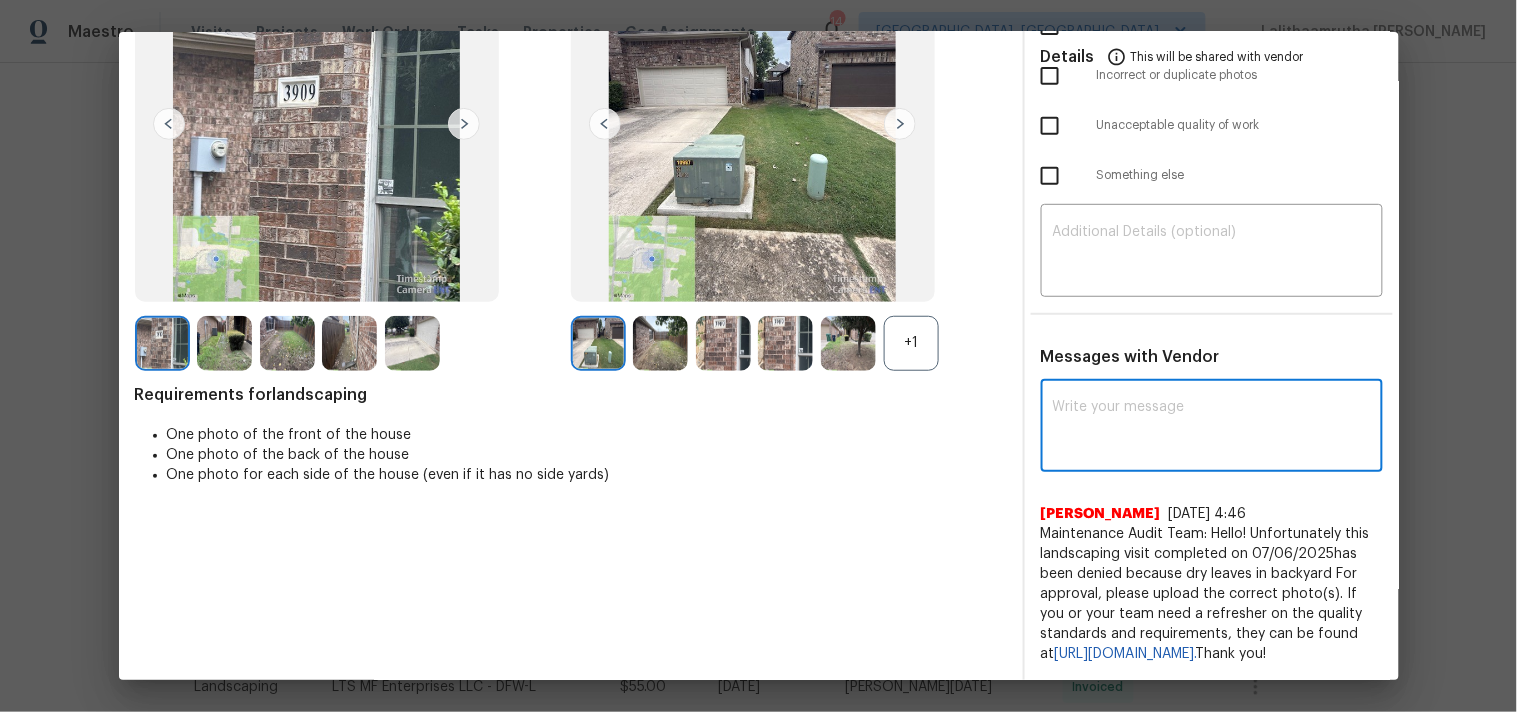 paste on "Maintenance Audit Team: Hello! Unfortunately, this Landscaping visit completed on [DATE] has been denied because Dry leaves needs to be cleaned in backyard. Per the updated Standards of Work, return visits to correct quality issues from a previously denied visit are not permitted. The work must meet quality standards and be fully completed during the initial visit in order to be approved. Please ensure that all standards are met at the next scheduled visit. If you or your team need a refresher on the quality standards and requirements, please refer to the updated Standards of Work that have been distributed via email. Thank you!" 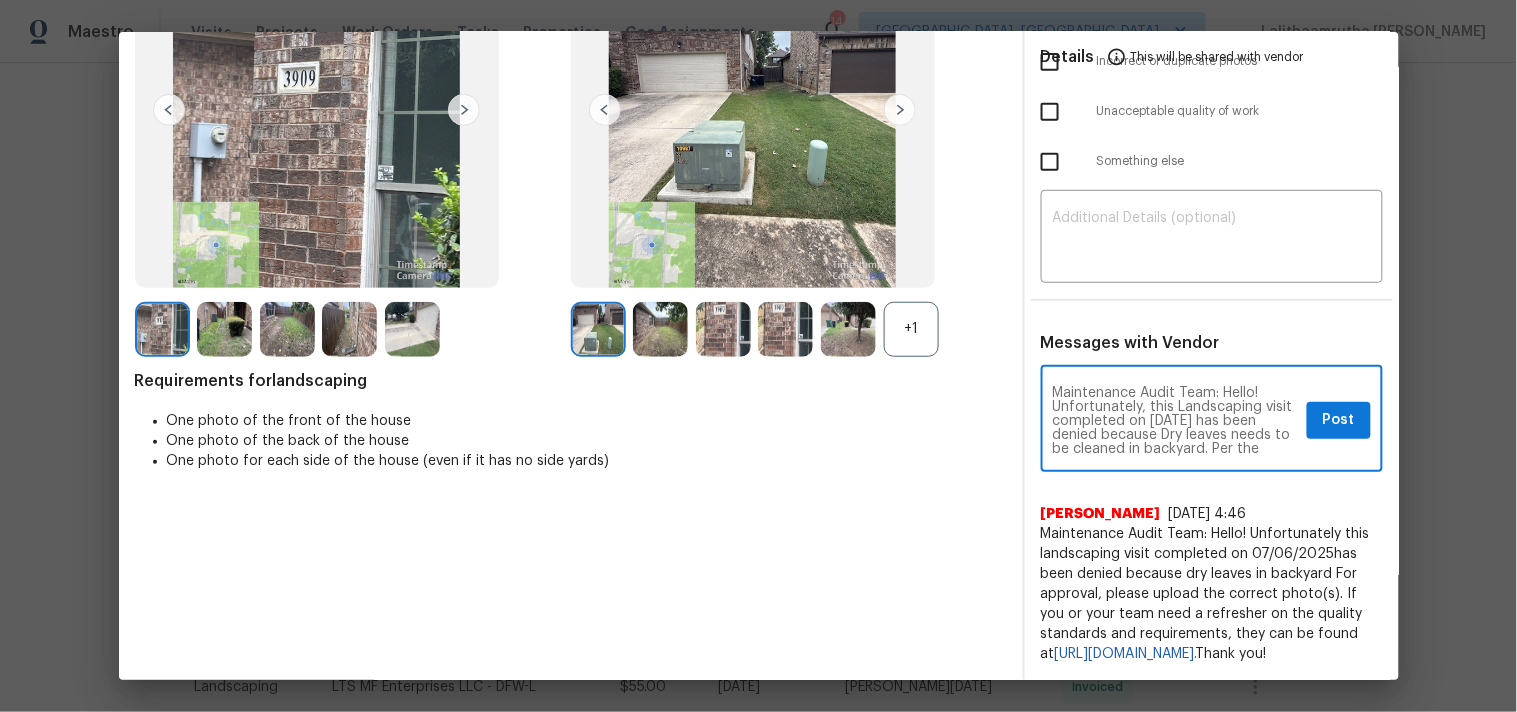 scroll, scrollTop: 223, scrollLeft: 0, axis: vertical 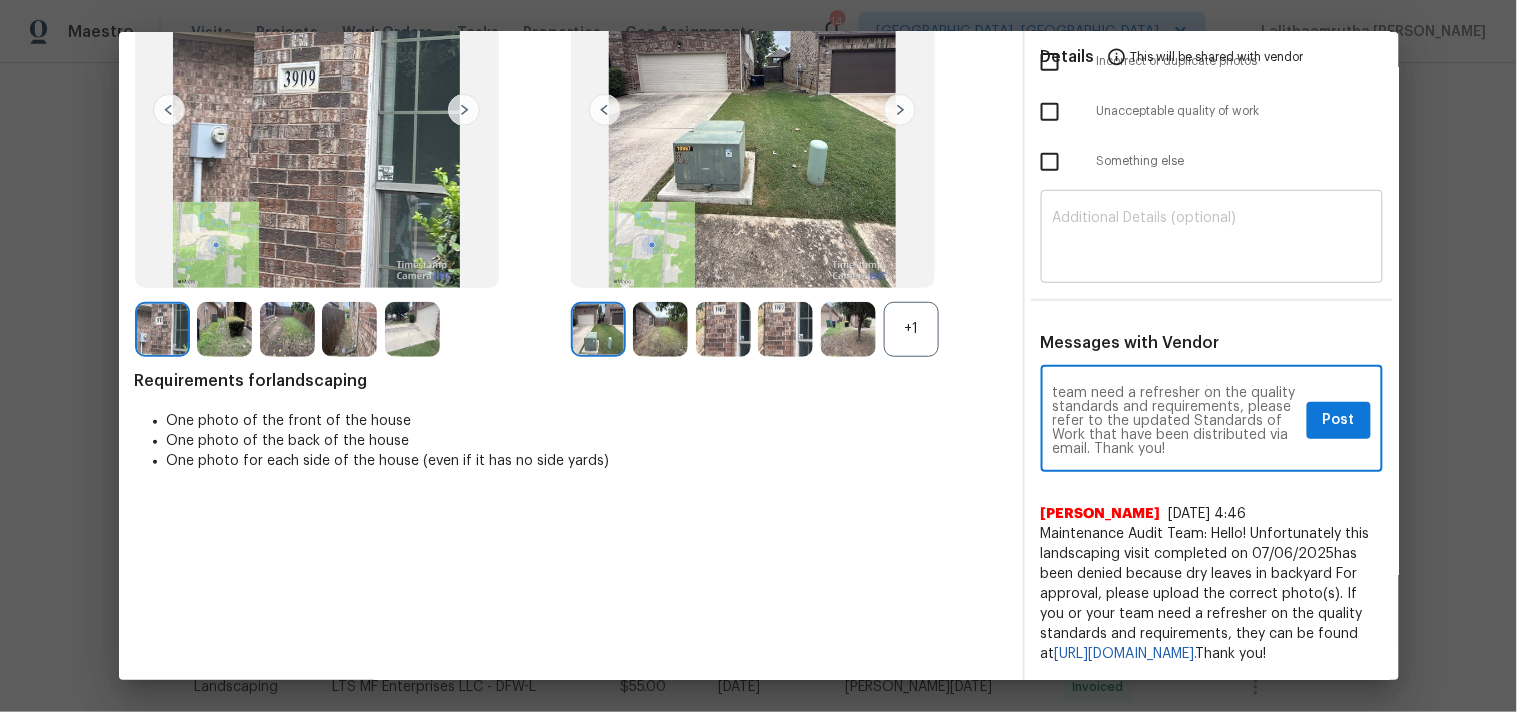 type on "Maintenance Audit Team: Hello! Unfortunately, this Landscaping visit completed on [DATE] has been denied because Dry leaves needs to be cleaned in backyard. Per the updated Standards of Work, return visits to correct quality issues from a previously denied visit are not permitted. The work must meet quality standards and be fully completed during the initial visit in order to be approved. Please ensure that all standards are met at the next scheduled visit. If you or your team need a refresher on the quality standards and requirements, please refer to the updated Standards of Work that have been distributed via email. Thank you!" 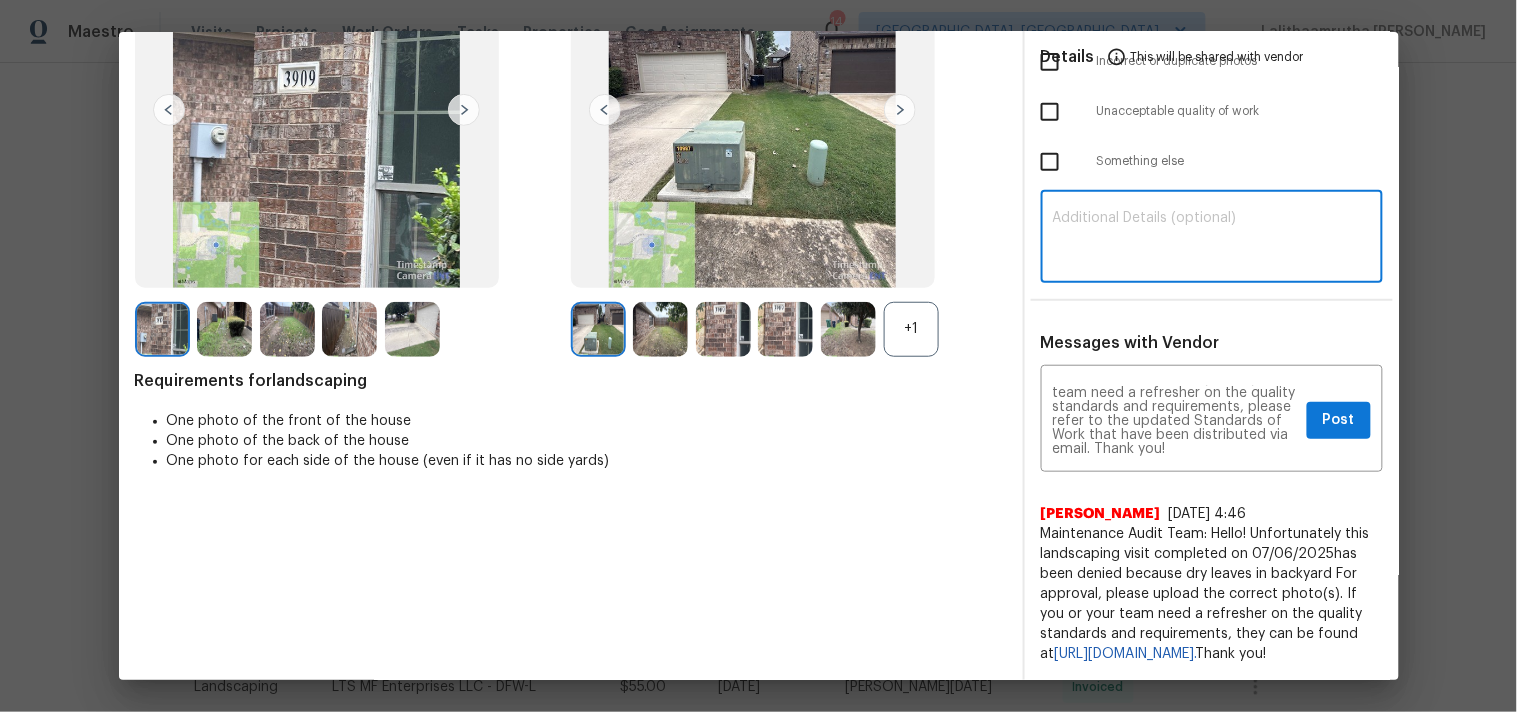 paste on "Maintenance Audit Team: Hello! Unfortunately, this Landscaping visit completed on [DATE] has been denied because Dry leaves needs to be cleaned in backyard. Per the updated Standards of Work, return visits to correct quality issues from a previously denied visit are not permitted. The work must meet quality standards and be fully completed during the initial visit in order to be approved. Please ensure that all standards are met at the next scheduled visit. If you or your team need a refresher on the quality standards and requirements, please refer to the updated Standards of Work that have been distributed via email. Thank you!" 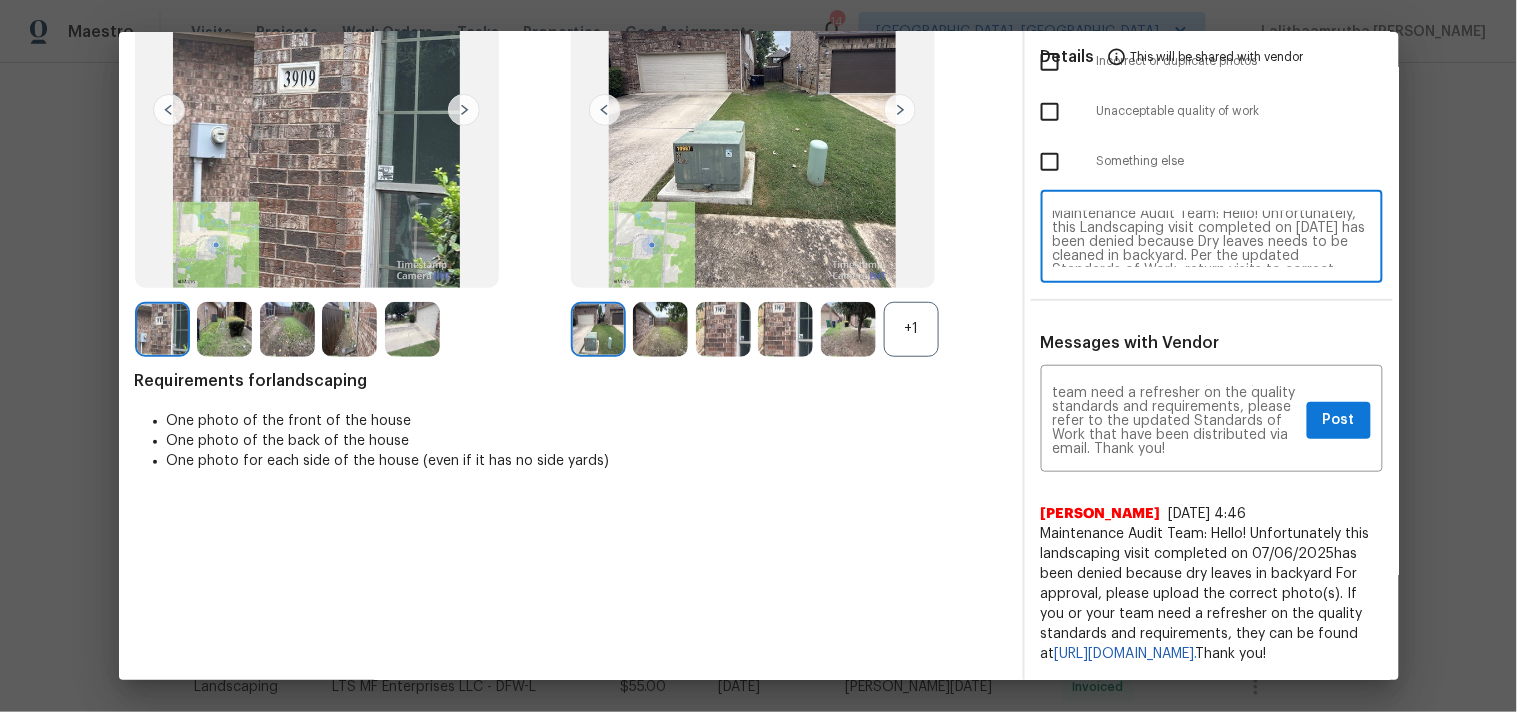 scroll, scrollTop: 0, scrollLeft: 0, axis: both 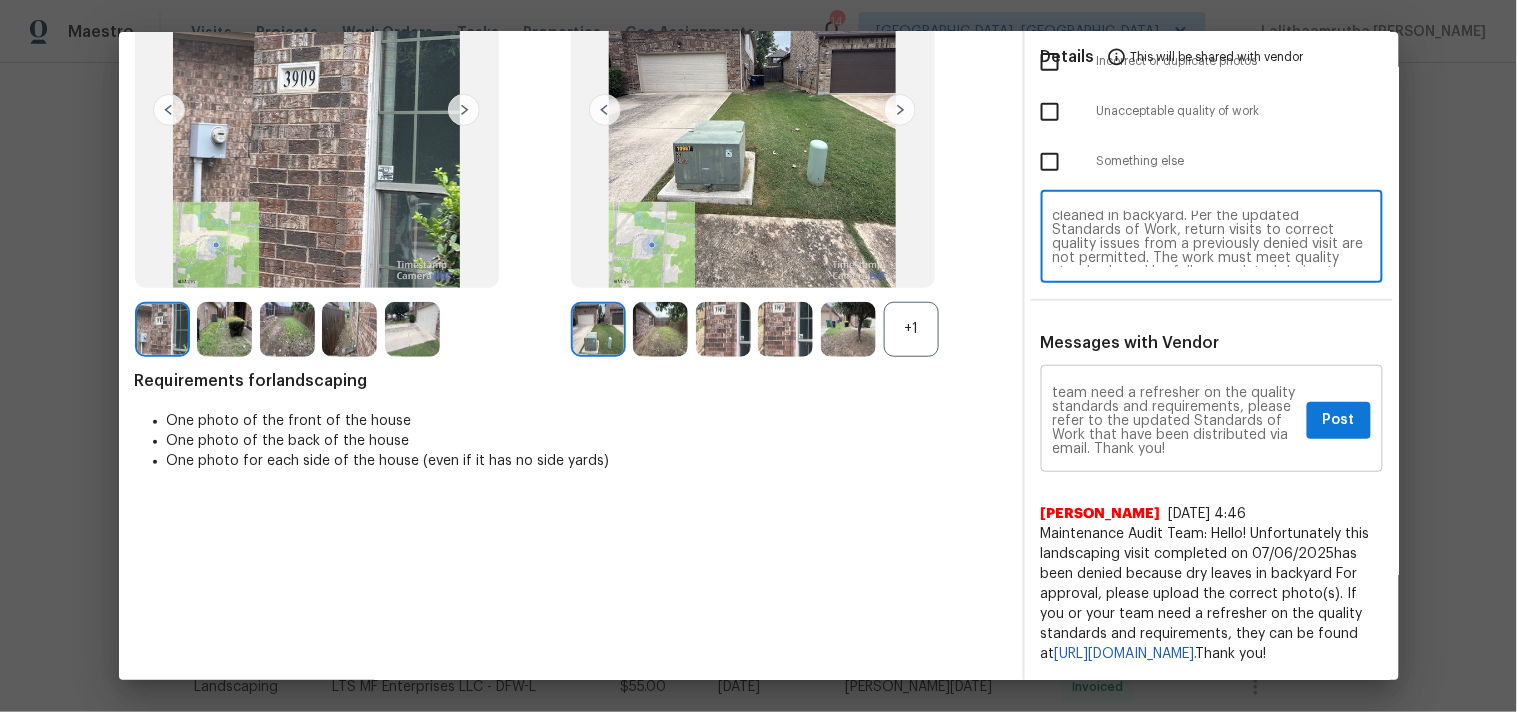 type on "Maintenance Audit Team: Hello! Unfortunately, this Landscaping visit completed on [DATE] has been denied because Dry leaves needs to be cleaned in backyard. Per the updated Standards of Work, return visits to correct quality issues from a previously denied visit are not permitted. The work must meet quality standards and be fully completed during the initial visit in order to be approved. Please ensure that all standards are met at the next scheduled visit. If you or your team need a refresher on the quality standards and requirements, please refer to the updated Standards of Work that have been distributed via email. Thank you!" 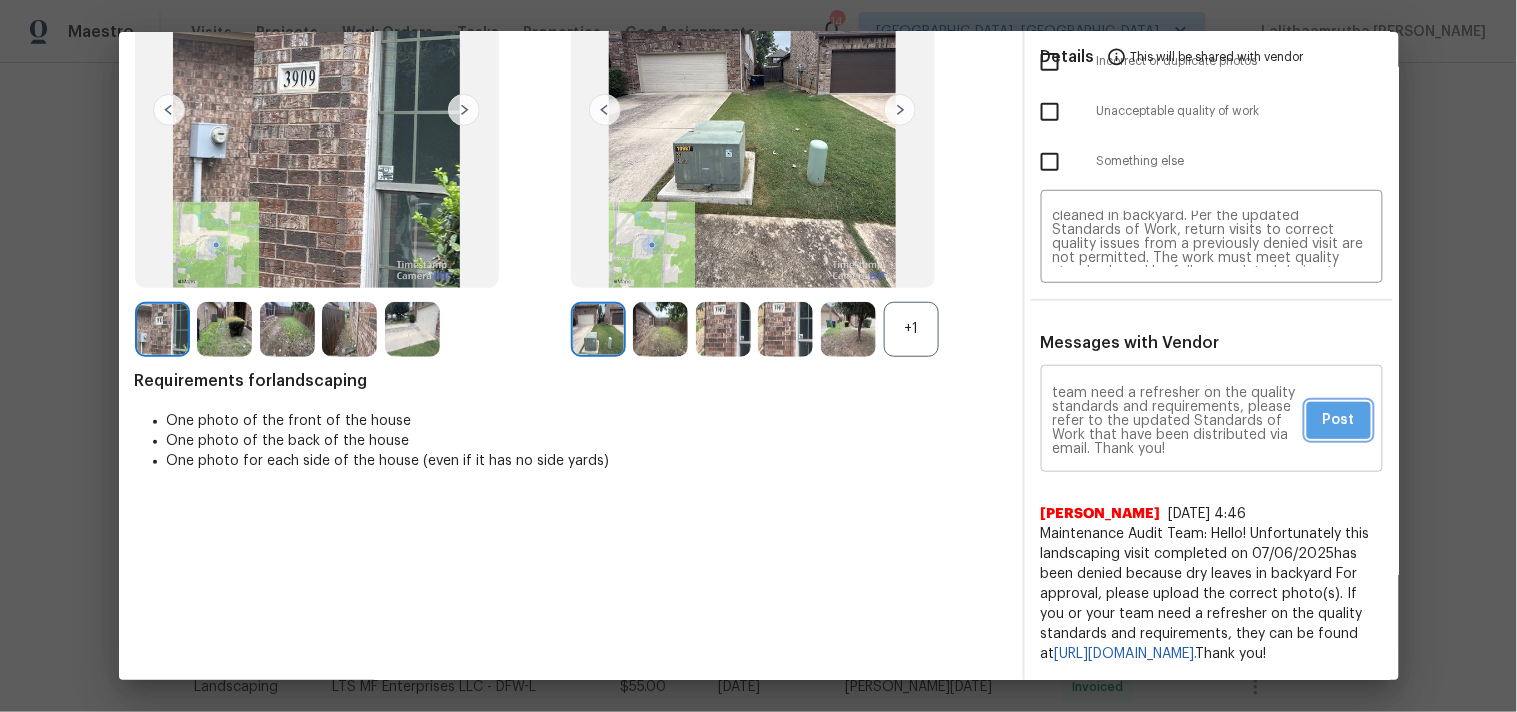 click on "Post" at bounding box center [1339, 420] 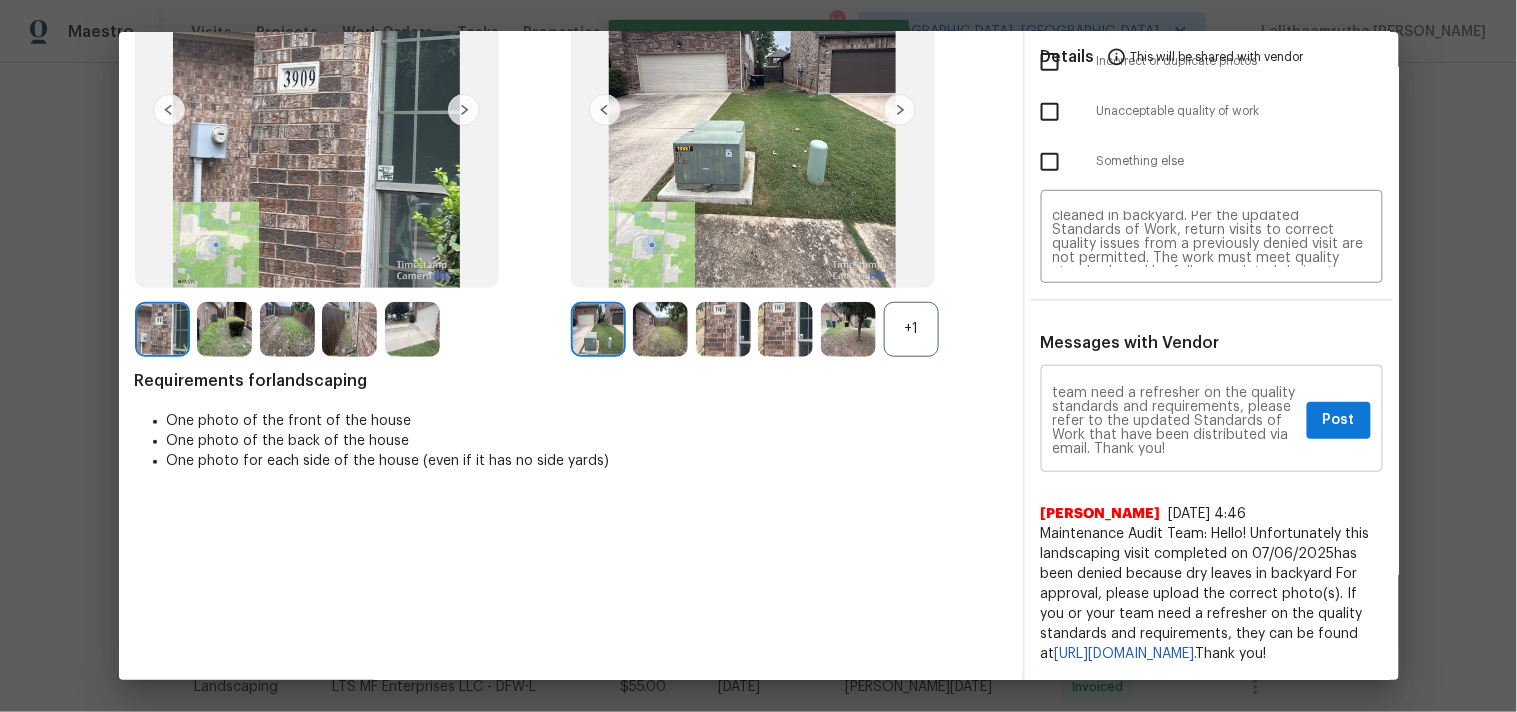 type 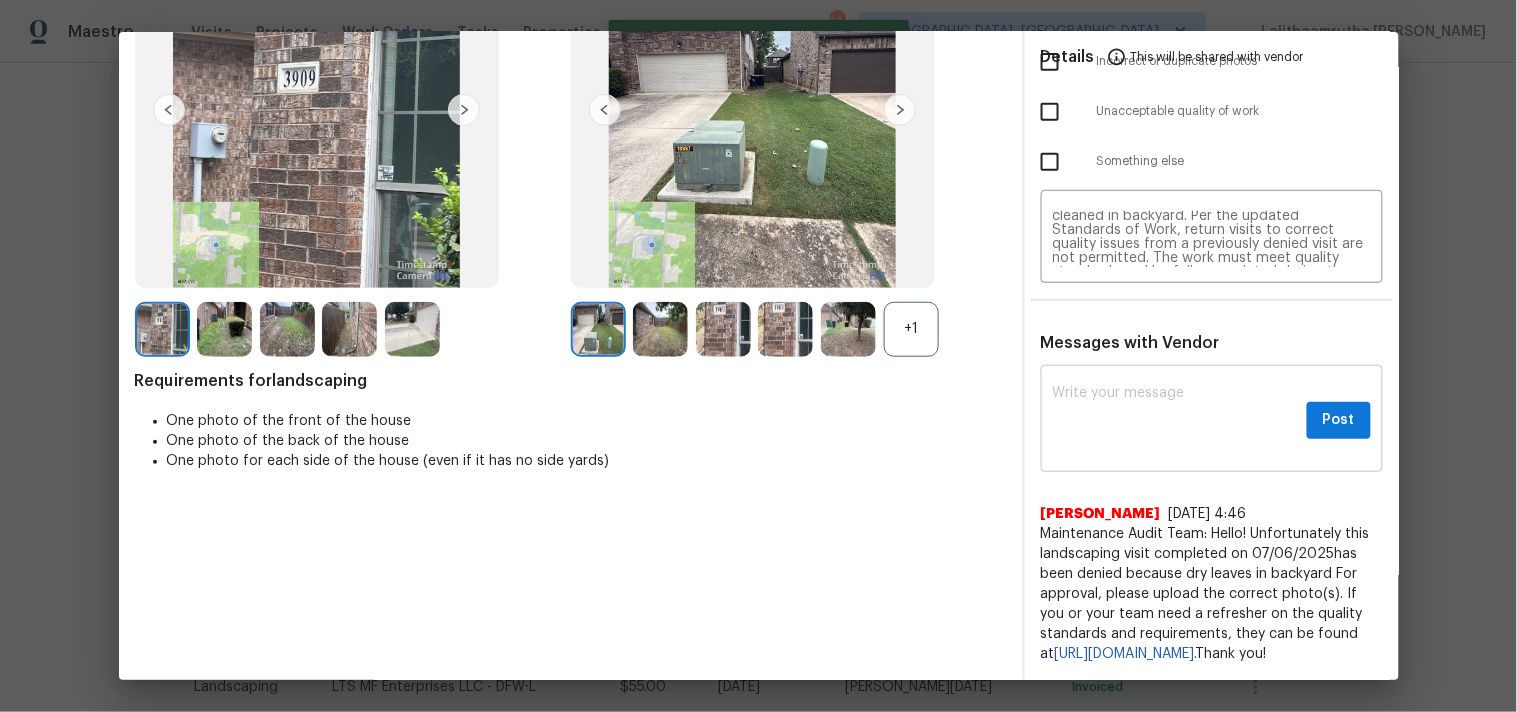 scroll, scrollTop: 0, scrollLeft: 0, axis: both 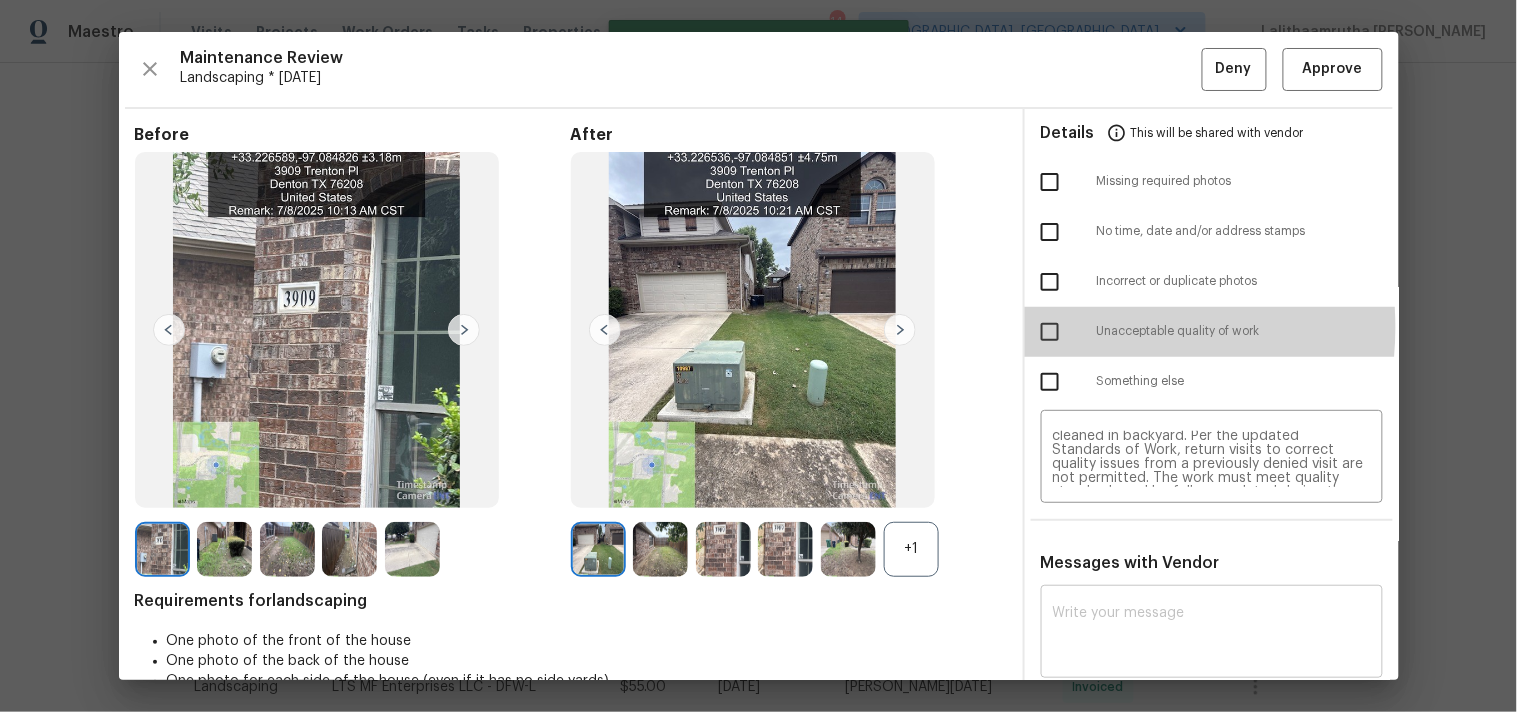 click at bounding box center [1050, 332] 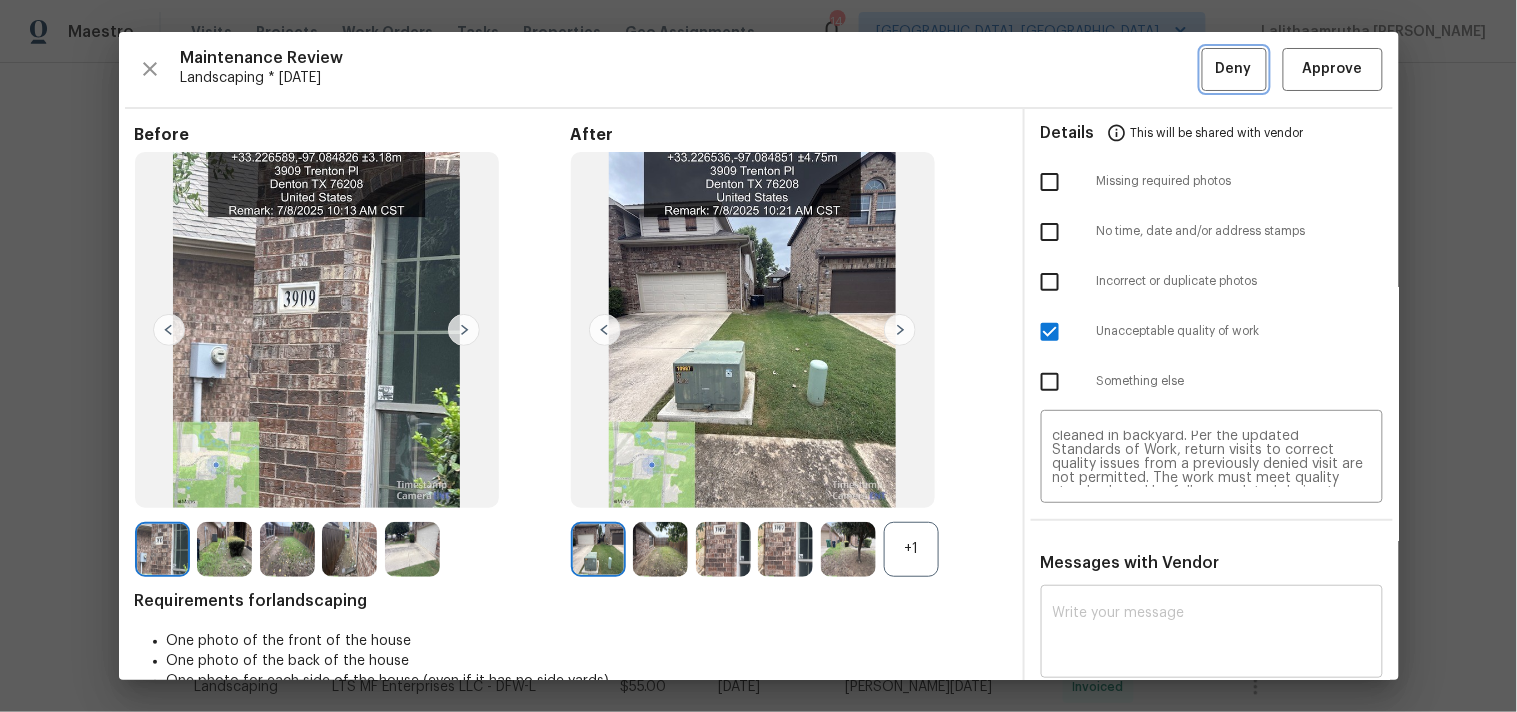 click on "Deny" at bounding box center [1234, 69] 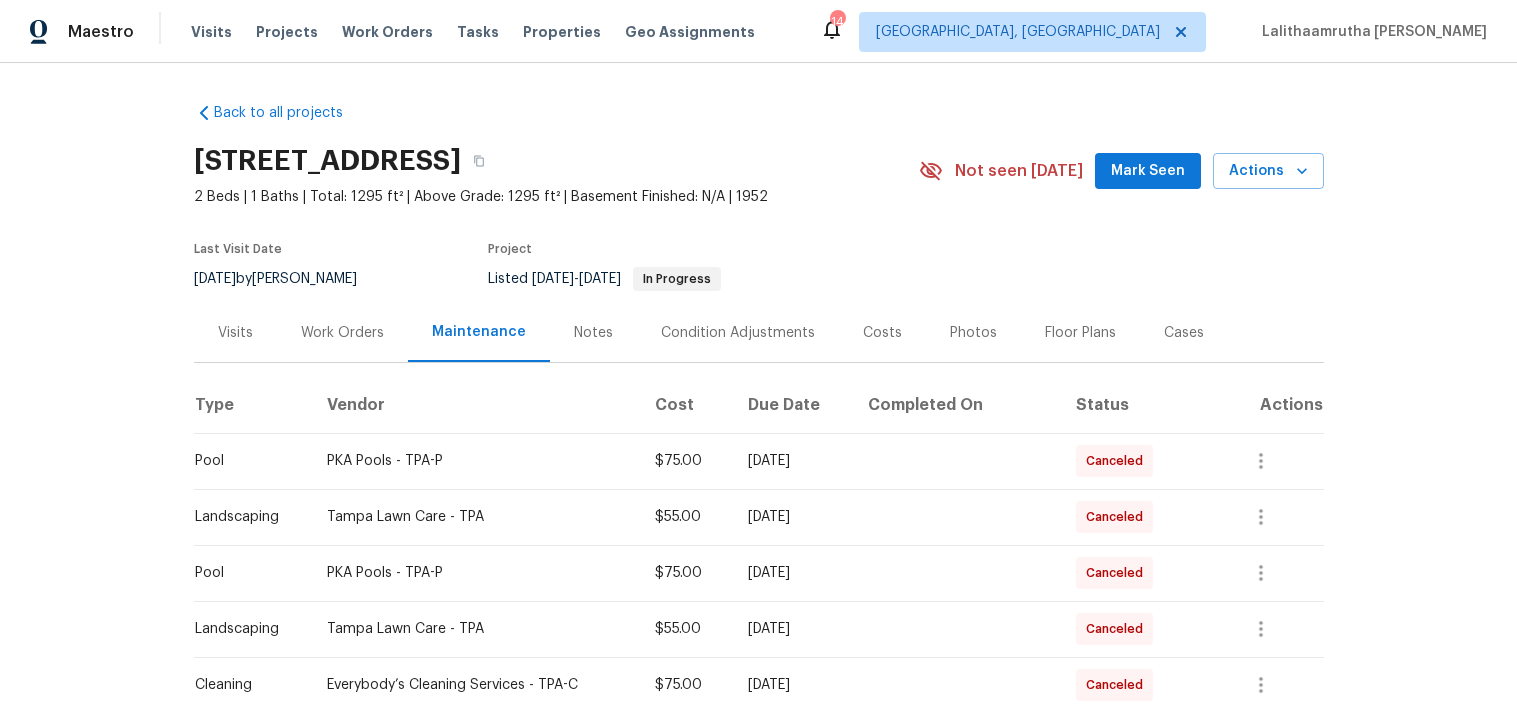 scroll, scrollTop: 0, scrollLeft: 0, axis: both 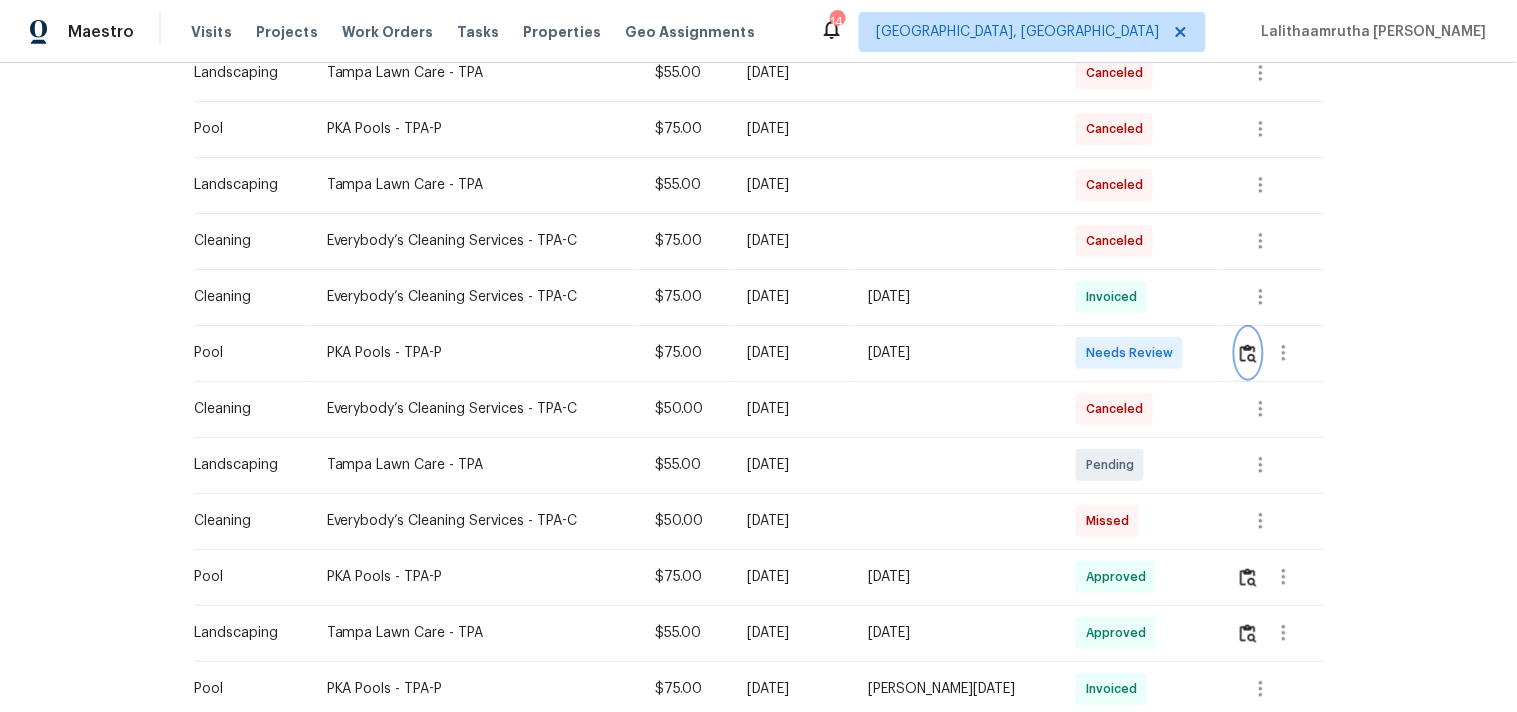 click at bounding box center (1248, 353) 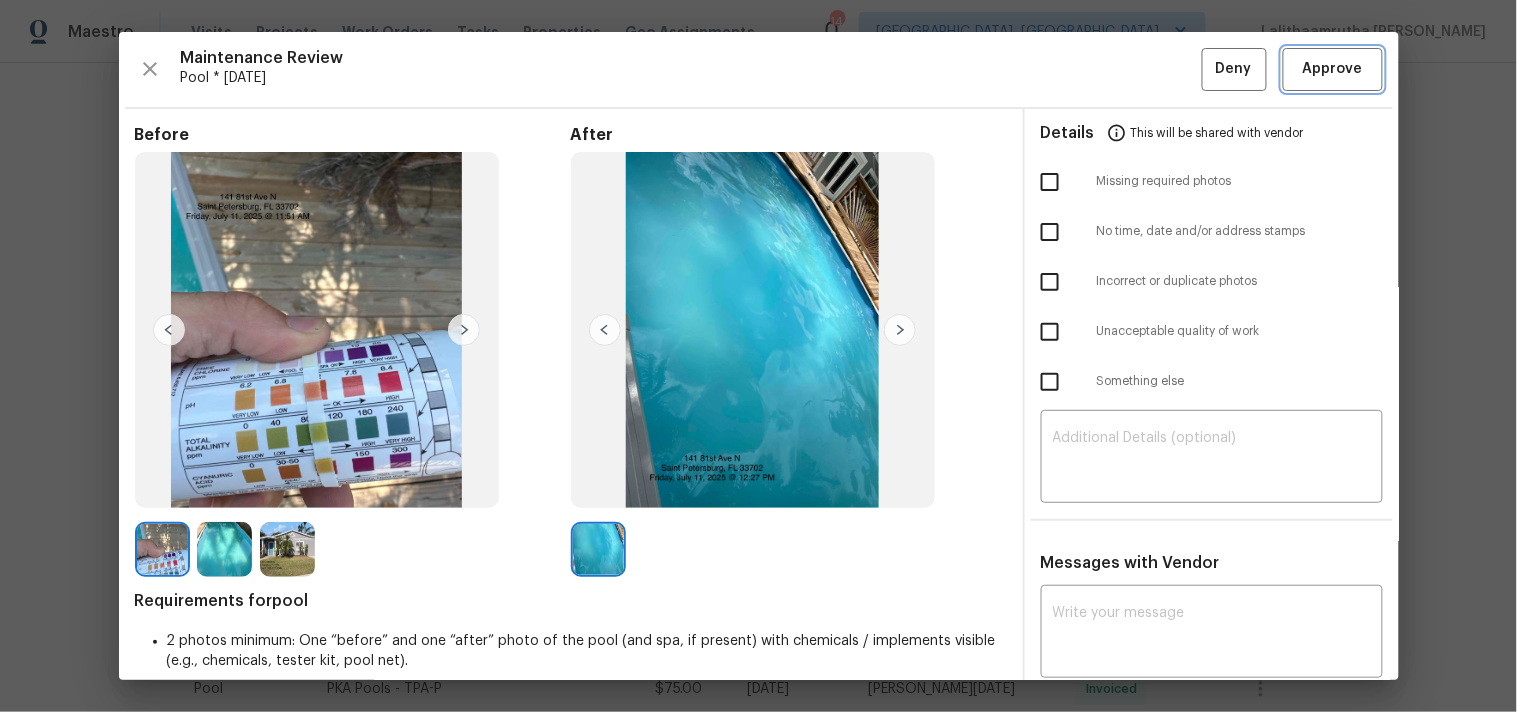 click on "Approve" at bounding box center [1333, 69] 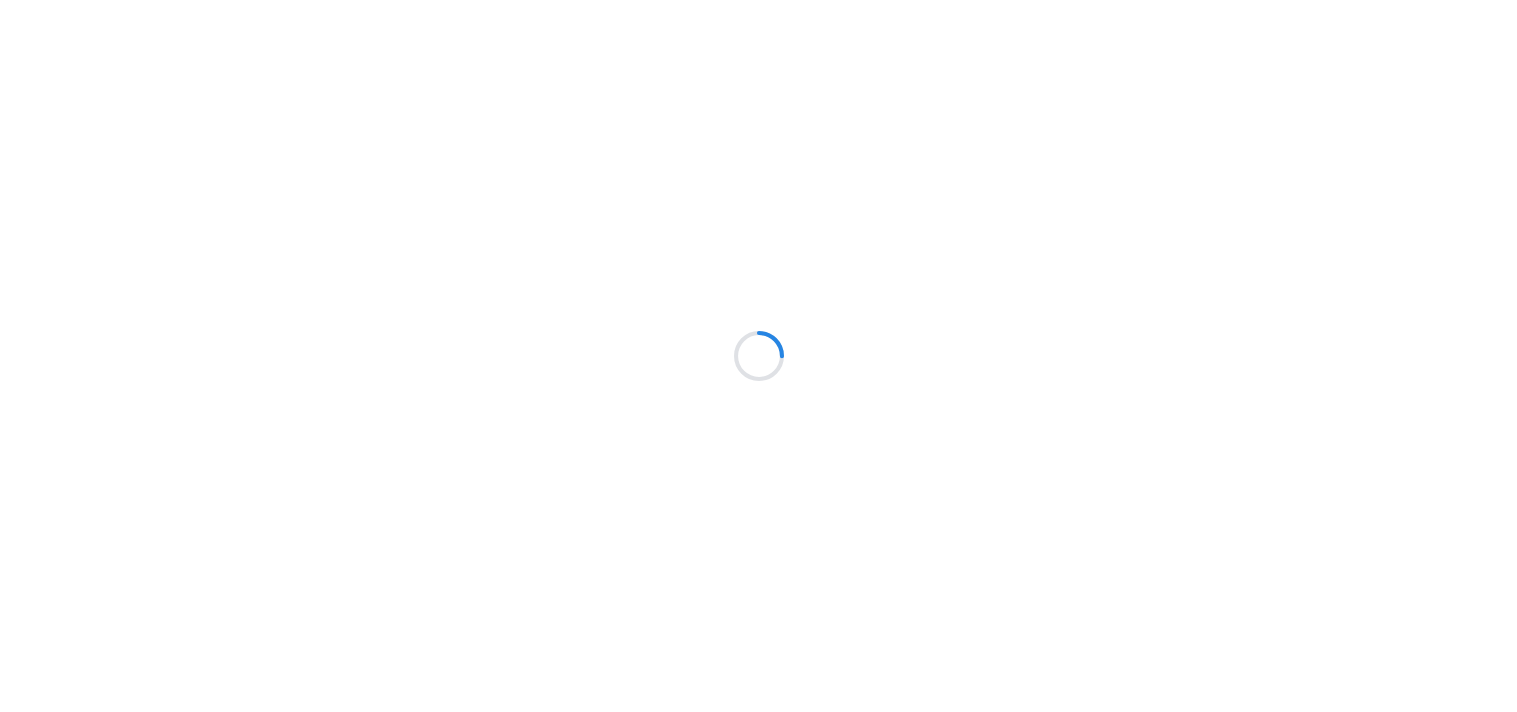 scroll, scrollTop: 0, scrollLeft: 0, axis: both 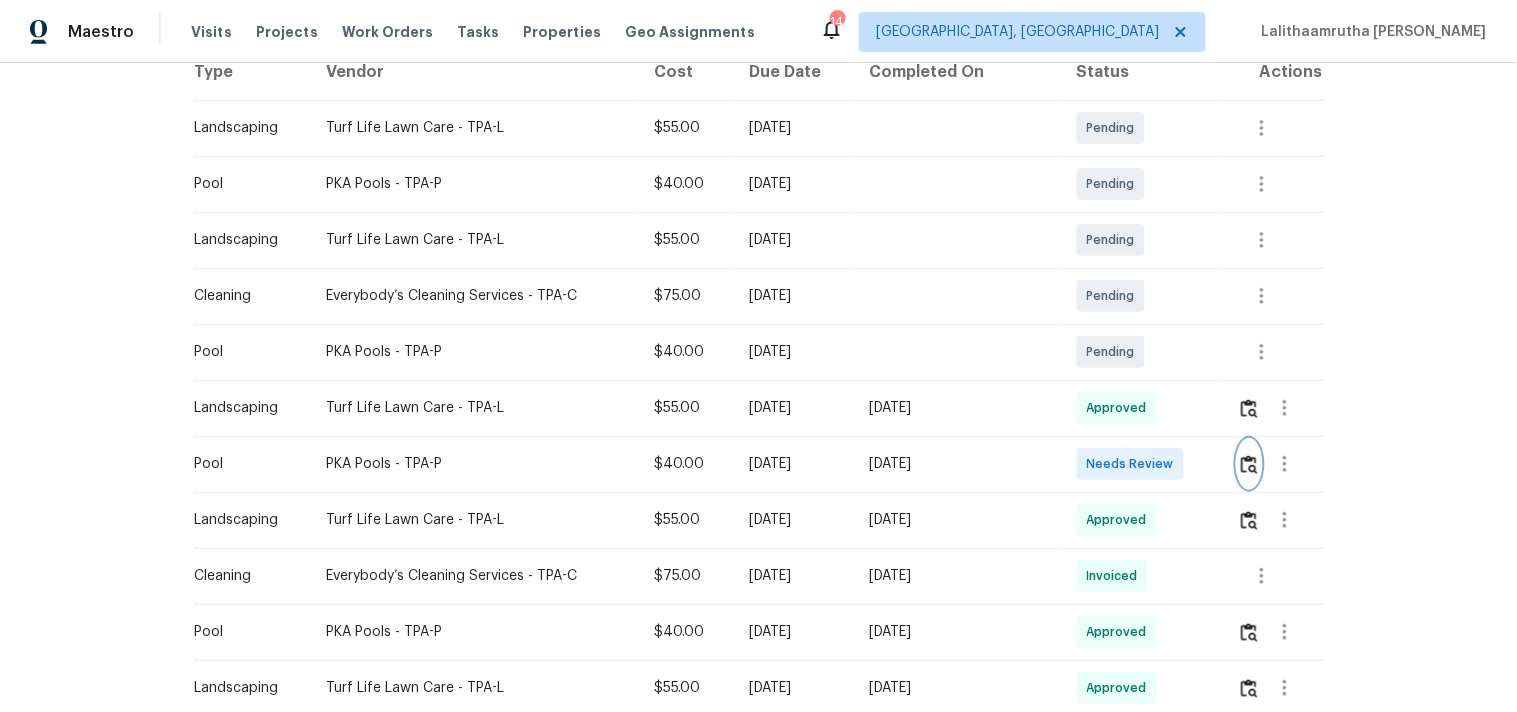 click at bounding box center (1249, 464) 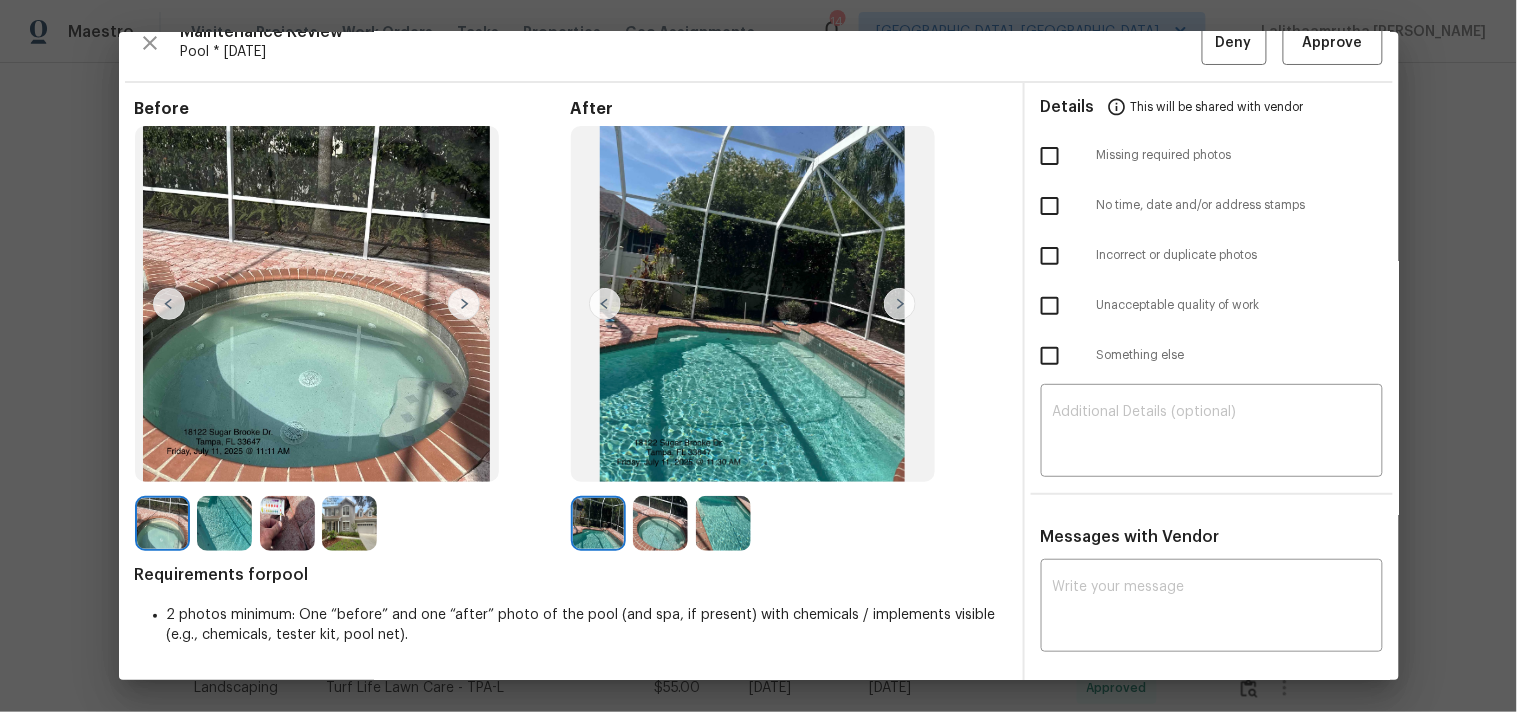 scroll, scrollTop: 27, scrollLeft: 0, axis: vertical 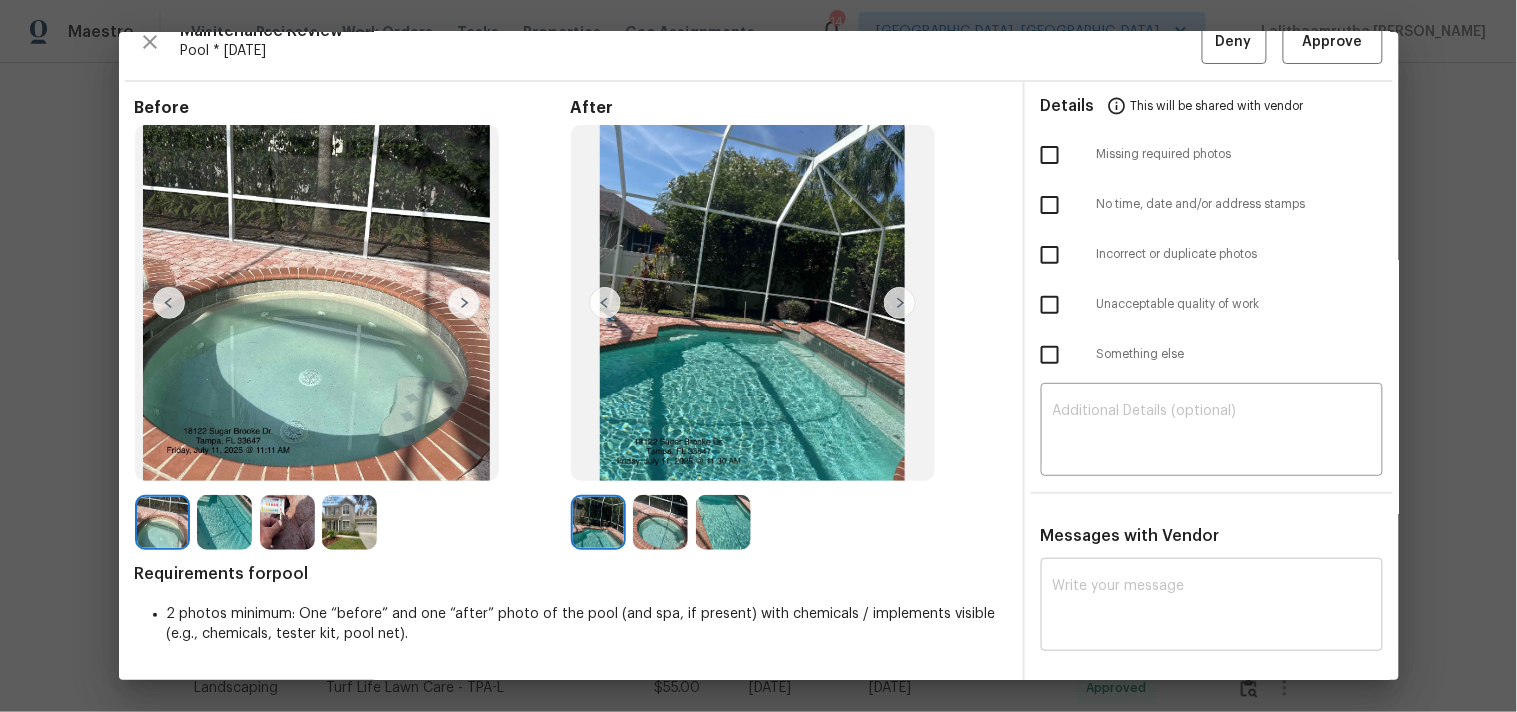 click on "x ​" at bounding box center [1212, 607] 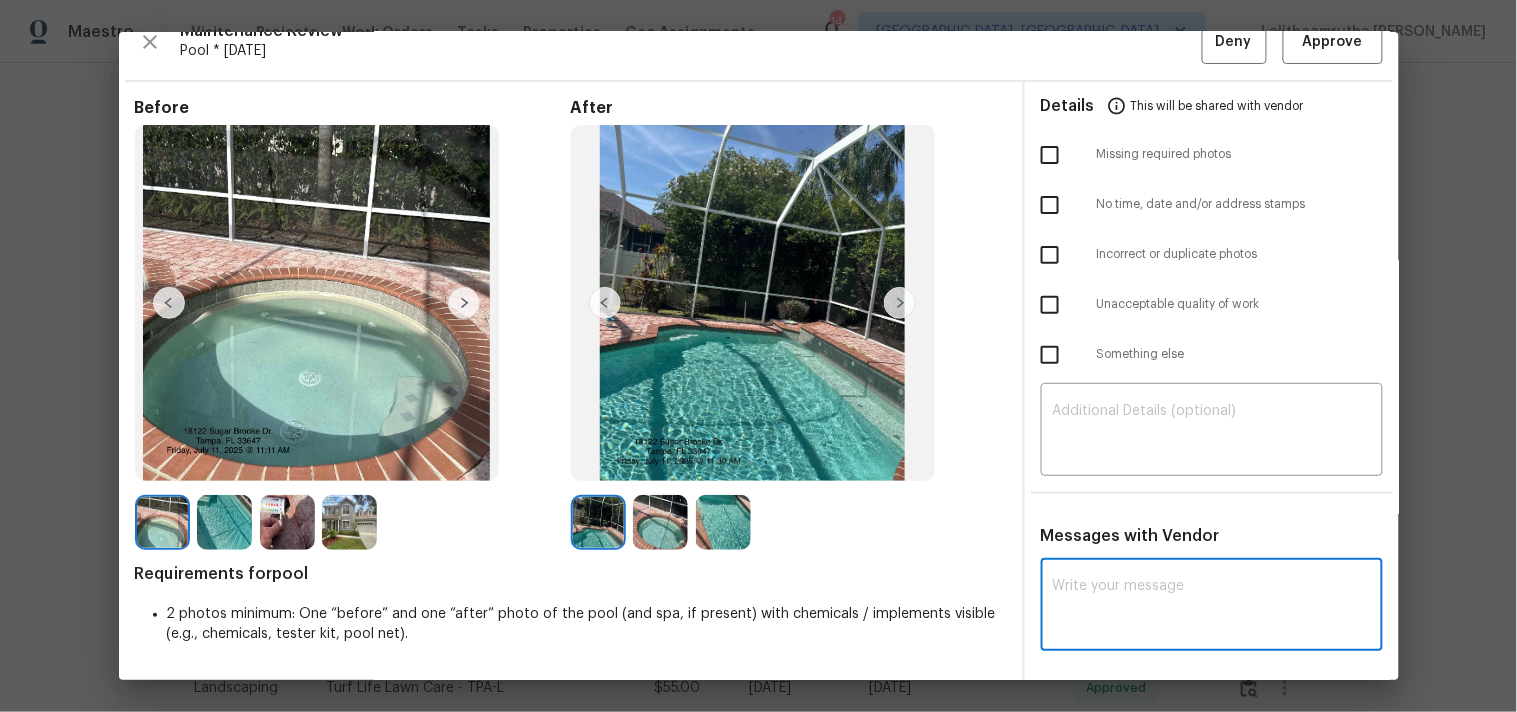 paste on "Maintenance Audit Team: Hello! Unfortunately this pool visit completed on [DATE] has been denied because we are missing the required address sign. For approval, please upload these if you have them or submit a screenshot of photo metadata from this visit for approval. If you or your team need a refresher on the requirements, they can be found at [URL][DOMAIN_NAME]. Thank you!" 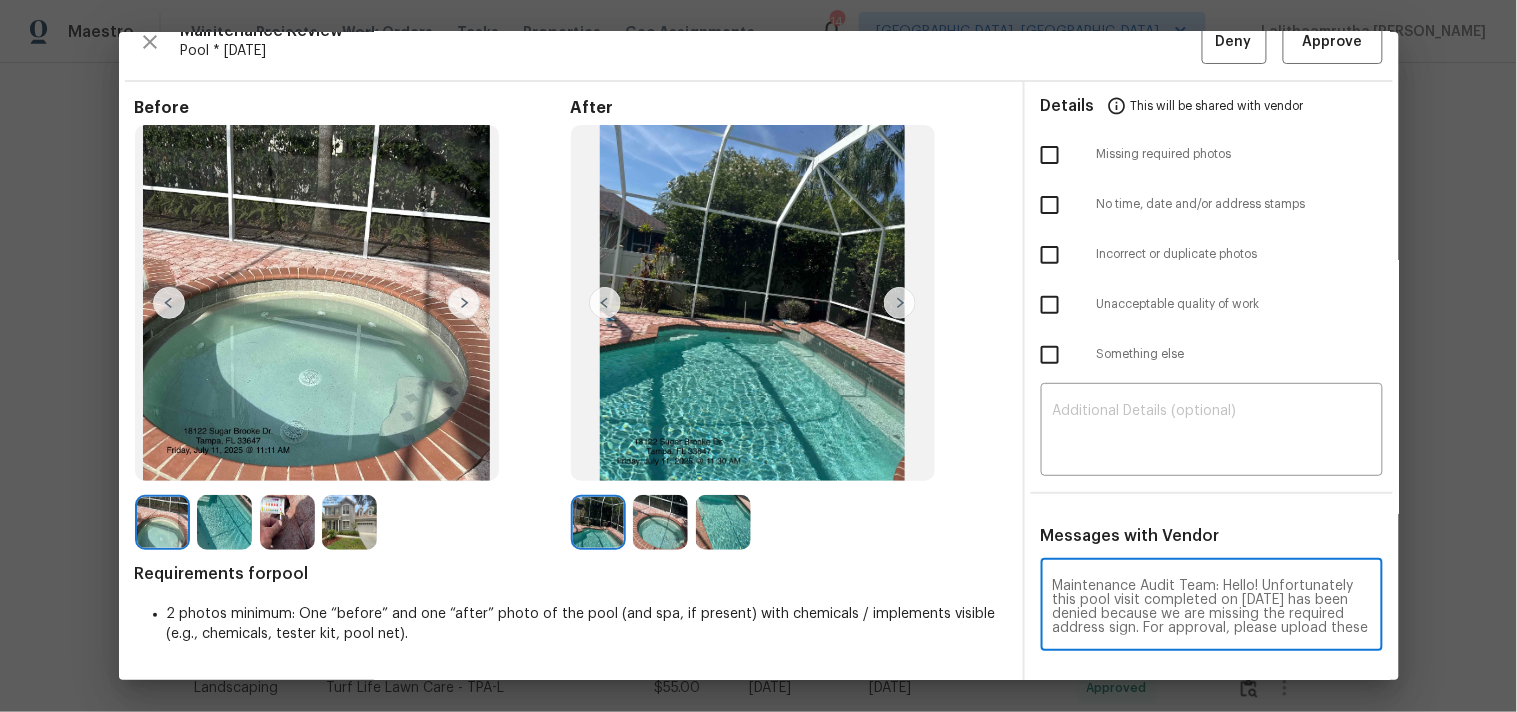 scroll, scrollTop: 125, scrollLeft: 0, axis: vertical 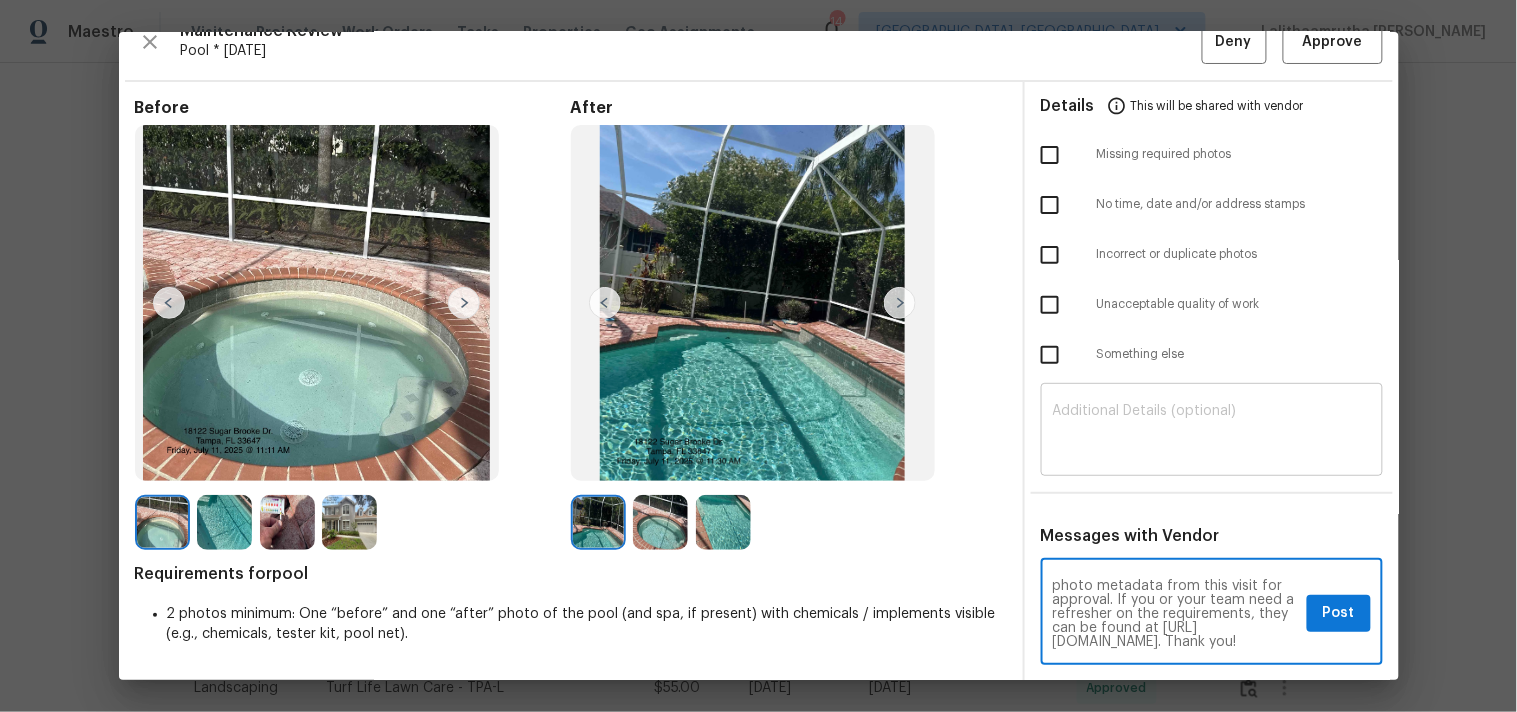type on "Maintenance Audit Team: Hello! Unfortunately this pool visit completed on [DATE] has been denied because we are missing the required address sign. For approval, please upload these if you have them or submit a screenshot of photo metadata from this visit for approval. If you or your team need a refresher on the requirements, they can be found at [URL][DOMAIN_NAME]. Thank you!" 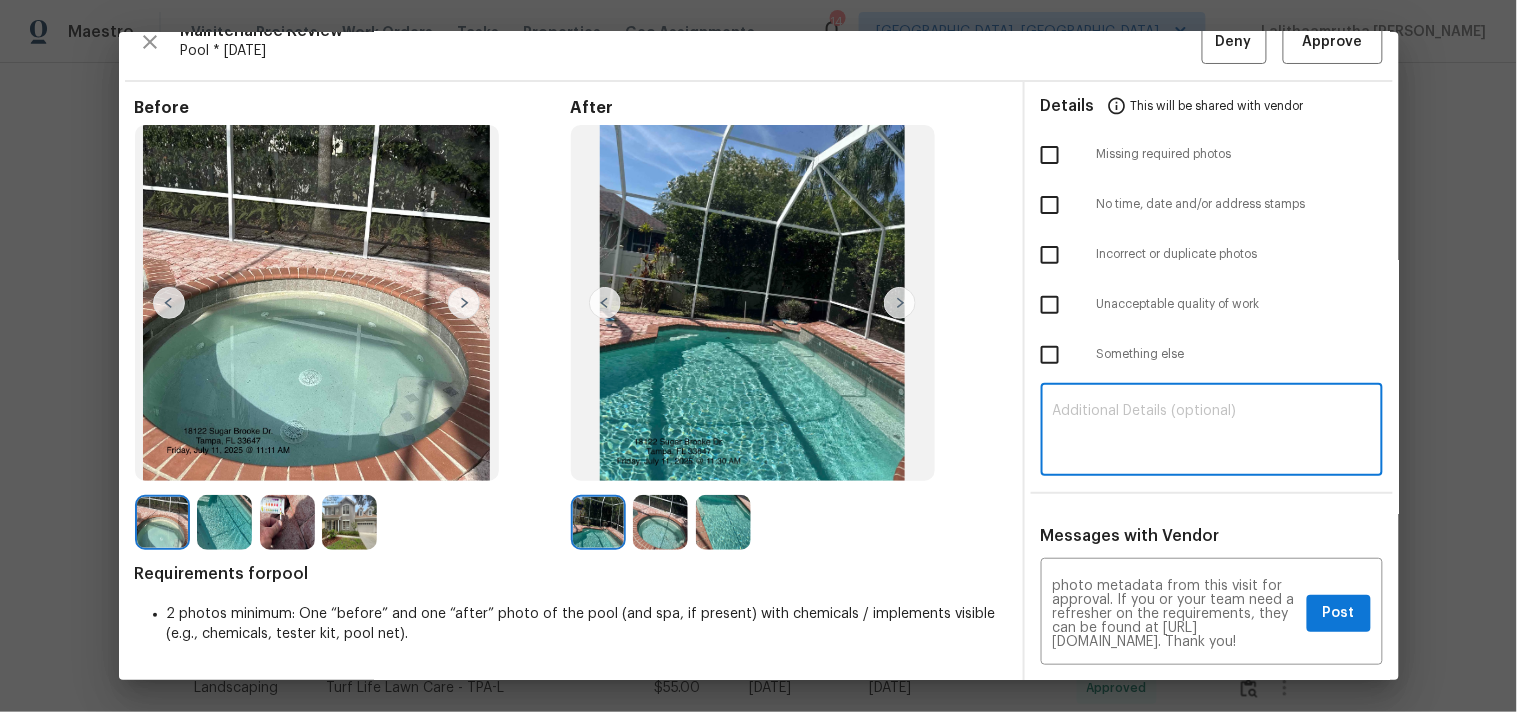 paste on "Maintenance Audit Team: Hello! Unfortunately this pool visit completed on 07/12/2025 has been denied because we are missing the required address sign. For approval, please upload these if you have them or submit a screenshot of photo metadata from this visit for approval. If you or your team need a refresher on the requirements, they can be found at https://www.opendoor.com/vendor-help/quality. Thank you!" 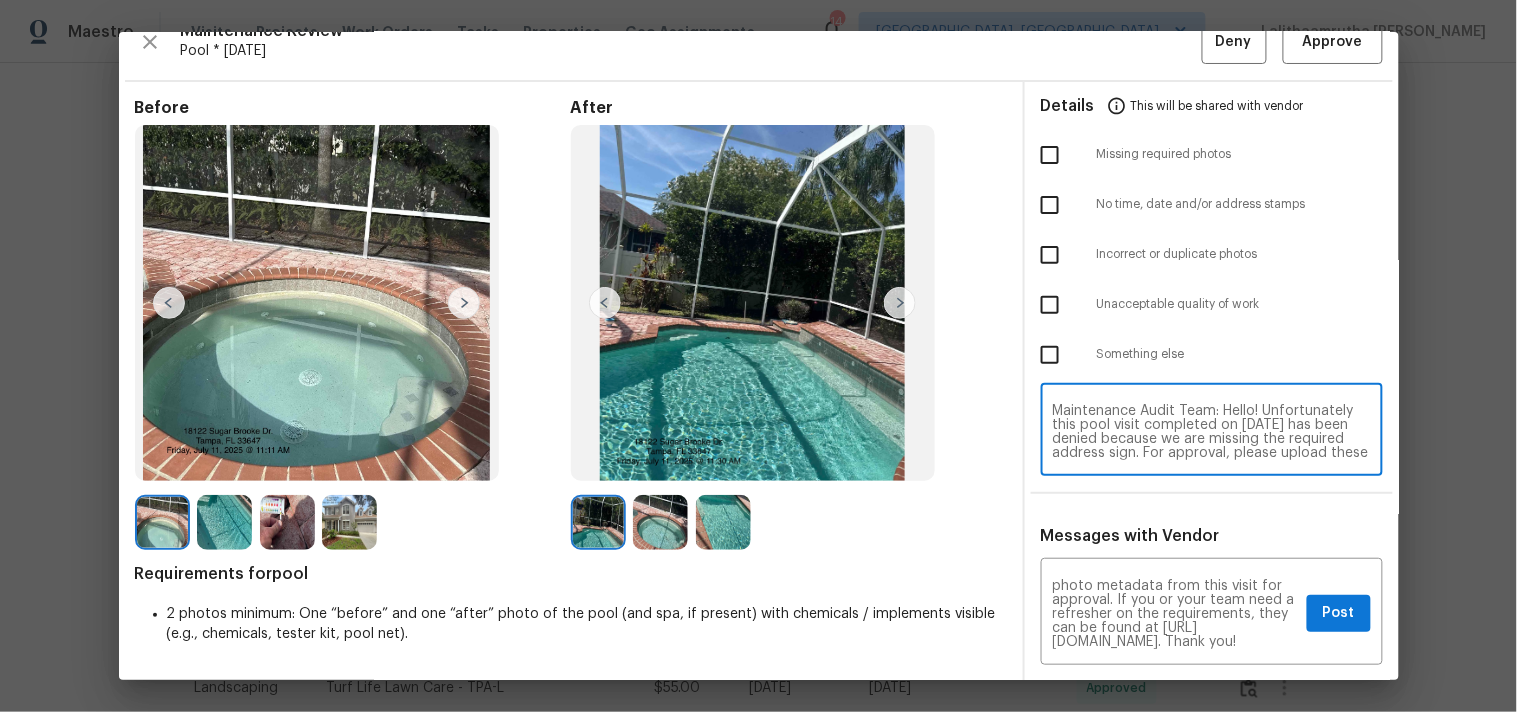 scroll, scrollTop: 97, scrollLeft: 0, axis: vertical 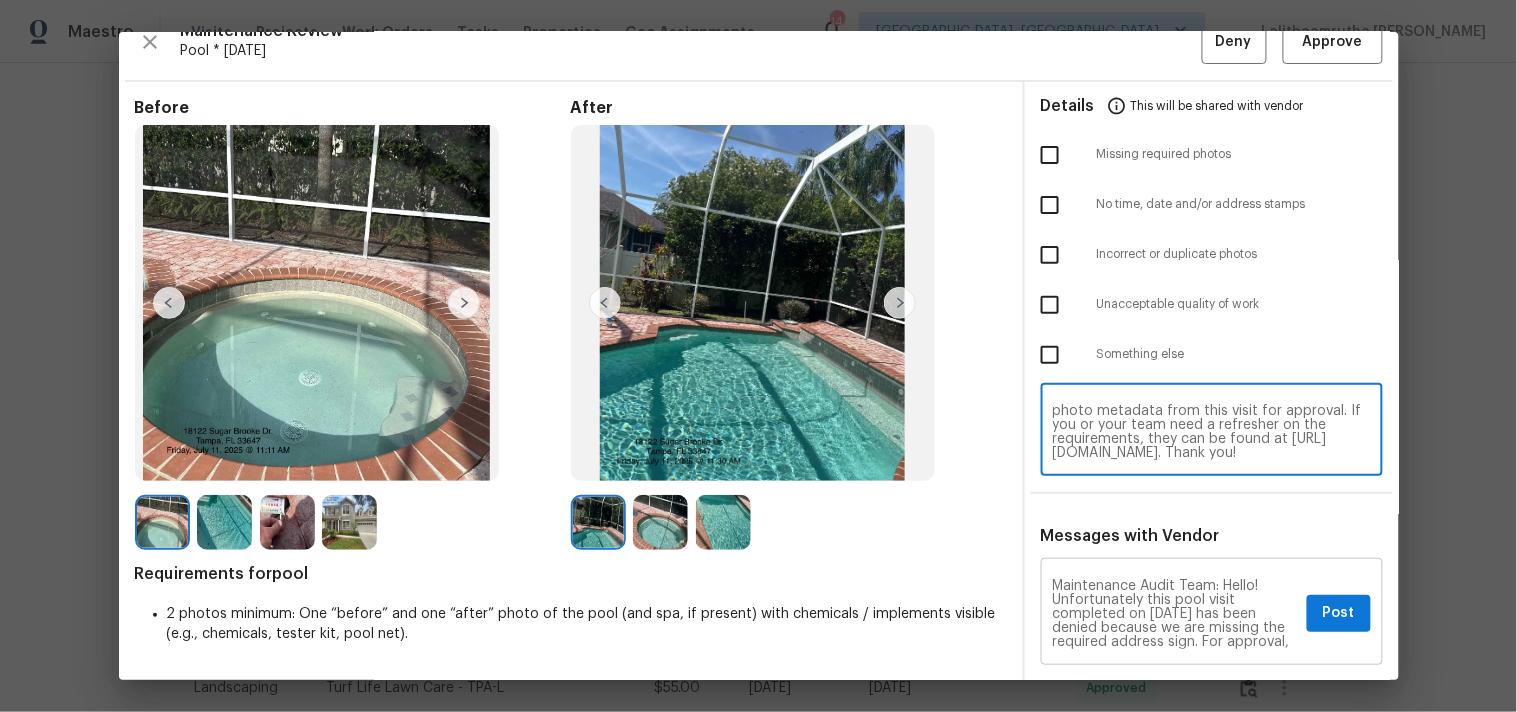 type on "Maintenance Audit Team: Hello! Unfortunately this pool visit completed on 07/12/2025 has been denied because we are missing the required address sign. For approval, please upload these if you have them or submit a screenshot of photo metadata from this visit for approval. If you or your team need a refresher on the requirements, they can be found at https://www.opendoor.com/vendor-help/quality. Thank you!" 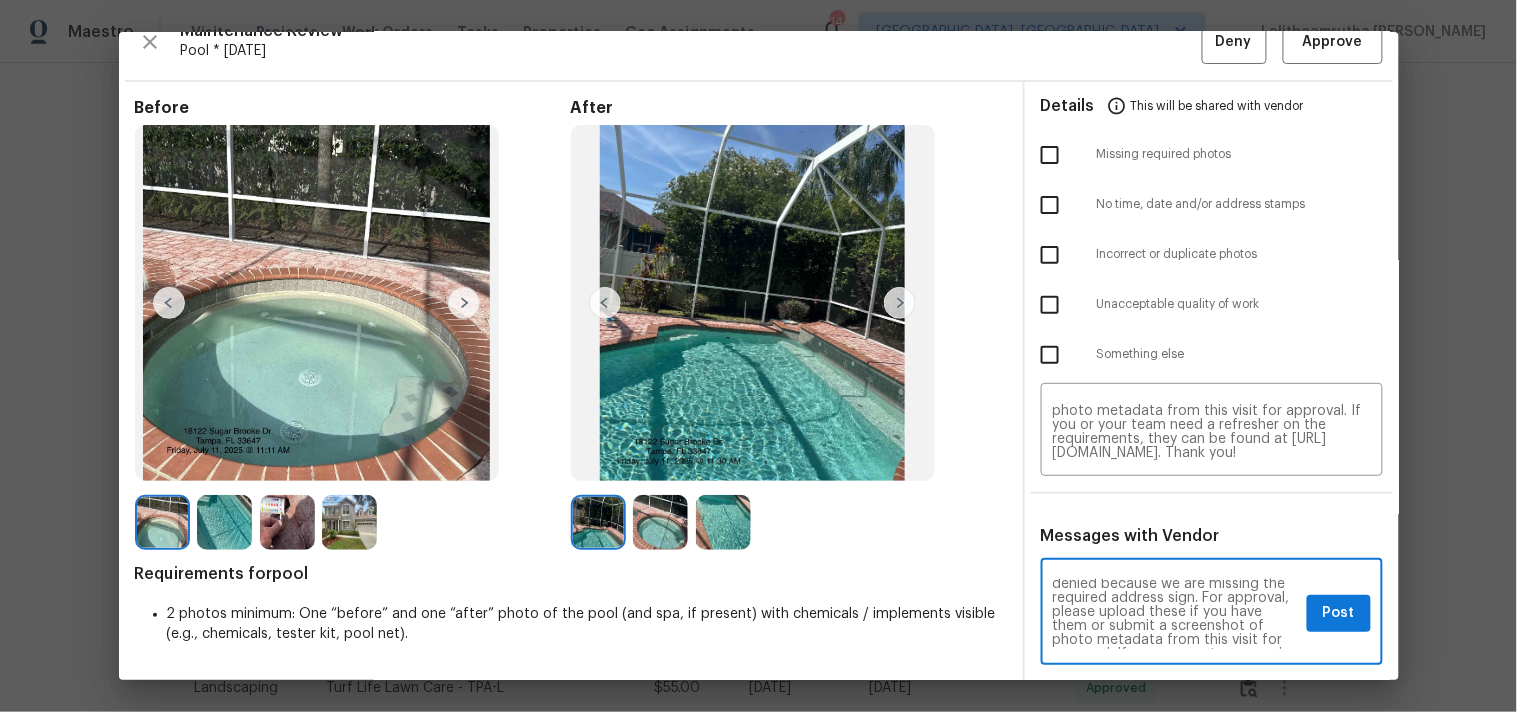 scroll, scrollTop: 88, scrollLeft: 0, axis: vertical 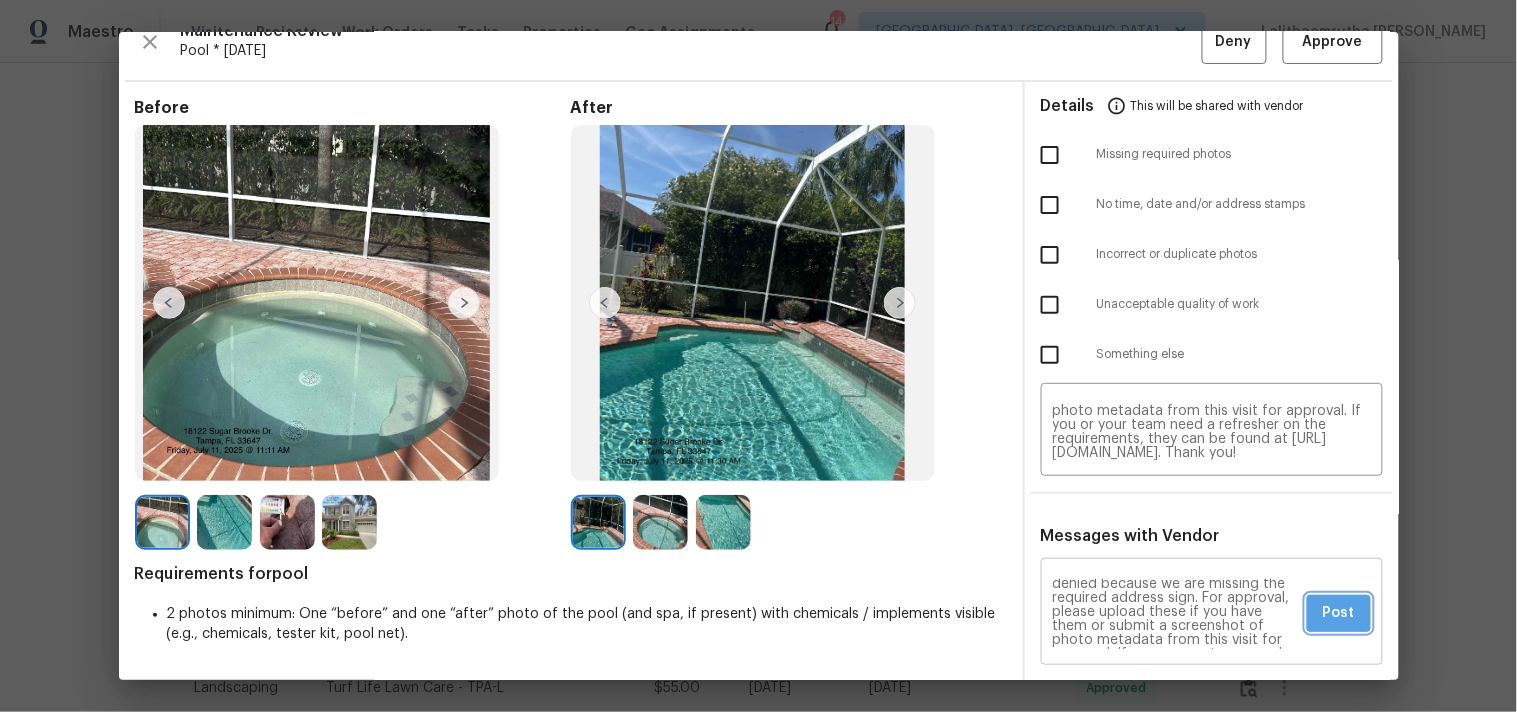 click on "Post" at bounding box center [1339, 613] 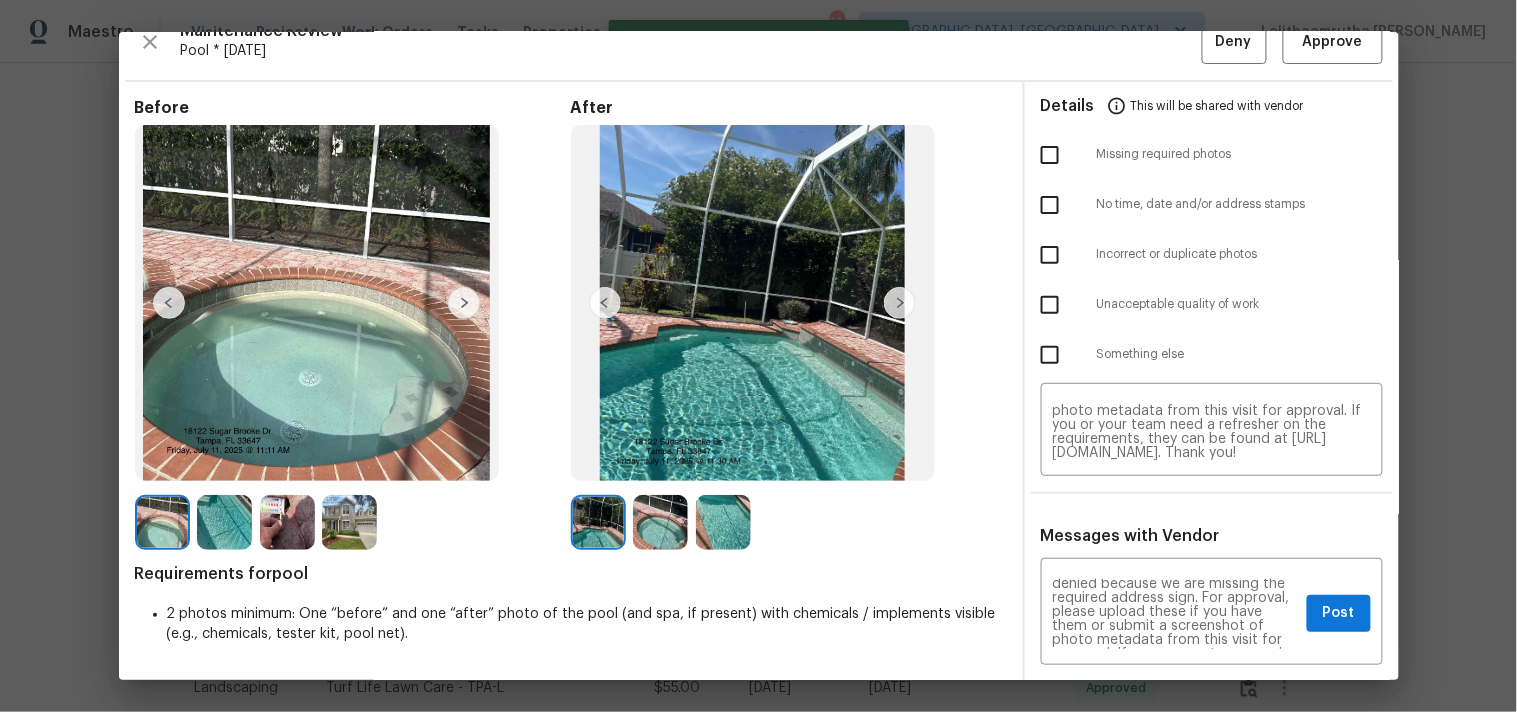 type 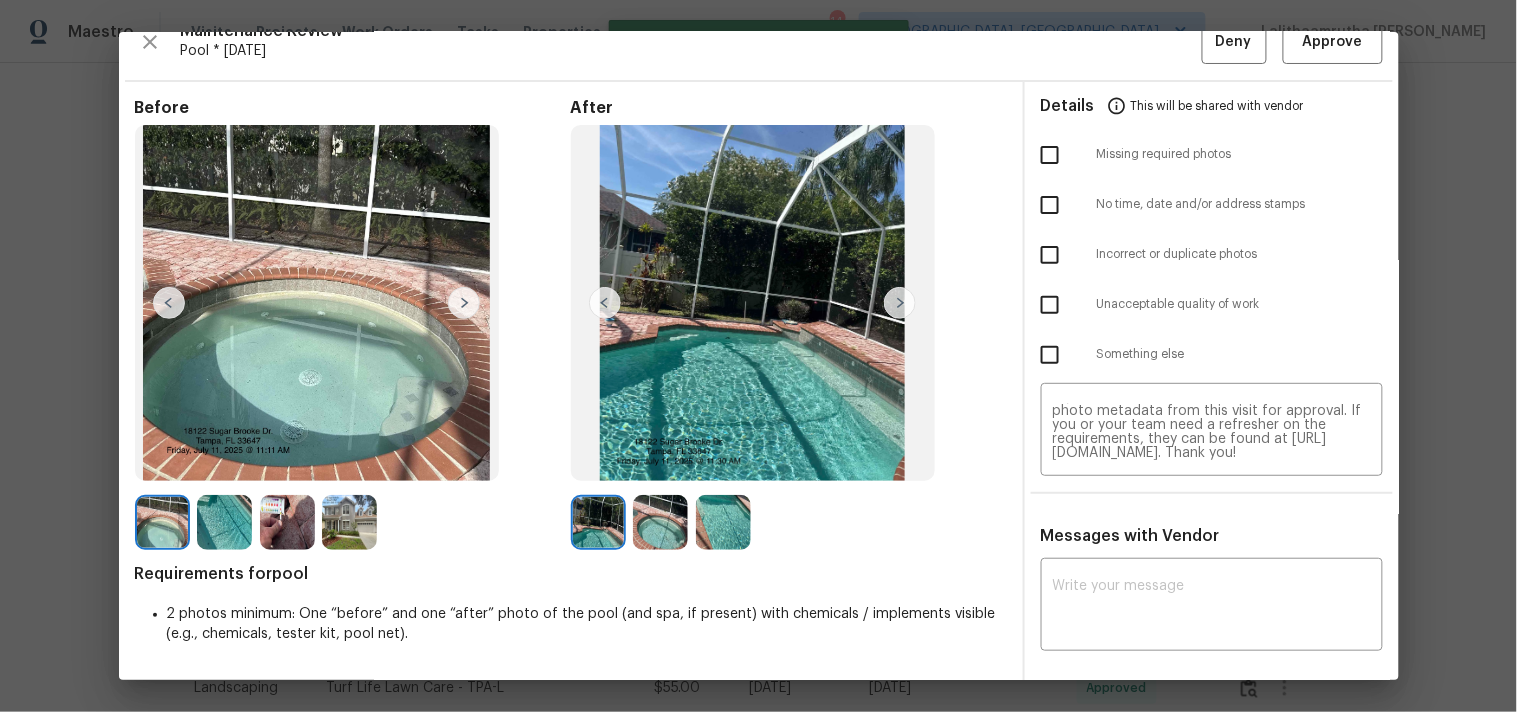 scroll, scrollTop: 0, scrollLeft: 0, axis: both 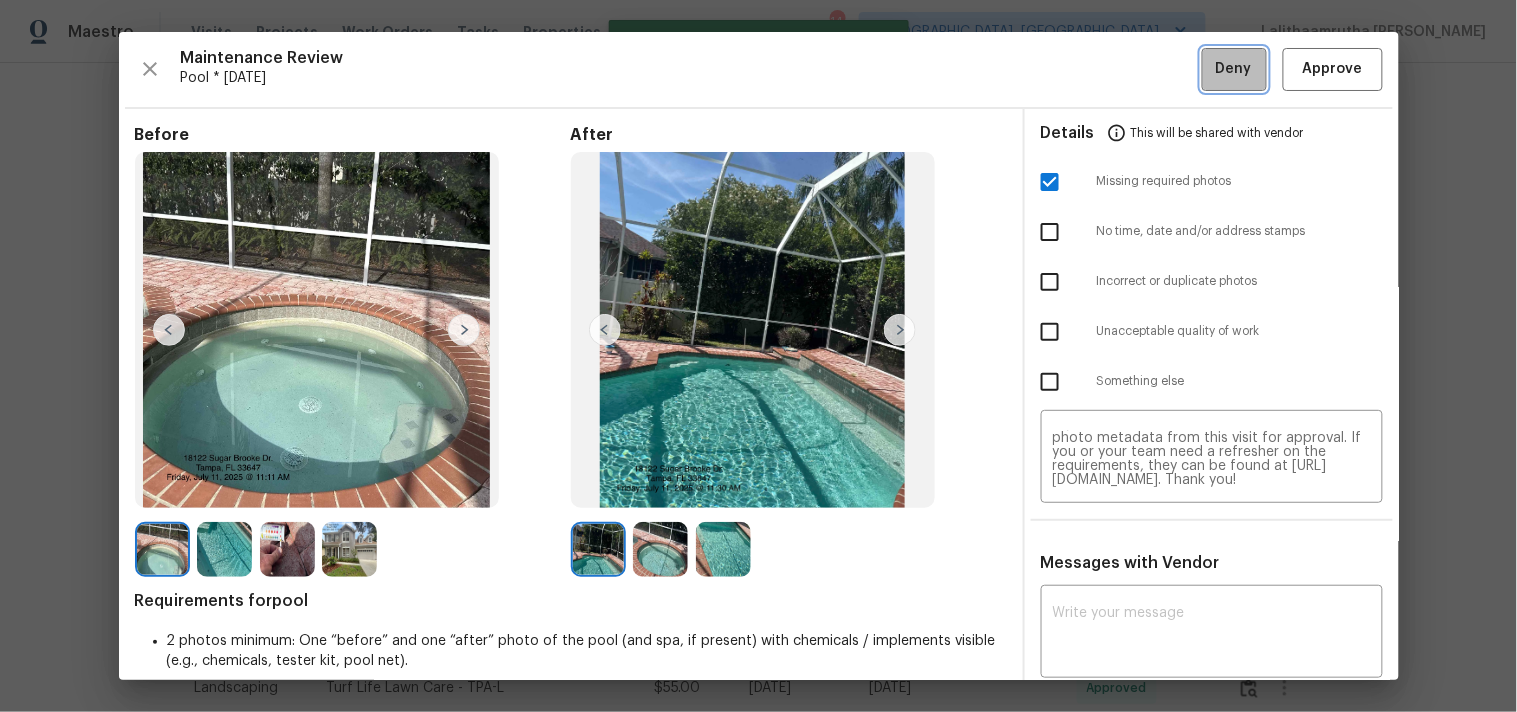 click on "Deny" at bounding box center (1234, 69) 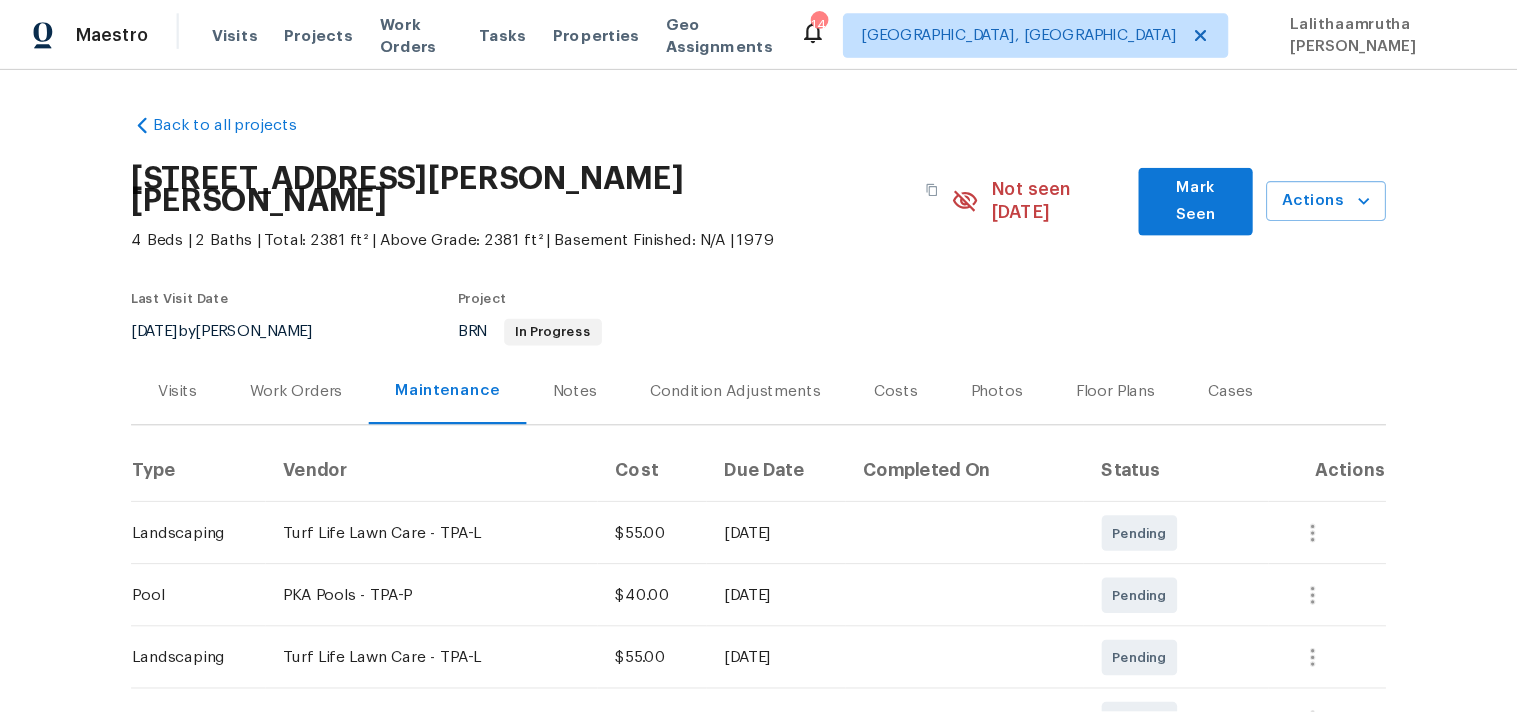 scroll, scrollTop: 0, scrollLeft: 0, axis: both 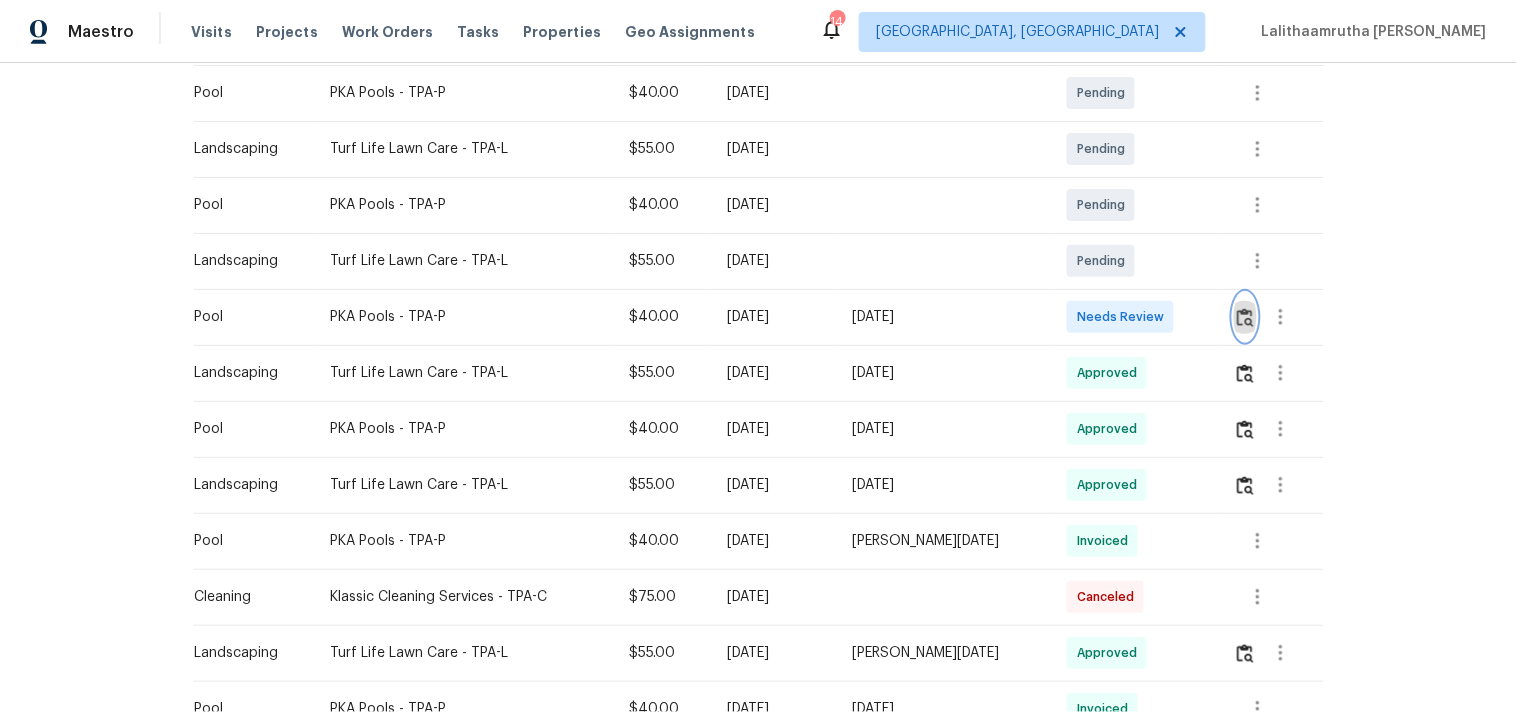 click at bounding box center [1245, 317] 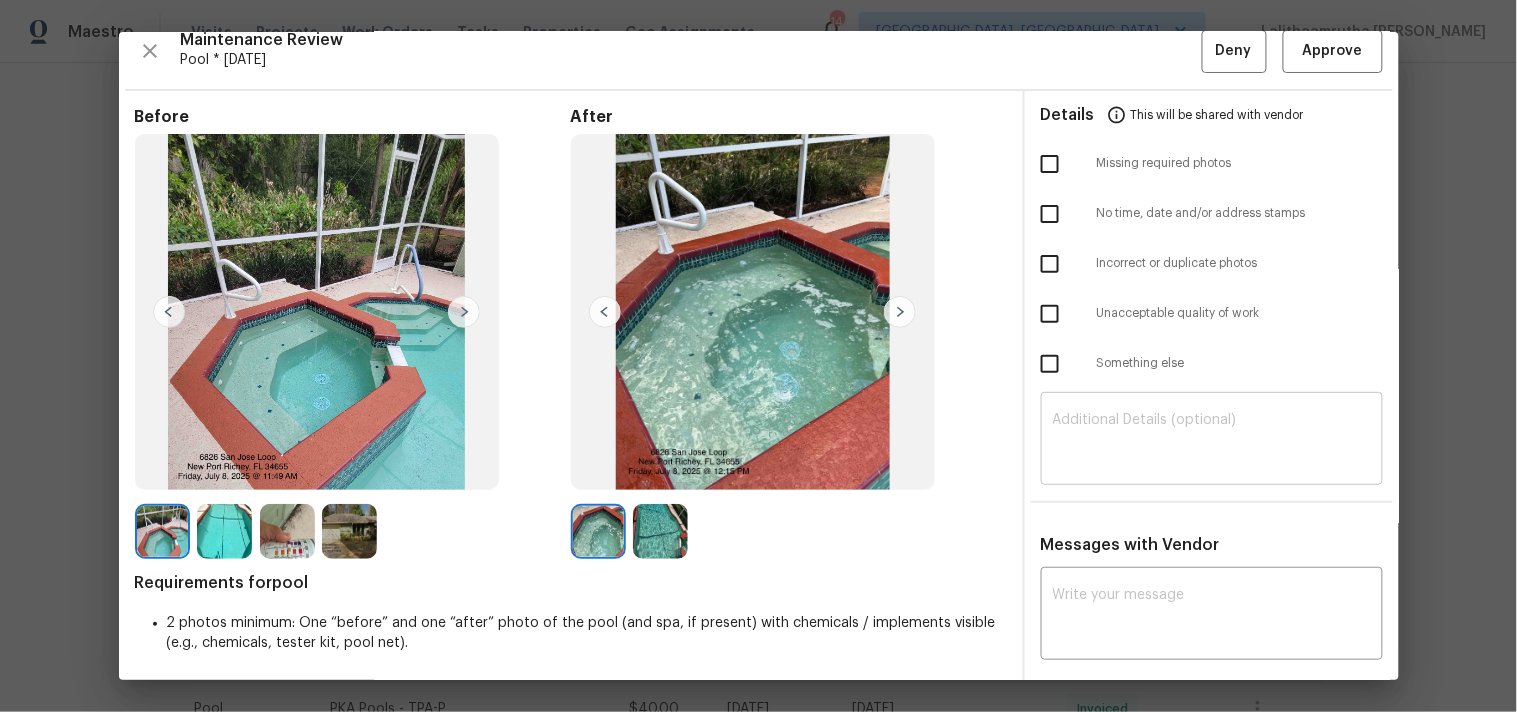 scroll, scrollTop: 27, scrollLeft: 0, axis: vertical 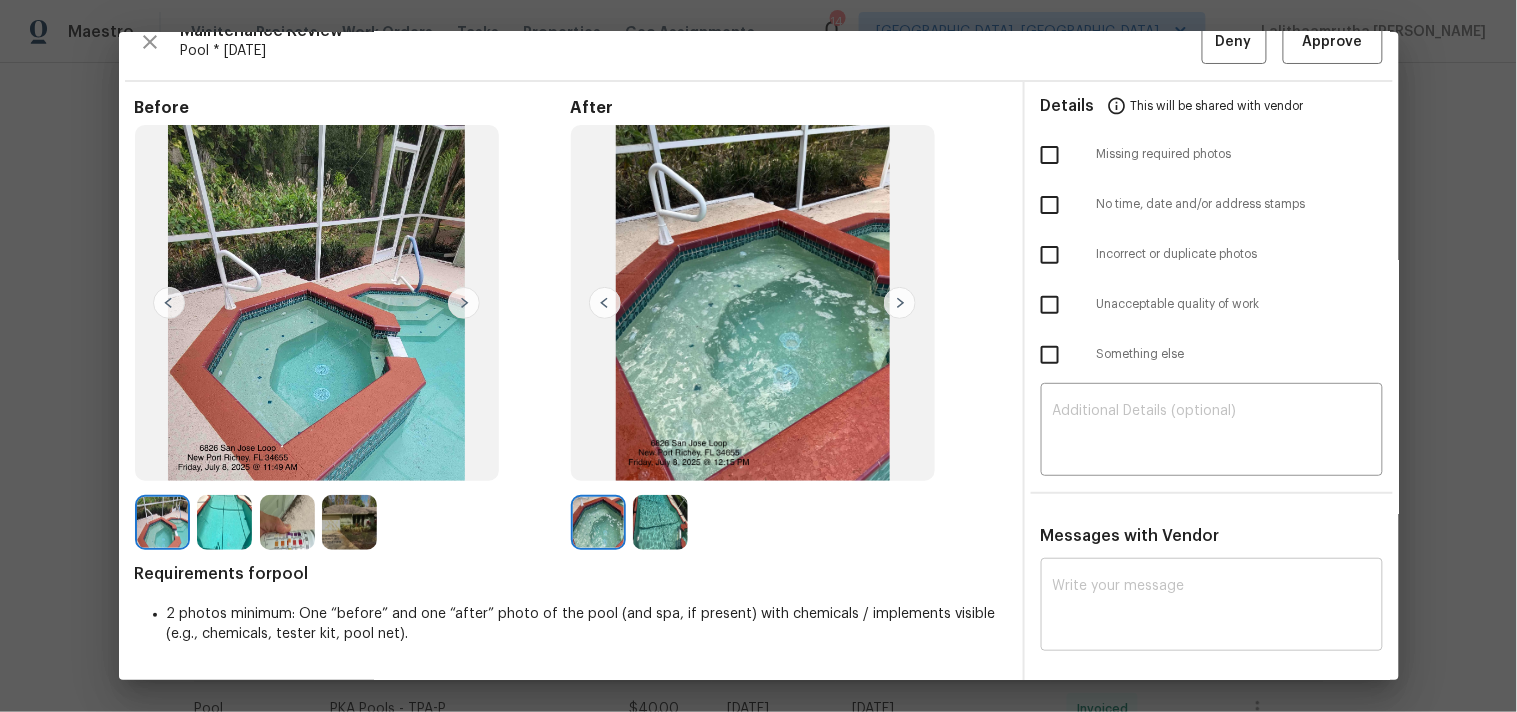 click on "x ​" at bounding box center [1212, 607] 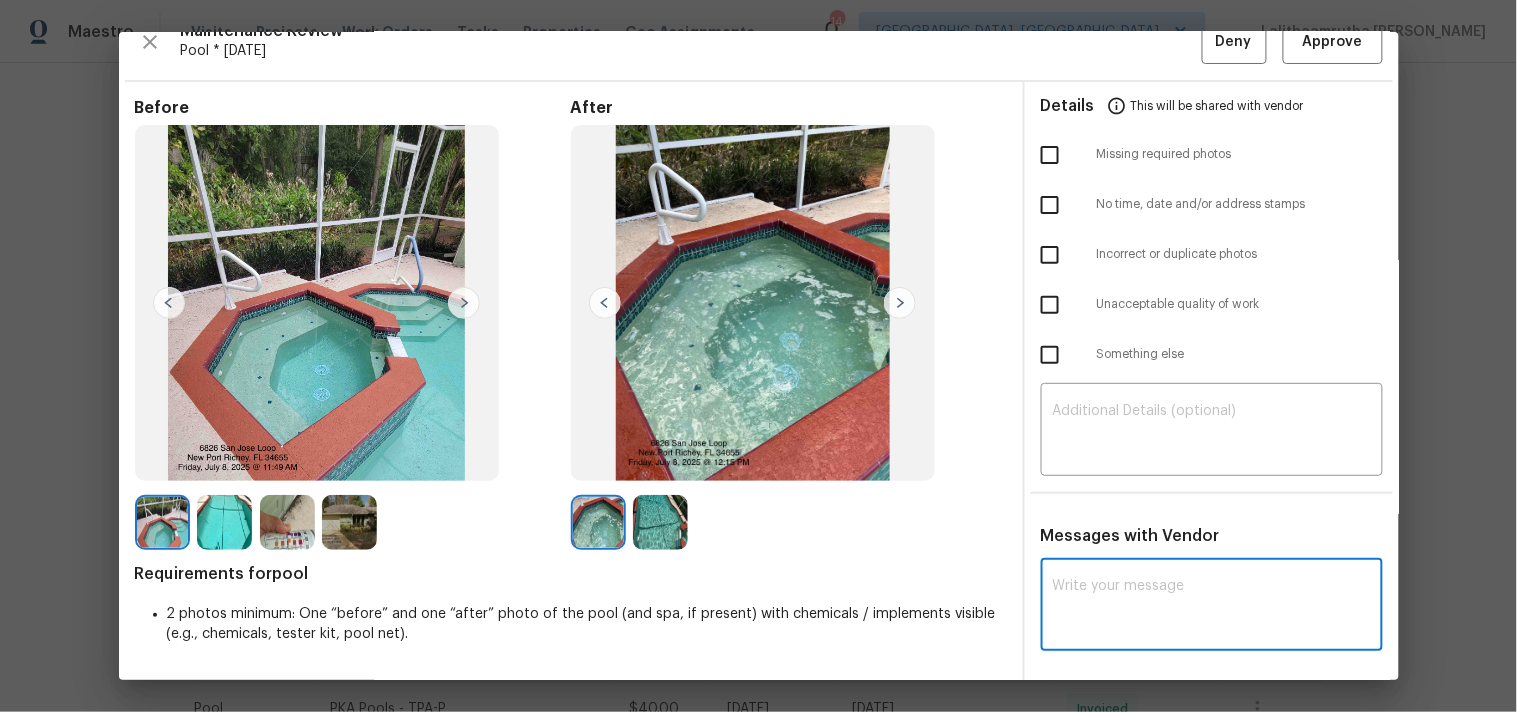 paste on "Maintenance Audit Team: Hello! Unfortunately this pool visit completed on 07/12/2025 has been denied because we are missing the required address sign. For approval, please upload these if you have them or submit a screenshot of photo metadata from this visit for approval. If you or your team need a refresher on the requirements, they can be found at https://www.opendoor.com/vendor-help/quality. Thank you!" 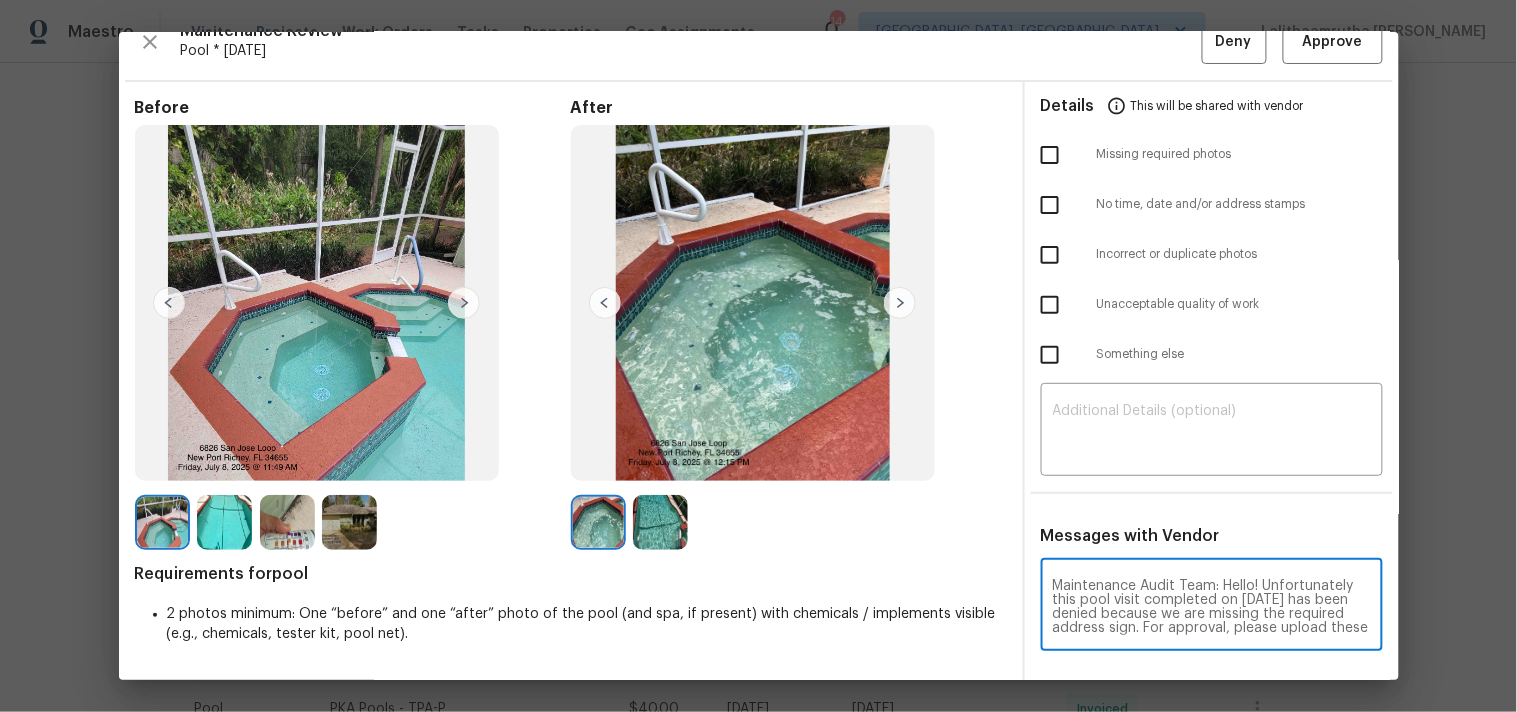 scroll, scrollTop: 125, scrollLeft: 0, axis: vertical 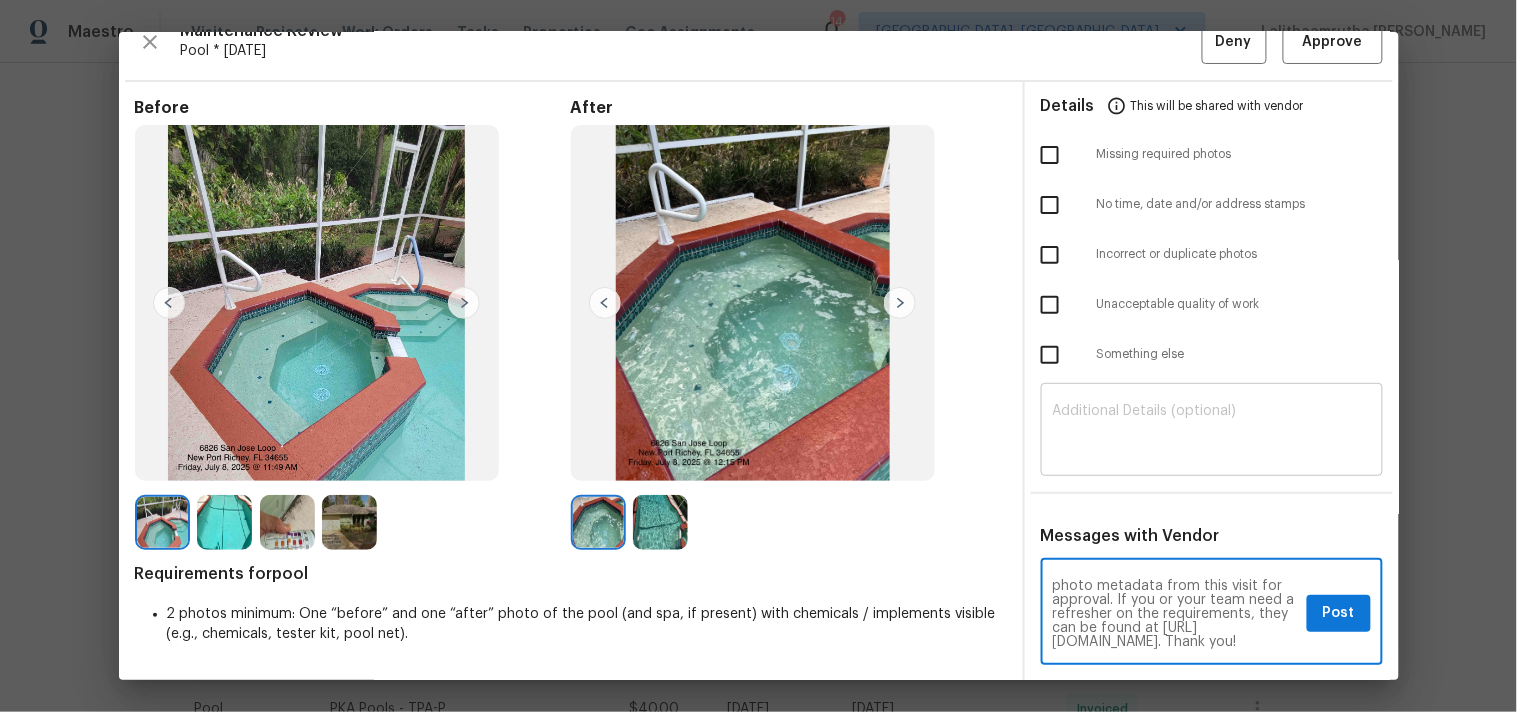 type on "Maintenance Audit Team: Hello! Unfortunately this pool visit completed on 07/12/2025 has been denied because we are missing the required address sign. For approval, please upload these if you have them or submit a screenshot of photo metadata from this visit for approval. If you or your team need a refresher on the requirements, they can be found at https://www.opendoor.com/vendor-help/quality. Thank you!" 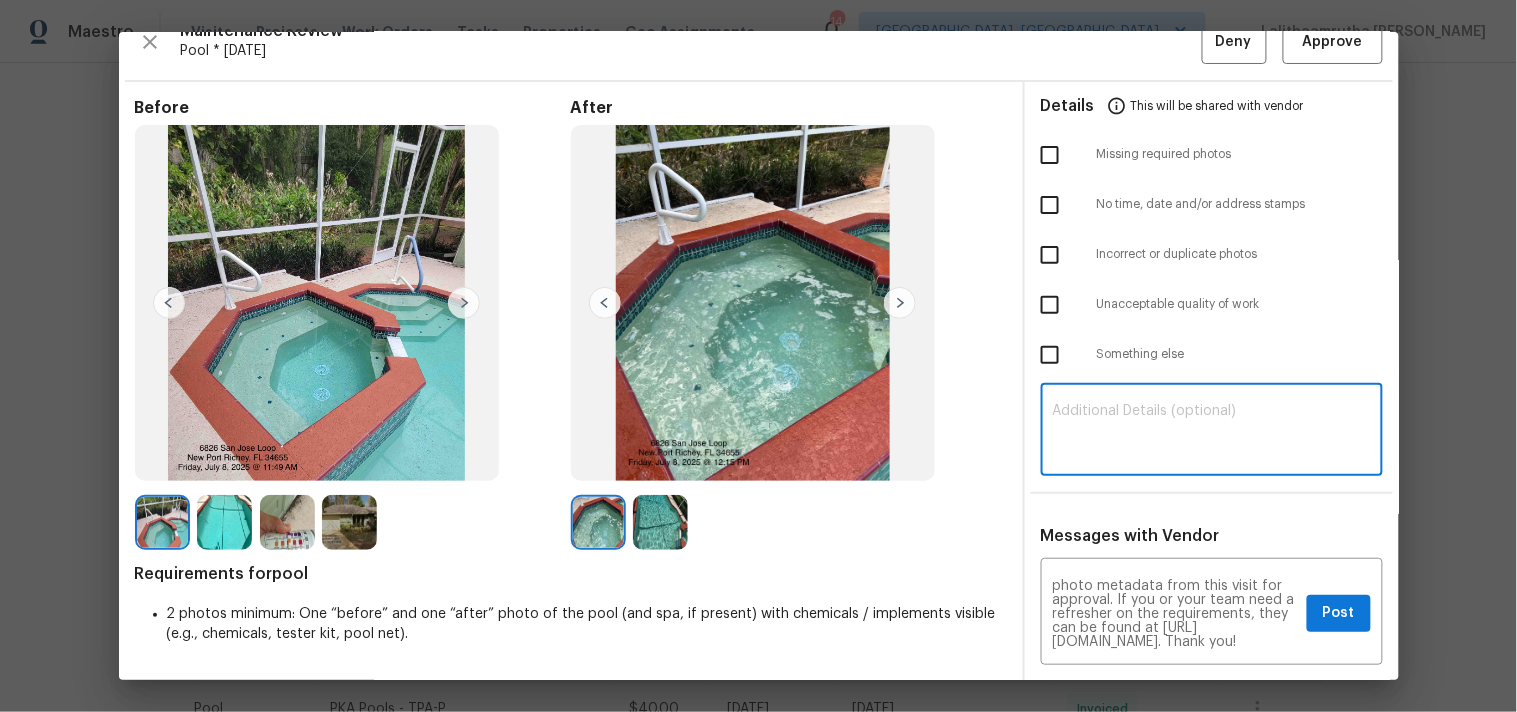 paste on "Maintenance Audit Team: Hello! Unfortunately this pool visit completed on [DATE] has been denied because we are missing the required address sign. For approval, please upload these if you have them or submit a screenshot of photo metadata from this visit for approval. If you or your team need a refresher on the requirements, they can be found at [URL][DOMAIN_NAME]. Thank you!" 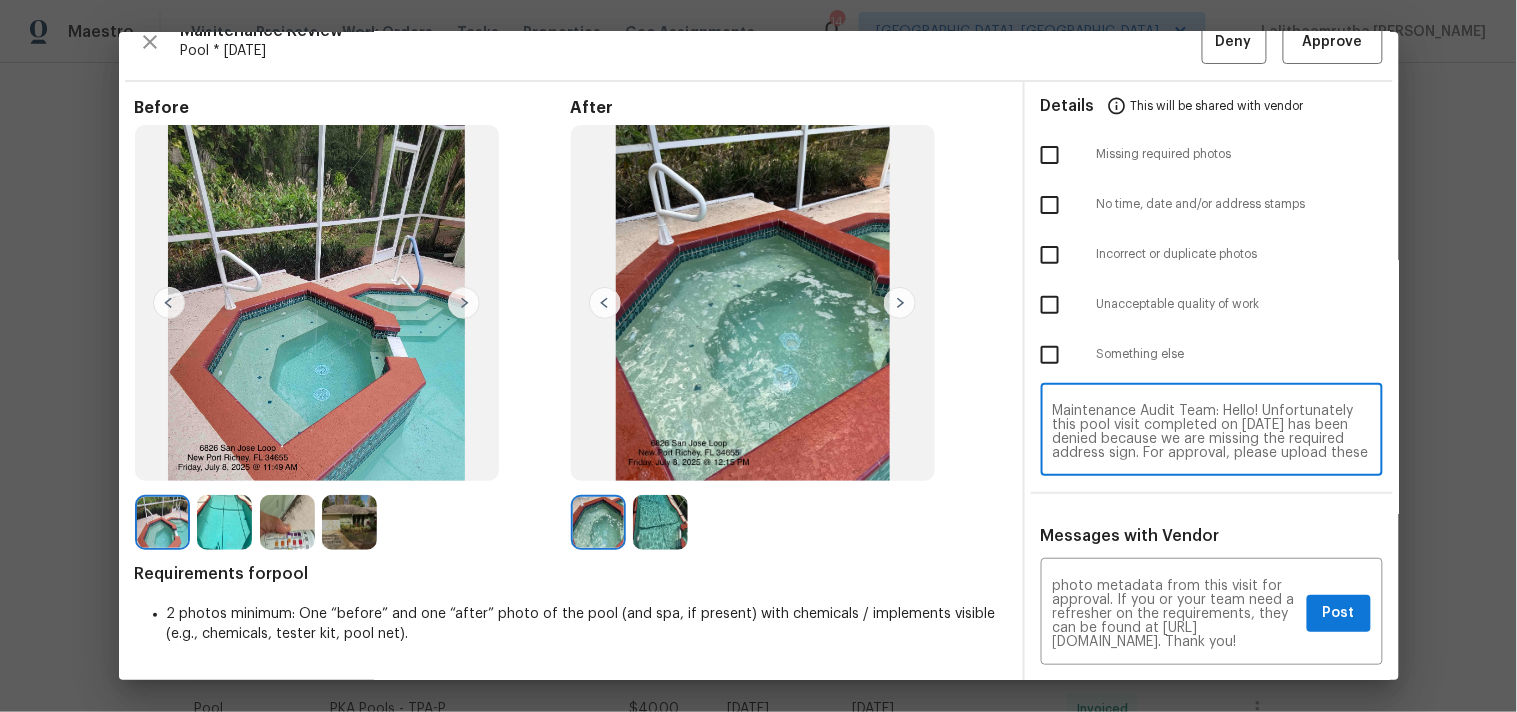 scroll, scrollTop: 97, scrollLeft: 0, axis: vertical 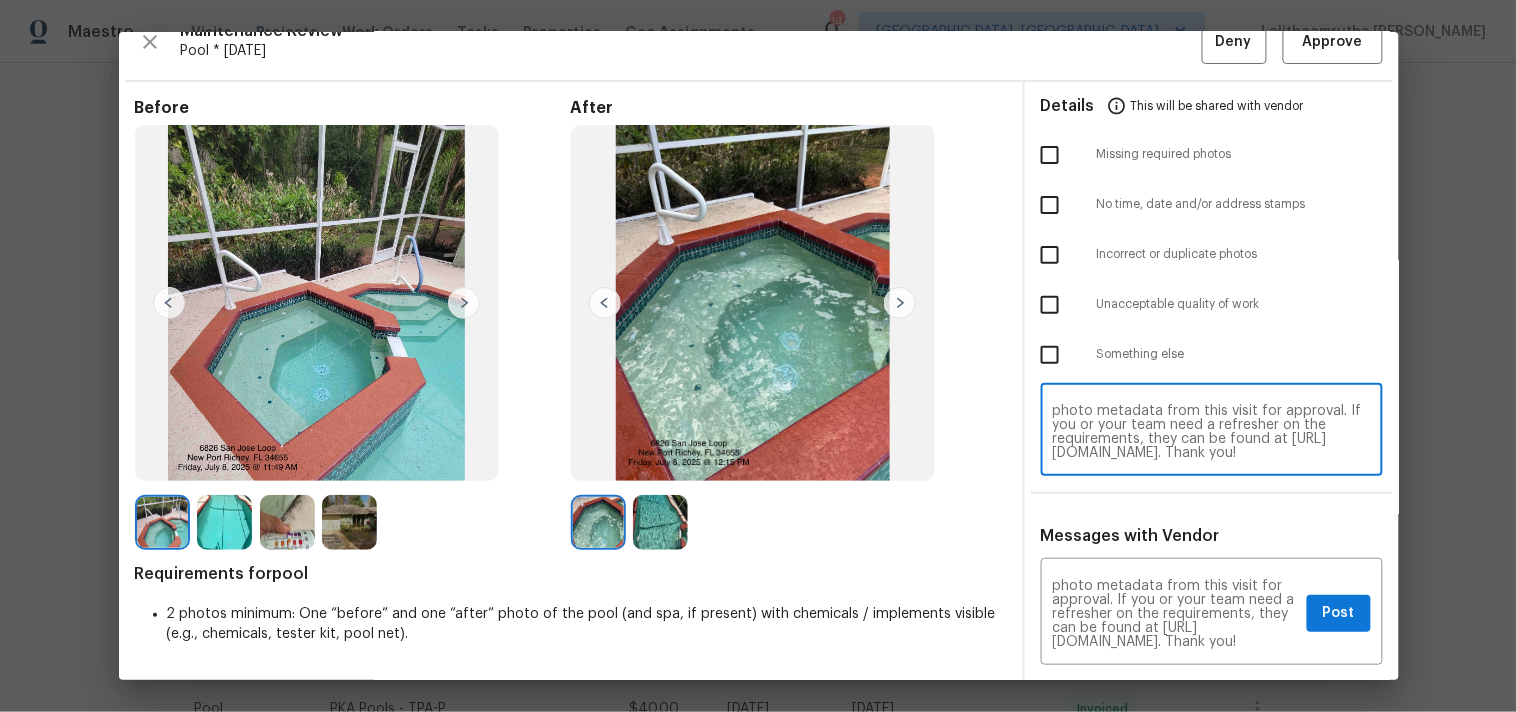 type on "Maintenance Audit Team: Hello! Unfortunately this pool visit completed on [DATE] has been denied because we are missing the required address sign. For approval, please upload these if you have them or submit a screenshot of photo metadata from this visit for approval. If you or your team need a refresher on the requirements, they can be found at [URL][DOMAIN_NAME]. Thank you!" 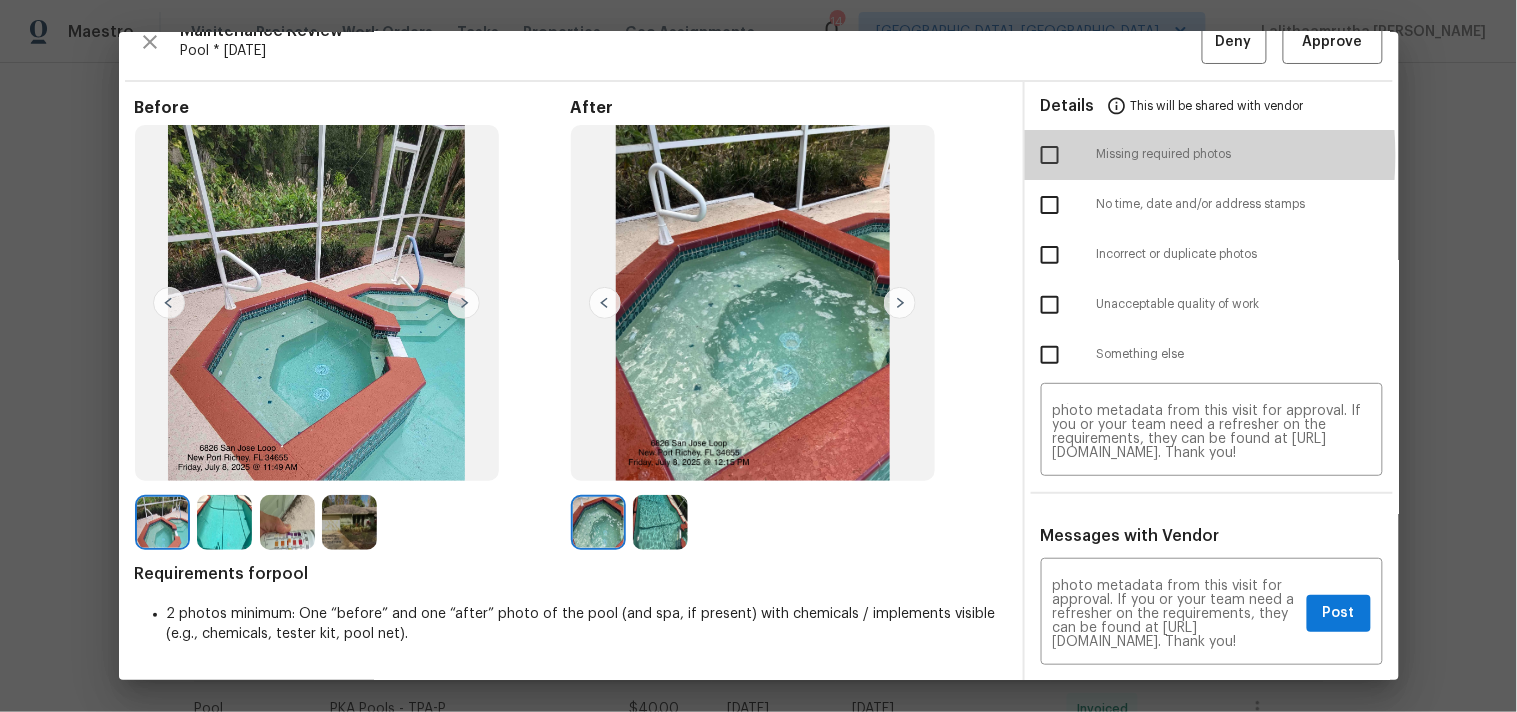 click at bounding box center (1050, 155) 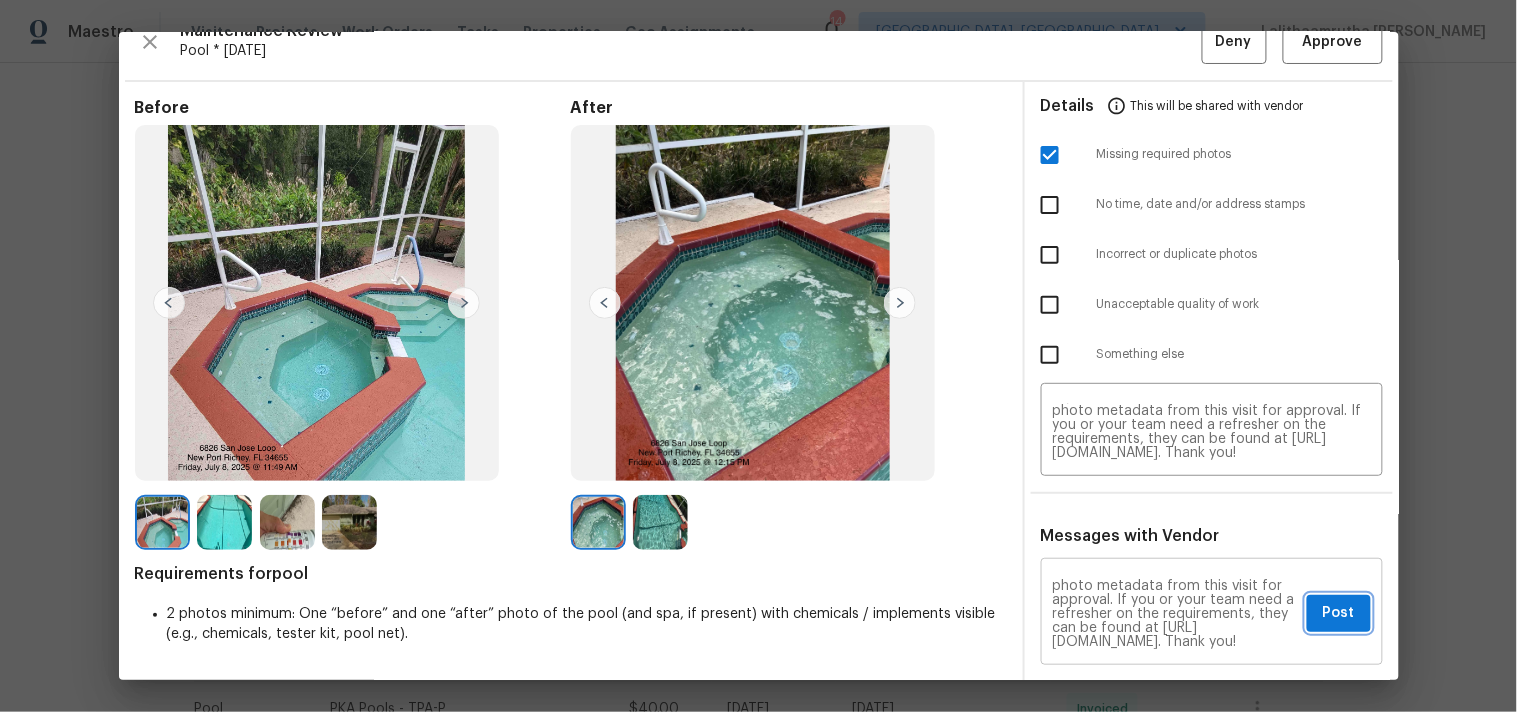 click on "Post" at bounding box center [1339, 613] 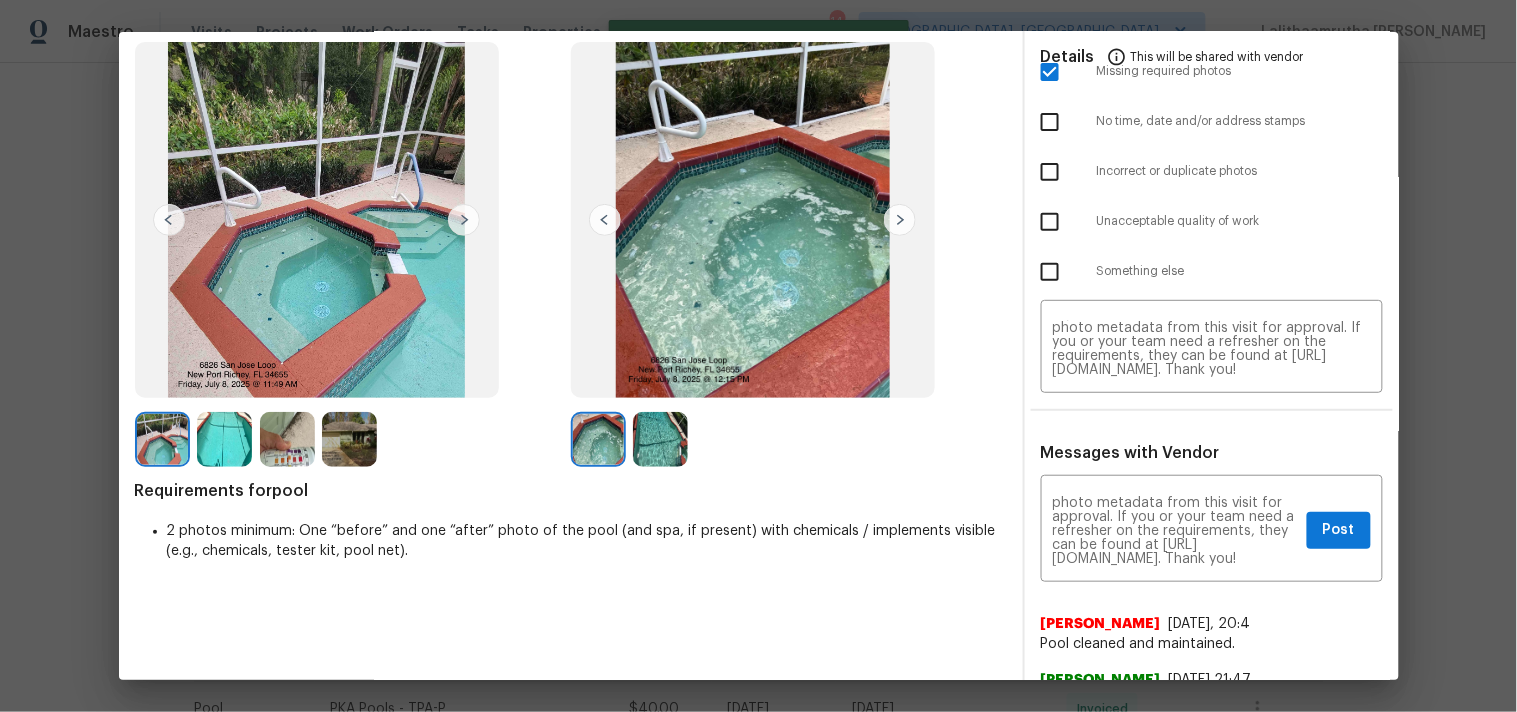 scroll, scrollTop: 472, scrollLeft: 0, axis: vertical 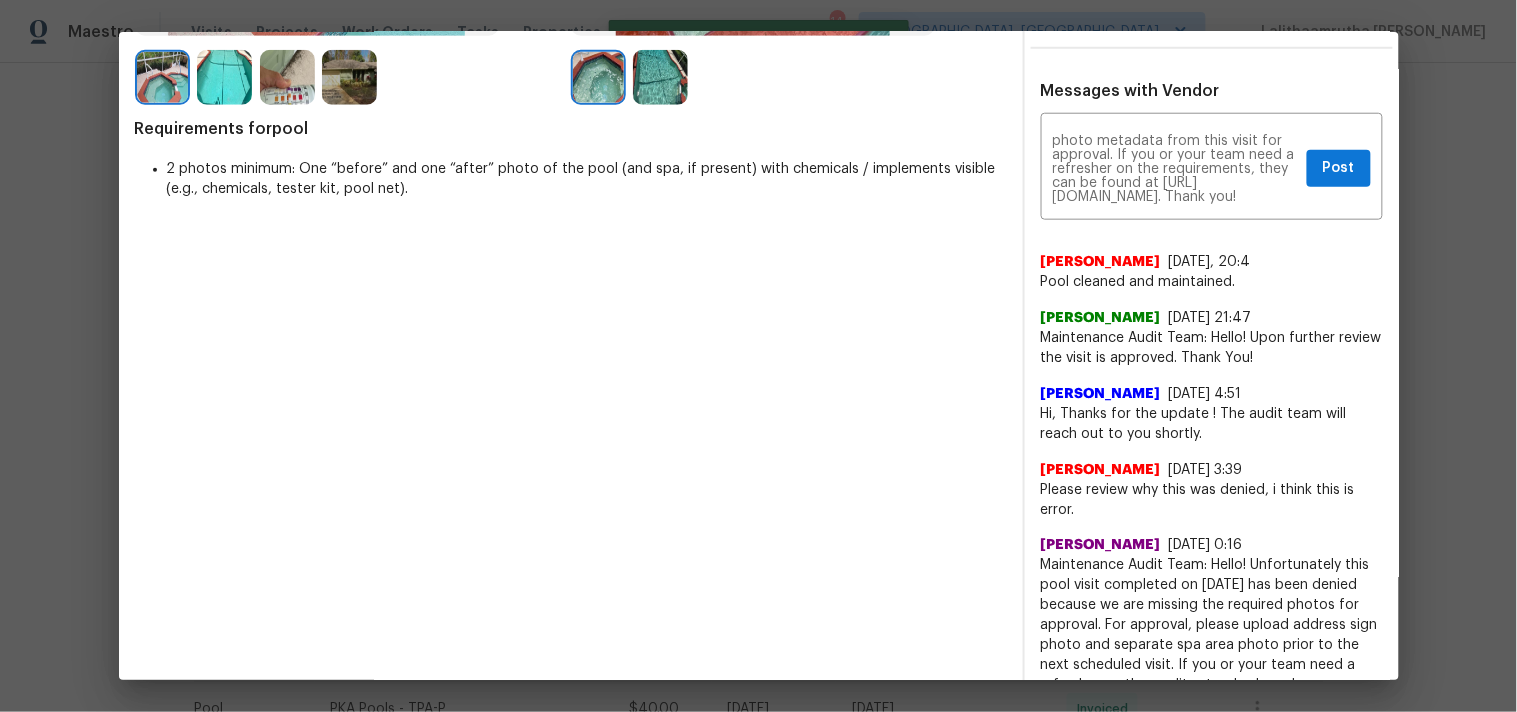 type 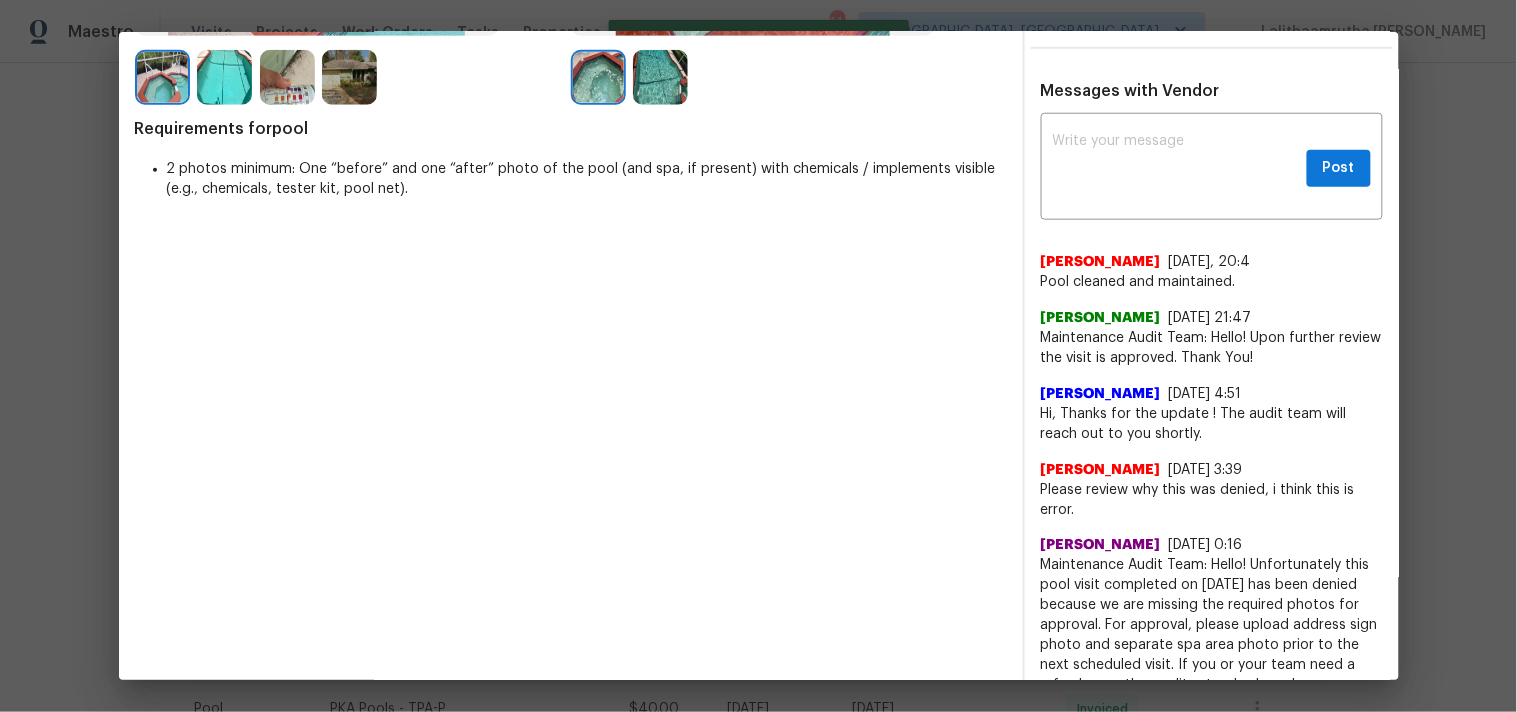 scroll, scrollTop: 0, scrollLeft: 0, axis: both 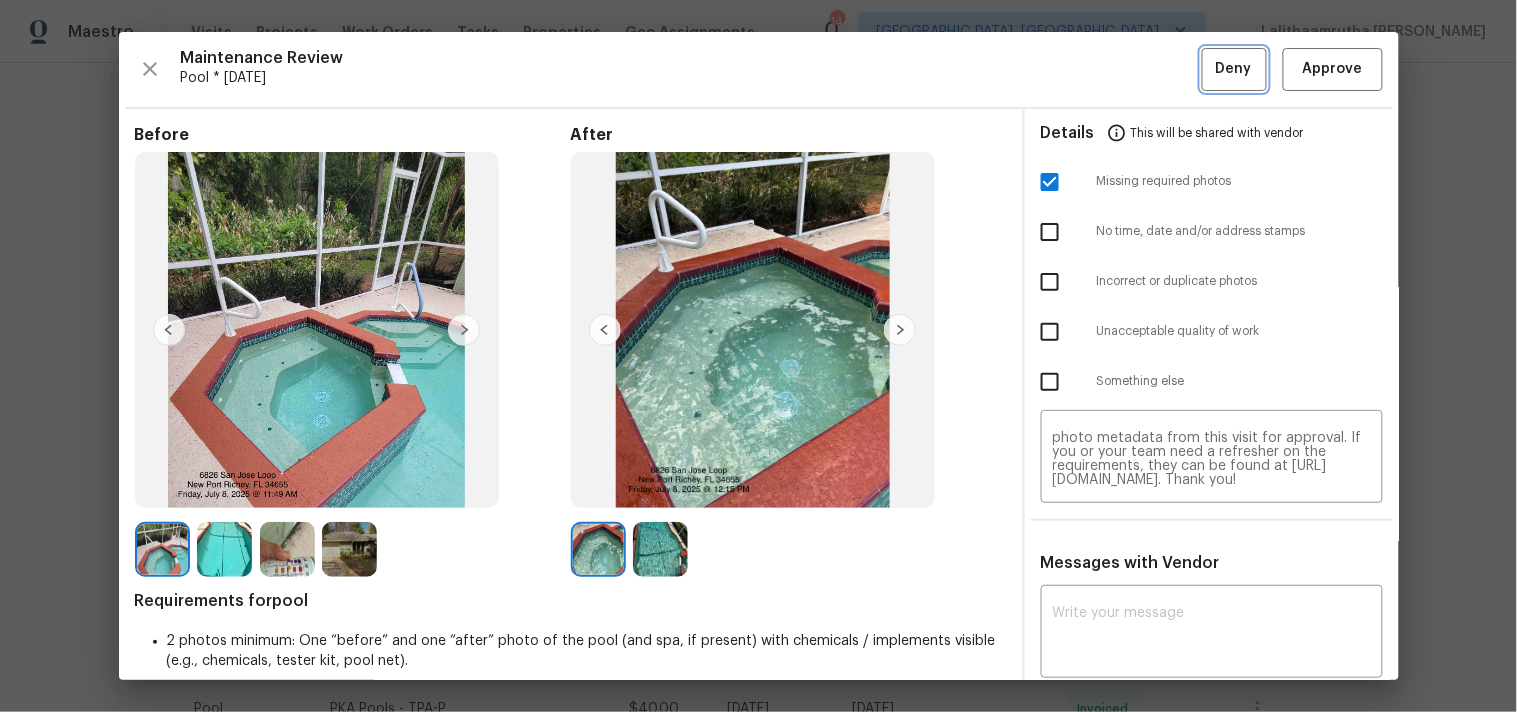 click on "Deny" at bounding box center (1234, 69) 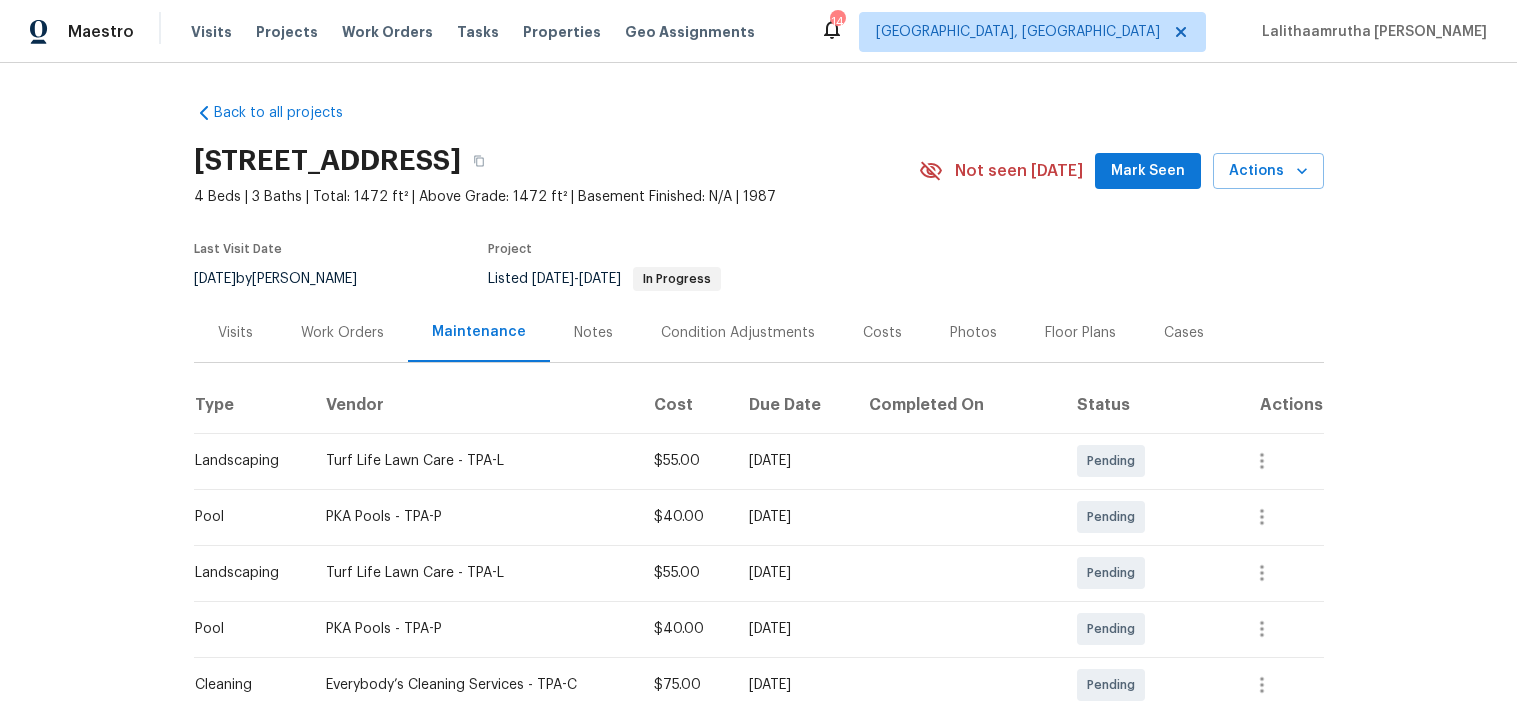 scroll, scrollTop: 0, scrollLeft: 0, axis: both 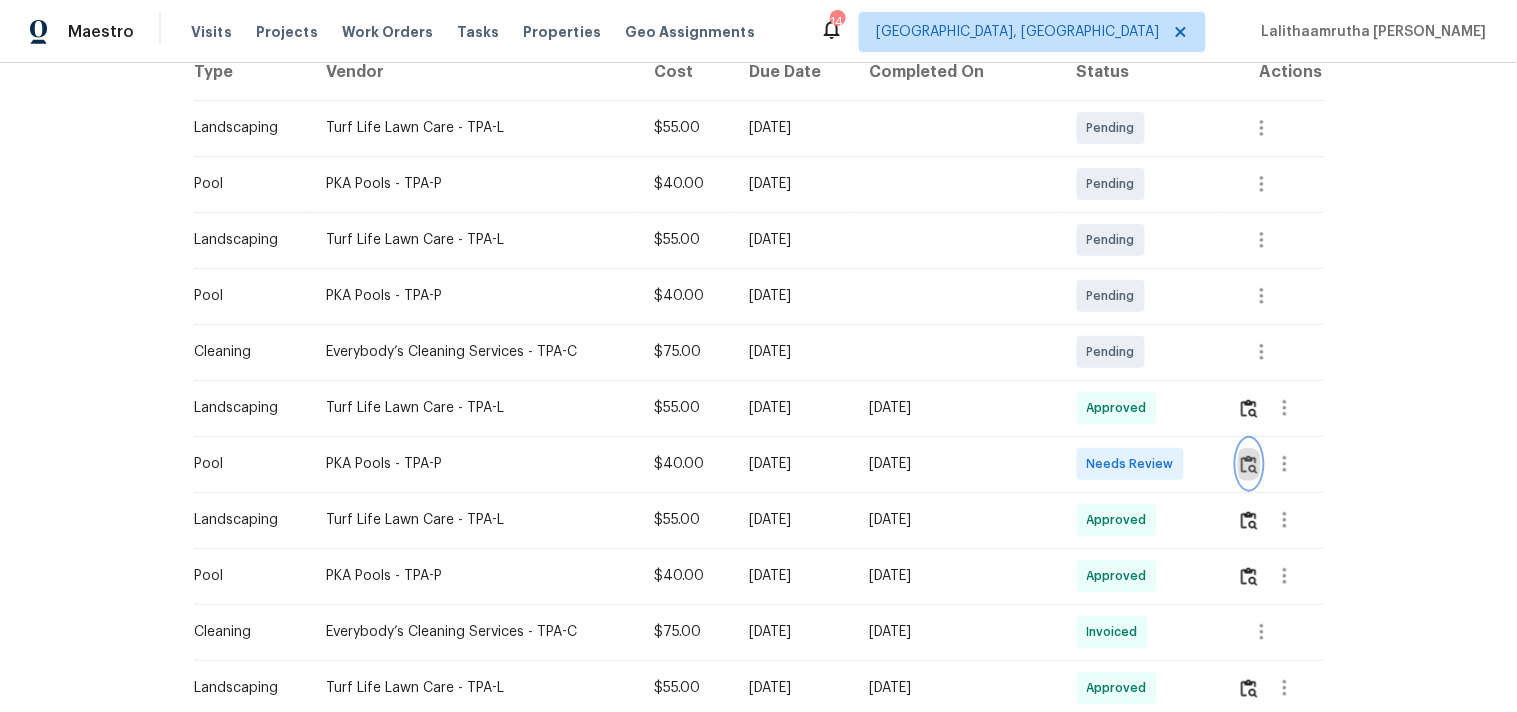 click at bounding box center [1249, 464] 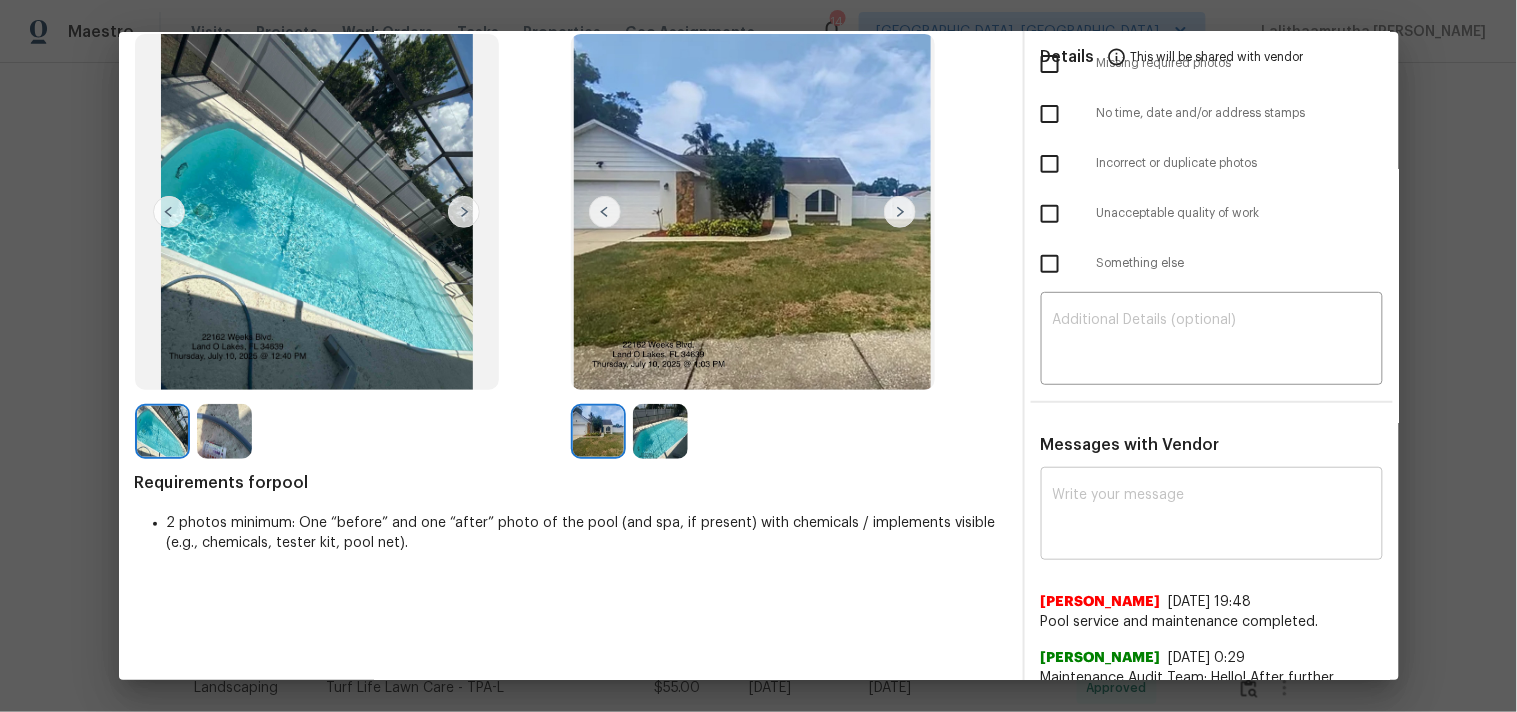 scroll, scrollTop: 138, scrollLeft: 0, axis: vertical 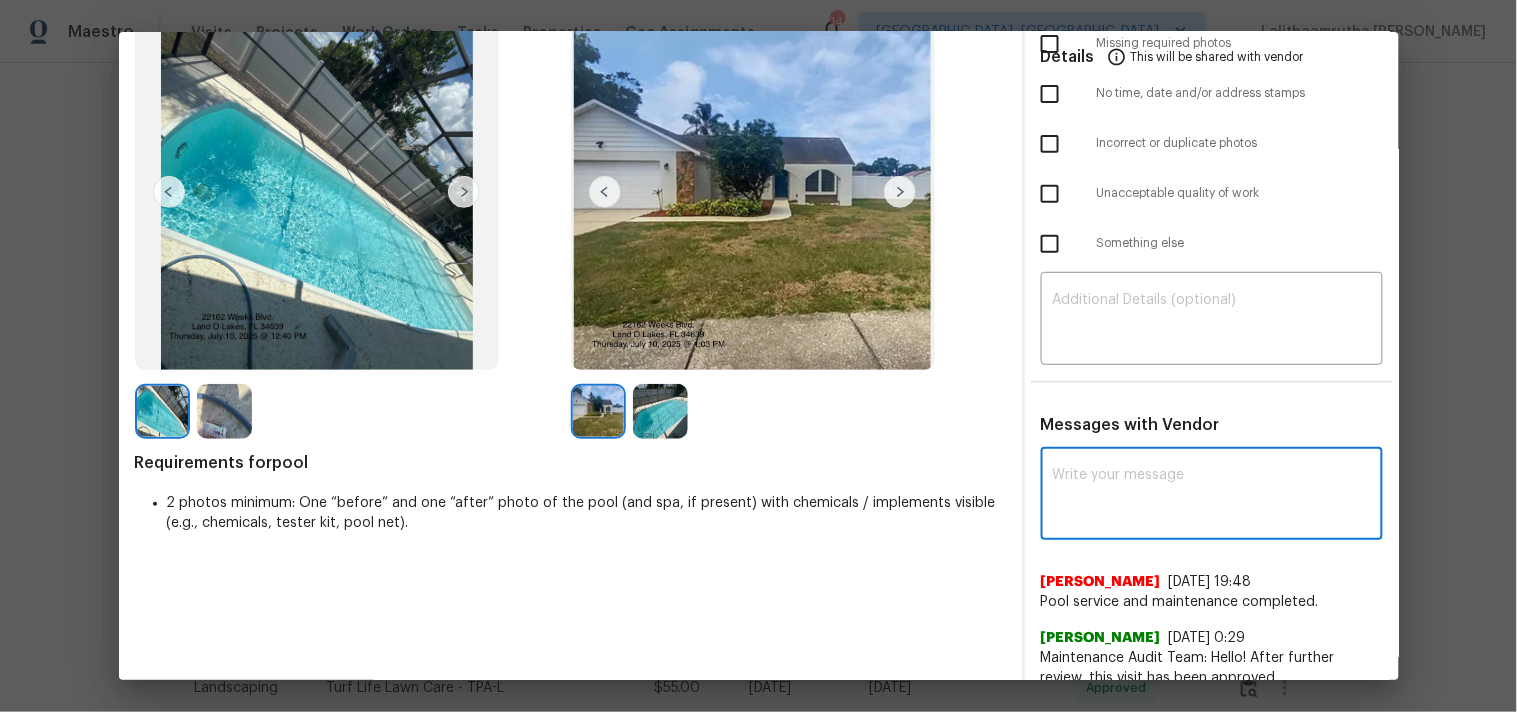 click at bounding box center (1212, 496) 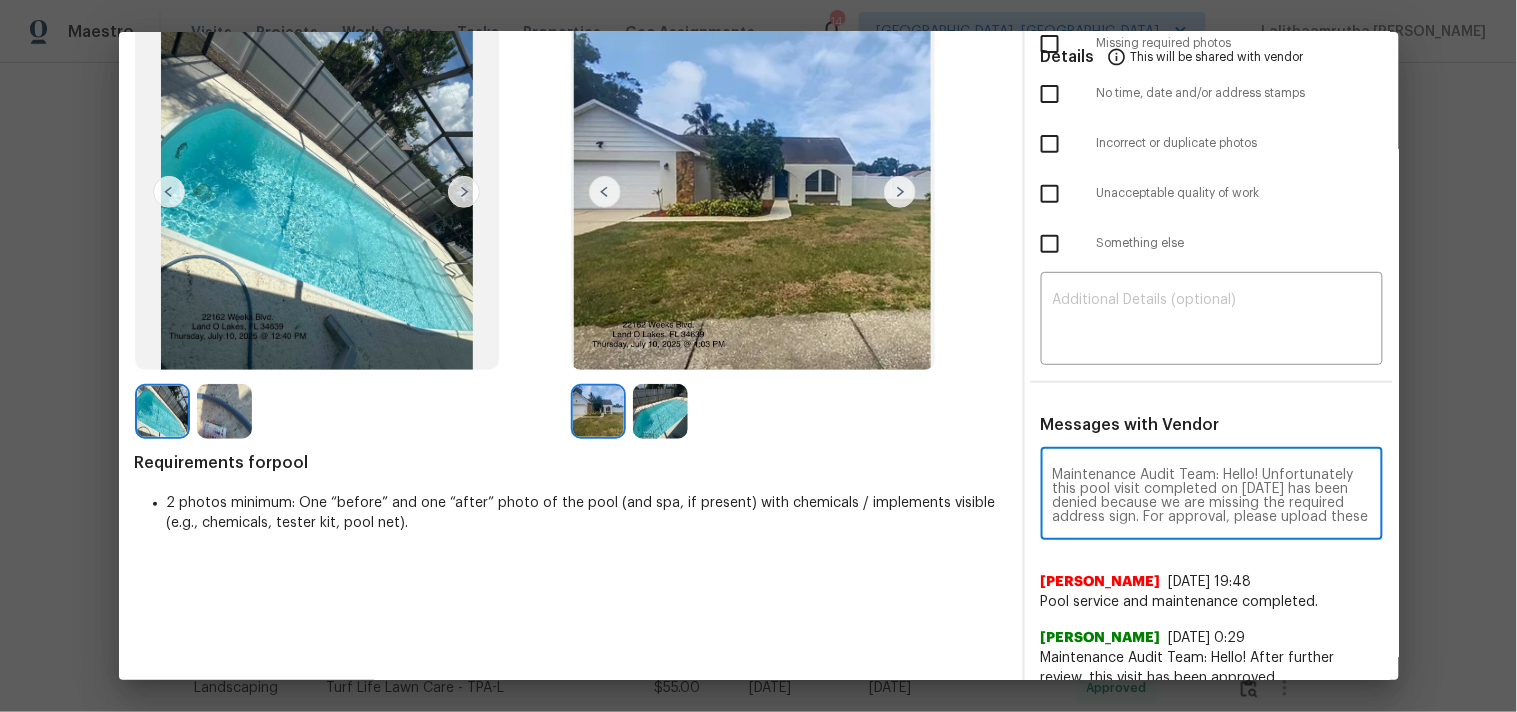 scroll, scrollTop: 125, scrollLeft: 0, axis: vertical 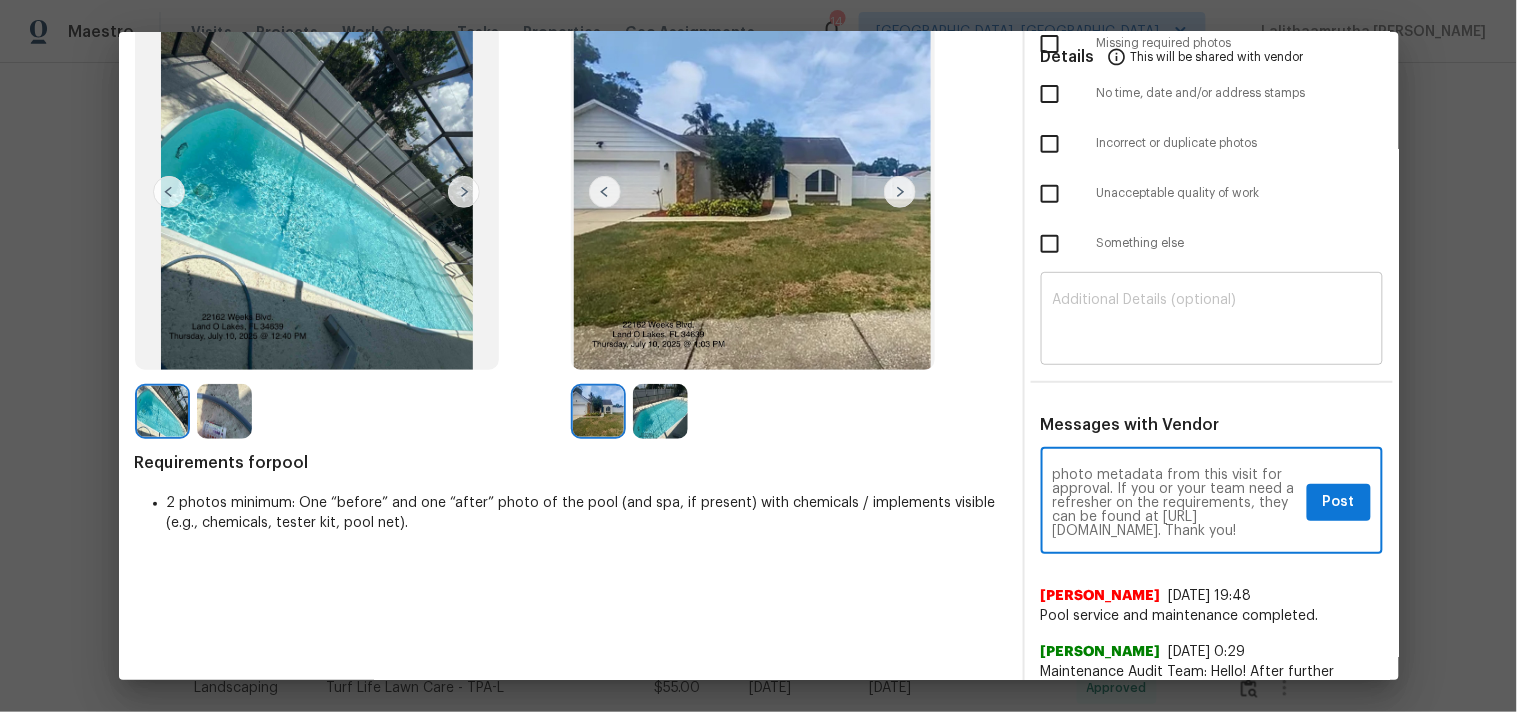 type on "Maintenance Audit Team: Hello! Unfortunately this pool visit completed on 07/12/2025 has been denied because we are missing the required address sign. For approval, please upload these if you have them or submit a screenshot of photo metadata from this visit for approval. If you or your team need a refresher on the requirements, they can be found at https://www.opendoor.com/vendor-help/quality. Thank you!" 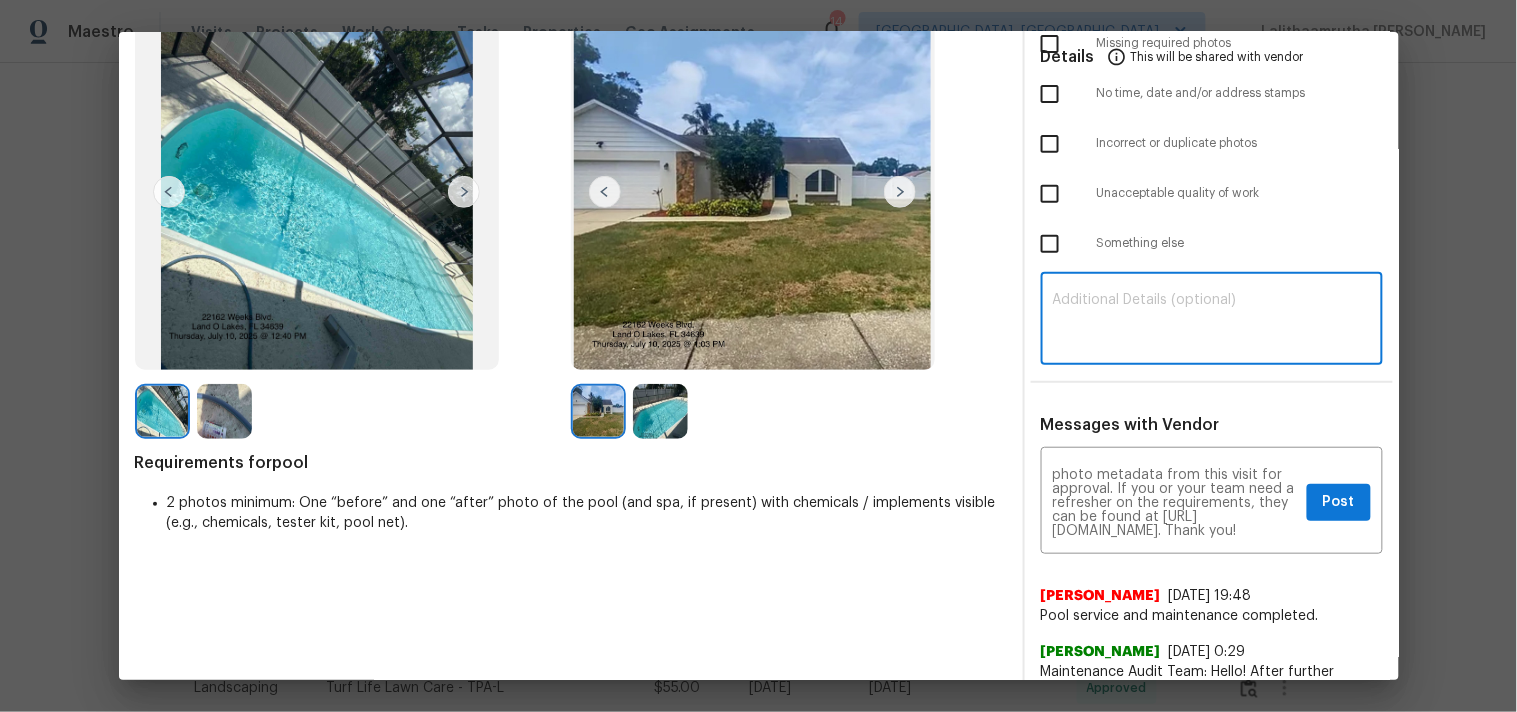 click 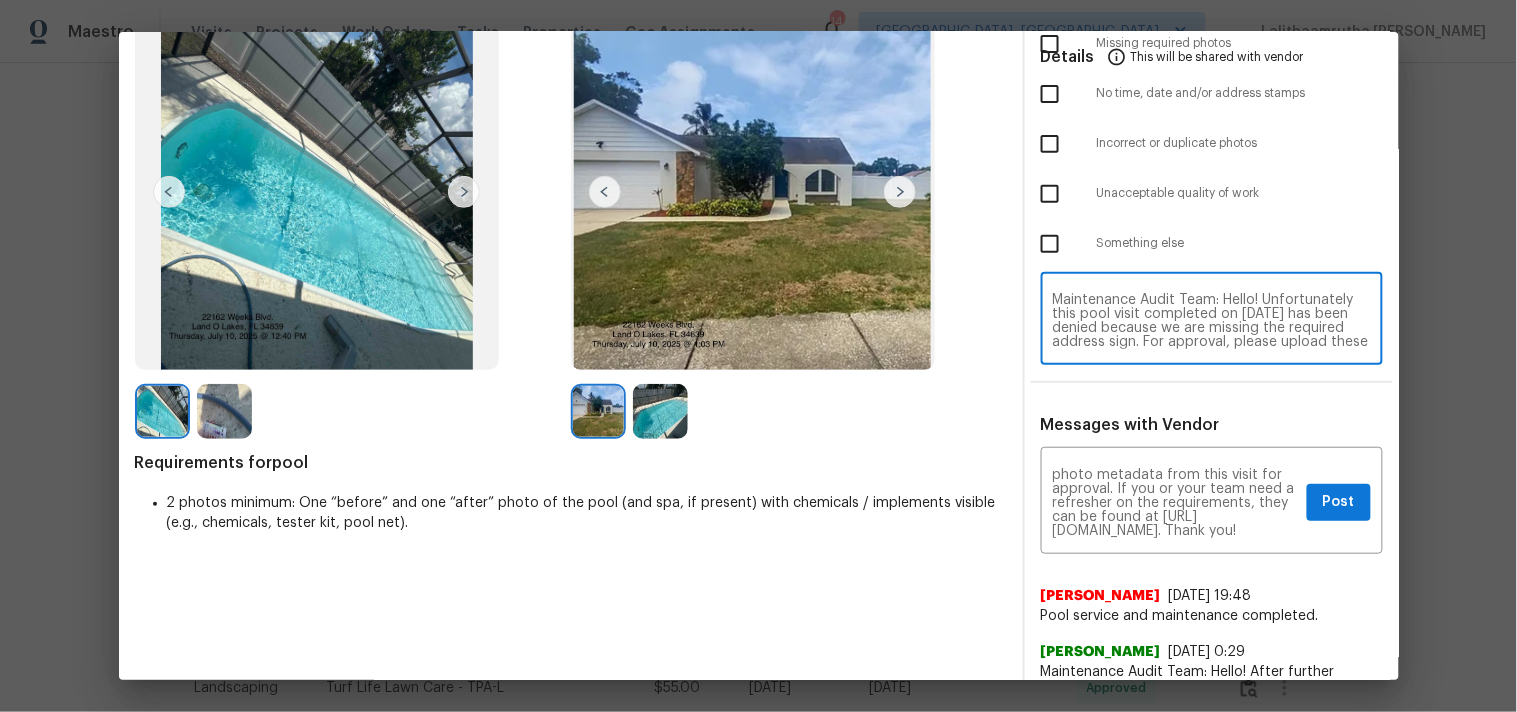 scroll, scrollTop: 97, scrollLeft: 0, axis: vertical 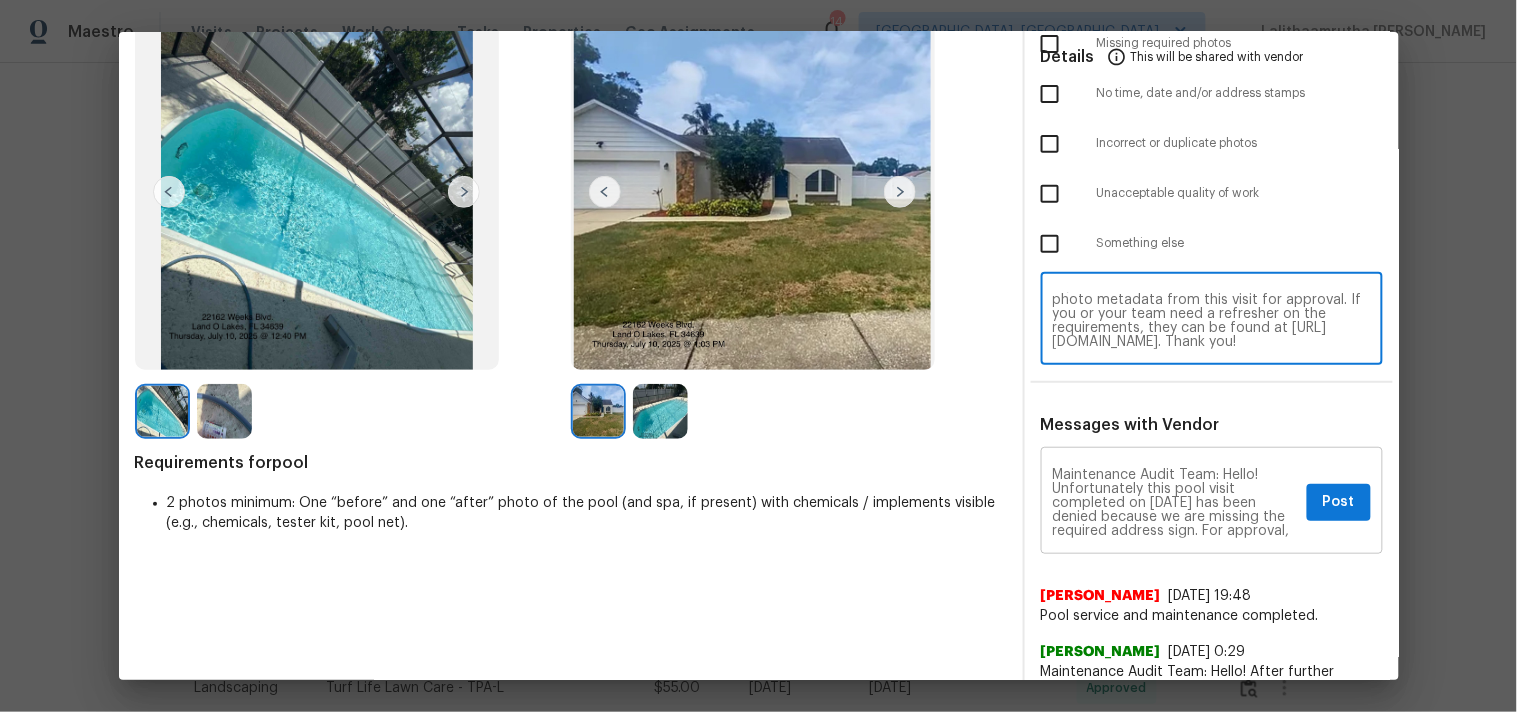 type on "Maintenance Audit Team: Hello! Unfortunately this pool visit completed on 07/12/2025 has been denied because we are missing the required address sign. For approval, please upload these if you have them or submit a screenshot of photo metadata from this visit for approval. If you or your team need a refresher on the requirements, they can be found at https://www.opendoor.com/vendor-help/quality. Thank you!" 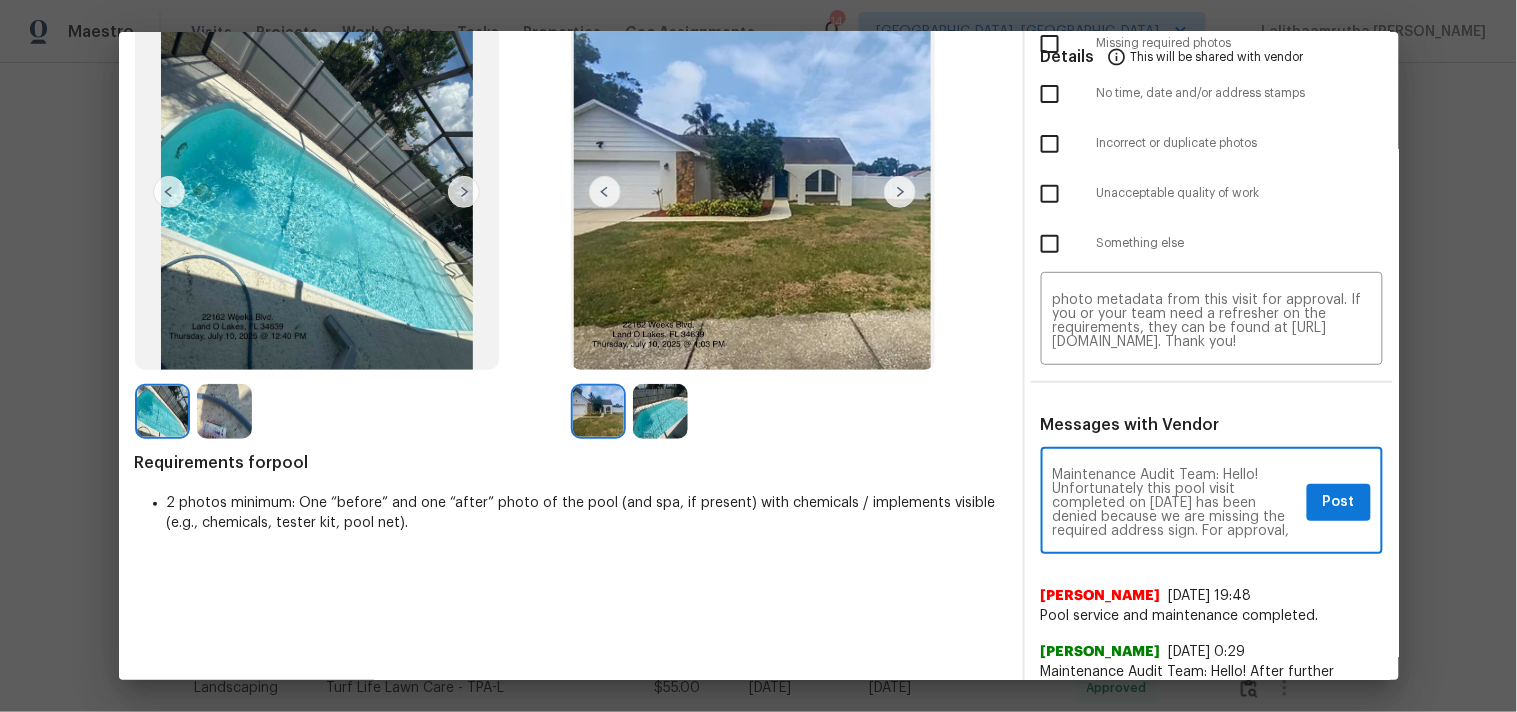 scroll, scrollTop: 44, scrollLeft: 0, axis: vertical 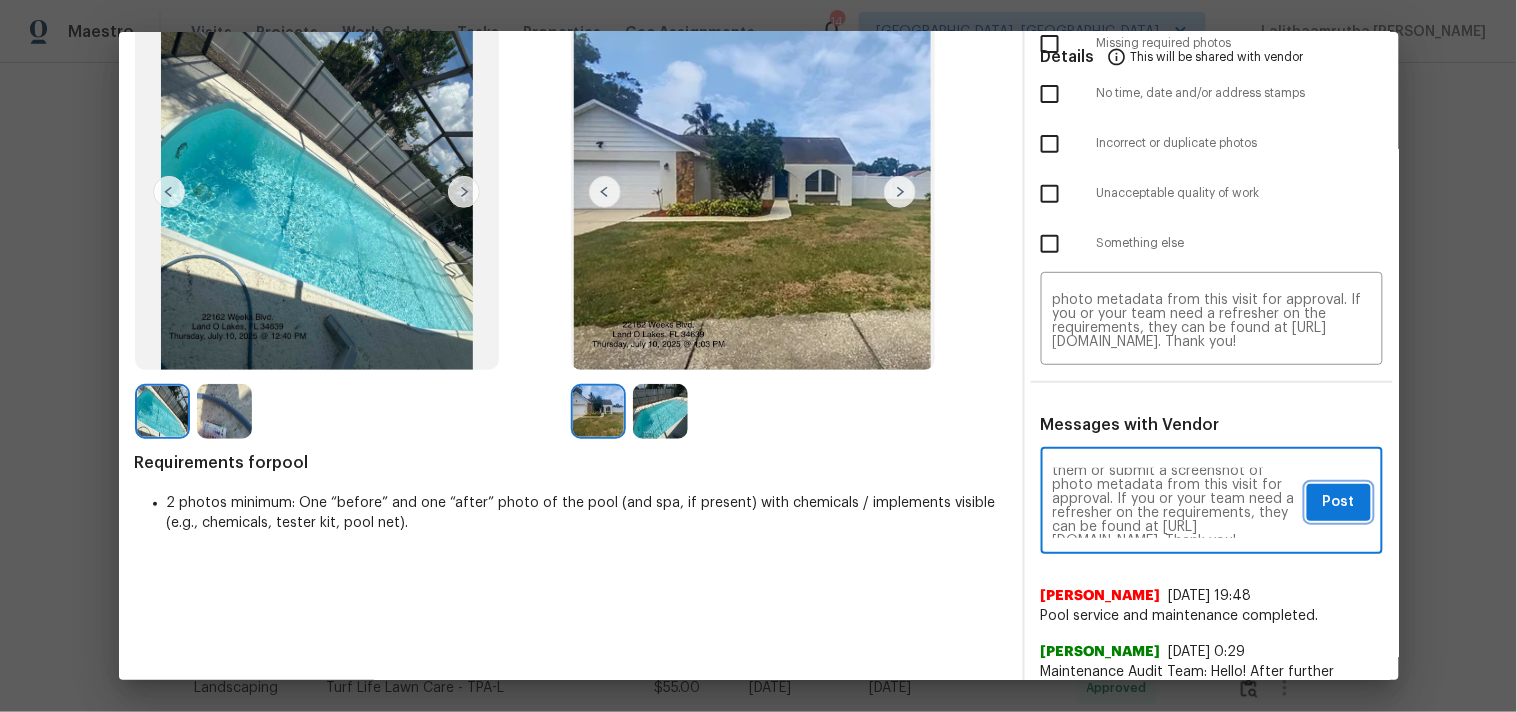 click on "Post" 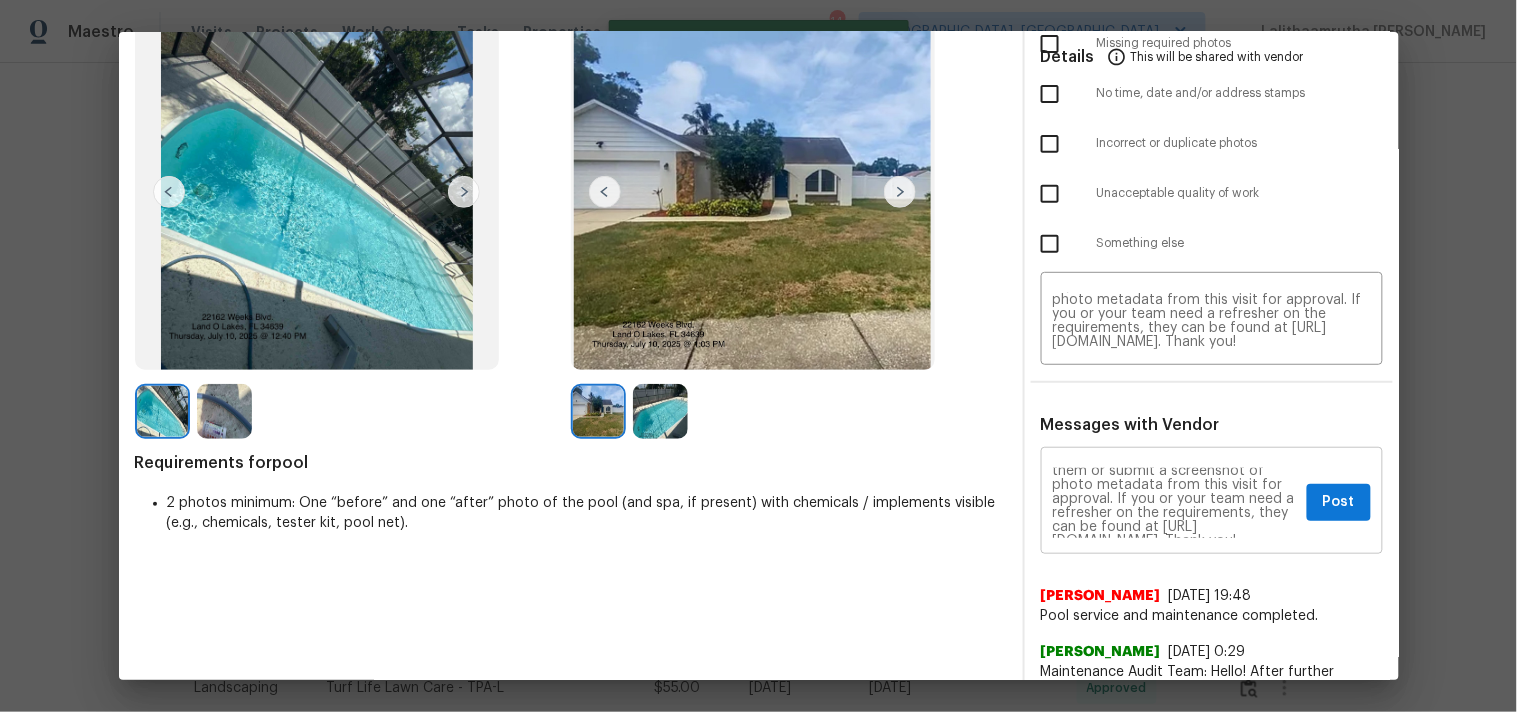 scroll, scrollTop: 0, scrollLeft: 0, axis: both 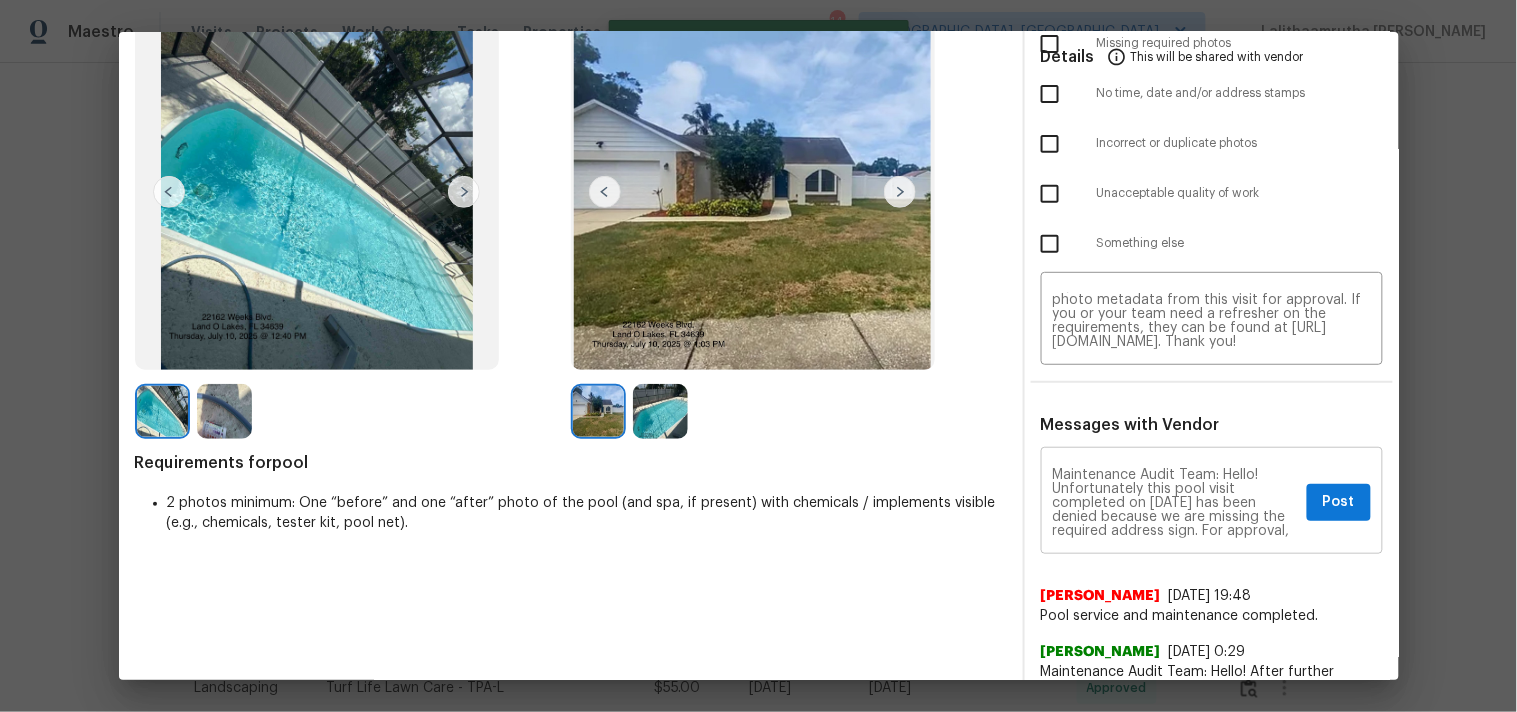 type 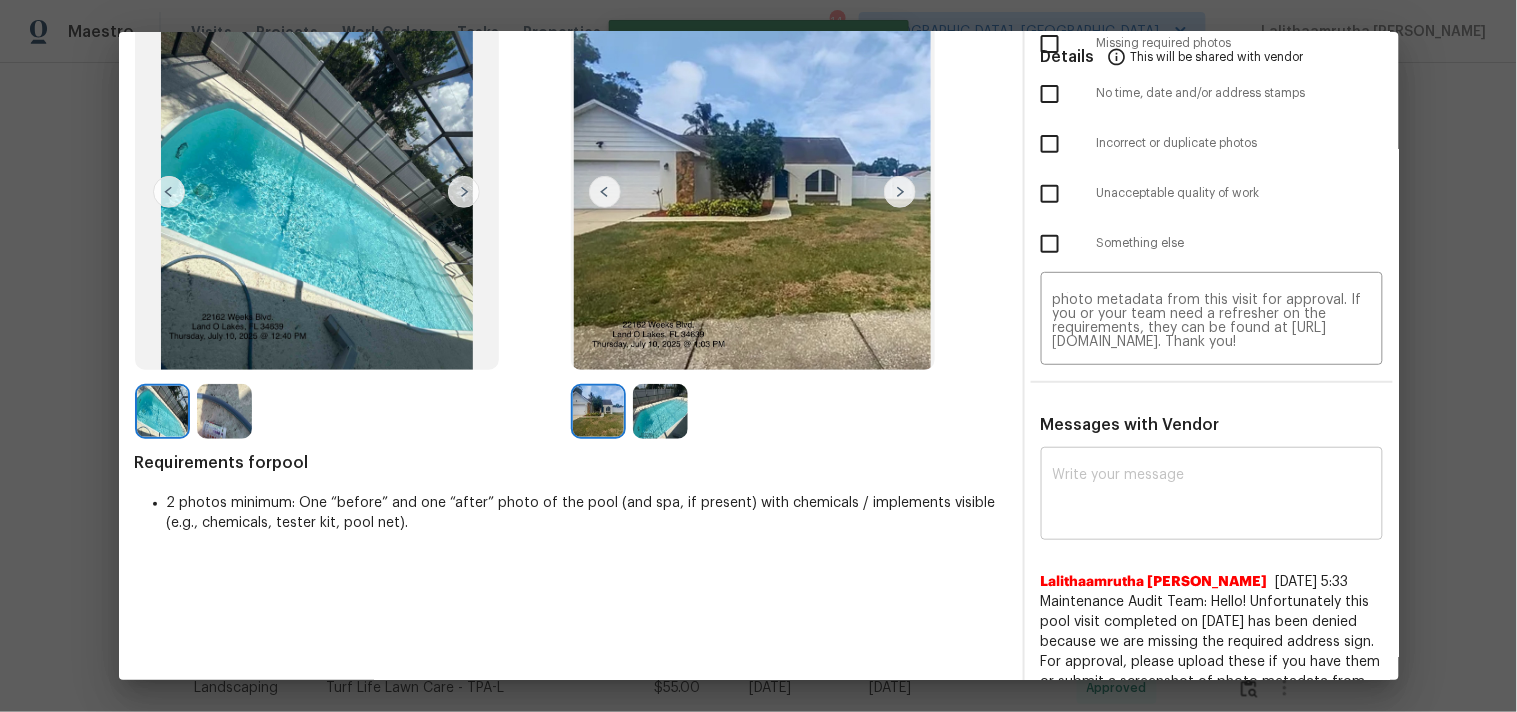 scroll, scrollTop: 0, scrollLeft: 0, axis: both 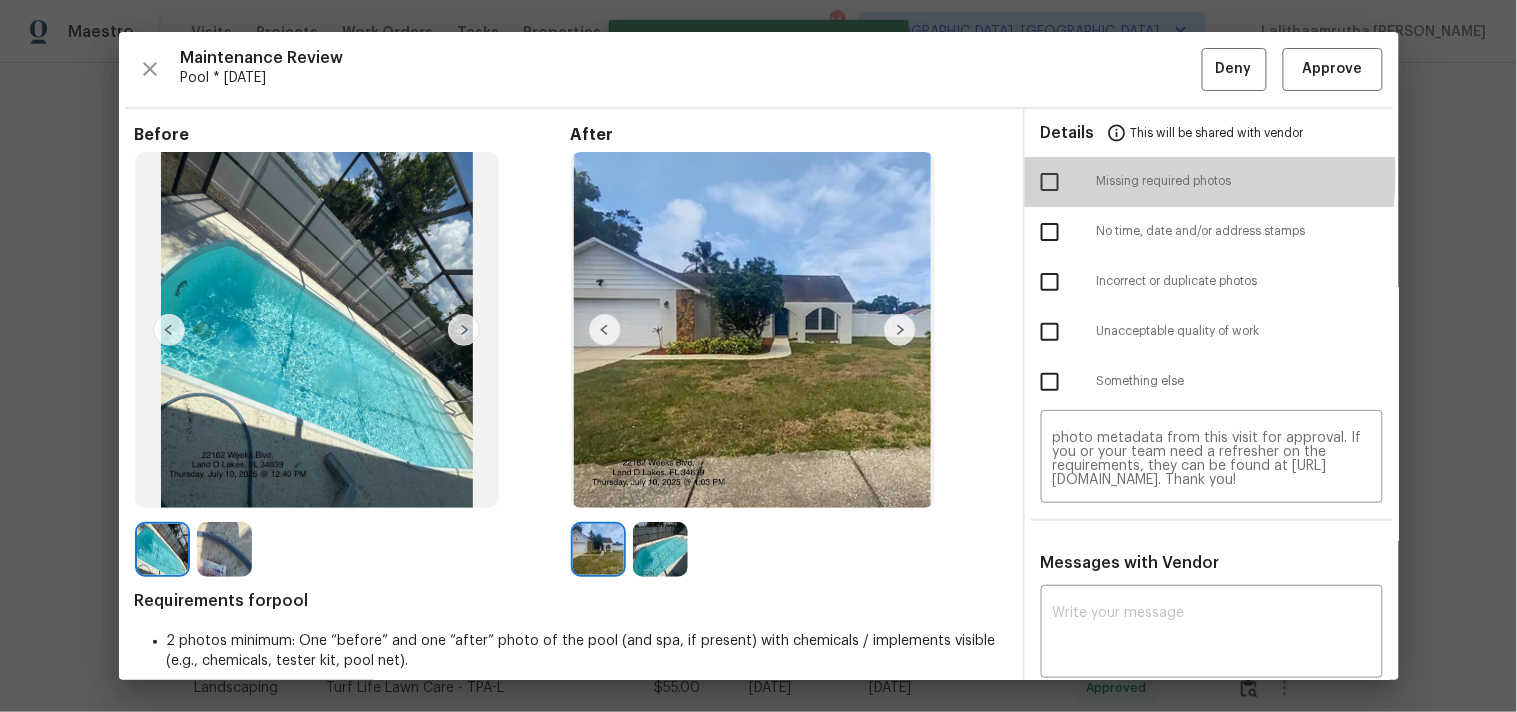click 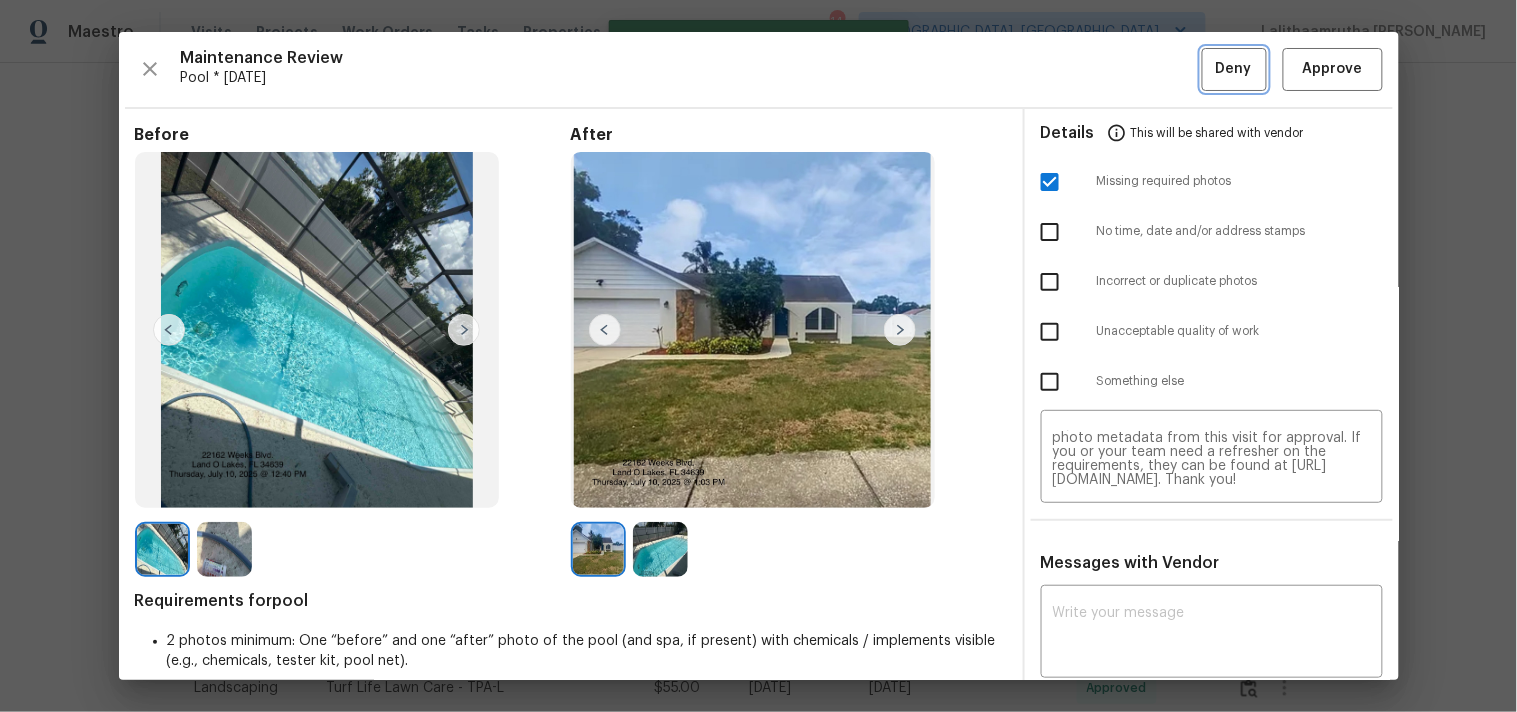 click on "Deny" 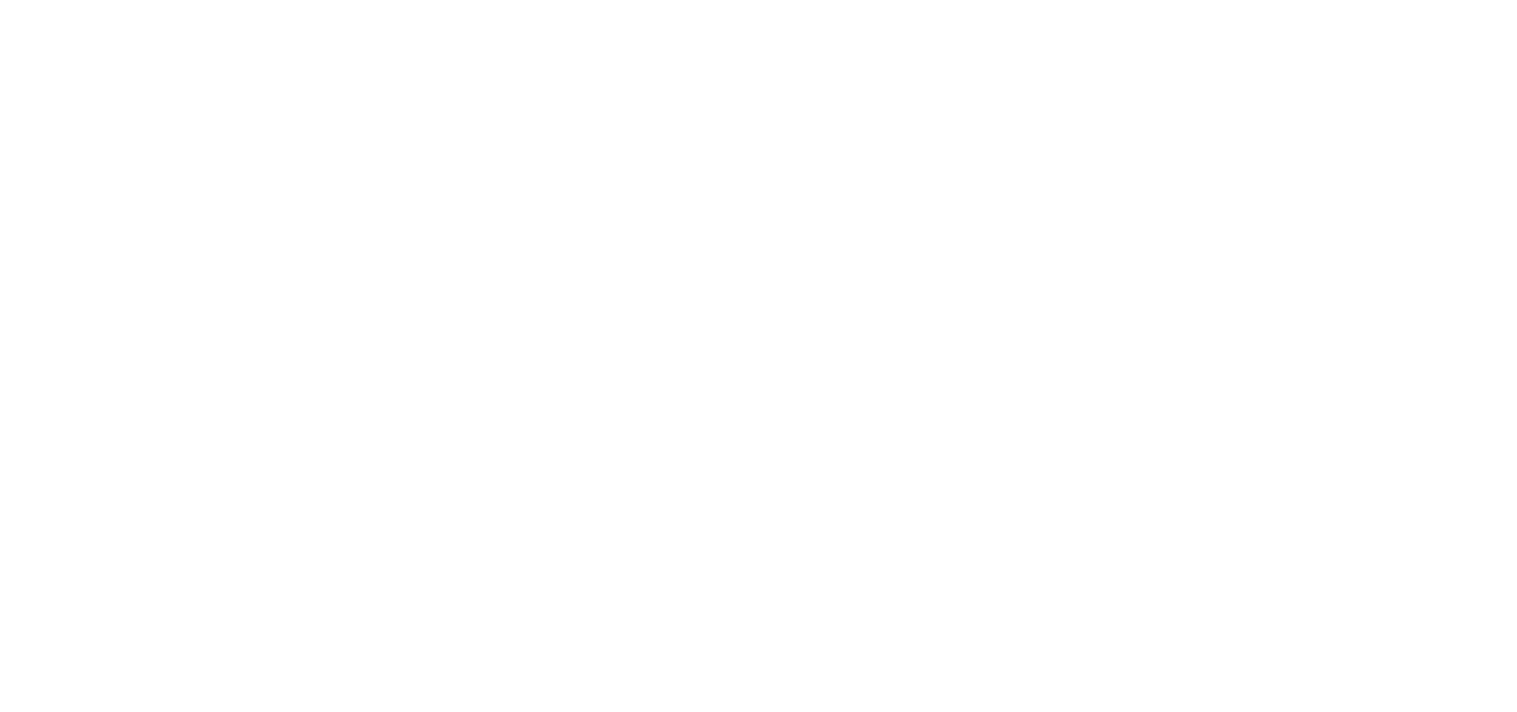 scroll, scrollTop: 0, scrollLeft: 0, axis: both 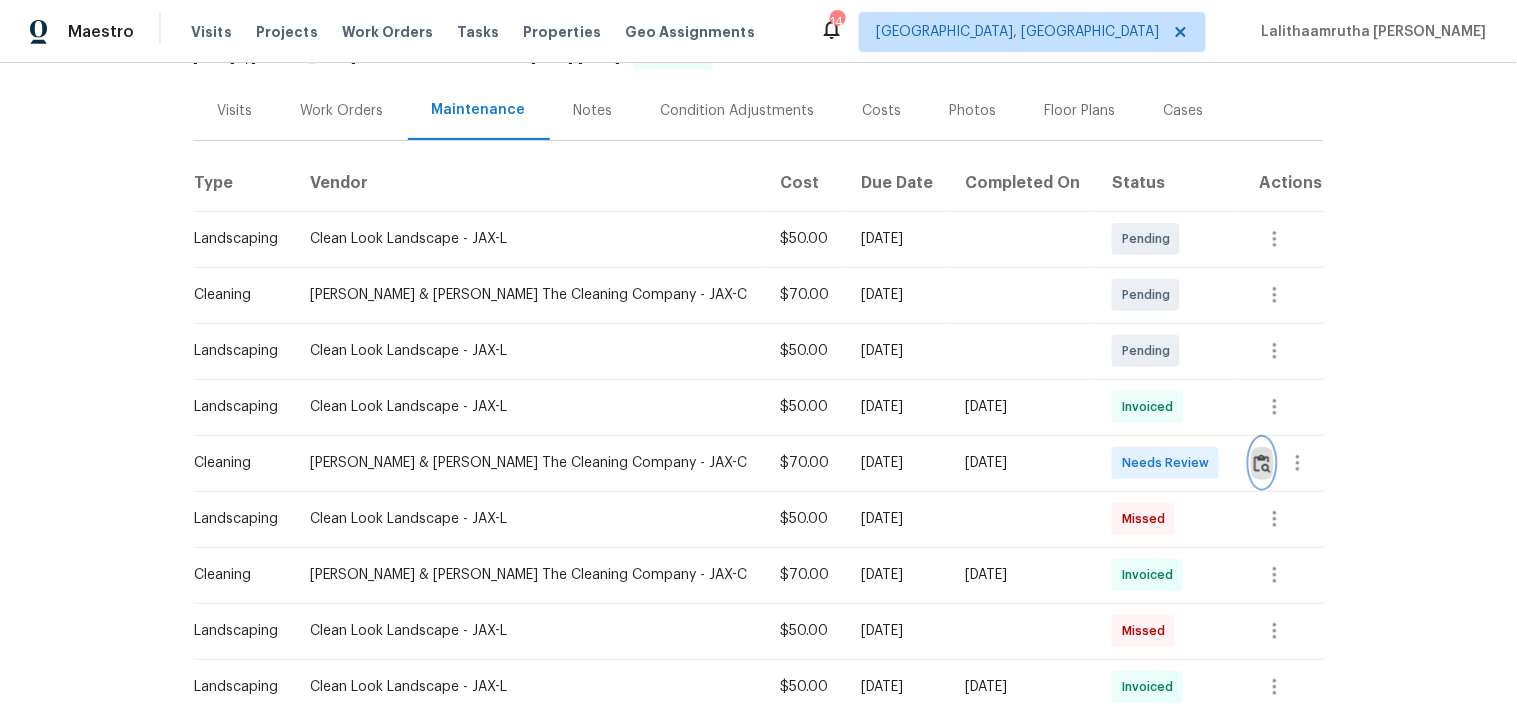 click at bounding box center [1262, 463] 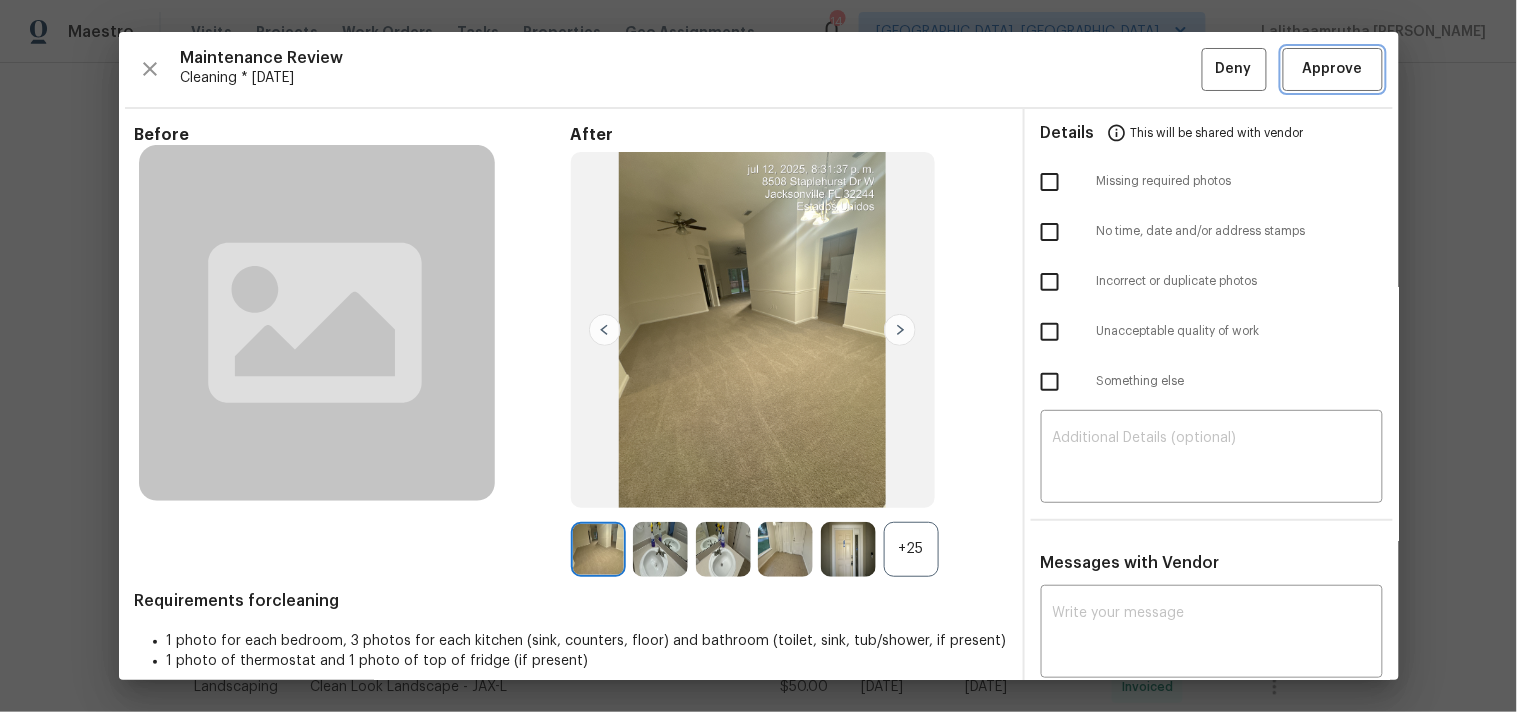 click on "Approve" at bounding box center (1333, 69) 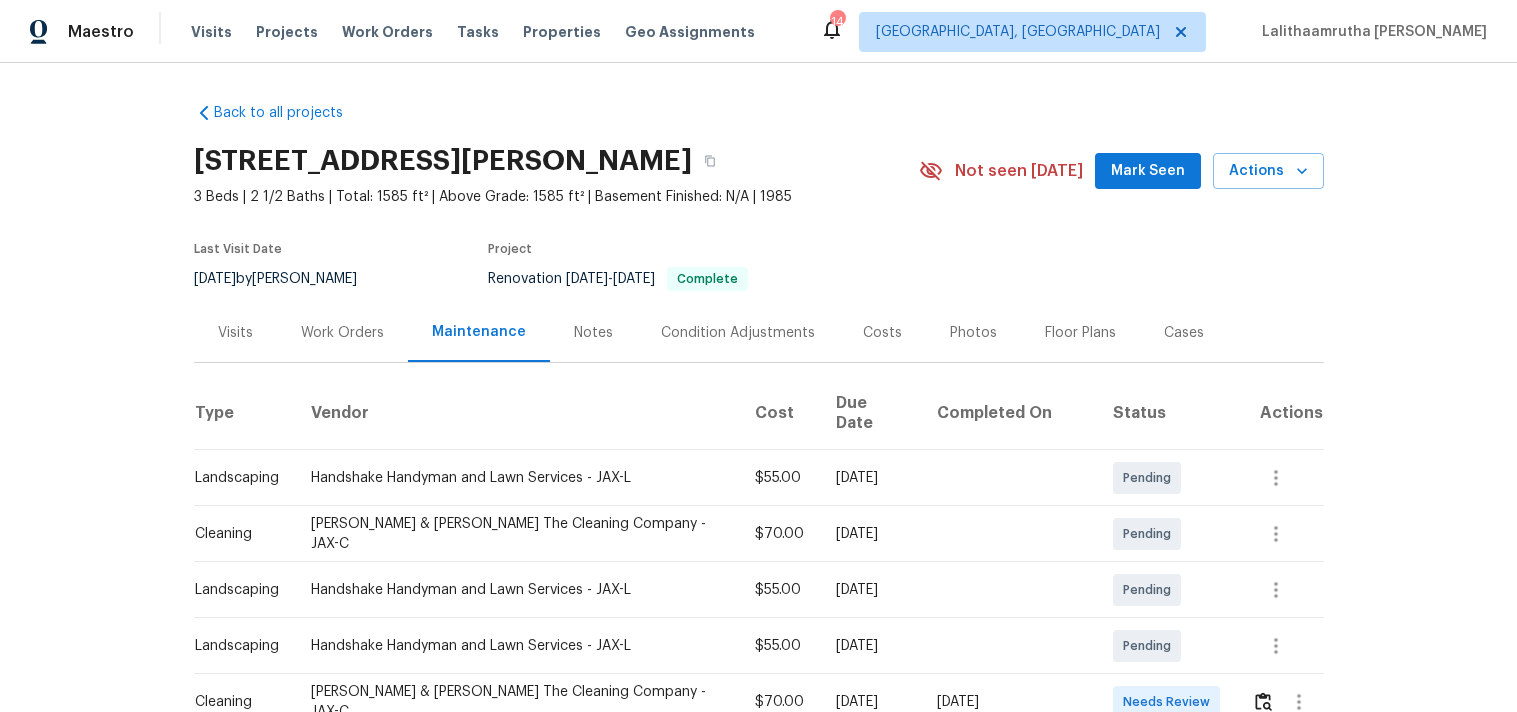 scroll, scrollTop: 0, scrollLeft: 0, axis: both 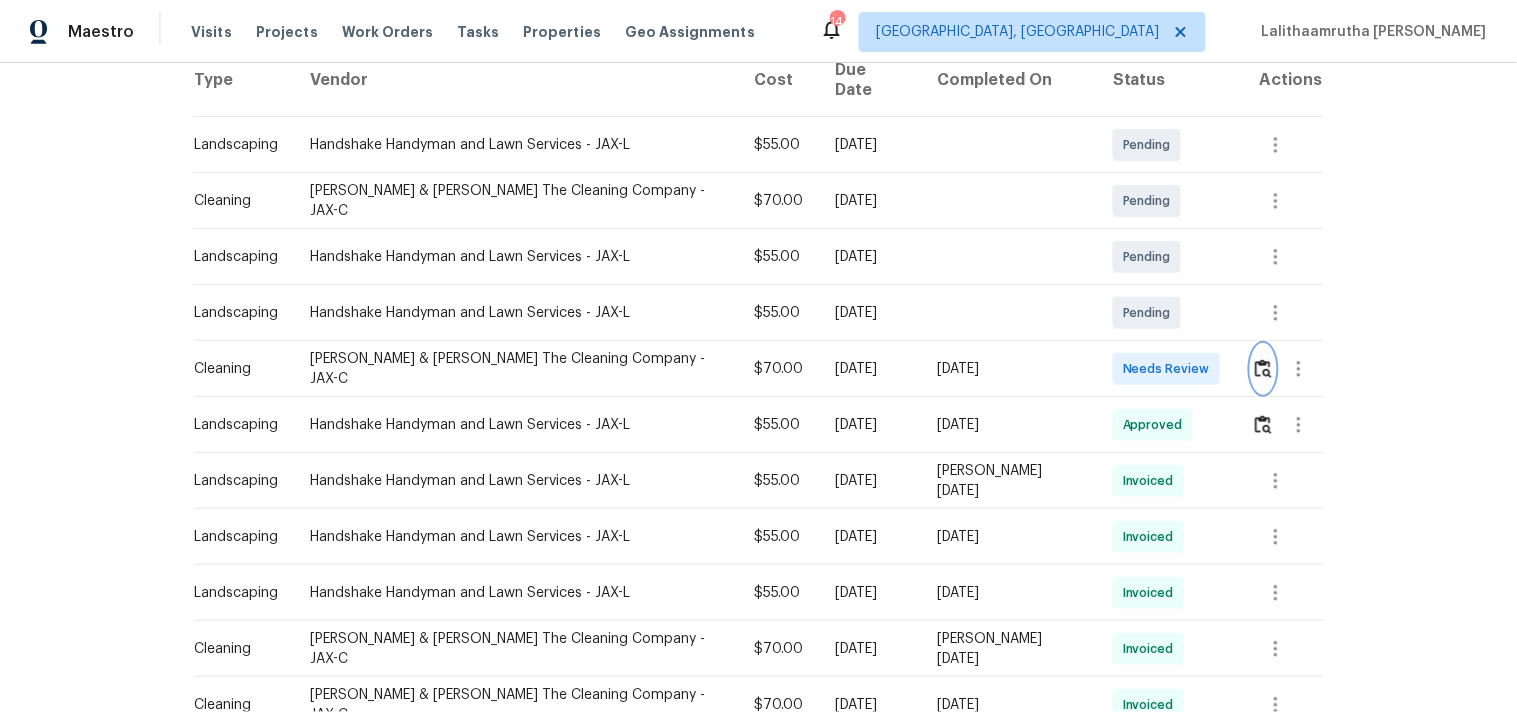 click at bounding box center [1263, 369] 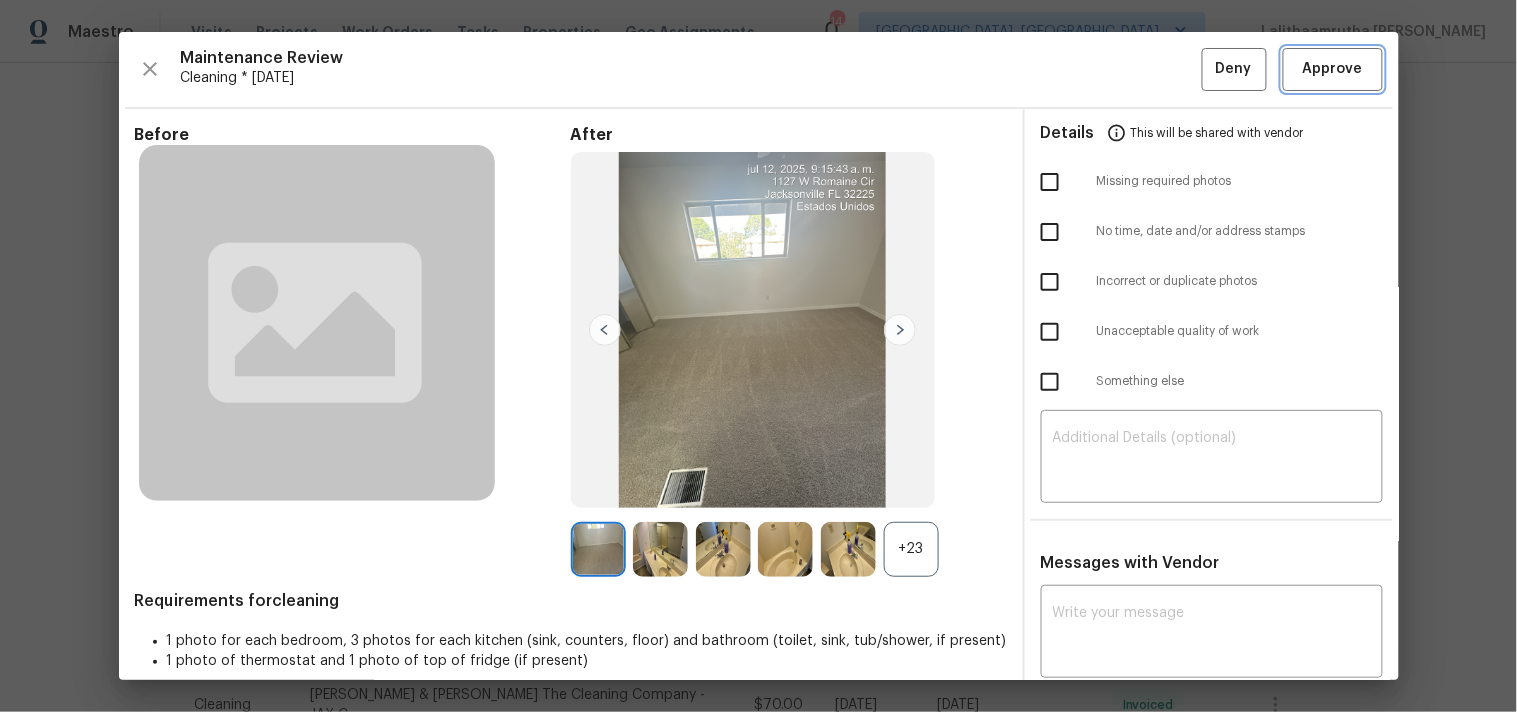 click on "Approve" at bounding box center [1333, 69] 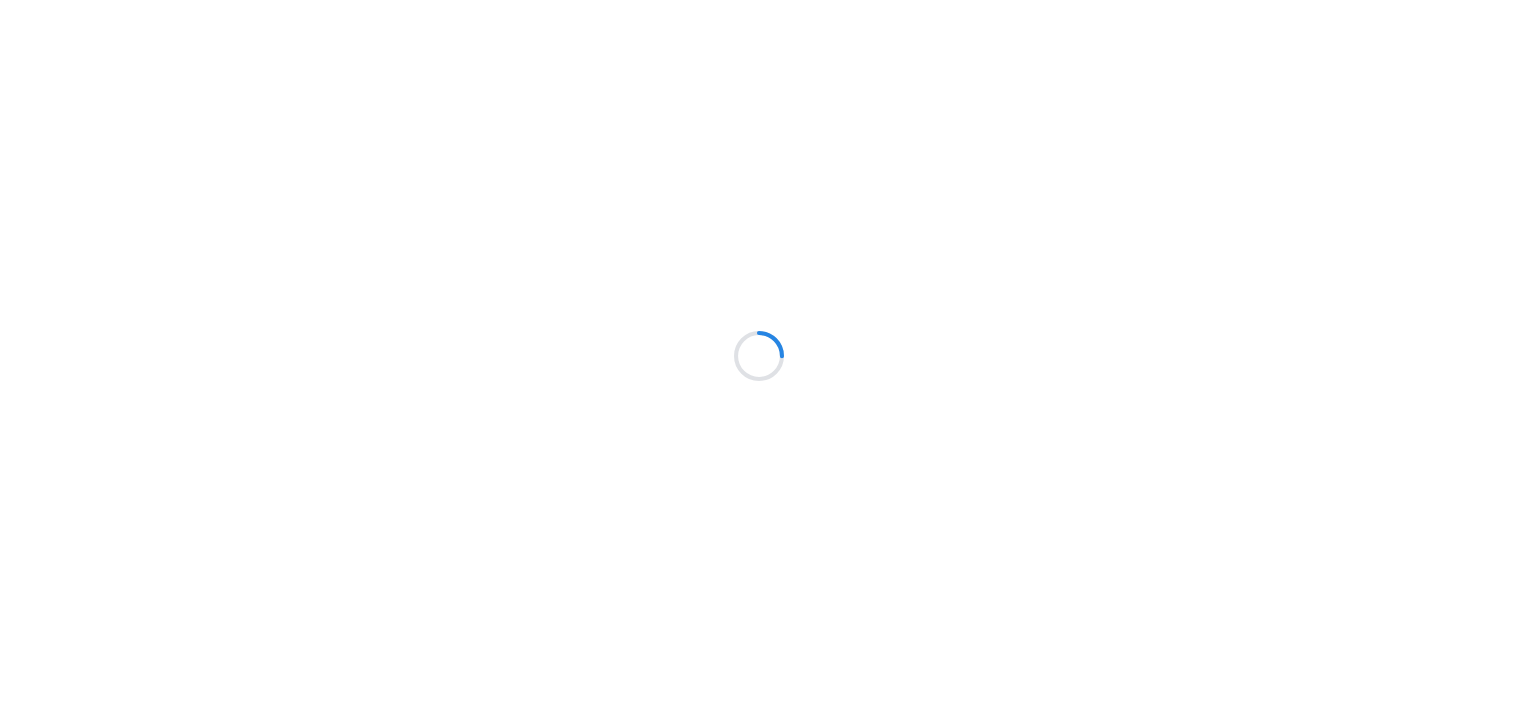 scroll, scrollTop: 0, scrollLeft: 0, axis: both 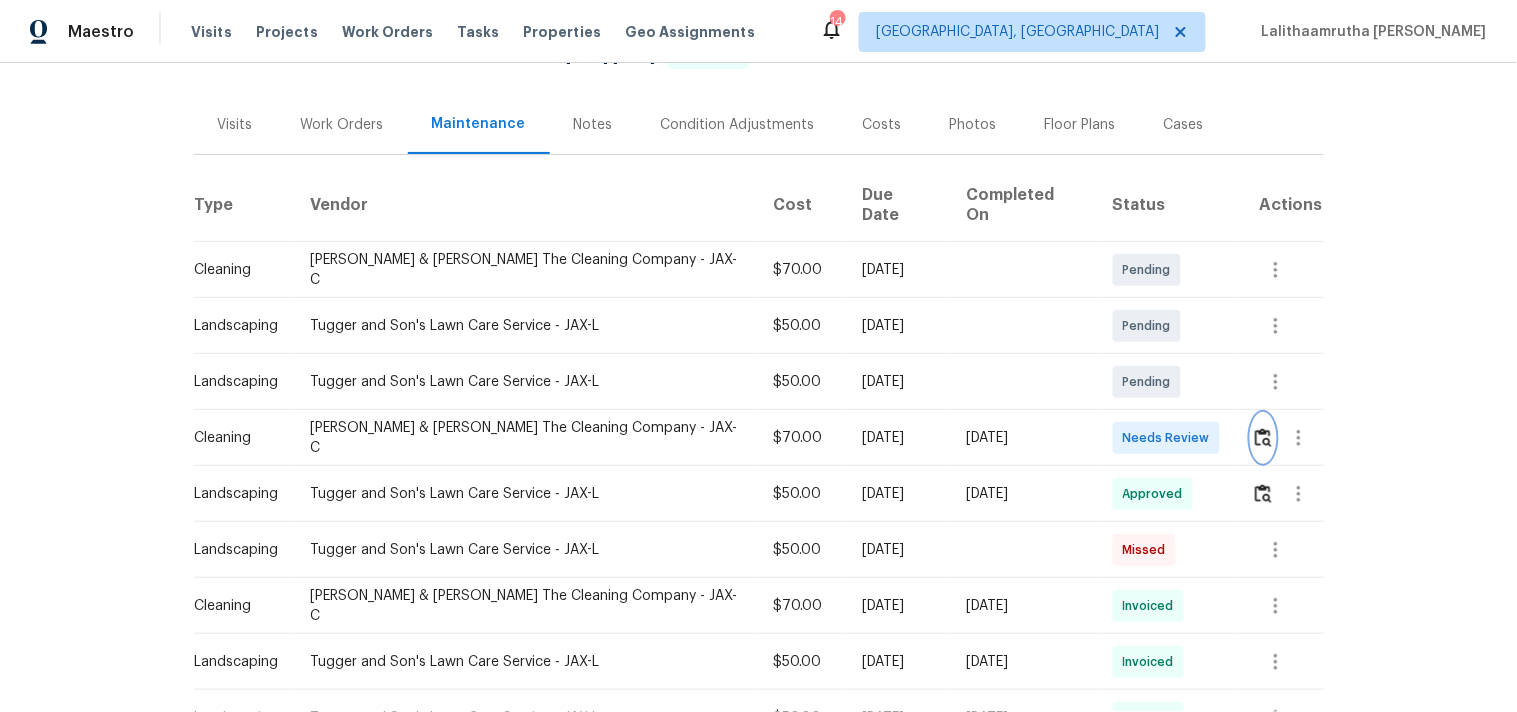 click at bounding box center (1263, 437) 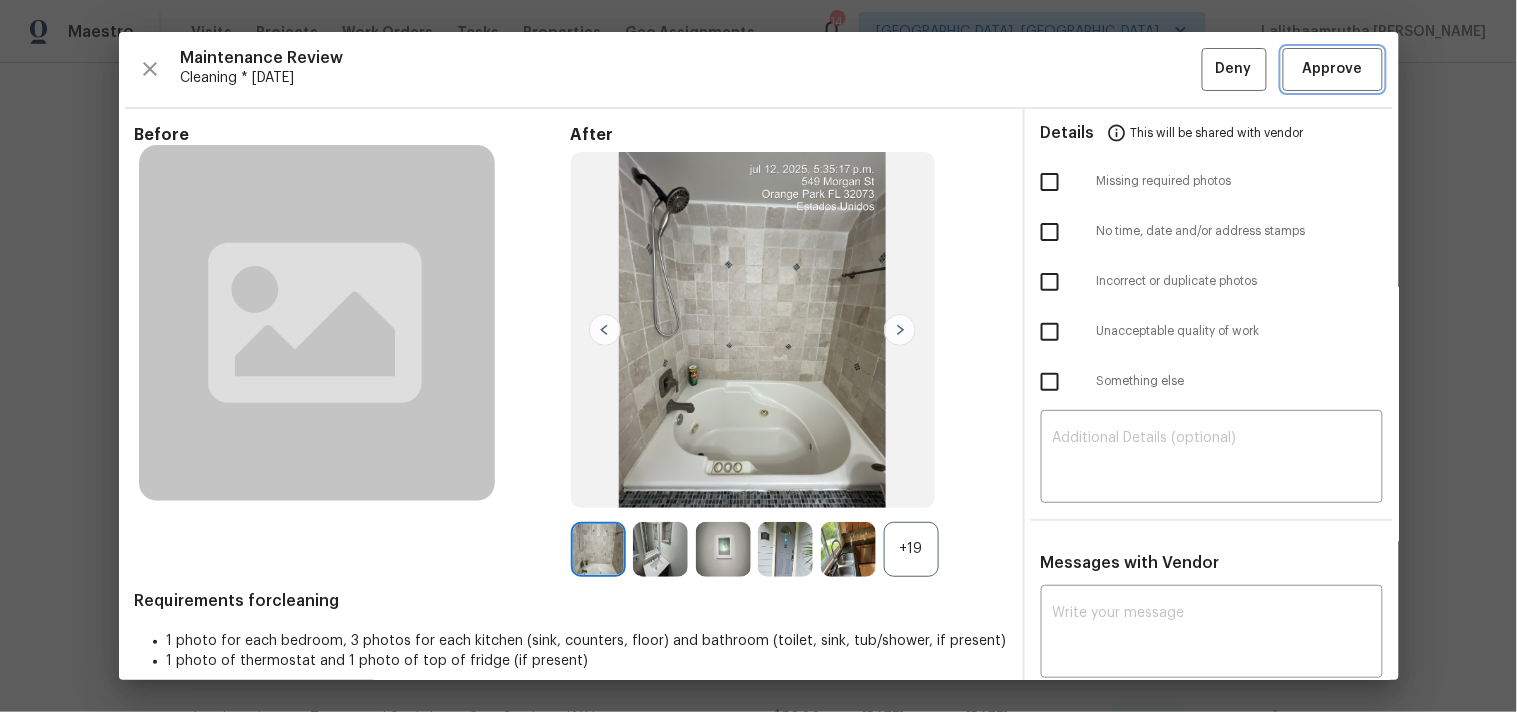 click on "Approve" at bounding box center [1333, 69] 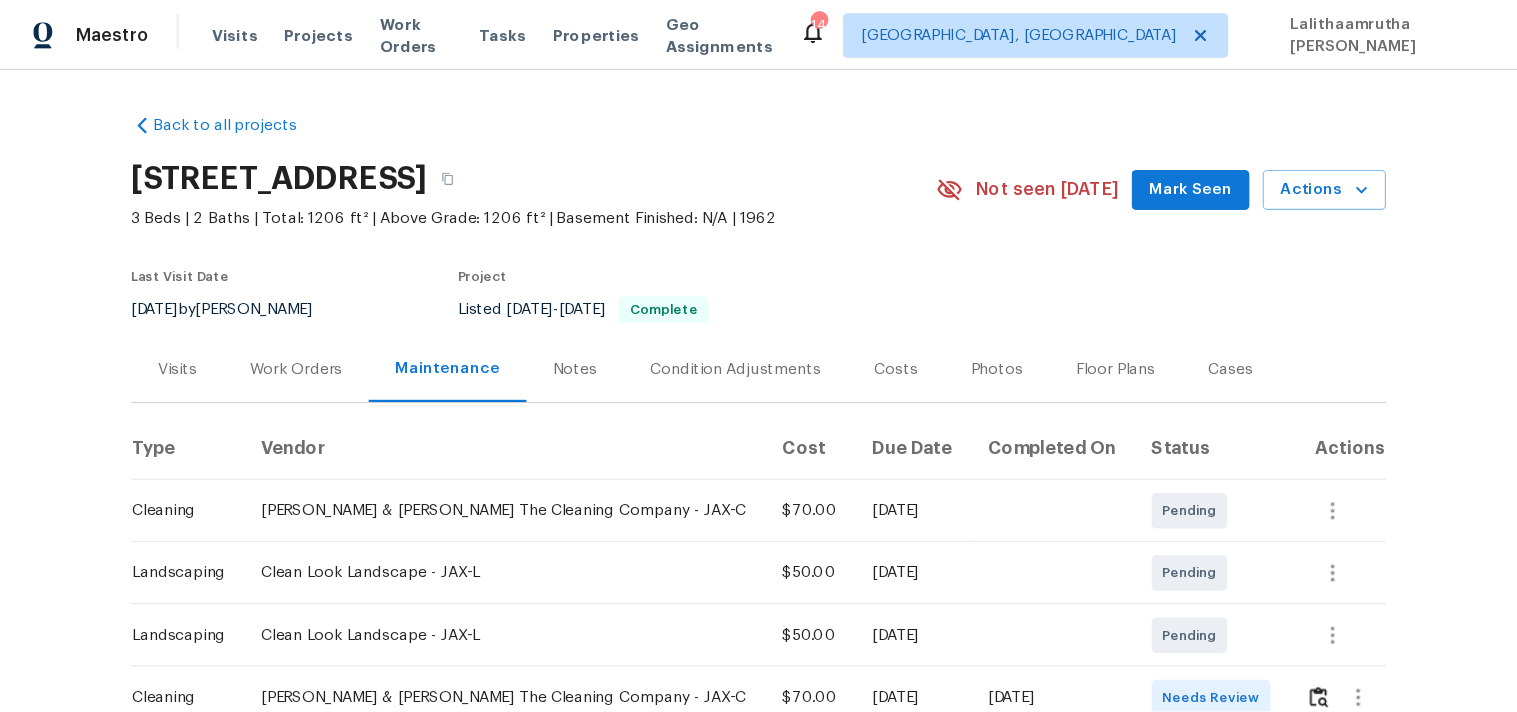scroll, scrollTop: 0, scrollLeft: 0, axis: both 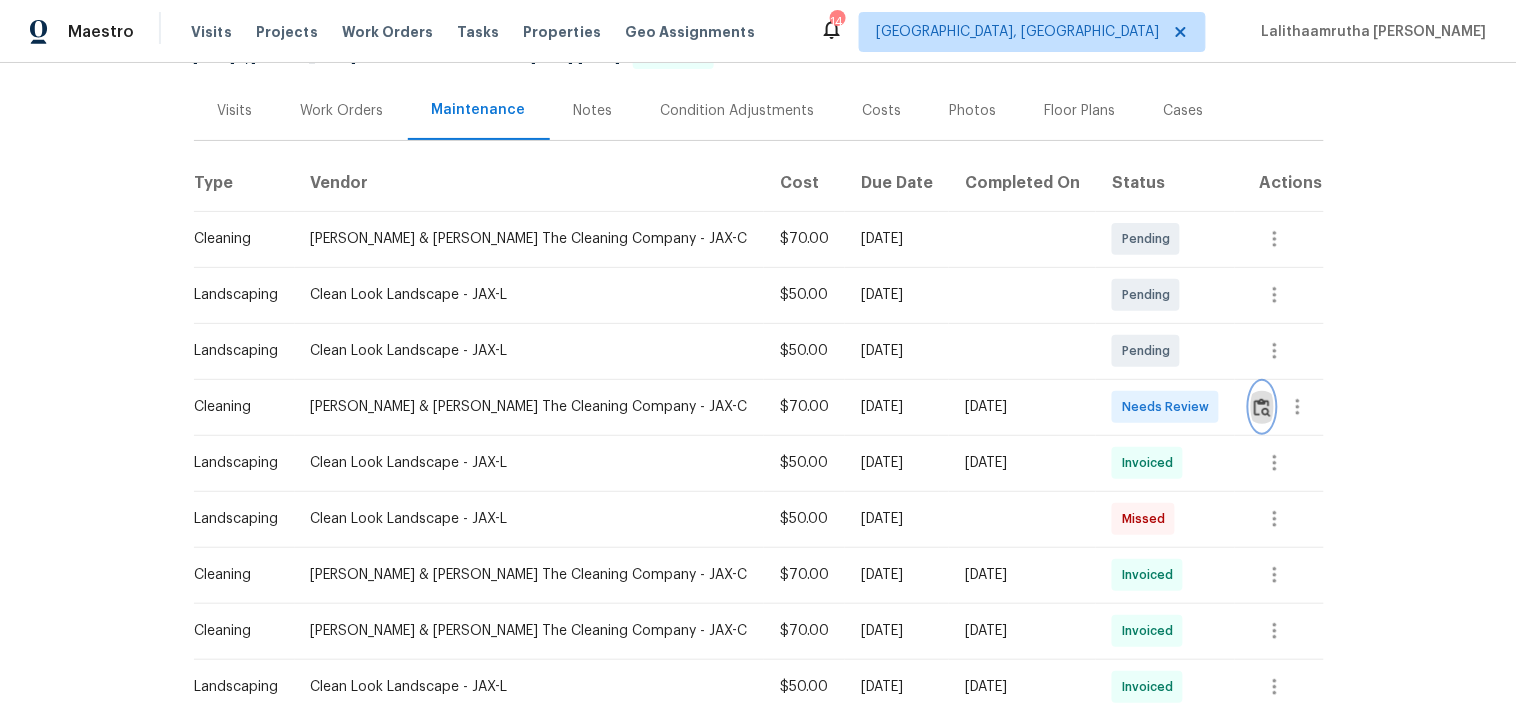 click at bounding box center (1262, 407) 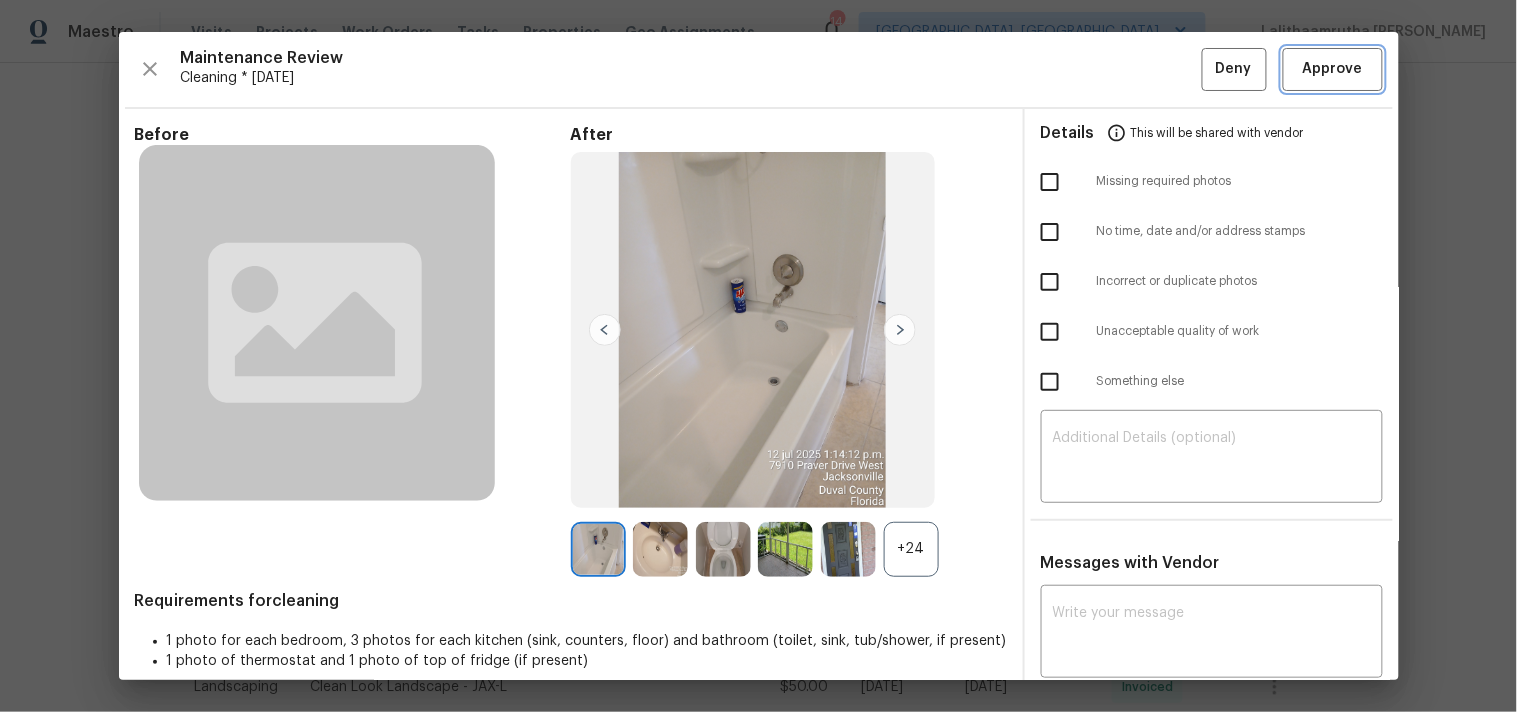 click on "Approve" at bounding box center [1333, 69] 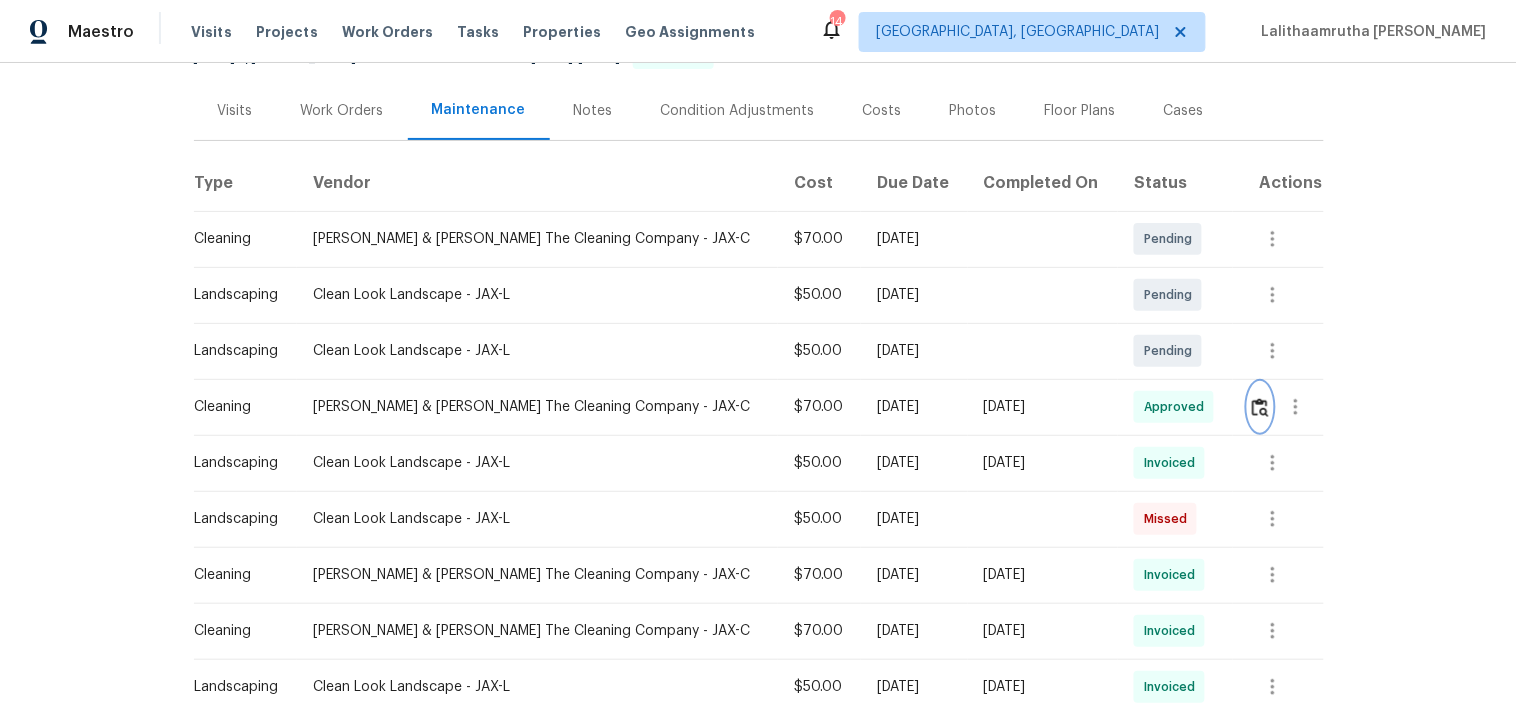 scroll, scrollTop: 0, scrollLeft: 0, axis: both 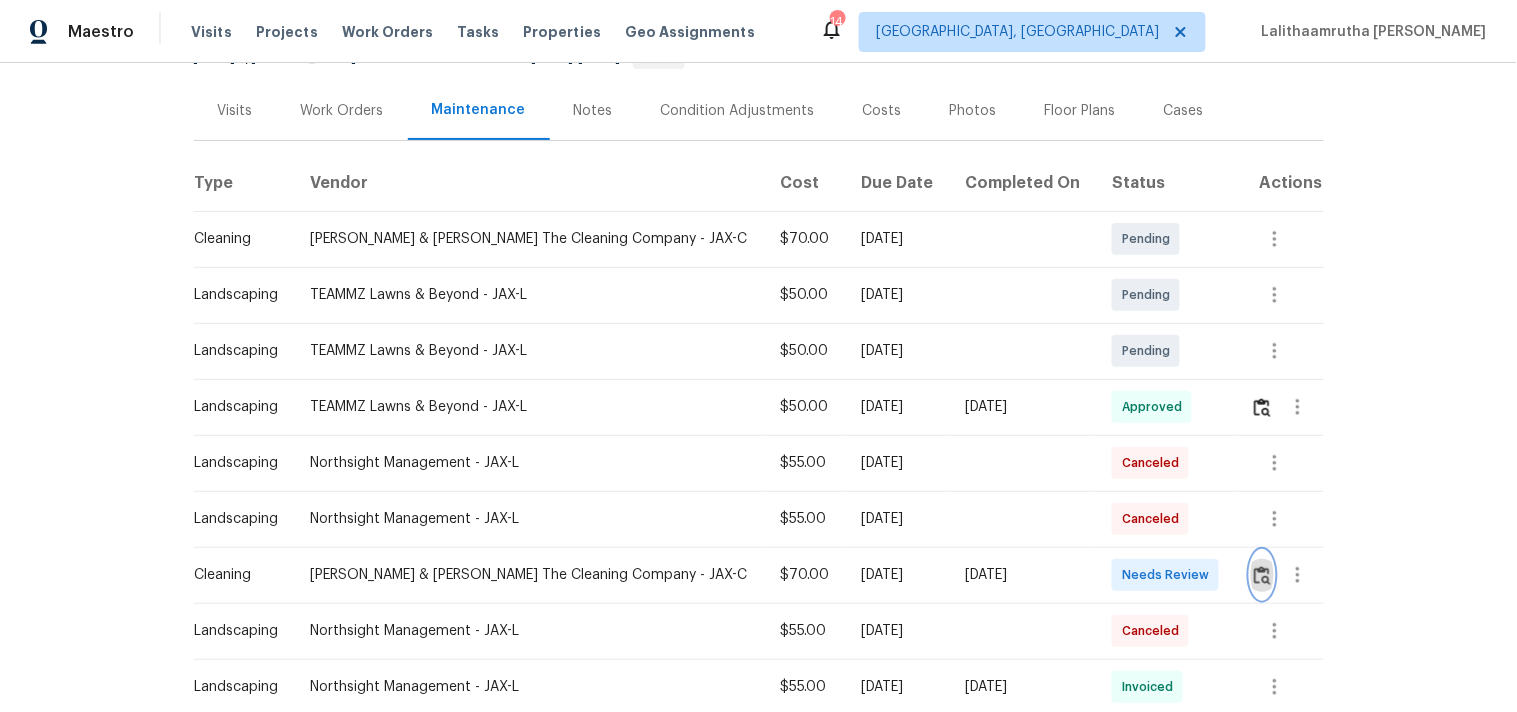 click at bounding box center (1262, 575) 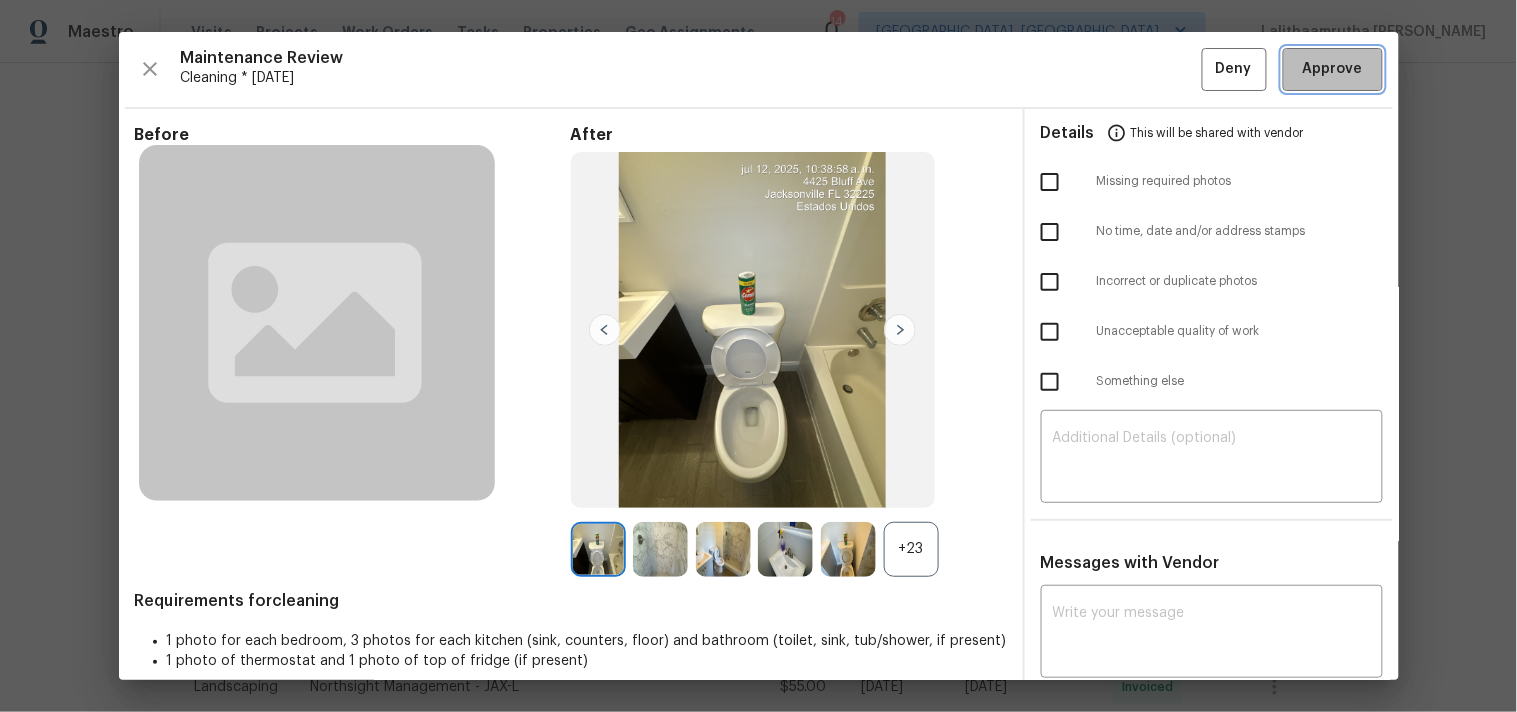 click on "Approve" at bounding box center (1333, 69) 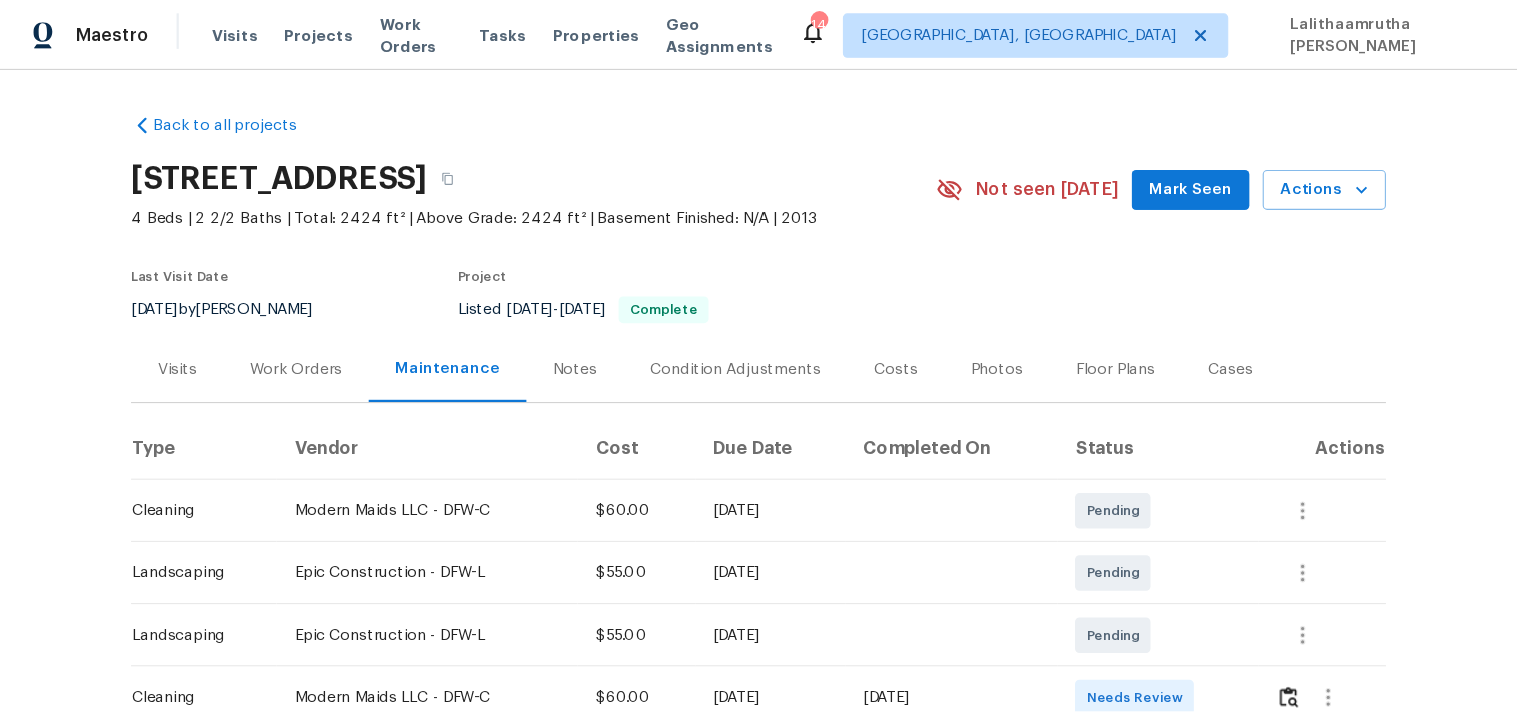 scroll, scrollTop: 0, scrollLeft: 0, axis: both 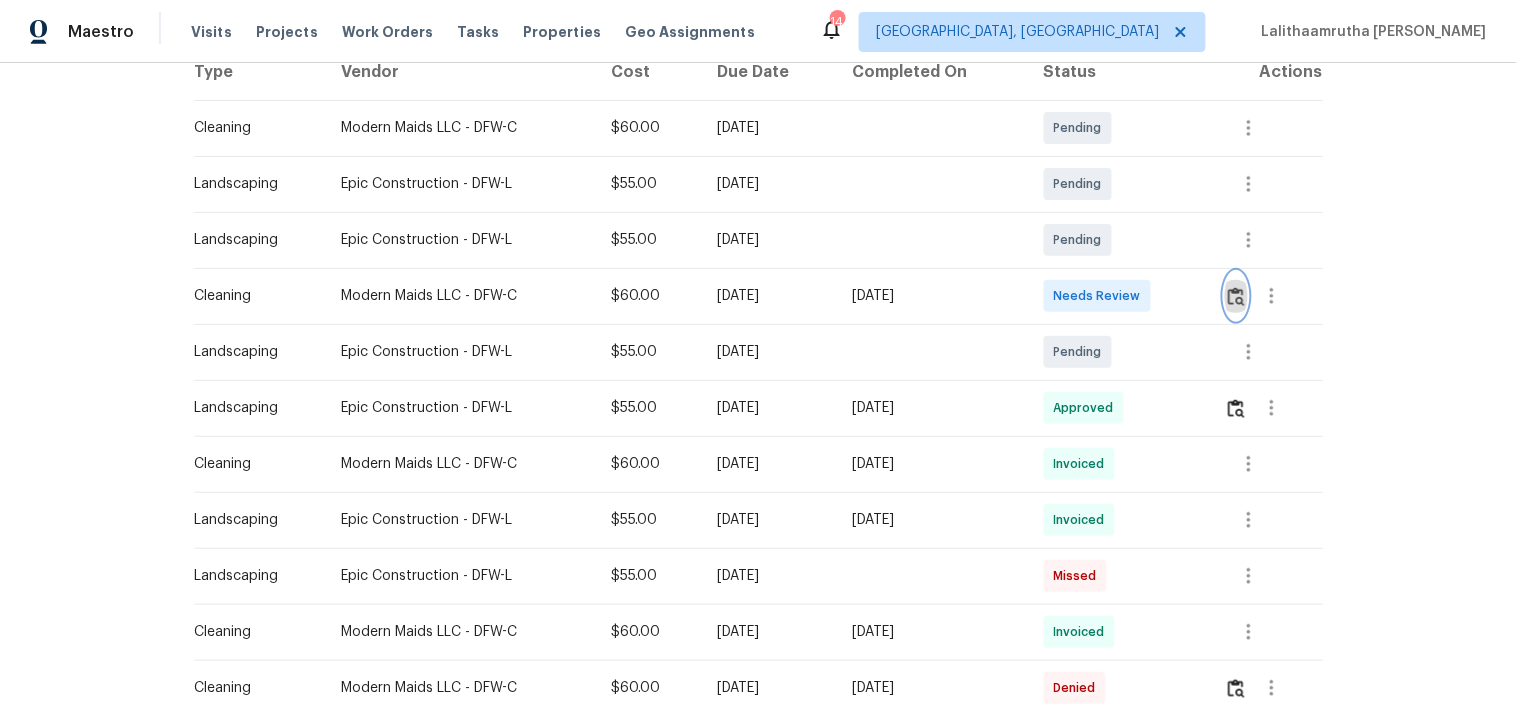 click at bounding box center [1236, 296] 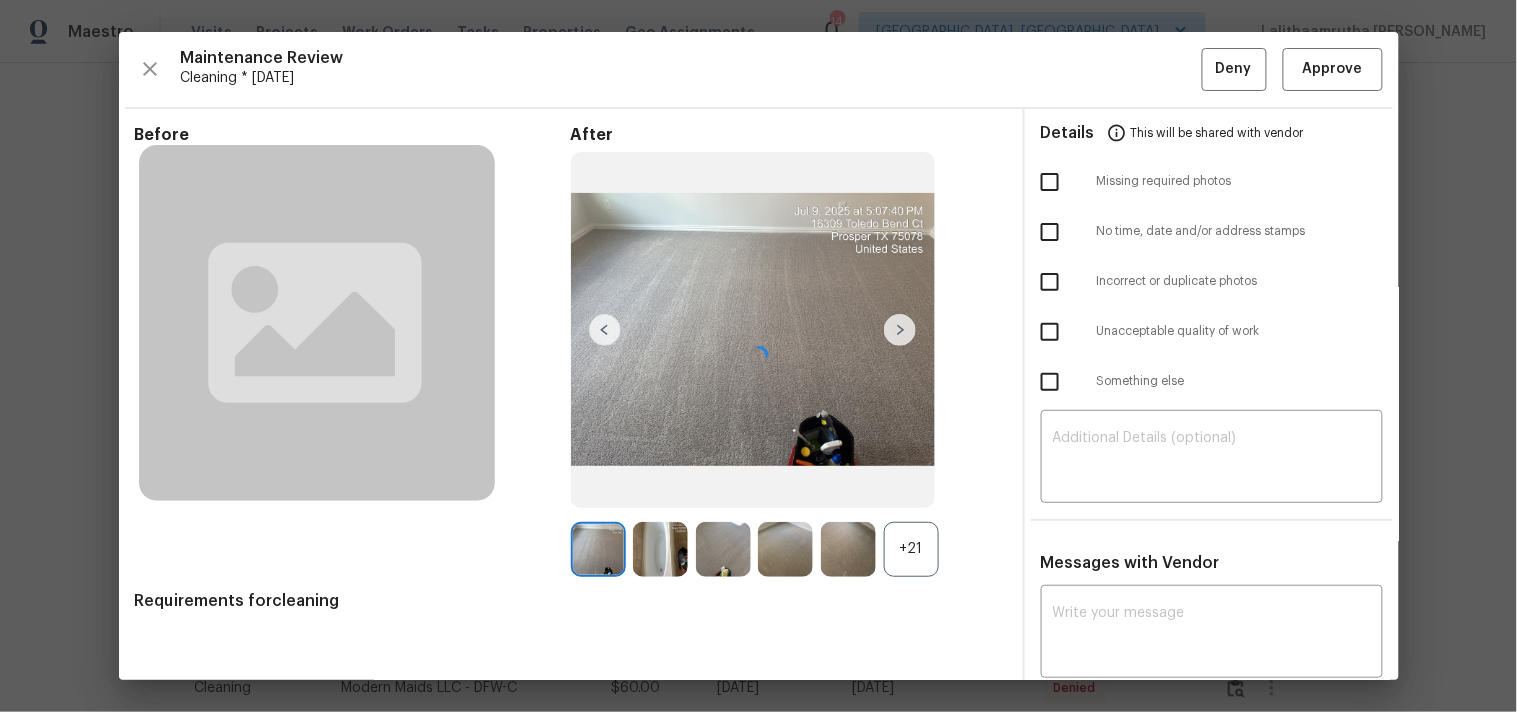 scroll, scrollTop: 27, scrollLeft: 0, axis: vertical 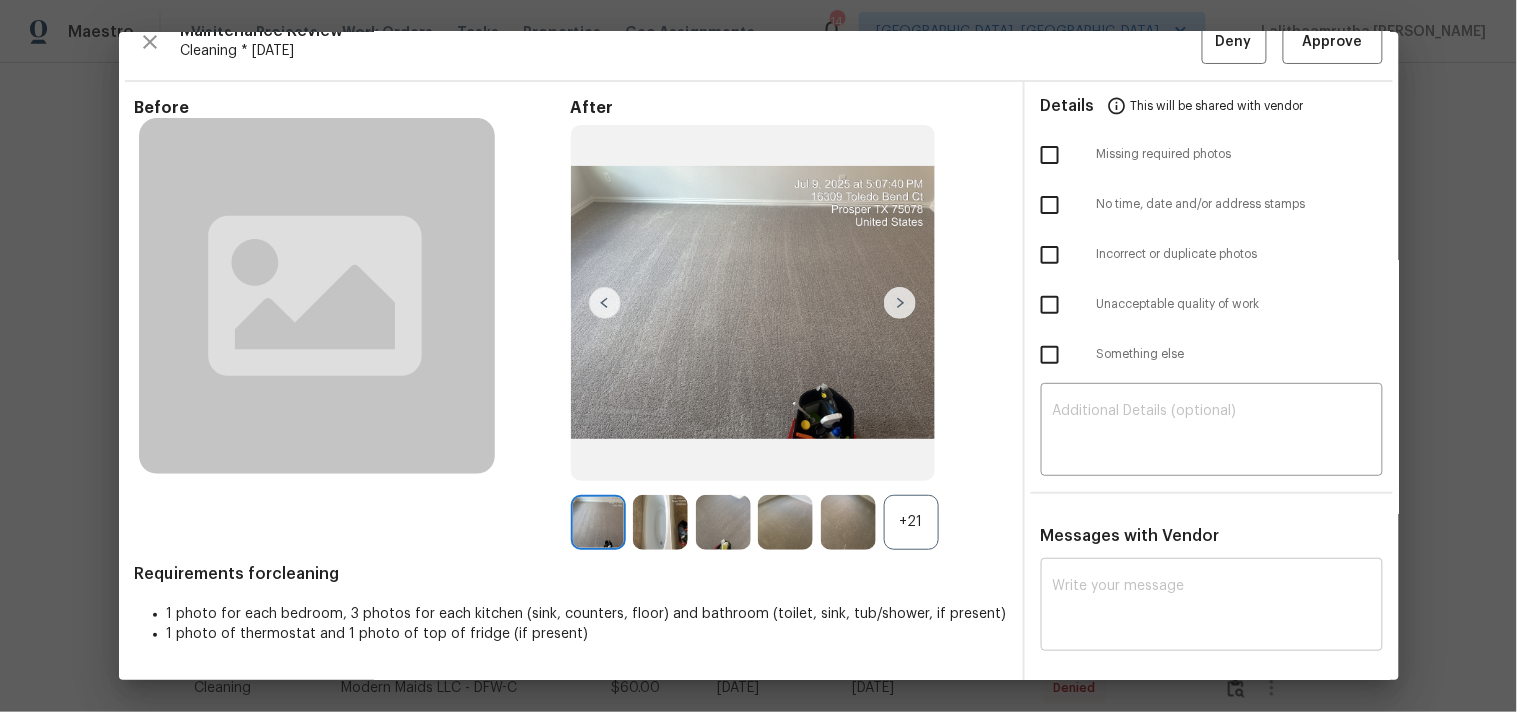 click on "x ​" at bounding box center (1212, 607) 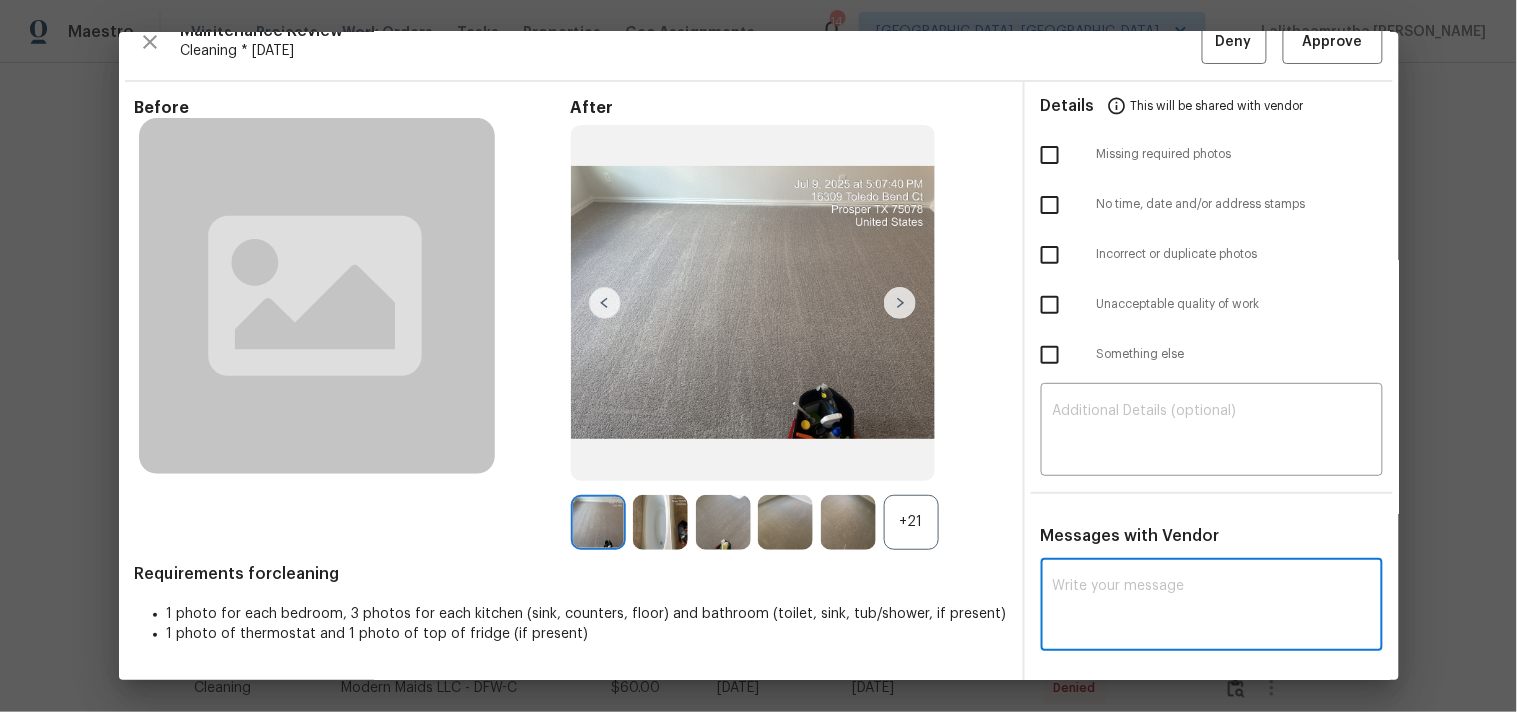 paste on "Maintenance Audit Team: Hello! Unfortunately, this cleaning visit completed on 07/12/2025 has been denied because we are missing the required photos for approval. For approval, please upload thermostat photo only if the correct or missing photos were taken on the same day the visit was completed. If those photos are available, they must be uploaded within 48 hours of the original visit date. If the required photos were not taken on the day of the visit, the denial will remain in place. If you or your team need a refresher on the quality standards and requirements, please refer to the updated Standards of Work that have been distributed via email. Thank you!" 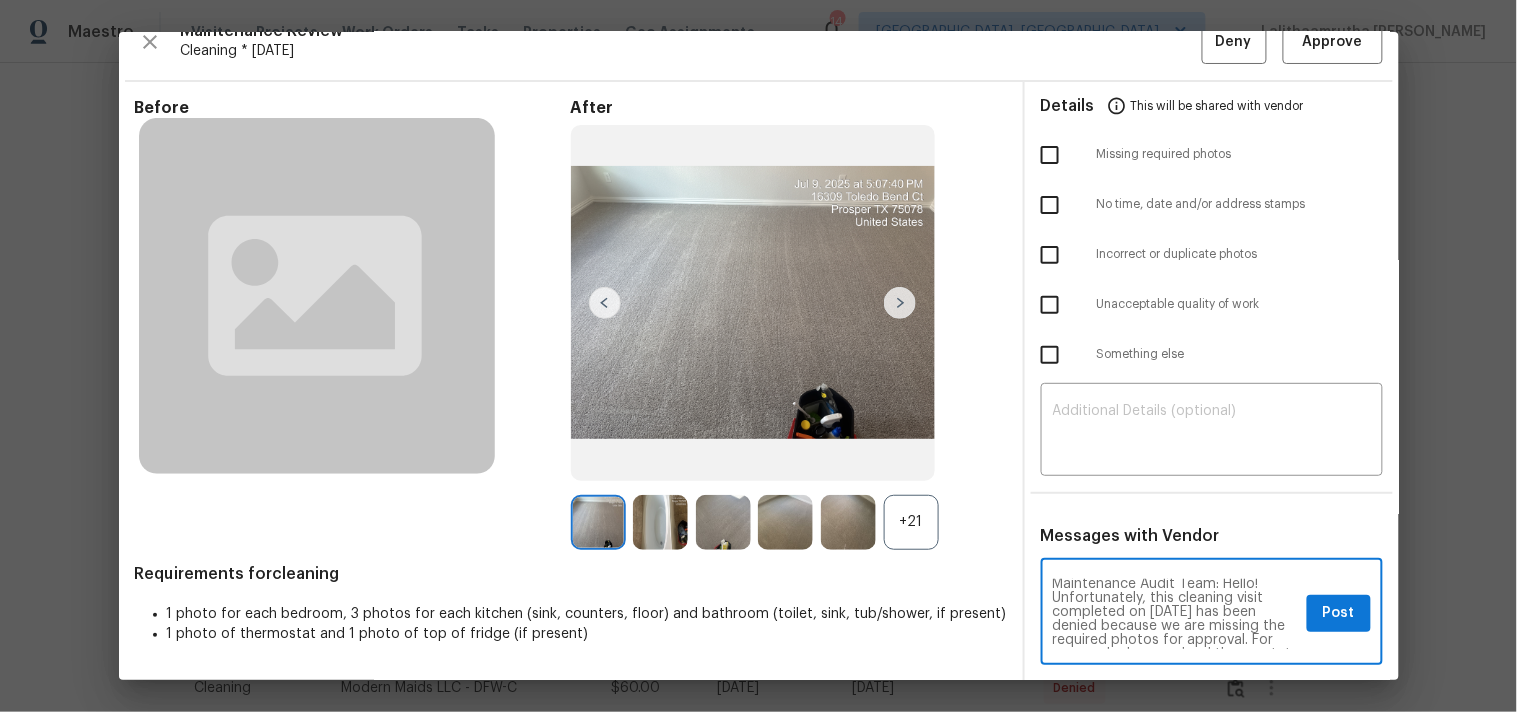 scroll, scrollTop: 1, scrollLeft: 0, axis: vertical 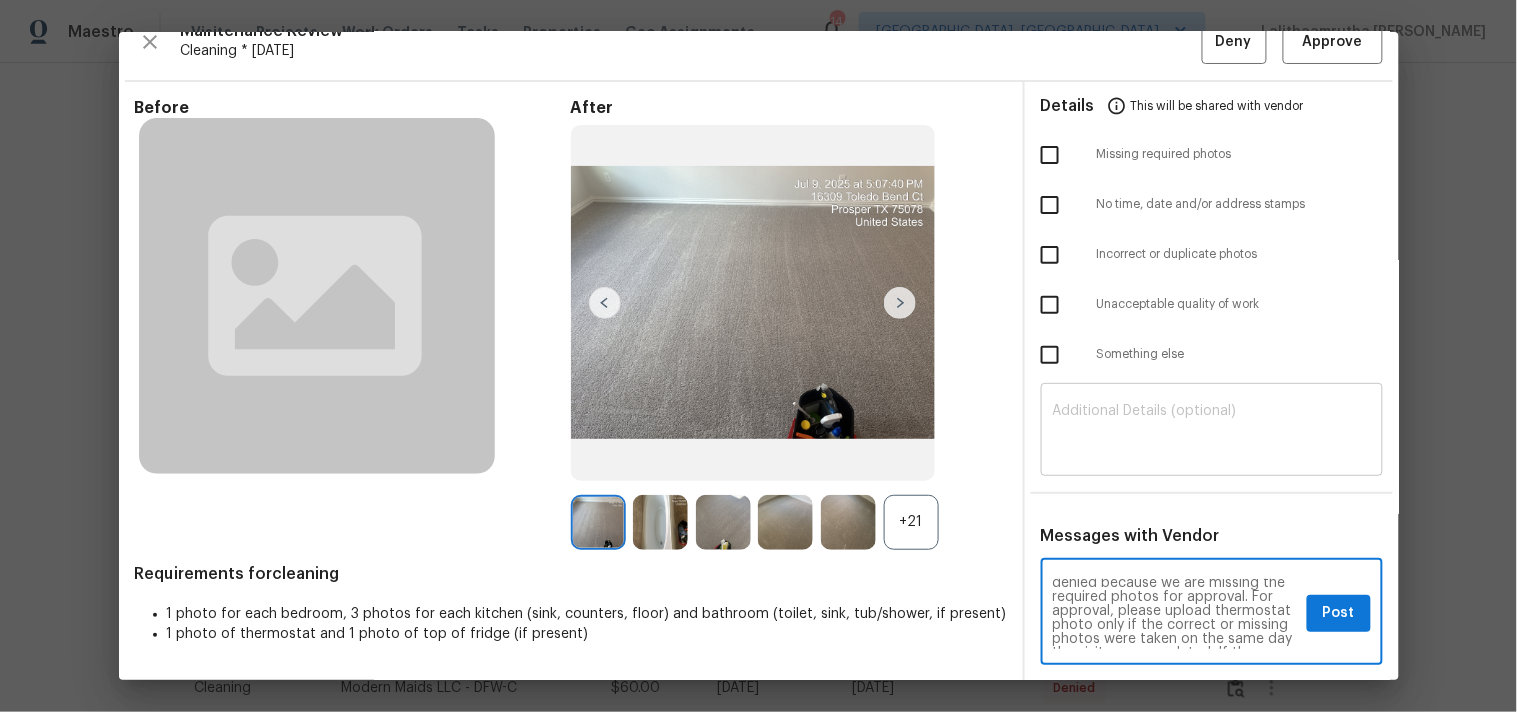 type on "Maintenance Audit Team: Hello! Unfortunately, this cleaning visit completed on 07/12/2025 has been denied because we are missing the required photos for approval. For approval, please upload thermostat photo only if the correct or missing photos were taken on the same day the visit was completed. If those photos are available, they must be uploaded within 48 hours of the original visit date. If the required photos were not taken on the day of the visit, the denial will remain in place. If you or your team need a refresher on the quality standards and requirements, please refer to the updated Standards of Work that have been distributed via email. Thank you!" 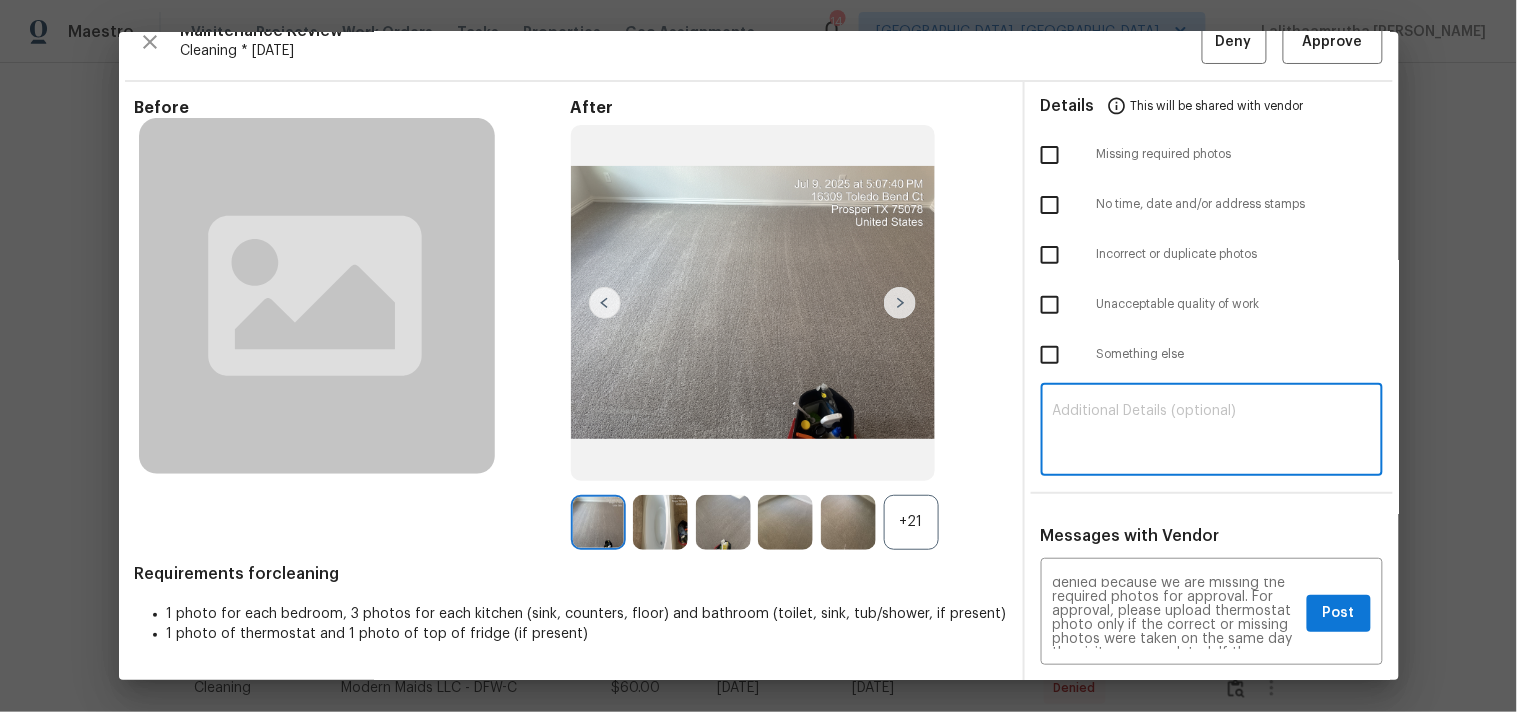 click at bounding box center (1212, 432) 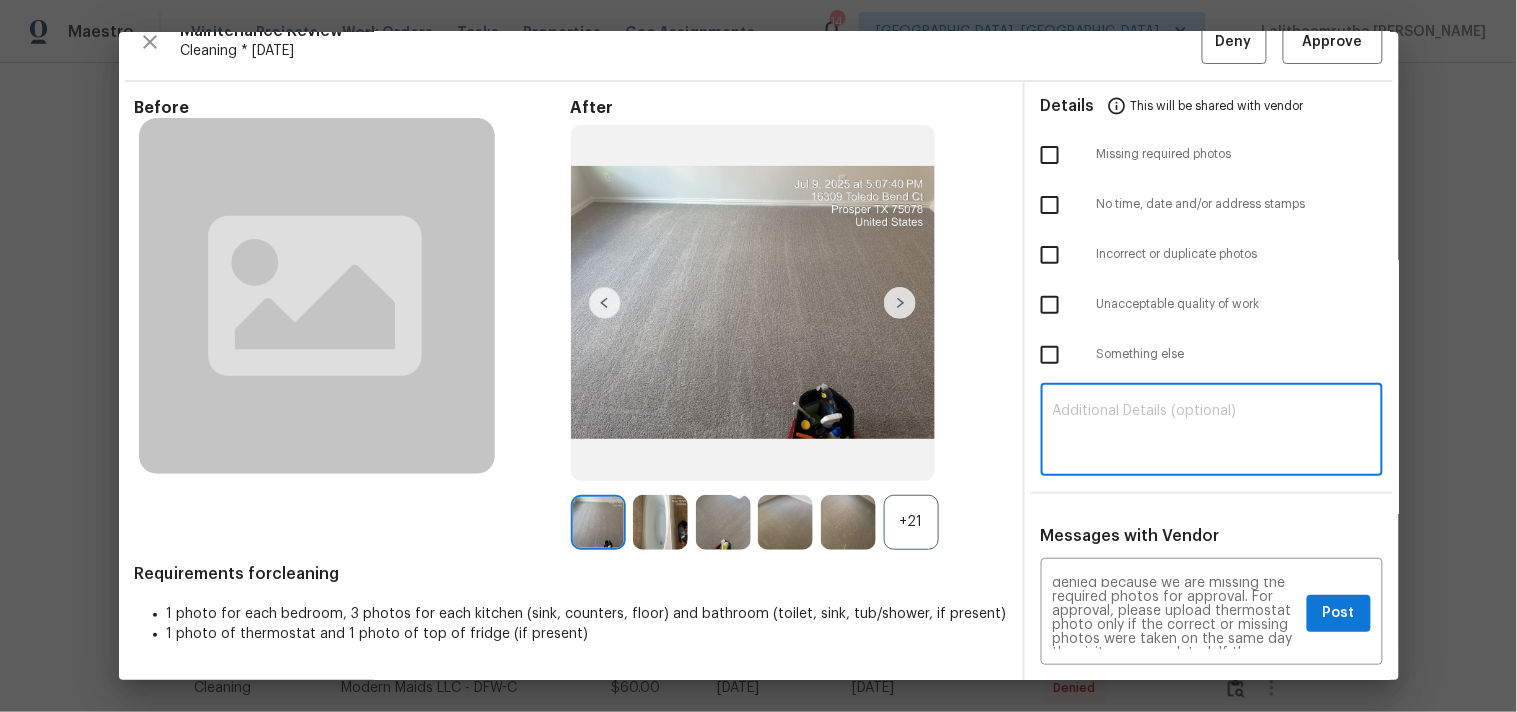 paste on "Maintenance Audit Team: Hello! Unfortunately, this cleaning visit completed on 07/12/2025 has been denied because we are missing the required photos for approval. For approval, please upload thermostat photo only if the correct or missing photos were taken on the same day the visit was completed. If those photos are available, they must be uploaded within 48 hours of the original visit date. If the required photos were not taken on the day of the visit, the denial will remain in place. If you or your team need a refresher on the quality standards and requirements, please refer to the updated Standards of Work that have been distributed via email. Thank you!" 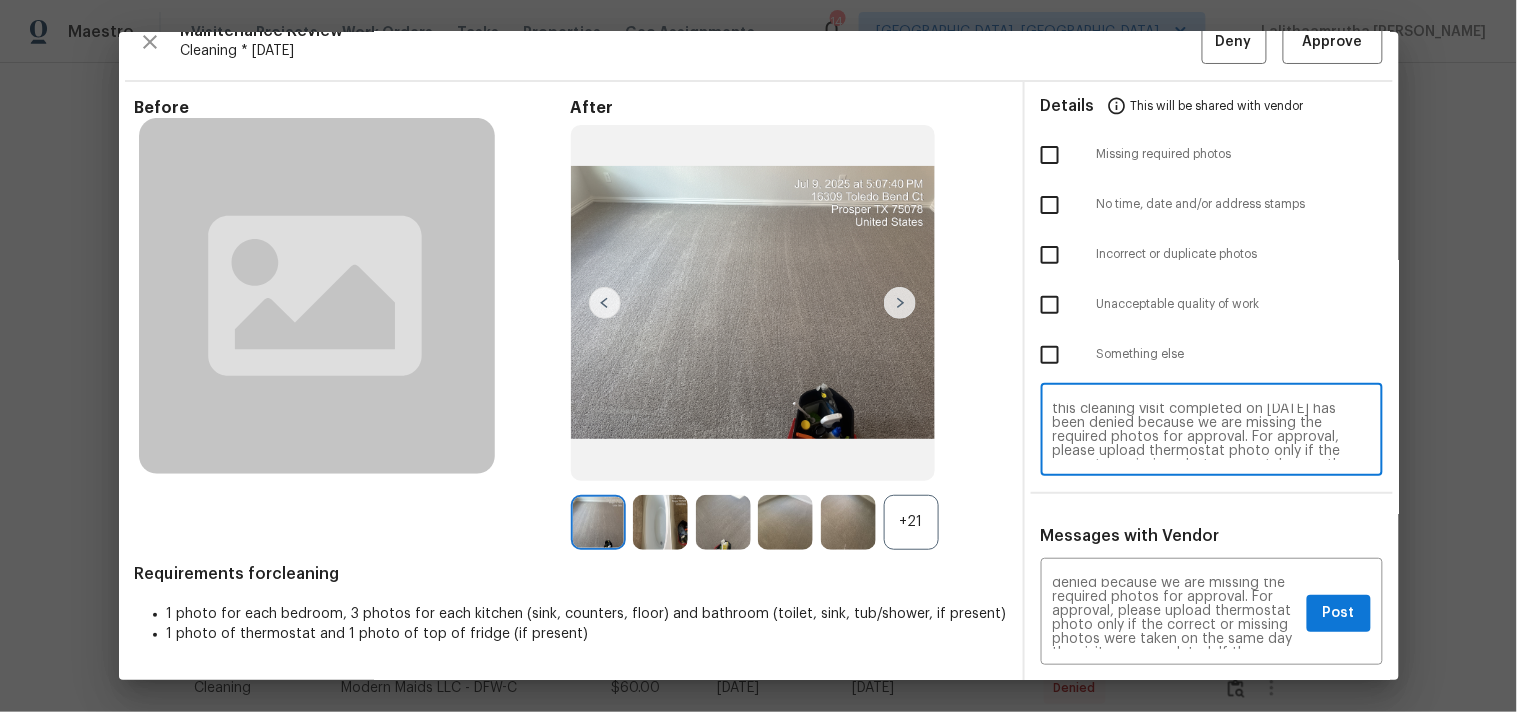 scroll, scrollTop: 0, scrollLeft: 0, axis: both 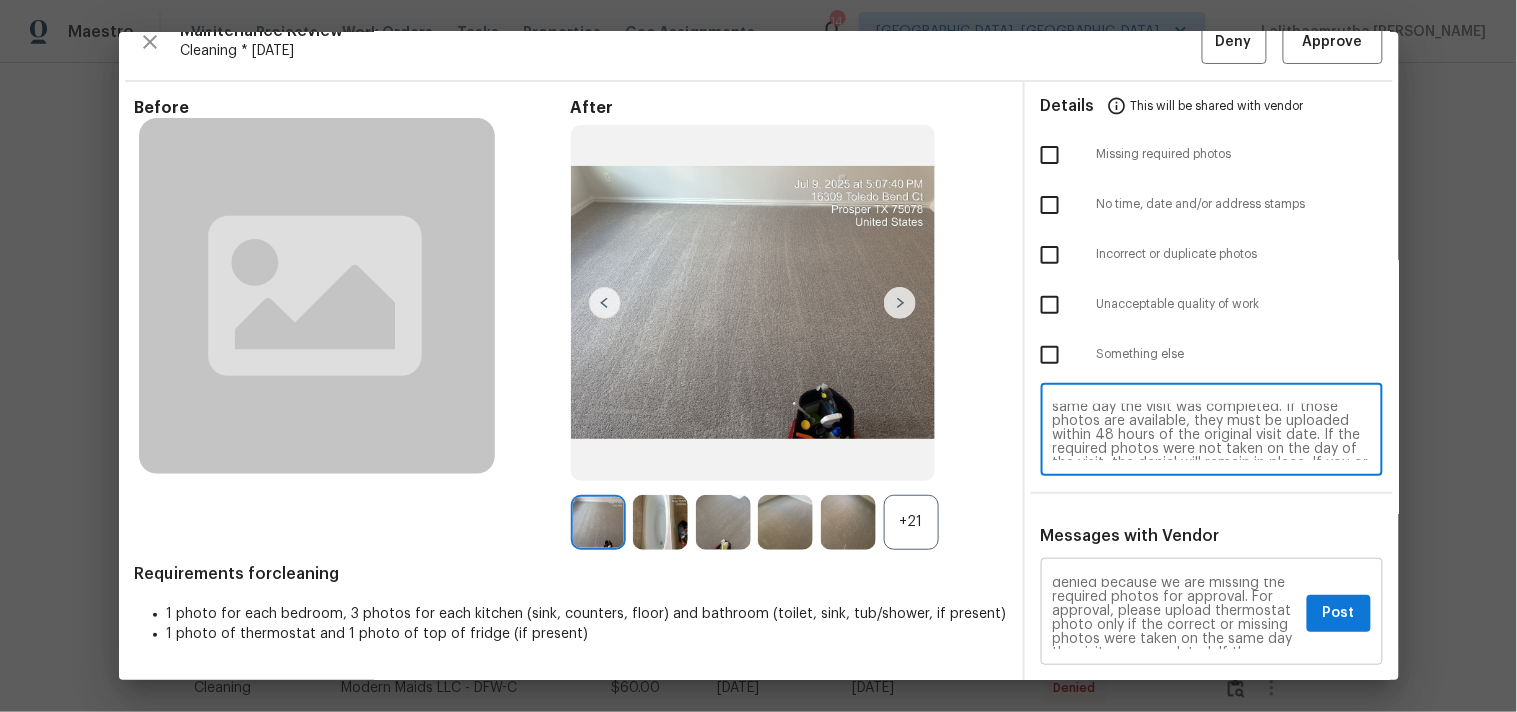 type on "Maintenance Audit Team: Hello! Unfortunately, this cleaning visit completed on 07/12/2025 has been denied because we are missing the required photos for approval. For approval, please upload thermostat photo only if the correct or missing photos were taken on the same day the visit was completed. If those photos are available, they must be uploaded within 48 hours of the original visit date. If the required photos were not taken on the day of the visit, the denial will remain in place. If you or your team need a refresher on the quality standards and requirements, please refer to the updated Standards of Work that have been distributed via email. Thank you!" 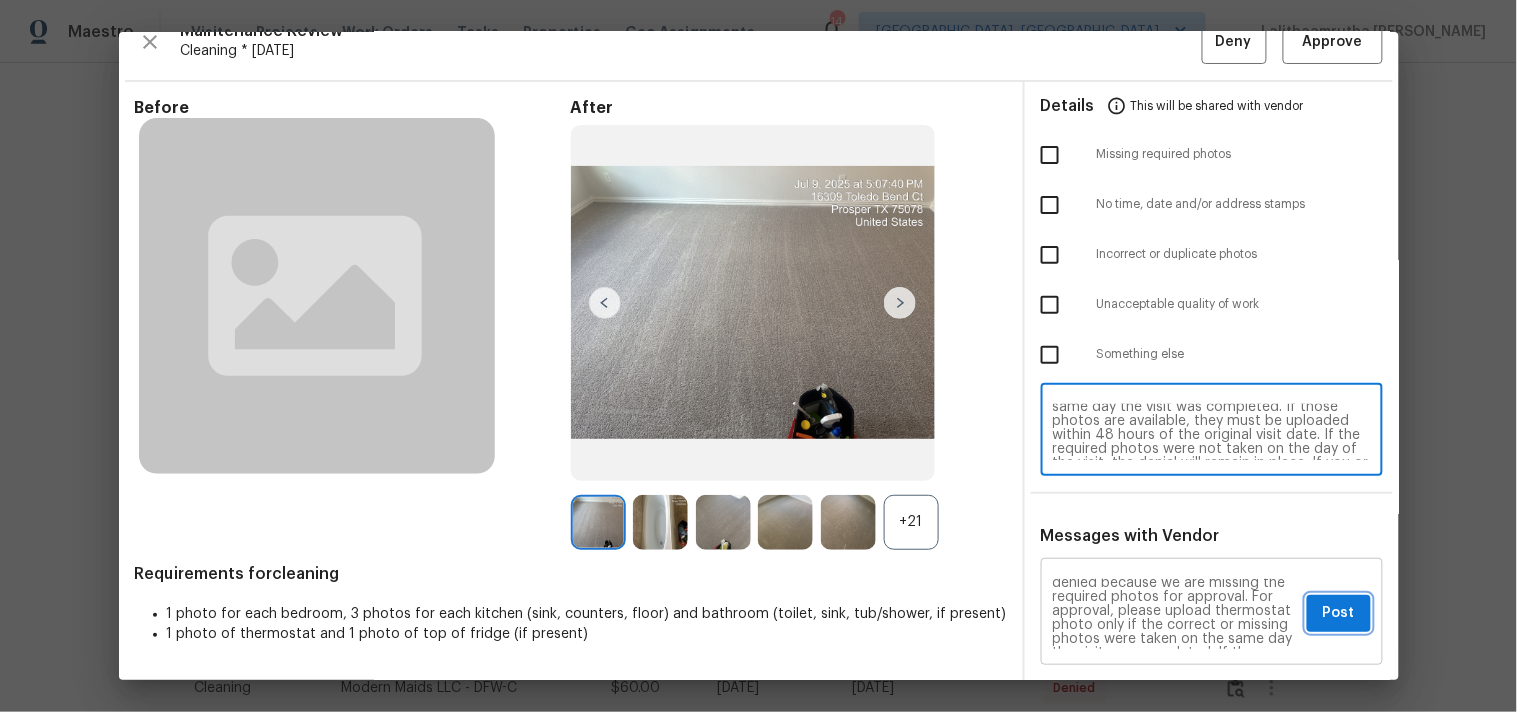 click on "Post" at bounding box center [1339, 613] 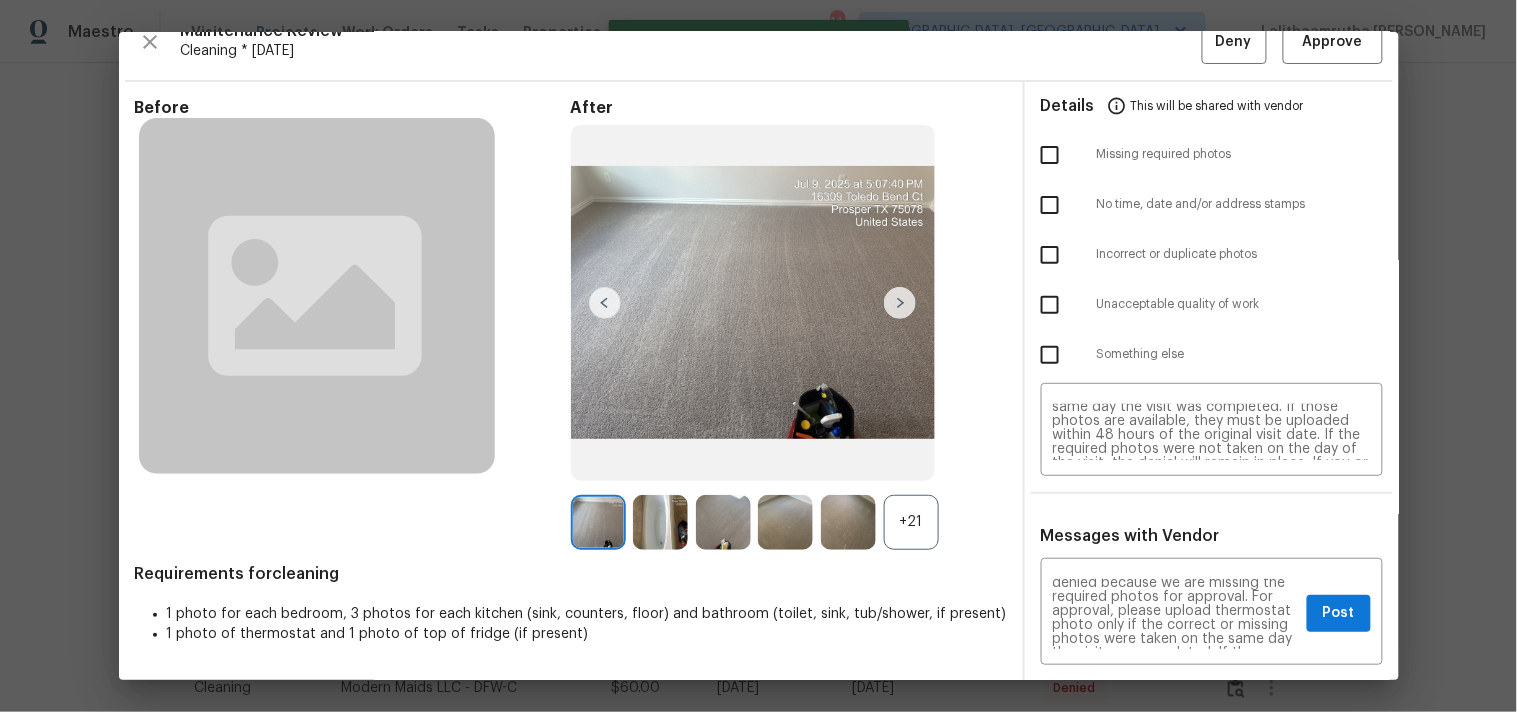 type 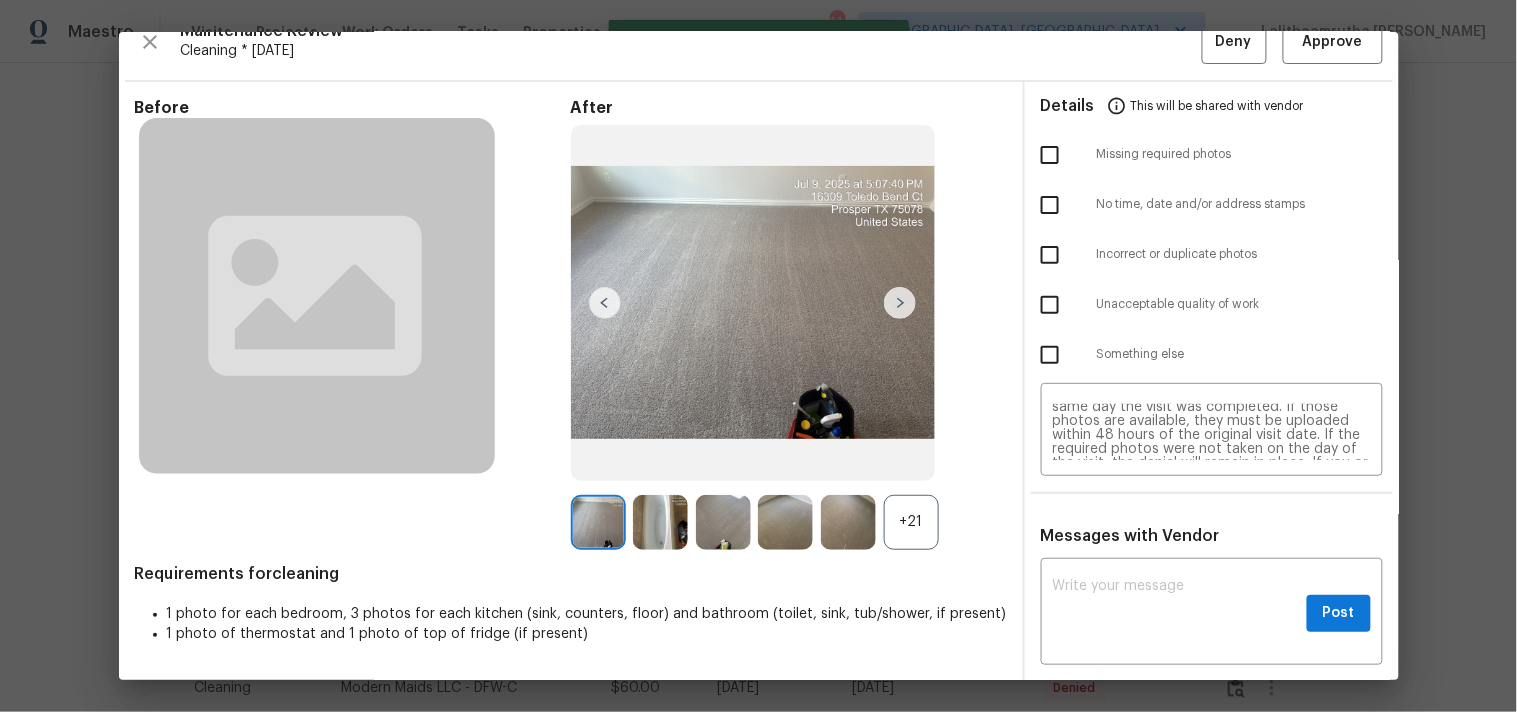 scroll, scrollTop: 0, scrollLeft: 0, axis: both 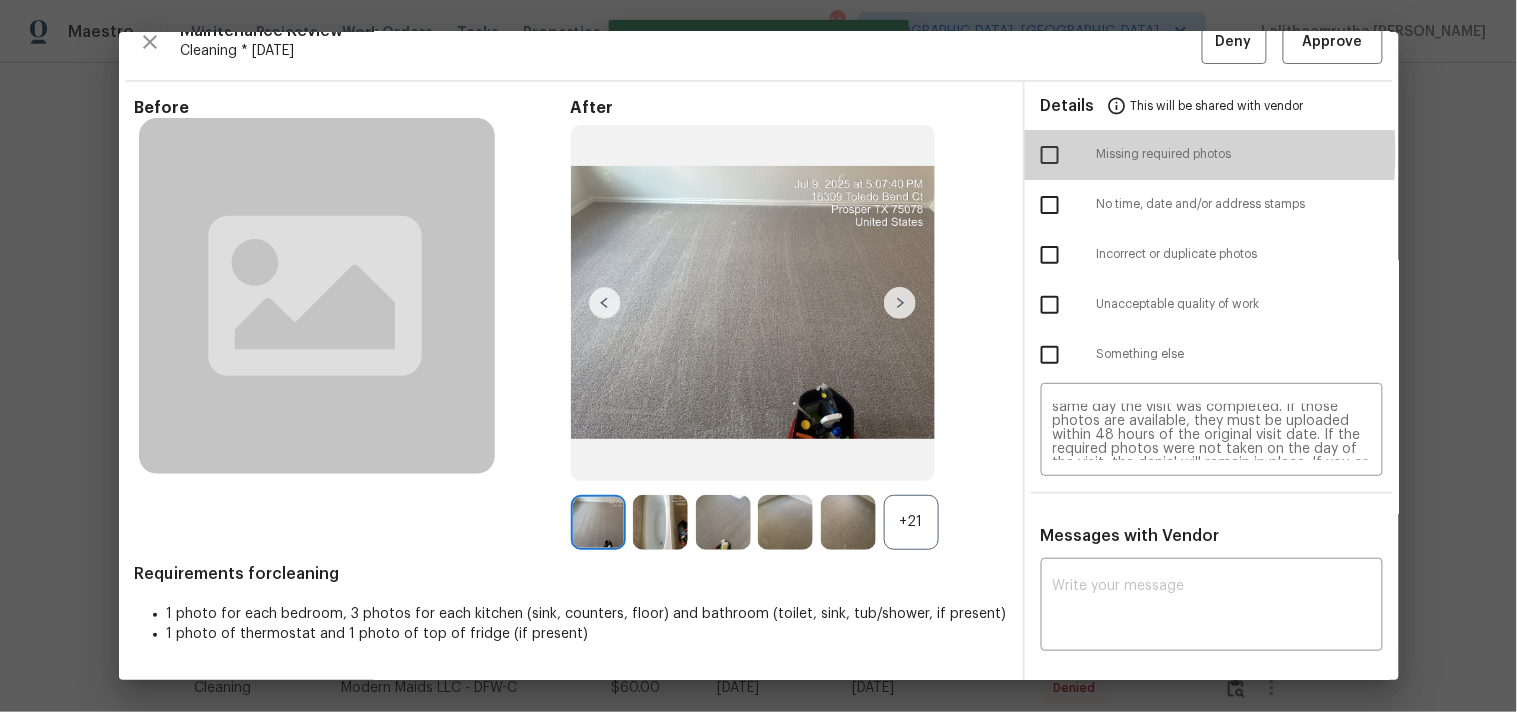 click at bounding box center [1050, 155] 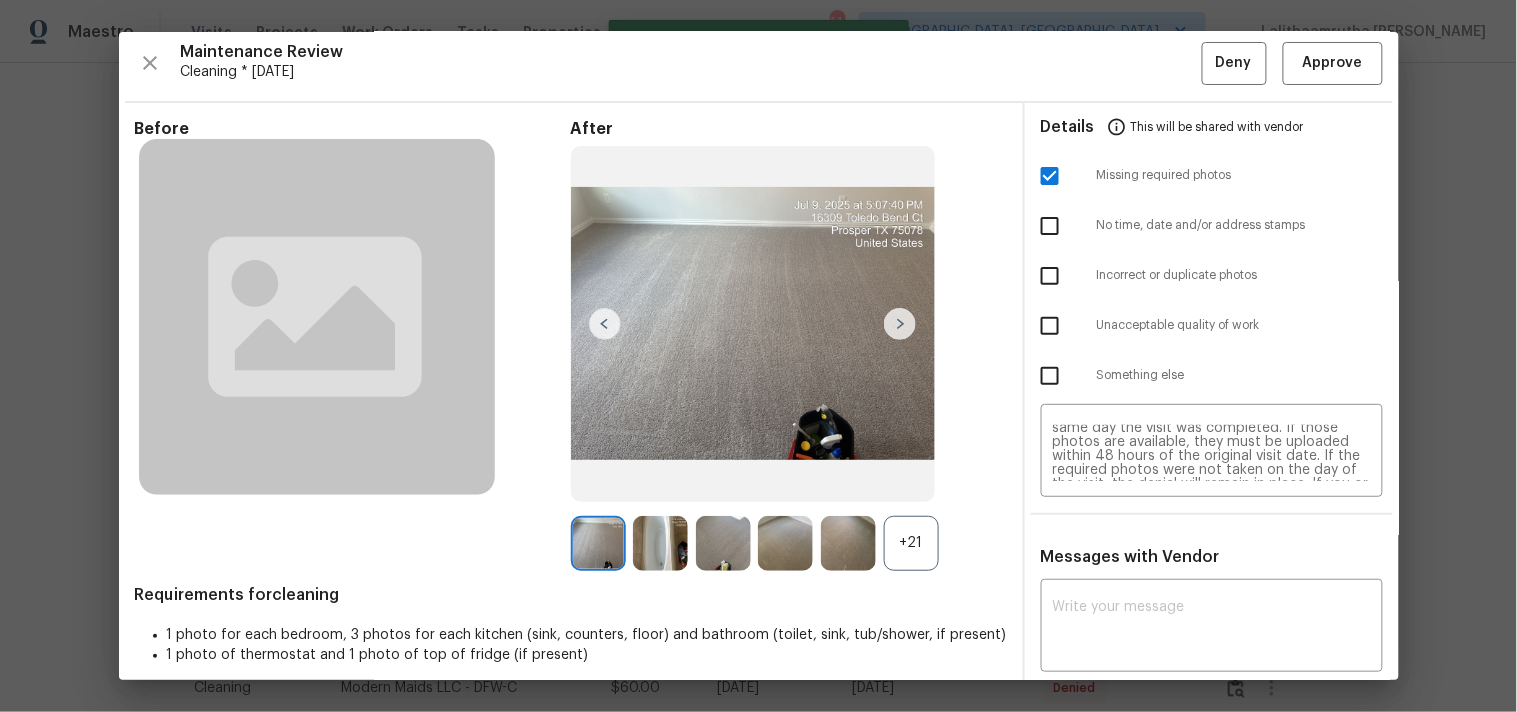 scroll, scrollTop: 0, scrollLeft: 0, axis: both 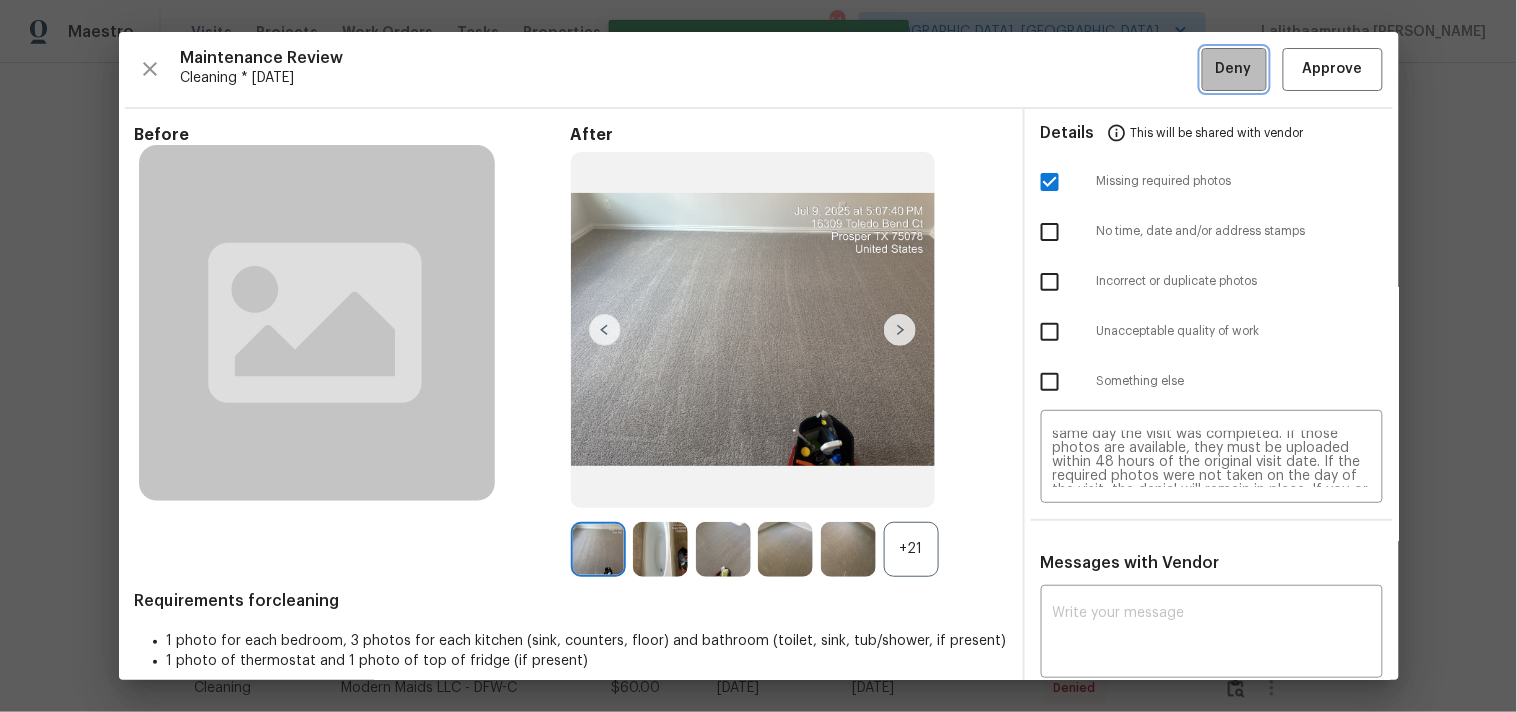 click on "Deny" at bounding box center (1234, 69) 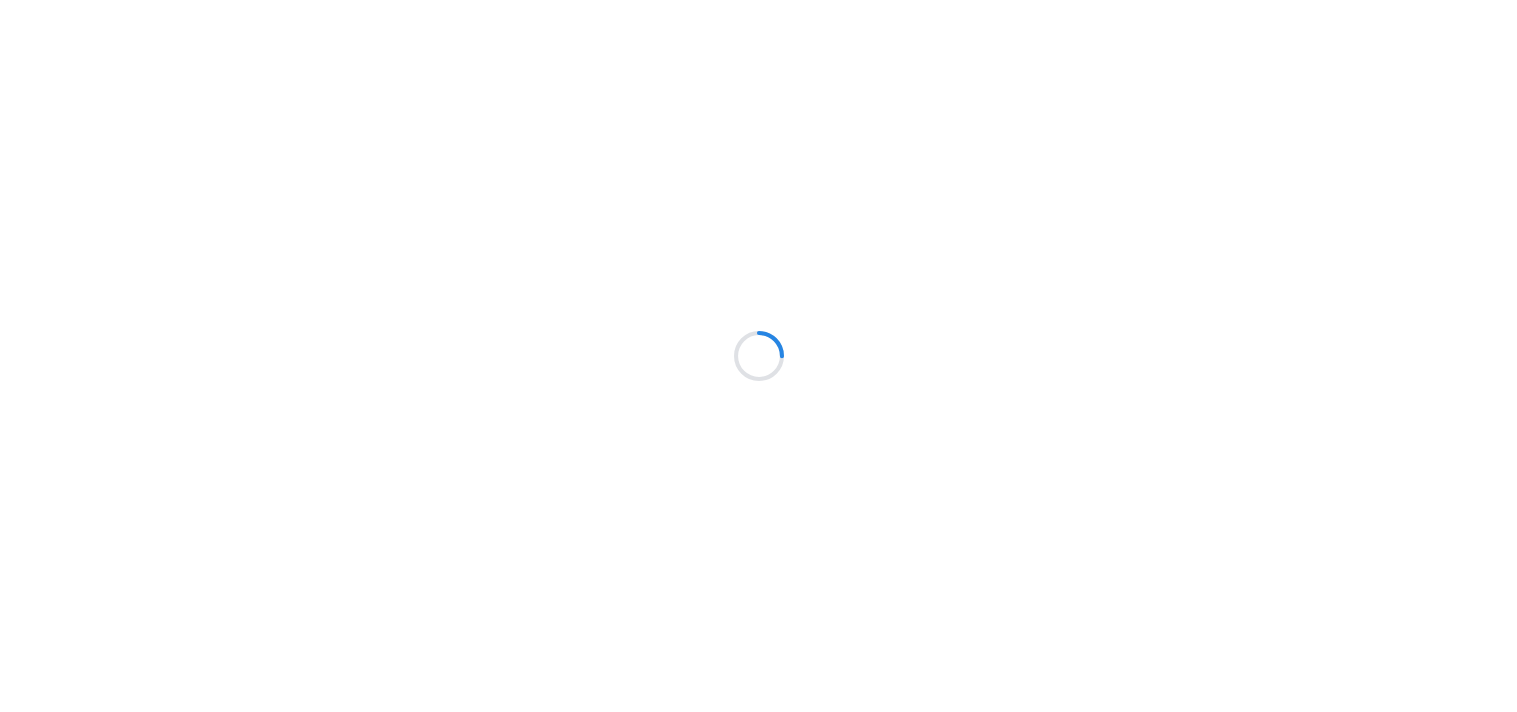 scroll, scrollTop: 0, scrollLeft: 0, axis: both 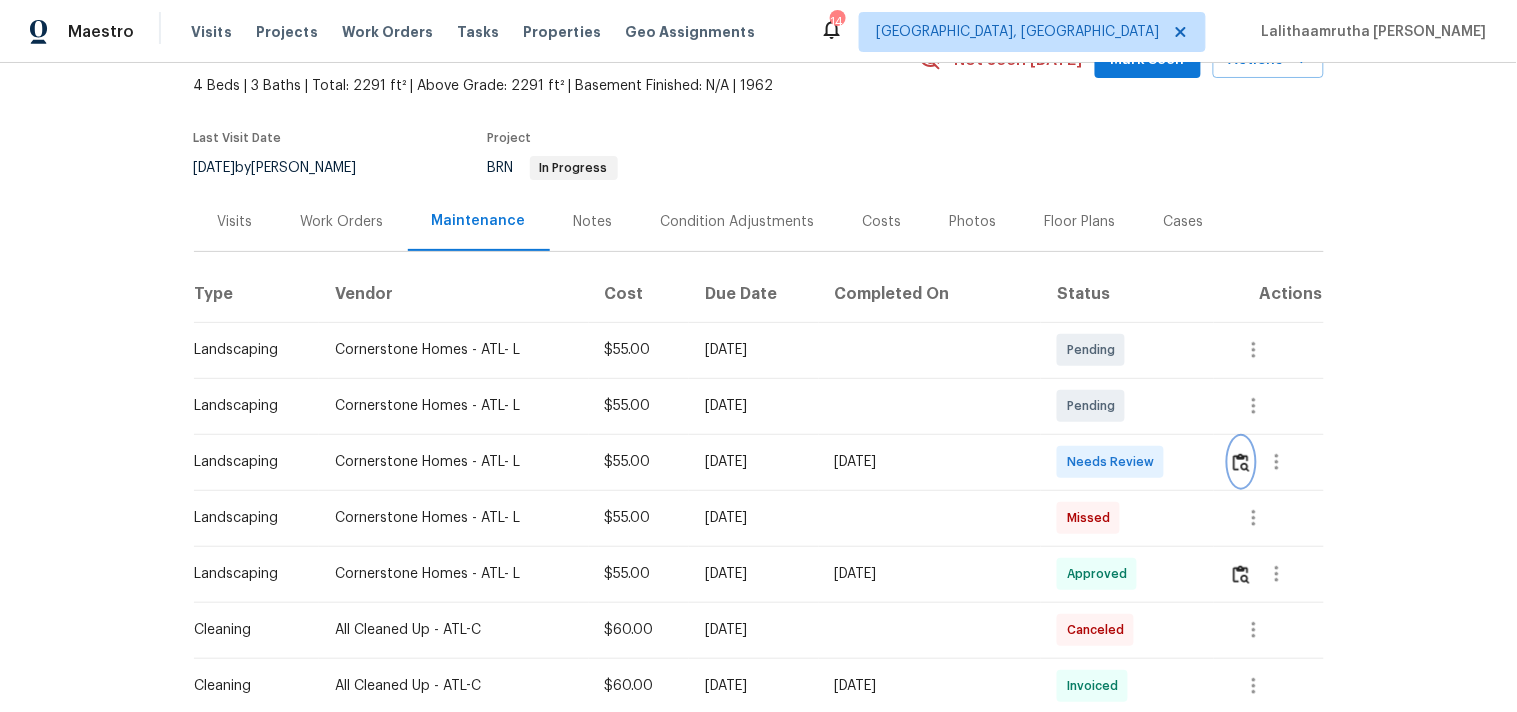 click at bounding box center (1241, 462) 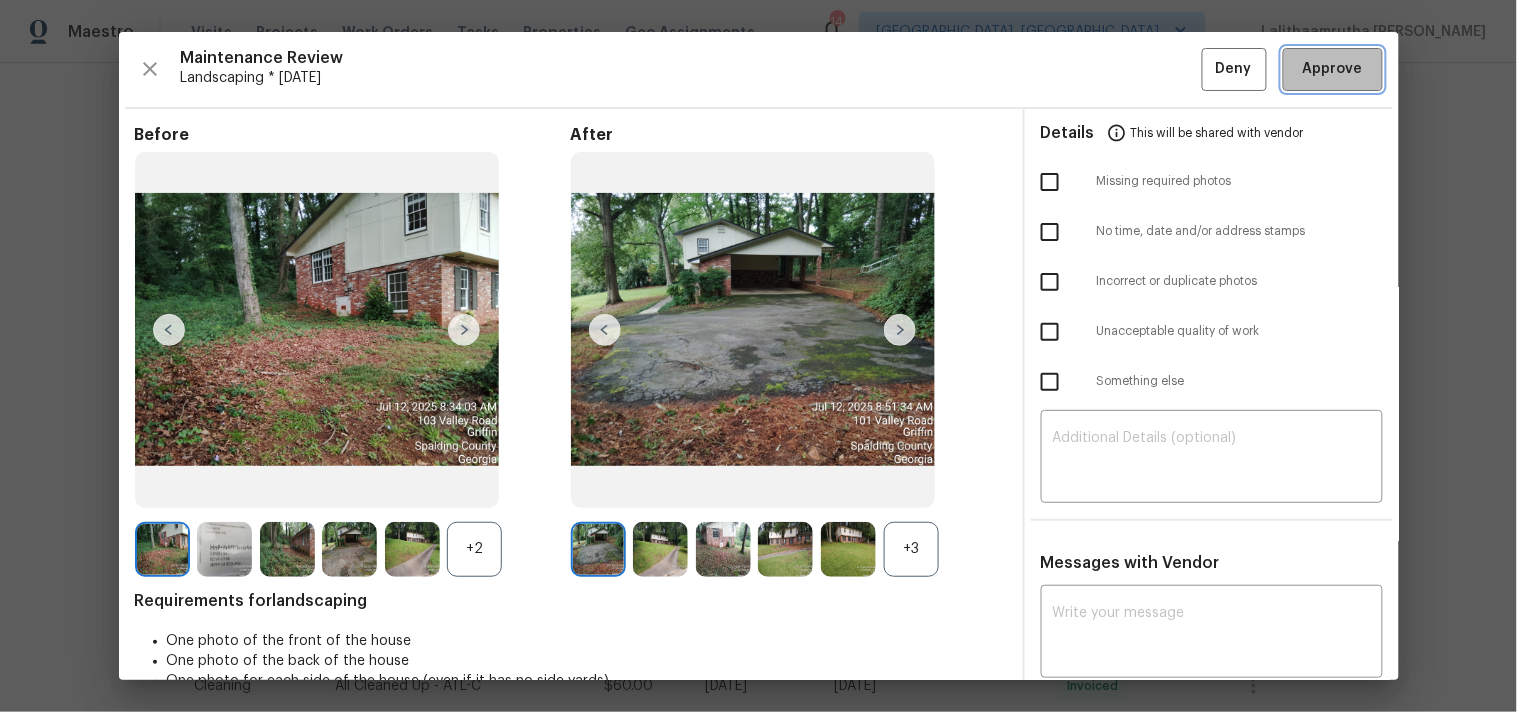 click on "Approve" at bounding box center (1333, 69) 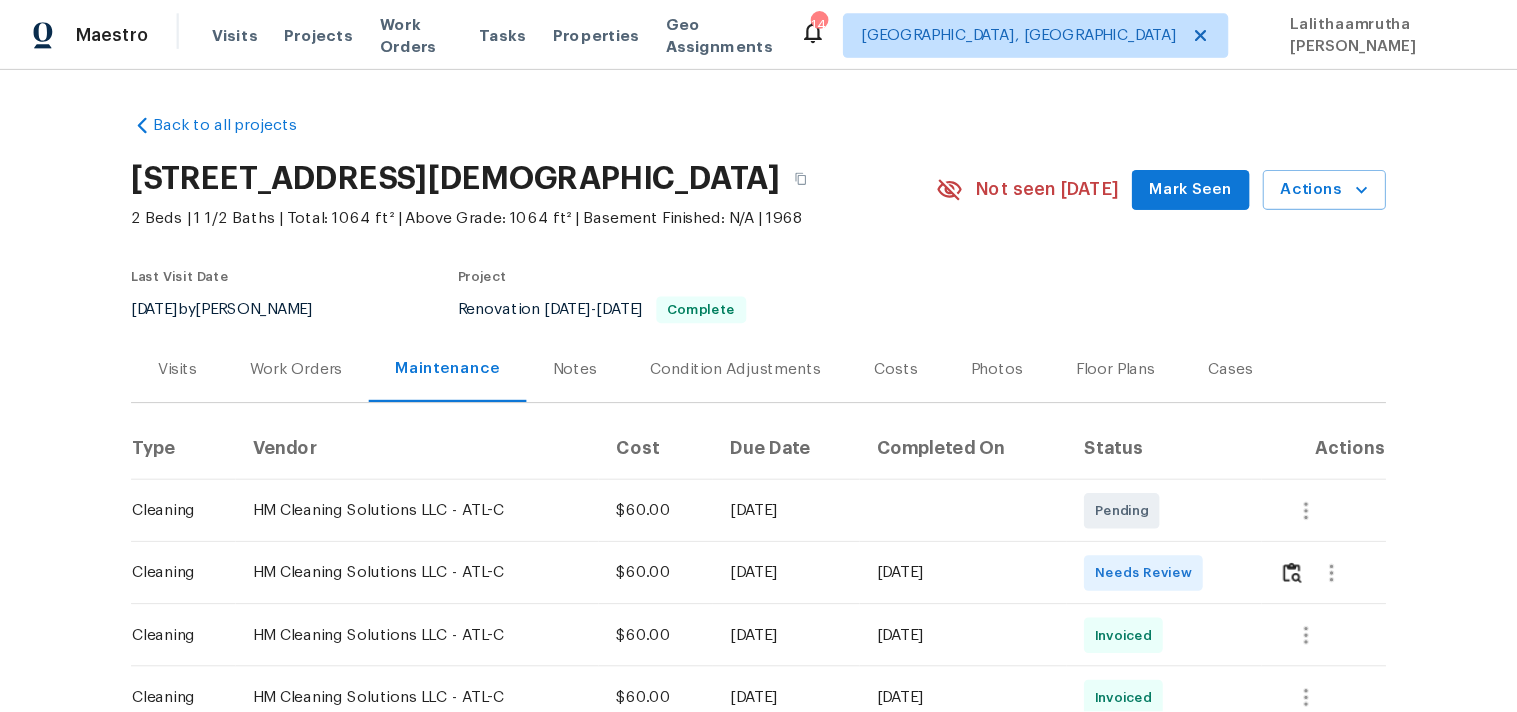 scroll, scrollTop: 0, scrollLeft: 0, axis: both 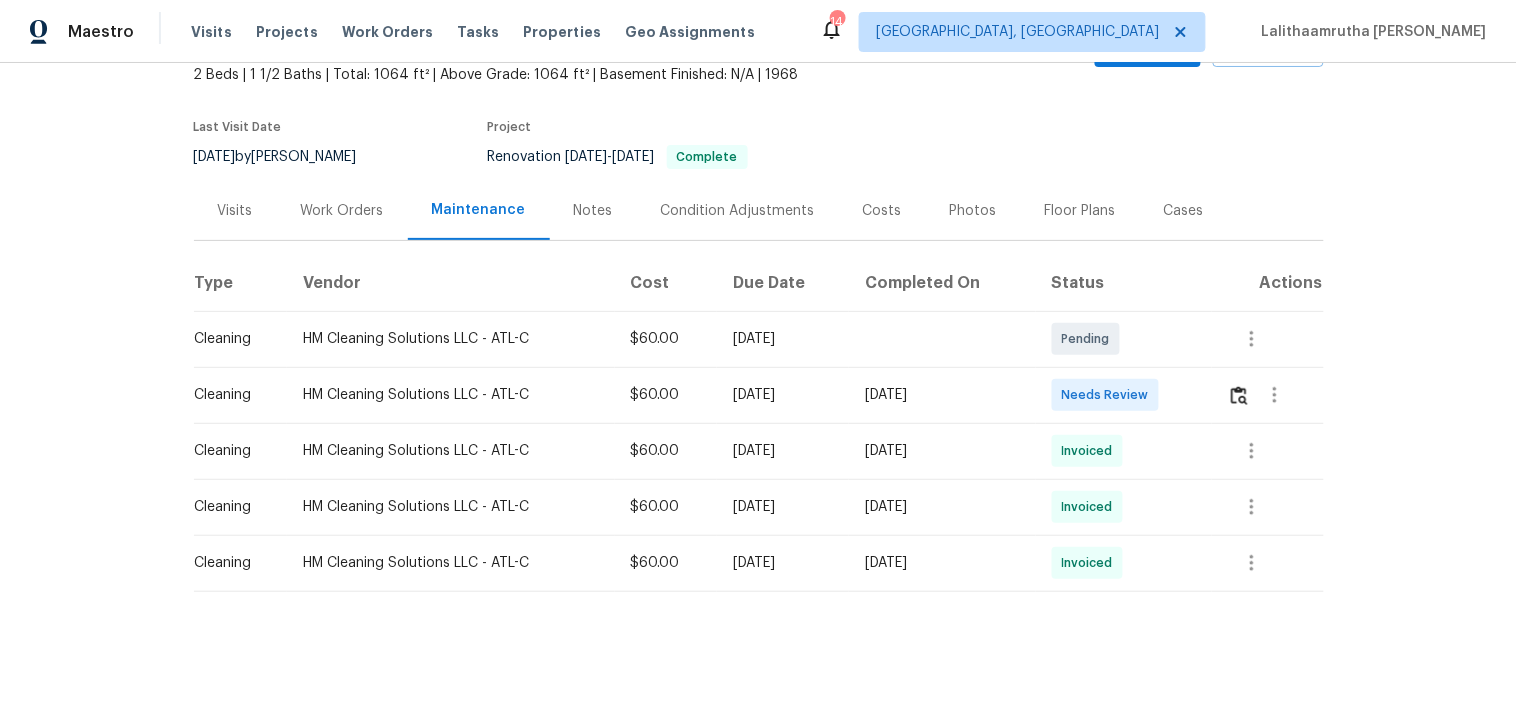 click at bounding box center [1275, 395] 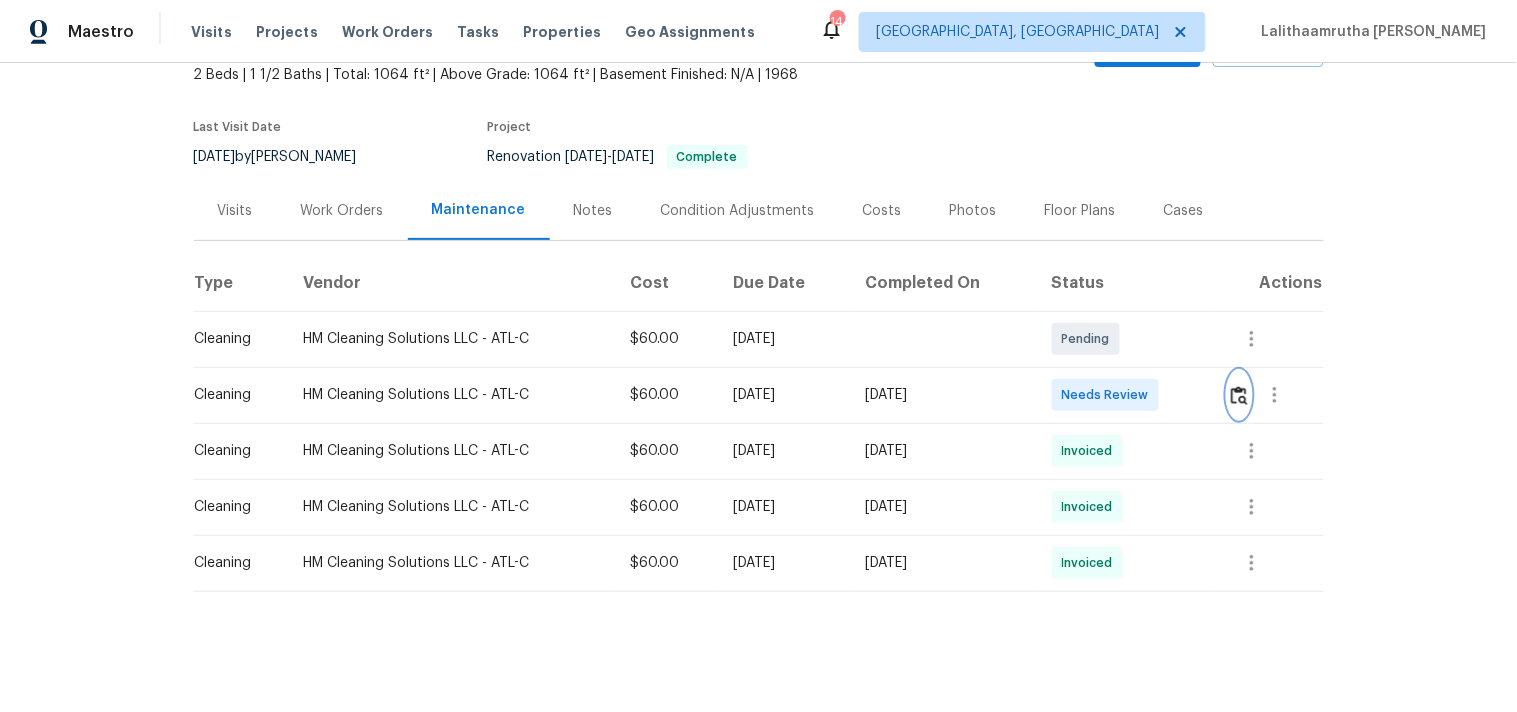 click at bounding box center (1239, 395) 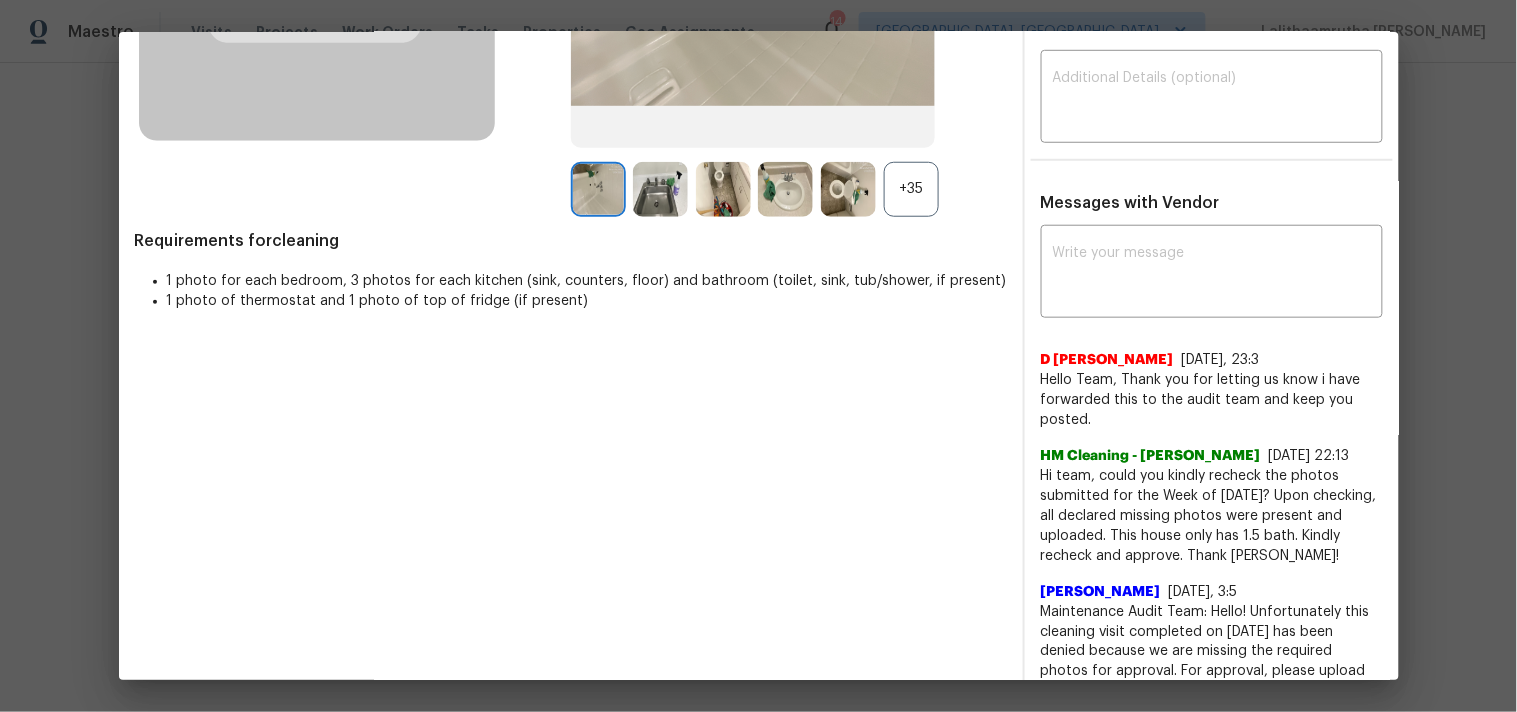 scroll, scrollTop: 361, scrollLeft: 0, axis: vertical 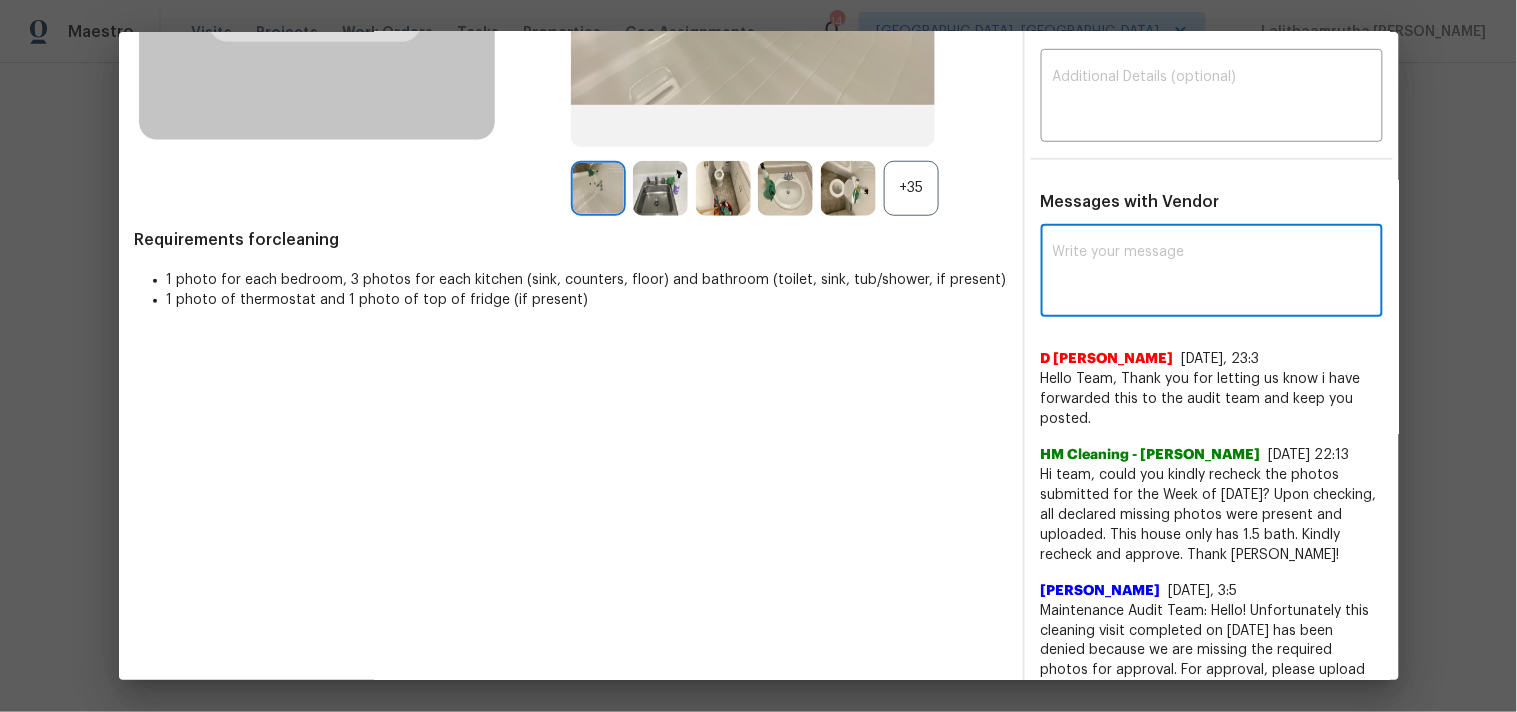 click at bounding box center (1212, 273) 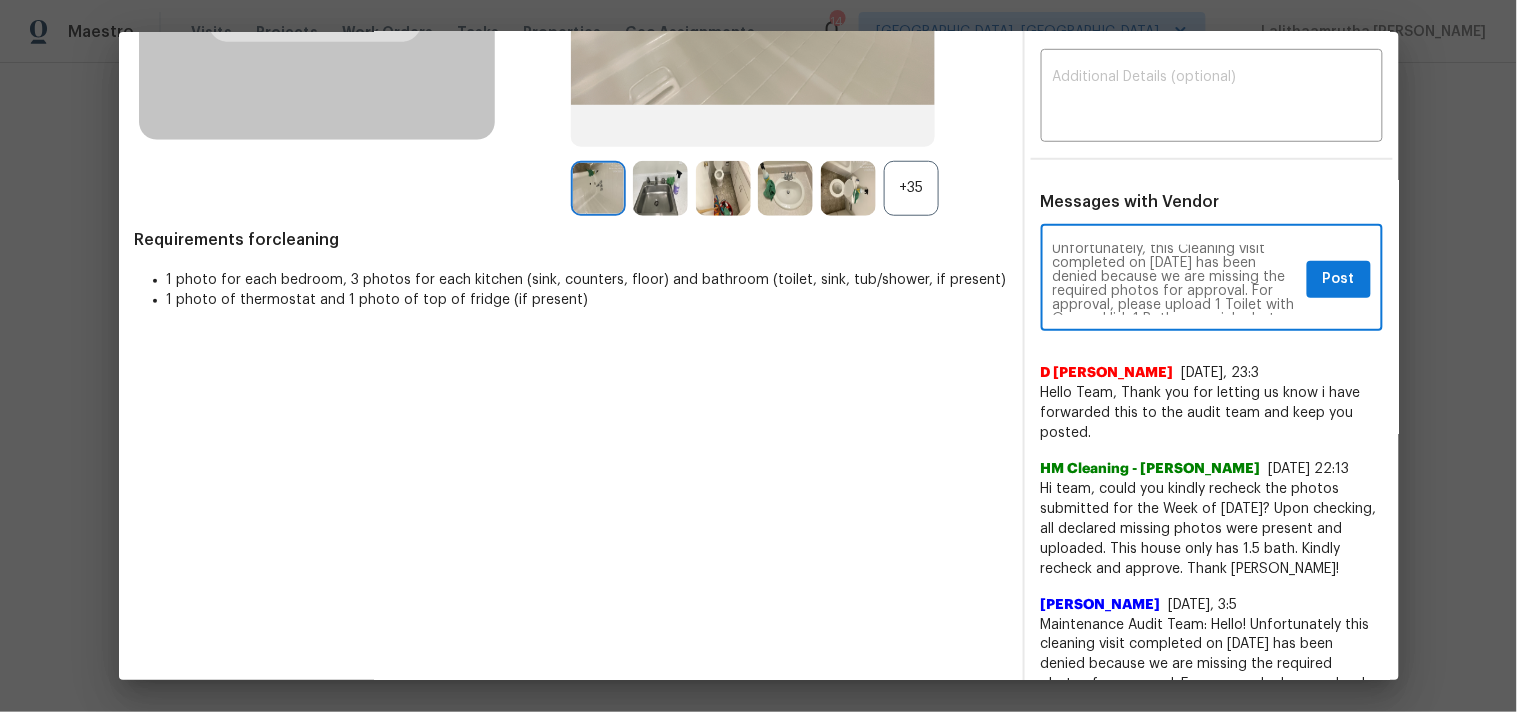 scroll, scrollTop: 0, scrollLeft: 0, axis: both 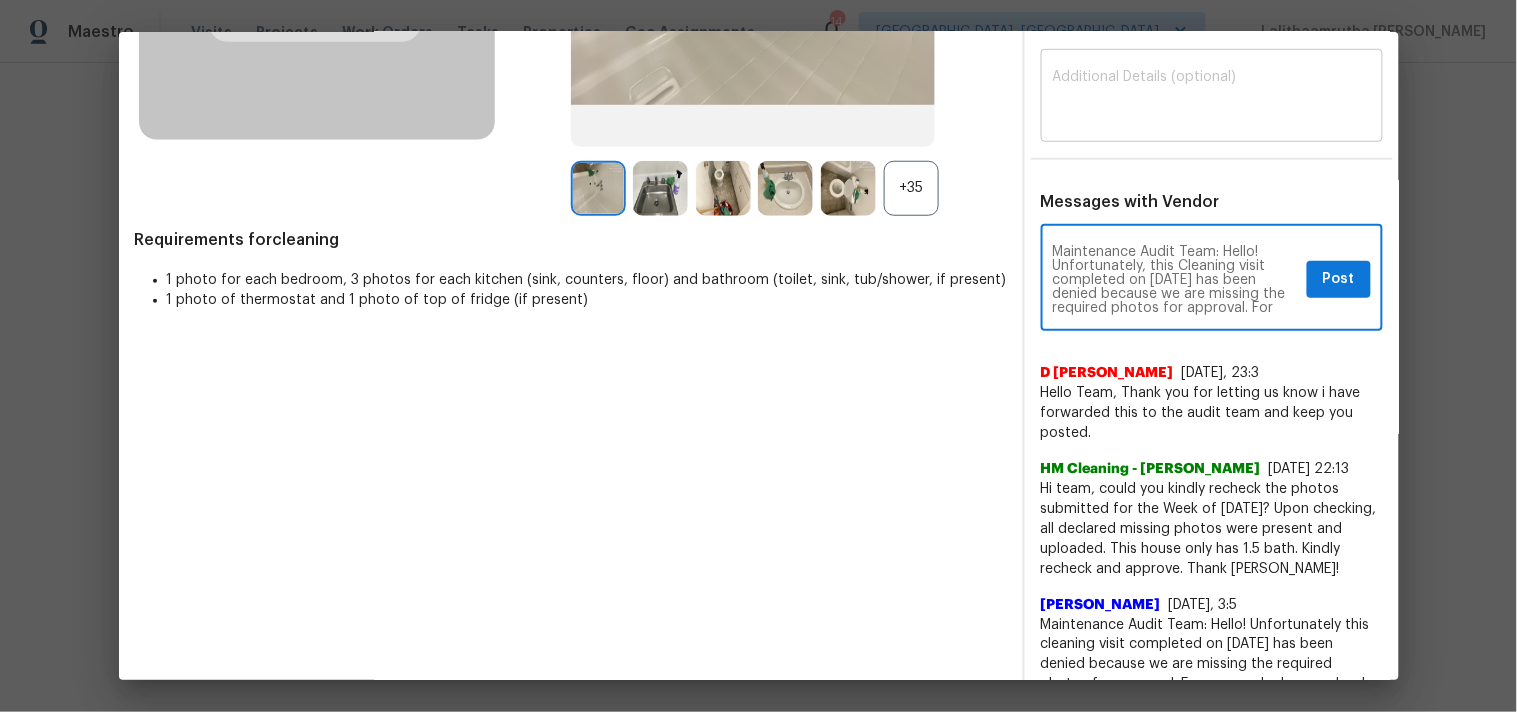 type on "Maintenance Audit Team: Hello! Unfortunately, this Cleaning visit completed on [DATE] has been denied because we are missing the required photos for approval. For approval, please upload 1 Toilet with Opened lid, 1 Bathroom sink photos only if the correct or missing photos were taken on the same day the visit was completed. If those photos are available, they must be uploaded within 48 hours of the original visit date. If the required photos were not taken on the day of the visit, the denial will remain in place. If you or your team need a refresher on the quality standards and requirements, please refer to the updated Standards of Work that have been distributed via email. Thank you!" 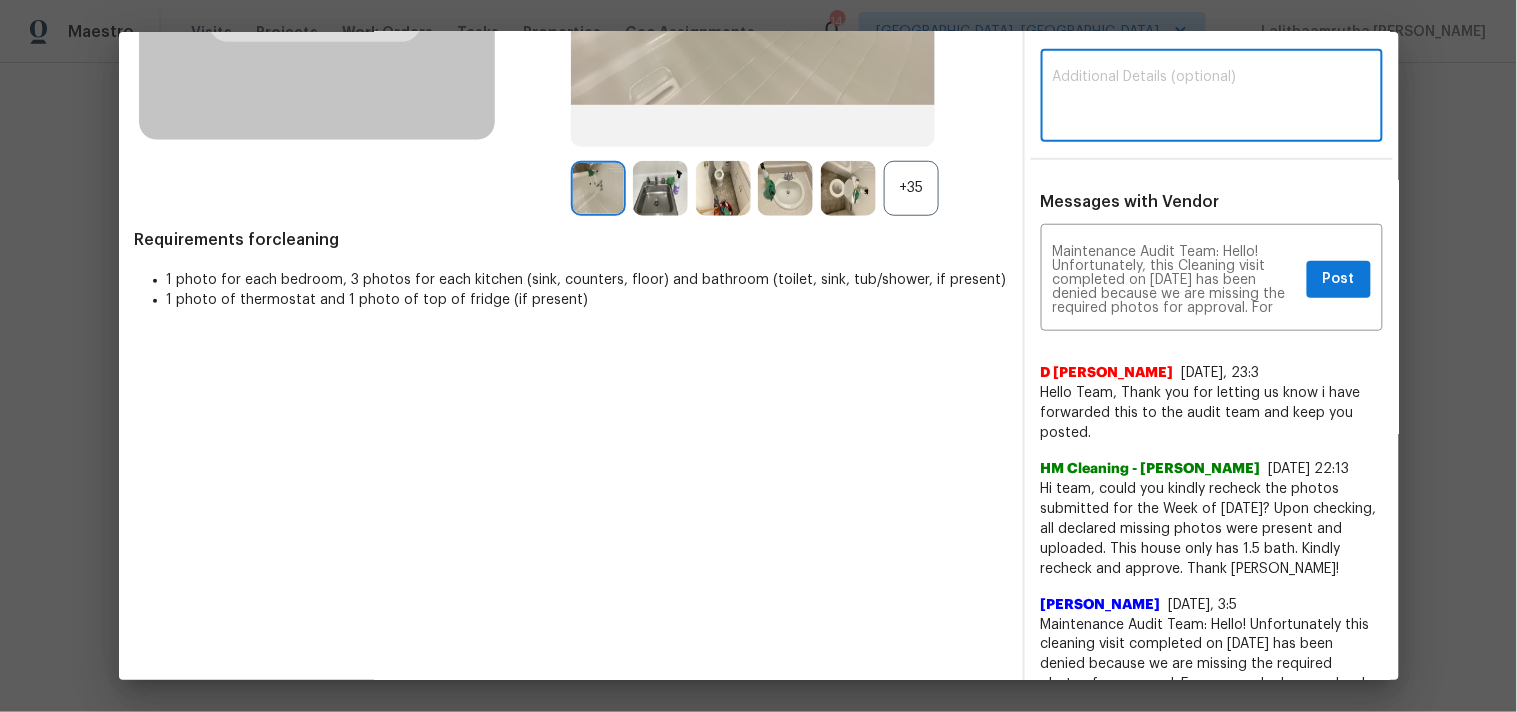 paste on "Maintenance Audit Team: Hello! Unfortunately, this Cleaning visit completed on [DATE] has been denied because we are missing the required photos for approval. For approval, please upload 1 Toilet with Opened lid, 1 Bathroom sink photos only if the correct or missing photos were taken on the same day the visit was completed. If those photos are available, they must be uploaded within 48 hours of the original visit date. If the required photos were not taken on the day of the visit, the denial will remain in place. If you or your team need a refresher on the quality standards and requirements, please refer to the updated Standards of Work that have been distributed via email. Thank you!" 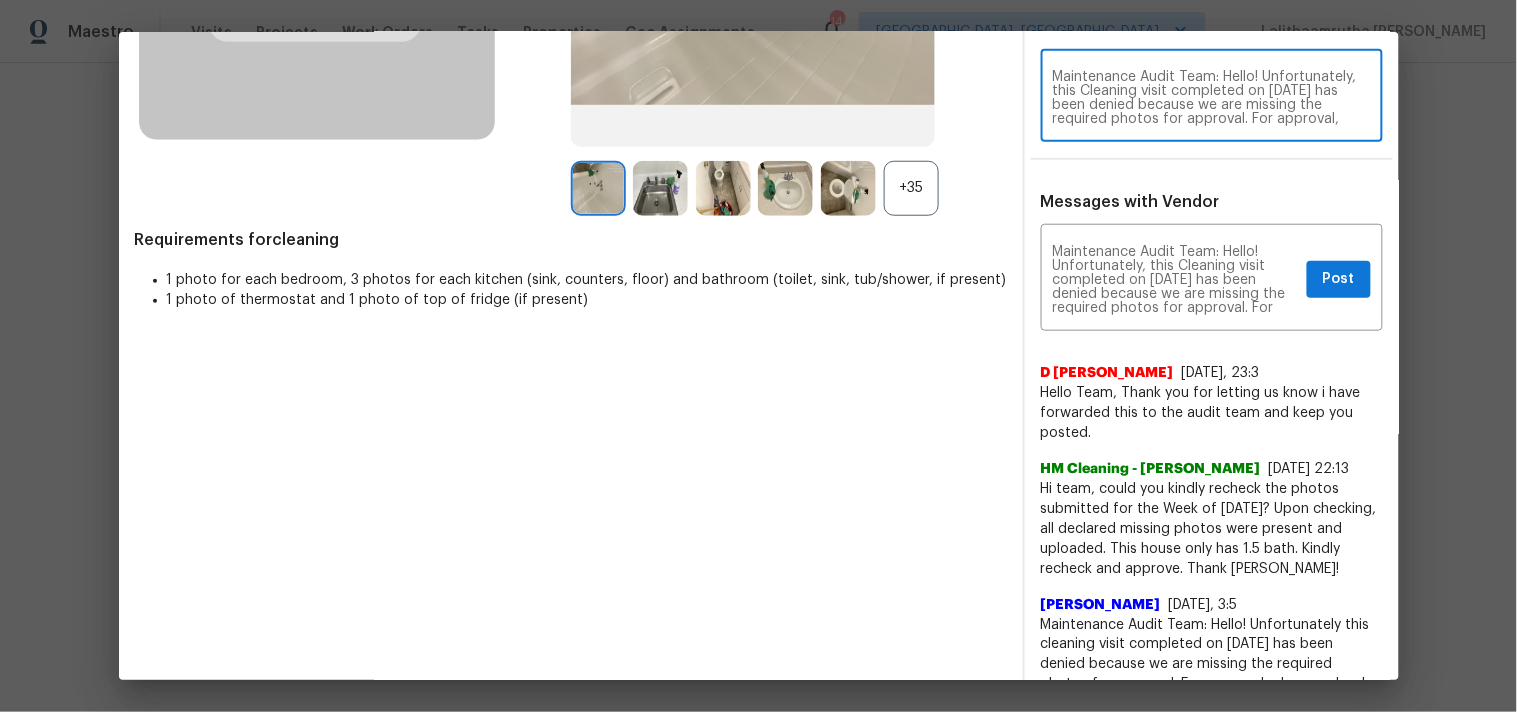 scroll, scrollTop: 181, scrollLeft: 0, axis: vertical 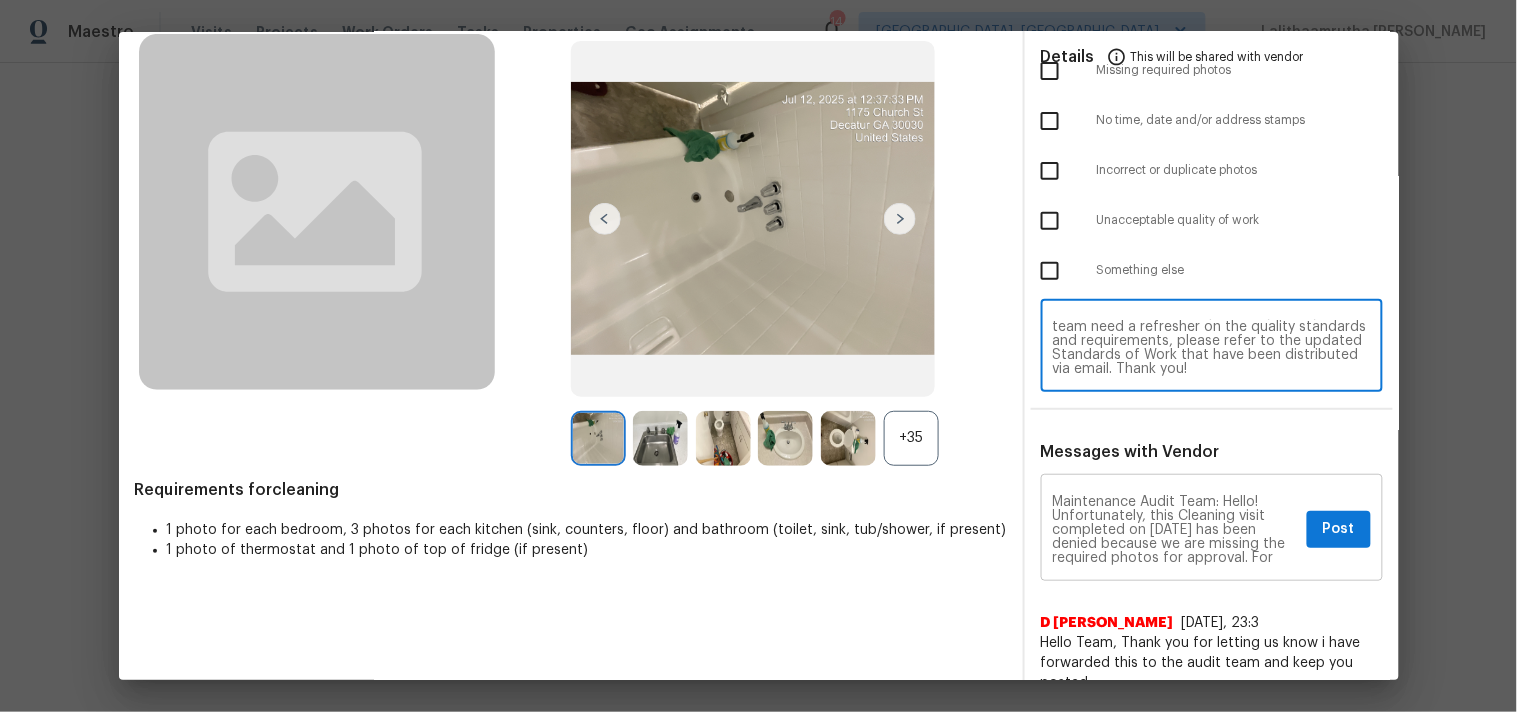 type on "Maintenance Audit Team: Hello! Unfortunately, this Cleaning visit completed on 07/12/2025 has been denied because we are missing the required photos for approval. For approval, please upload 1 Toilet with Opened lid, 1 Bathroom sink photos only if the correct or missing photos were taken on the same day the visit was completed. If those photos are available, they must be uploaded within 48 hours of the original visit date. If the required photos were not taken on the day of the visit, the denial will remain in place. If you or your team need a refresher on the quality standards and requirements, please refer to the updated Standards of Work that have been distributed via email. Thank you!" 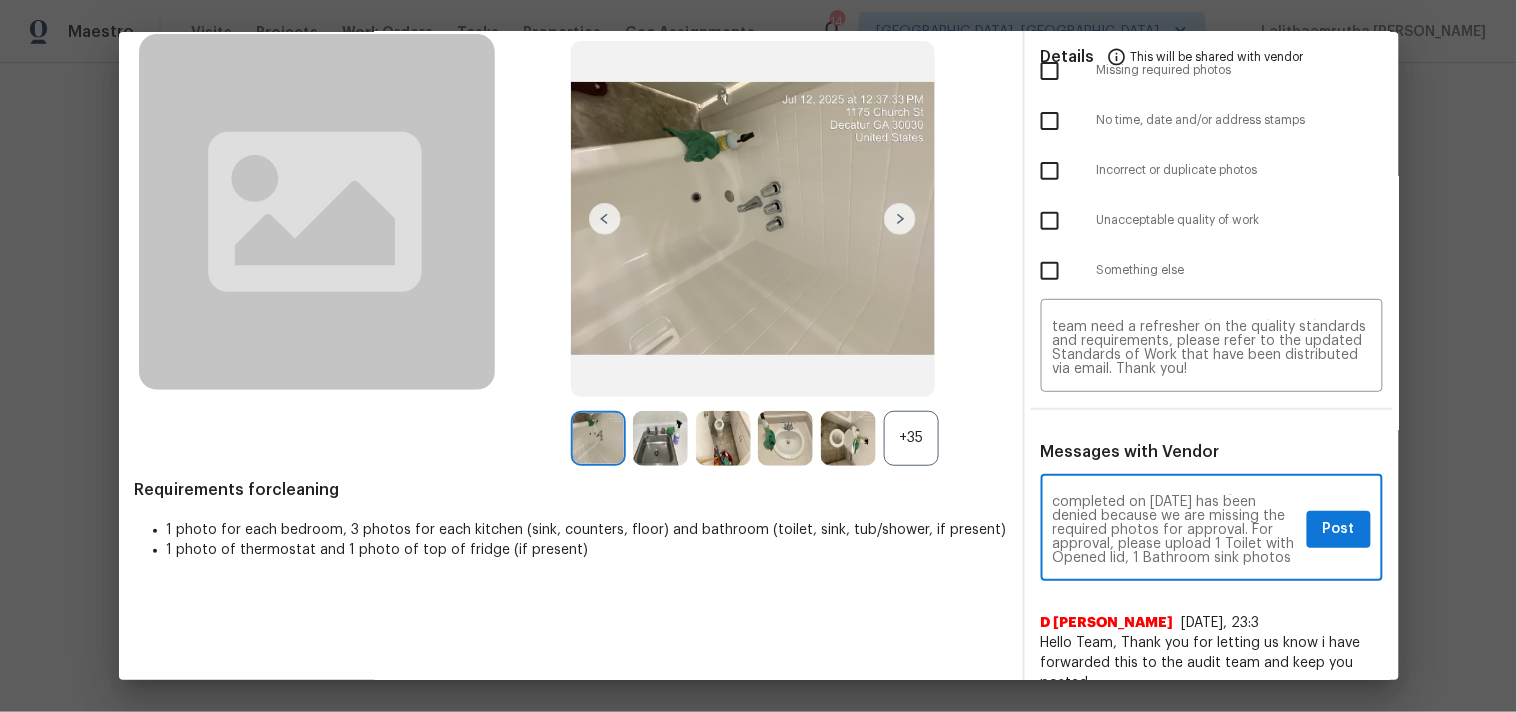 scroll, scrollTop: 44, scrollLeft: 0, axis: vertical 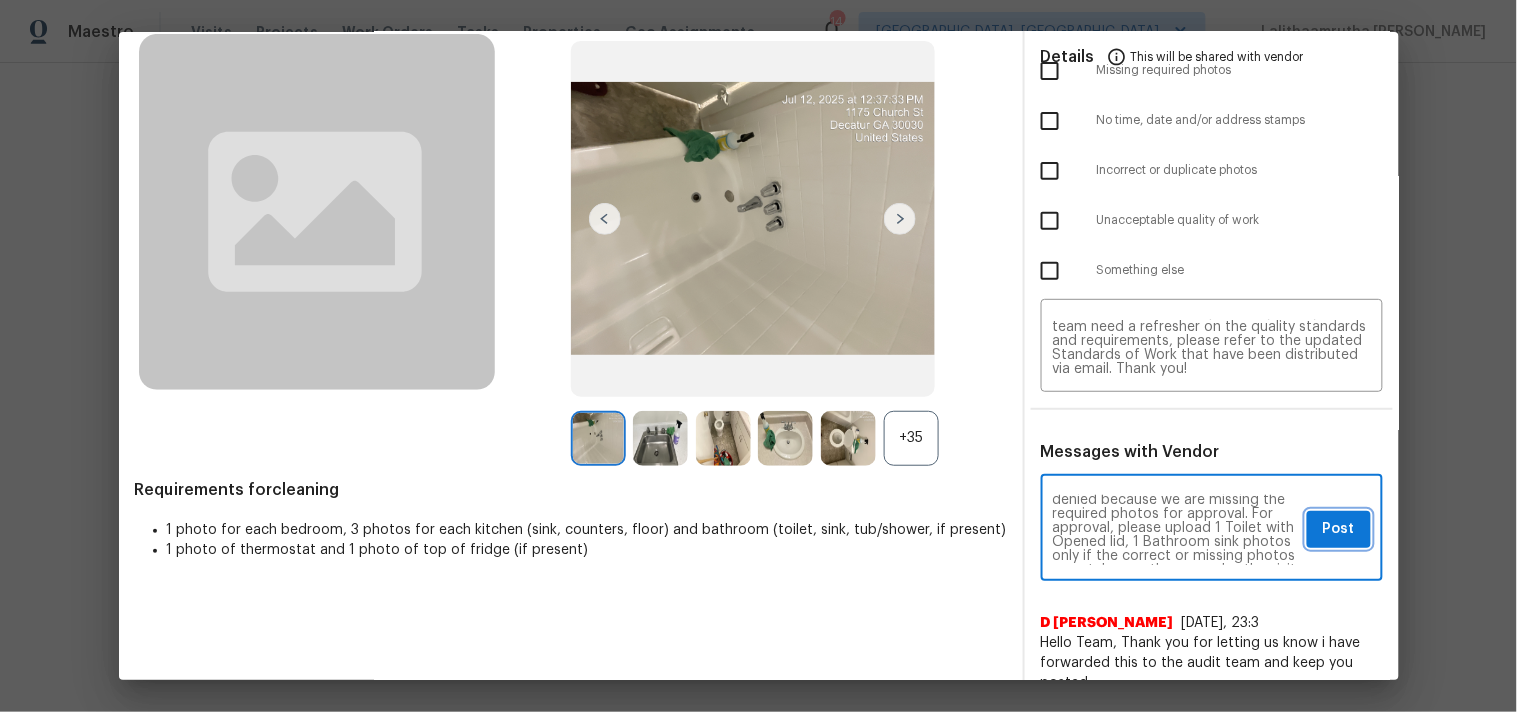 click on "Post" at bounding box center [1339, 529] 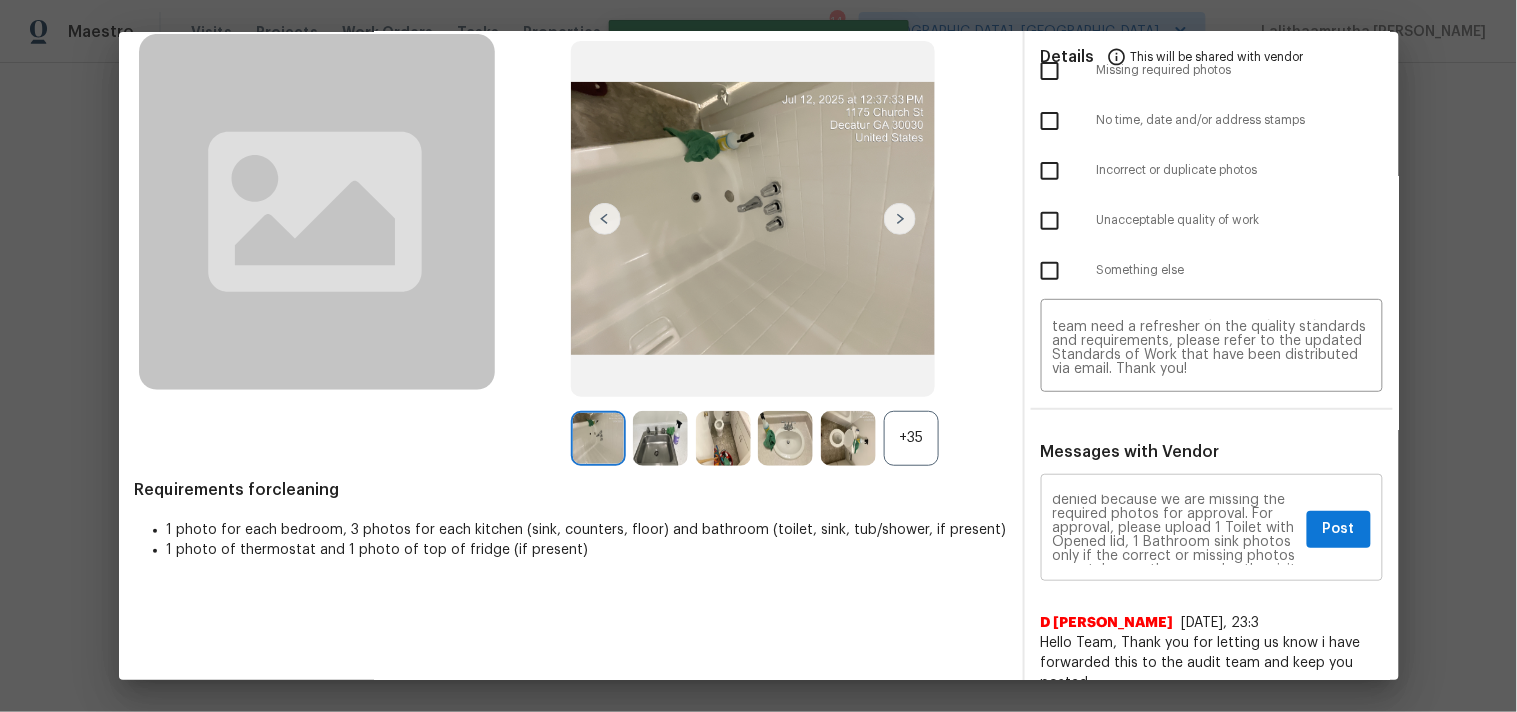 type 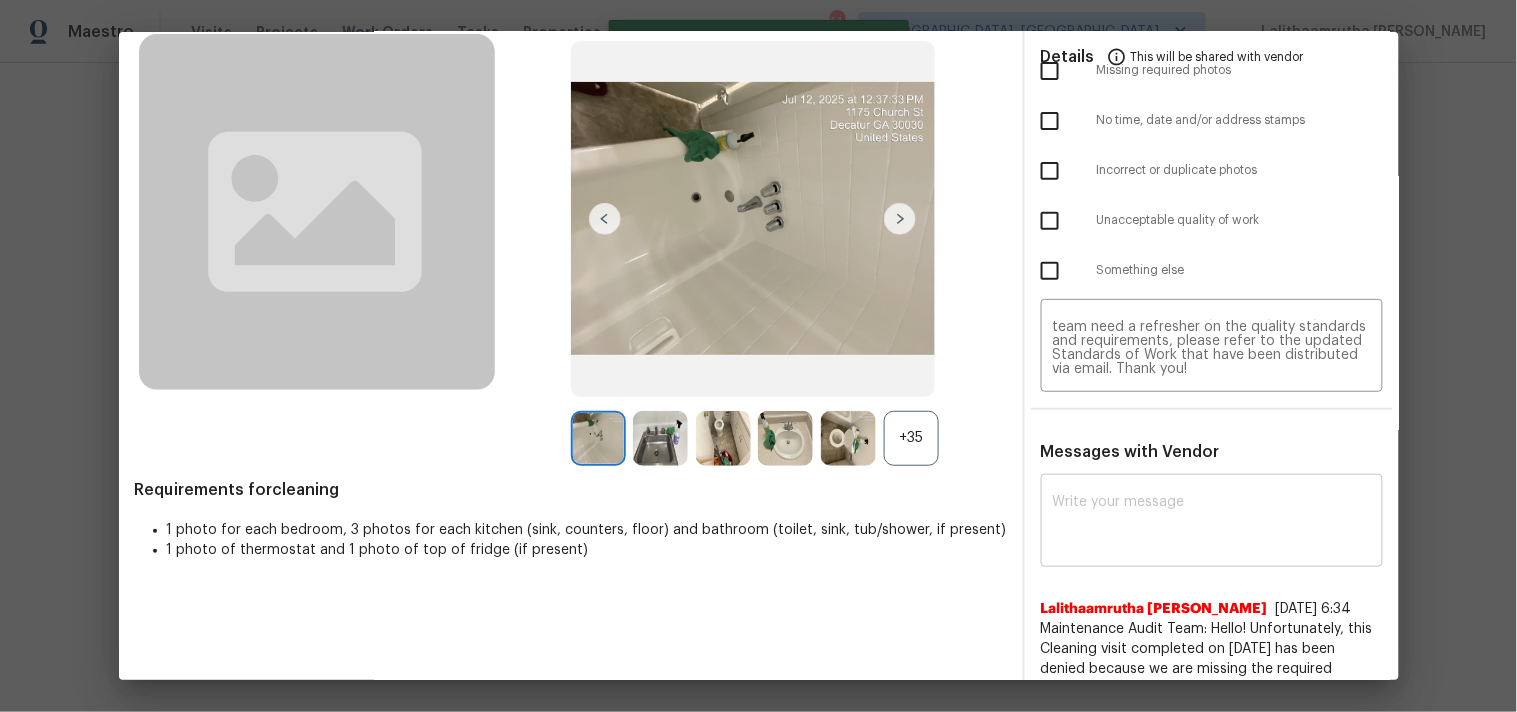 scroll, scrollTop: 0, scrollLeft: 0, axis: both 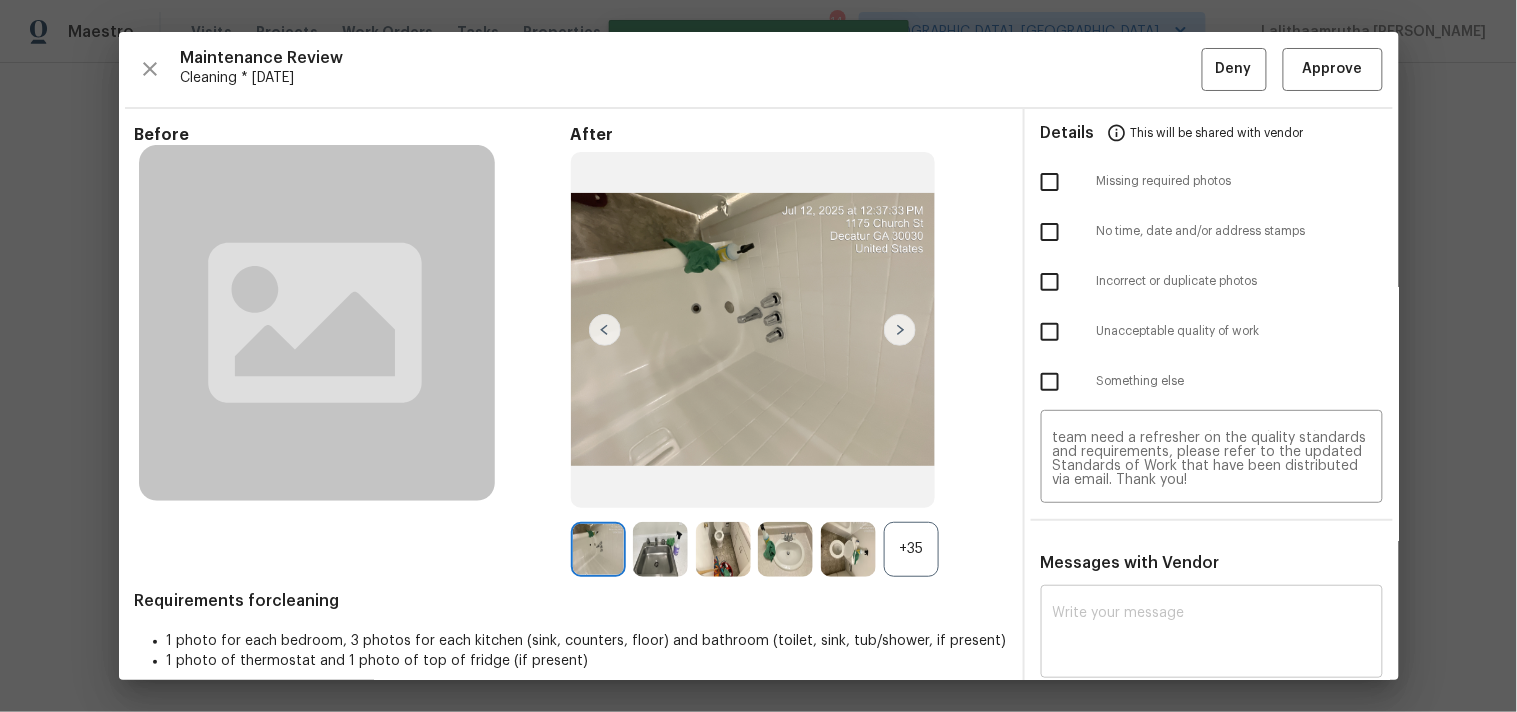click at bounding box center [1050, 182] 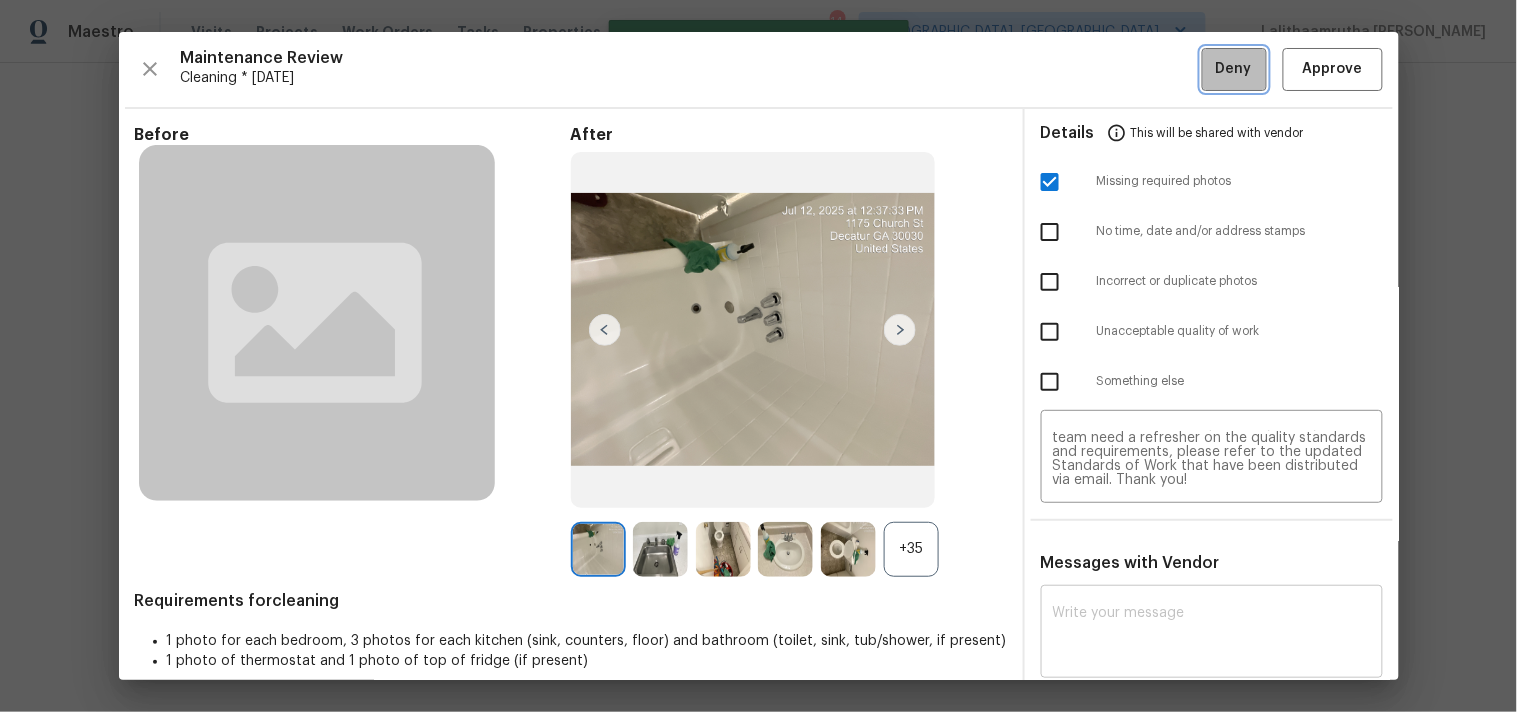 click on "Deny" at bounding box center (1234, 69) 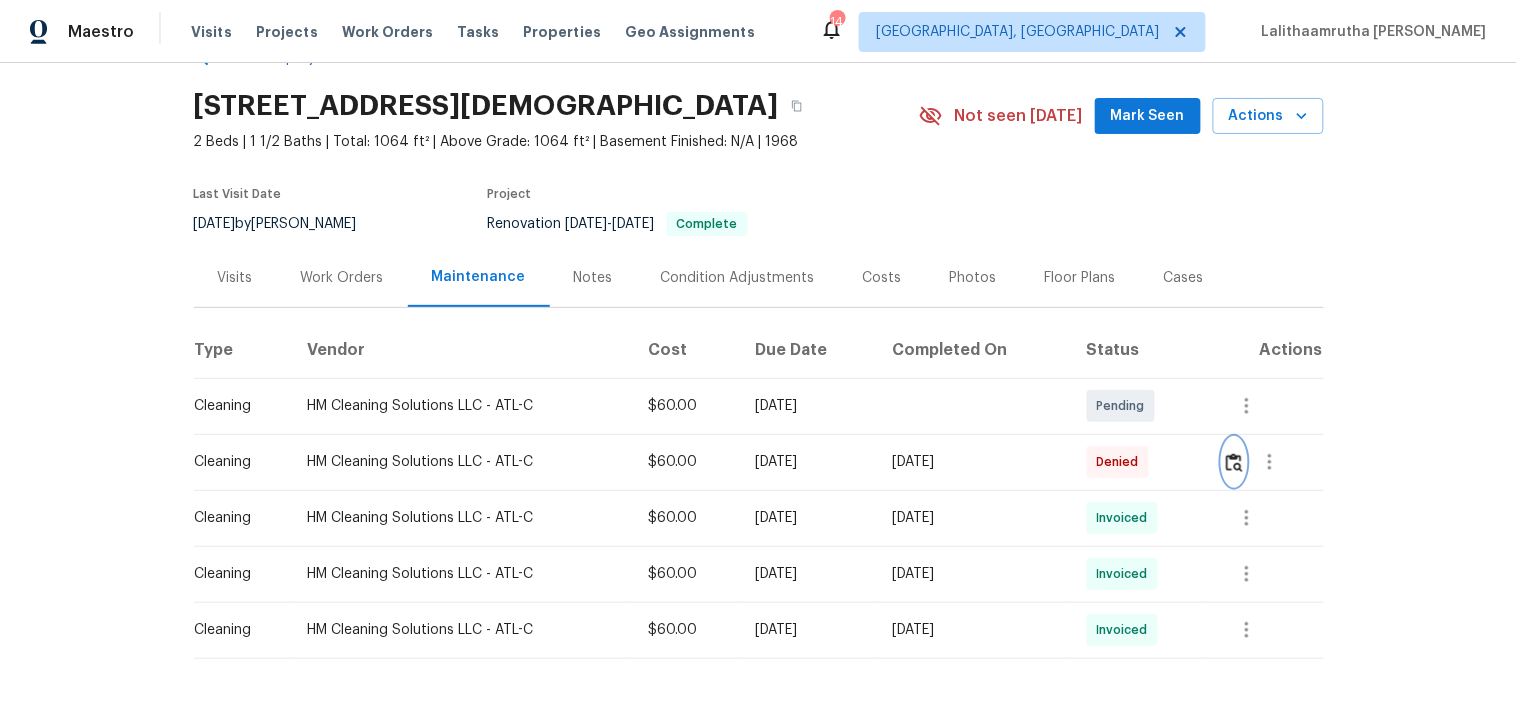 scroll, scrollTop: 0, scrollLeft: 0, axis: both 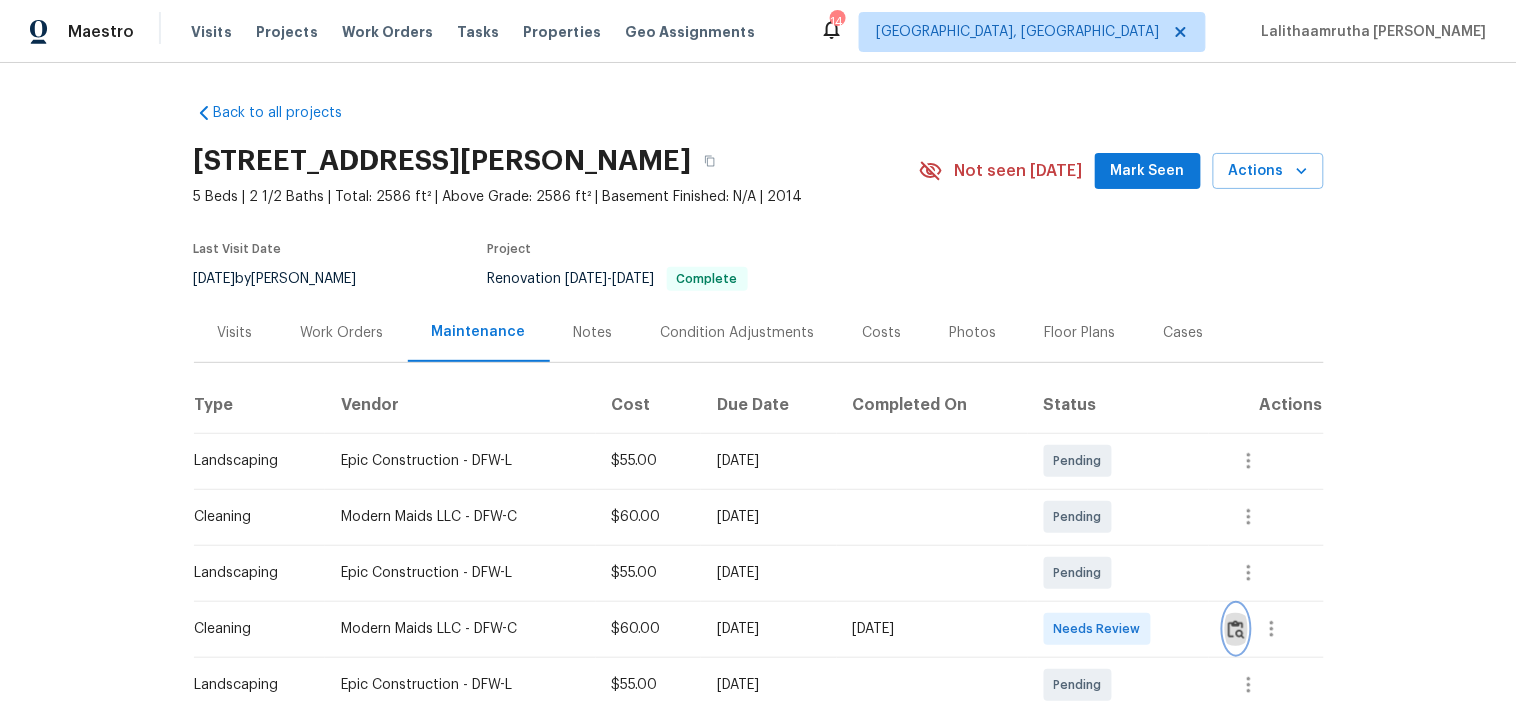 click at bounding box center (1236, 629) 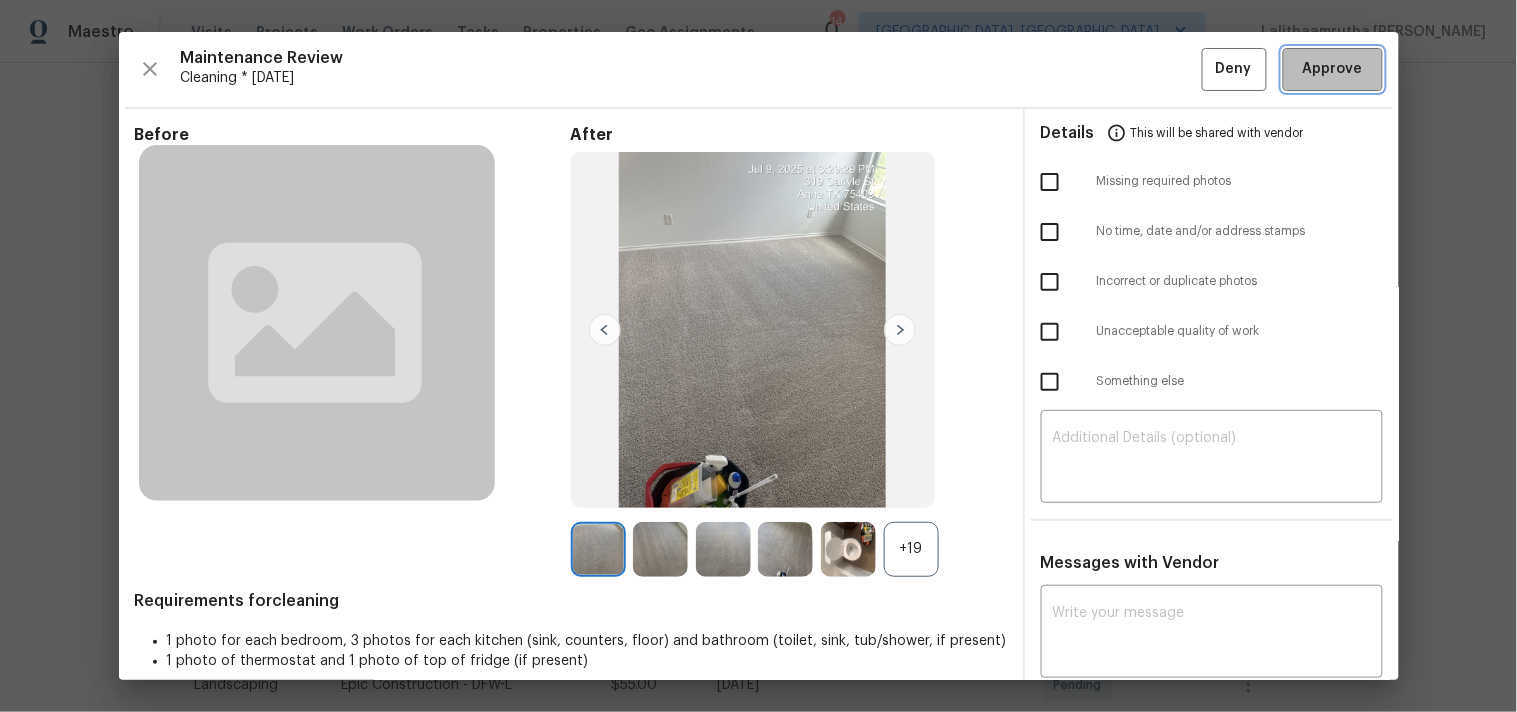 click on "Approve" at bounding box center (1333, 69) 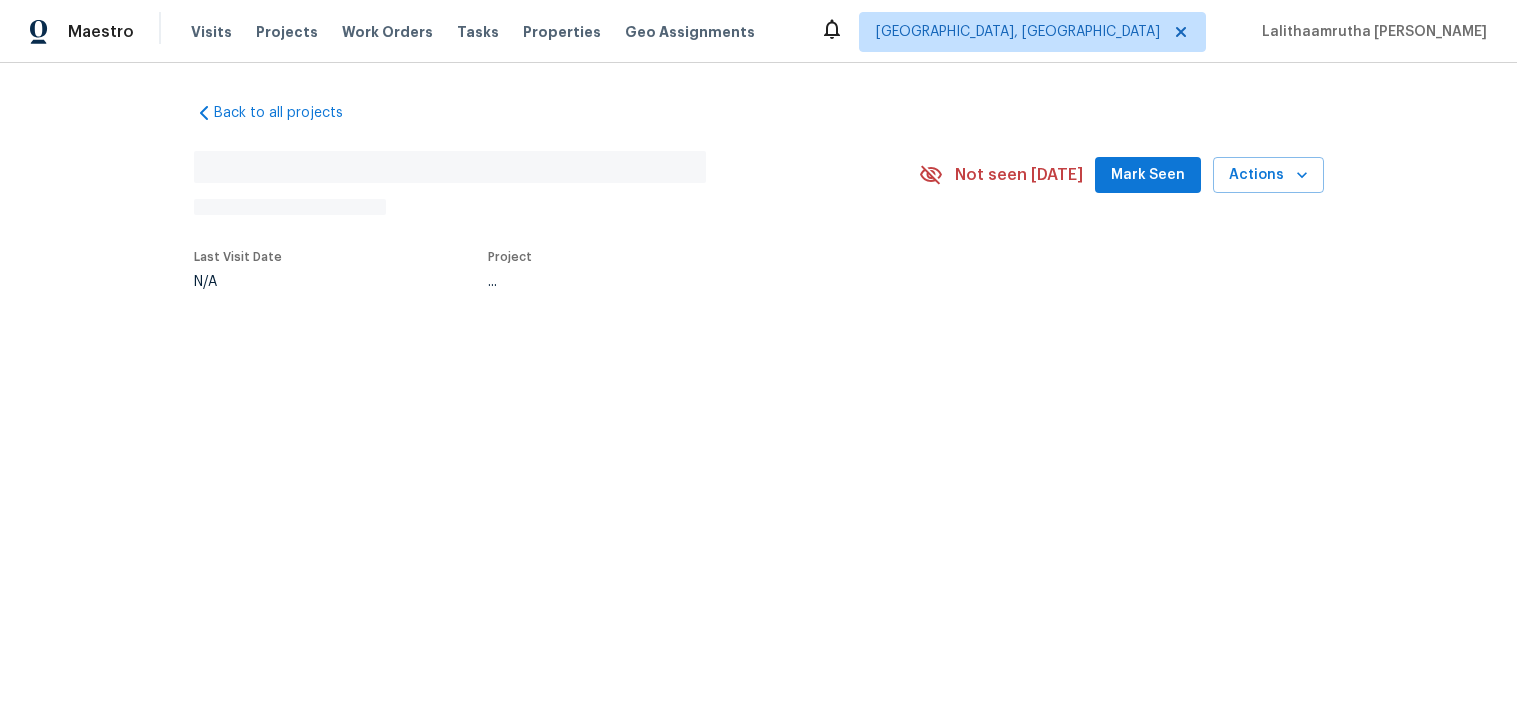 scroll, scrollTop: 0, scrollLeft: 0, axis: both 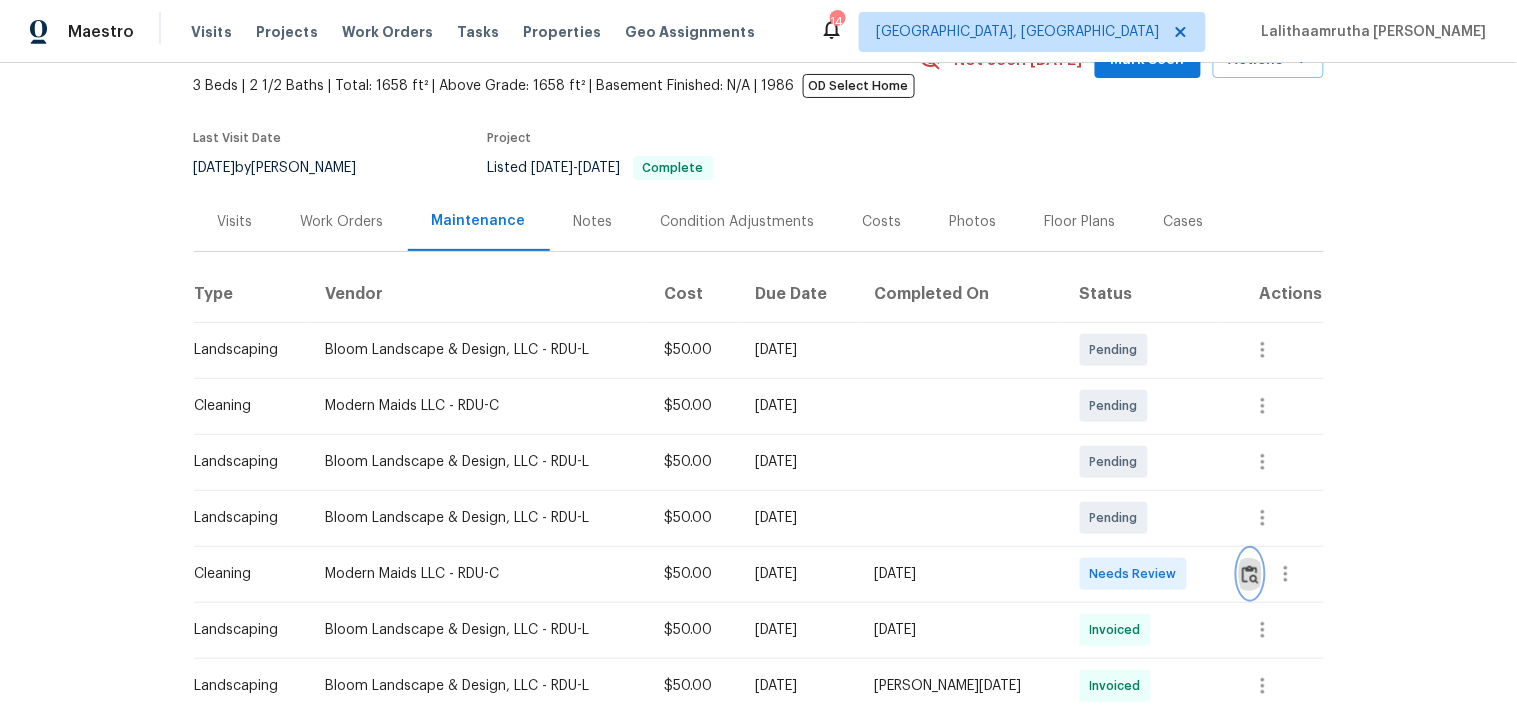 click at bounding box center (1250, 574) 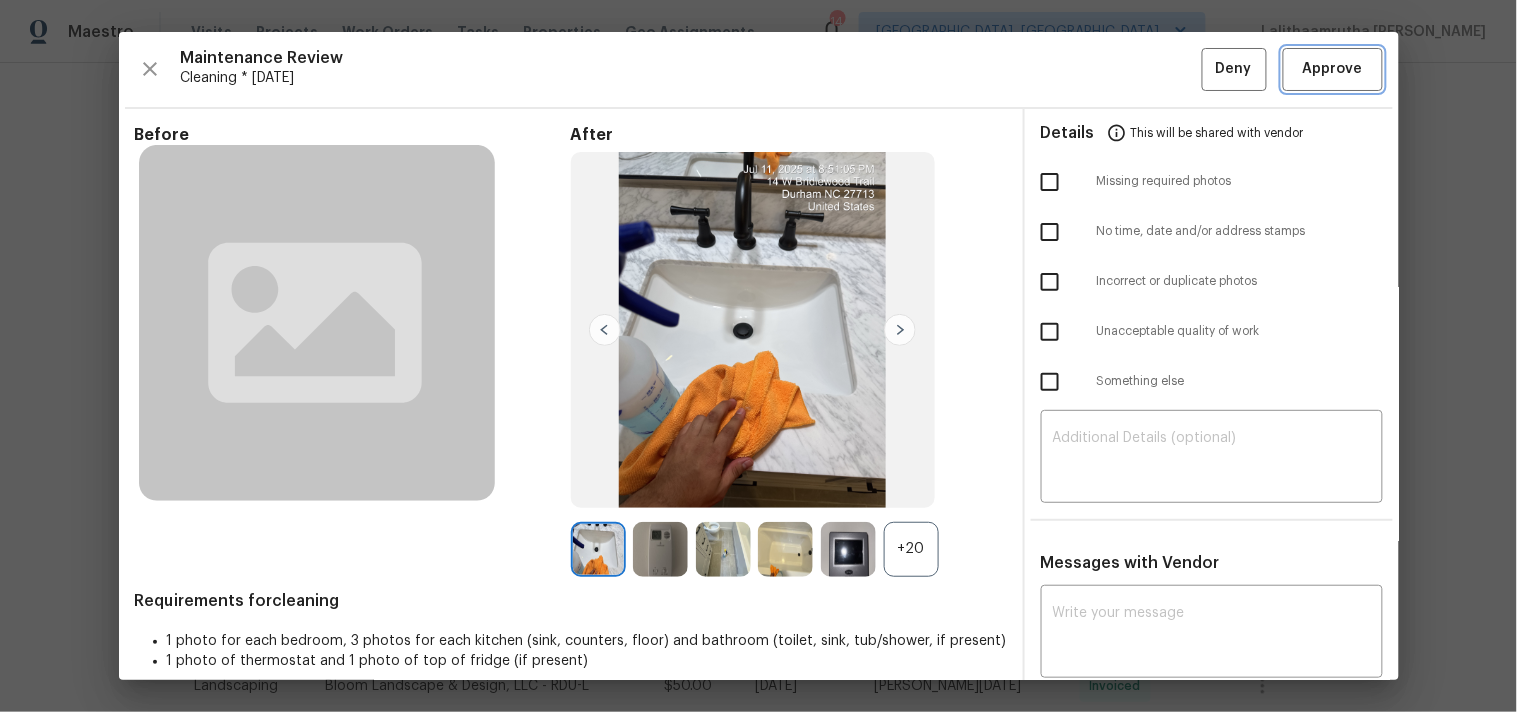 click on "Approve" at bounding box center [1333, 69] 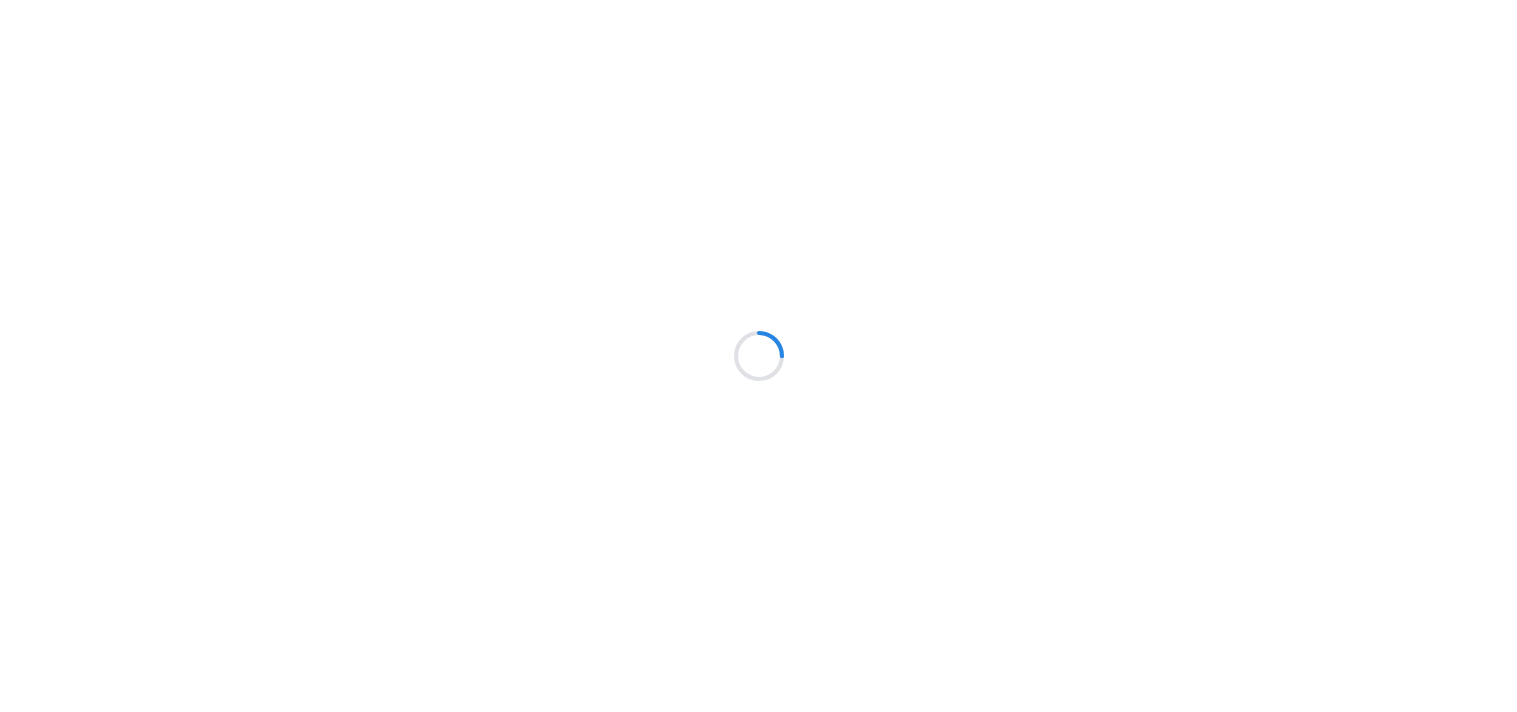 scroll, scrollTop: 0, scrollLeft: 0, axis: both 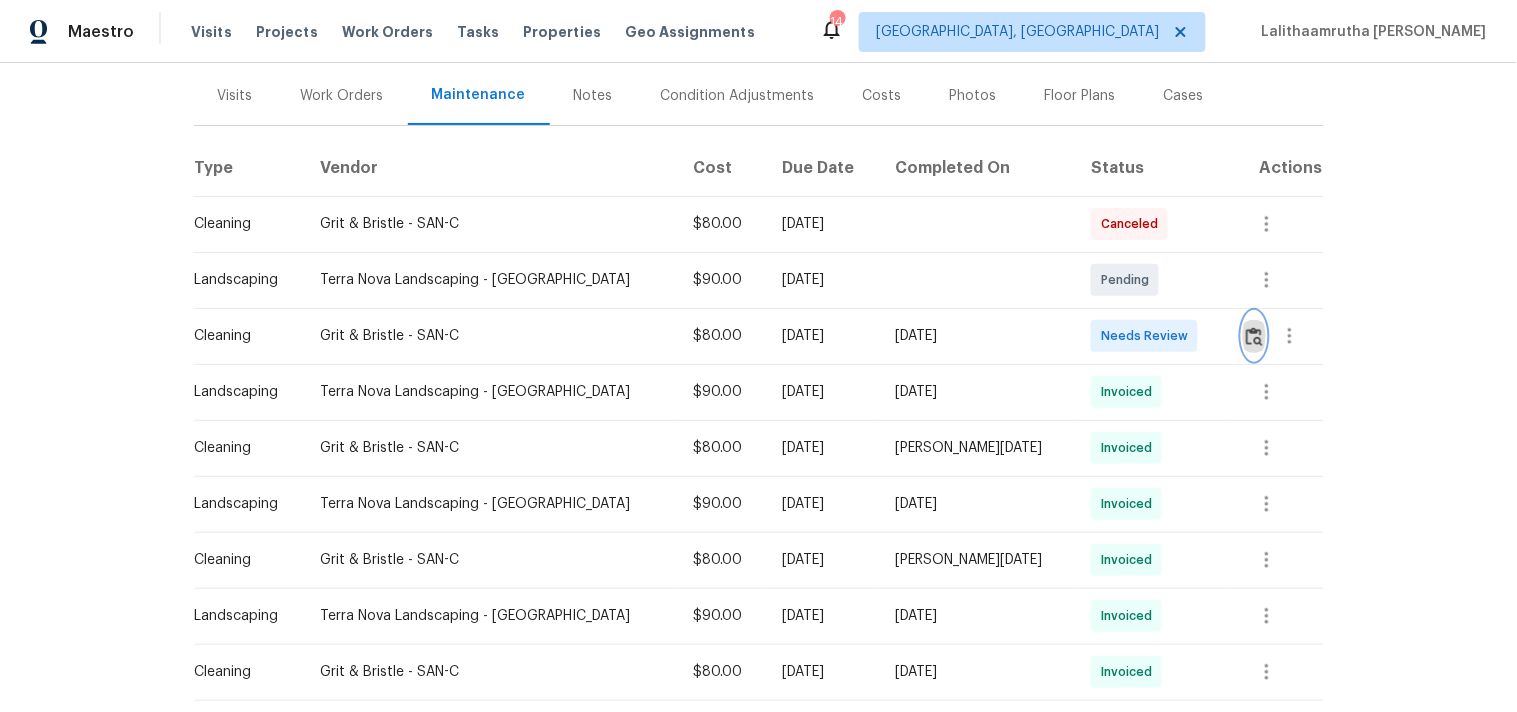 click at bounding box center (1254, 336) 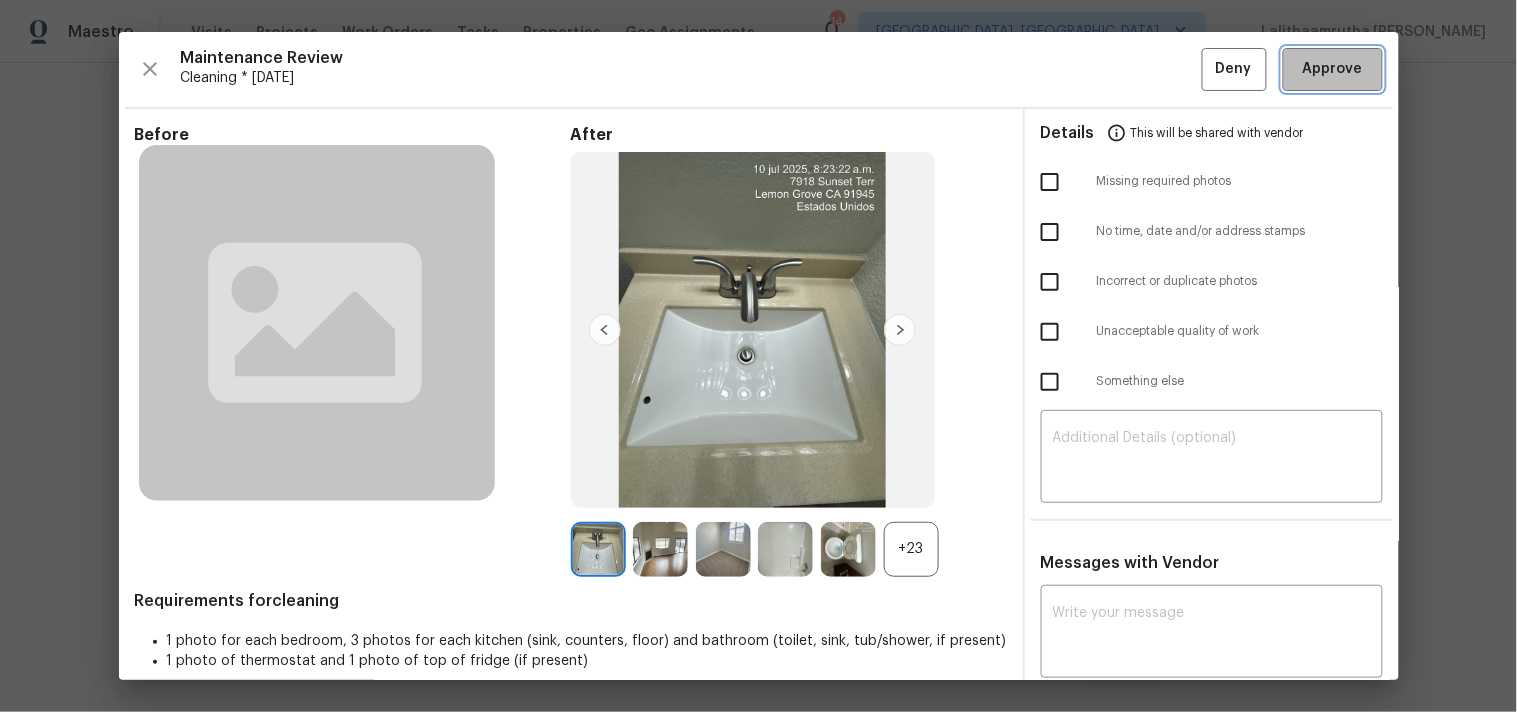 click on "Approve" at bounding box center [1333, 69] 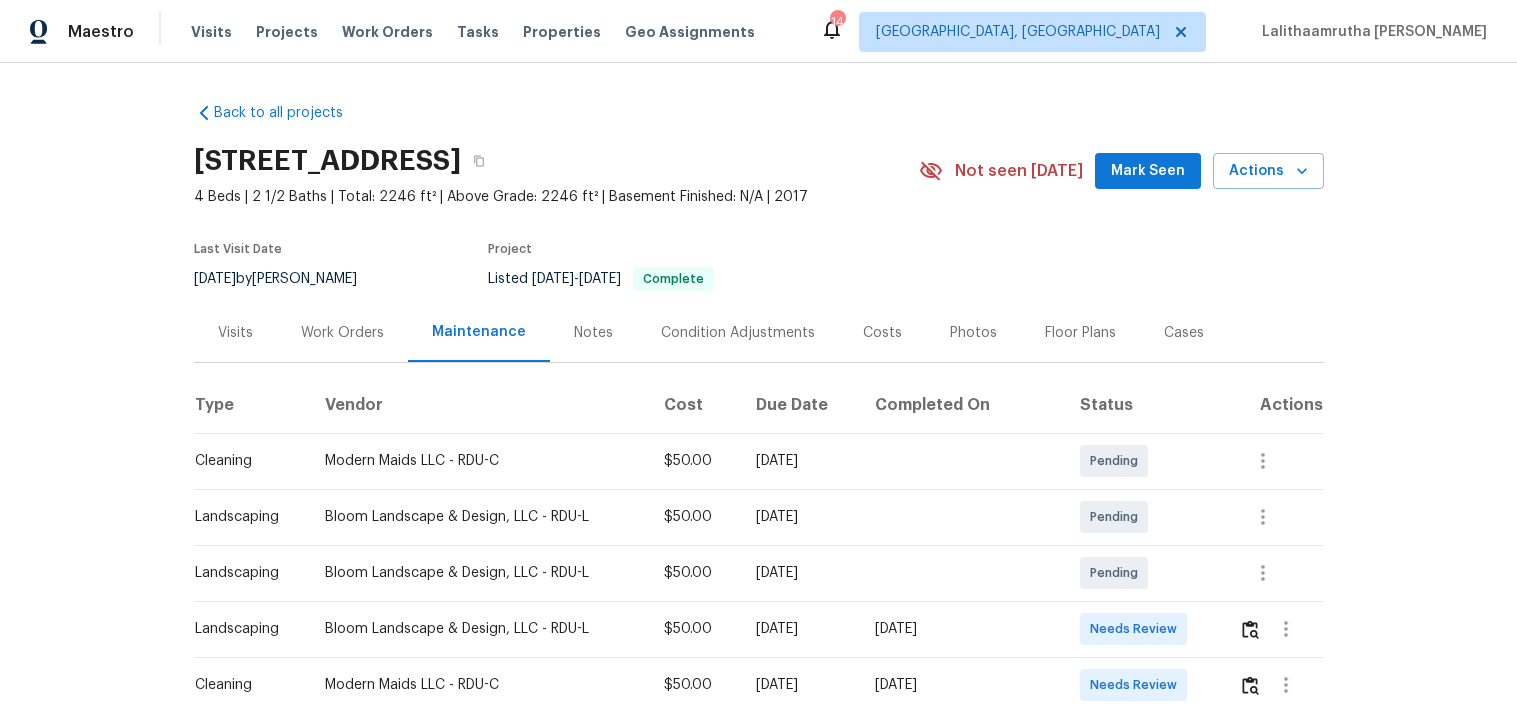 scroll, scrollTop: 0, scrollLeft: 0, axis: both 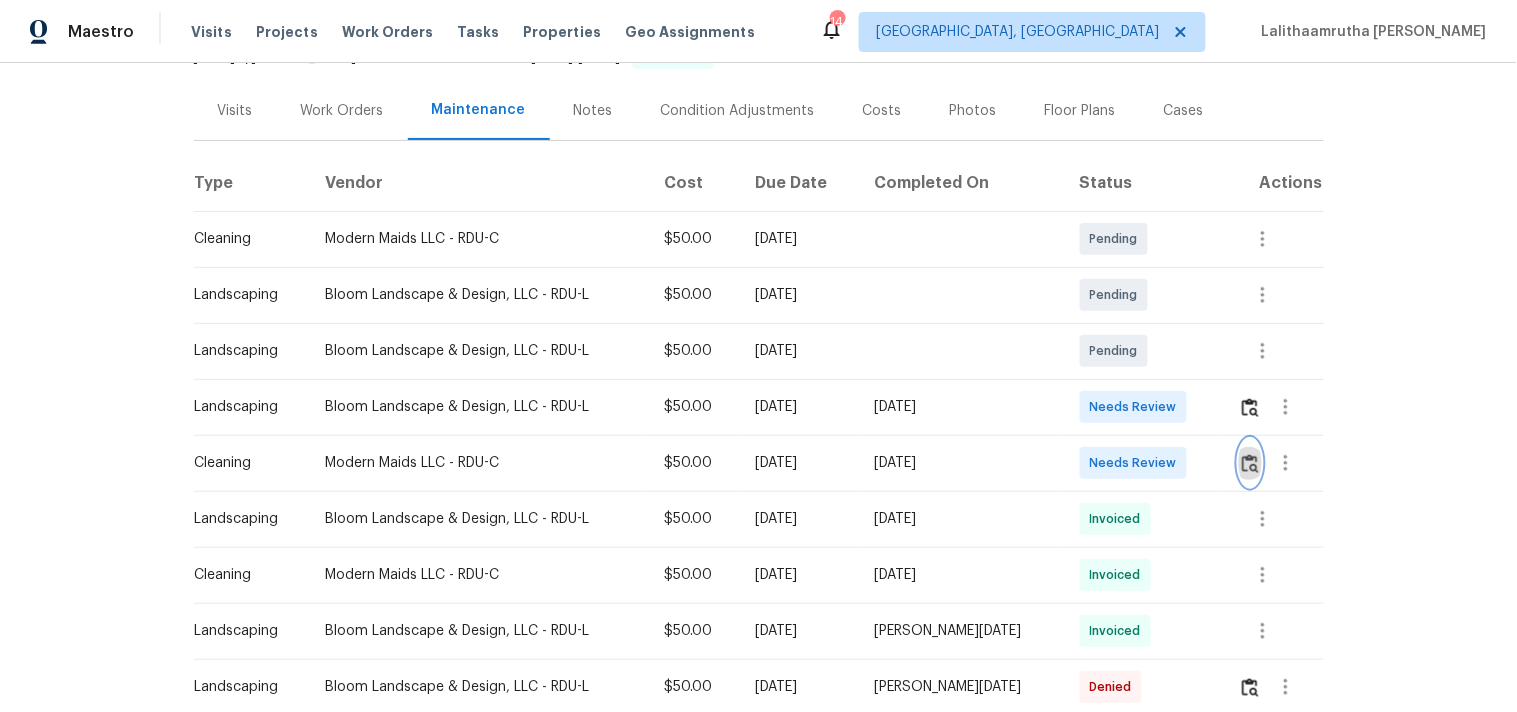 click at bounding box center (1250, 463) 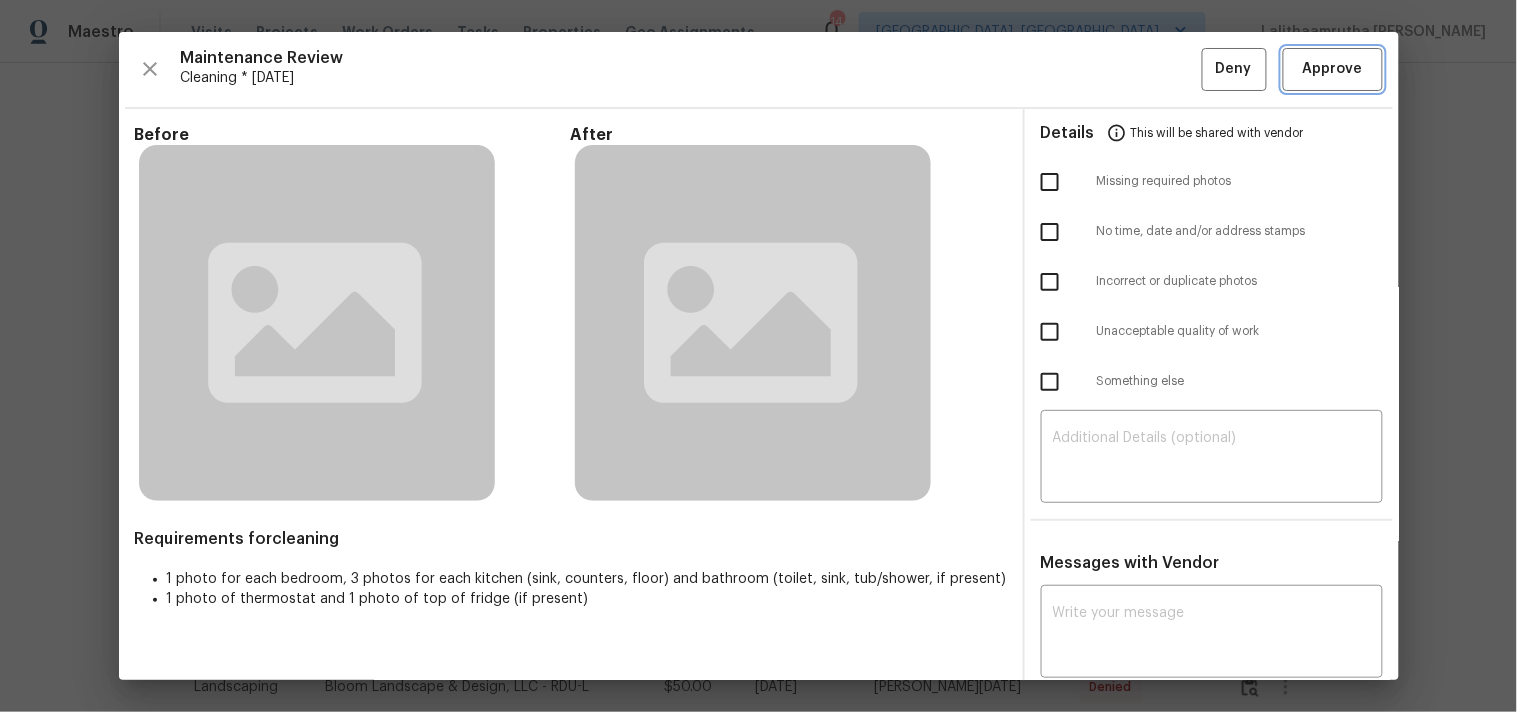 click on "Approve" at bounding box center (1333, 69) 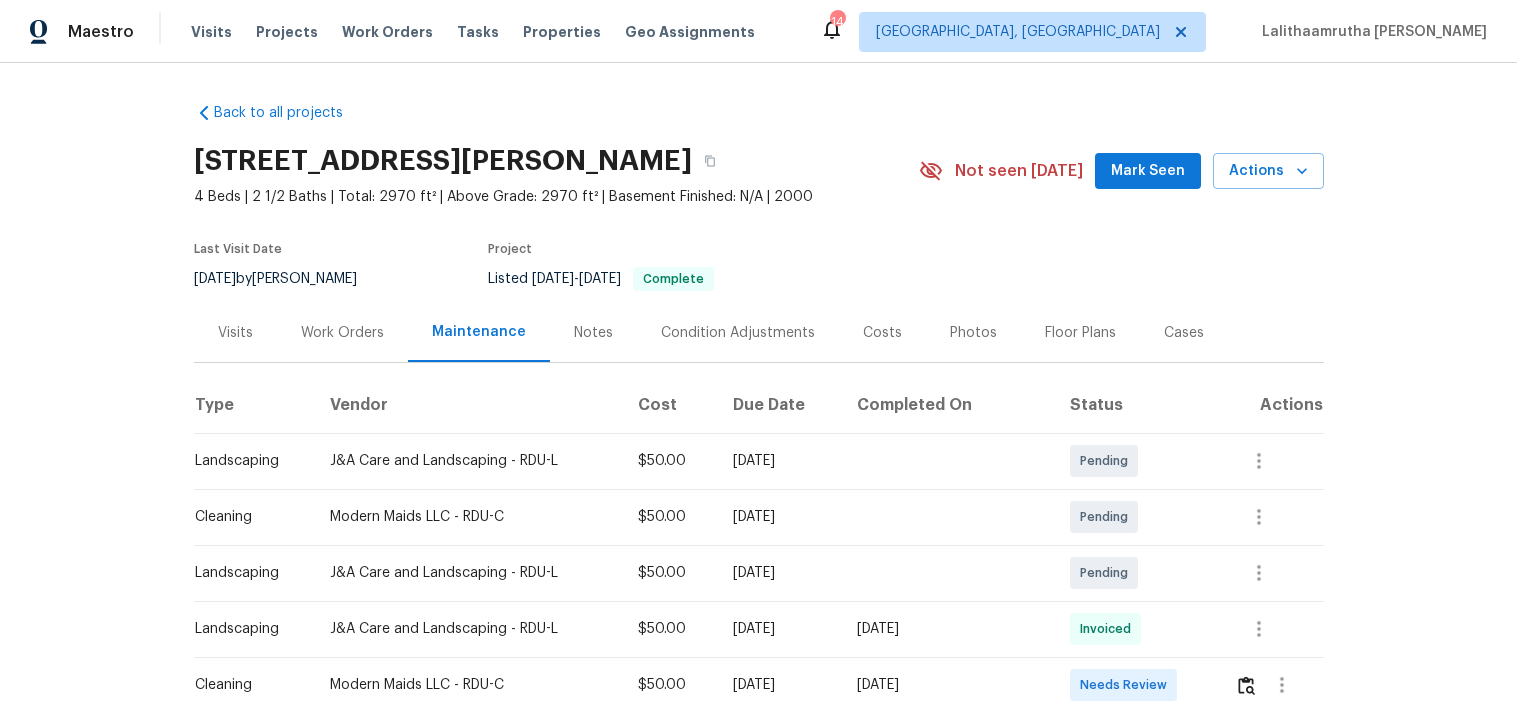 scroll, scrollTop: 0, scrollLeft: 0, axis: both 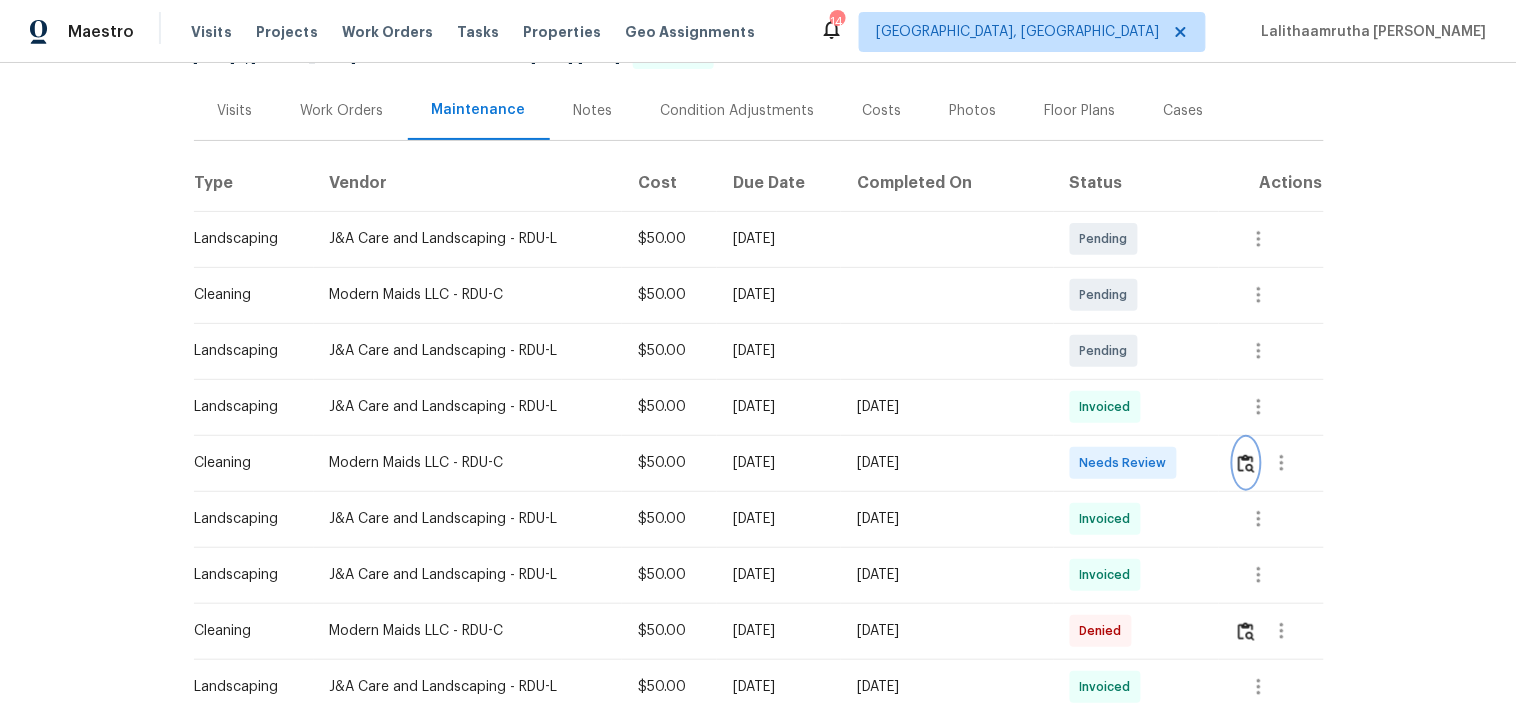 click at bounding box center (1246, 463) 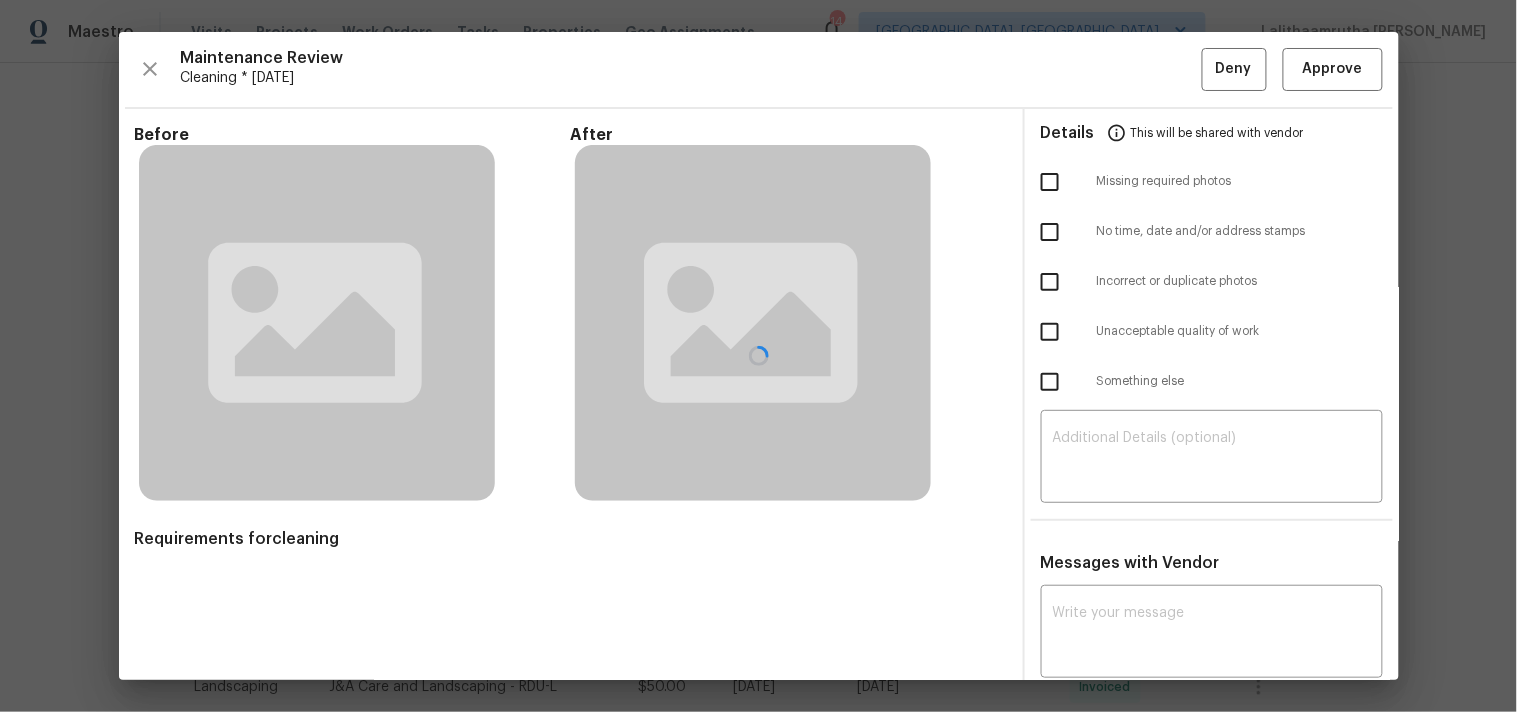 click at bounding box center (759, 356) 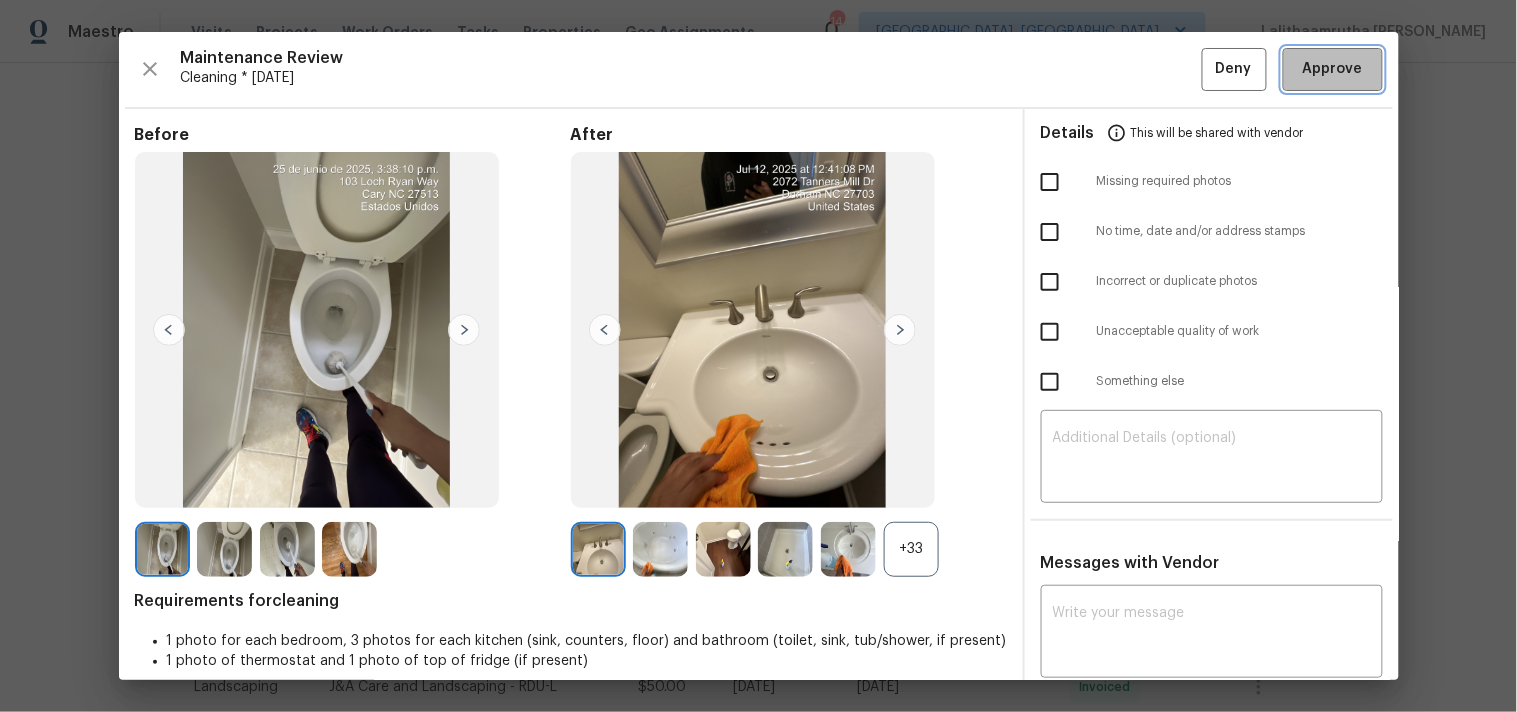 click on "Approve" at bounding box center (1333, 69) 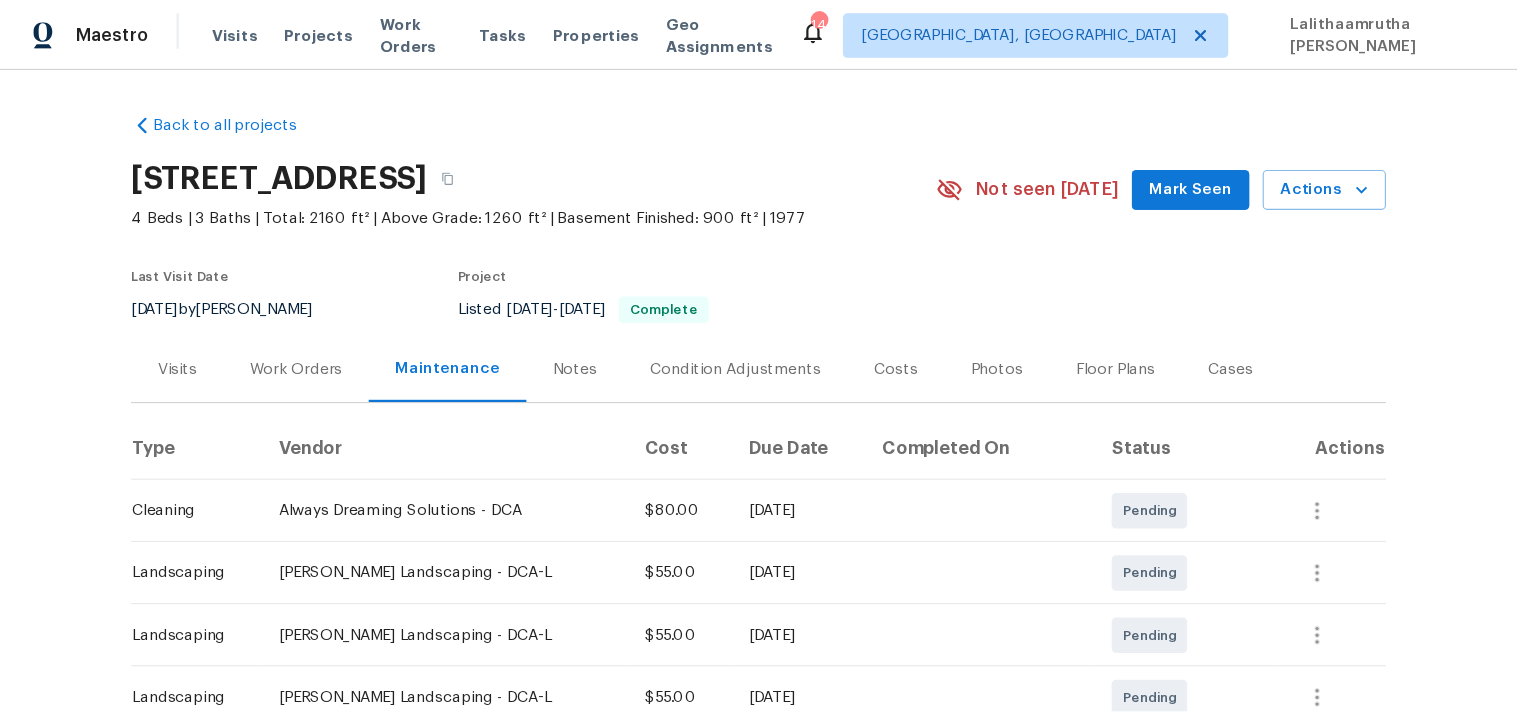 scroll, scrollTop: 0, scrollLeft: 0, axis: both 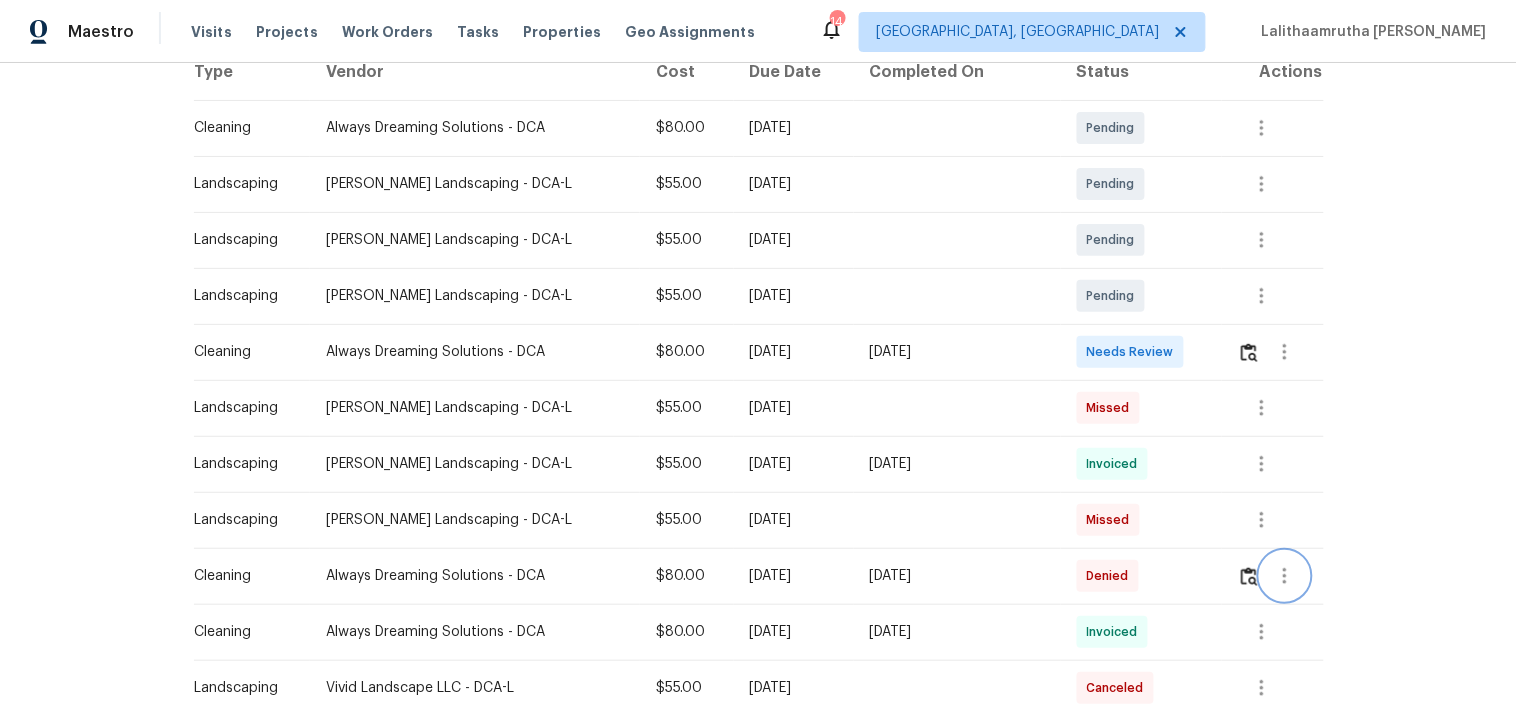 click 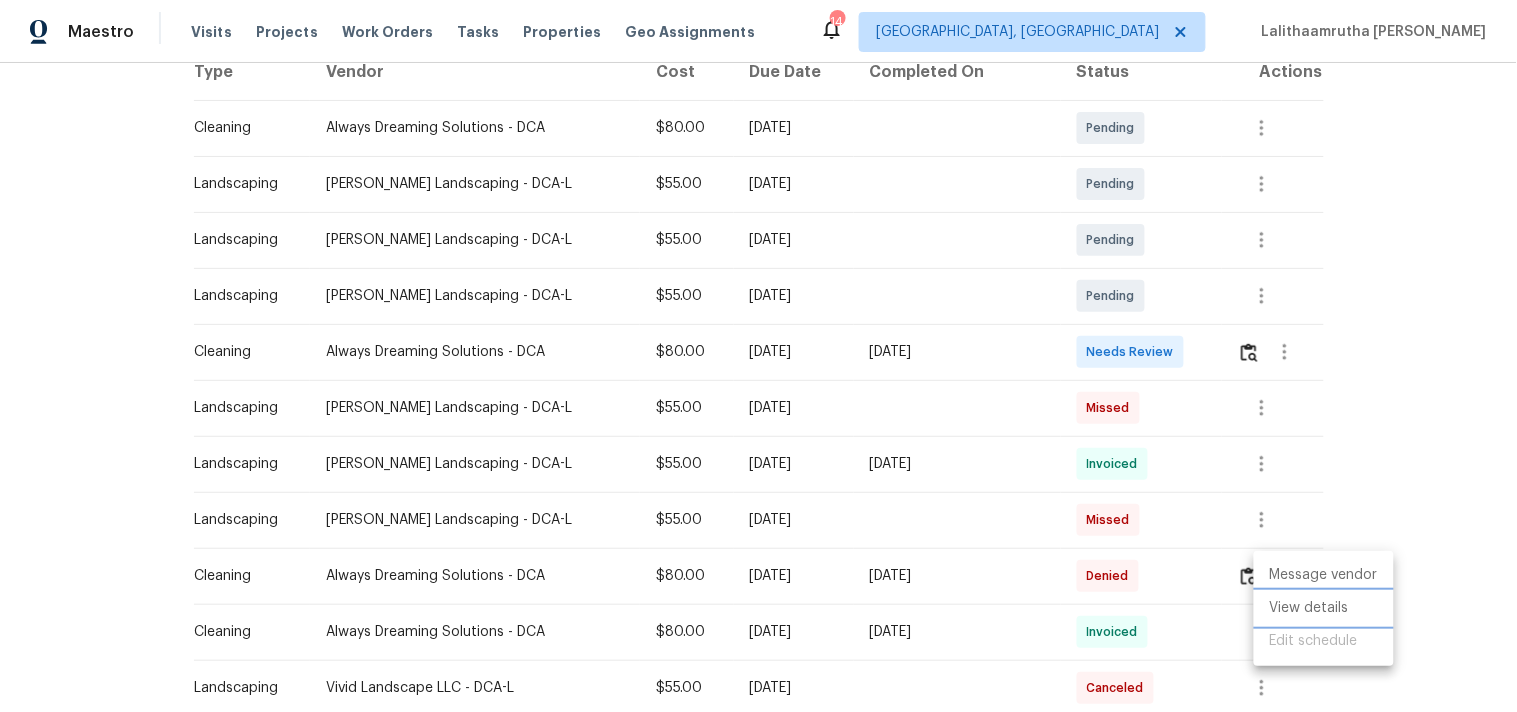 click on "View details" at bounding box center (1324, 608) 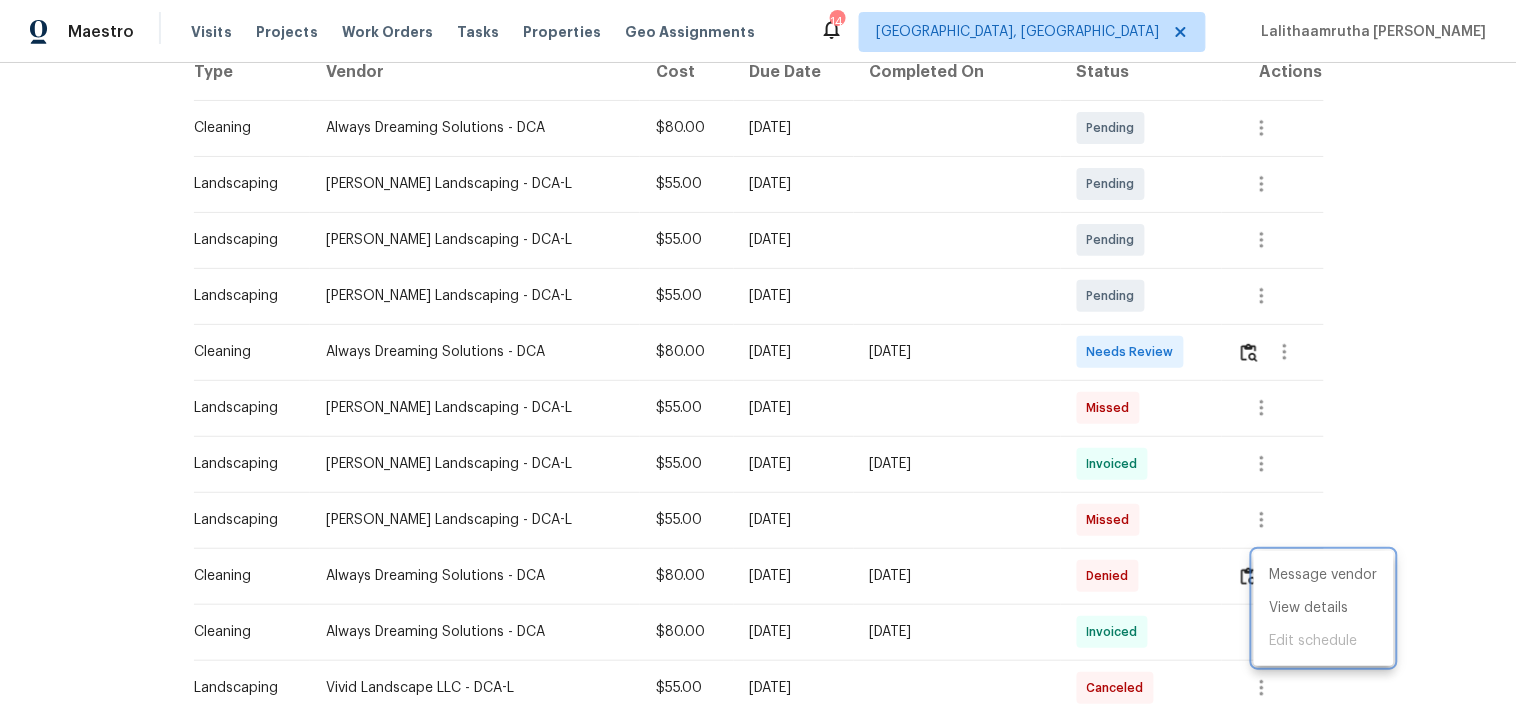 click at bounding box center [758, 356] 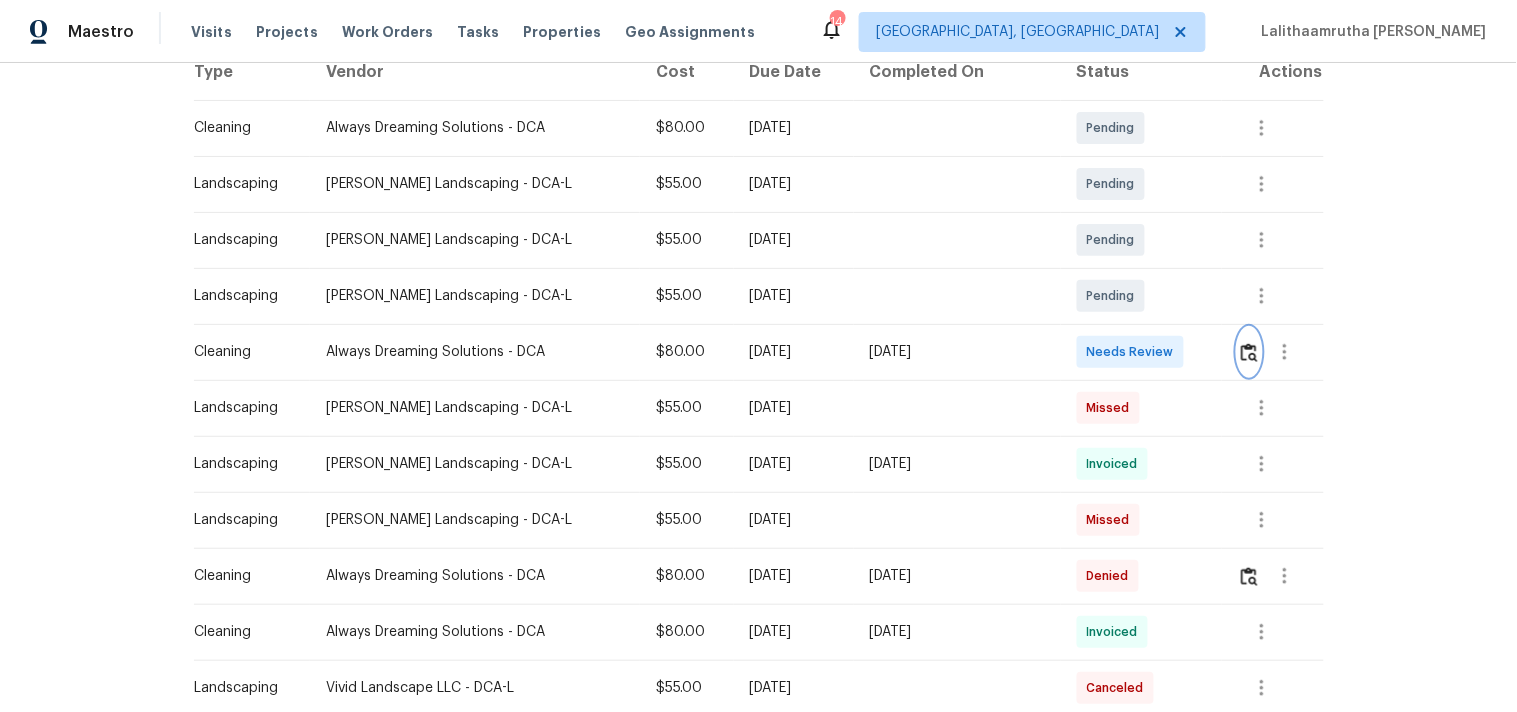 click at bounding box center (1249, 352) 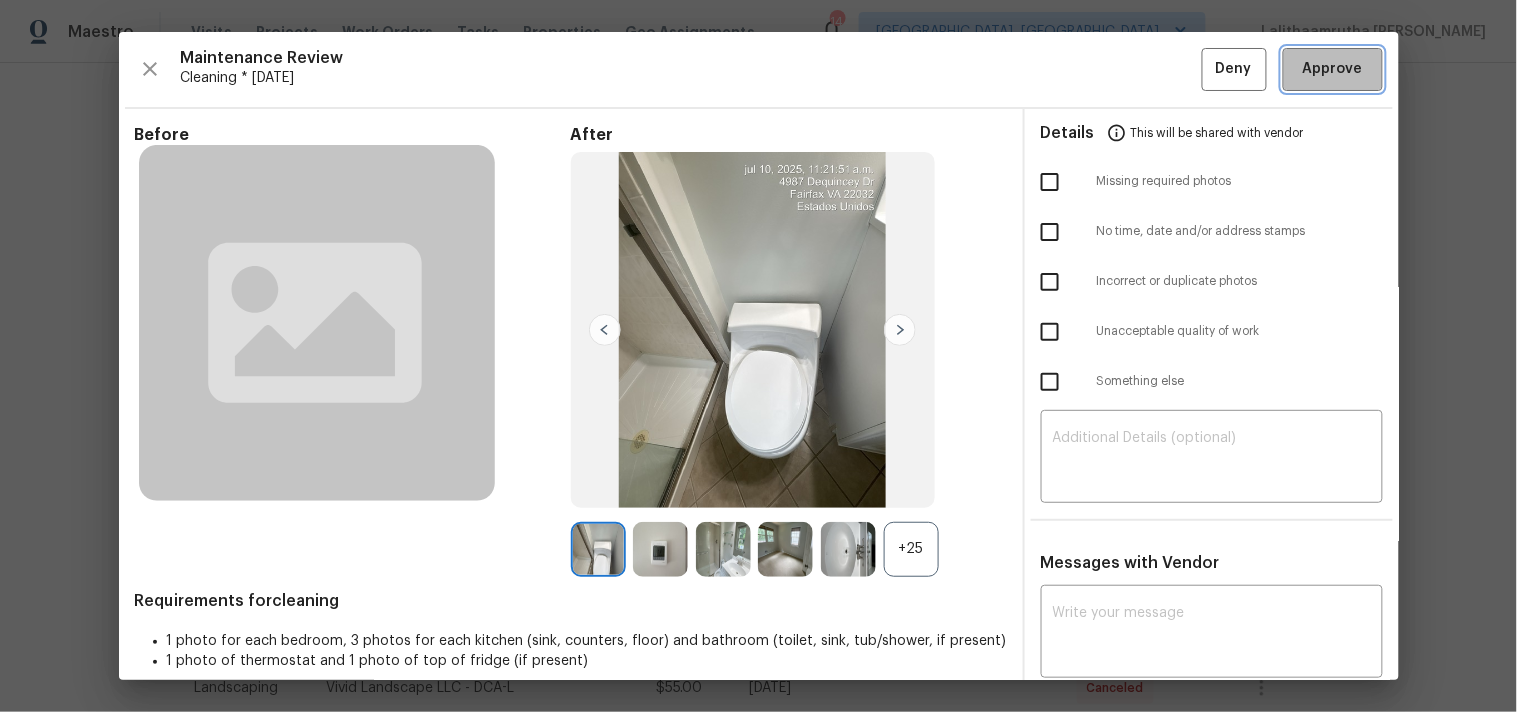click on "Approve" at bounding box center (1333, 69) 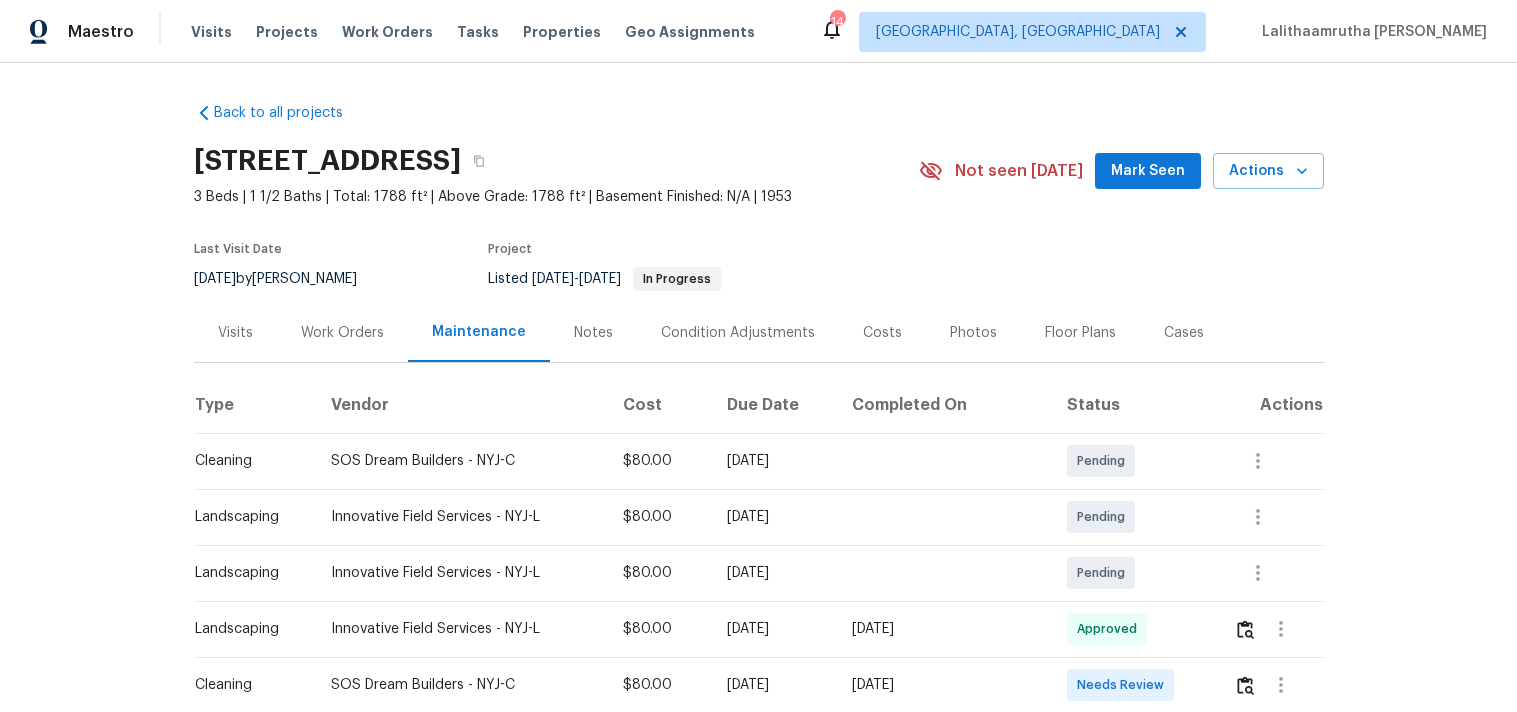 scroll, scrollTop: 0, scrollLeft: 0, axis: both 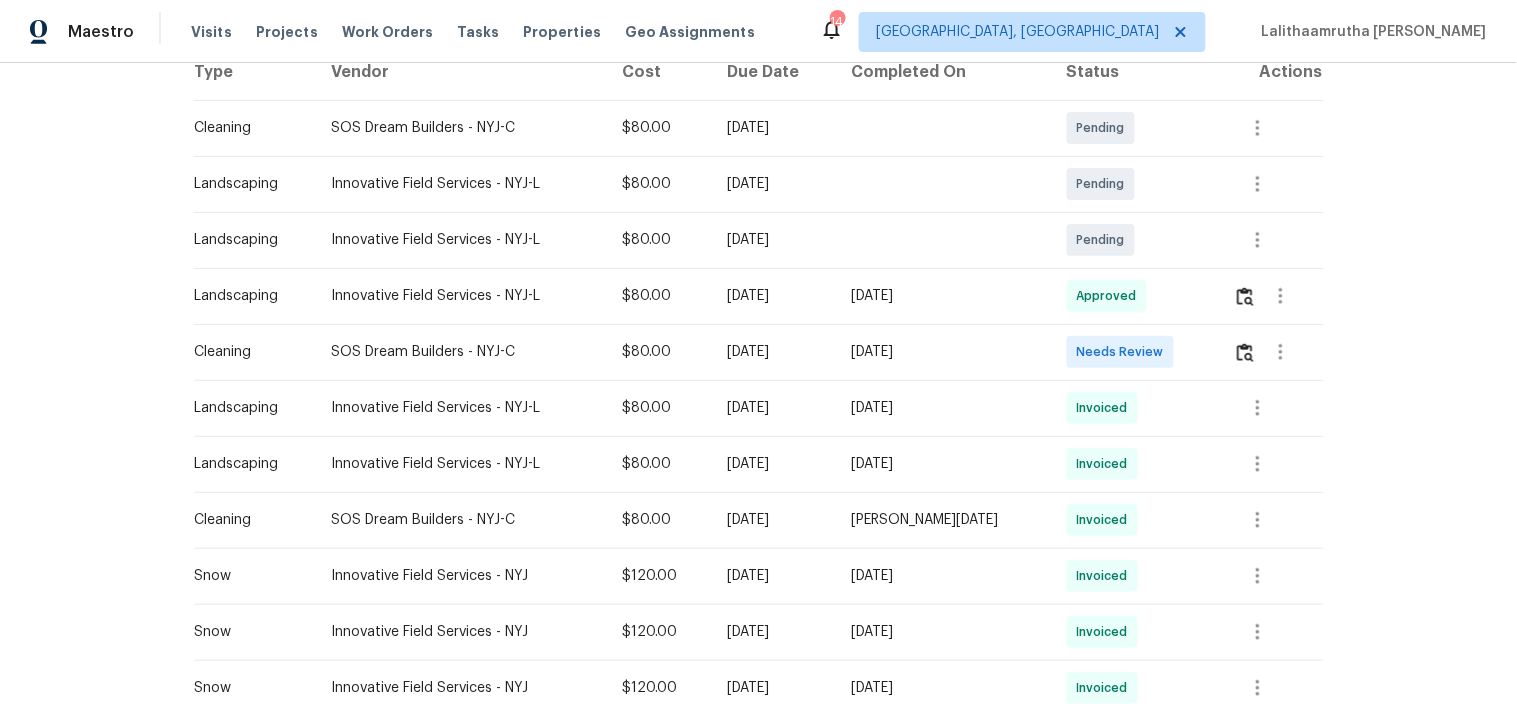 click at bounding box center (1271, 352) 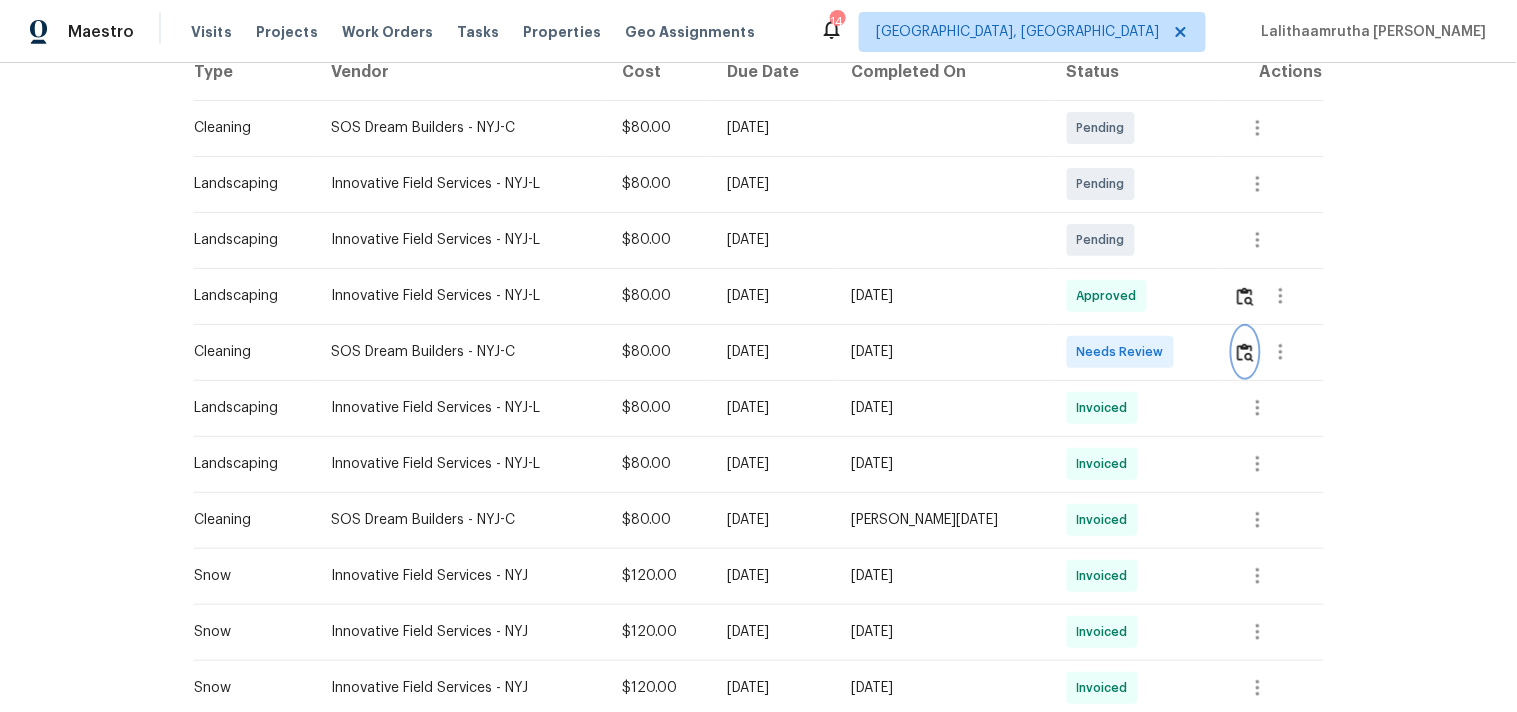 click at bounding box center [1245, 352] 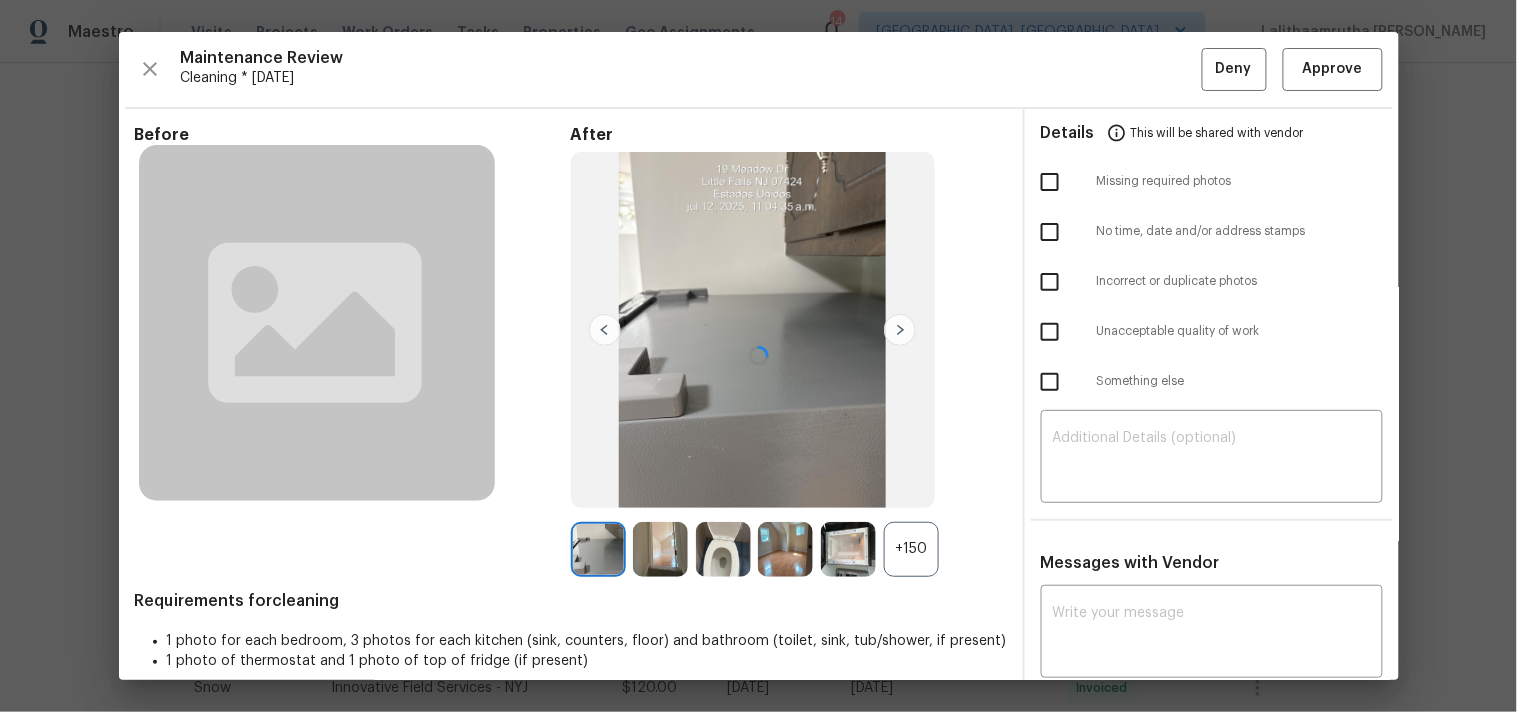 scroll, scrollTop: 27, scrollLeft: 0, axis: vertical 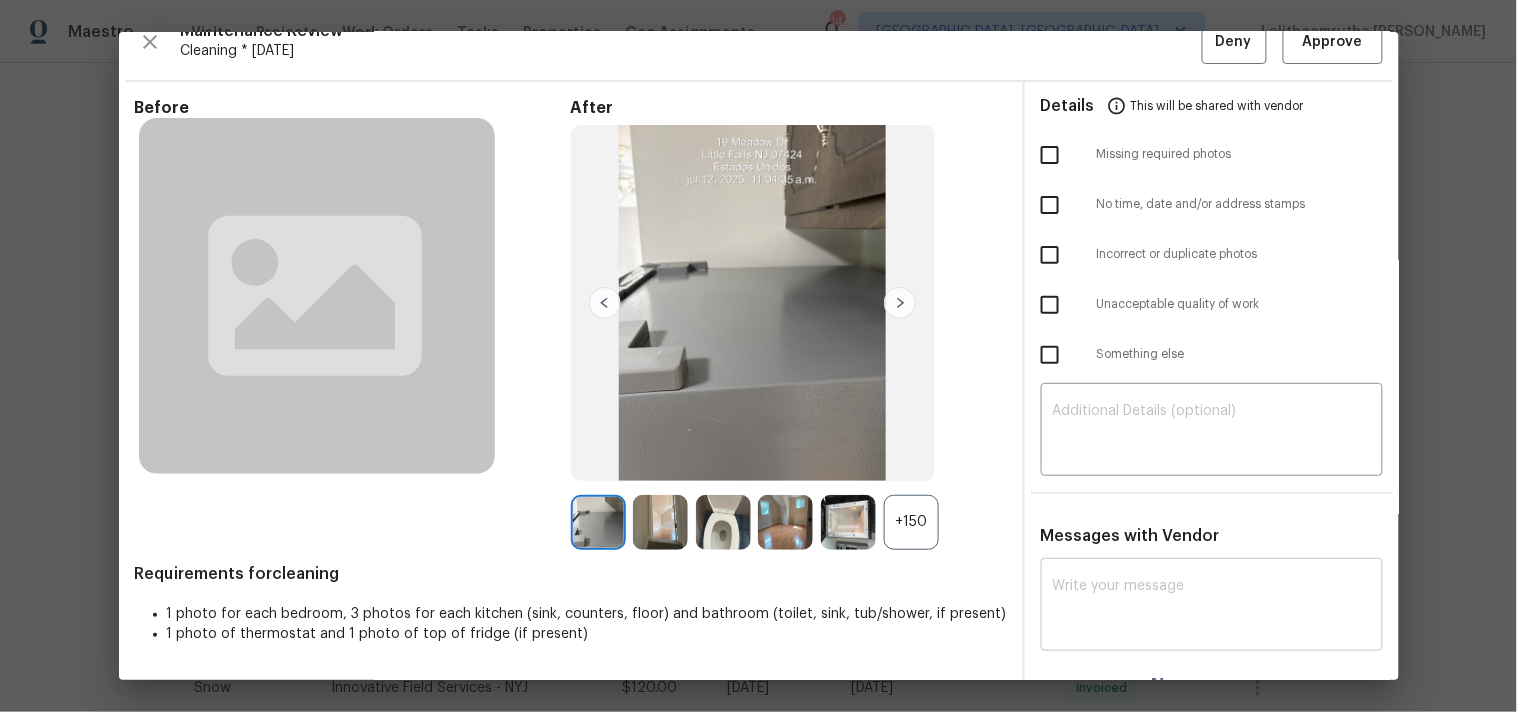 click on "x ​" at bounding box center [1212, 607] 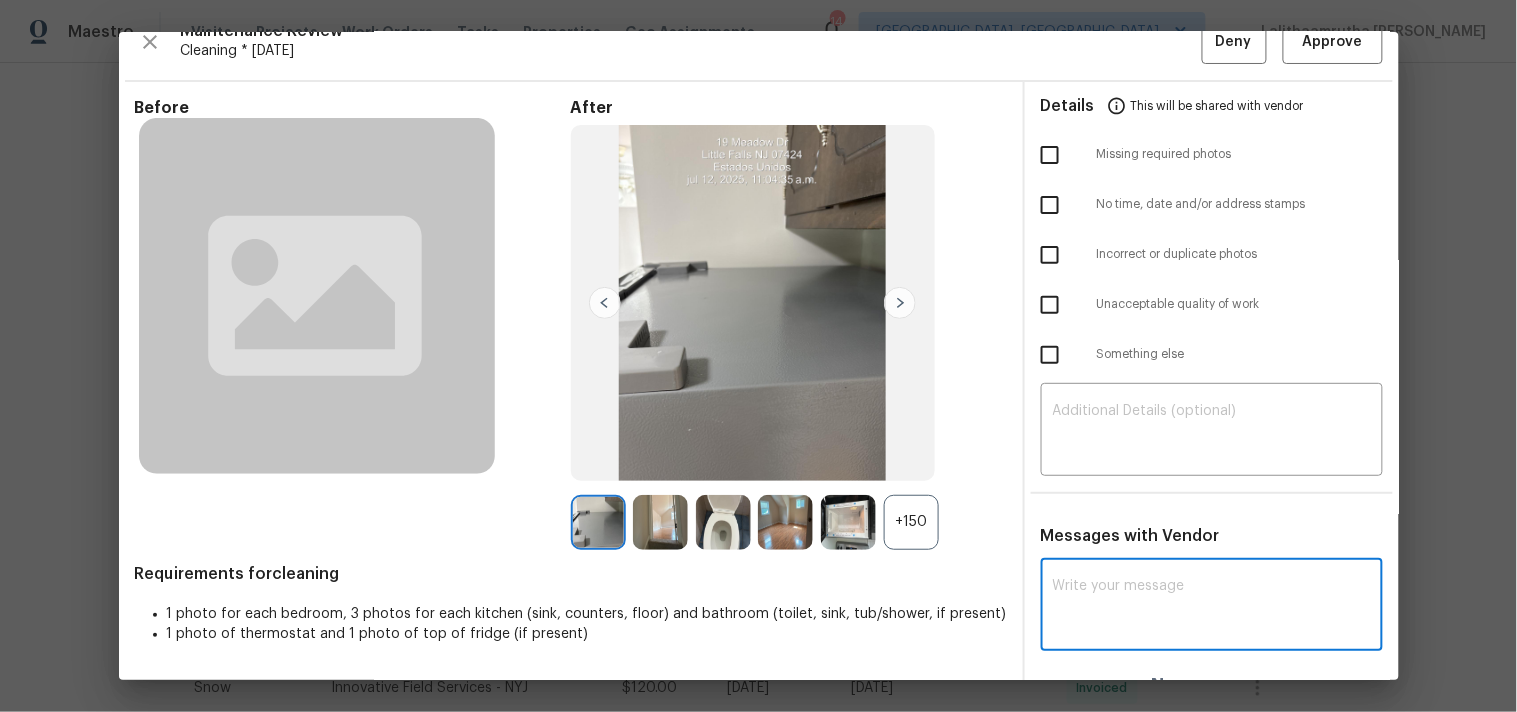 paste on "Maintenance Audit Team: Hello! Unfortunately, this Cleaning visit completed on 07/12/2025 has been denied because we are missing the required photos for approval. For approval, please upload thermostat photo only if the correct or missing photos were taken on the same day the visit was completed. If those photos are available, they must be uploaded within 48 hours of the original visit date. If the required photos were not taken on the day of the visit, the denial will remain in place. If you or your team need a refresher on the quality standards and requirements, please refer to the updated Standards of Work that have been distributed via email. Thank you!" 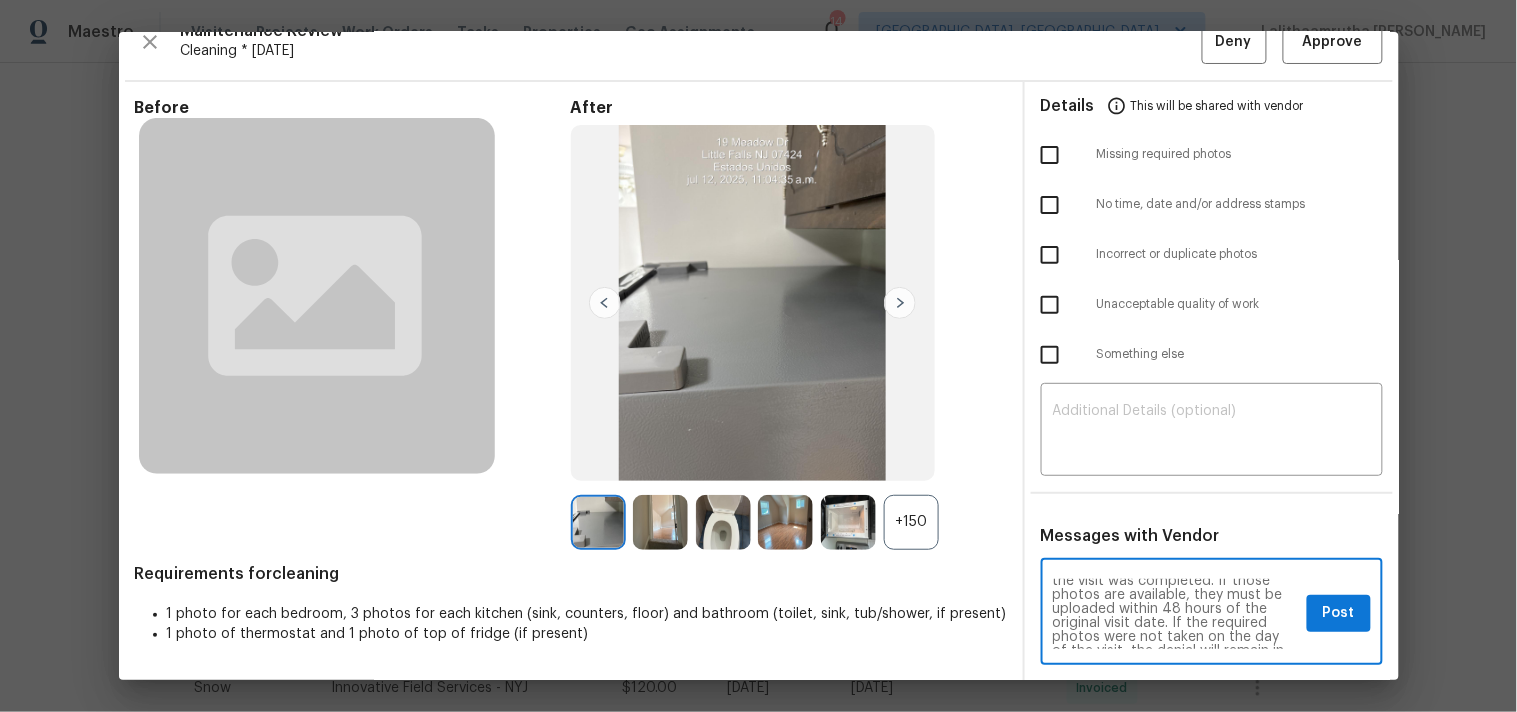 scroll, scrollTop: 0, scrollLeft: 0, axis: both 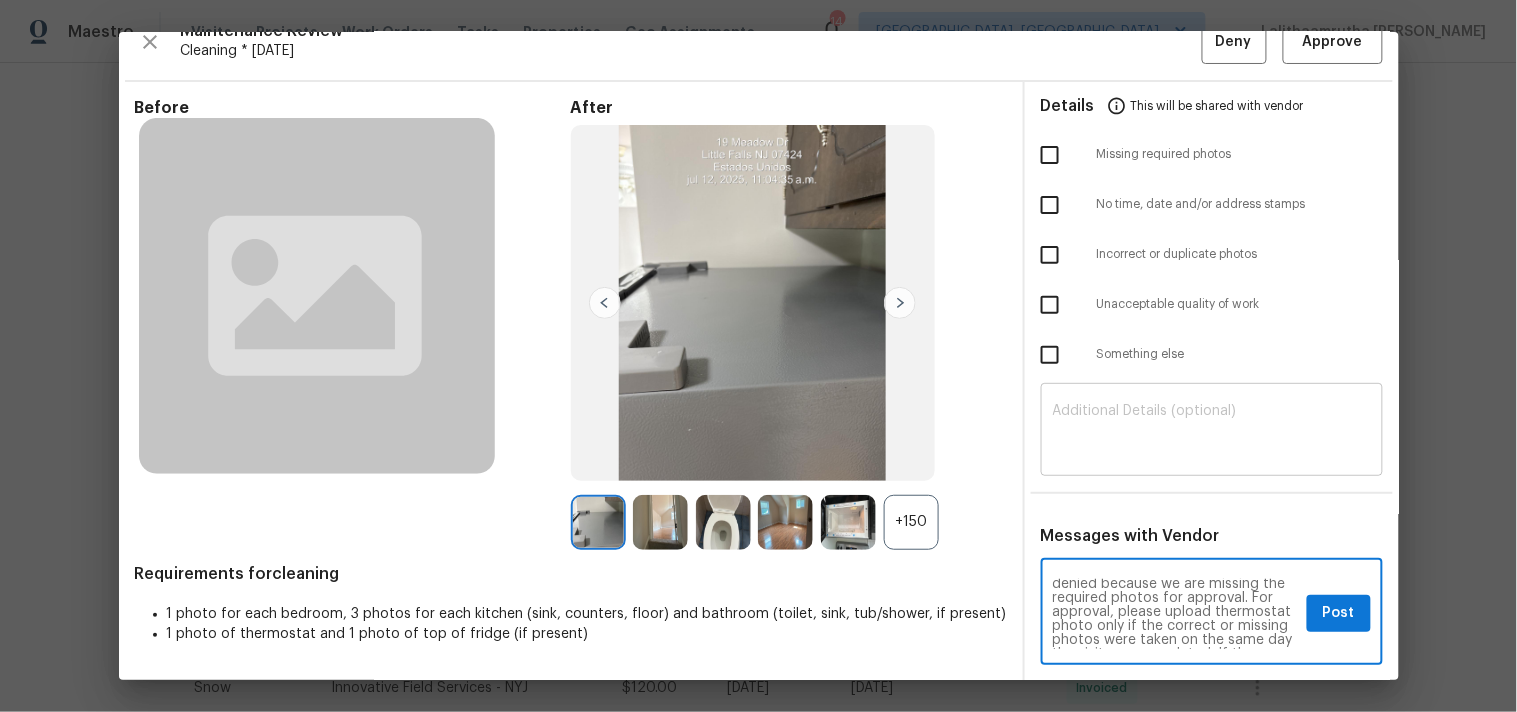 type on "Maintenance Audit Team: Hello! Unfortunately, this Cleaning visit completed on 07/12/2025 has been denied because we are missing the required photos for approval. For approval, please upload thermostat photo only if the correct or missing photos were taken on the same day the visit was completed. If those photos are available, they must be uploaded within 48 hours of the original visit date. If the required photos were not taken on the day of the visit, the denial will remain in place. If you or your team need a refresher on the quality standards and requirements, please refer to the updated Standards of Work that have been distributed via email. Thank you!" 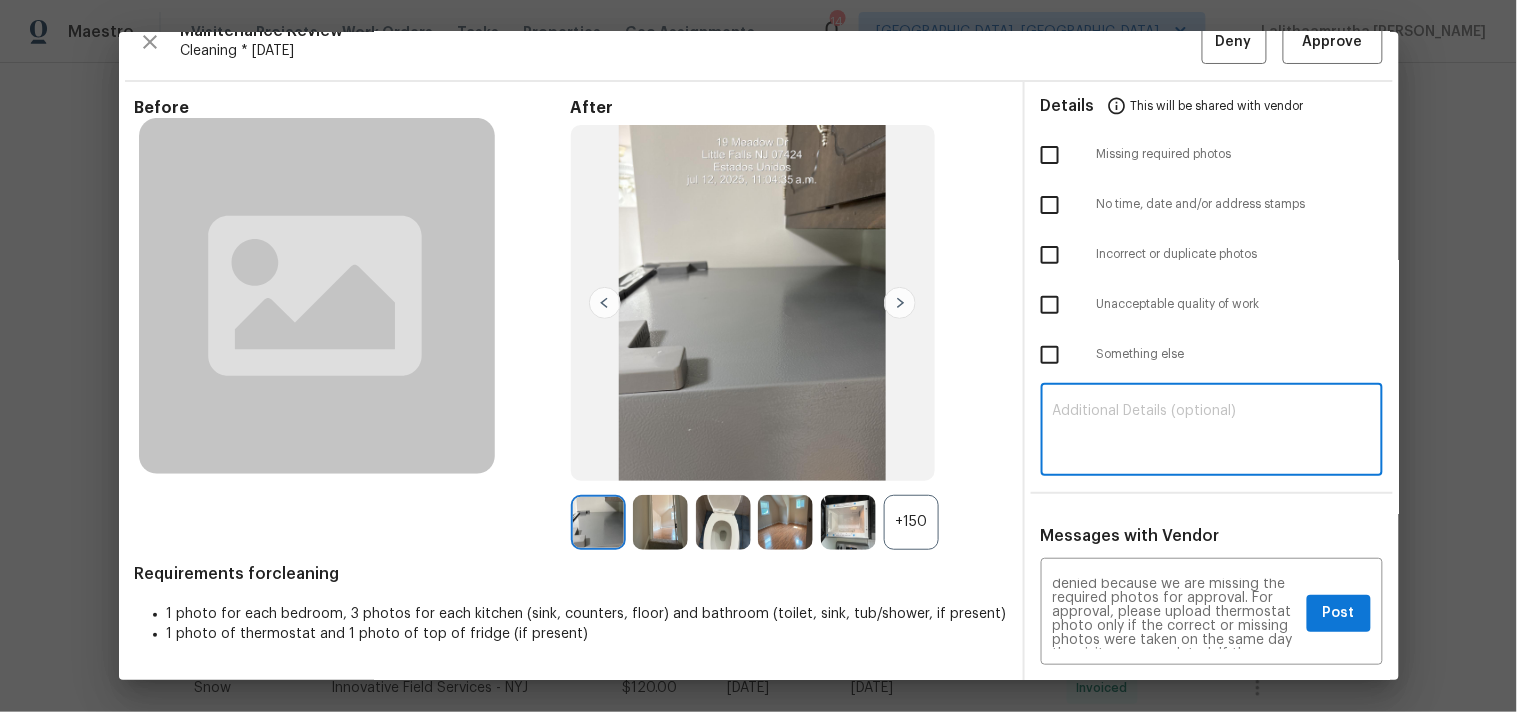 paste on "Maintenance Audit Team: Hello! Unfortunately, this Cleaning visit completed on 07/12/2025 has been denied because we are missing the required photos for approval. For approval, please upload thermostat photo only if the correct or missing photos were taken on the same day the visit was completed. If those photos are available, they must be uploaded within 48 hours of the original visit date. If the required photos were not taken on the day of the visit, the denial will remain in place. If you or your team need a refresher on the quality standards and requirements, please refer to the updated Standards of Work that have been distributed via email. Thank you!" 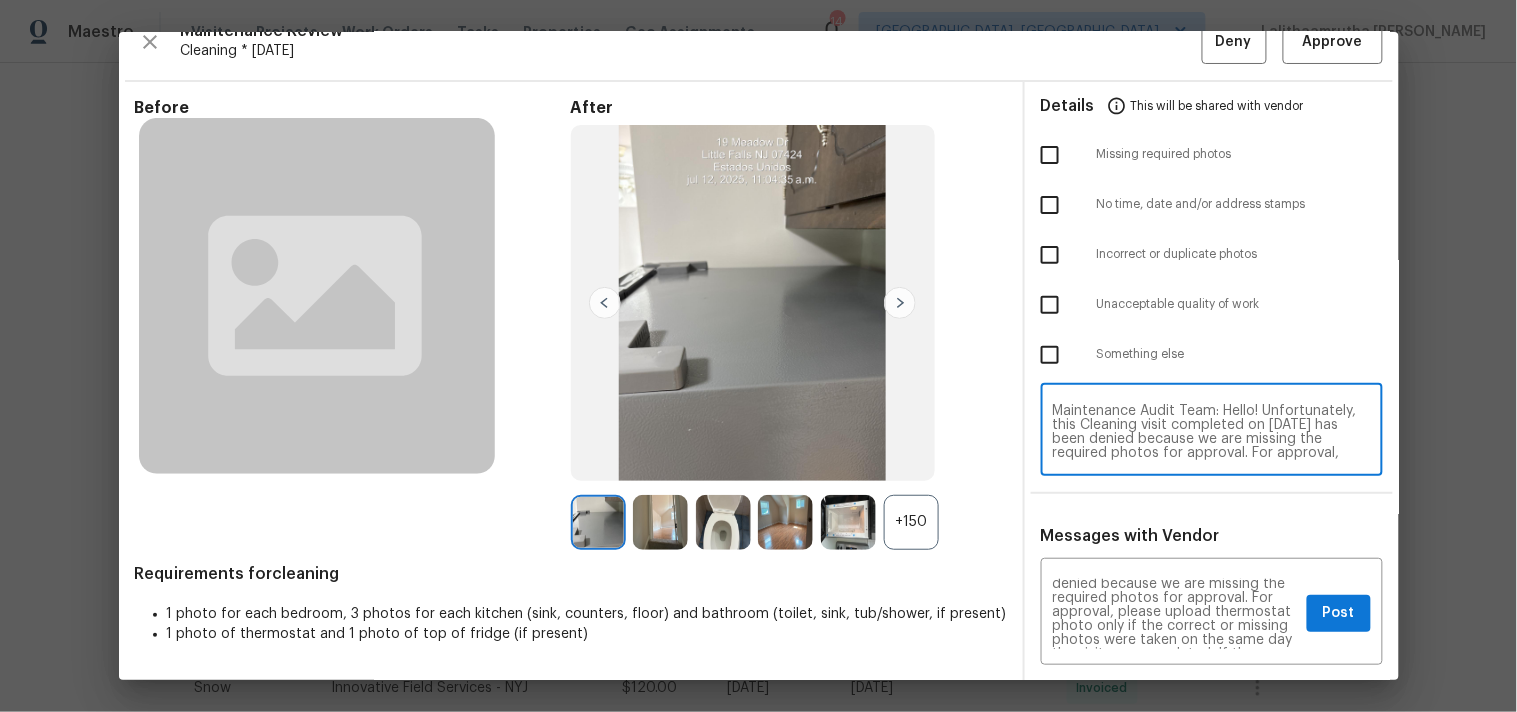 scroll, scrollTop: 167, scrollLeft: 0, axis: vertical 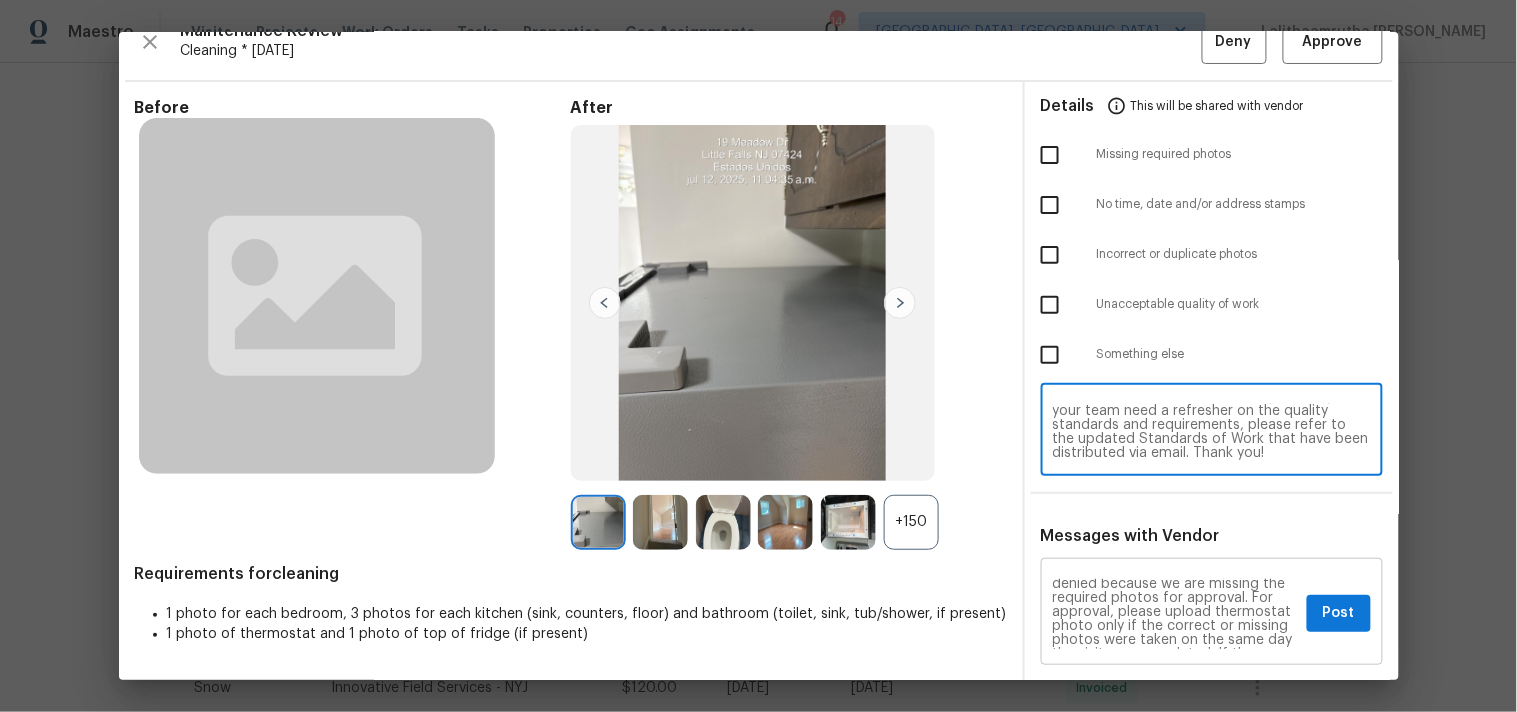 type on "Maintenance Audit Team: Hello! Unfortunately, this Cleaning visit completed on 07/12/2025 has been denied because we are missing the required photos for approval. For approval, please upload thermostat photo only if the correct or missing photos were taken on the same day the visit was completed. If those photos are available, they must be uploaded within 48 hours of the original visit date. If the required photos were not taken on the day of the visit, the denial will remain in place. If you or your team need a refresher on the quality standards and requirements, please refer to the updated Standards of Work that have been distributed via email. Thank you!" 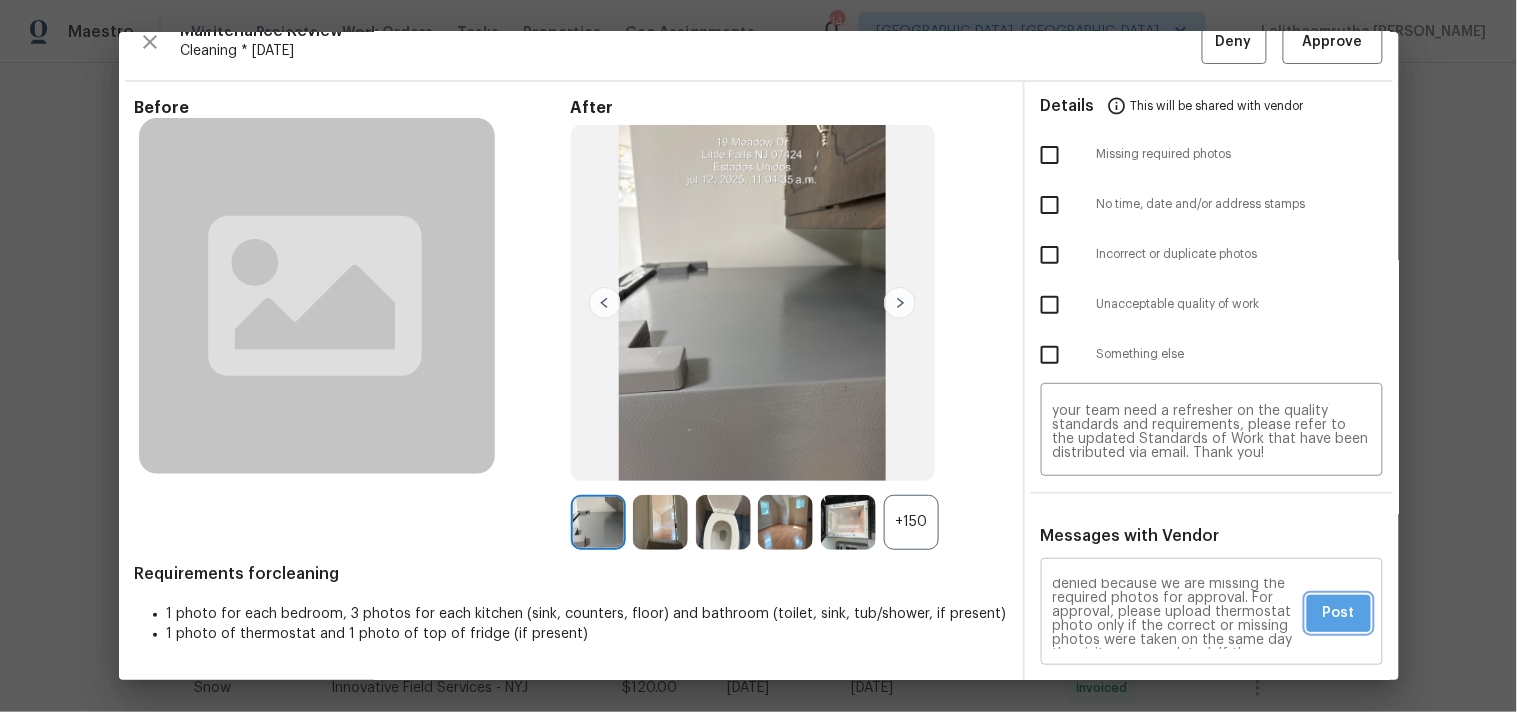 drag, startPoint x: 1332, startPoint y: 604, endPoint x: 1311, endPoint y: 566, distance: 43.416588 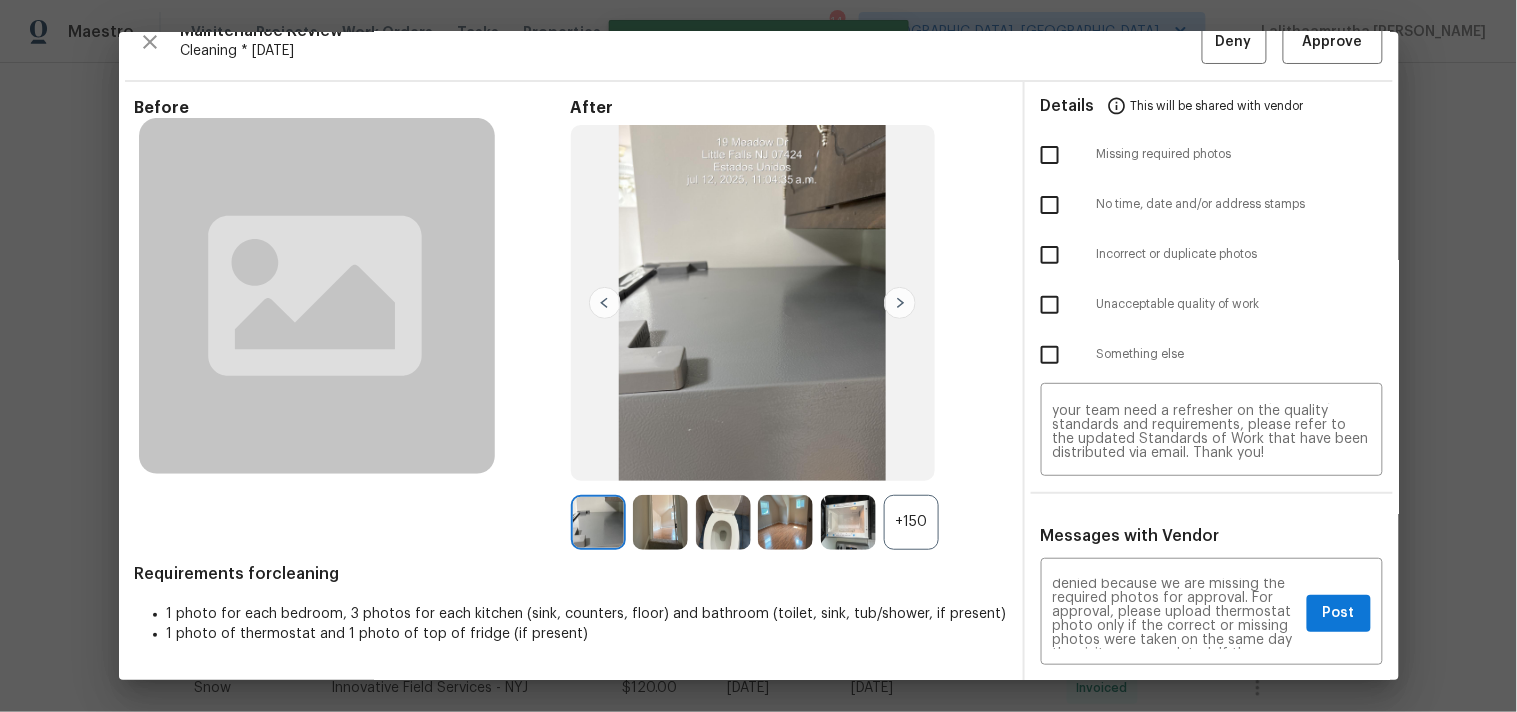 type 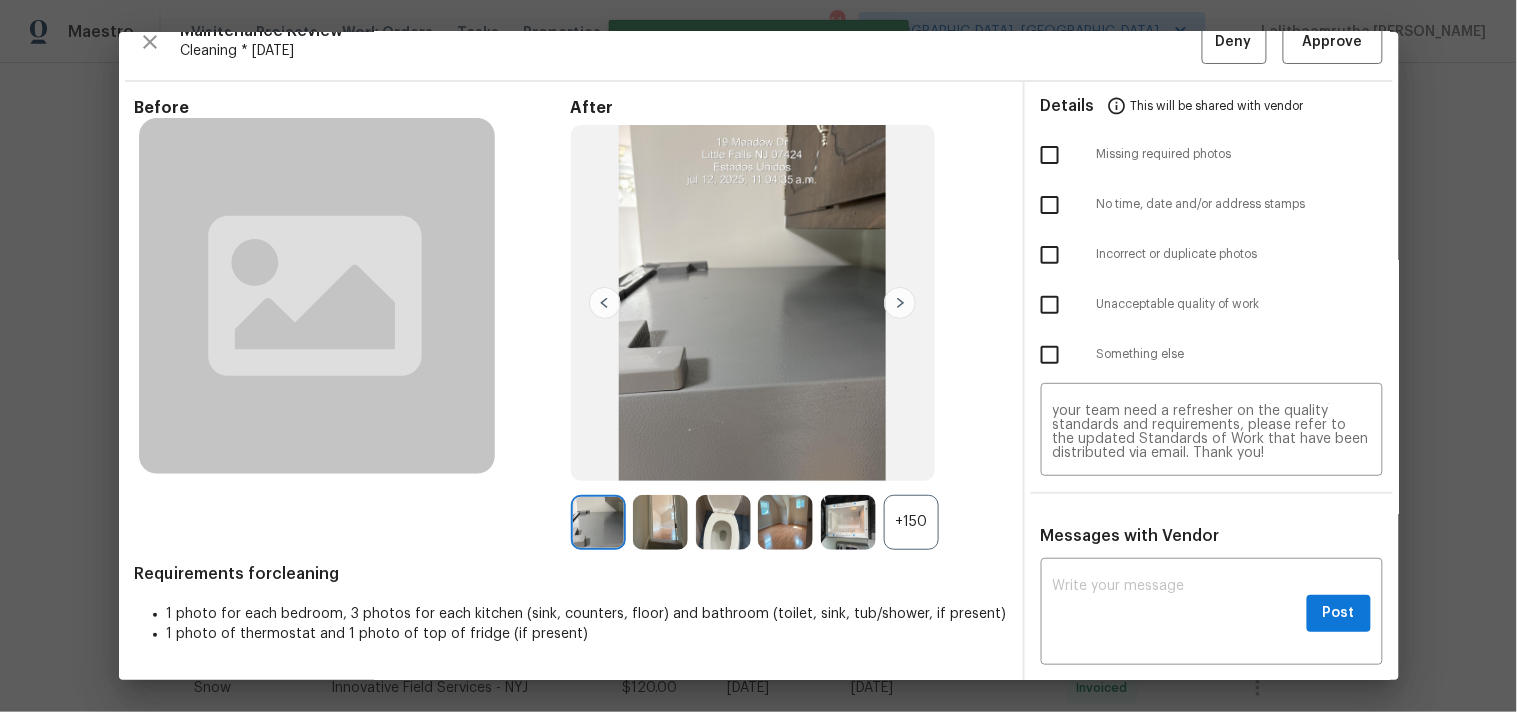 scroll, scrollTop: 0, scrollLeft: 0, axis: both 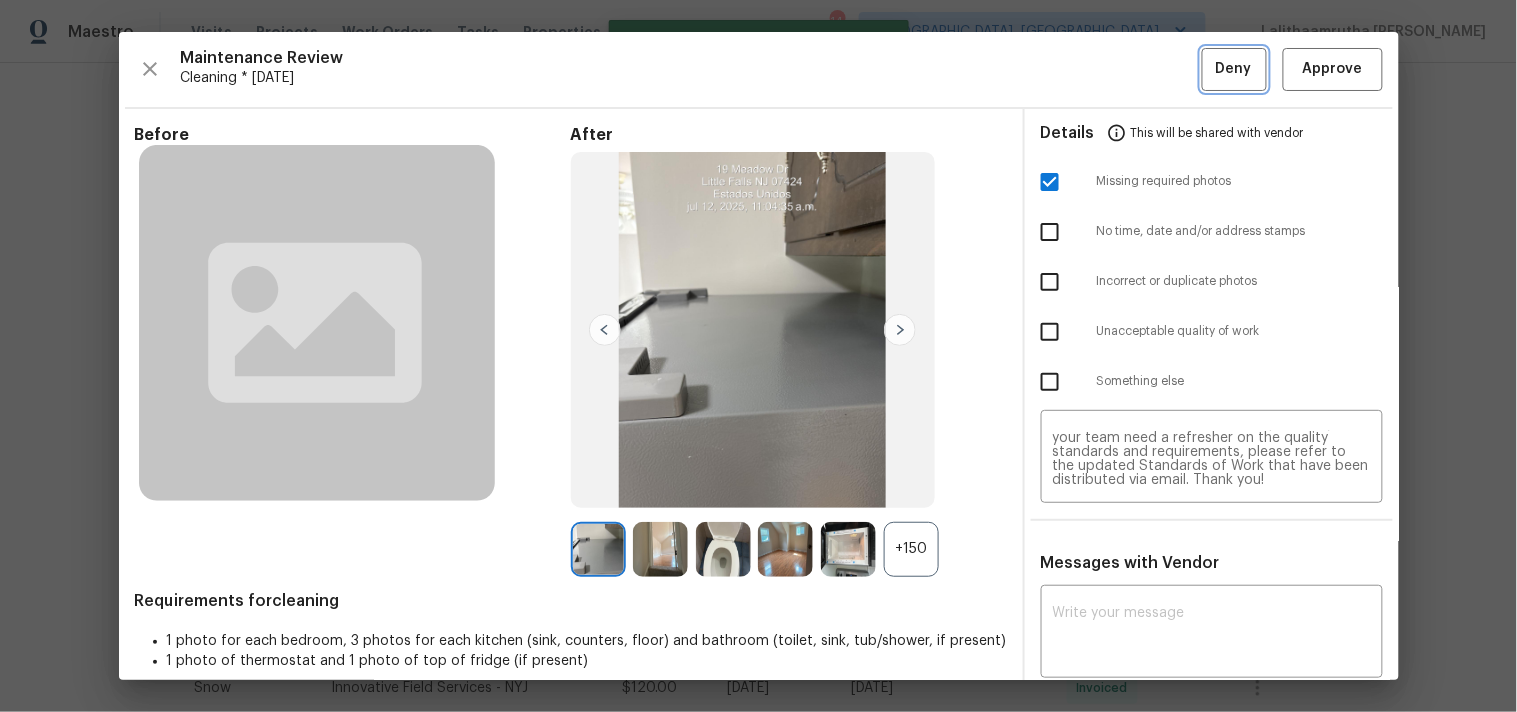 click on "Deny" at bounding box center [1234, 69] 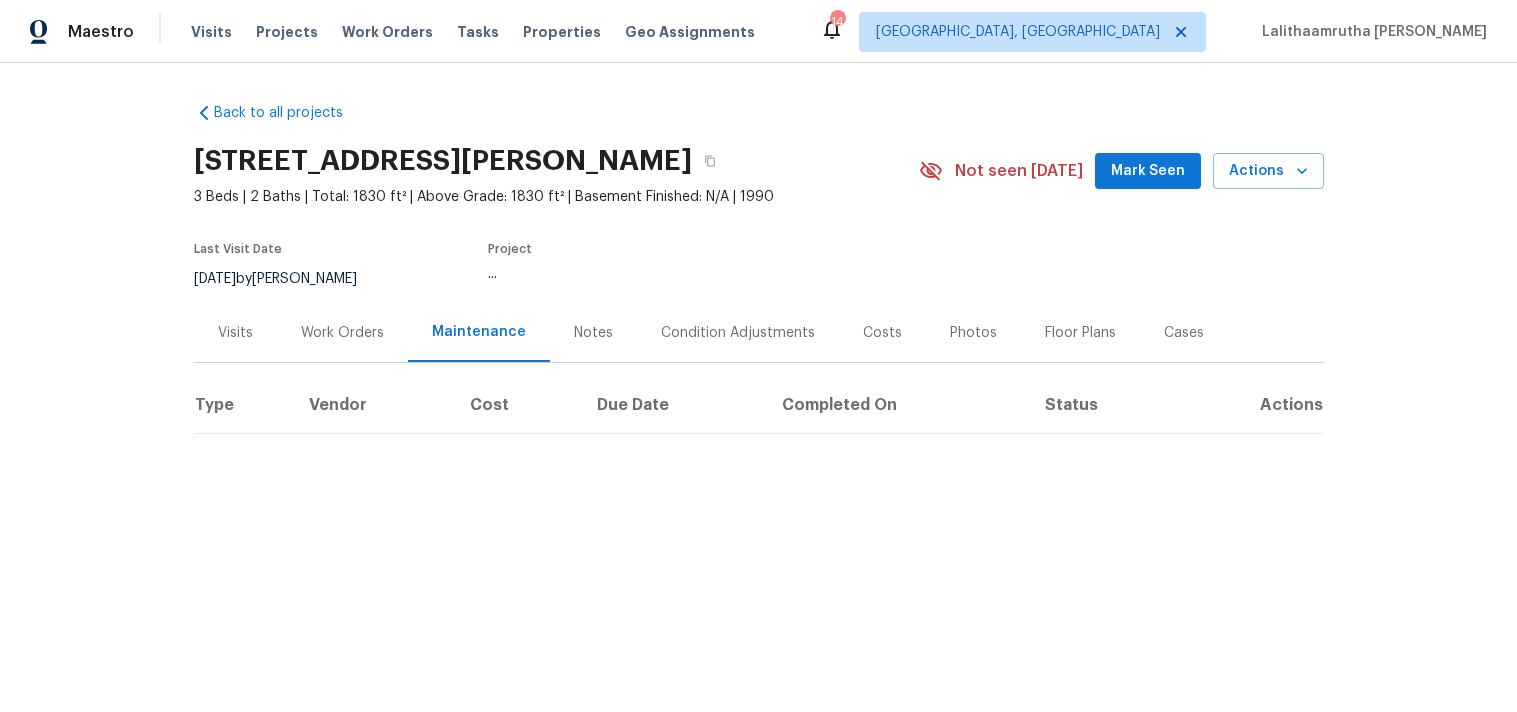 scroll, scrollTop: 0, scrollLeft: 0, axis: both 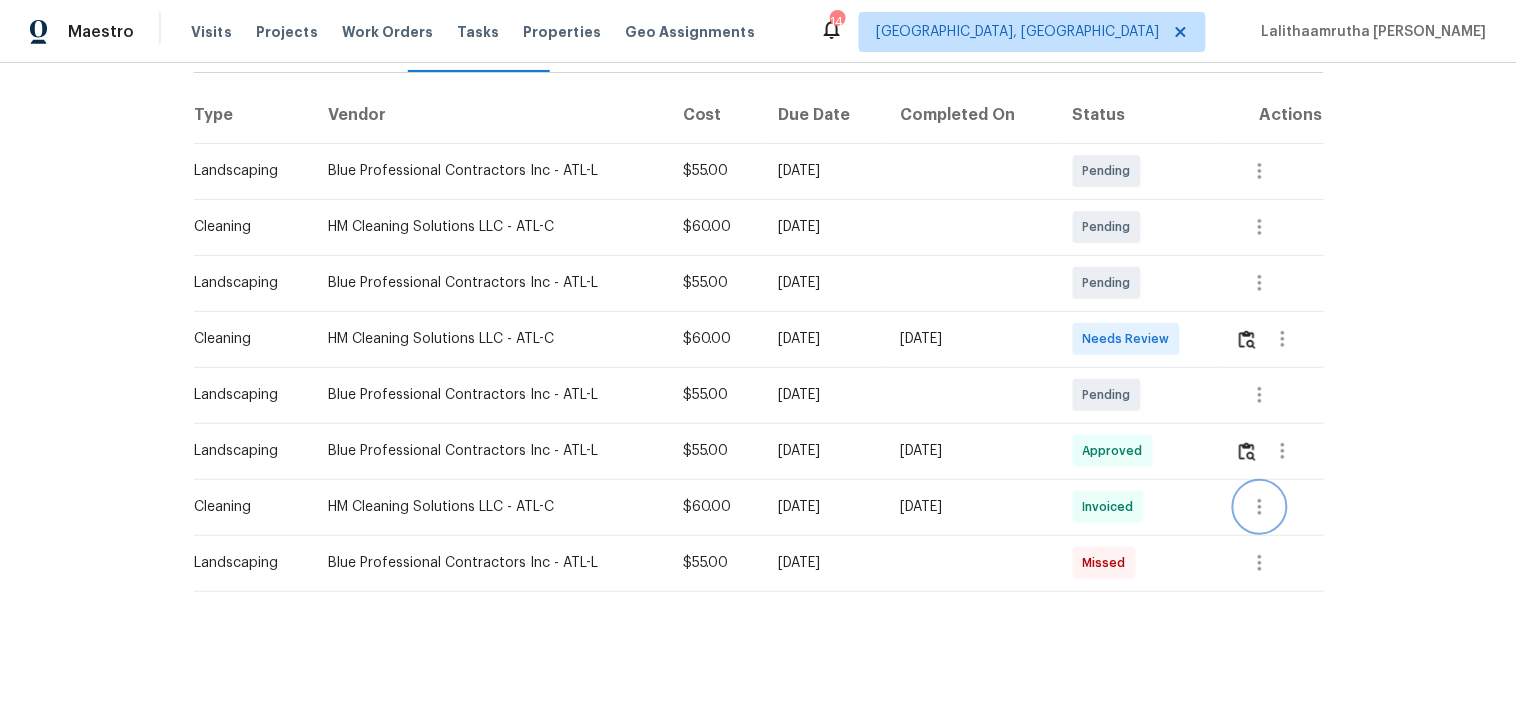 click 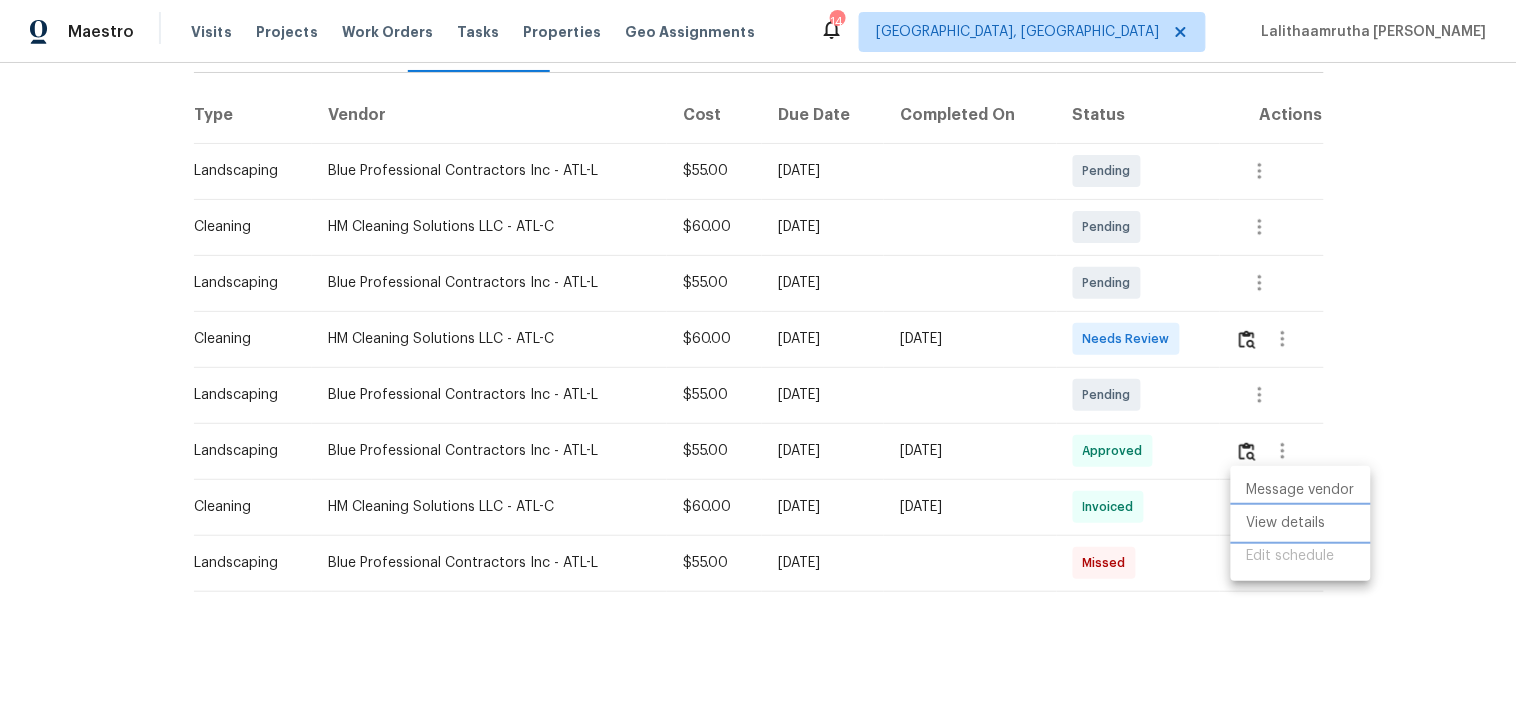 click on "View details" at bounding box center (1301, 523) 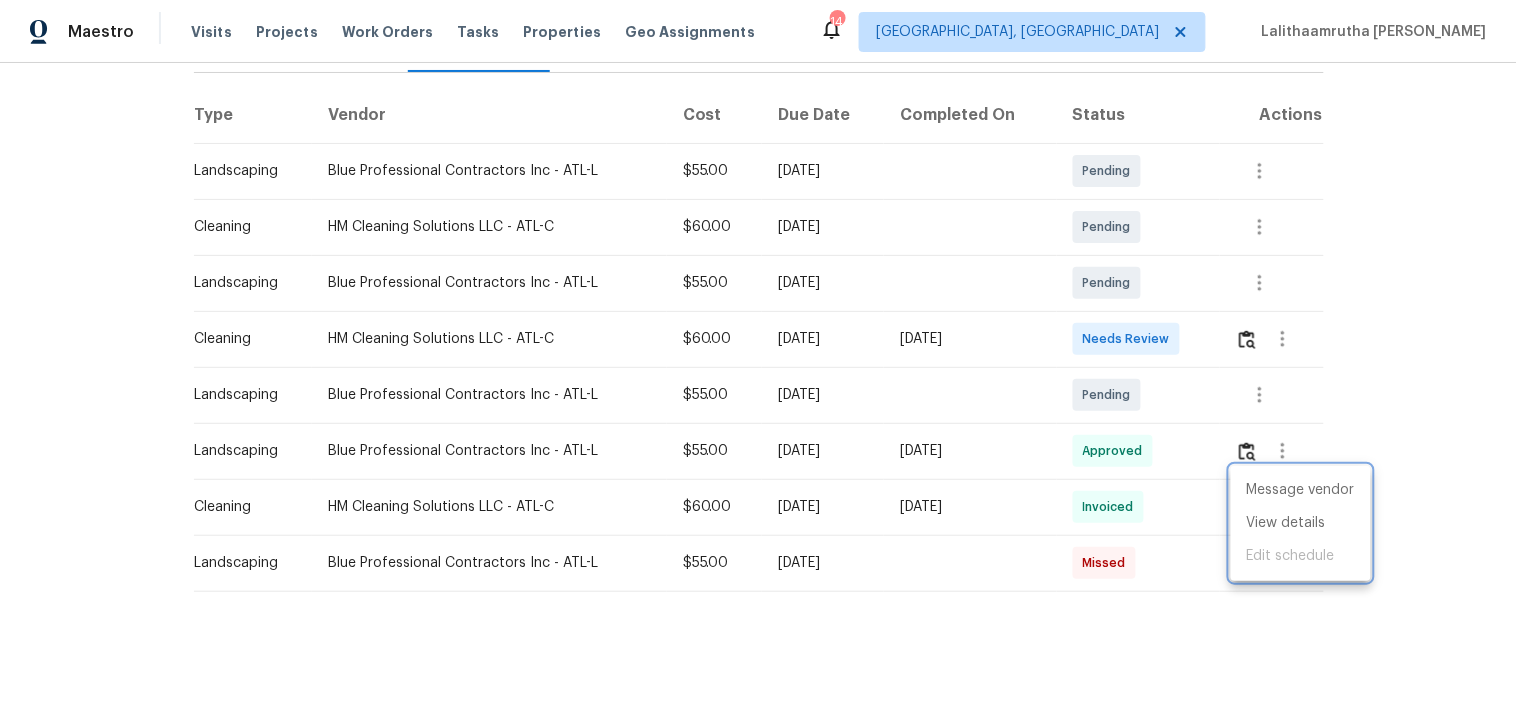 click at bounding box center [758, 356] 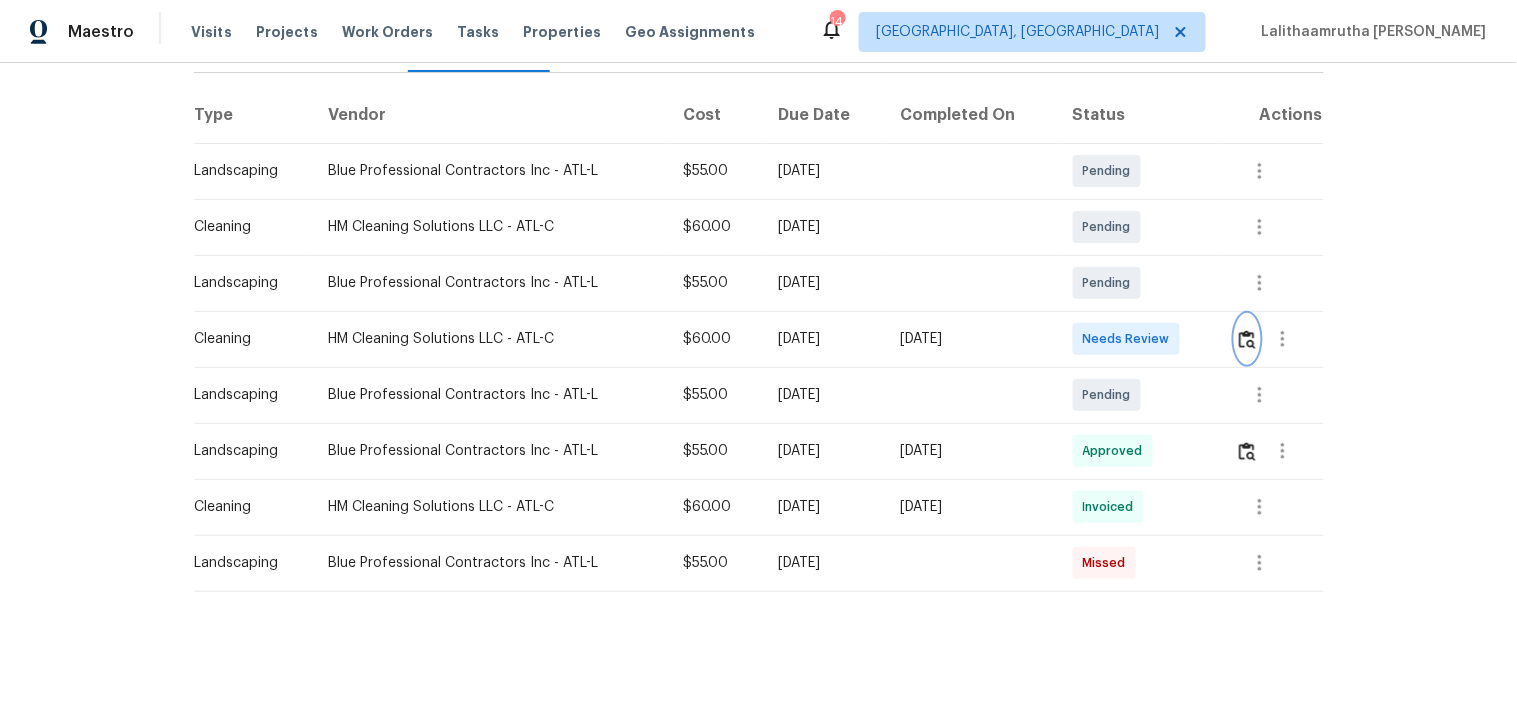 click at bounding box center [1247, 339] 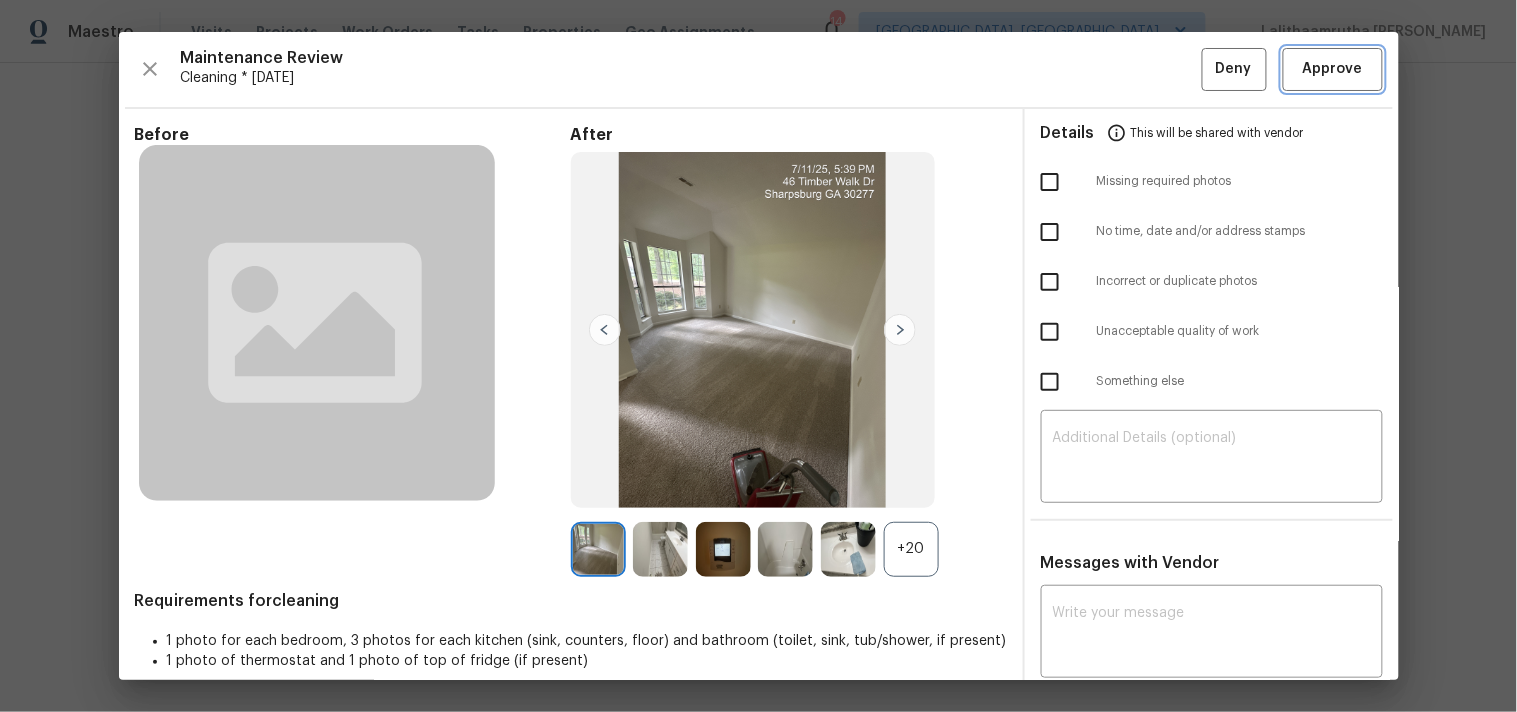 click on "Approve" at bounding box center (1333, 69) 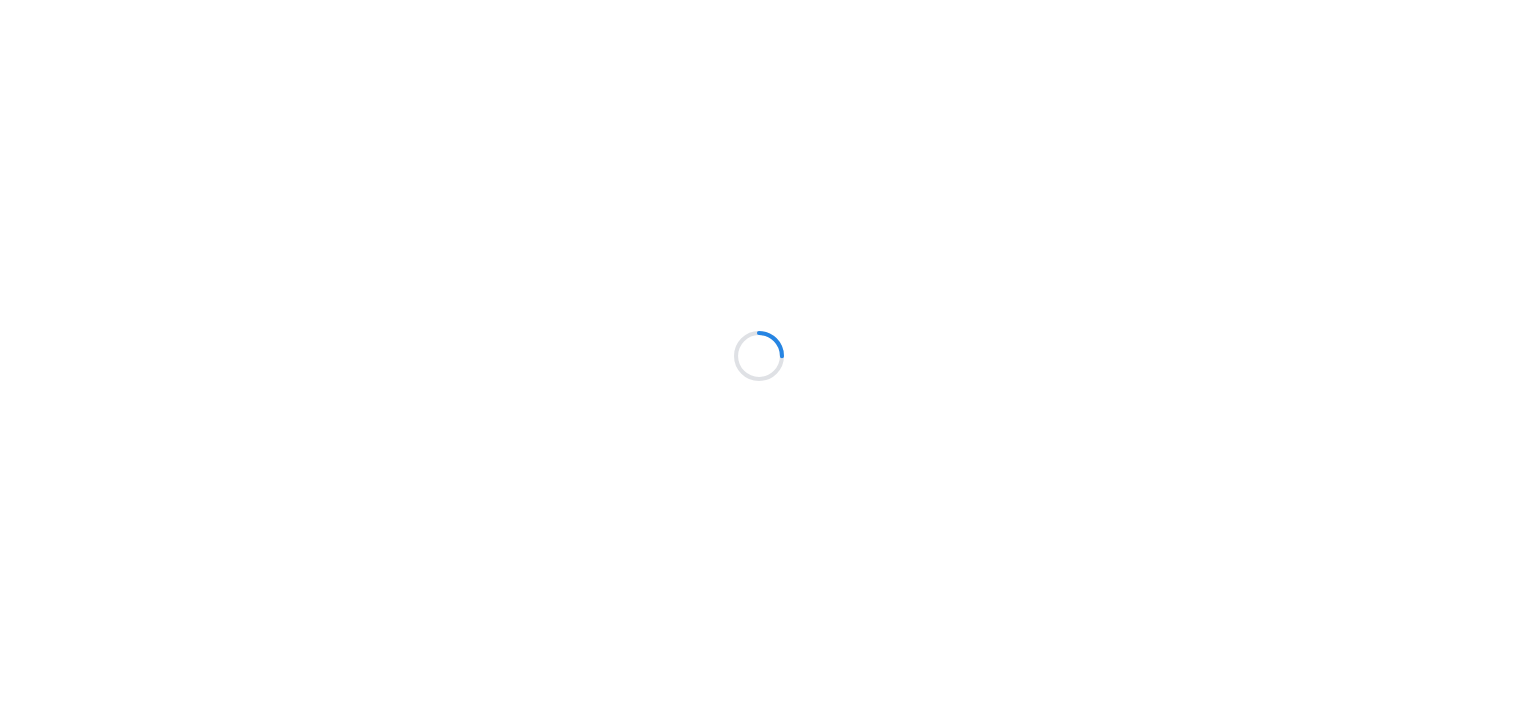 scroll, scrollTop: 0, scrollLeft: 0, axis: both 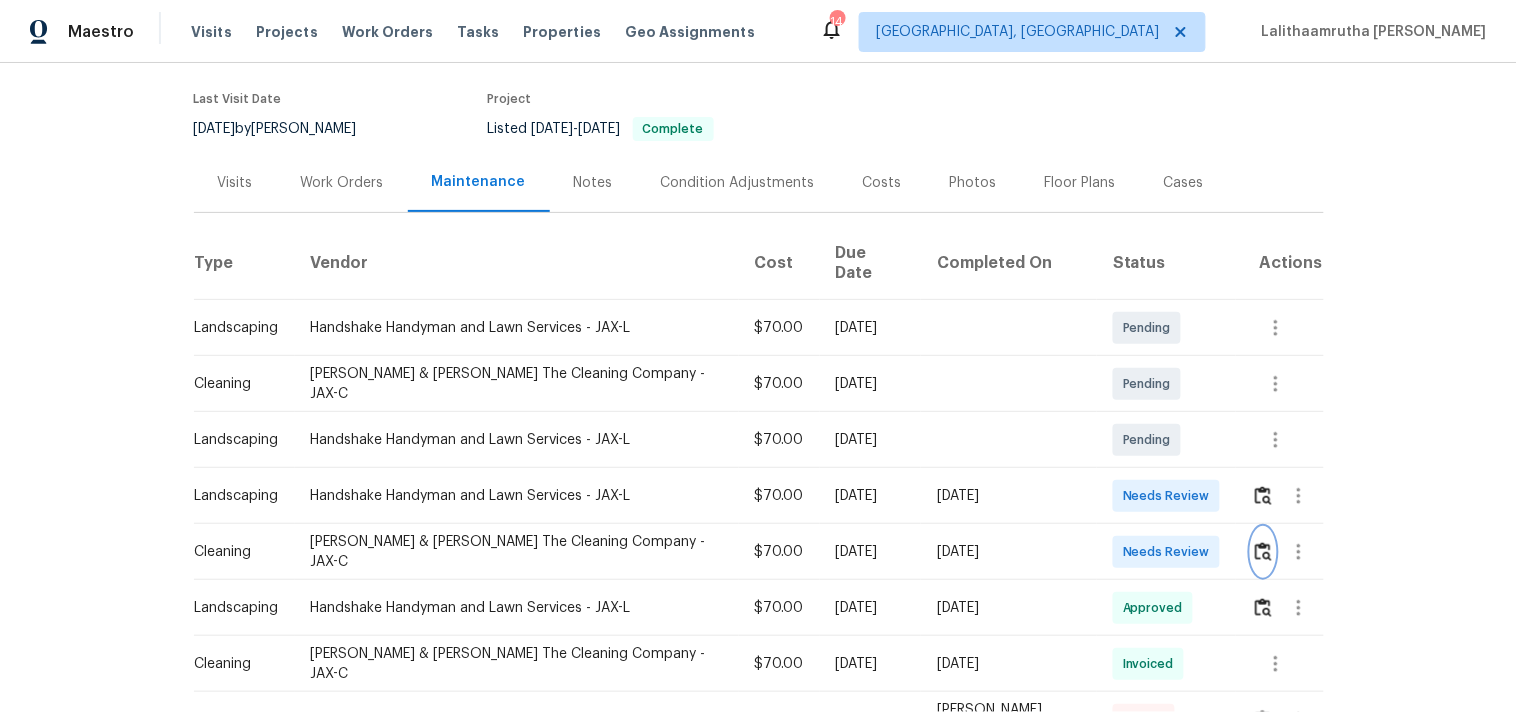 click at bounding box center (1263, 551) 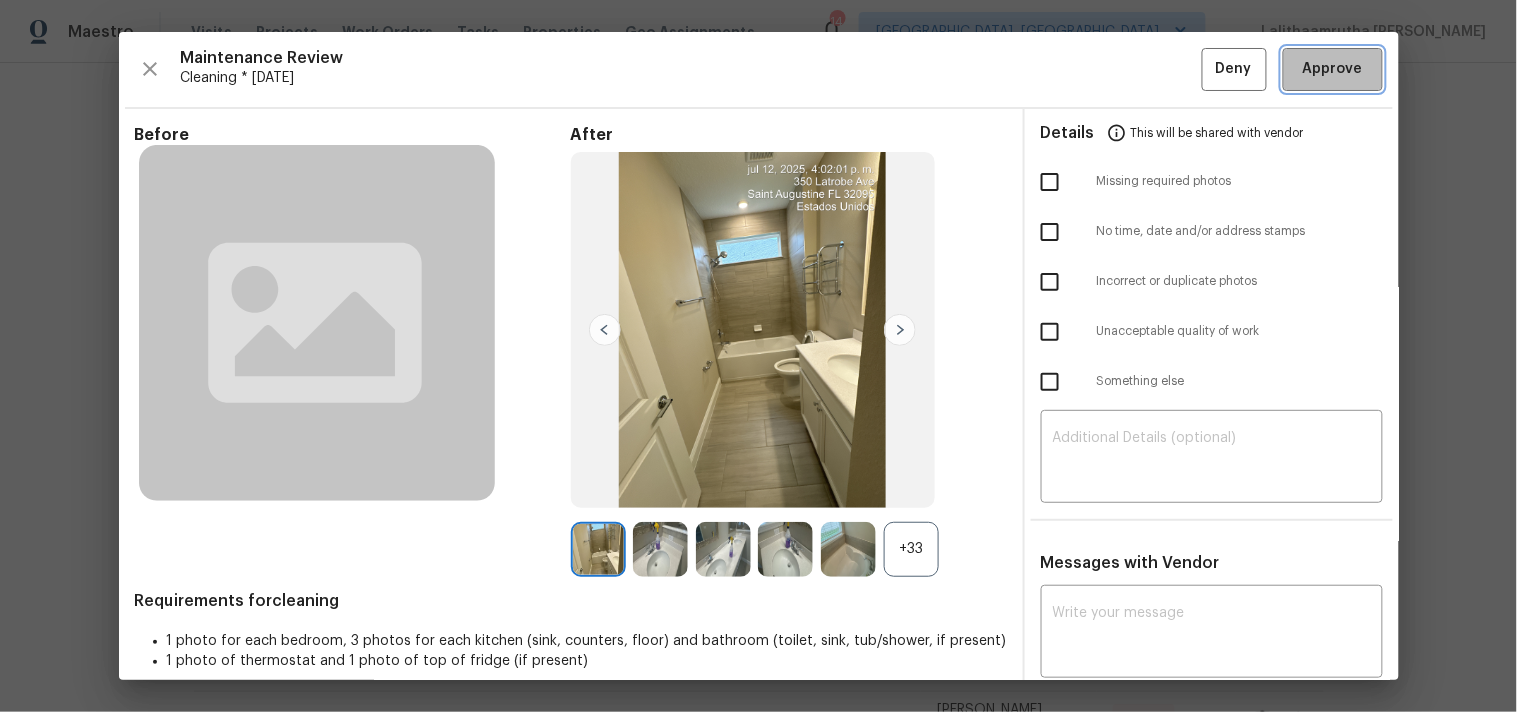 click on "Approve" at bounding box center (1333, 69) 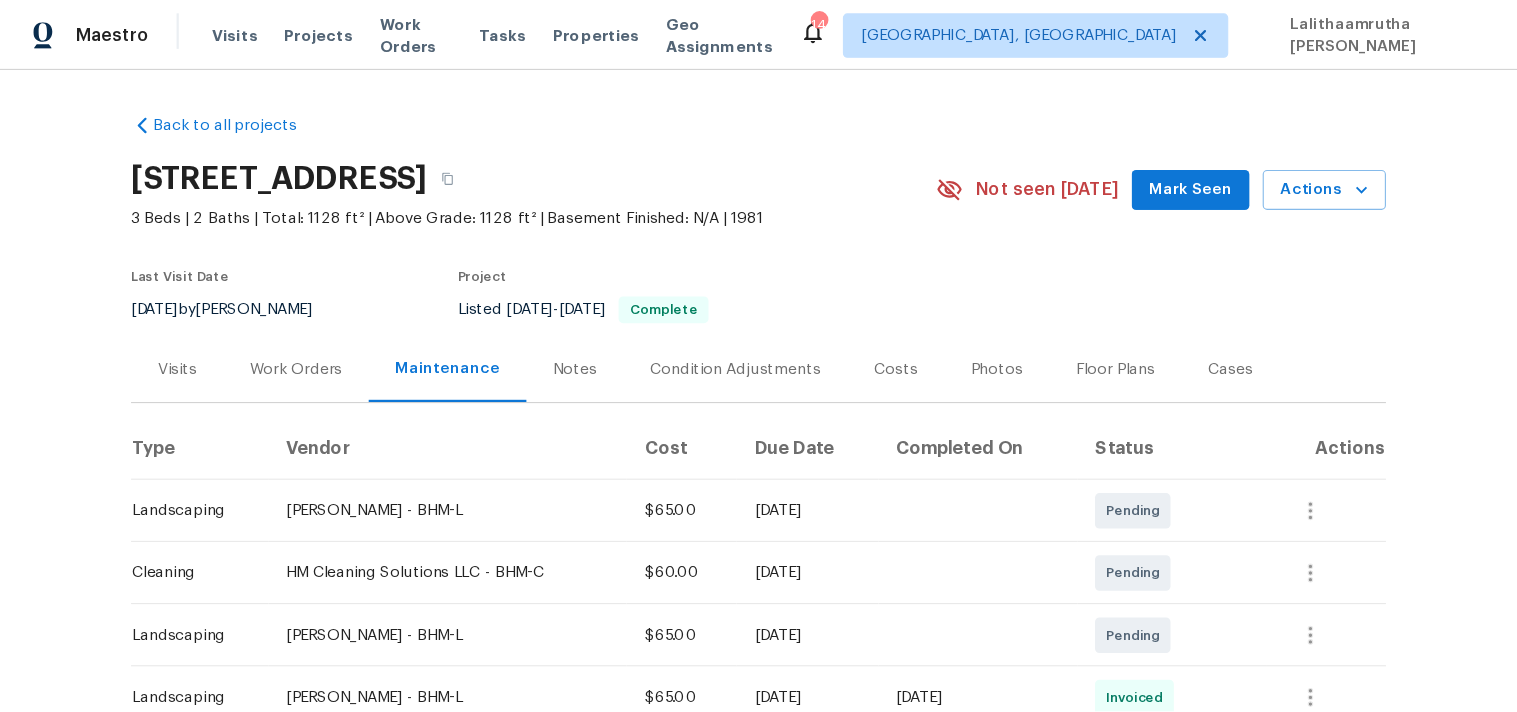 scroll, scrollTop: 0, scrollLeft: 0, axis: both 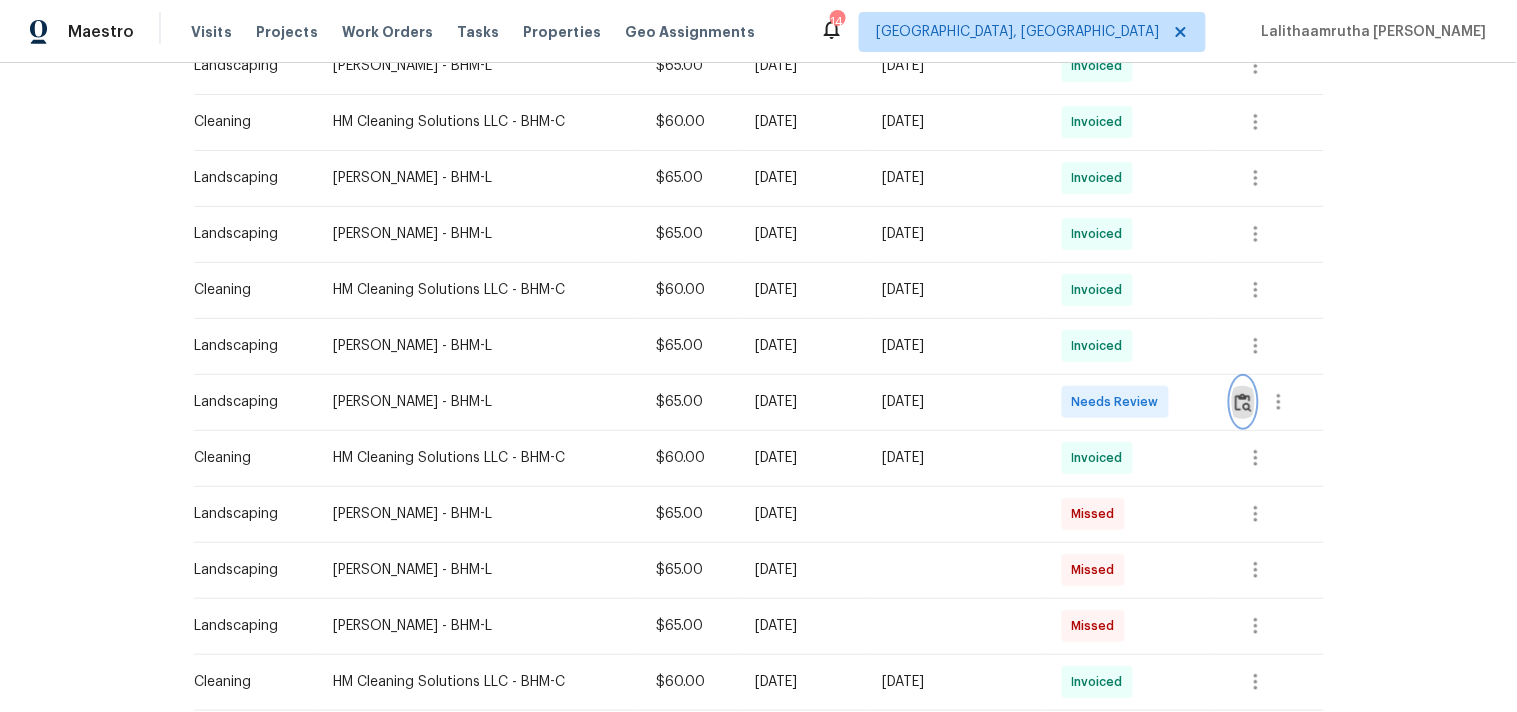 click at bounding box center (1243, 402) 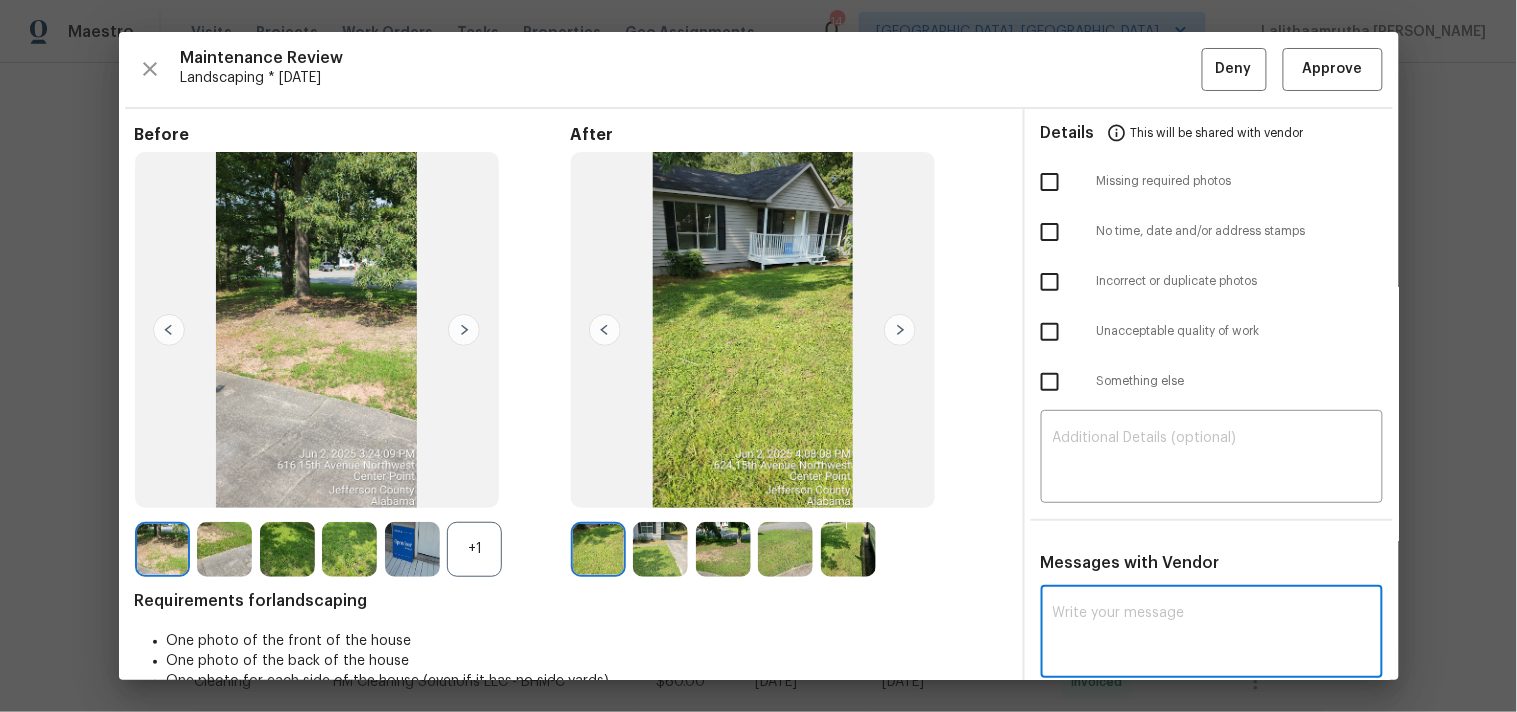 click at bounding box center (1212, 634) 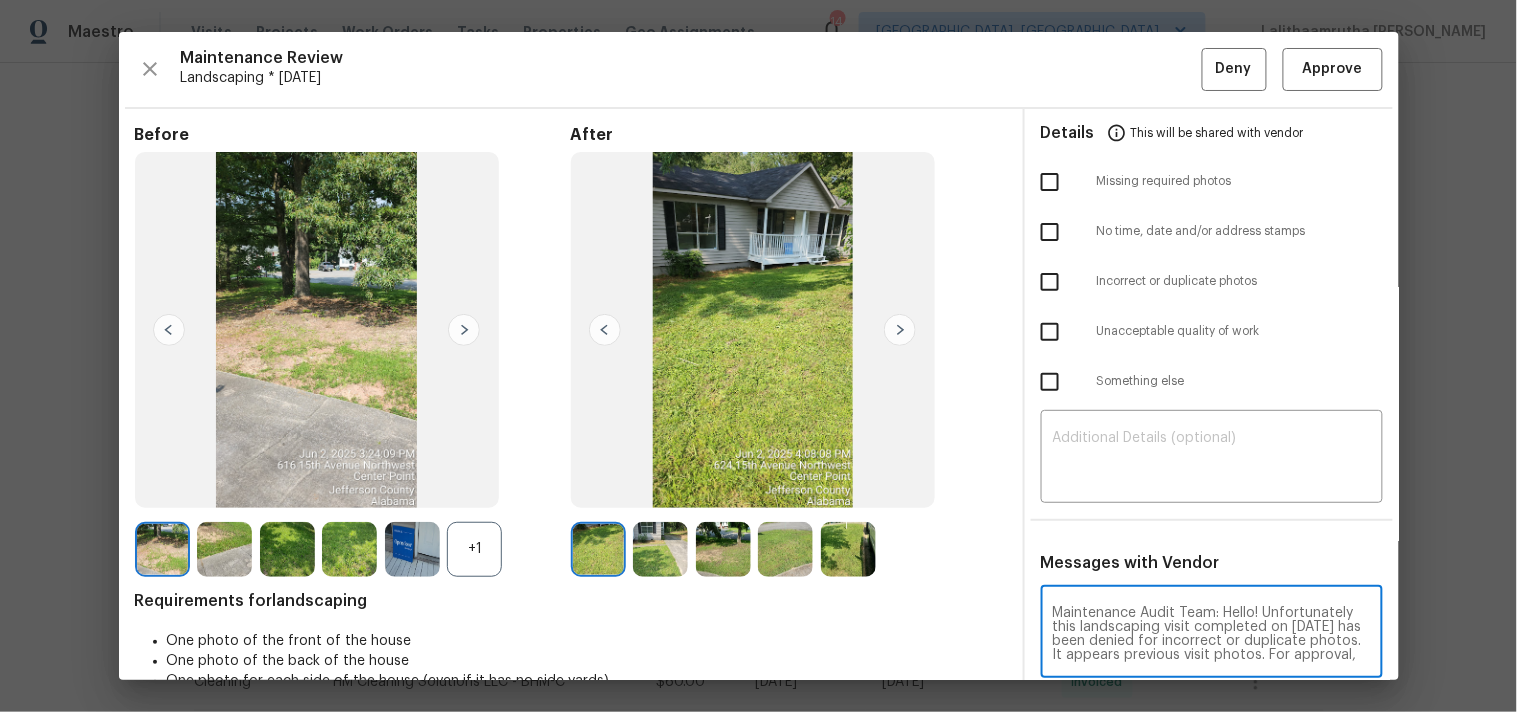 scroll, scrollTop: 112, scrollLeft: 0, axis: vertical 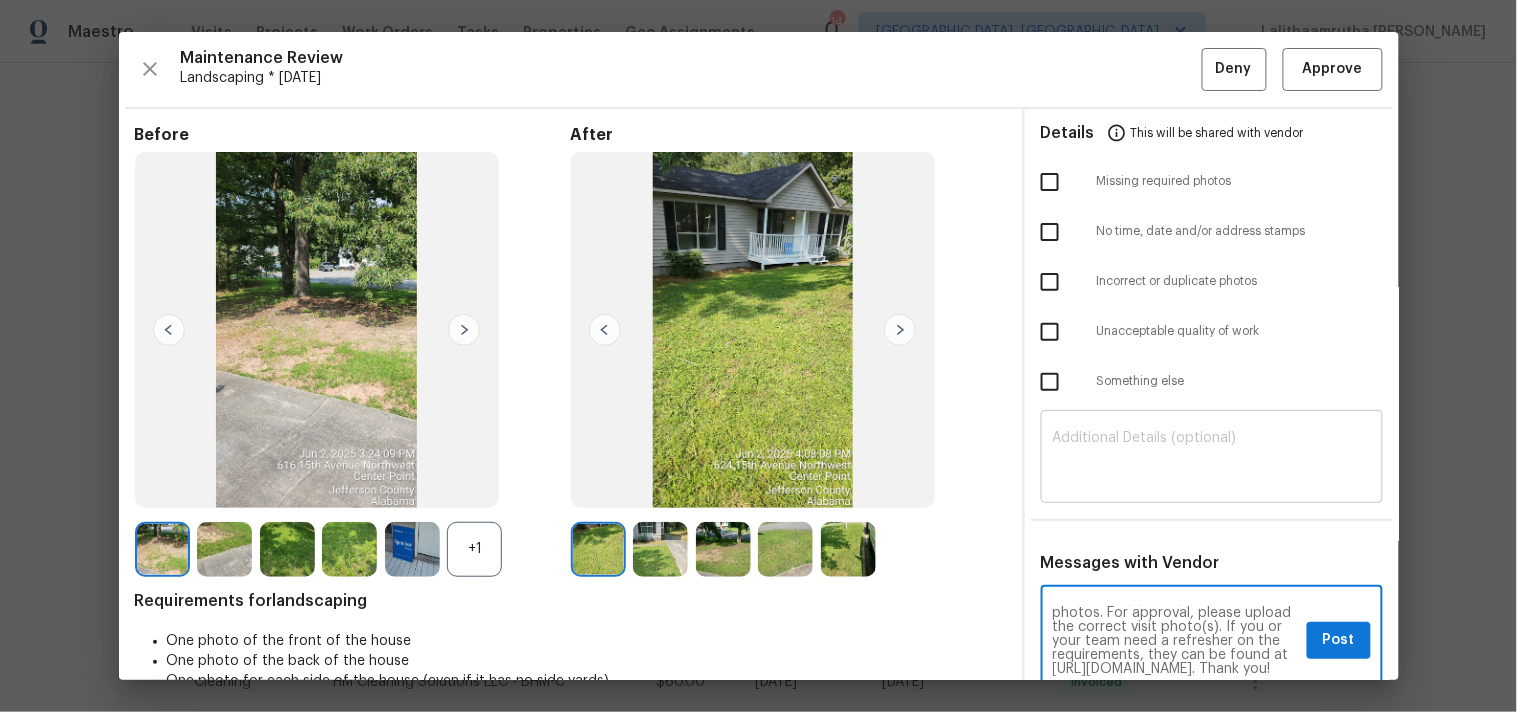 type on "Maintenance Audit Team: Hello! Unfortunately this landscaping visit completed on 07/12/2025 has been denied for incorrect or duplicate photos. It appears previous visit photos. For approval, please upload the correct visit photo(s). If you or your team need a refresher on the requirements, they can be found at https://www.opendoor.com/vendor-help/quality. Thank you!" 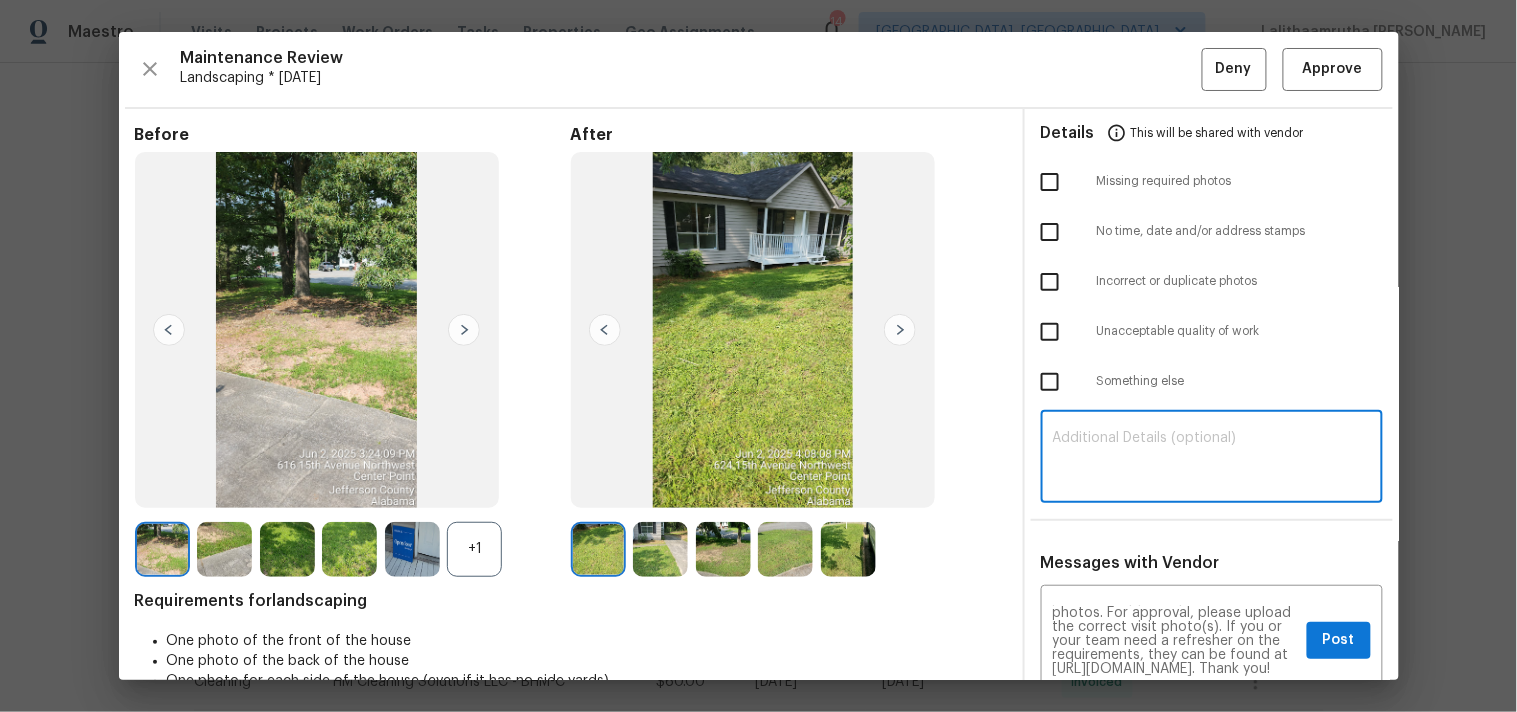 click at bounding box center (1212, 459) 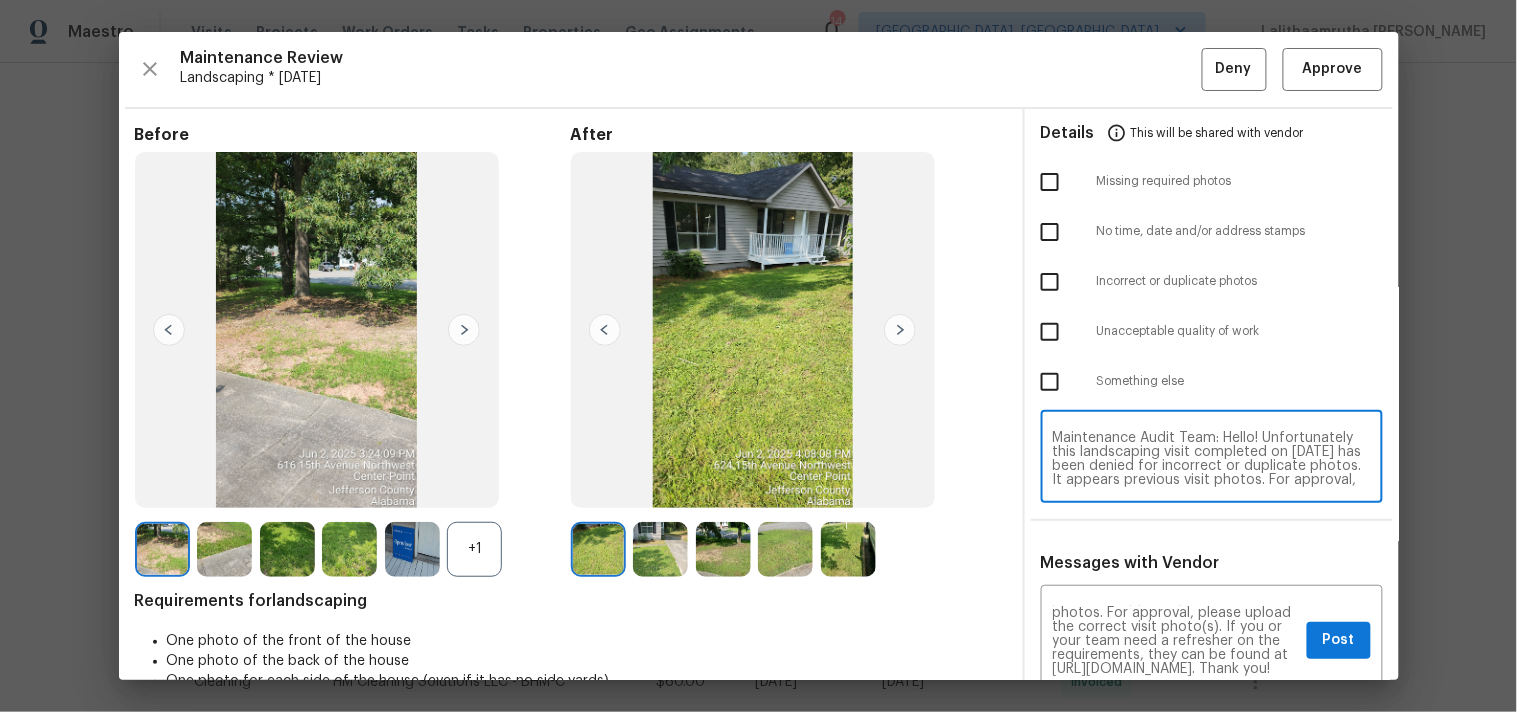 scroll, scrollTop: 83, scrollLeft: 0, axis: vertical 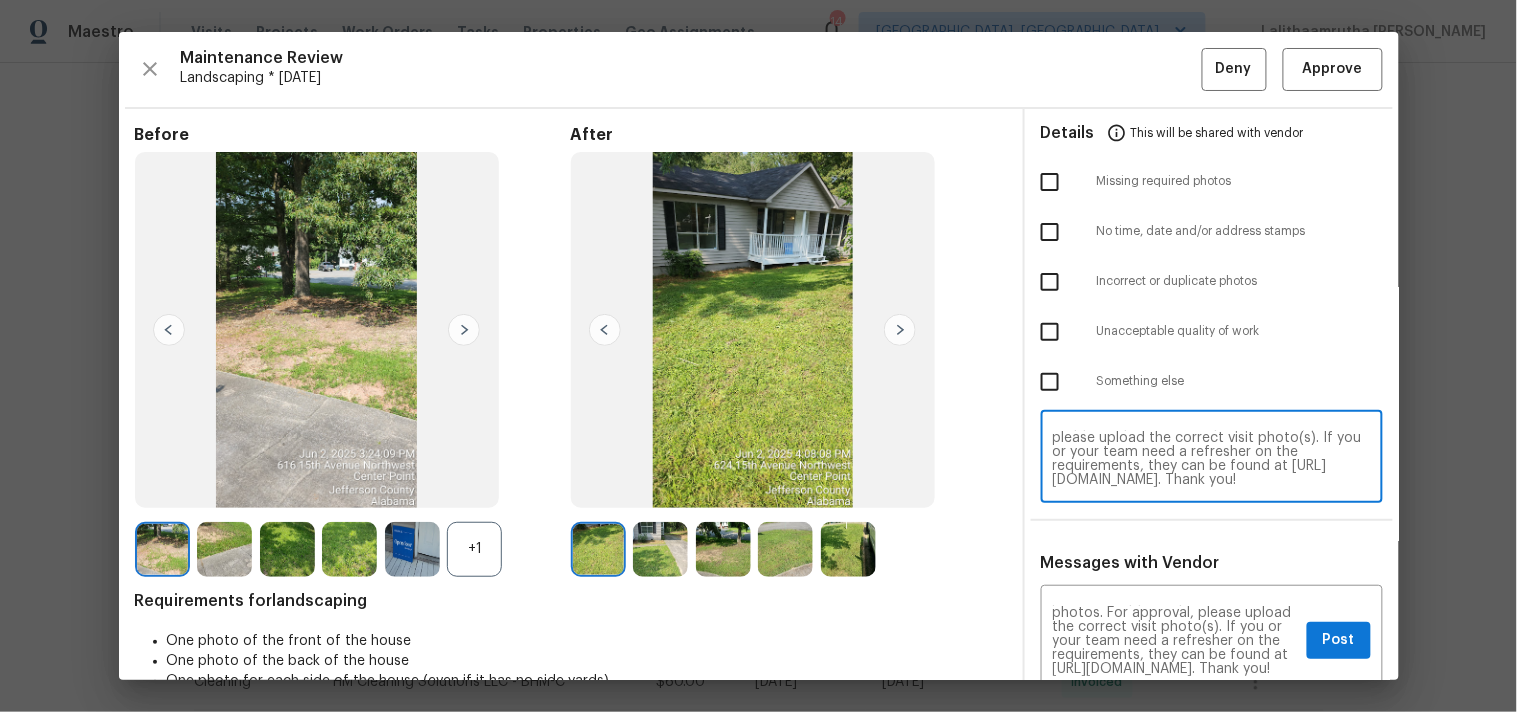 type on "Maintenance Audit Team: Hello! Unfortunately this landscaping visit completed on [DATE] has been denied for incorrect or duplicate photos. It appears previous visit photos. For approval, please upload the correct visit photo(s). If you or your team need a refresher on the requirements, they can be found at [URL][DOMAIN_NAME]. Thank you!" 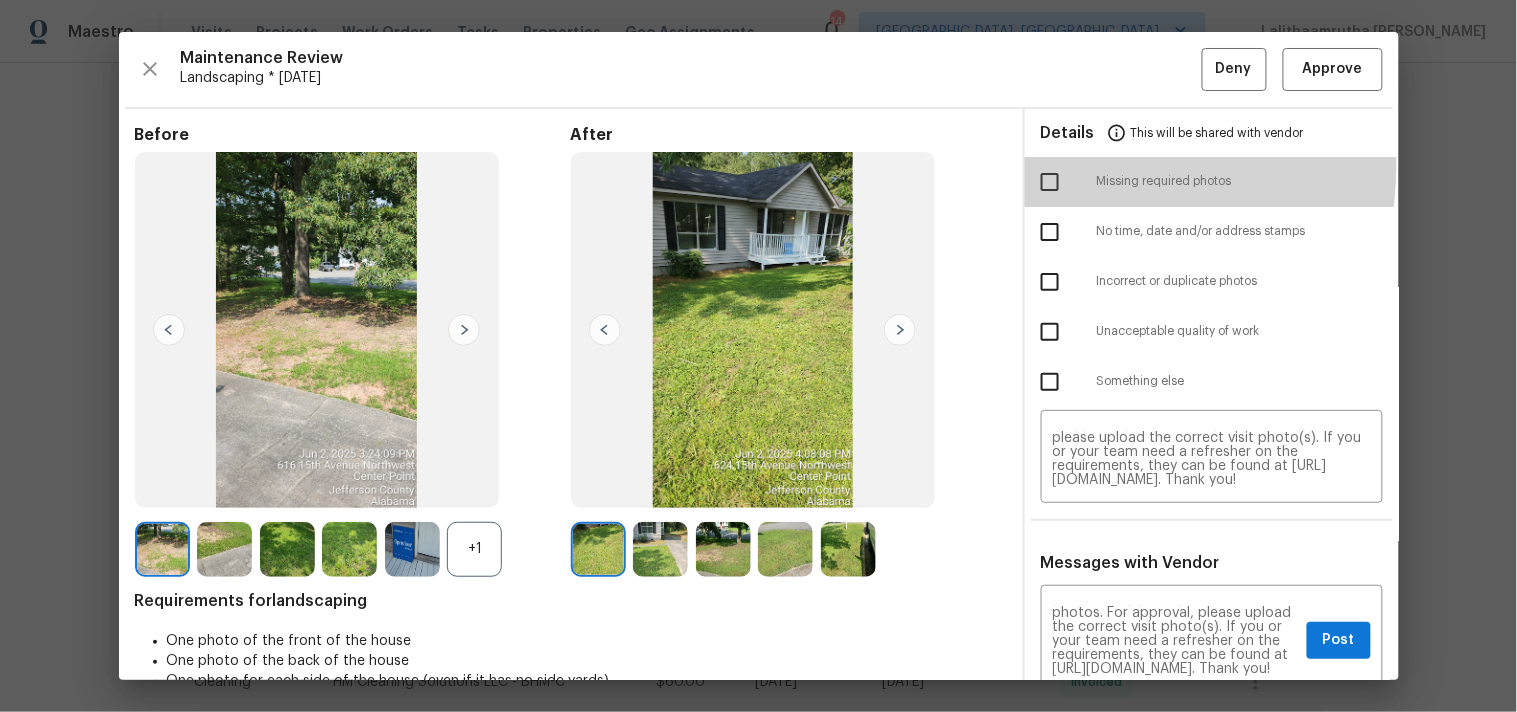 click at bounding box center (1050, 182) 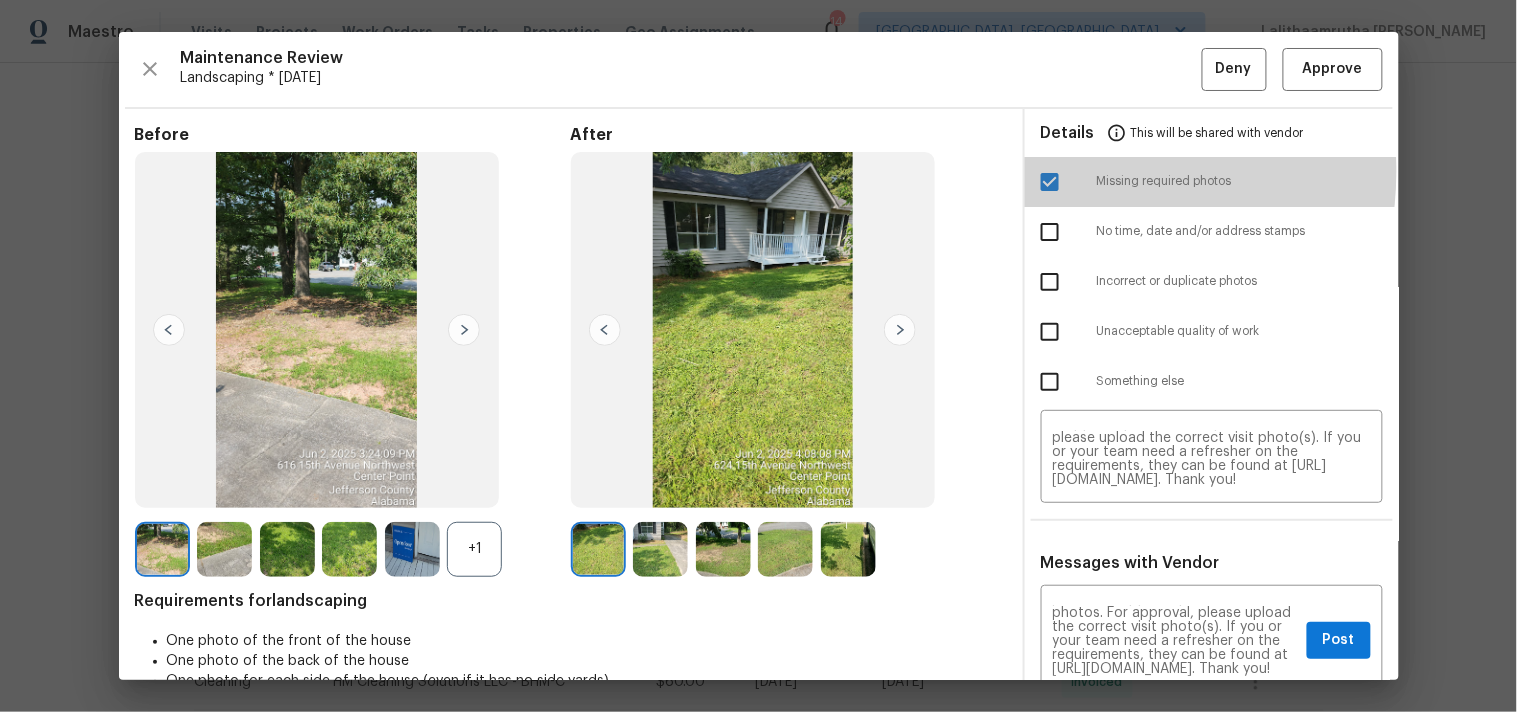 click at bounding box center [1050, 182] 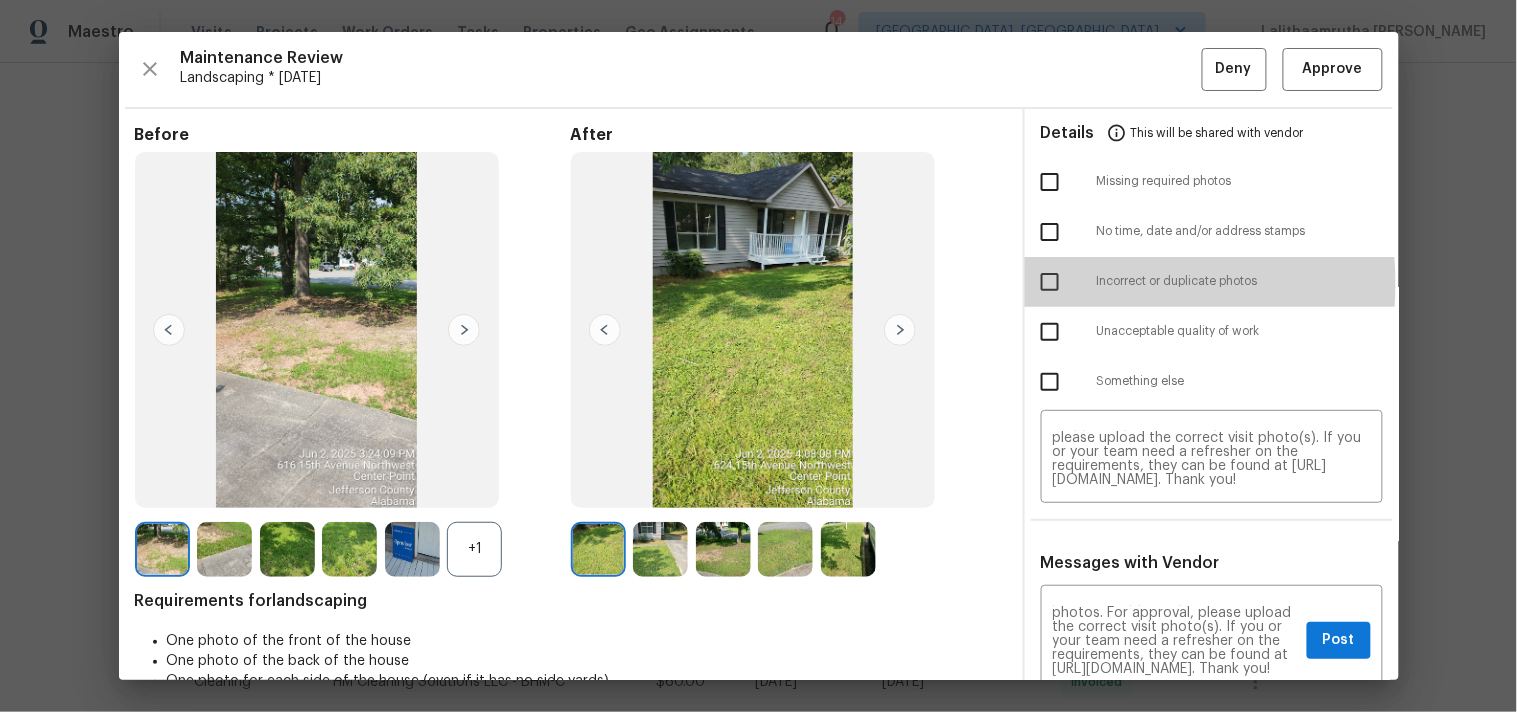 click at bounding box center [1050, 282] 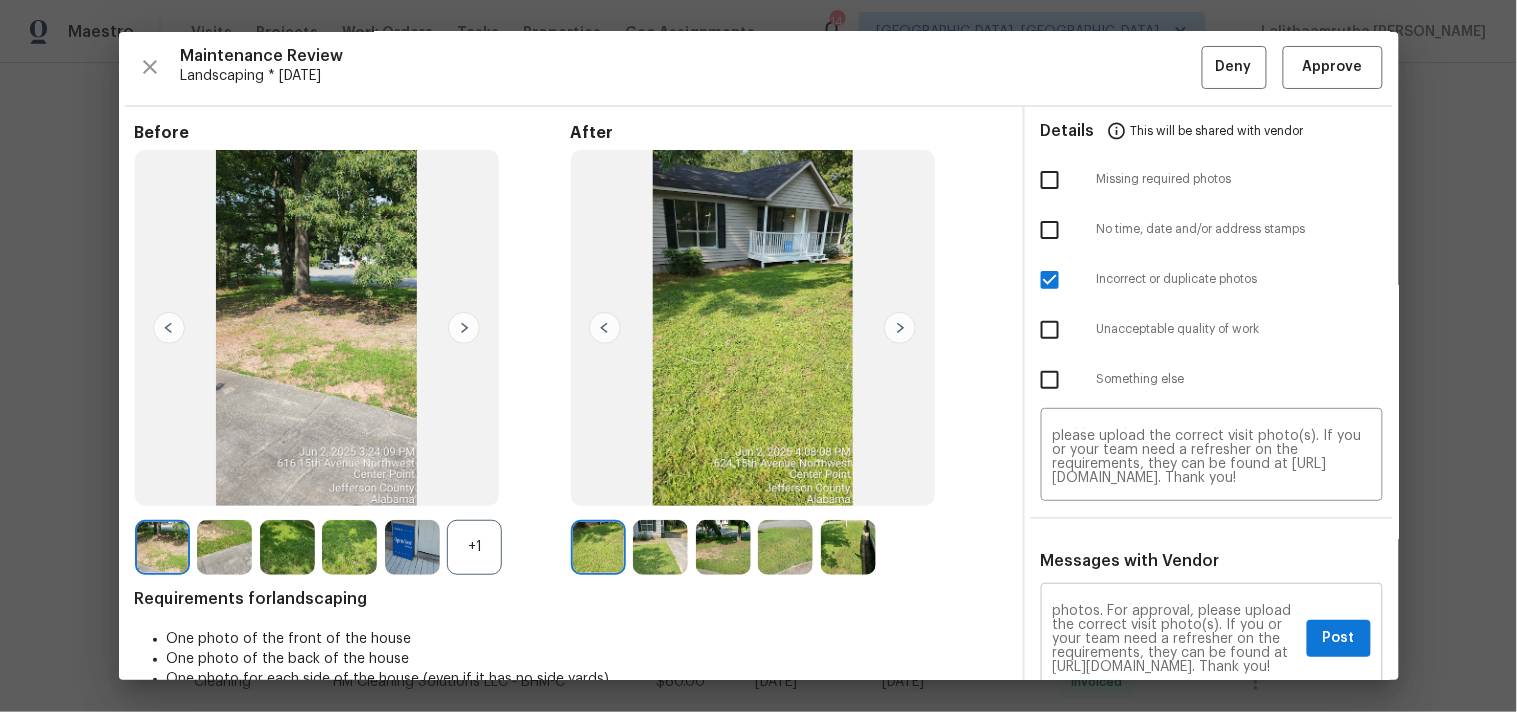 scroll, scrollTop: 13, scrollLeft: 0, axis: vertical 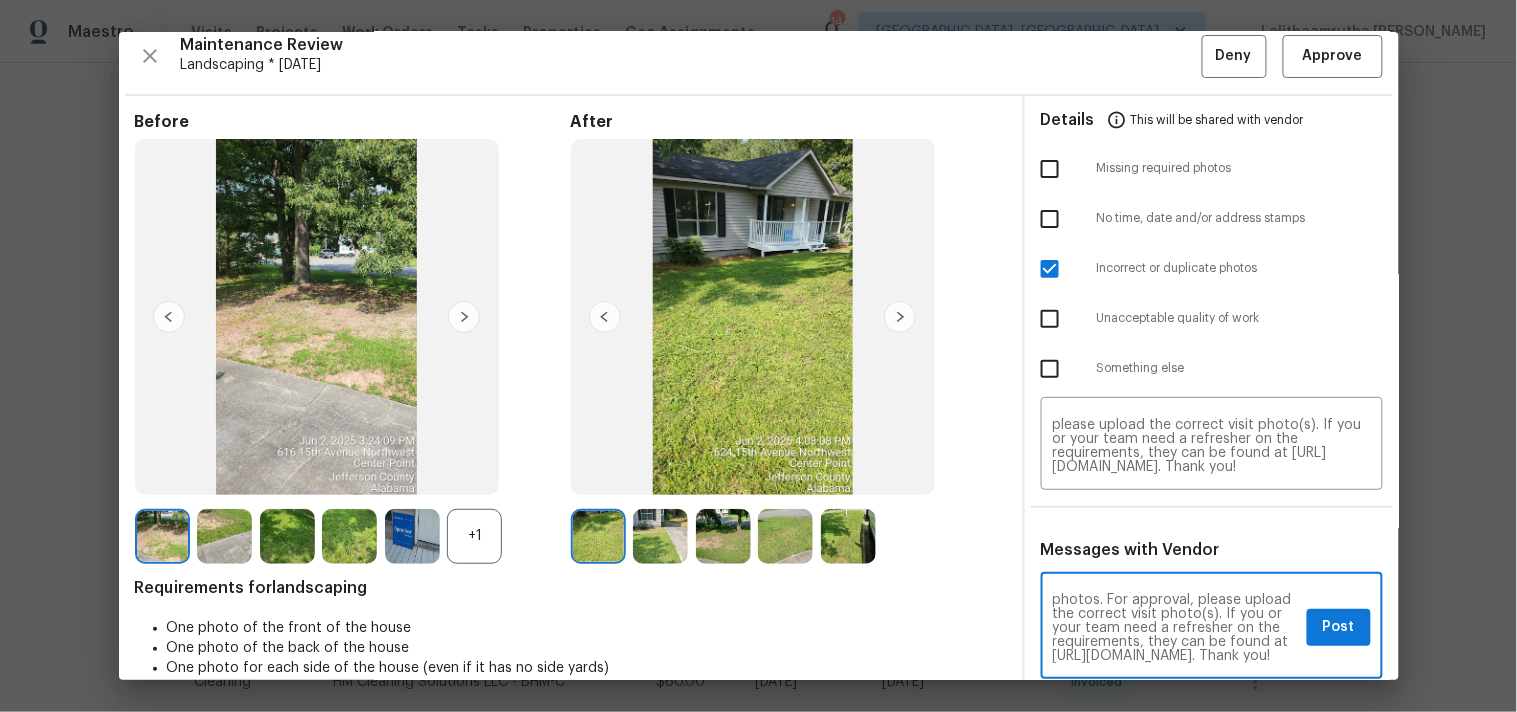 click on "Maintenance Audit Team: Hello! Unfortunately this landscaping visit completed on [DATE] has been denied for incorrect or duplicate photos. It appears previous visit photos. For approval, please upload the correct visit photo(s). If you or your team need a refresher on the requirements, they can be found at [URL][DOMAIN_NAME]. Thank you!" at bounding box center (1176, 628) 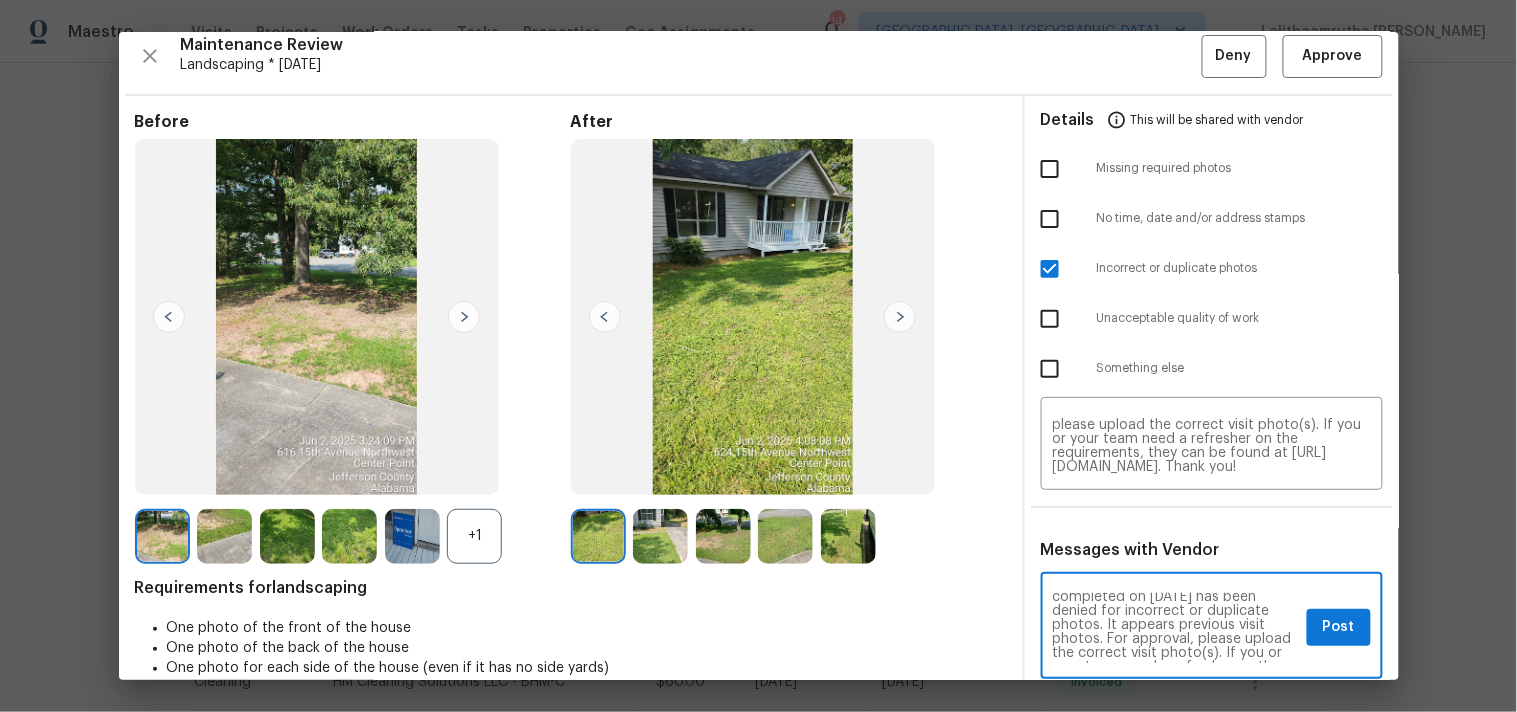 scroll, scrollTop: 31, scrollLeft: 0, axis: vertical 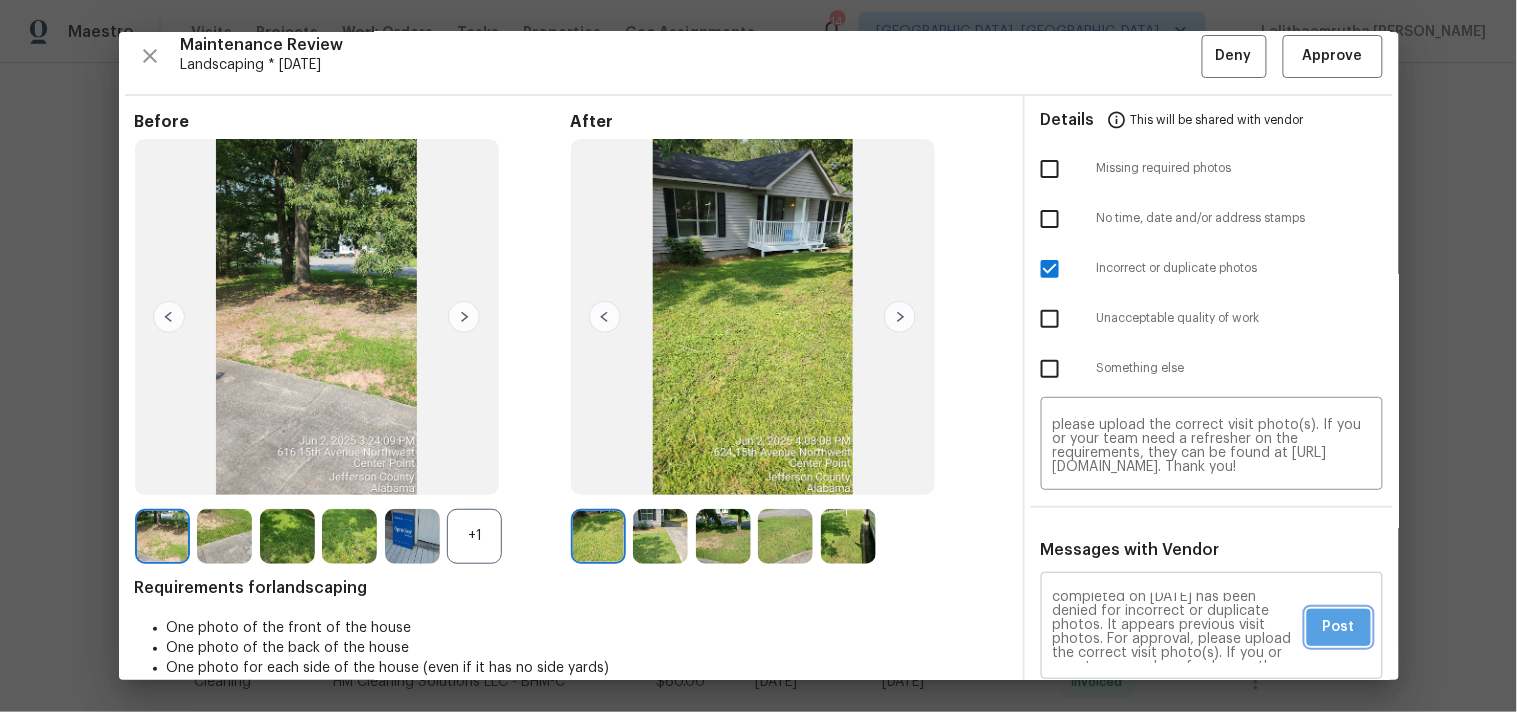 click on "Post" at bounding box center (1339, 627) 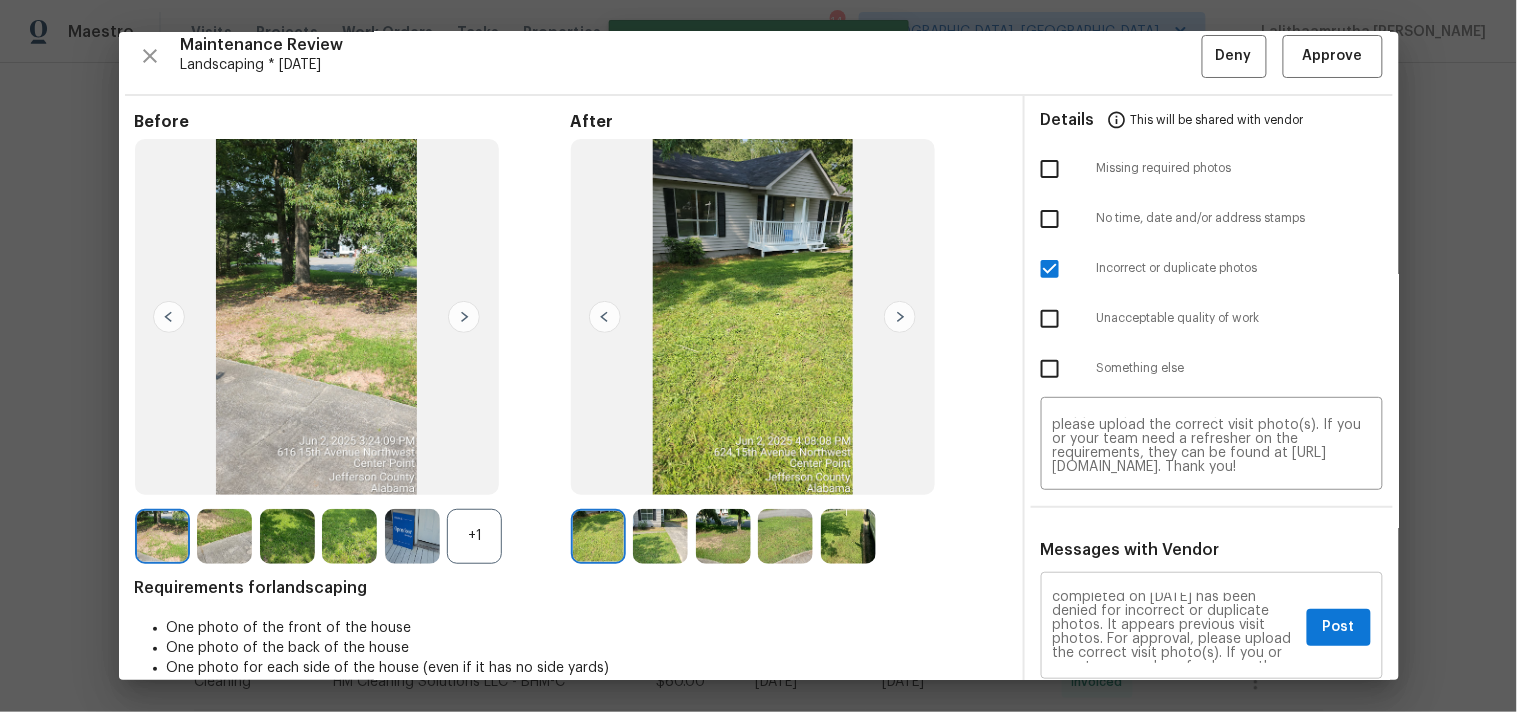 type 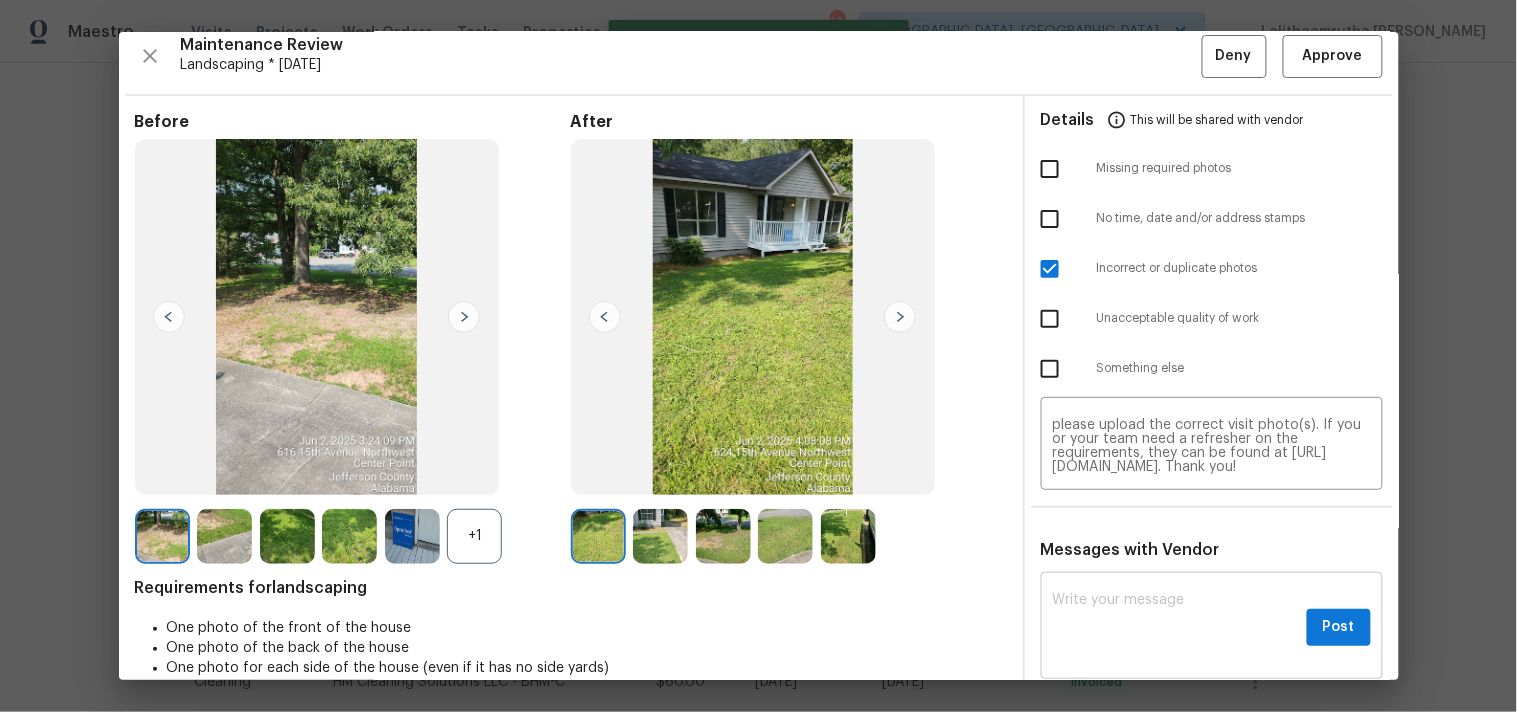 scroll, scrollTop: 0, scrollLeft: 0, axis: both 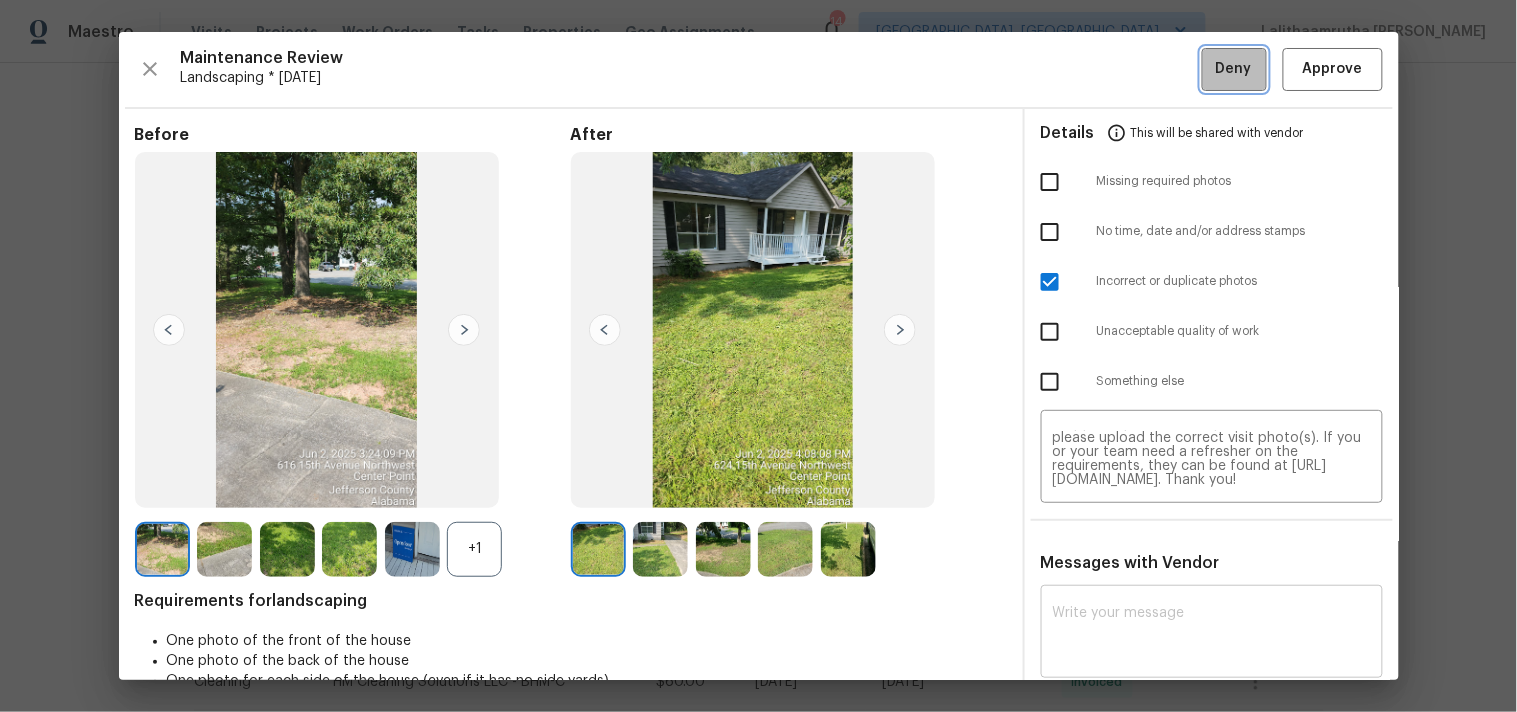 click on "Deny" at bounding box center [1234, 69] 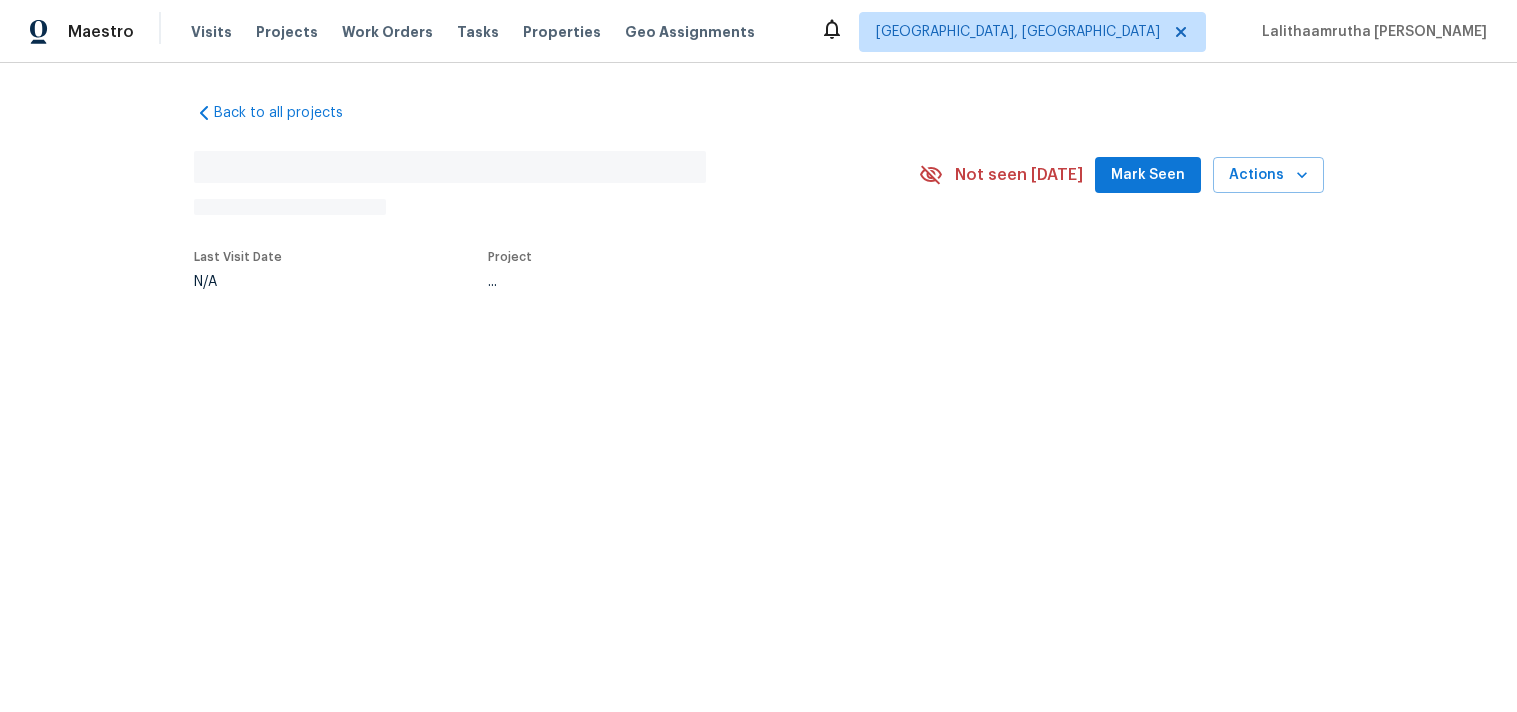 scroll, scrollTop: 0, scrollLeft: 0, axis: both 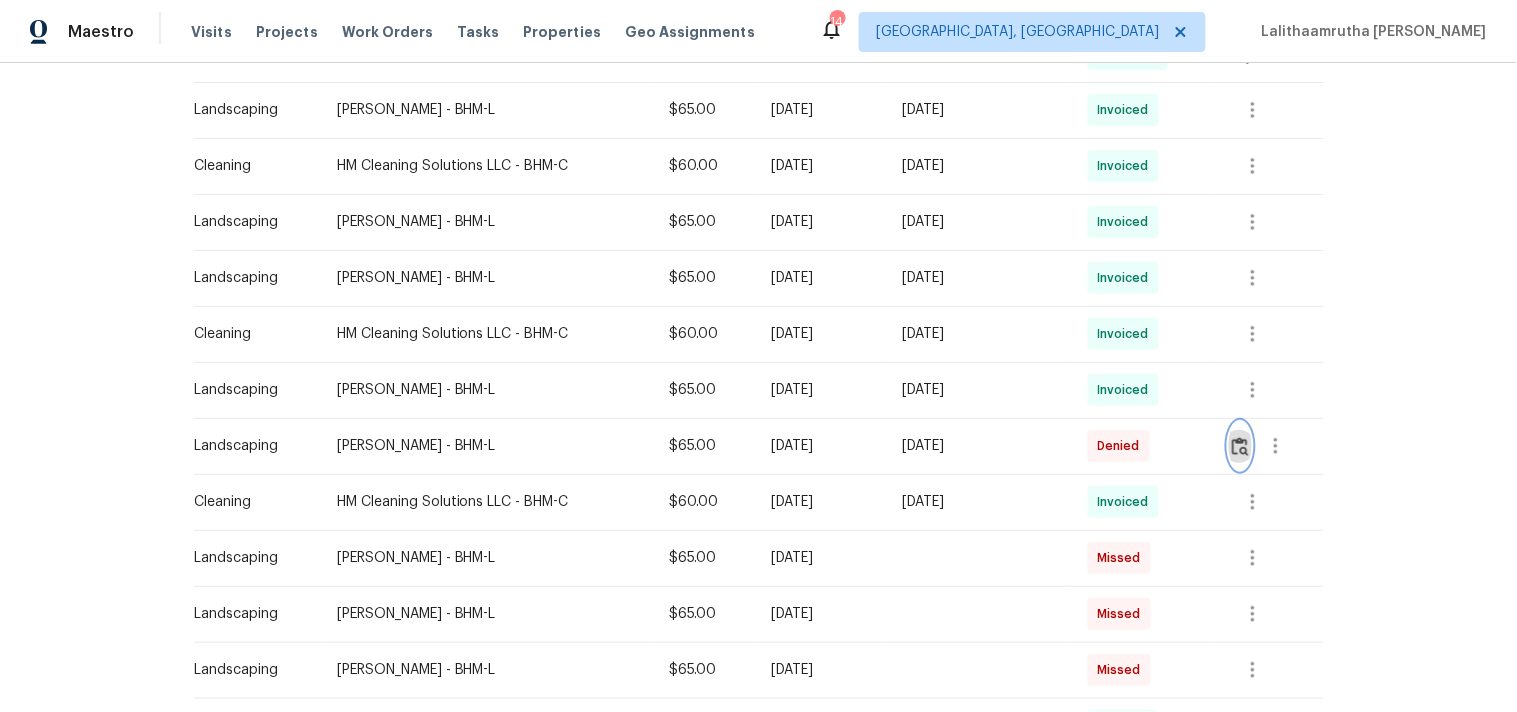 click at bounding box center (1240, 446) 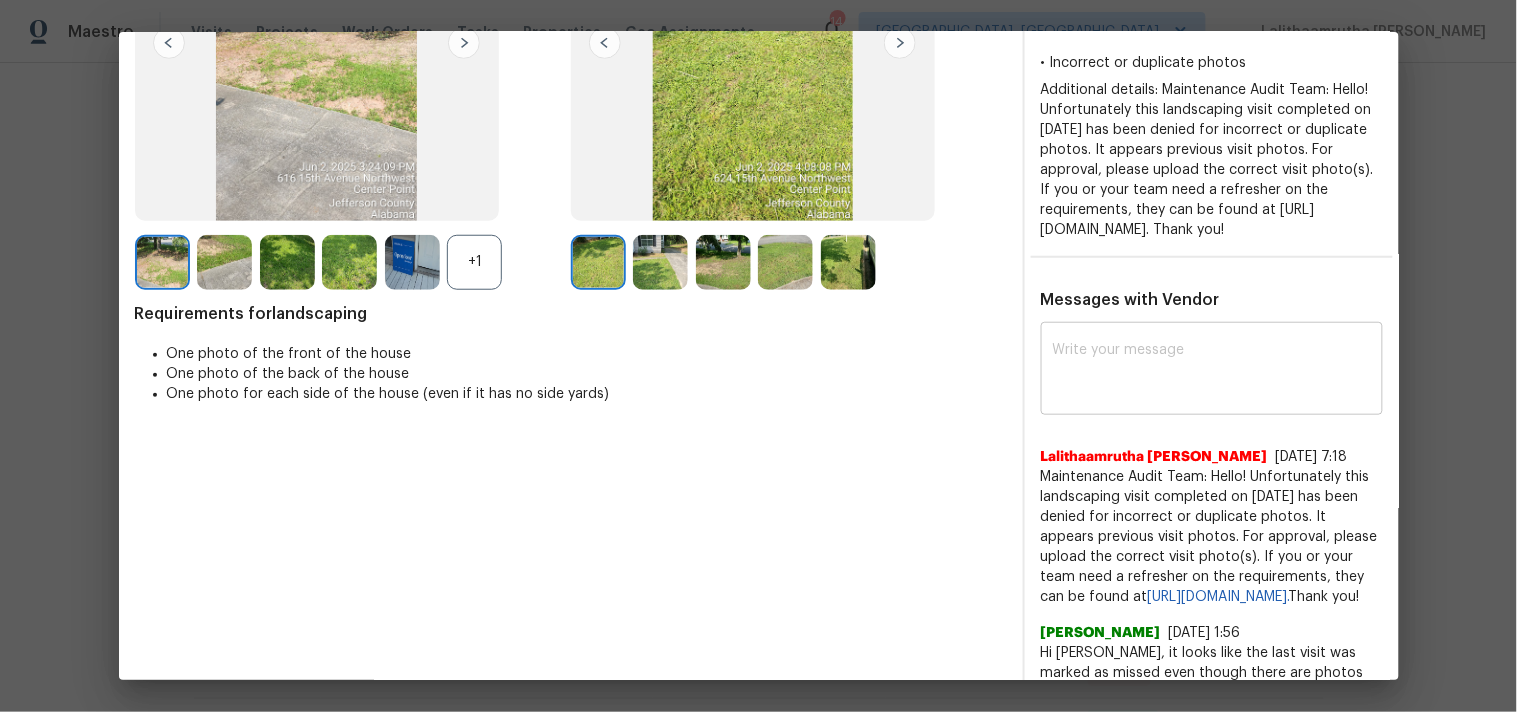 scroll, scrollTop: 0, scrollLeft: 0, axis: both 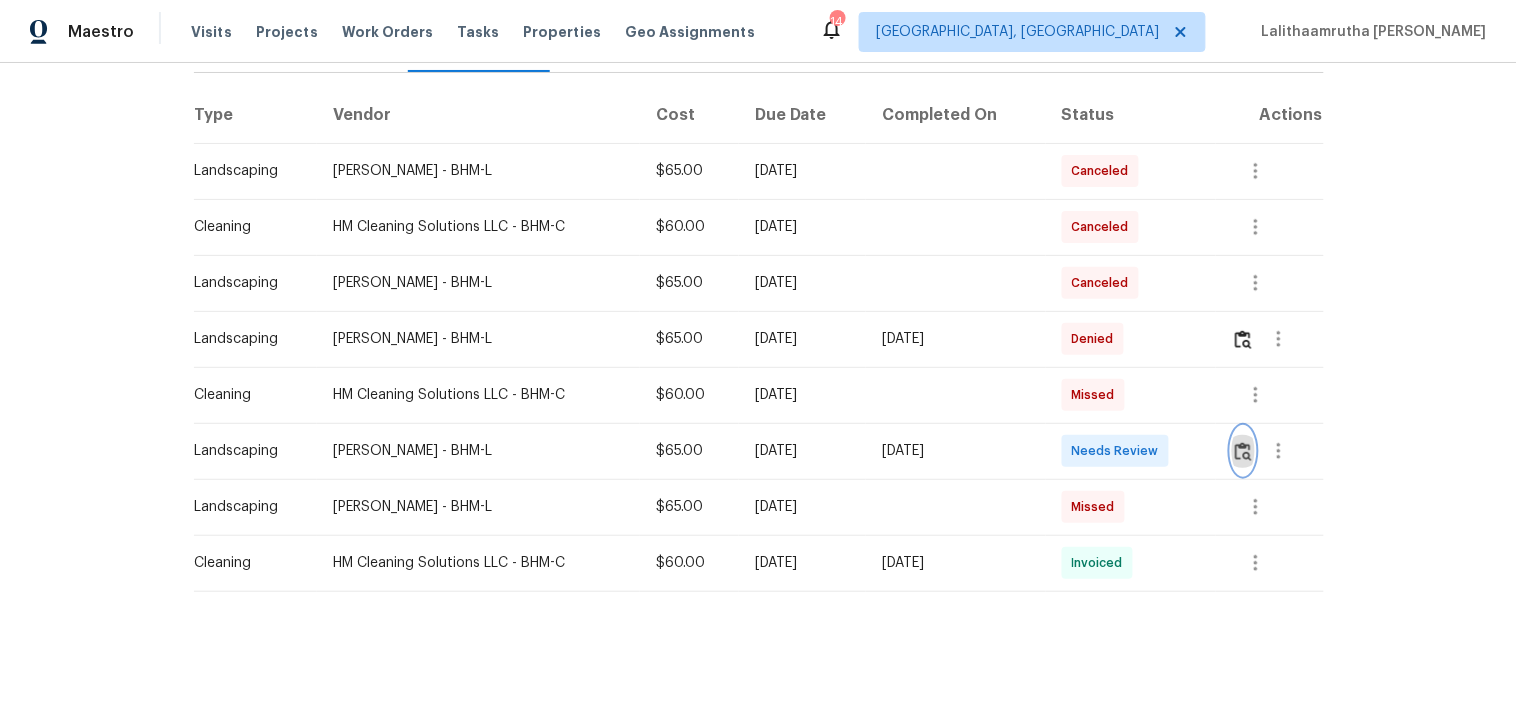 click at bounding box center [1243, 451] 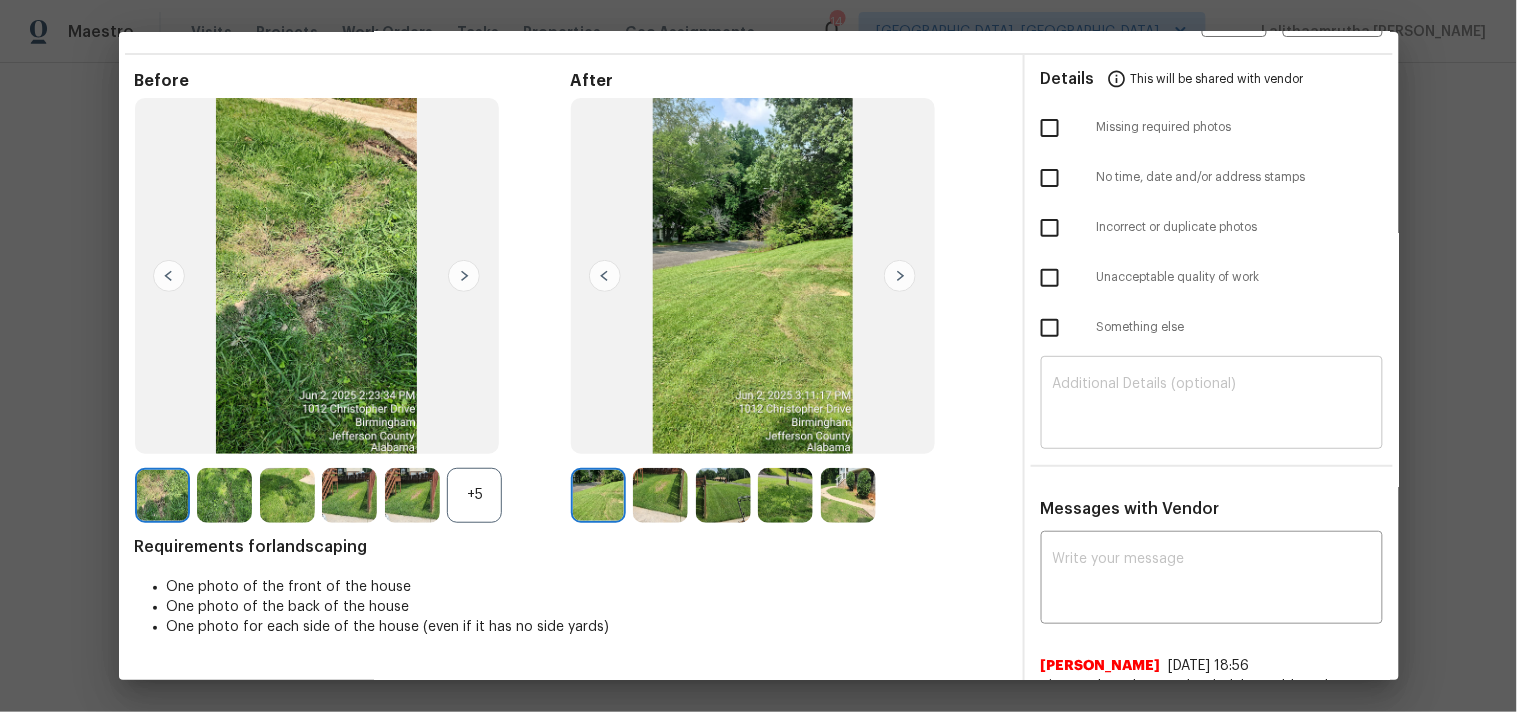 scroll, scrollTop: 55, scrollLeft: 0, axis: vertical 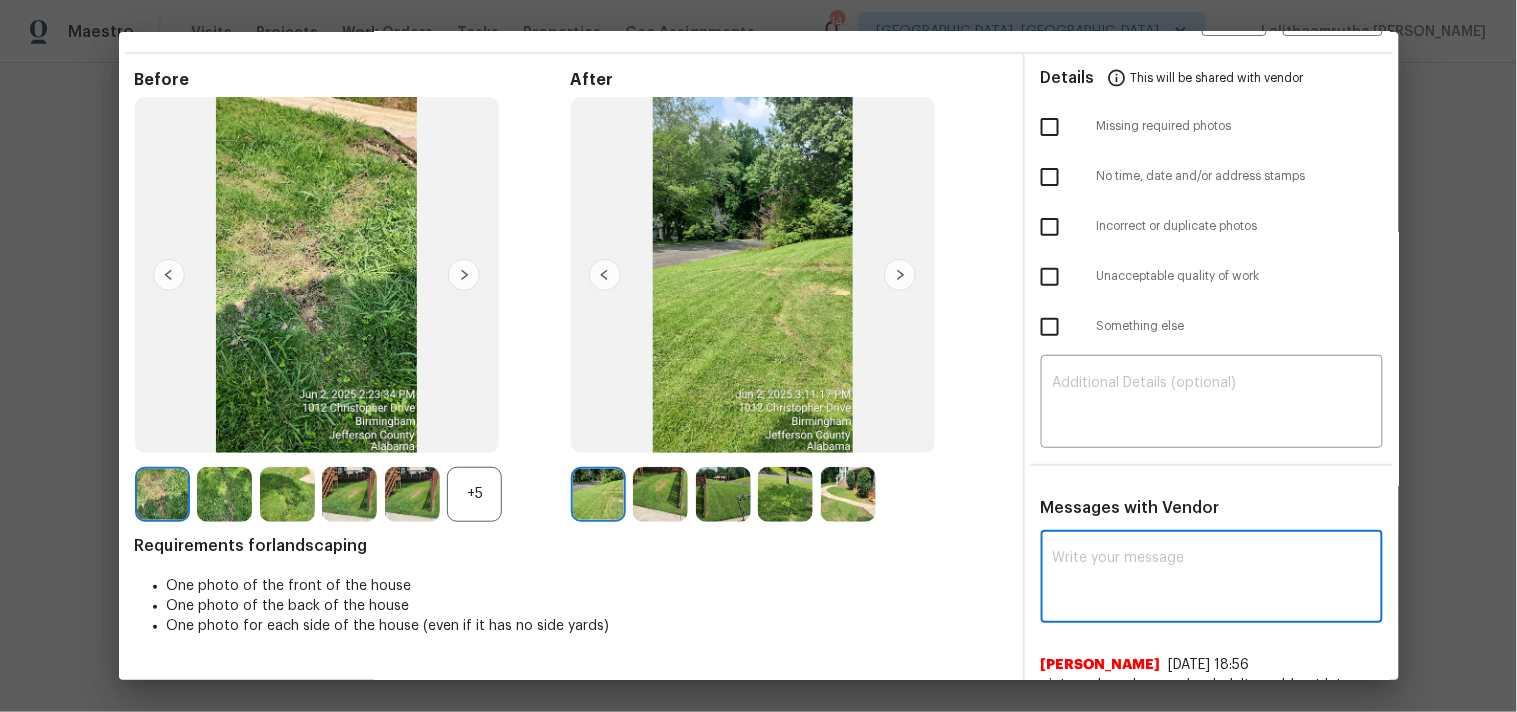click at bounding box center [1212, 579] 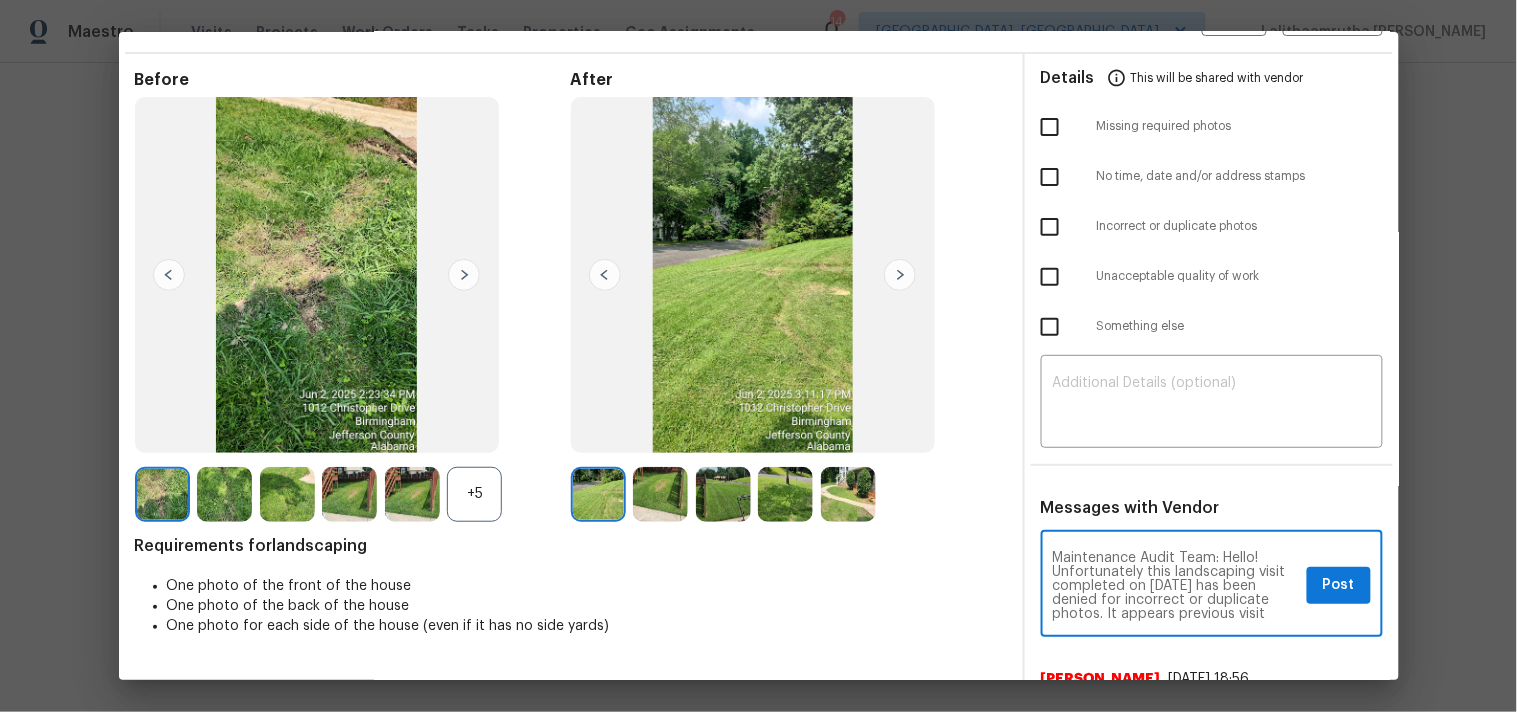 scroll, scrollTop: 112, scrollLeft: 0, axis: vertical 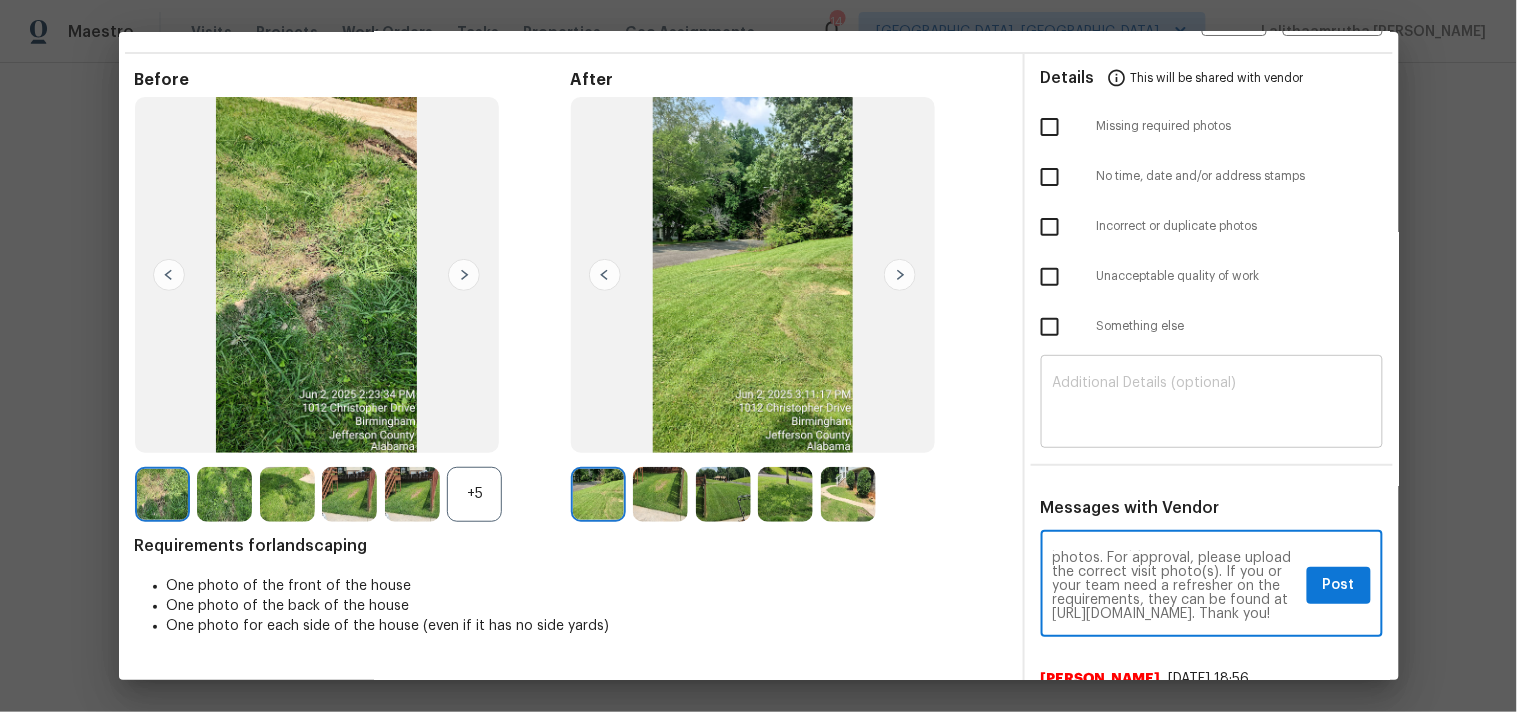 type on "Maintenance Audit Team: Hello! Unfortunately this landscaping visit completed on [DATE] has been denied for incorrect or duplicate photos. It appears previous visit photos. For approval, please upload the correct visit photo(s). If you or your team need a refresher on the requirements, they can be found at [URL][DOMAIN_NAME]. Thank you!" 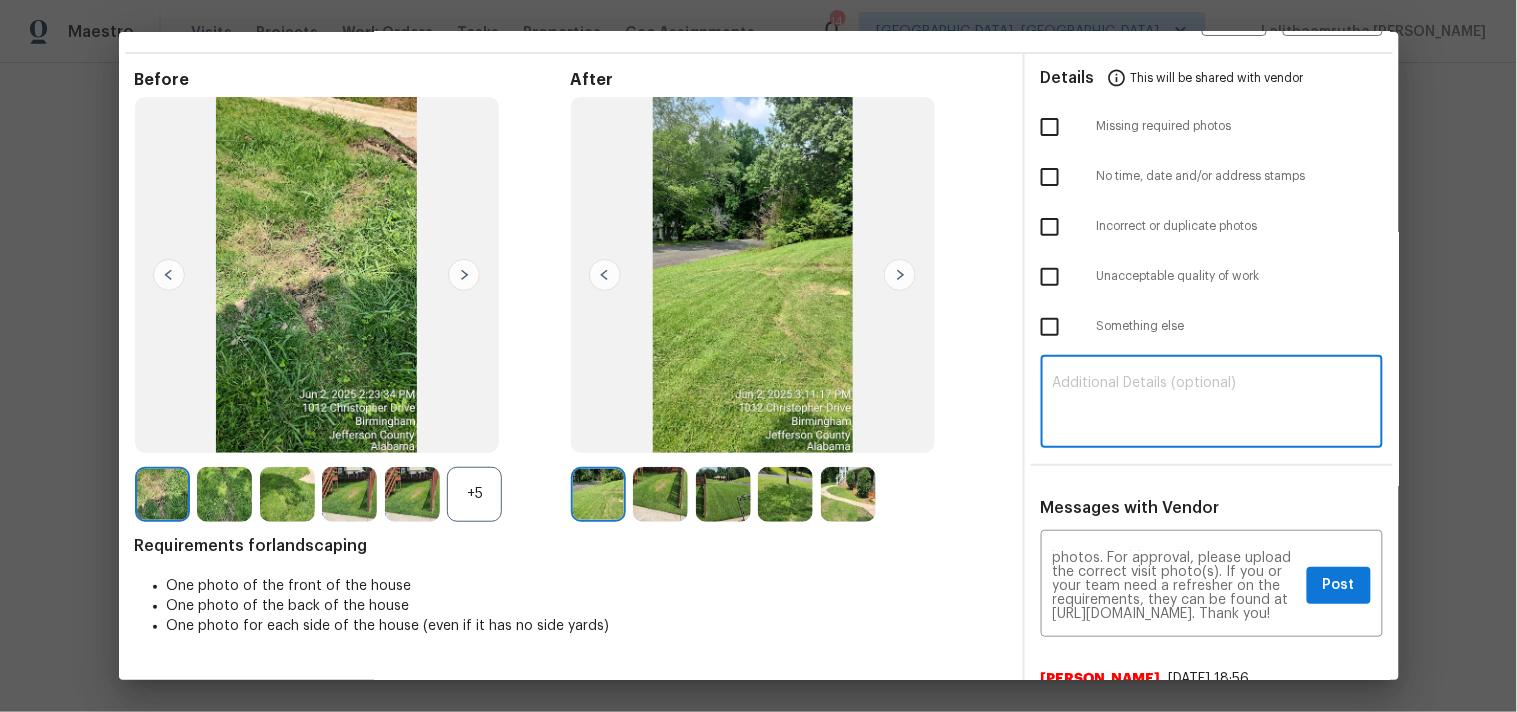 click at bounding box center [1212, 404] 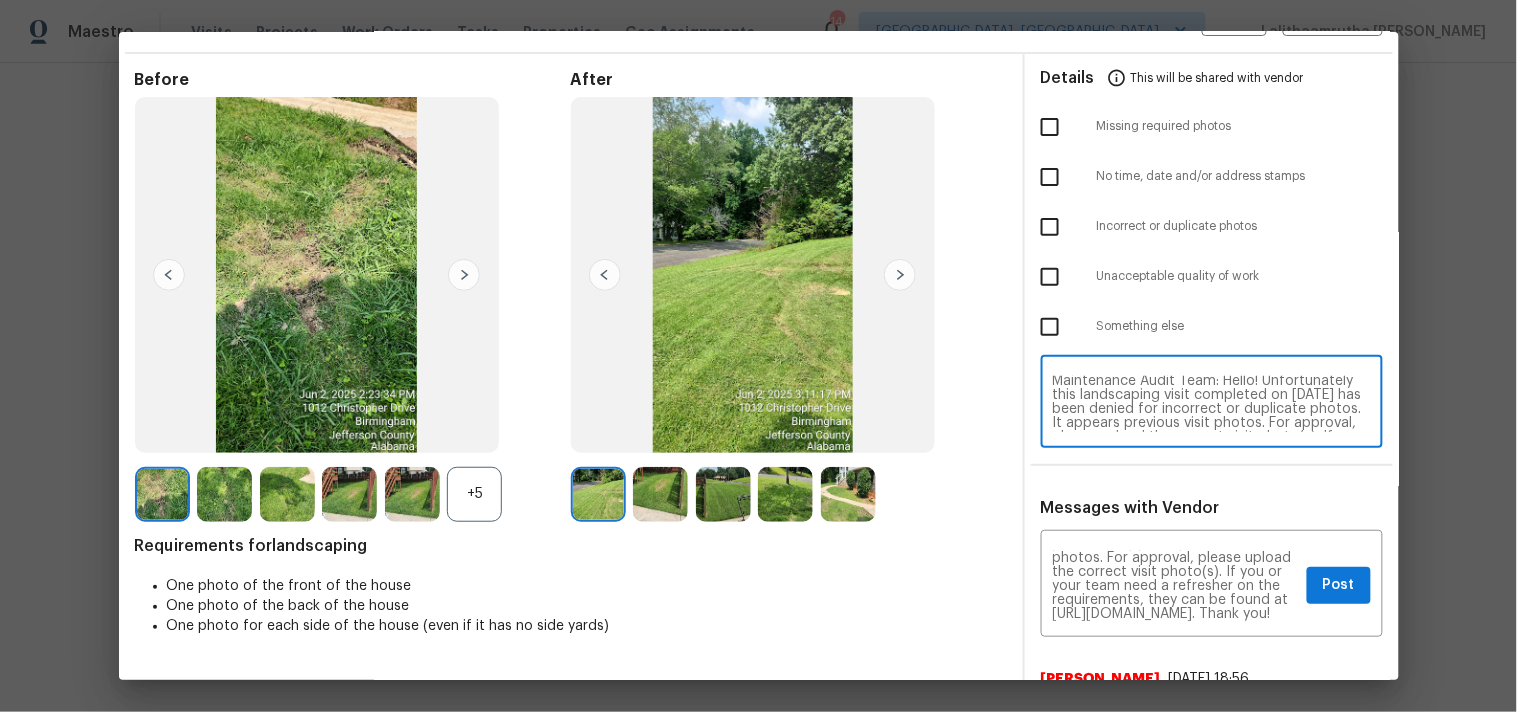 scroll, scrollTop: 0, scrollLeft: 0, axis: both 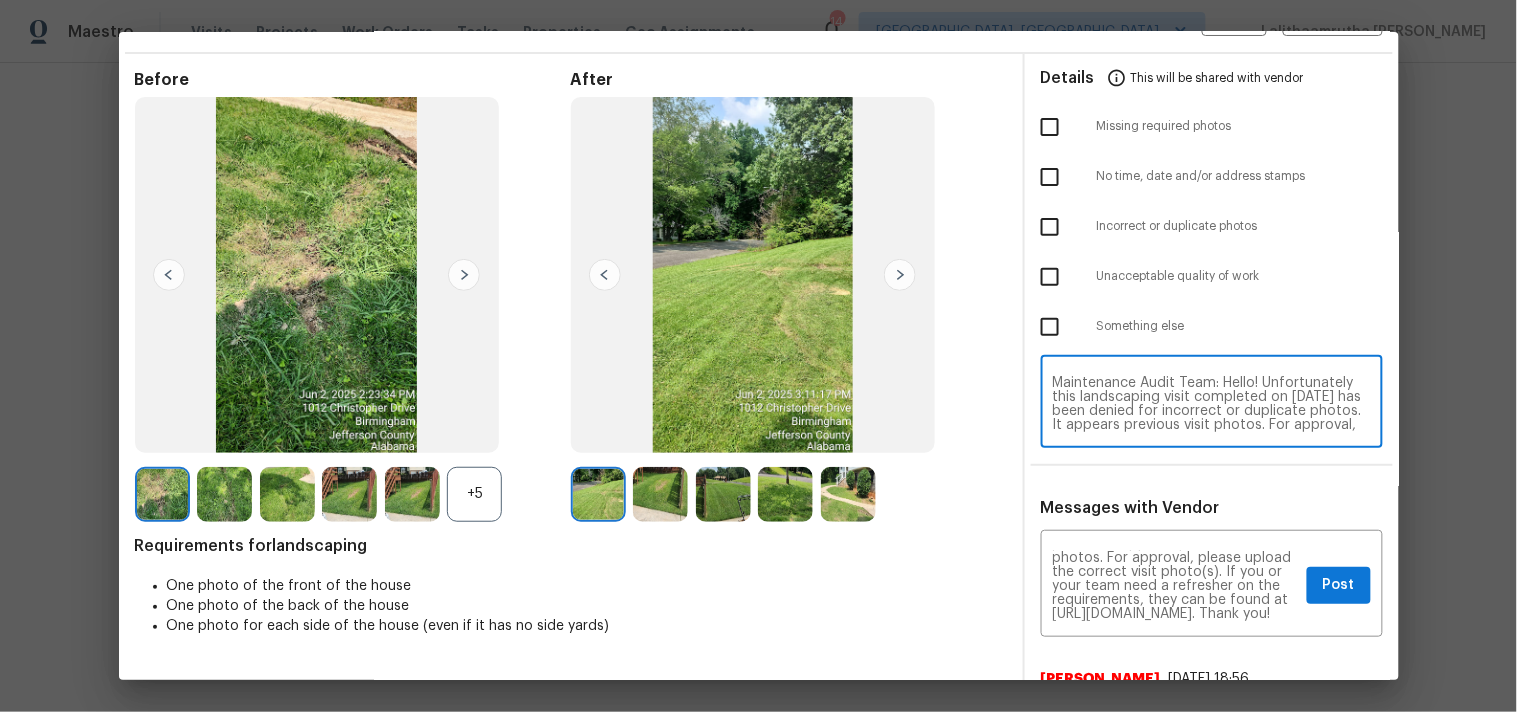 type on "Maintenance Audit Team: Hello! Unfortunately this landscaping visit completed on [DATE] has been denied for incorrect or duplicate photos. It appears previous visit photos. For approval, please upload the correct visit photo(s). If you or your team need a refresher on the requirements, they can be found at [URL][DOMAIN_NAME]. Thank you!" 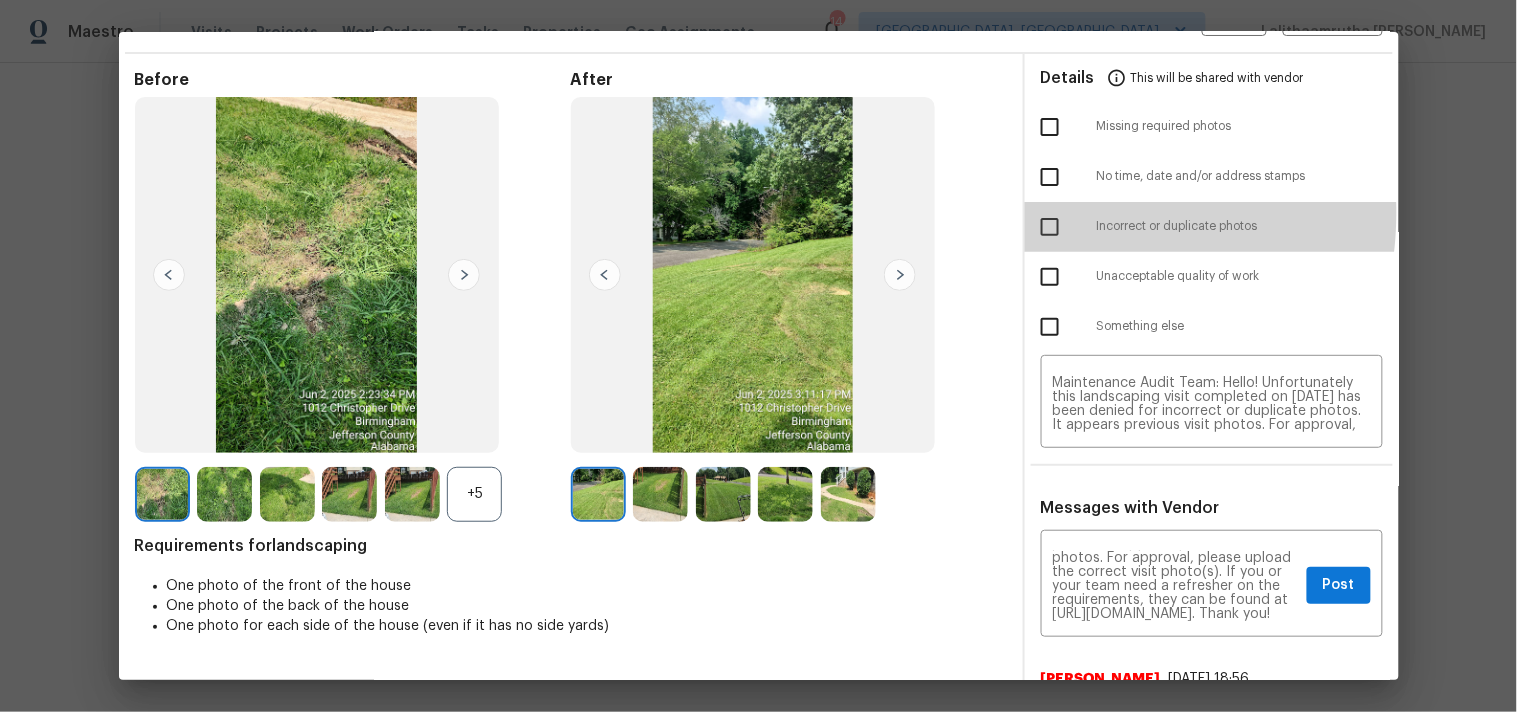 click at bounding box center (1050, 227) 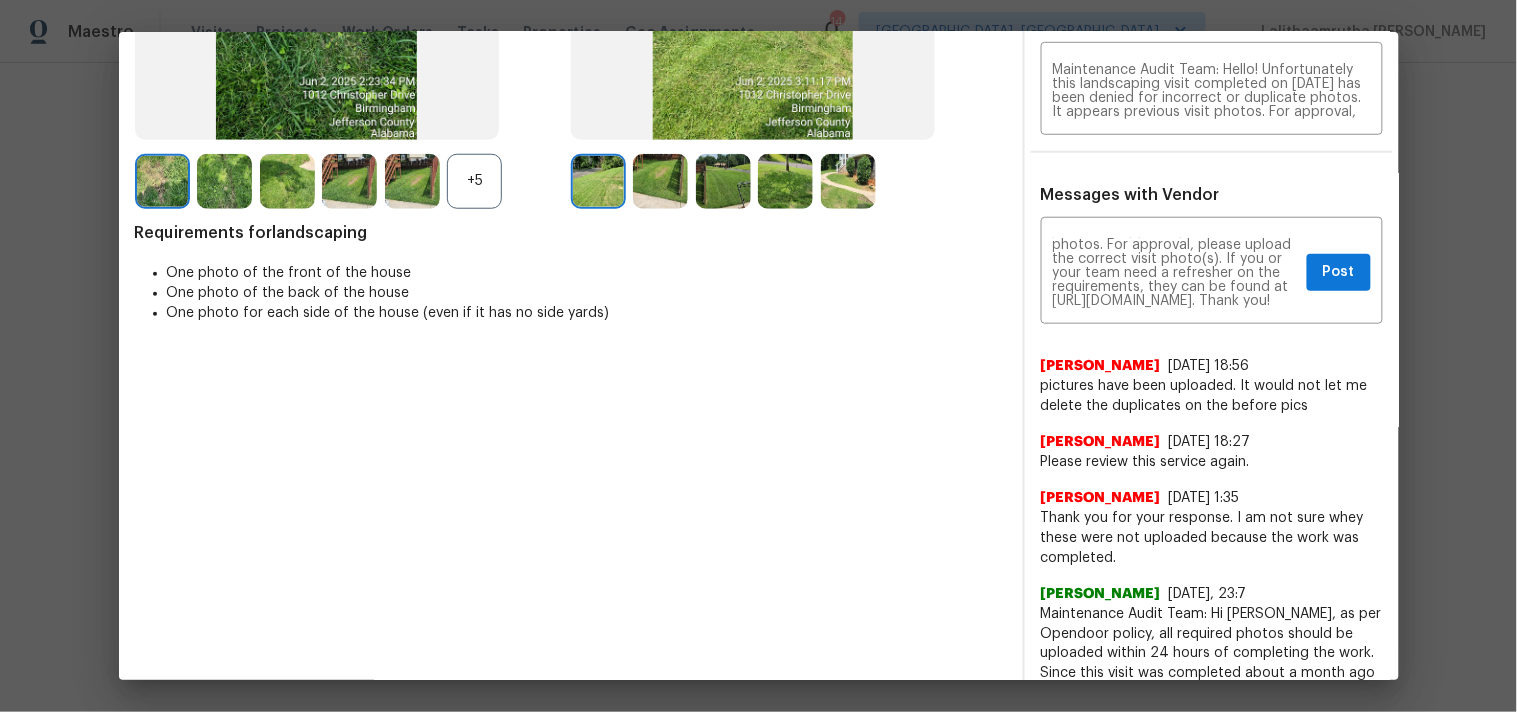 scroll, scrollTop: 370, scrollLeft: 0, axis: vertical 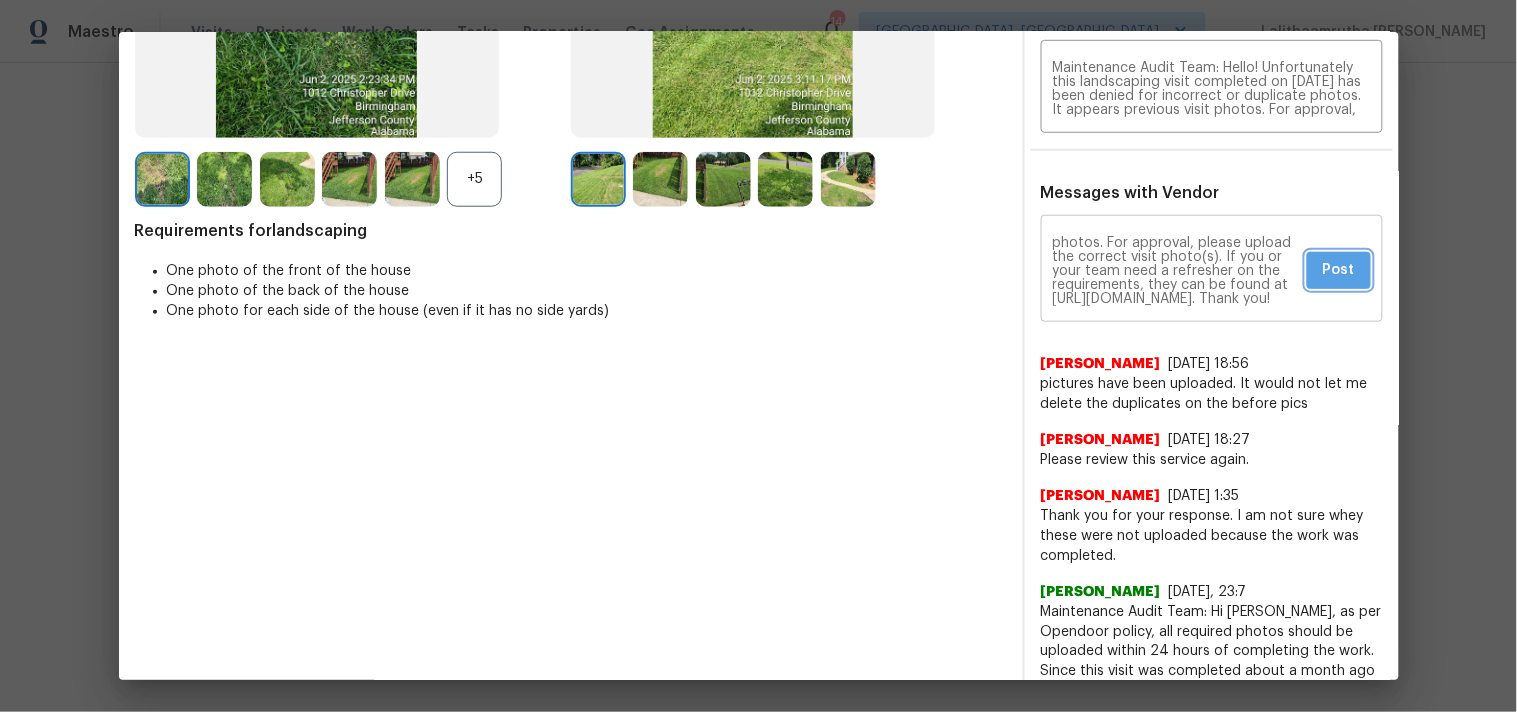 click on "Post" at bounding box center [1339, 270] 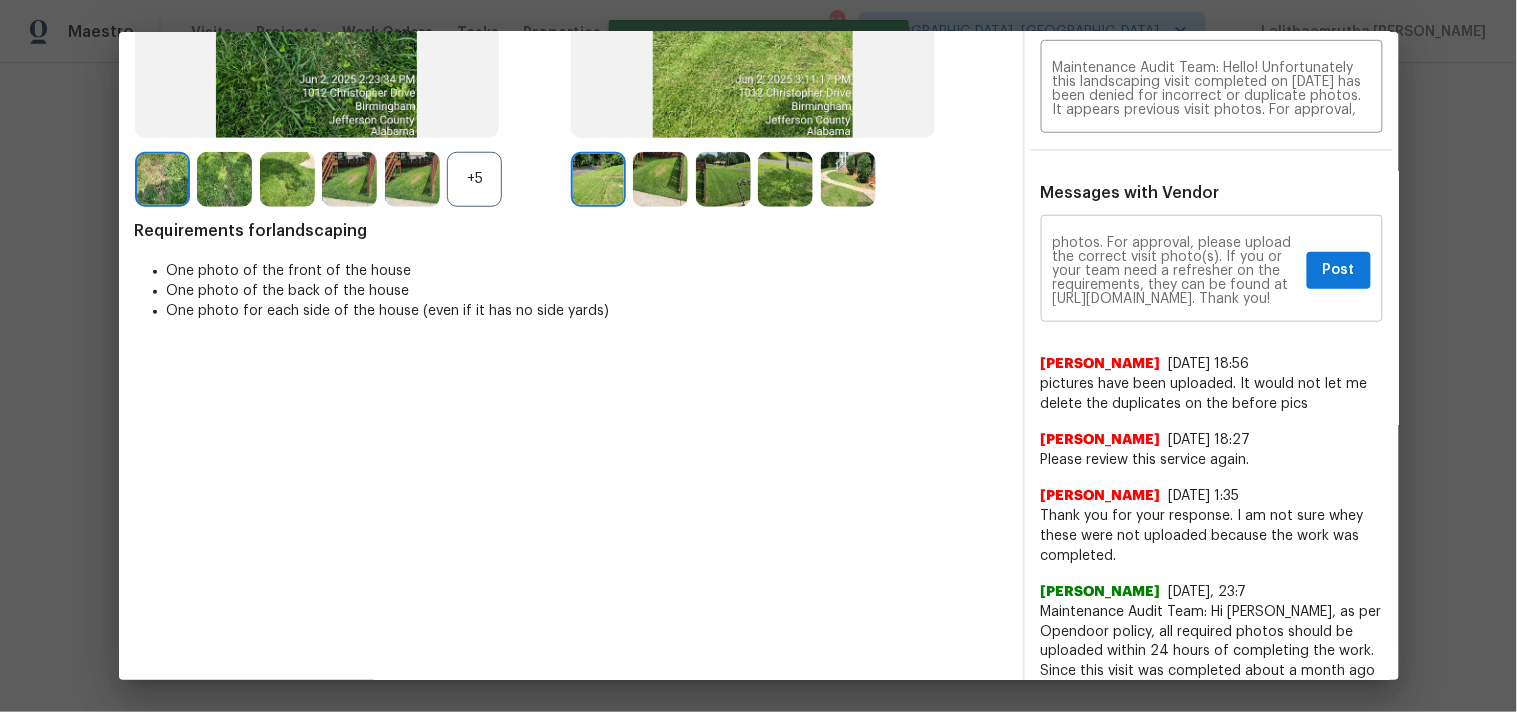 type 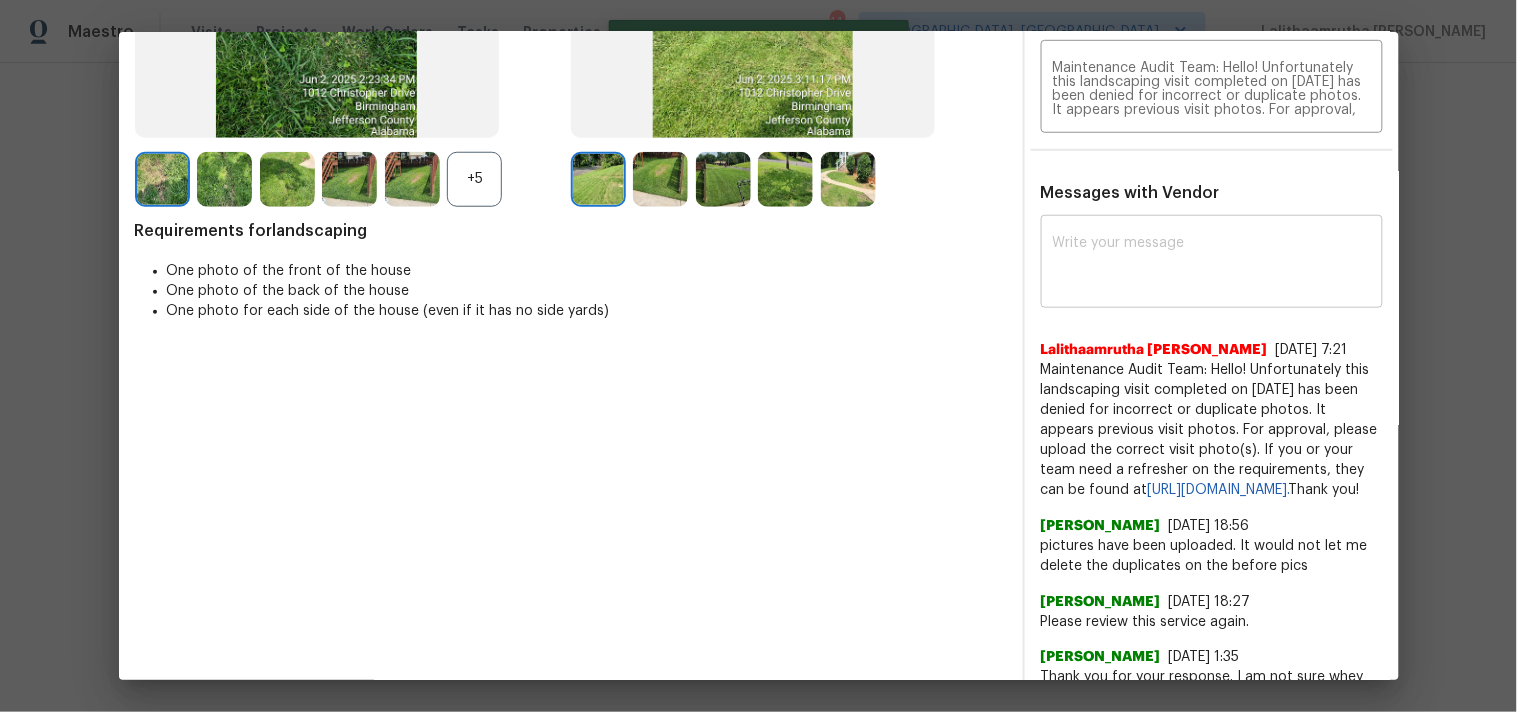 scroll, scrollTop: 0, scrollLeft: 0, axis: both 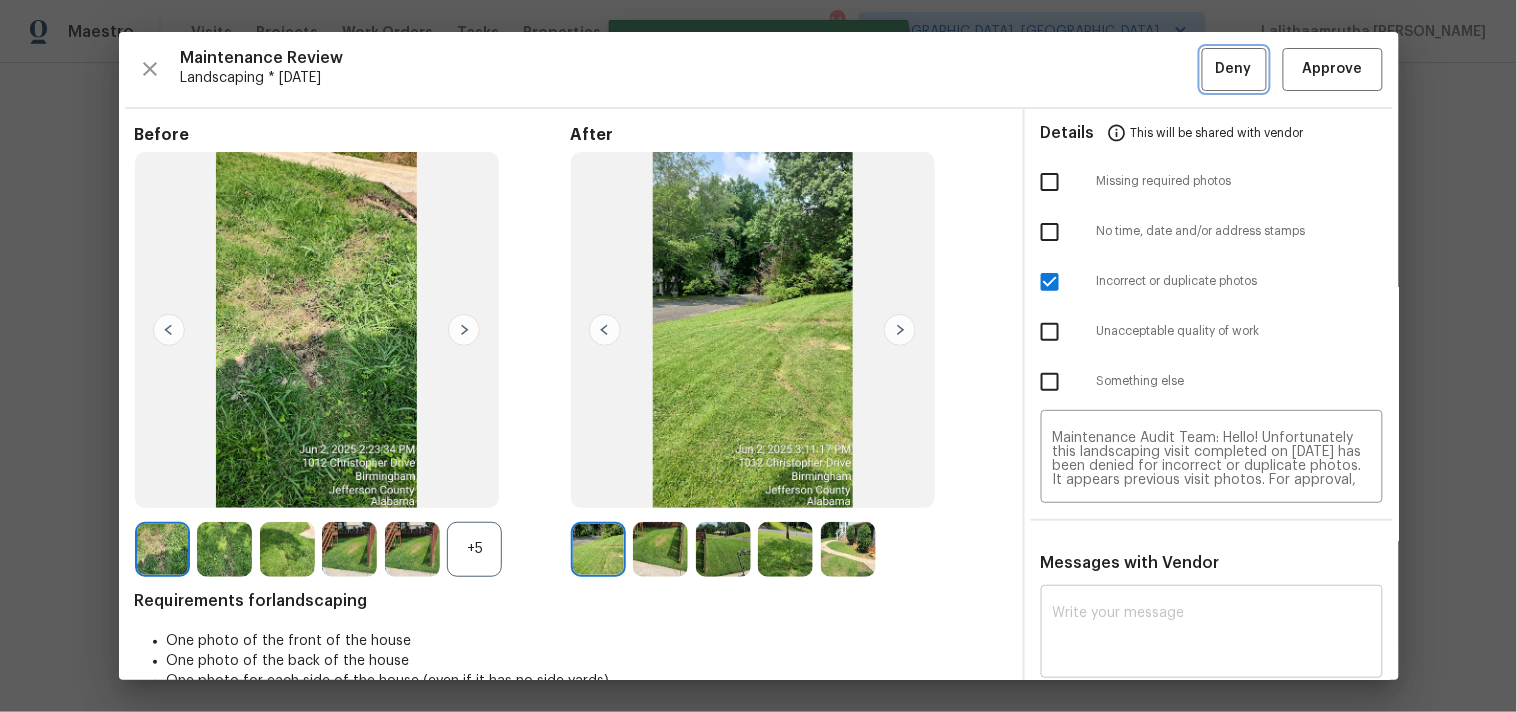 click on "Deny" at bounding box center (1234, 69) 